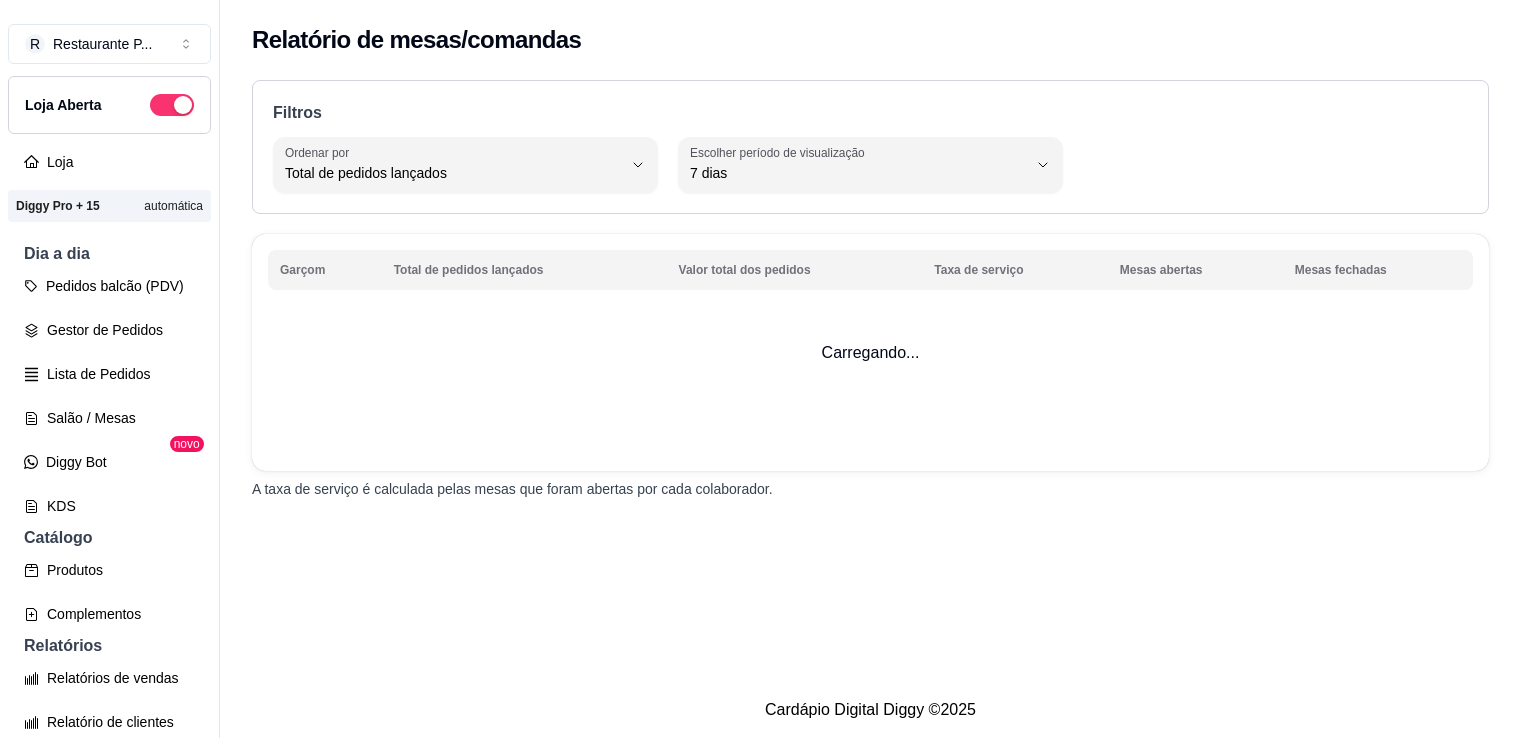select on "TOTAL_OF_ORDERS" 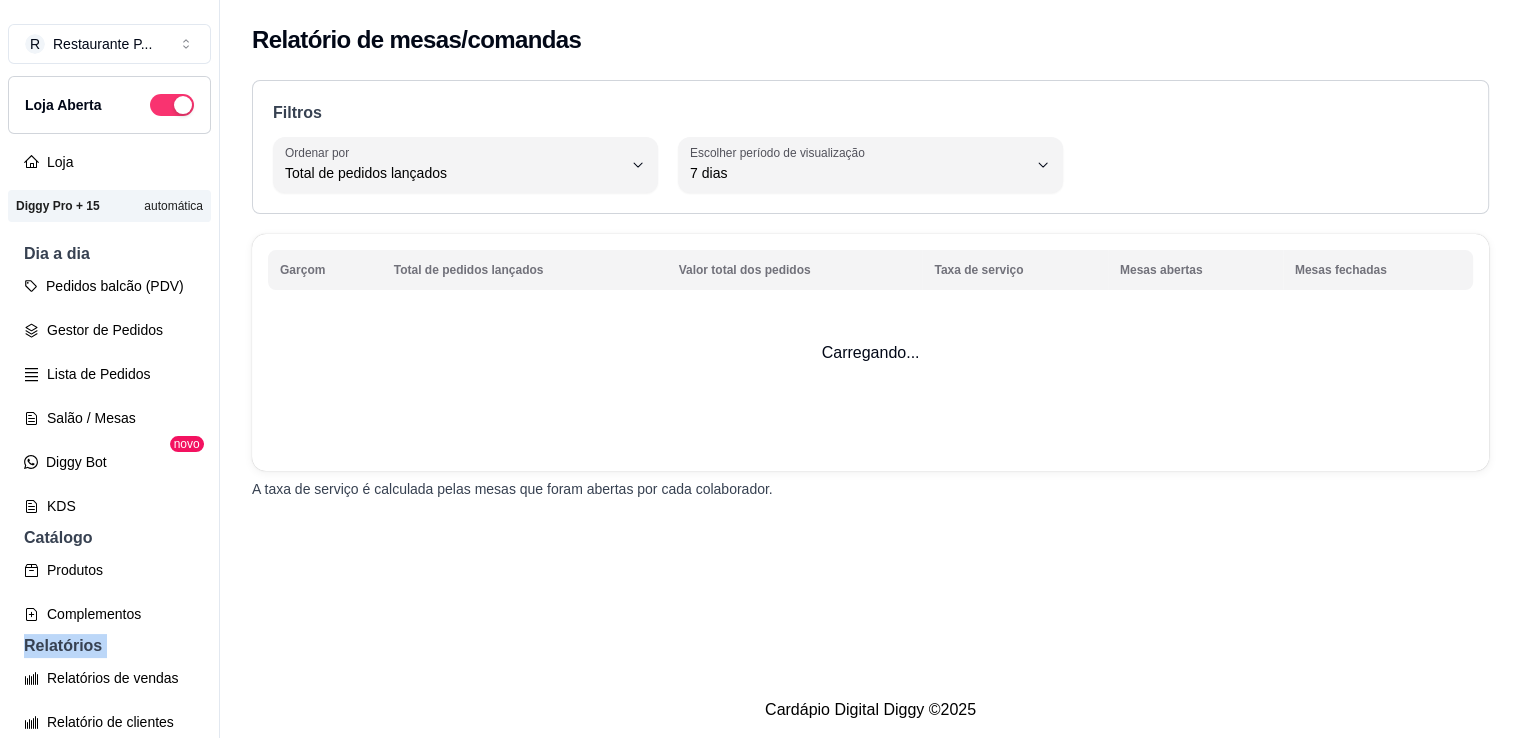 scroll, scrollTop: 432, scrollLeft: 0, axis: vertical 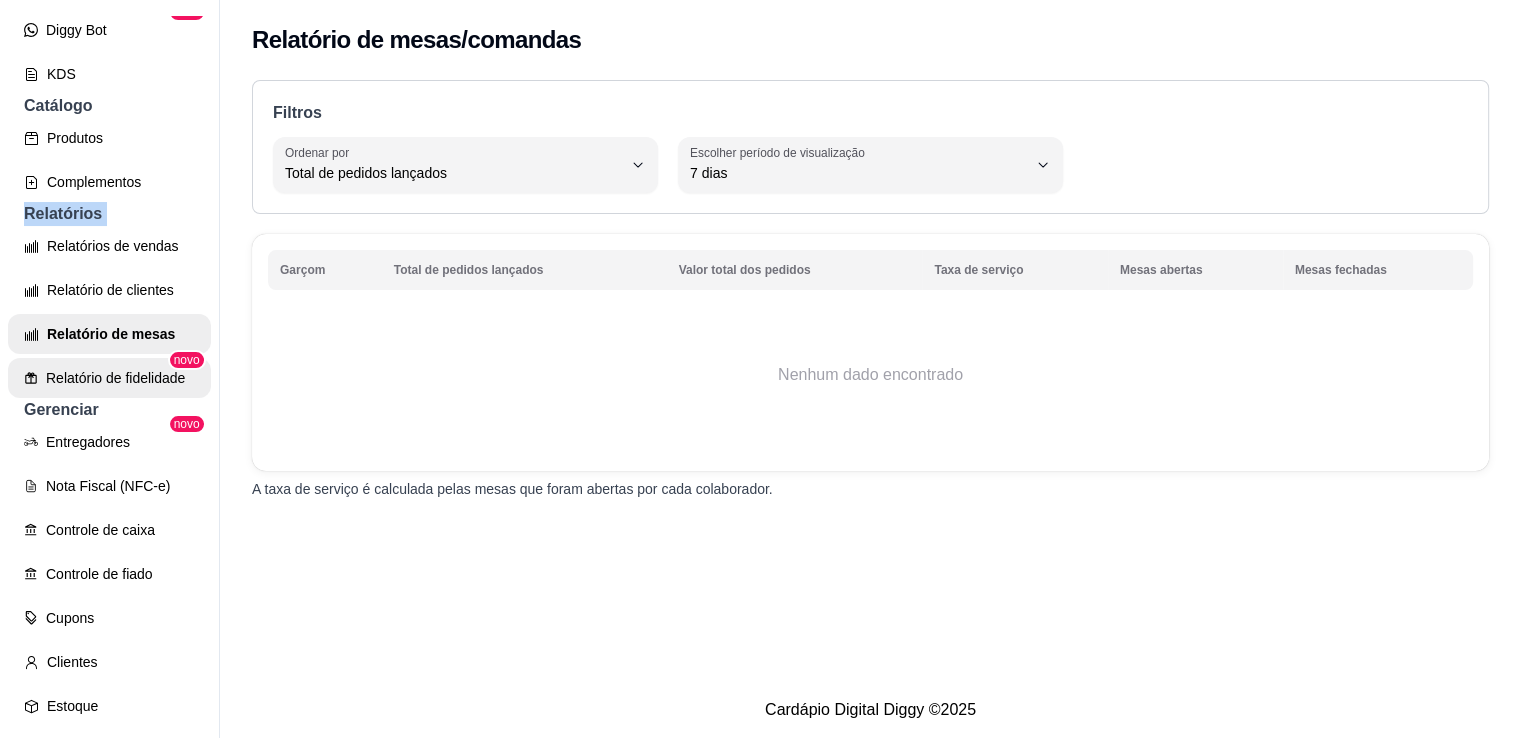 click on "Relatório de fidelidade" at bounding box center [109, 378] 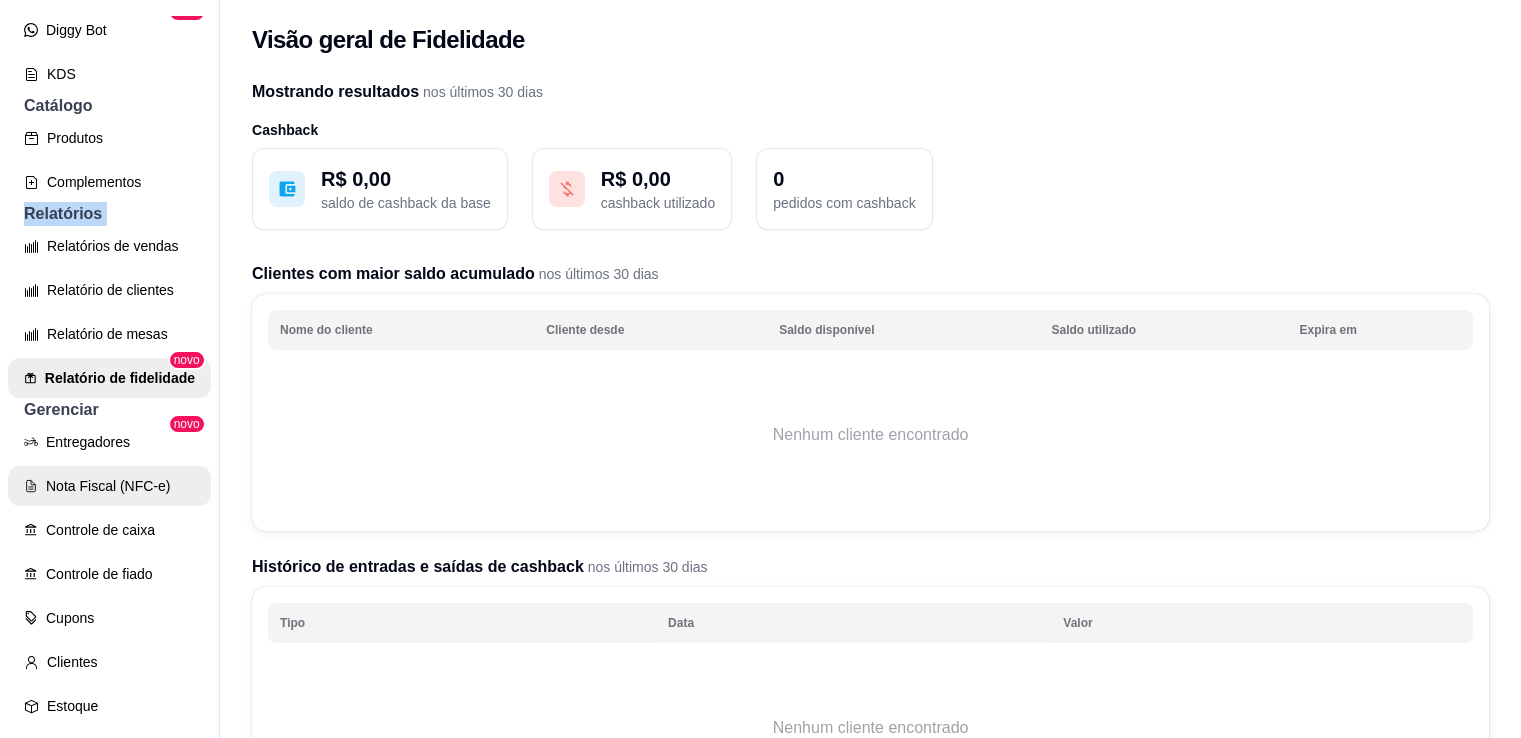 click on "Nota Fiscal (NFC-e)" at bounding box center (109, 486) 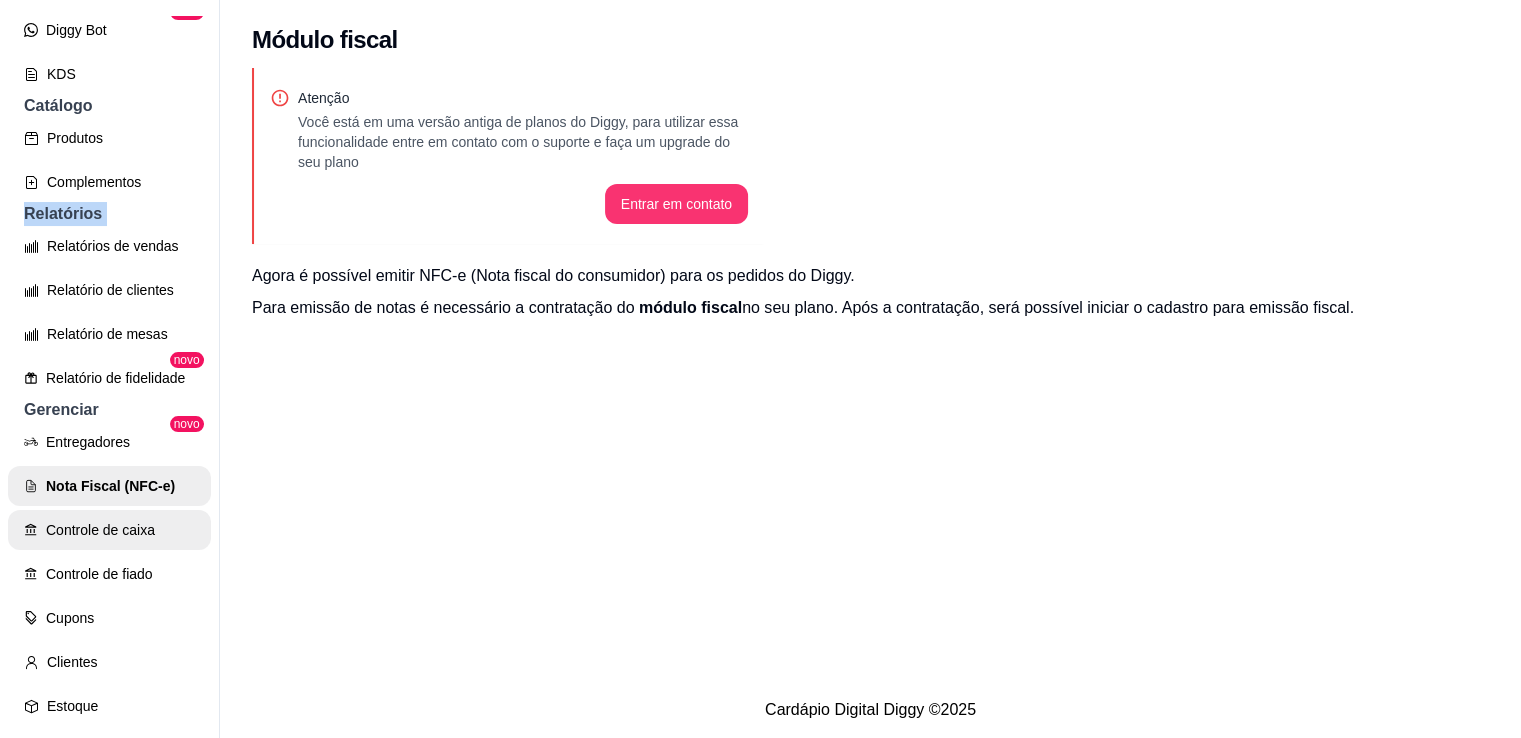 click on "Controle de caixa" at bounding box center [109, 530] 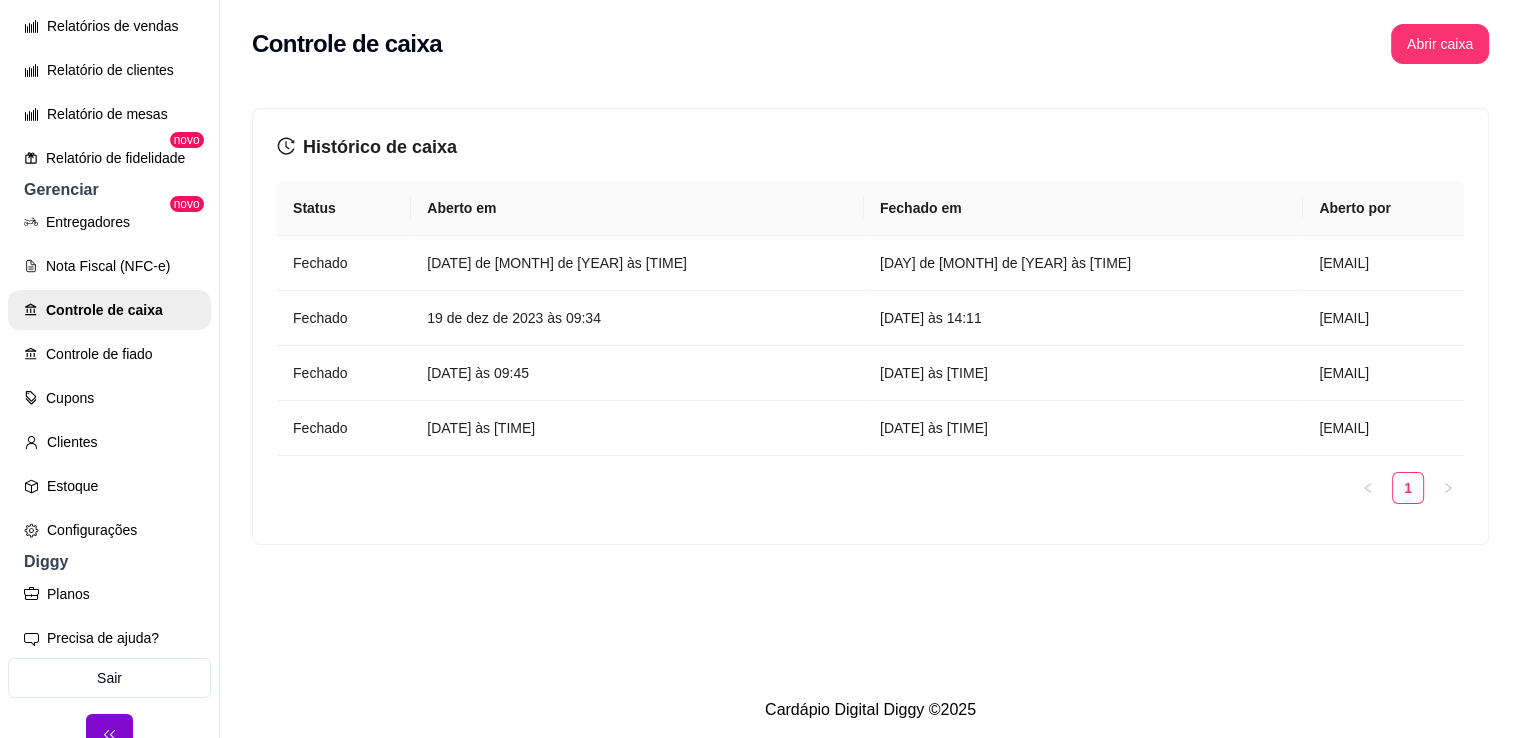 scroll, scrollTop: 657, scrollLeft: 0, axis: vertical 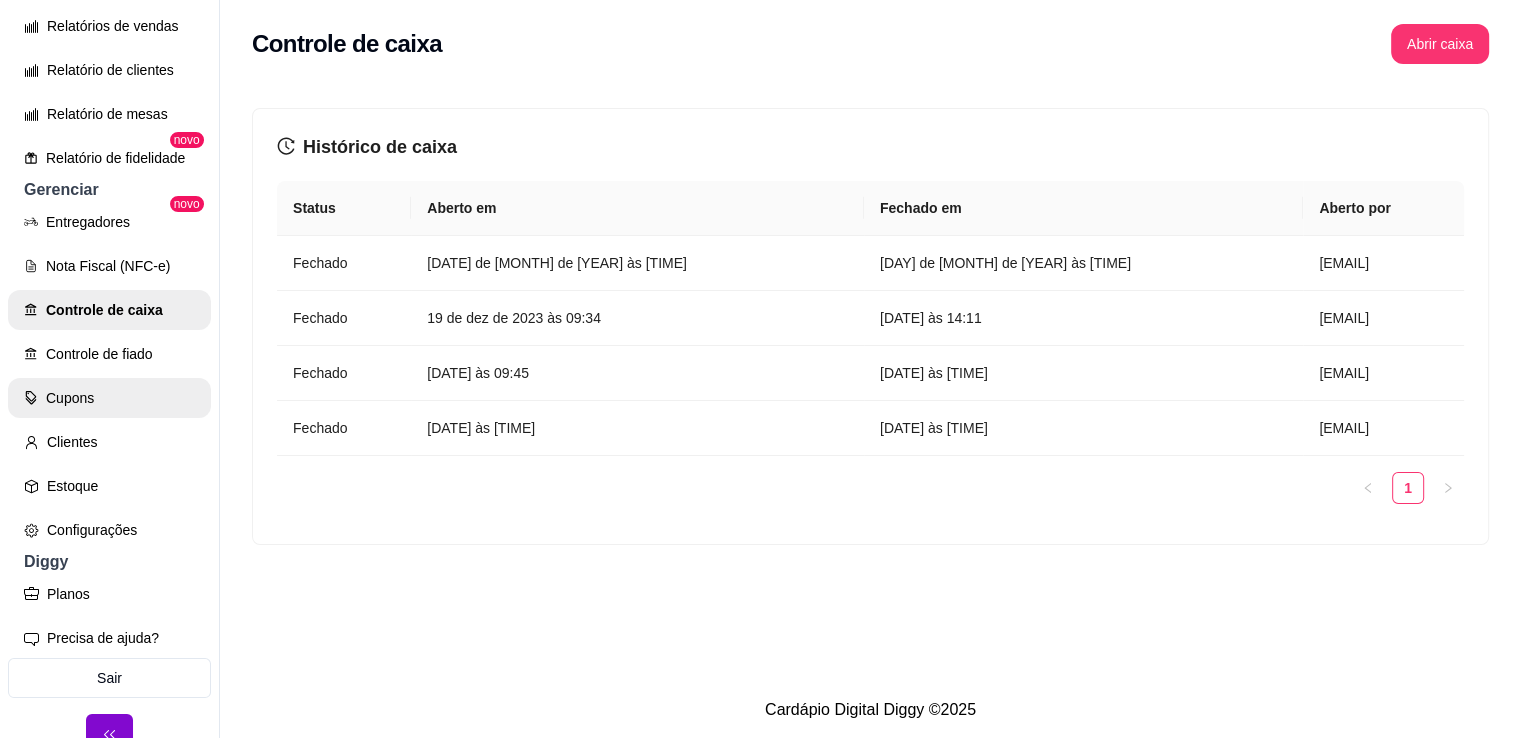 click on "Cupons" at bounding box center (109, 398) 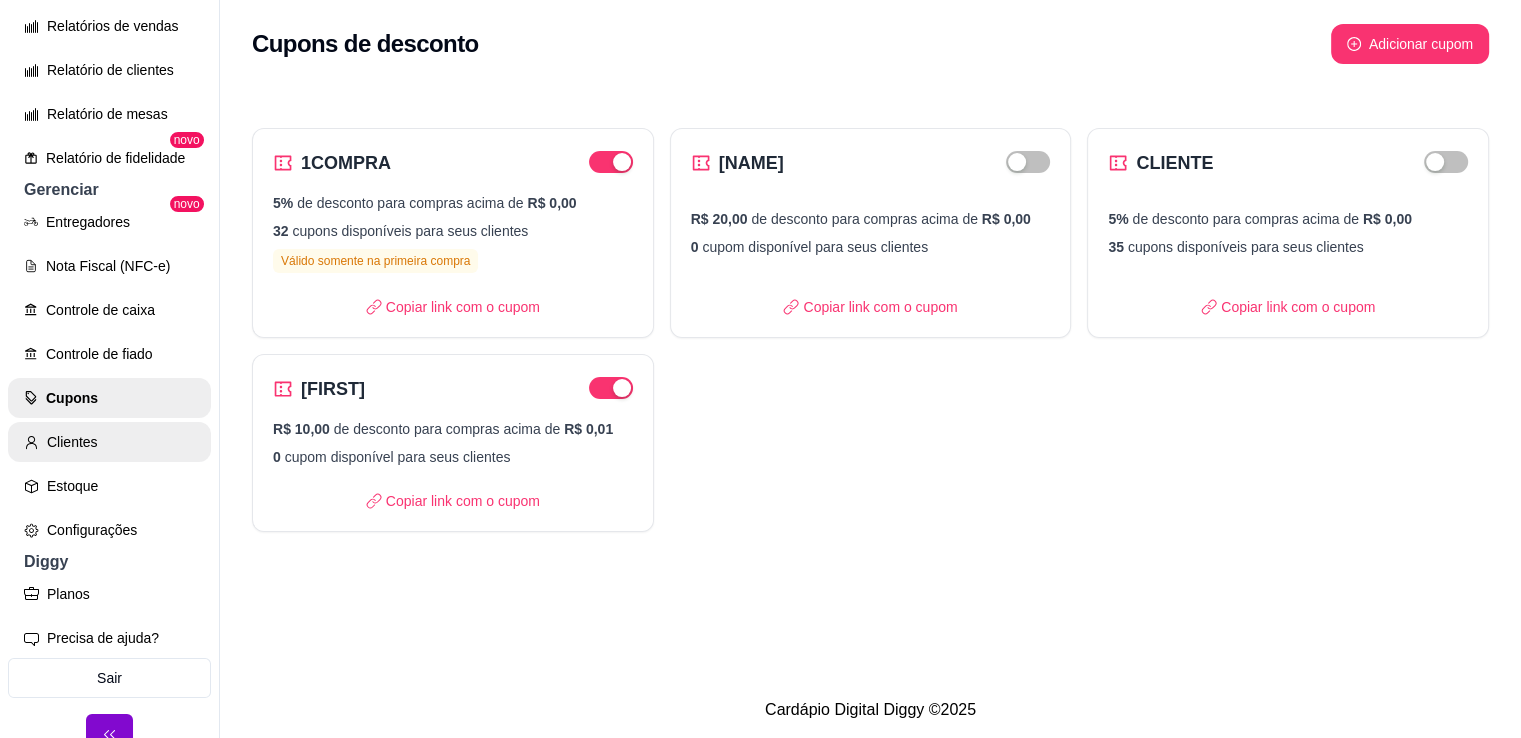 click on "Clientes" at bounding box center (109, 442) 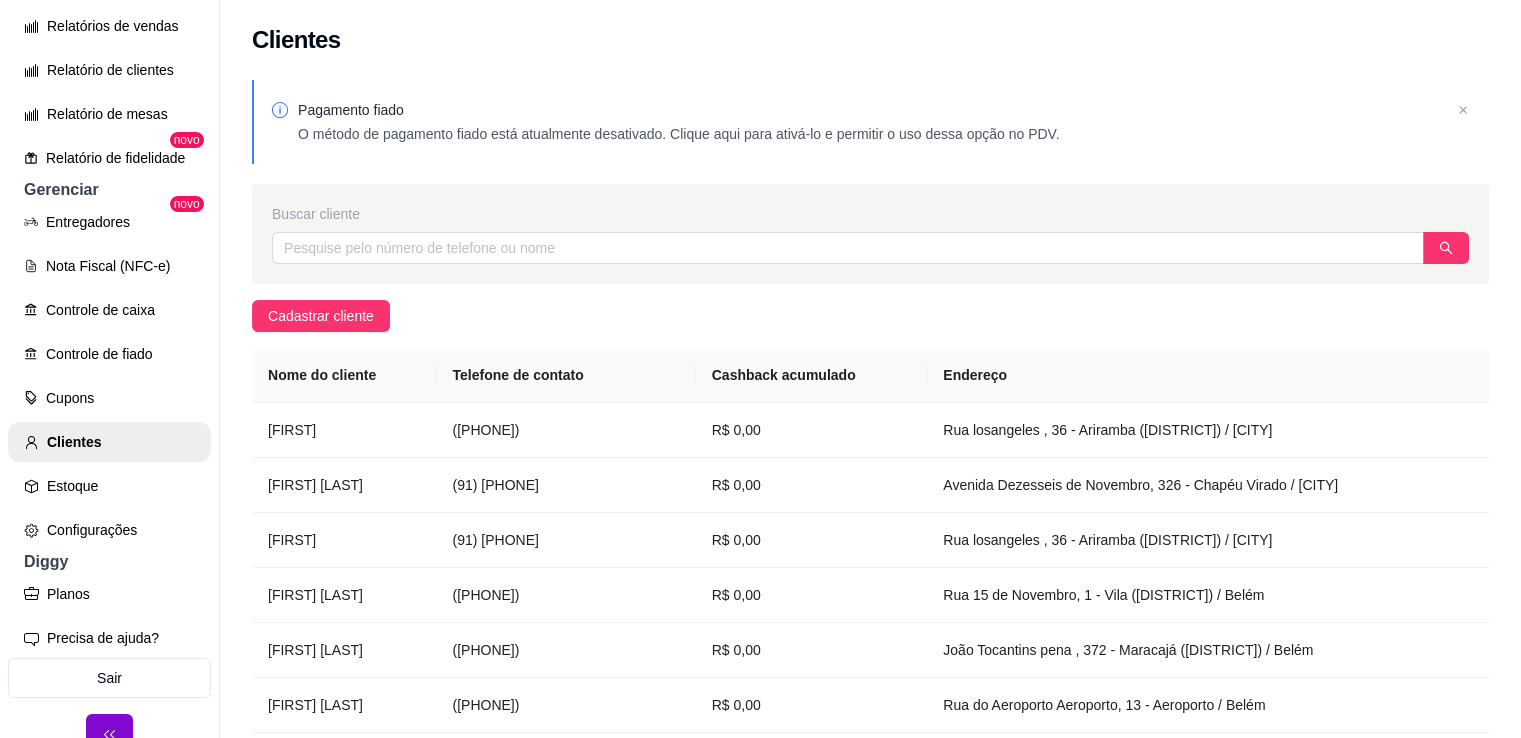 scroll, scrollTop: 676, scrollLeft: 0, axis: vertical 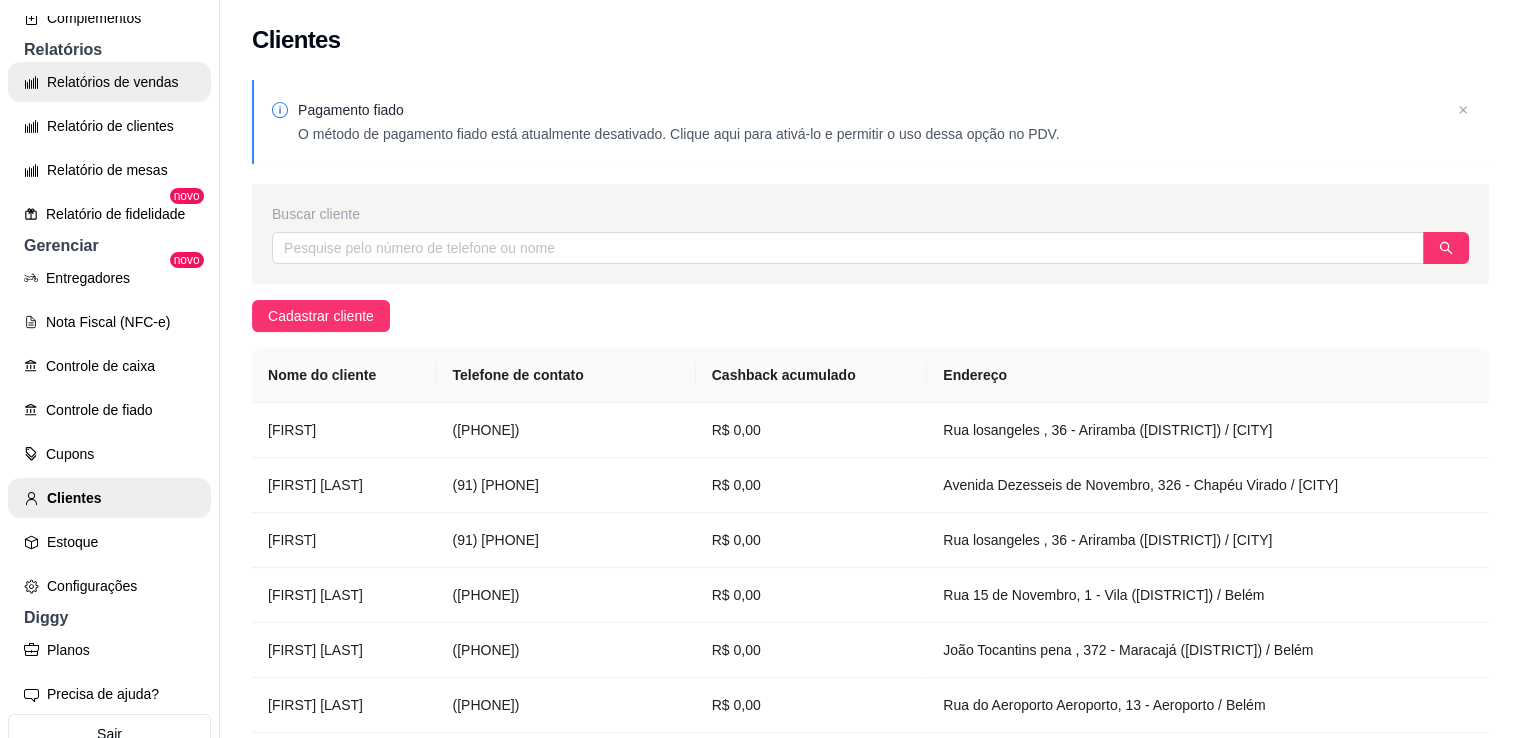 click on "Relatórios de vendas" at bounding box center [109, 82] 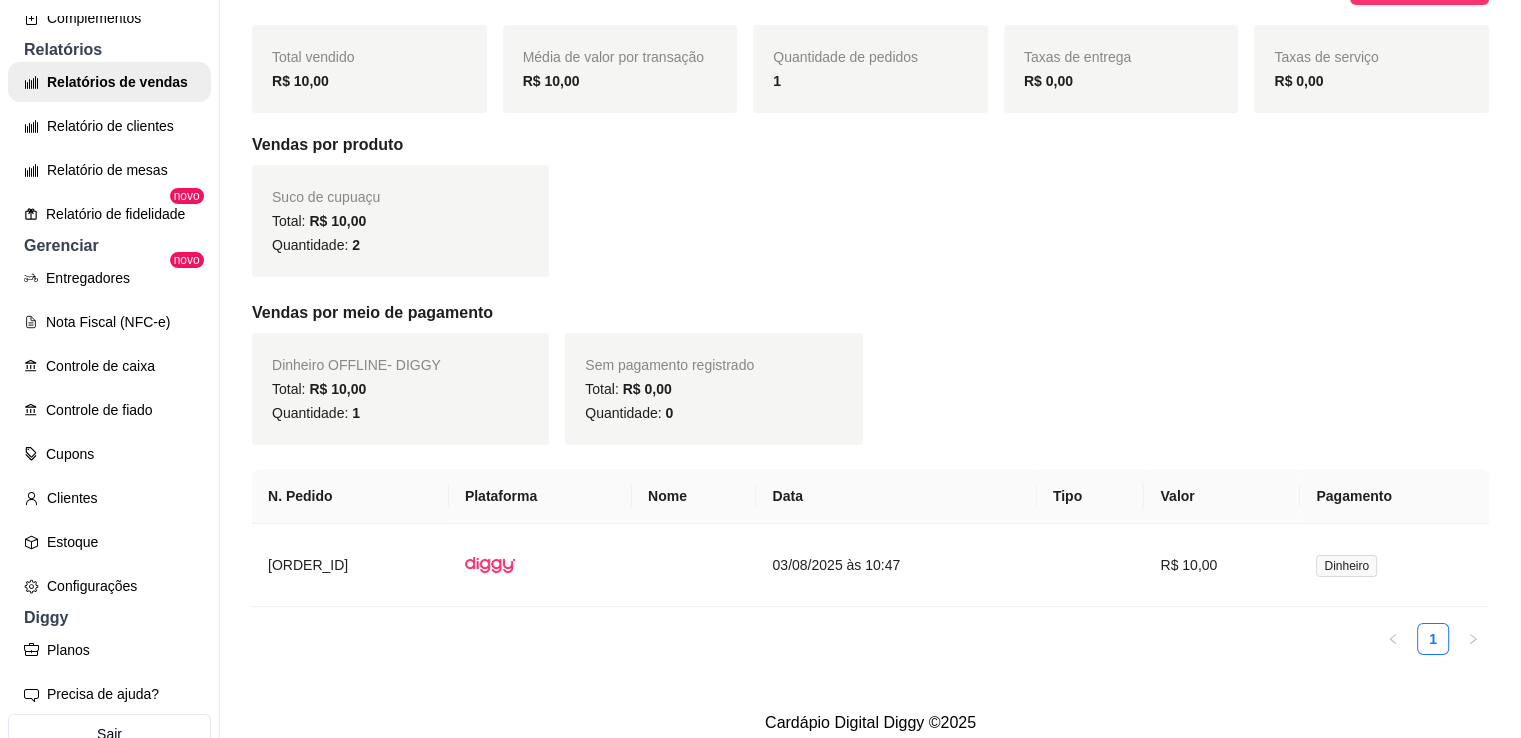 scroll, scrollTop: 276, scrollLeft: 0, axis: vertical 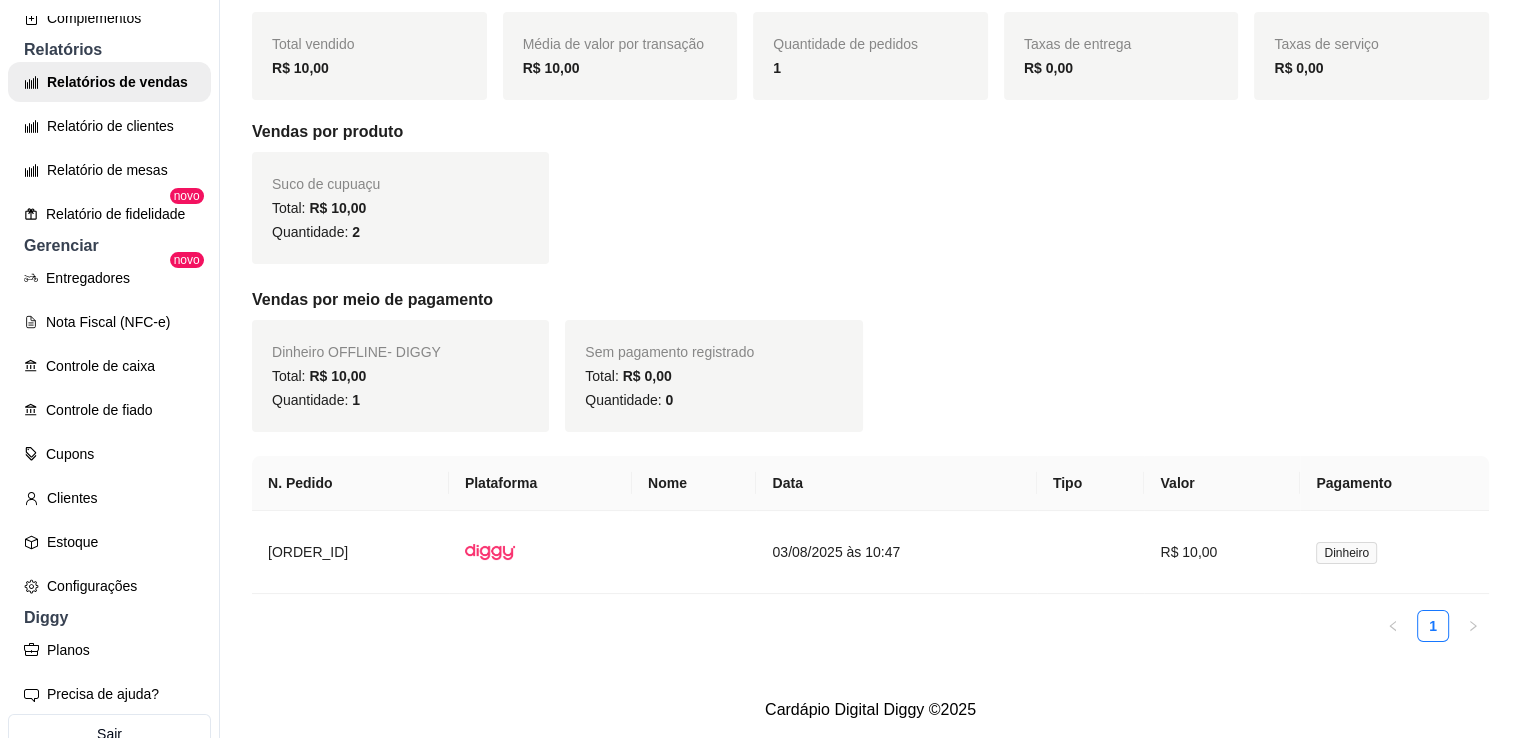 click on "Filtros ALL Tipo do pedido Todos Entrega Retirada Mesa Consumo local Tipo do pedido Todos ALL Origem do pedido Todas plataformas (Diggy, iFood) Diggy iFood Origem do pedido Todas plataformas (Diggy, iFood) 0 Escolher período de visualização Hoje Ontem 7 dias 15 dias 30 dias 45 dias Customizado Escolher período de visualização Hoje Exportar relatório Total vendido R$ 10,00 Média de valor por transação R$ 10,00 Quantidade de pedidos 1 Taxas de entrega R$ 0,00 Taxas de serviço R$ 0,00 Vendas por produto Suco de cupuaçu Total: R$ 10,00 Quantidade: 2 Vendas por meio de pagamento Dinheiro OFFLINE - DIGGY Total: R$ 10,00 Quantidade: 1 Sem pagamento registrado Total: R$ 0,00 Quantidade: 0 N. Pedido Plataforma Data Tipo Valor Pagamento 0004-53458 [DATE] às 10:47 R$ 10,00 Dinheiro 1" at bounding box center (870, 244) 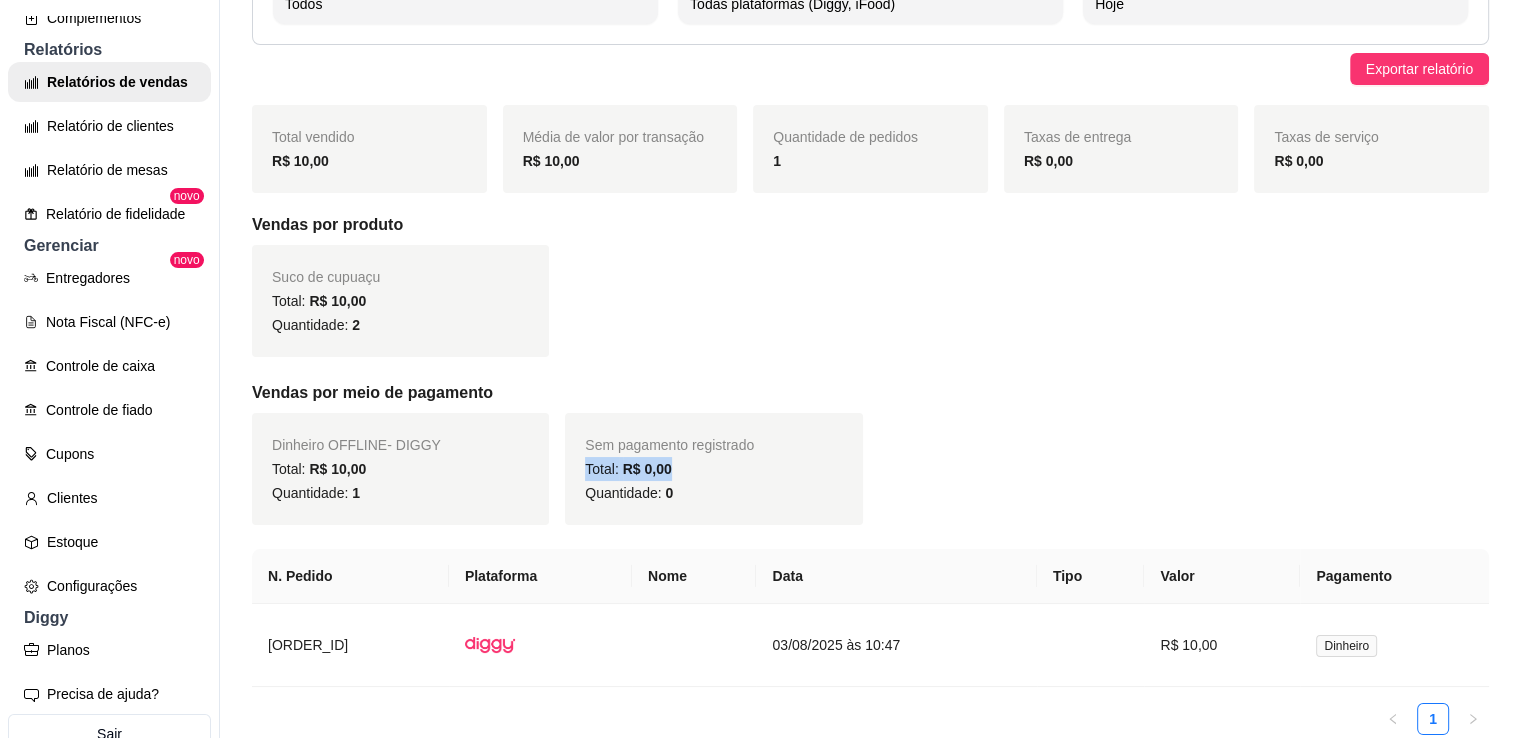 scroll, scrollTop: 156, scrollLeft: 0, axis: vertical 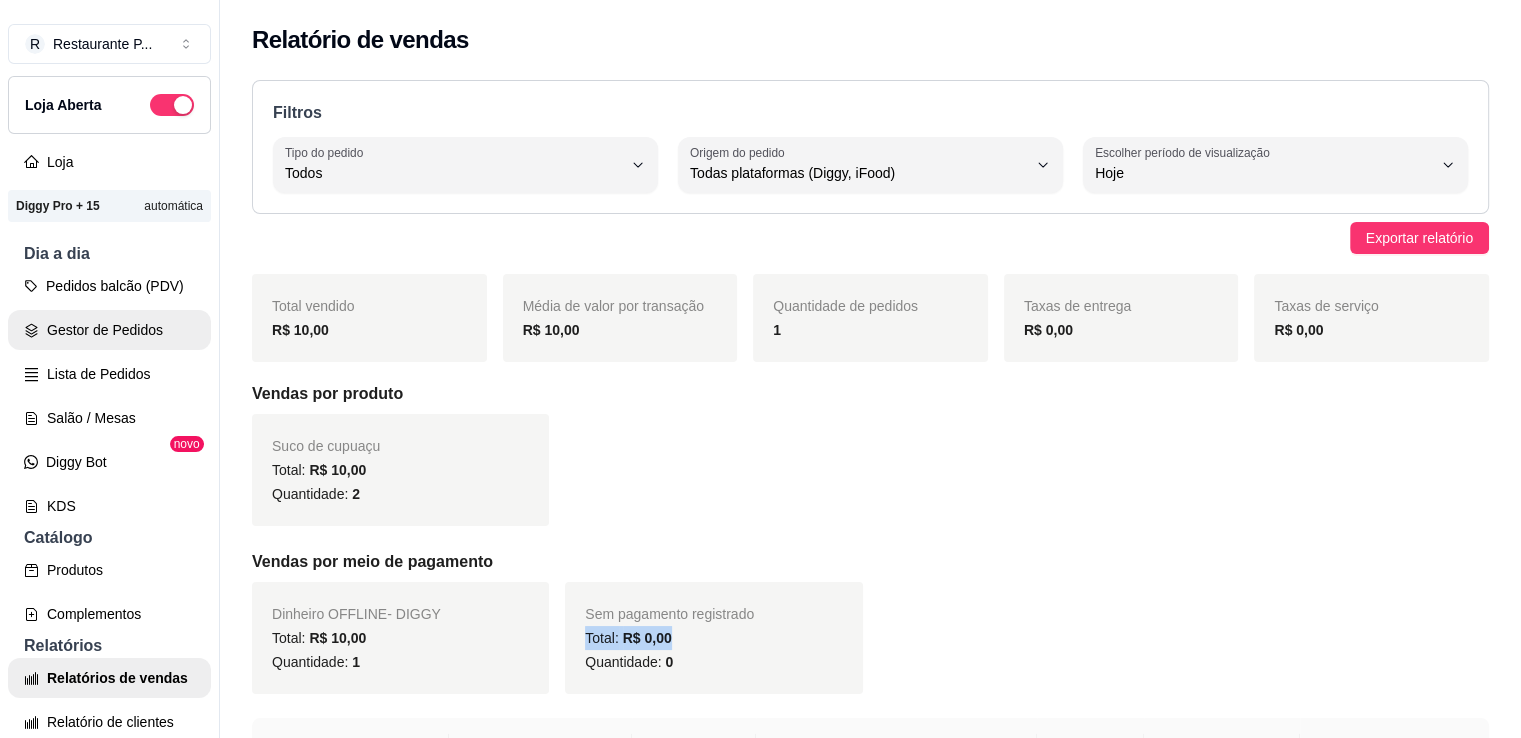 click on "Gestor de Pedidos" at bounding box center (109, 330) 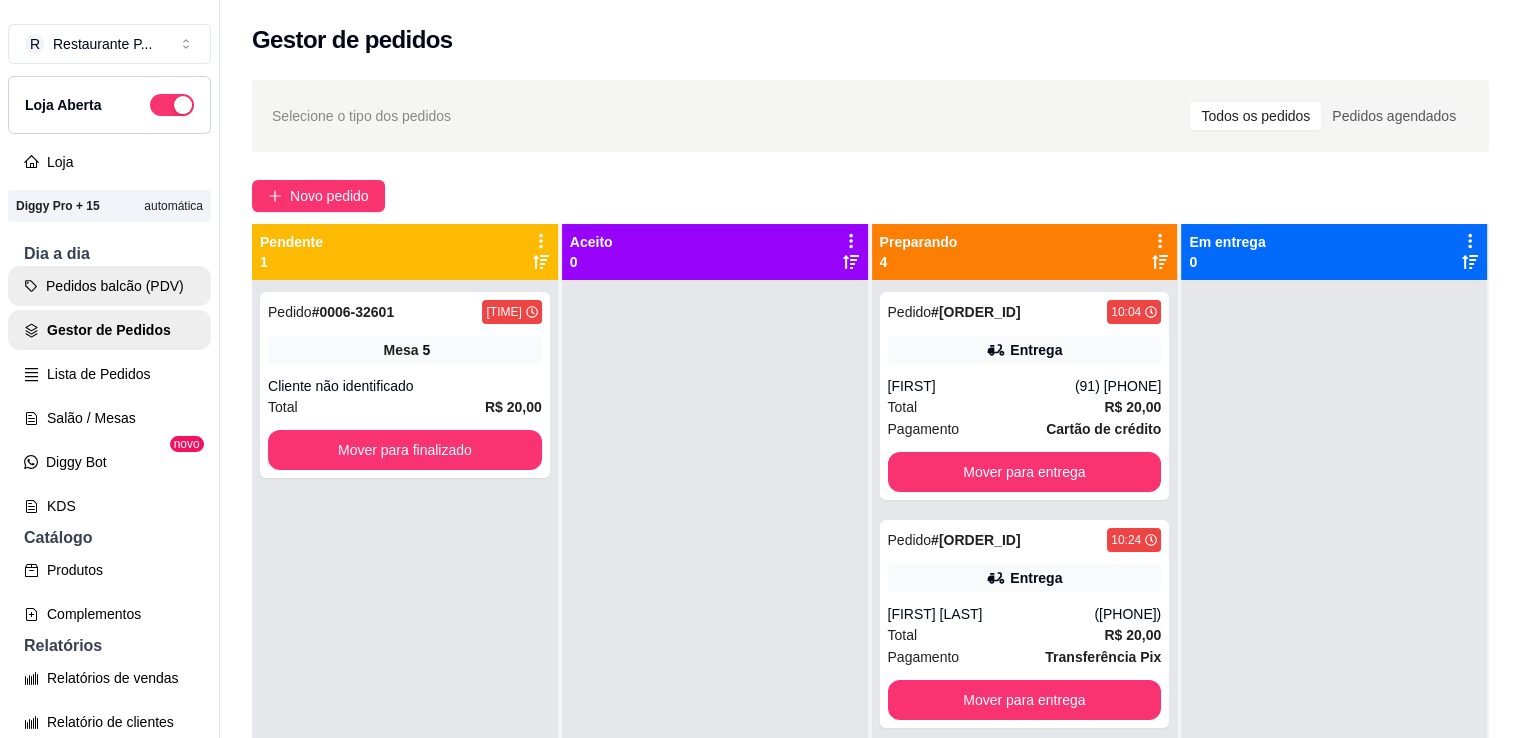 click on "Pedidos balcão (PDV)" at bounding box center [109, 286] 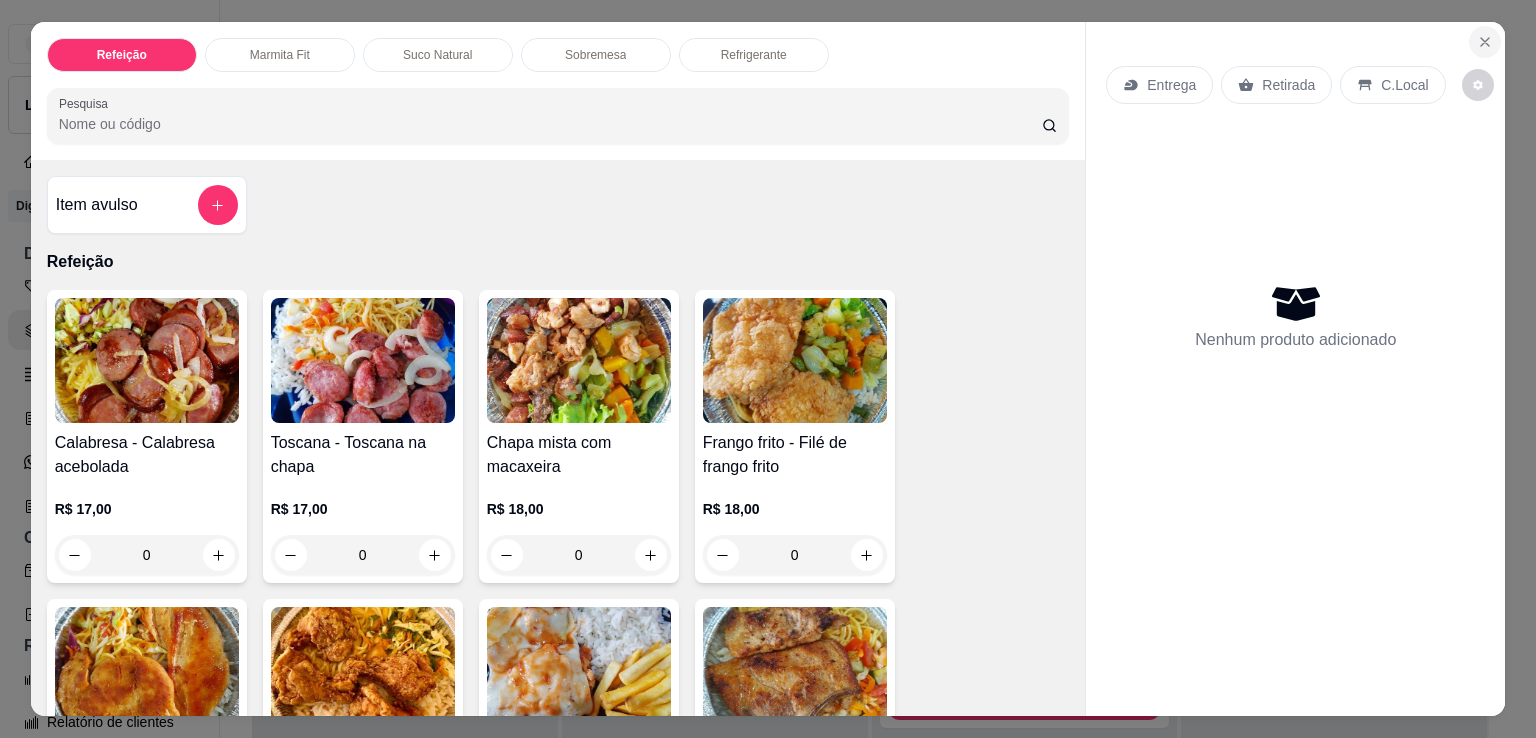 click 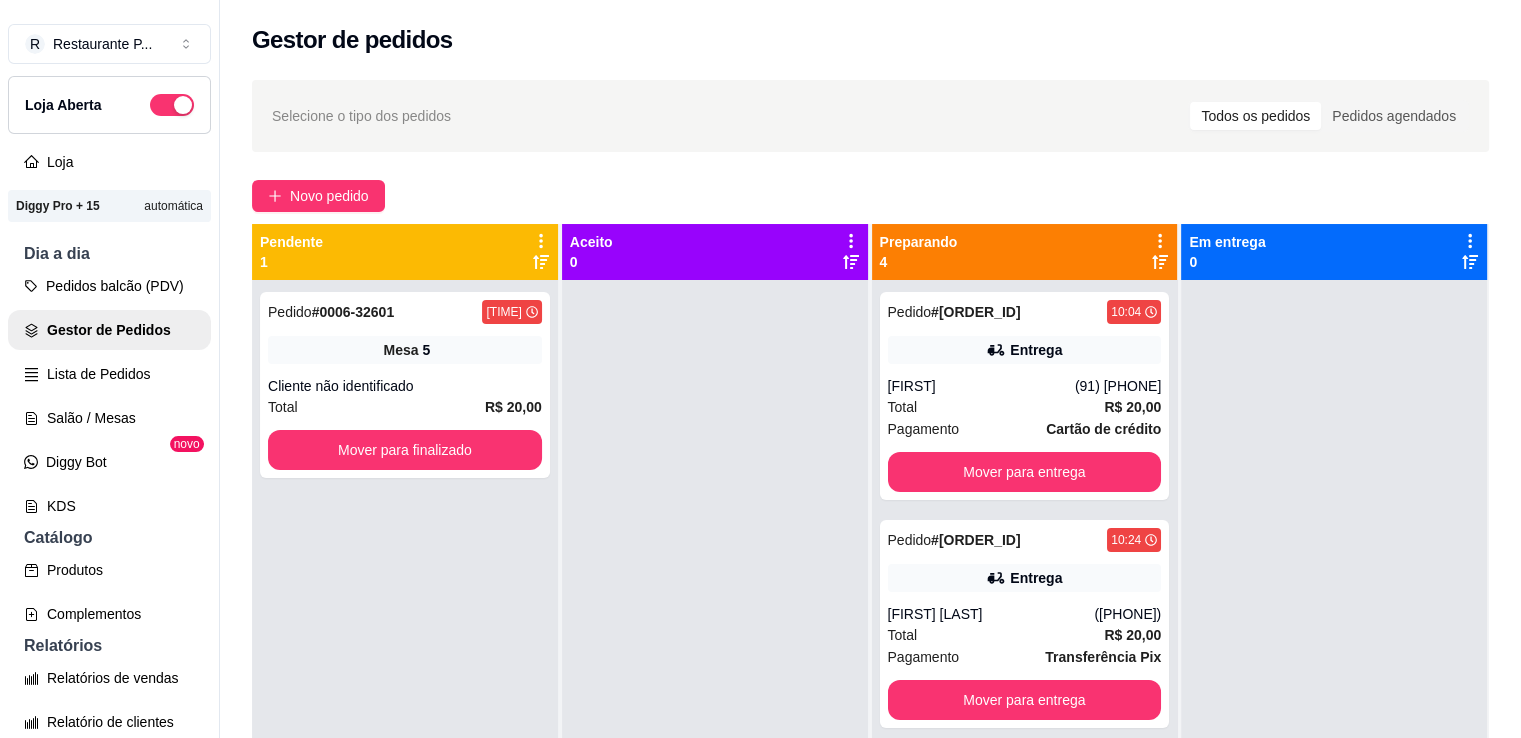 drag, startPoint x: 939, startPoint y: 49, endPoint x: 730, endPoint y: 29, distance: 209.95476 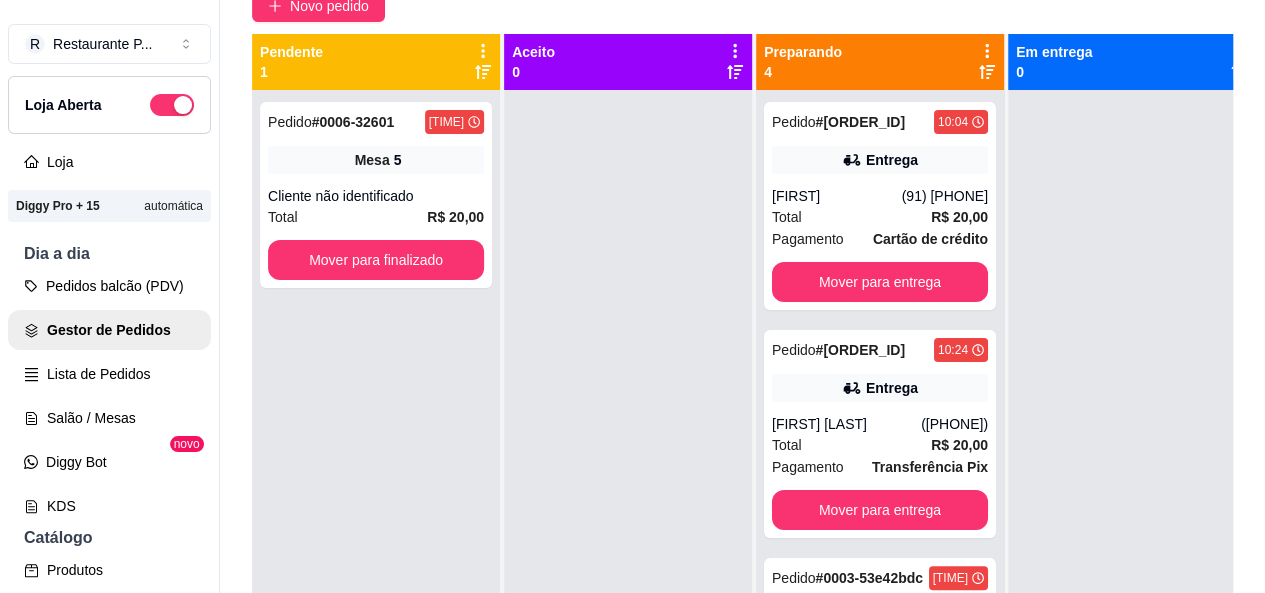 scroll, scrollTop: 212, scrollLeft: 0, axis: vertical 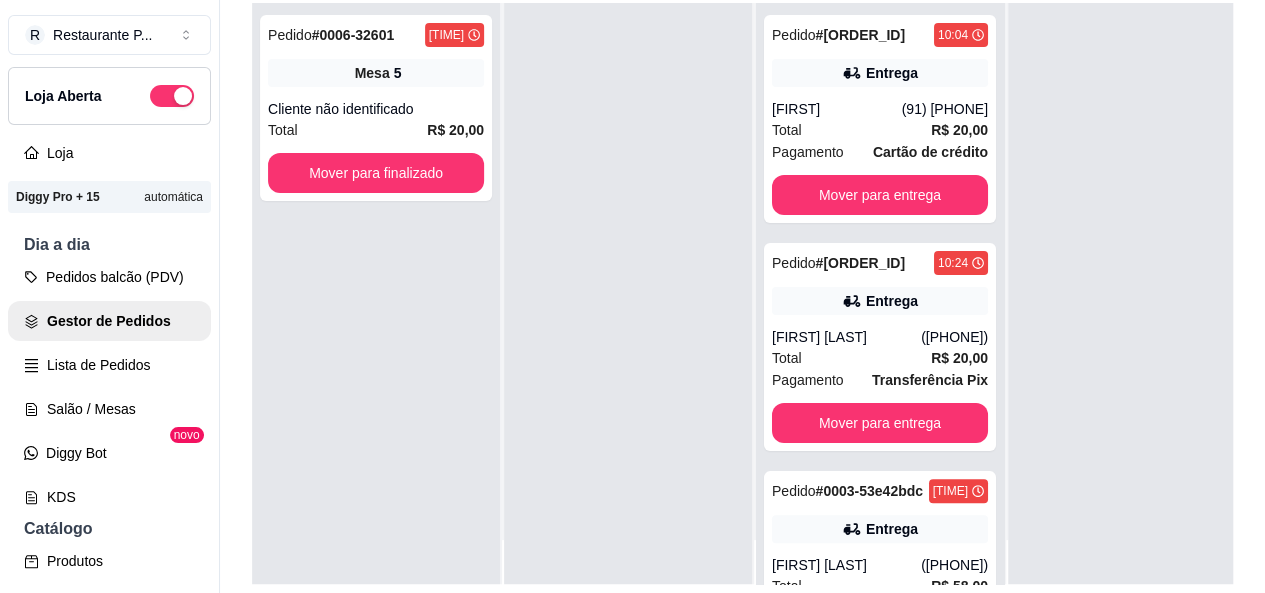 drag, startPoint x: 1198, startPoint y: 380, endPoint x: 1198, endPoint y: 315, distance: 65 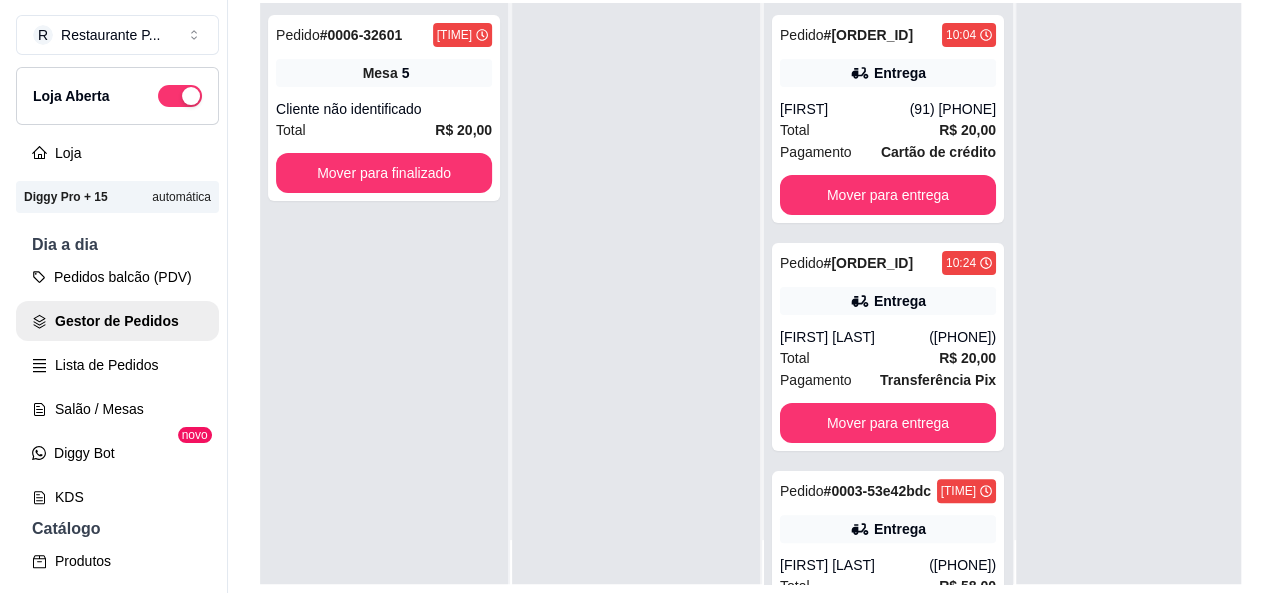 scroll, scrollTop: 0, scrollLeft: 0, axis: both 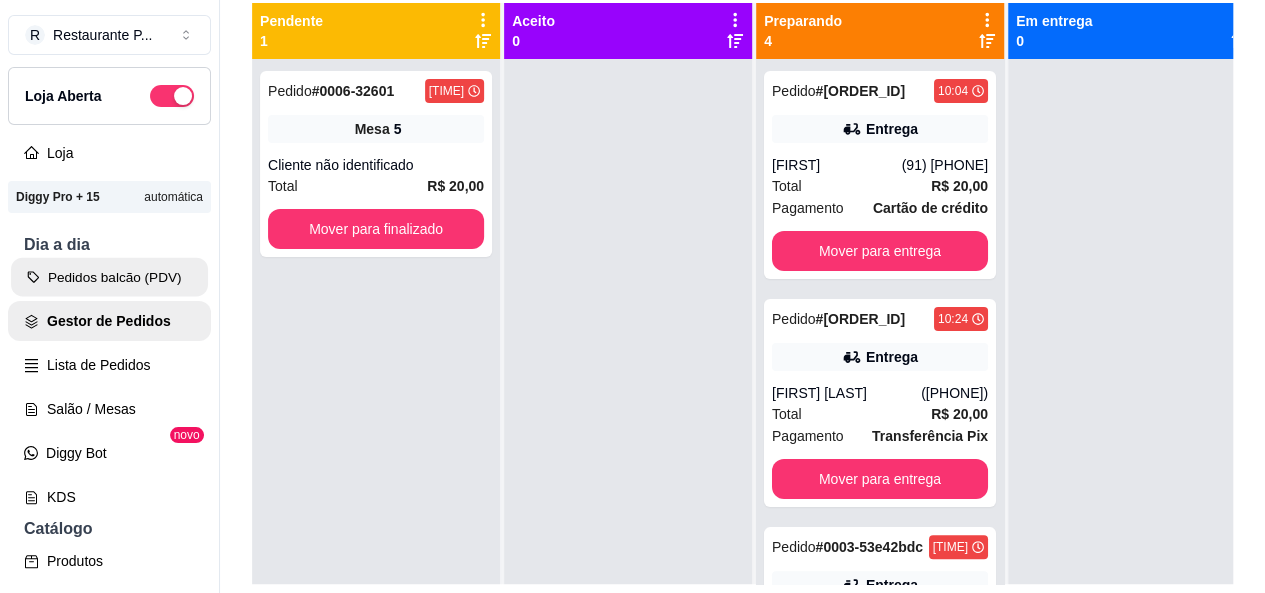 click on "Pedidos balcão (PDV)" at bounding box center [109, 277] 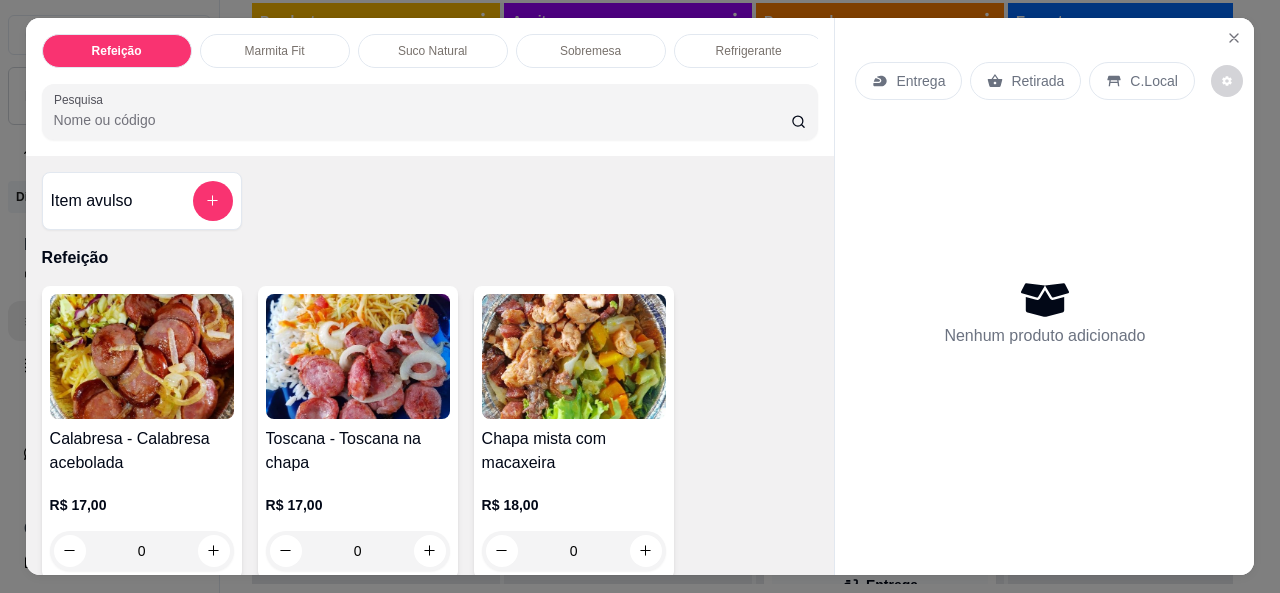 drag, startPoint x: 1257, startPoint y: 179, endPoint x: 1257, endPoint y: 377, distance: 198 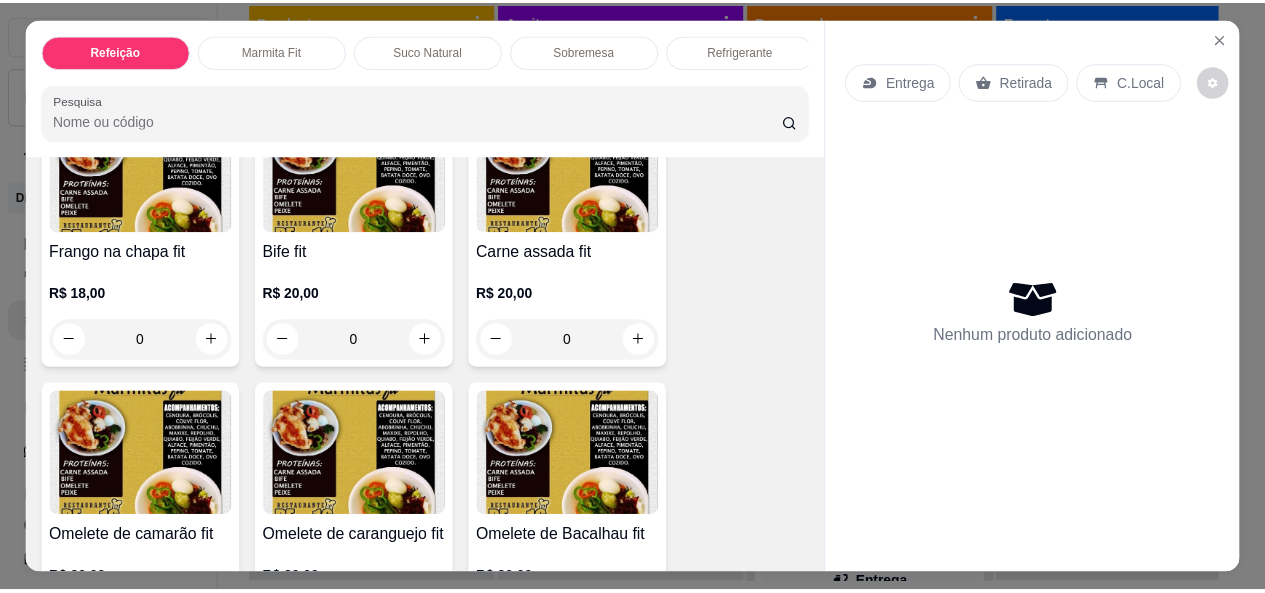 scroll, scrollTop: 2614, scrollLeft: 0, axis: vertical 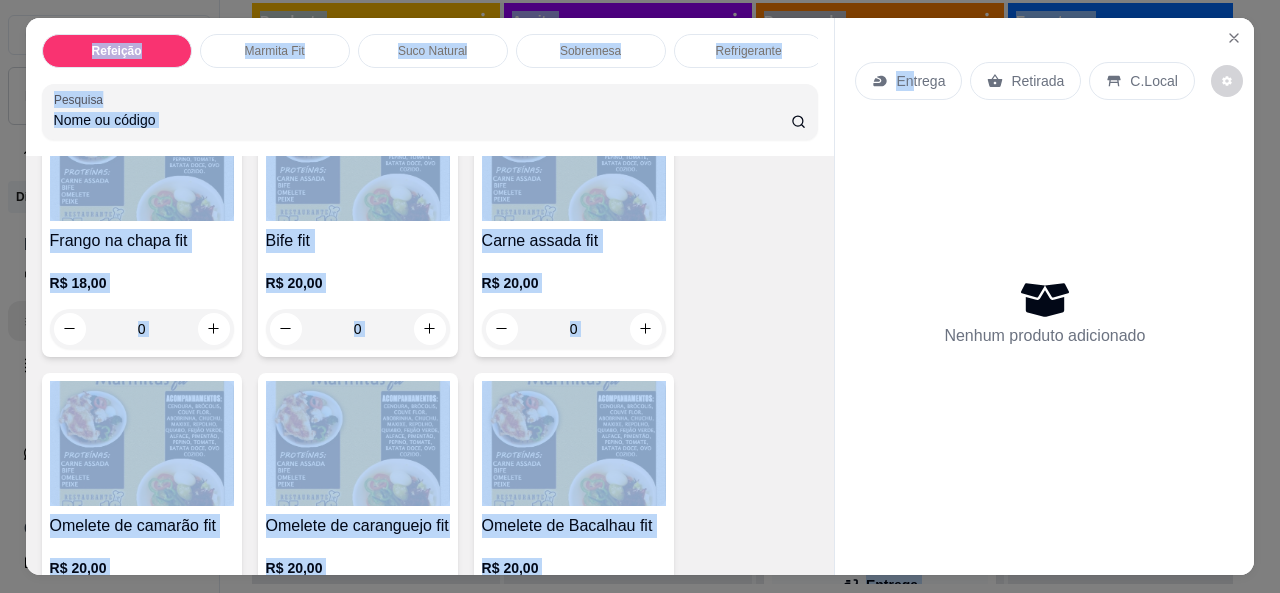 drag, startPoint x: 902, startPoint y: 33, endPoint x: 918, endPoint y: -17, distance: 52.49762 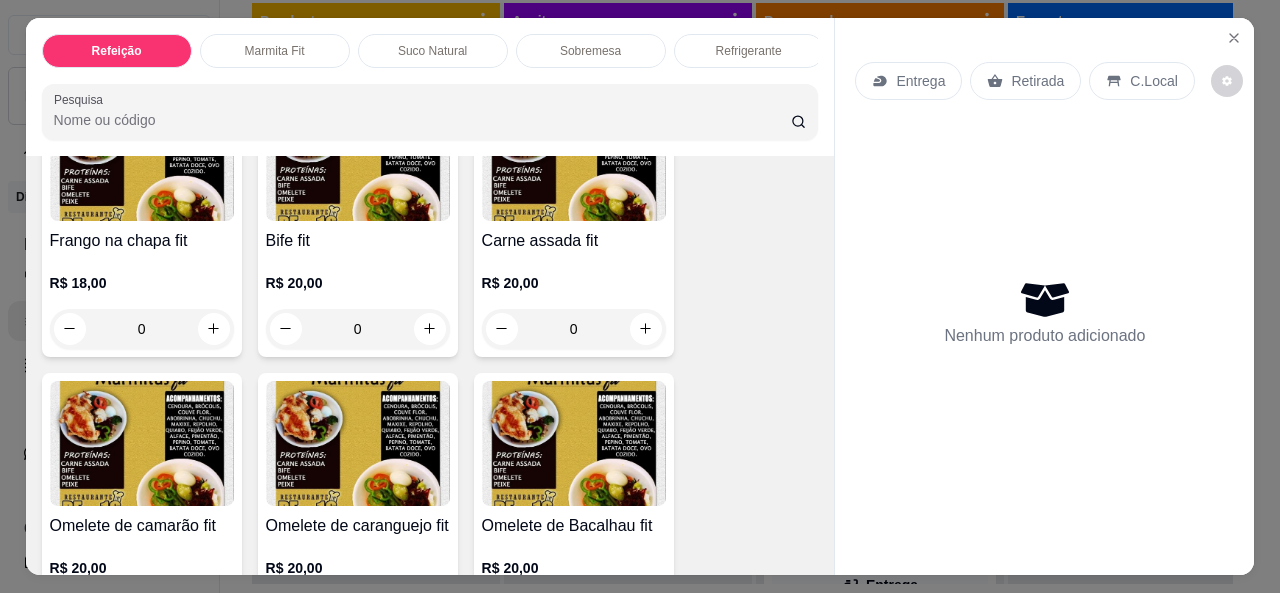 click on "Nenhum produto adicionado" at bounding box center (1044, 312) 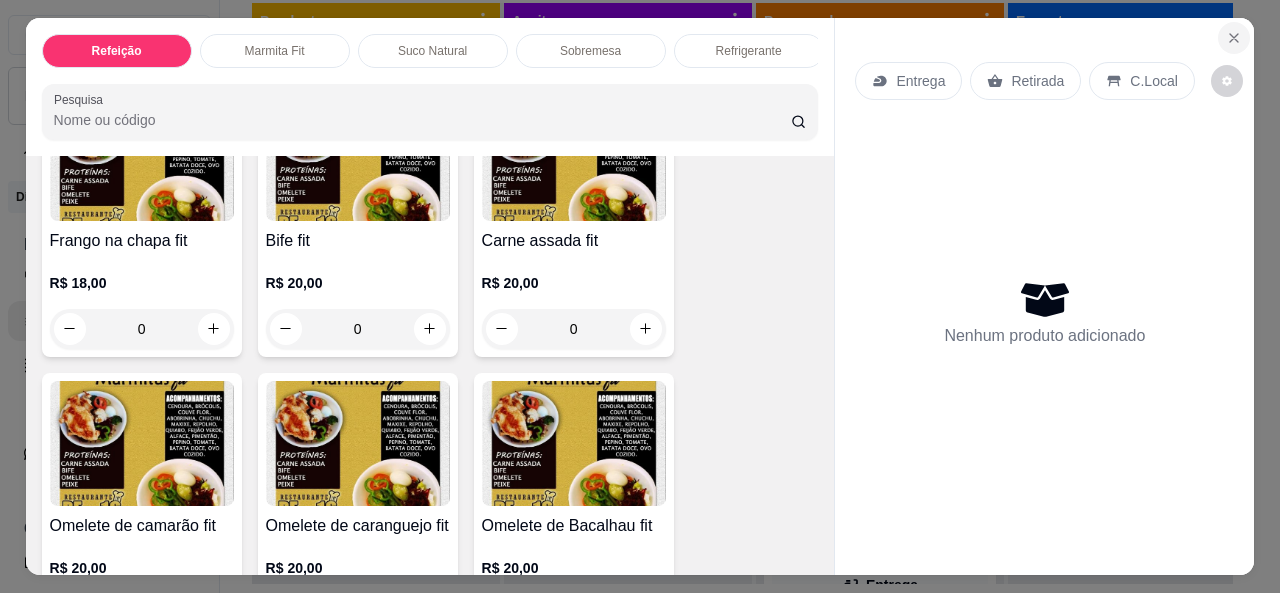 click at bounding box center (1234, 38) 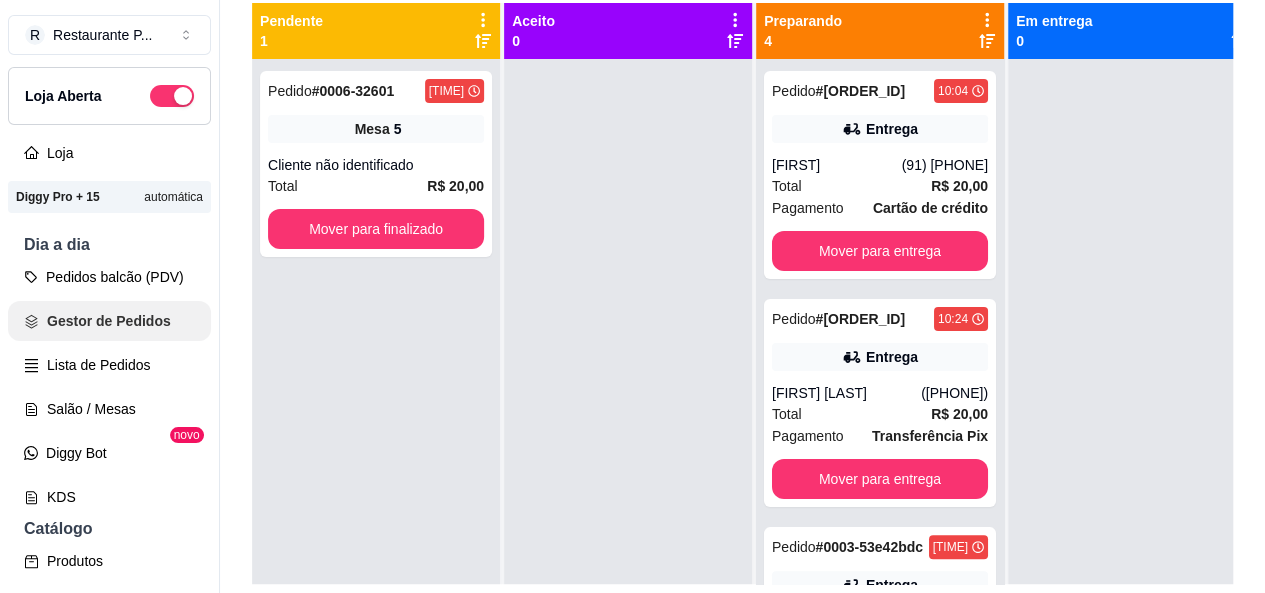 click on "Gestor de Pedidos" at bounding box center (109, 321) 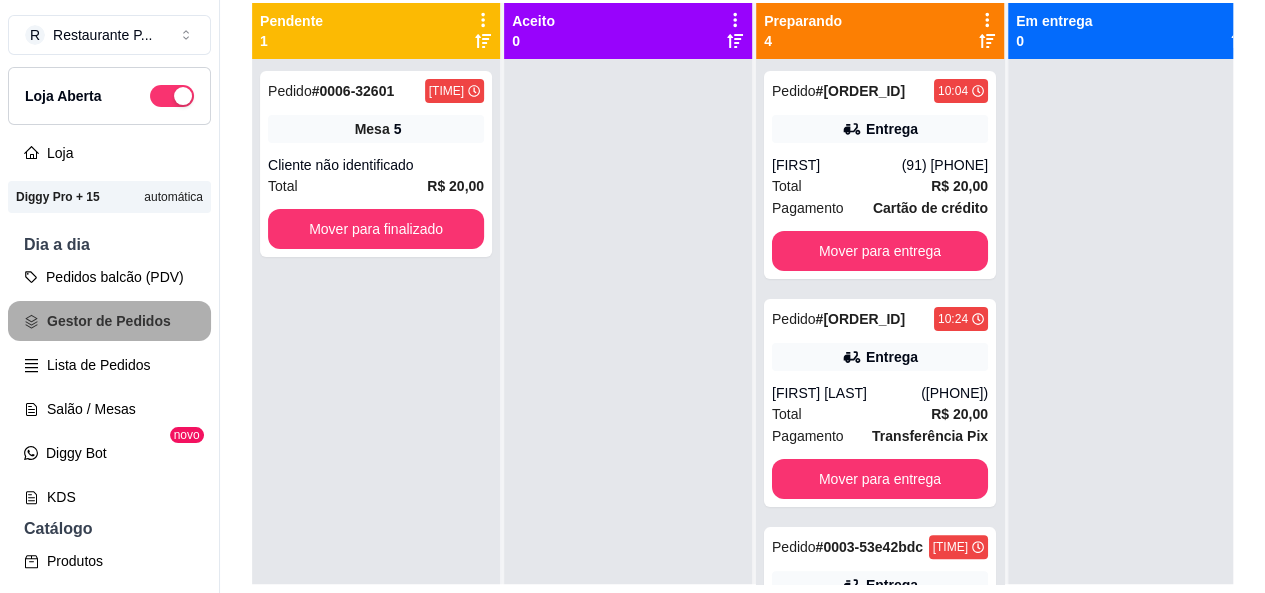scroll, scrollTop: 0, scrollLeft: 0, axis: both 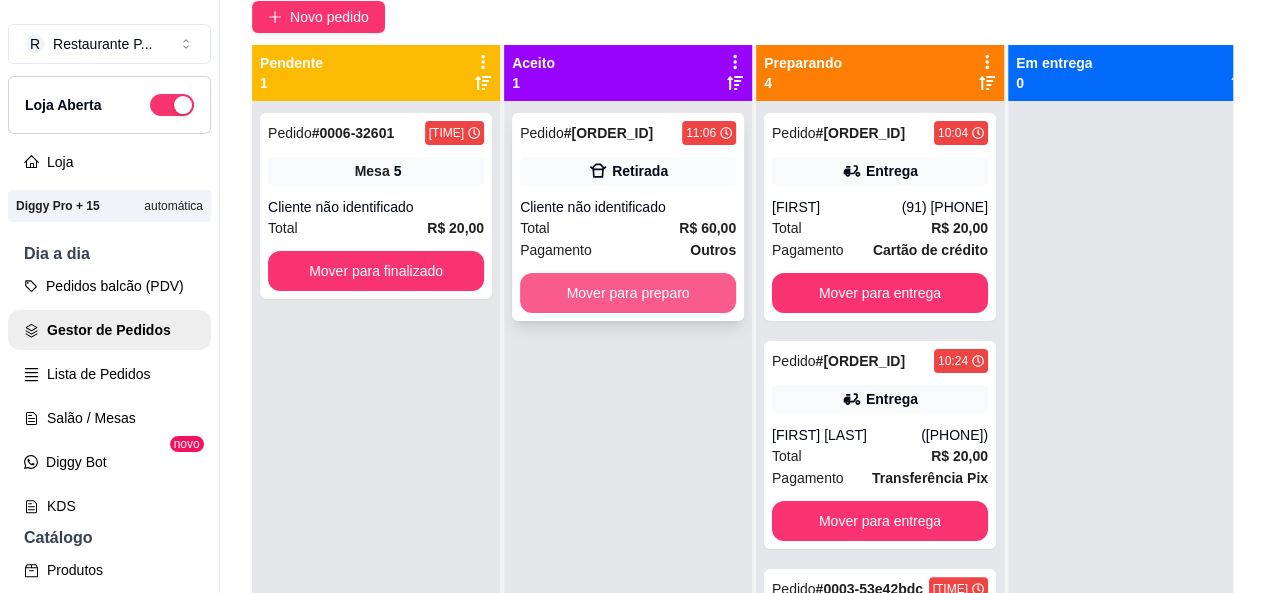 click on "Mover para preparo" at bounding box center (628, 293) 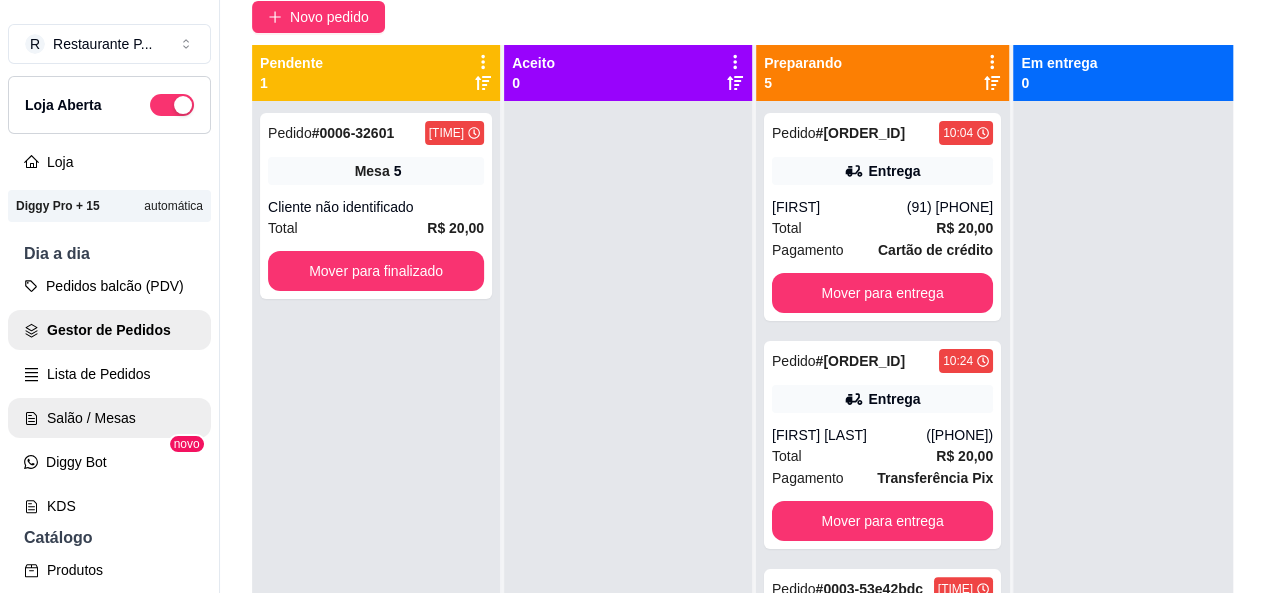 click on "Salão / Mesas" at bounding box center (109, 418) 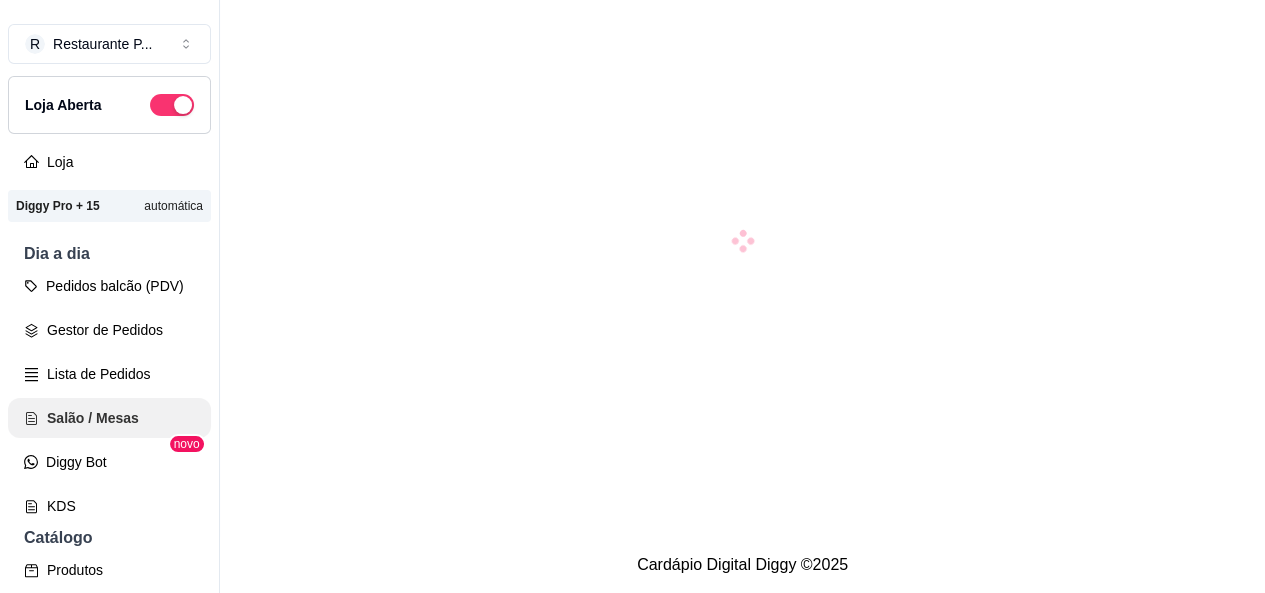 scroll, scrollTop: 0, scrollLeft: 0, axis: both 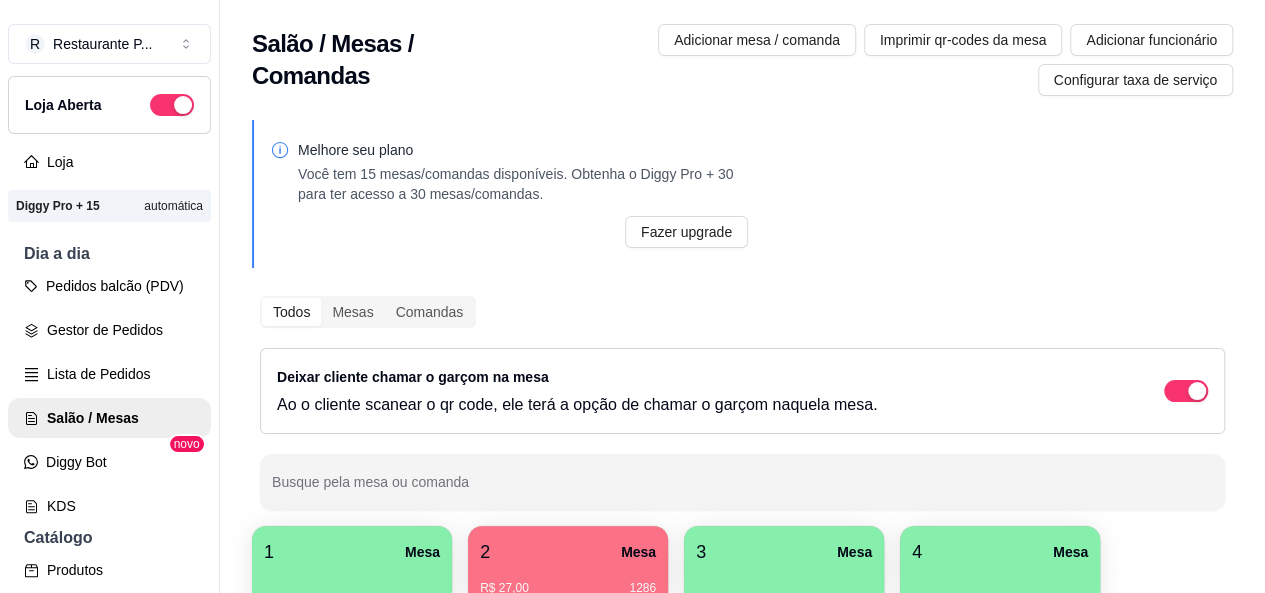 click on "Melhore seu plano
Você tem 15 mesas/comandas disponíveis. Obtenha o Diggy Pro + 30 para ter acesso a 30 mesas/comandas. Fazer upgrade" at bounding box center (508, 194) 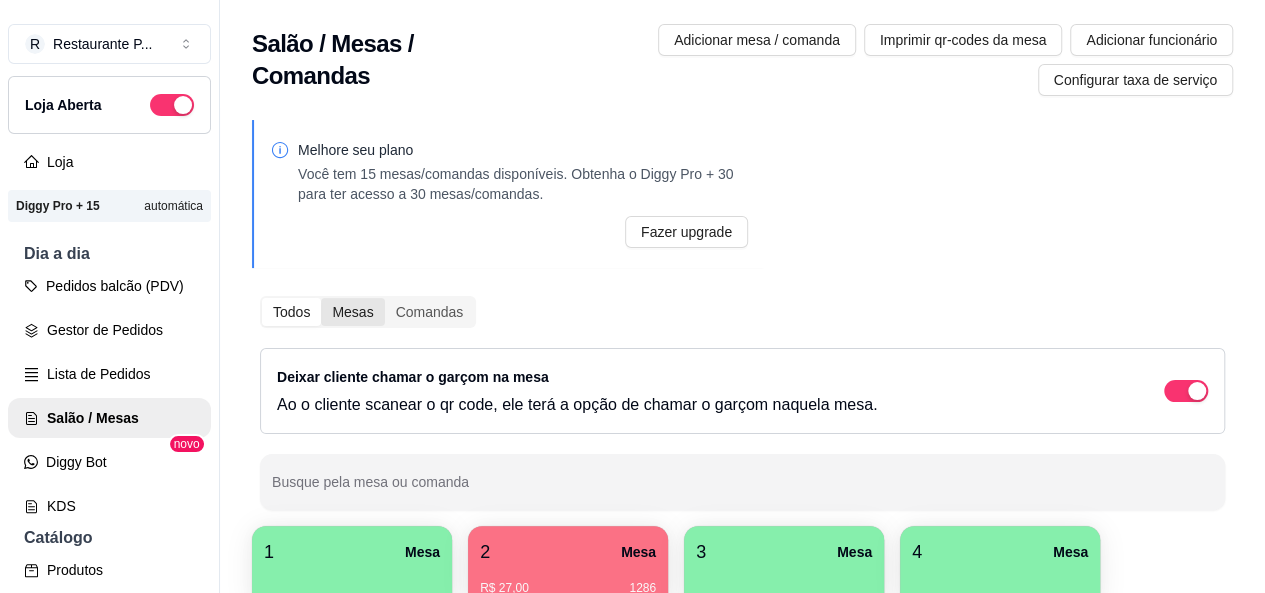 click on "Mesas" at bounding box center [352, 312] 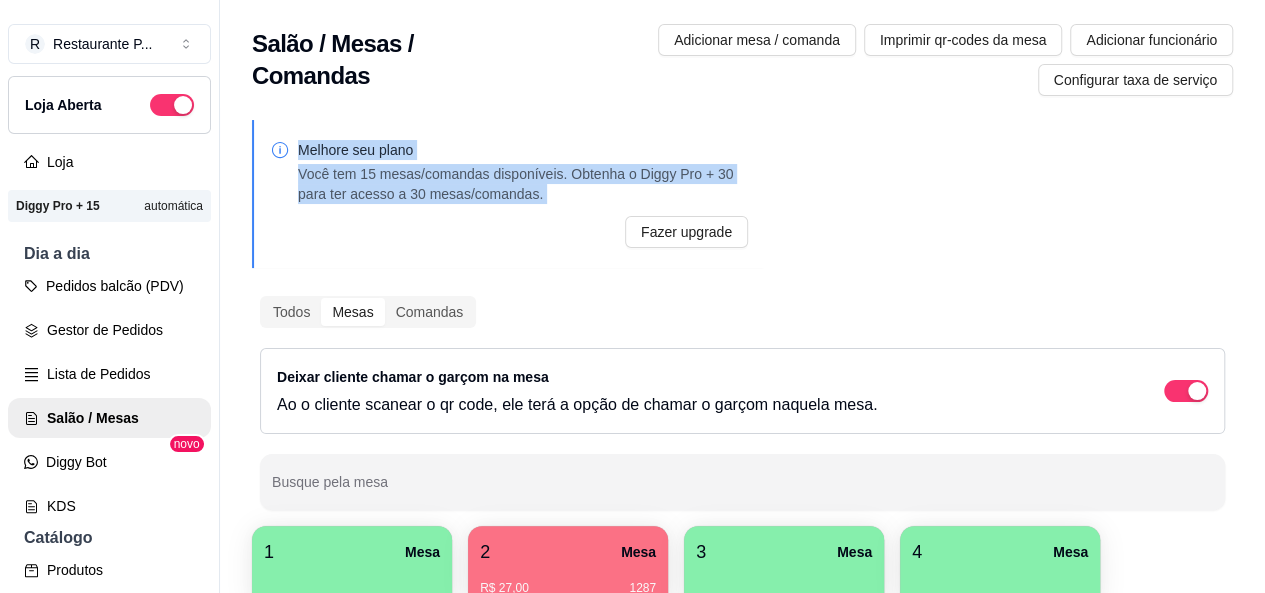 drag, startPoint x: 251, startPoint y: 200, endPoint x: 240, endPoint y: 186, distance: 17.804493 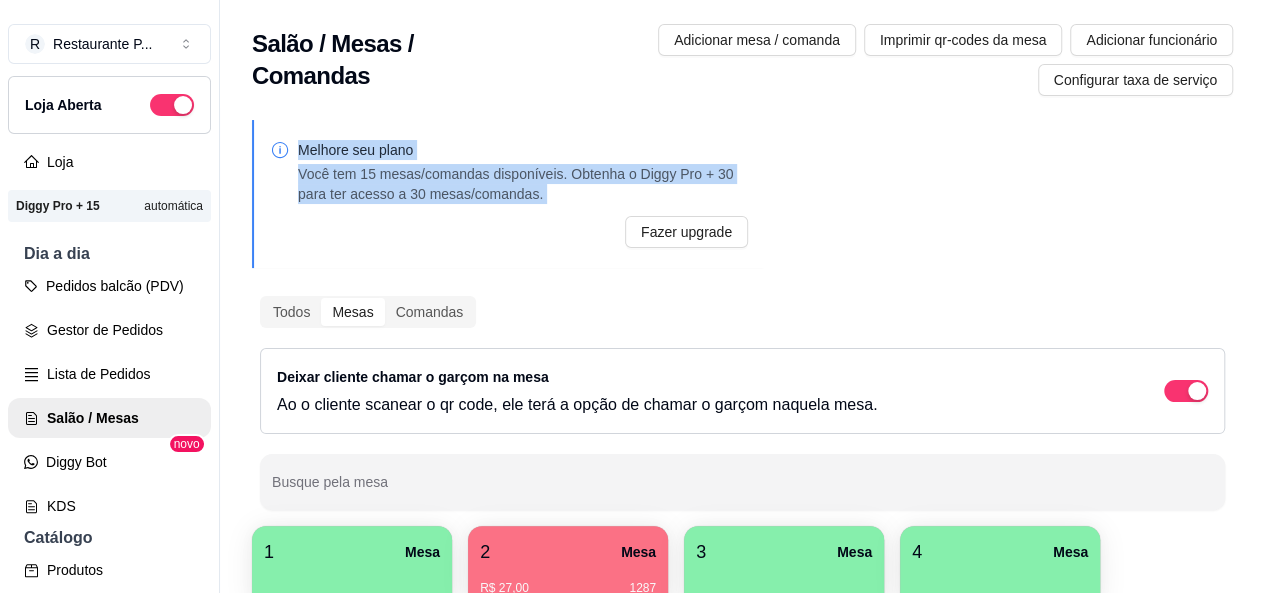 click on "Melhore seu plano
Você tem 15 mesas/comandas disponíveis. Obtenha o Diggy Pro + 30 para ter acesso a 30 mesas/comandas. Fazer upgrade" at bounding box center [508, 194] 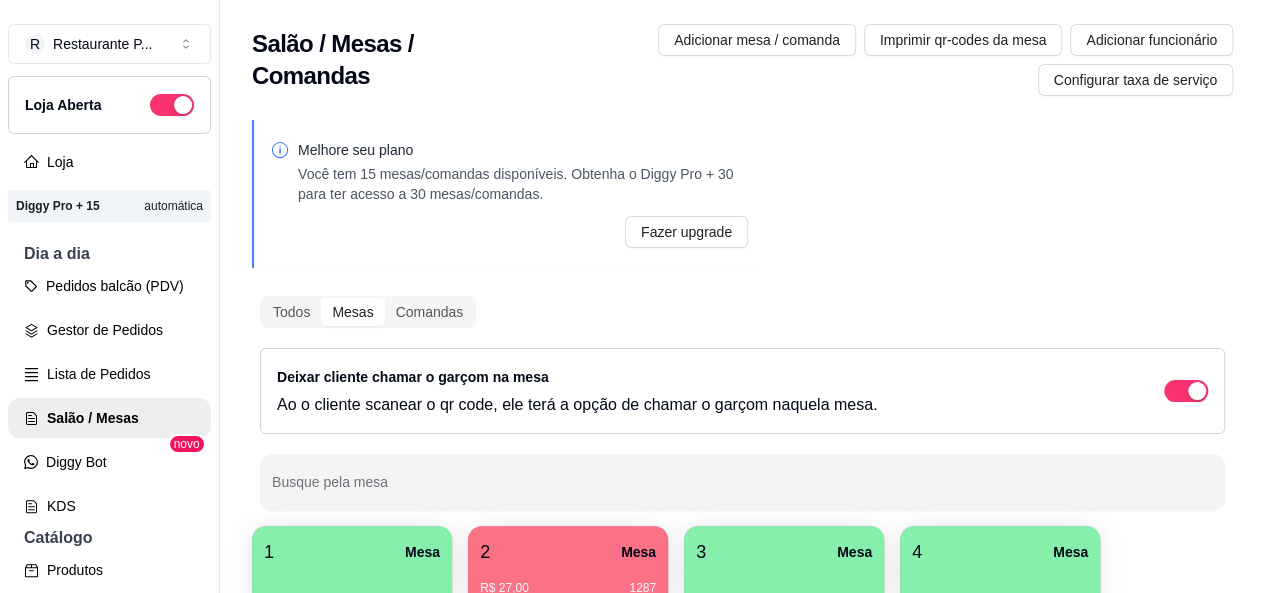 click 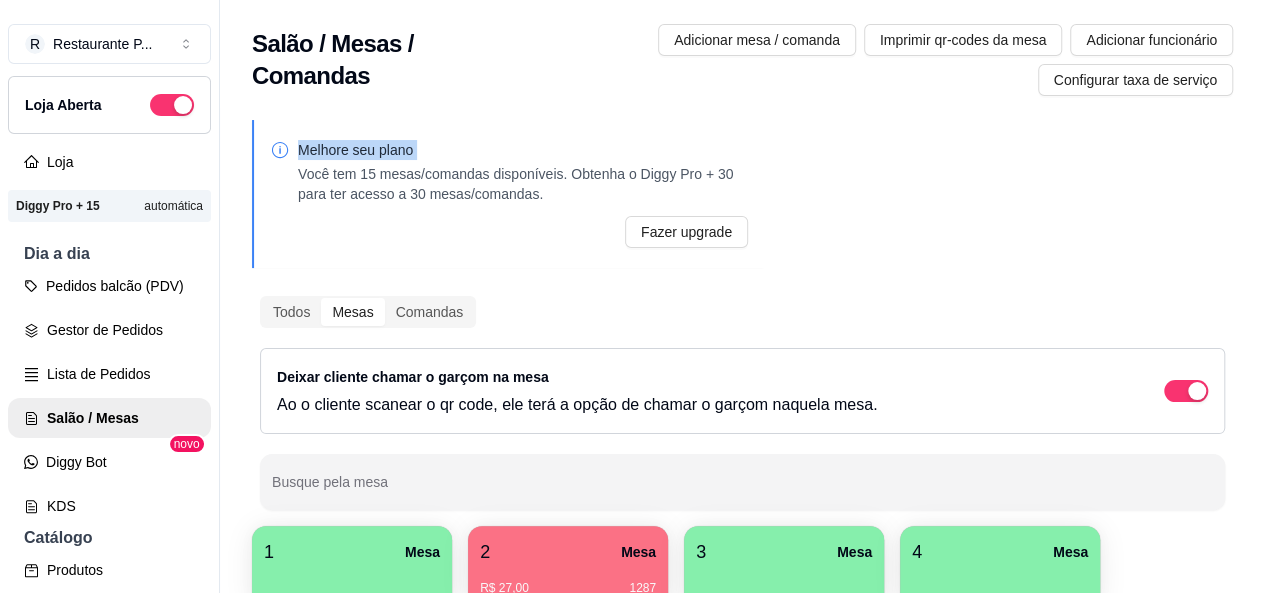 click 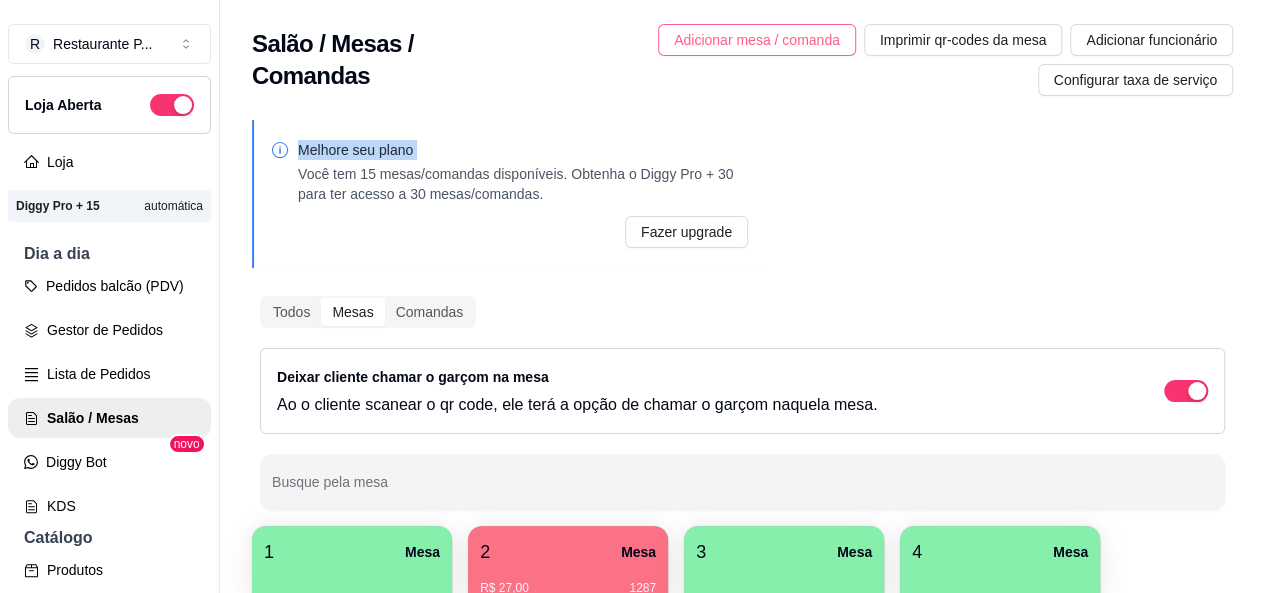 click on "Adicionar mesa / comanda" at bounding box center [757, 40] 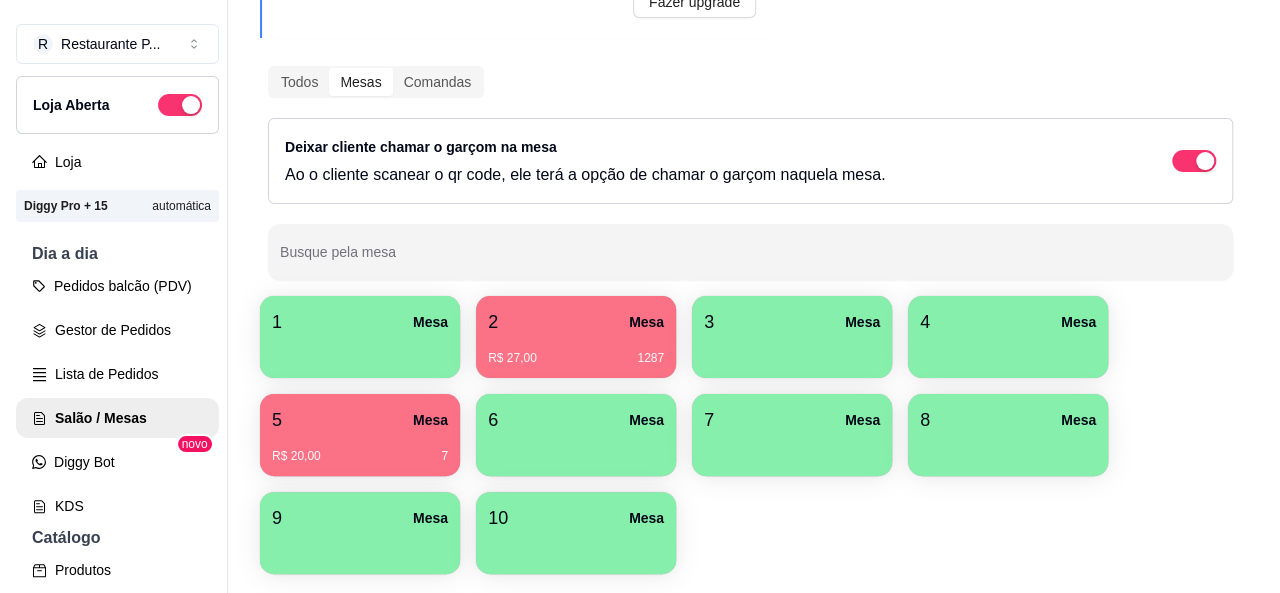 scroll, scrollTop: 305, scrollLeft: 0, axis: vertical 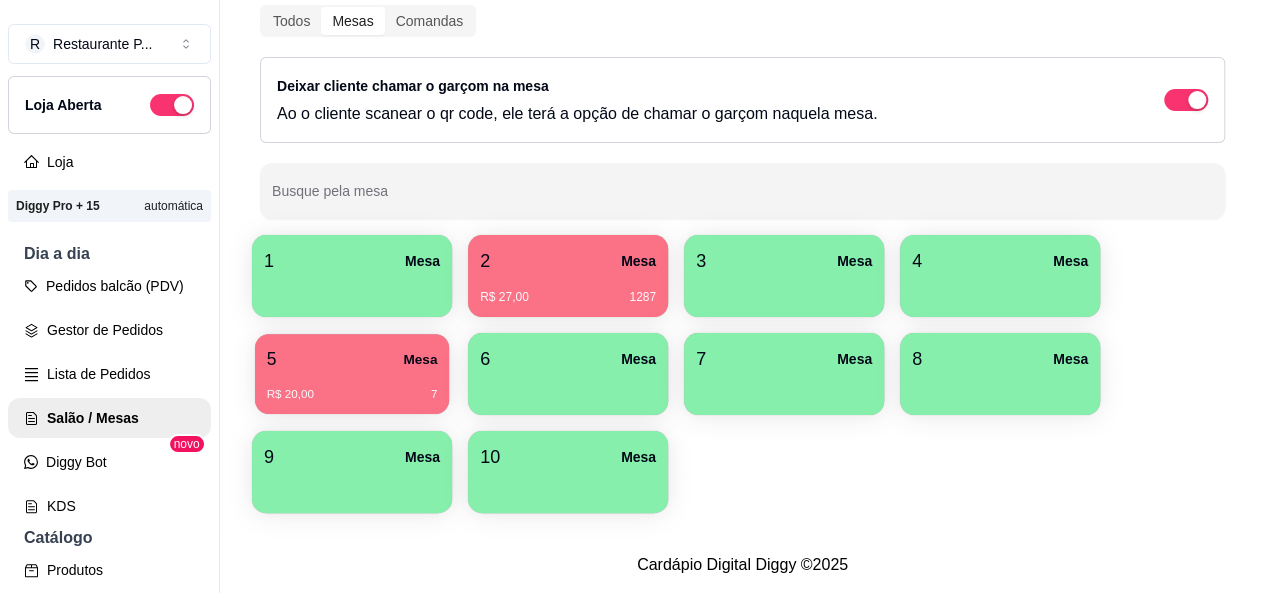 click on "5 Mesa" at bounding box center (352, 359) 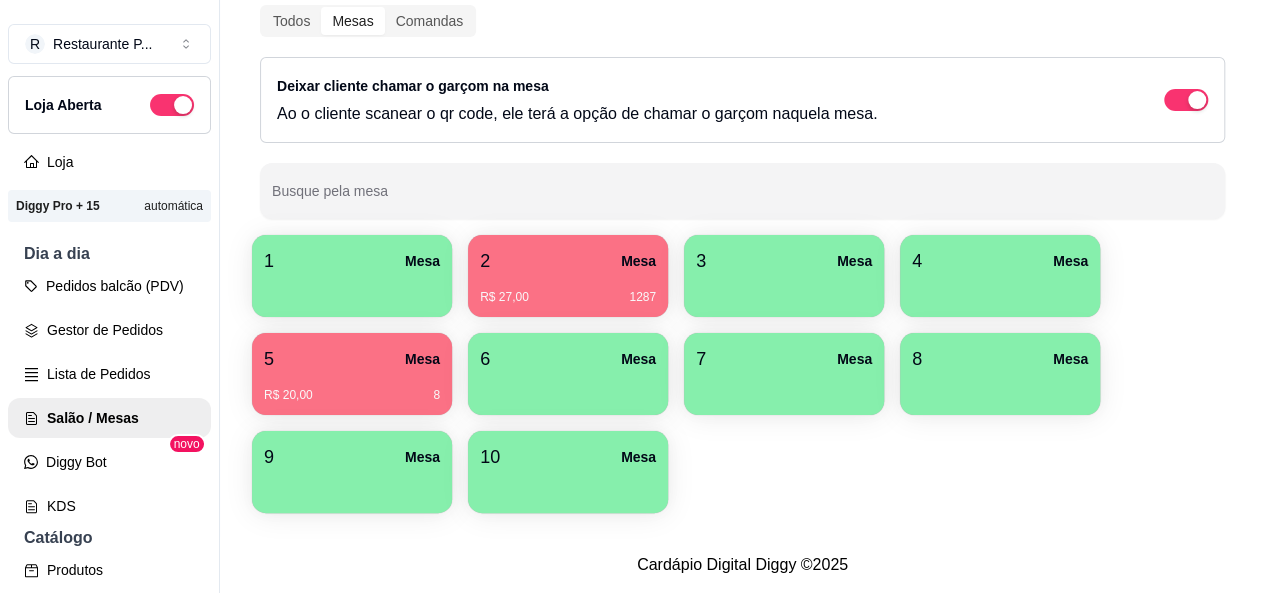 click on "R$ 27,00 1287" at bounding box center [568, 290] 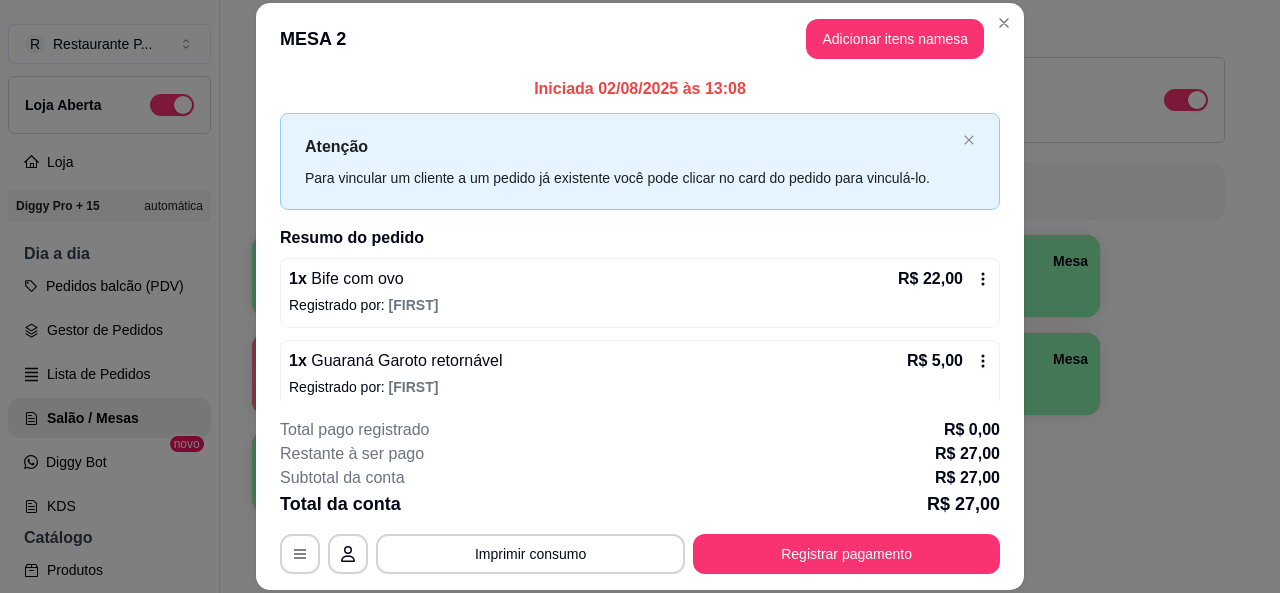 scroll, scrollTop: 19, scrollLeft: 0, axis: vertical 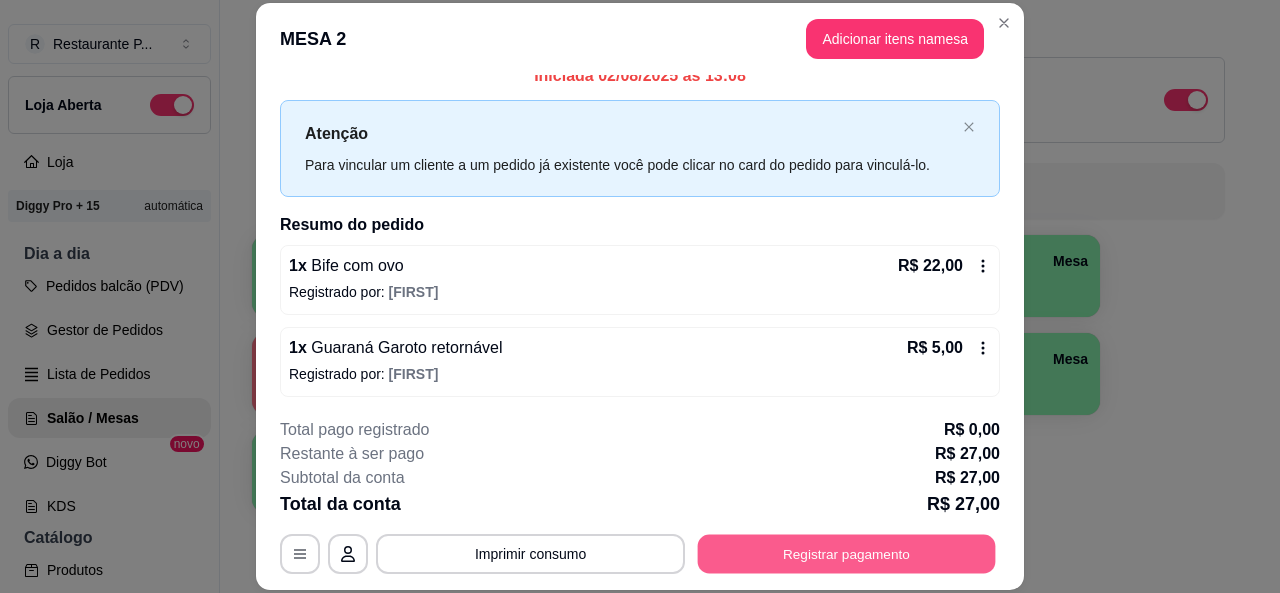 click on "Registrar pagamento" at bounding box center [847, 554] 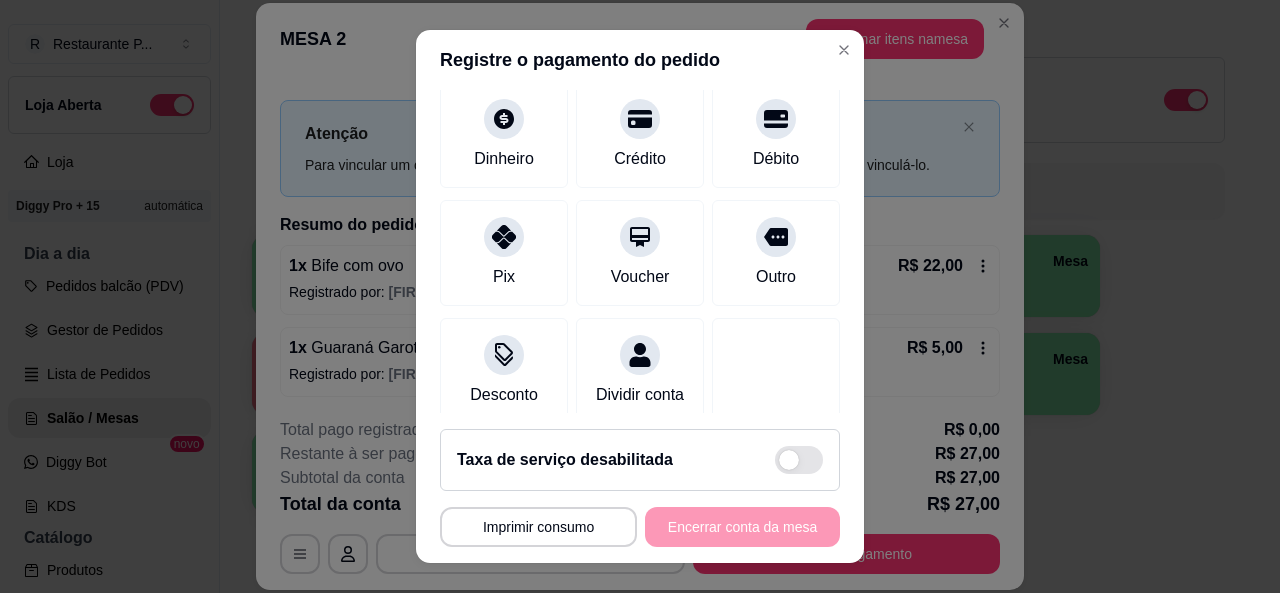 scroll, scrollTop: 187, scrollLeft: 0, axis: vertical 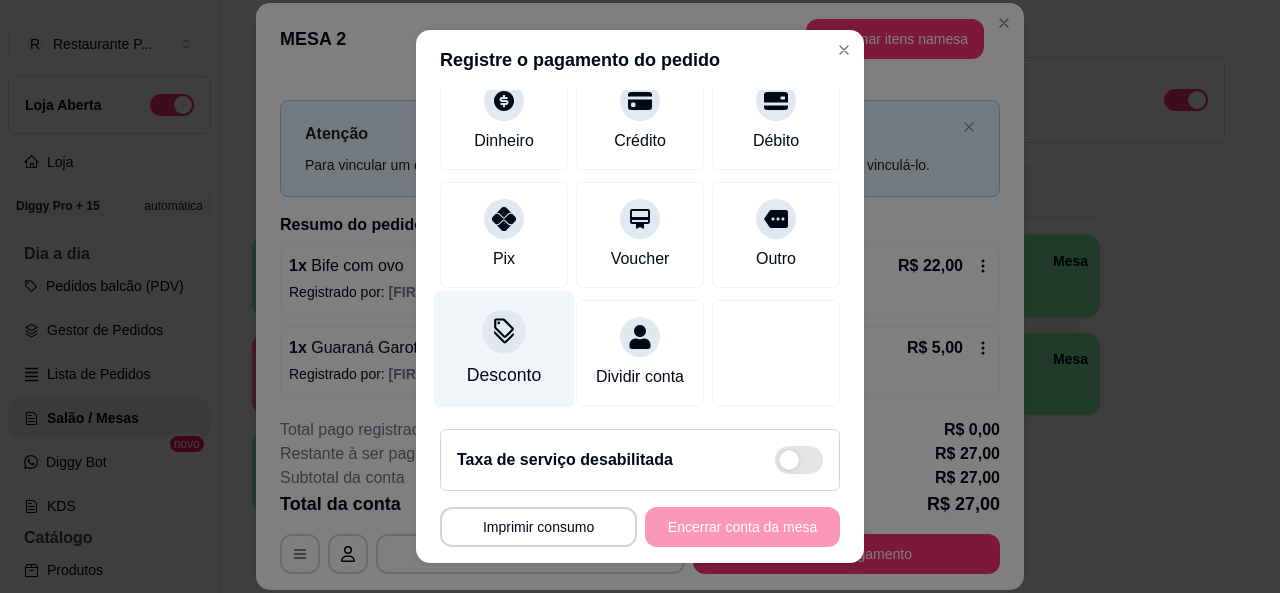 click on "Desconto" at bounding box center [504, 375] 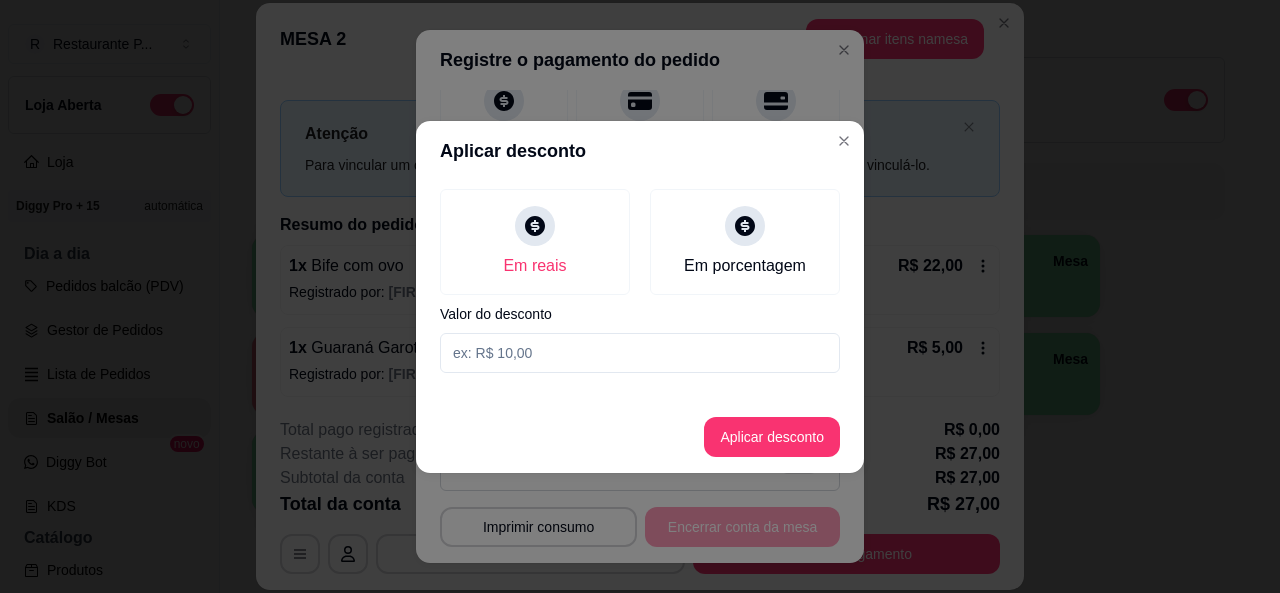 click at bounding box center (640, 353) 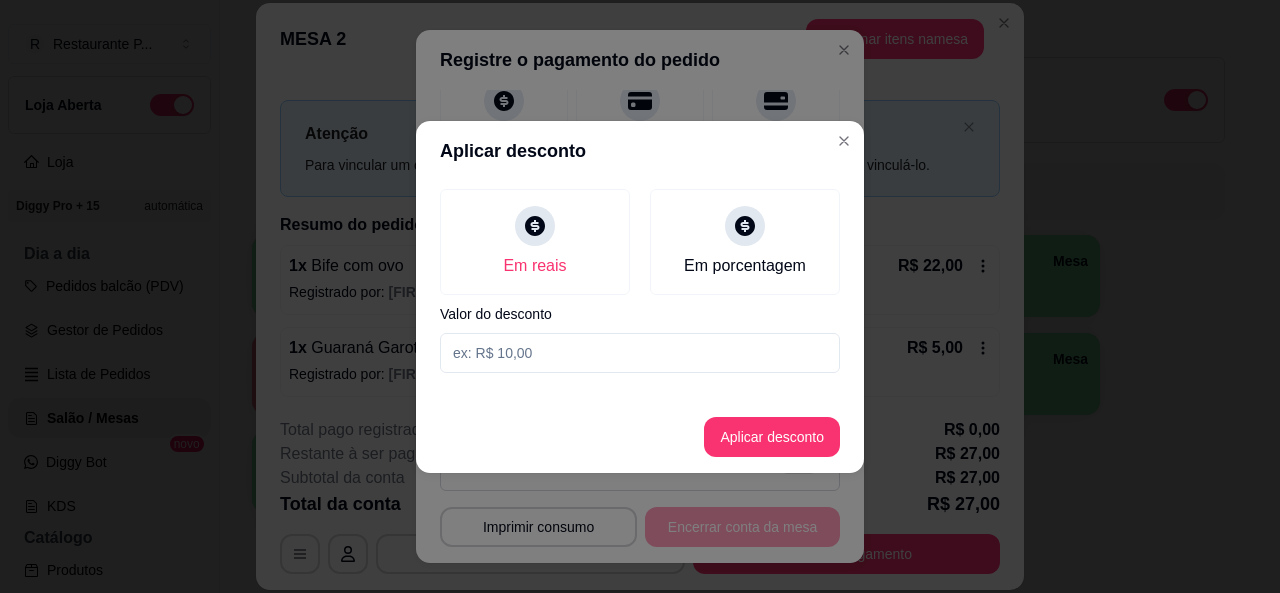click at bounding box center (640, 353) 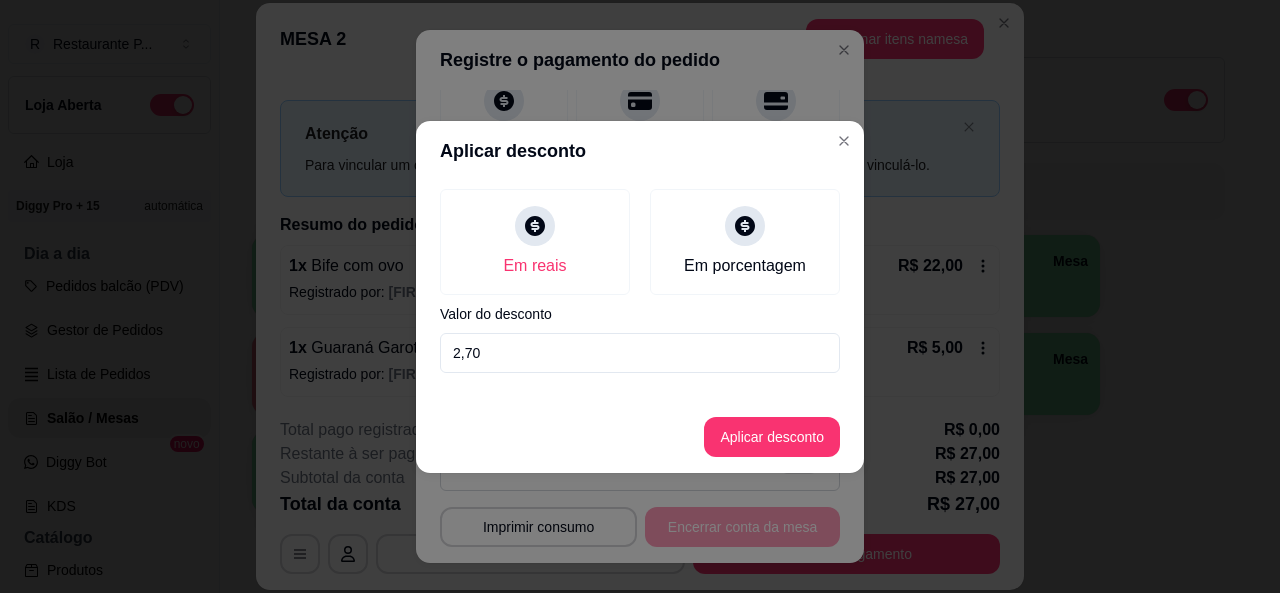 type on "27,00" 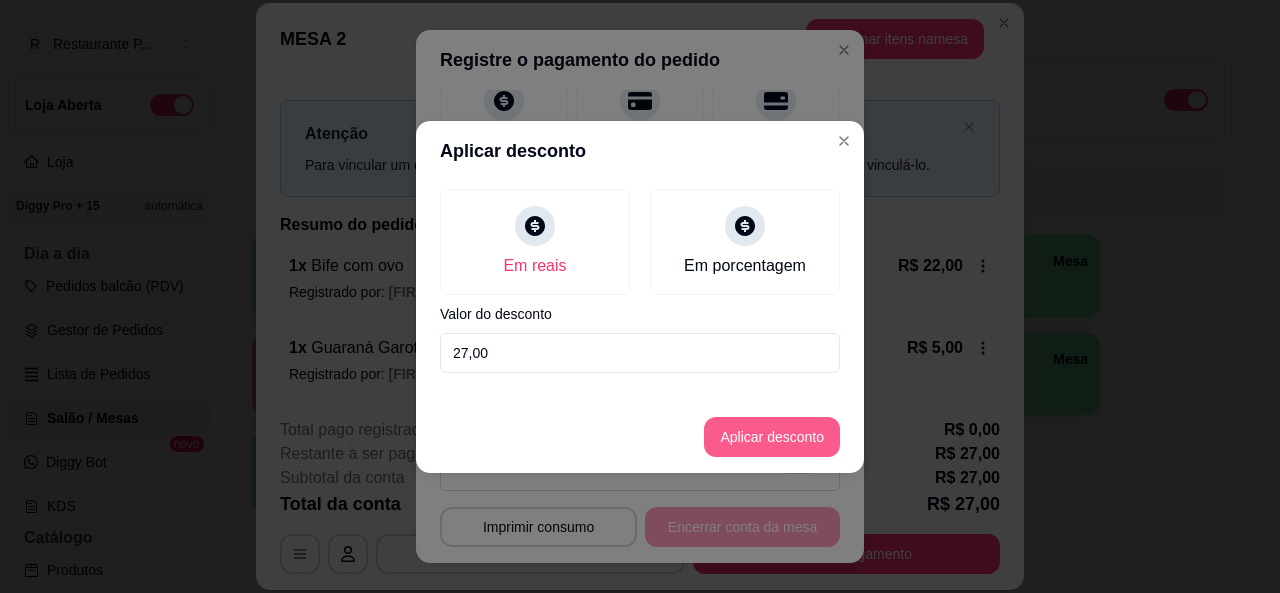 click on "Aplicar desconto" at bounding box center (772, 437) 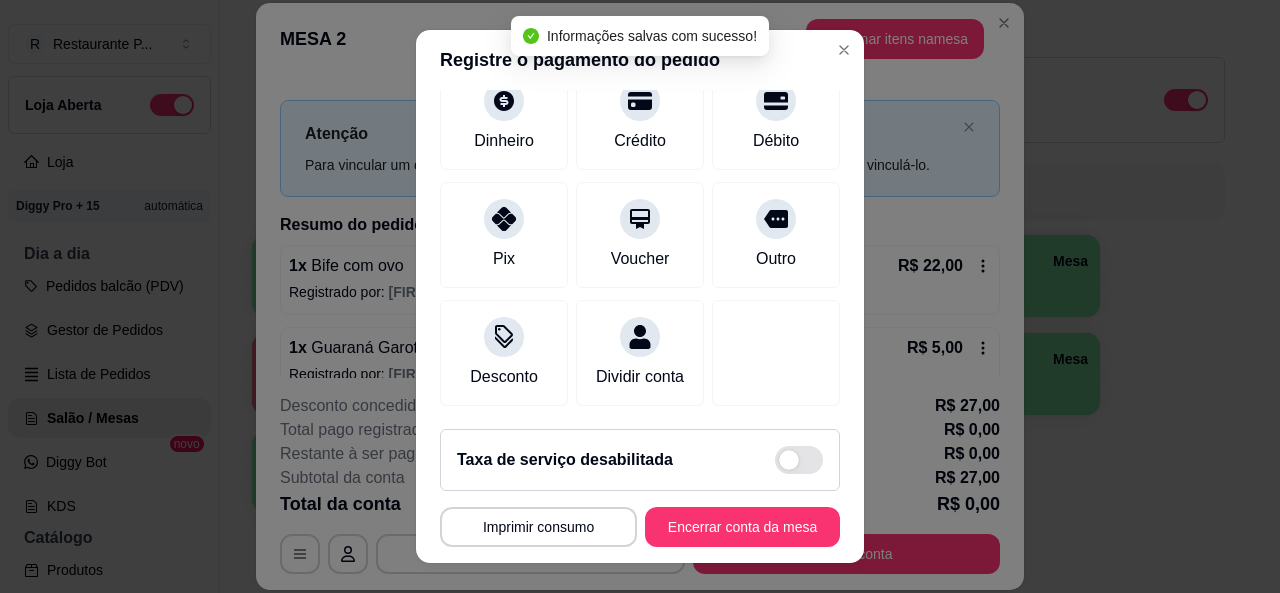 type on "R$ 0,00" 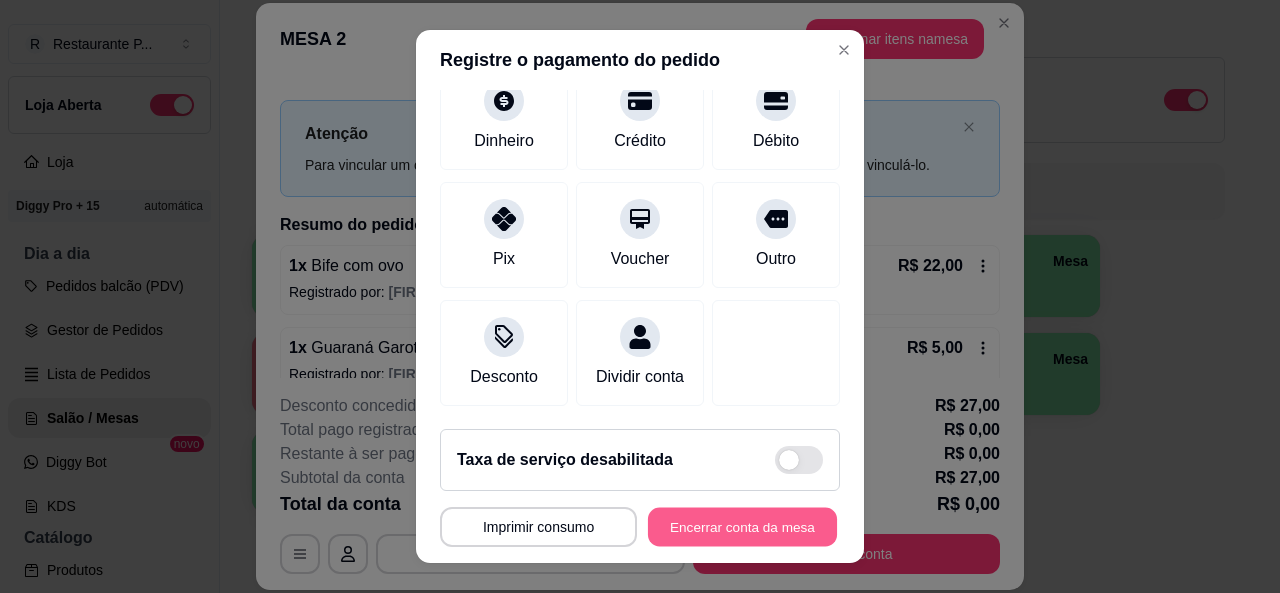 click on "Encerrar conta da mesa" at bounding box center (742, 527) 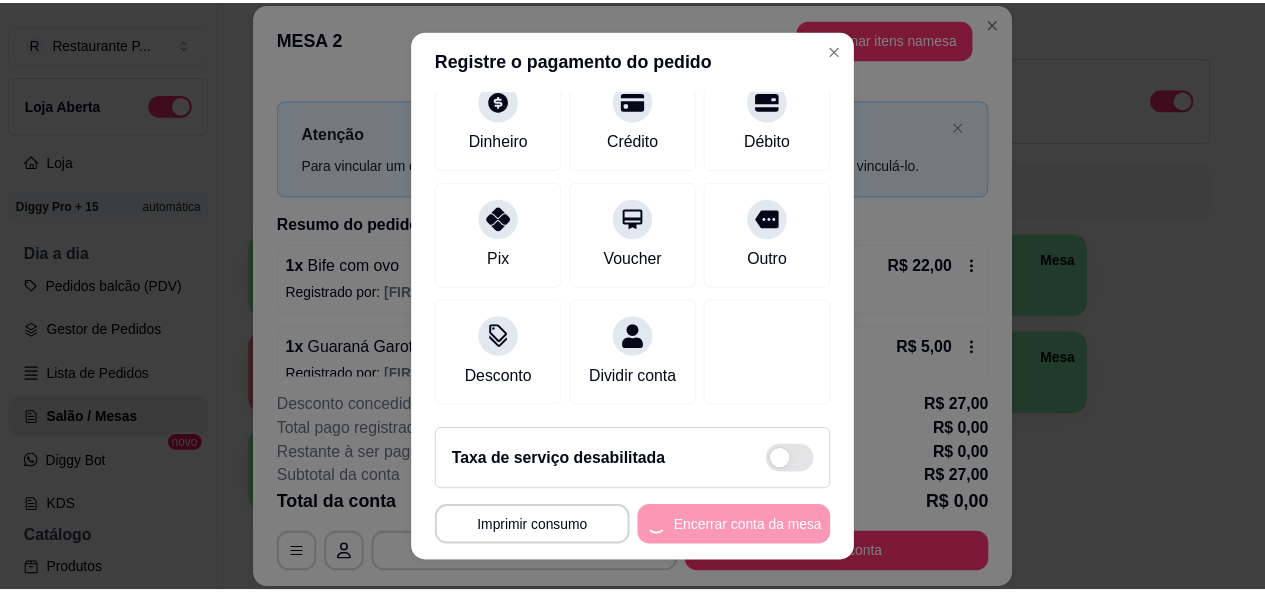 scroll, scrollTop: 0, scrollLeft: 0, axis: both 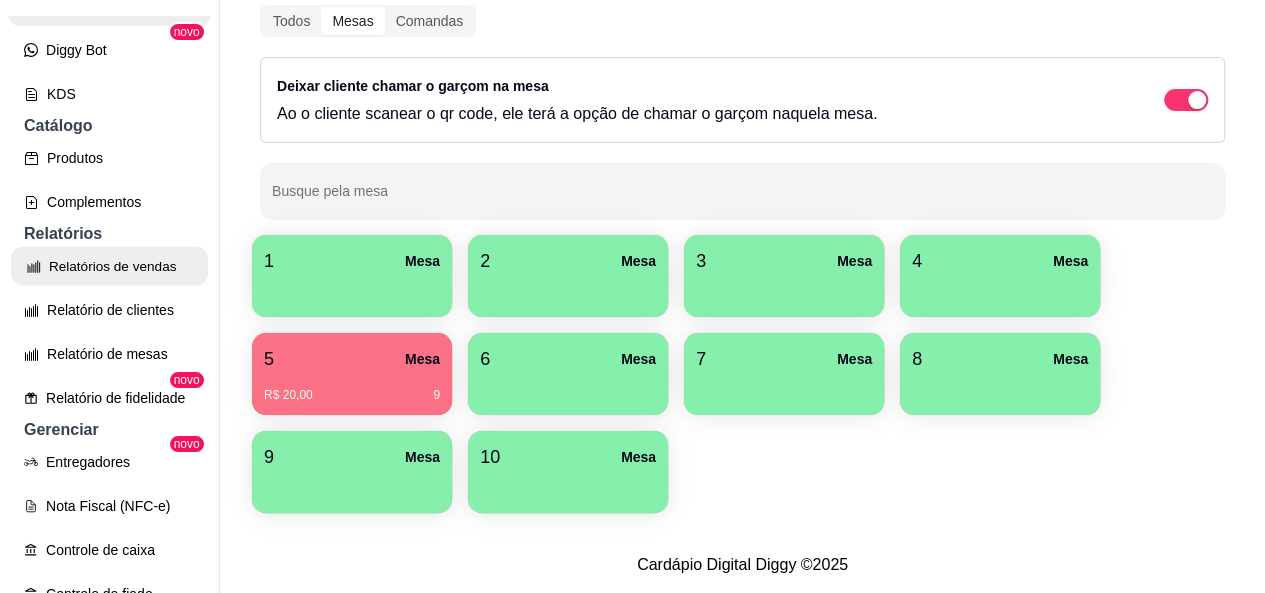 click on "Relatórios de vendas" at bounding box center (109, 266) 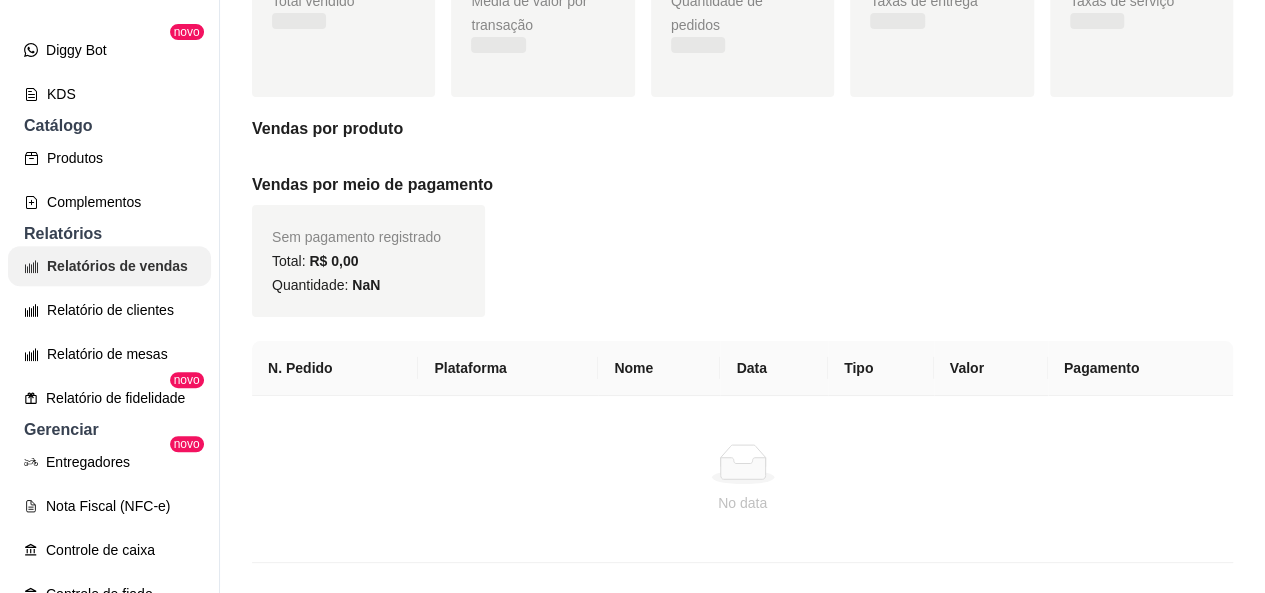 scroll, scrollTop: 0, scrollLeft: 0, axis: both 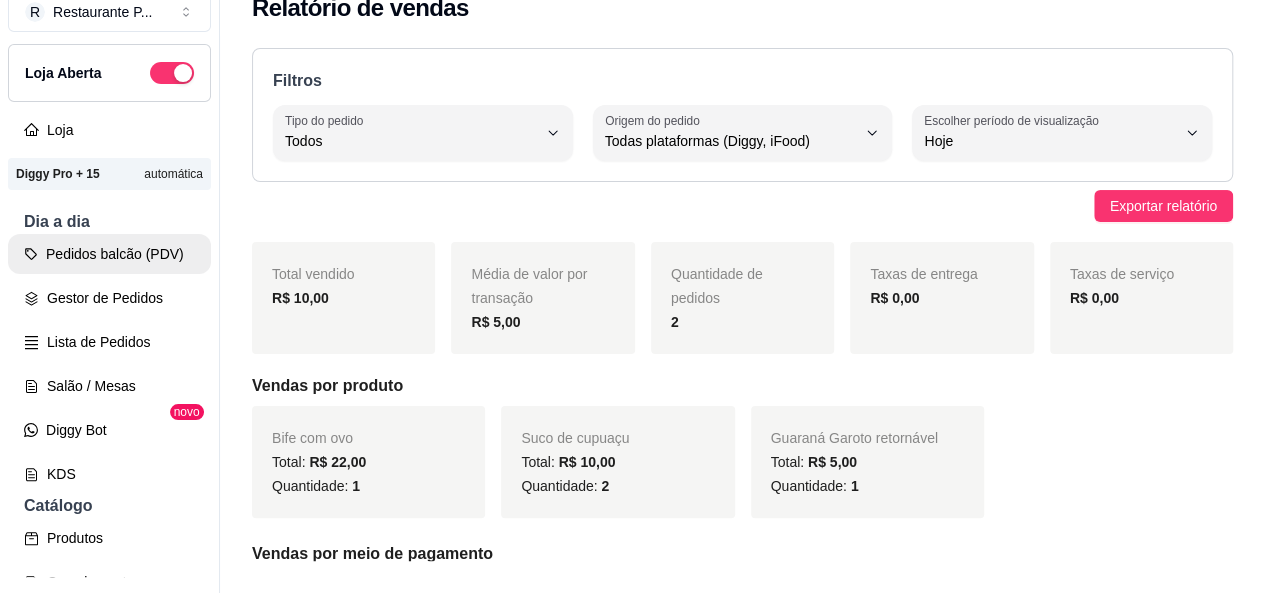 click on "Pedidos balcão (PDV)" at bounding box center (109, 254) 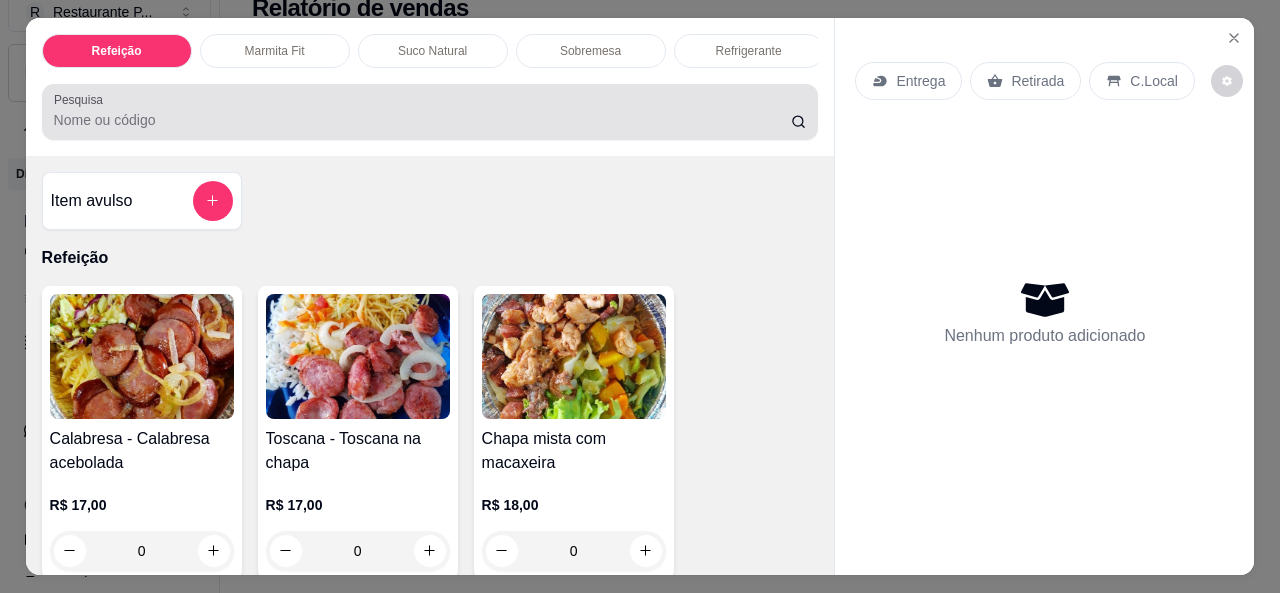 click at bounding box center (430, 112) 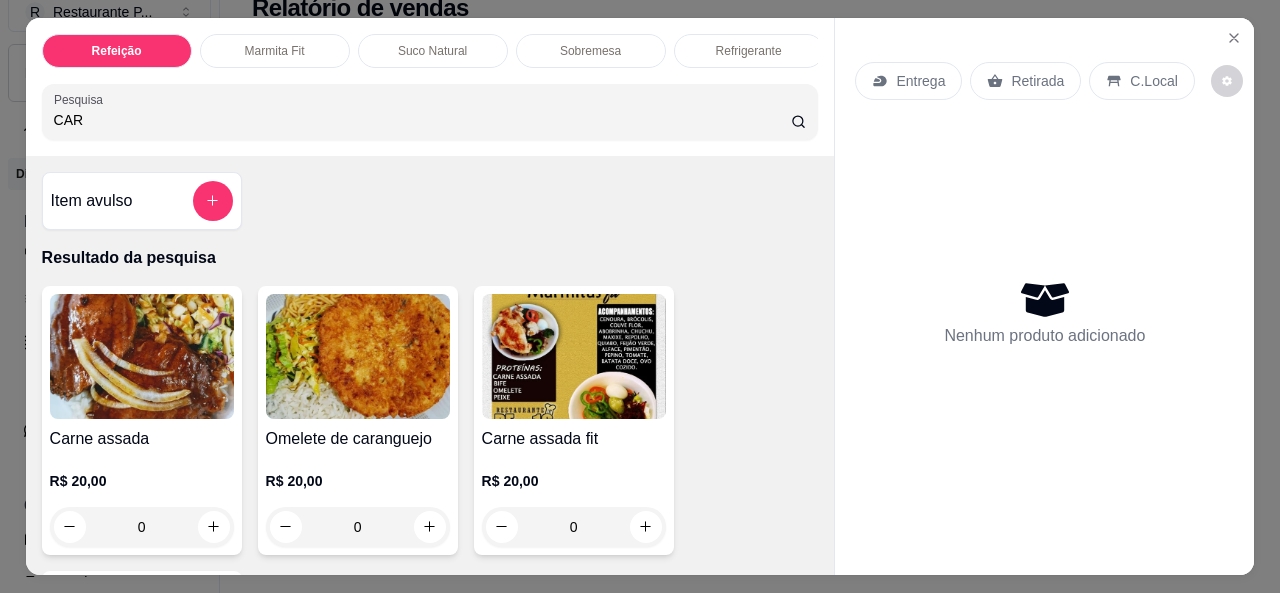 type on "CAR" 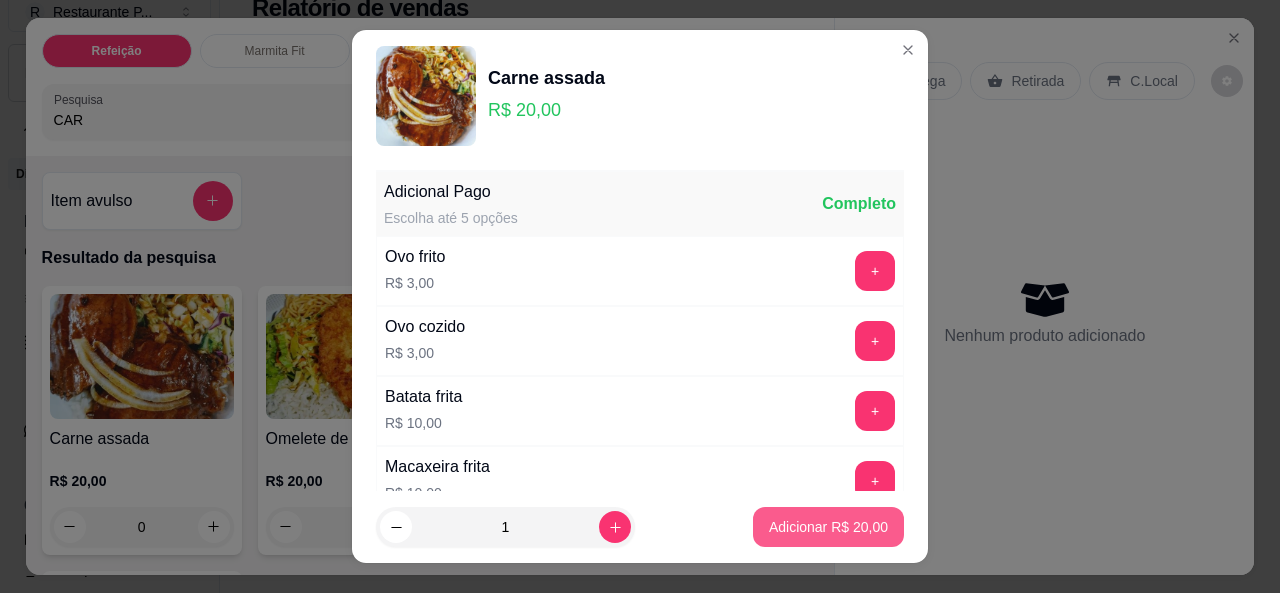 click on "Adicionar   R$ 20,00" at bounding box center [828, 527] 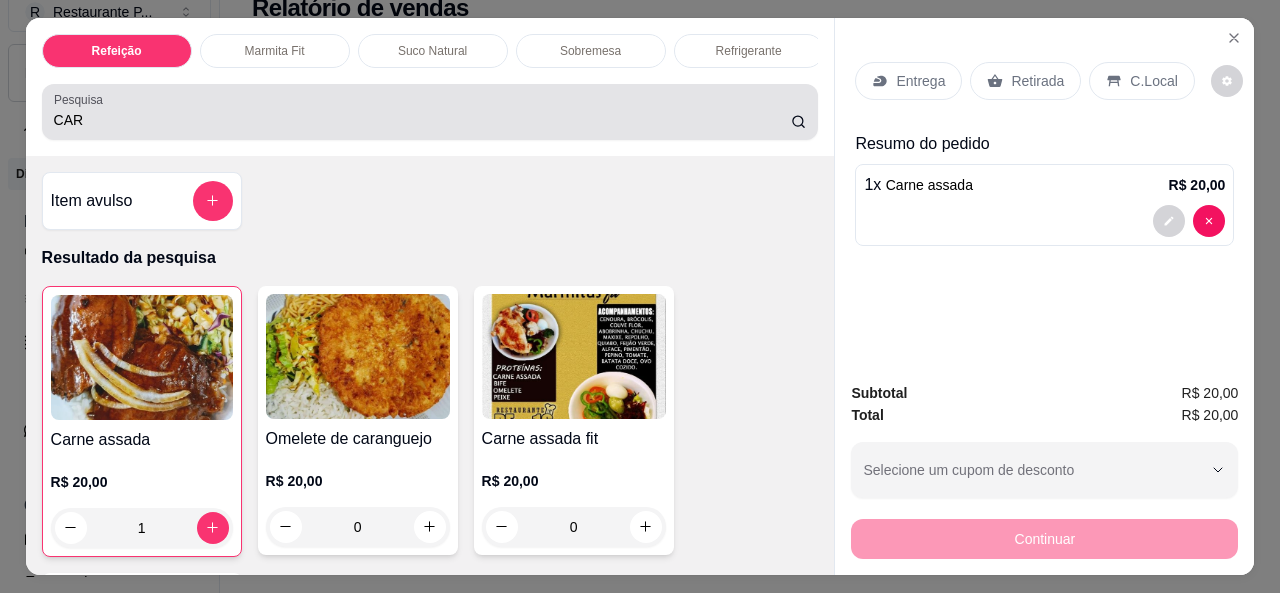click on "CAR" at bounding box center [430, 112] 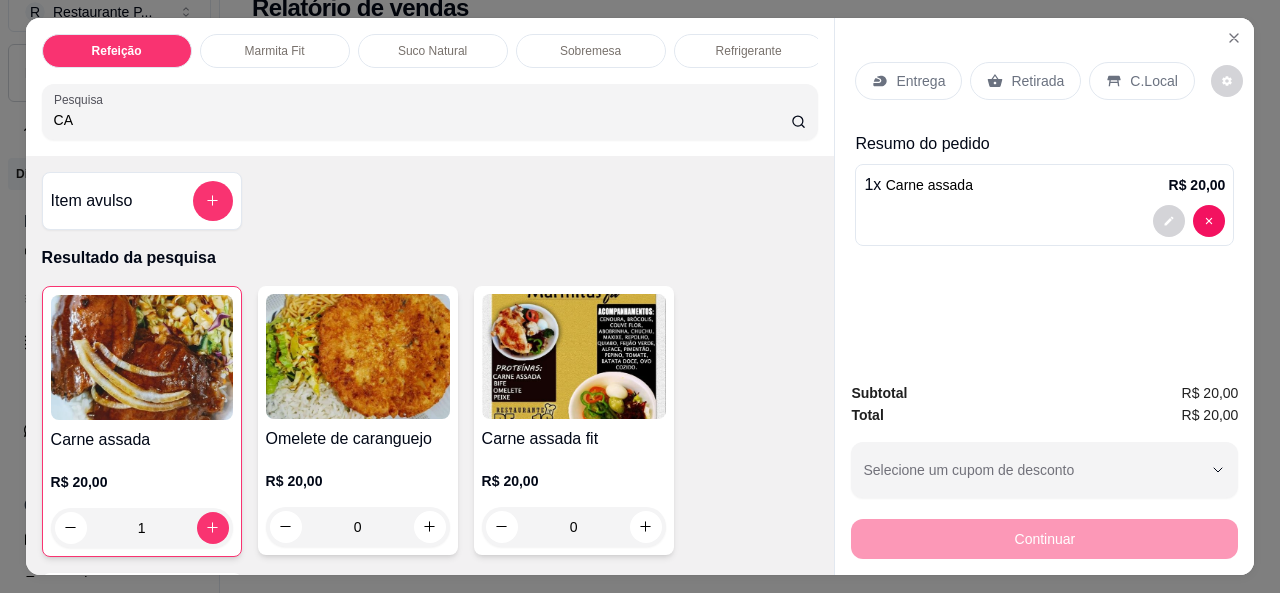 type on "C" 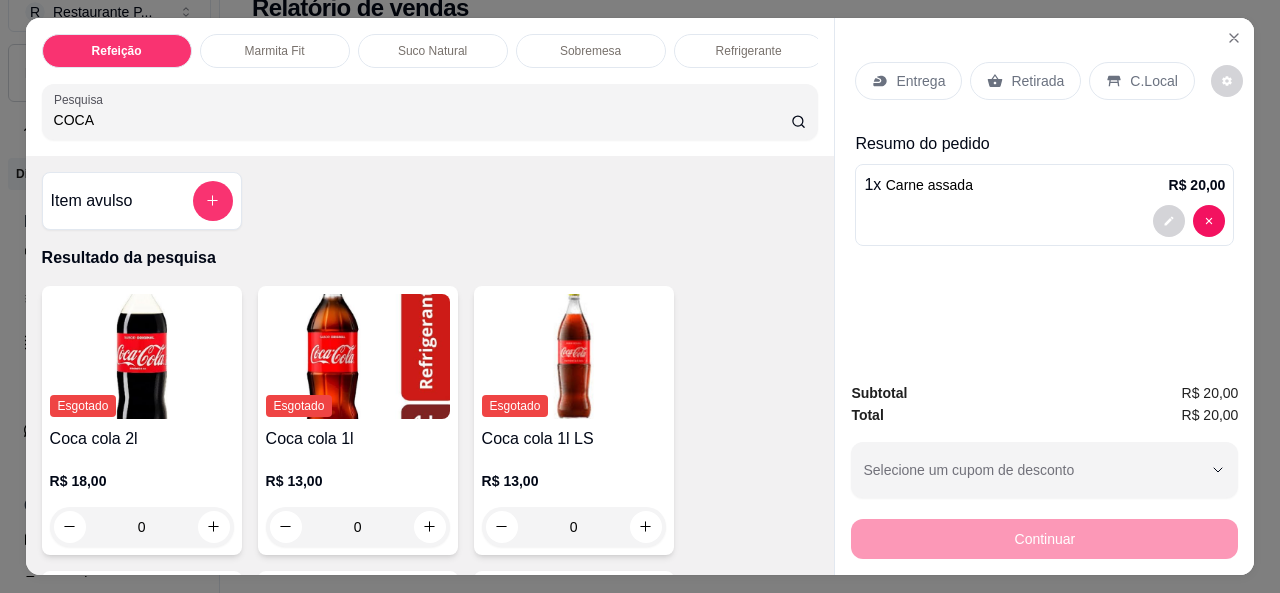 type on "COCA" 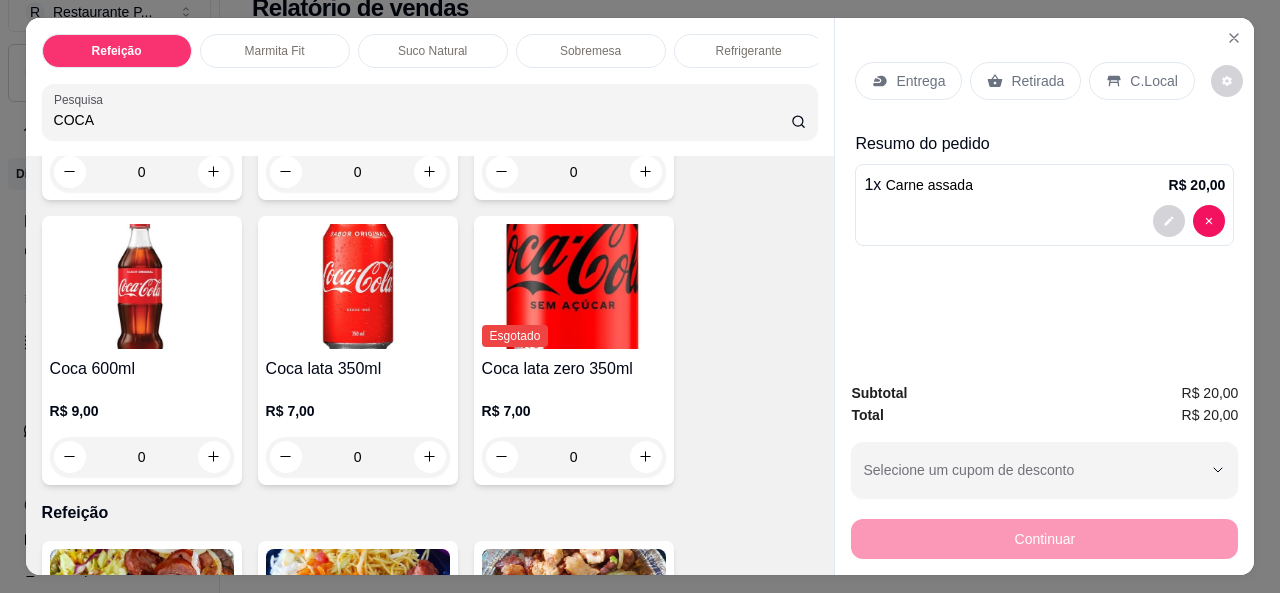 scroll, scrollTop: 400, scrollLeft: 0, axis: vertical 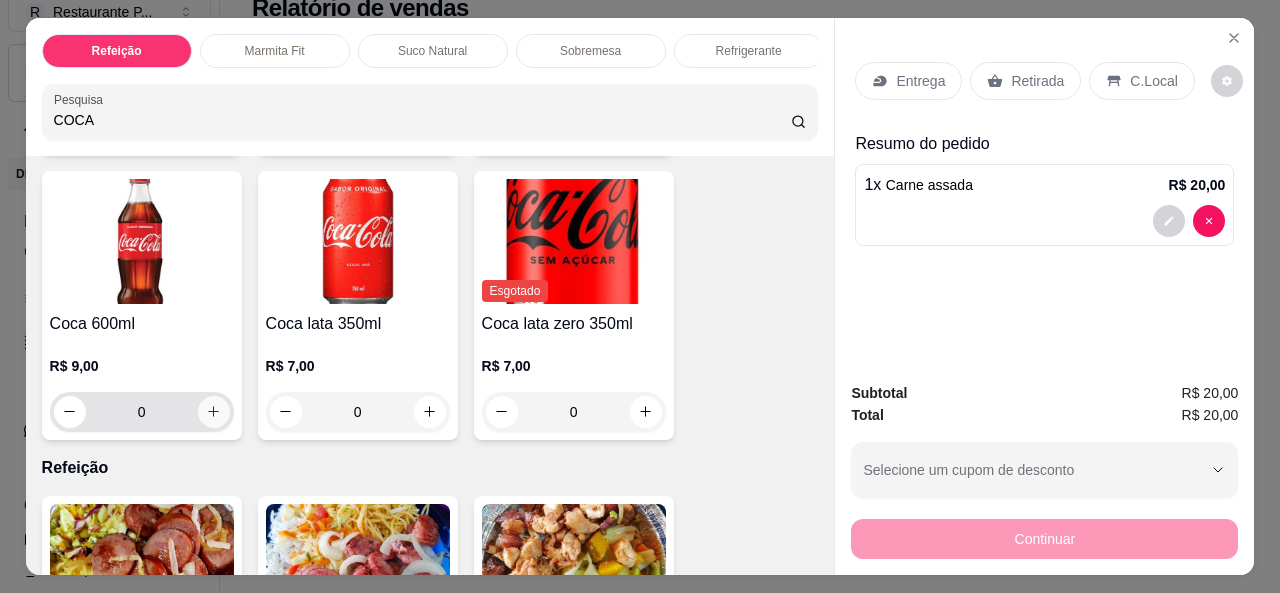 click at bounding box center [214, 412] 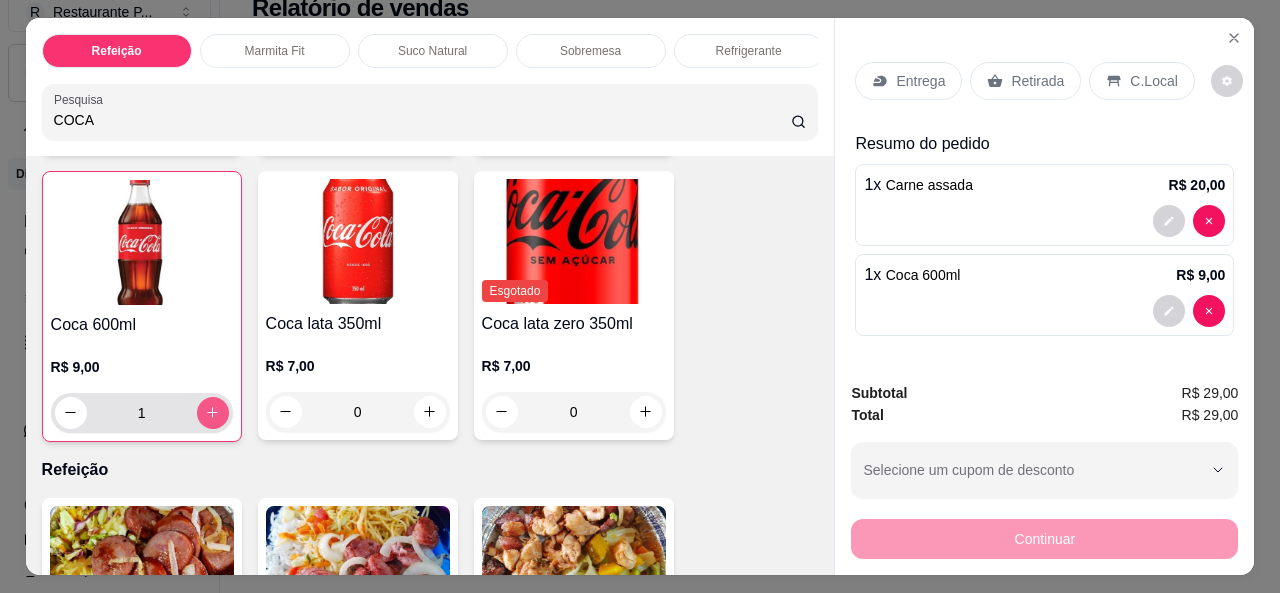 type on "1" 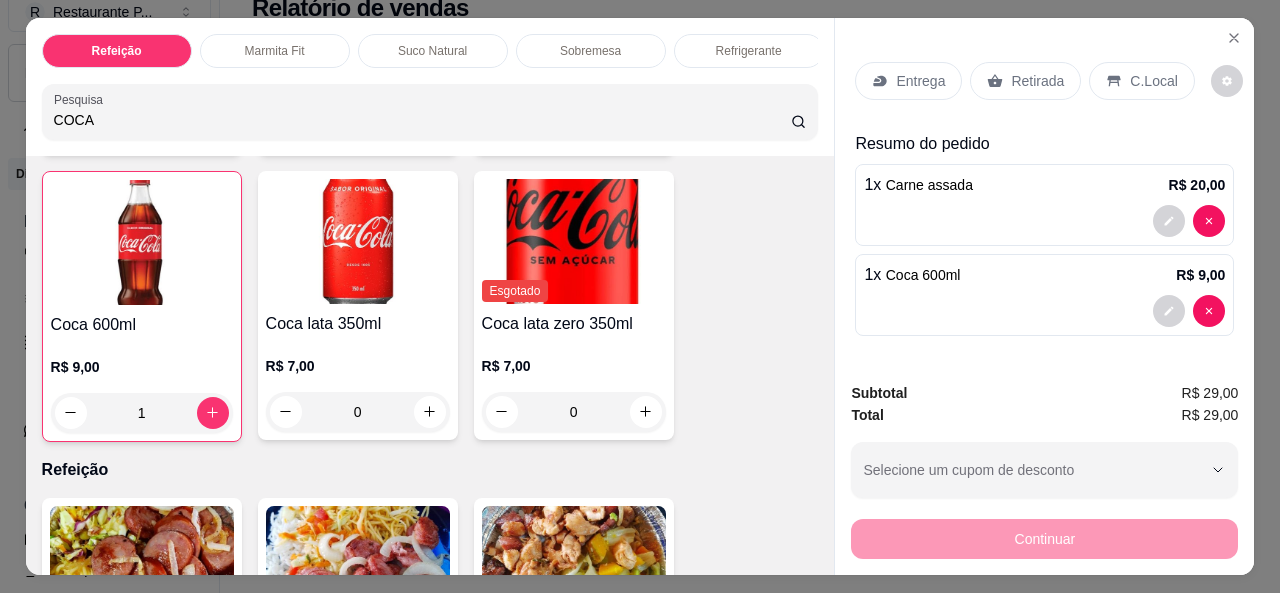 click on "Entrega Retirada C.Local" at bounding box center [1044, 81] 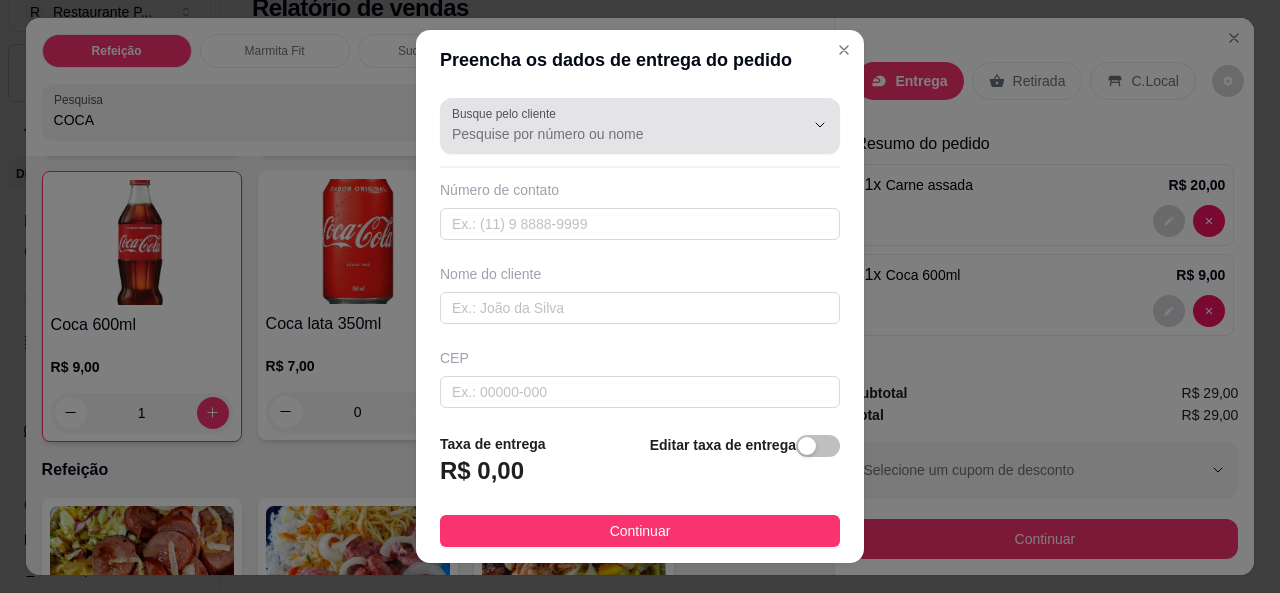 click on "Busque pelo cliente" at bounding box center (612, 134) 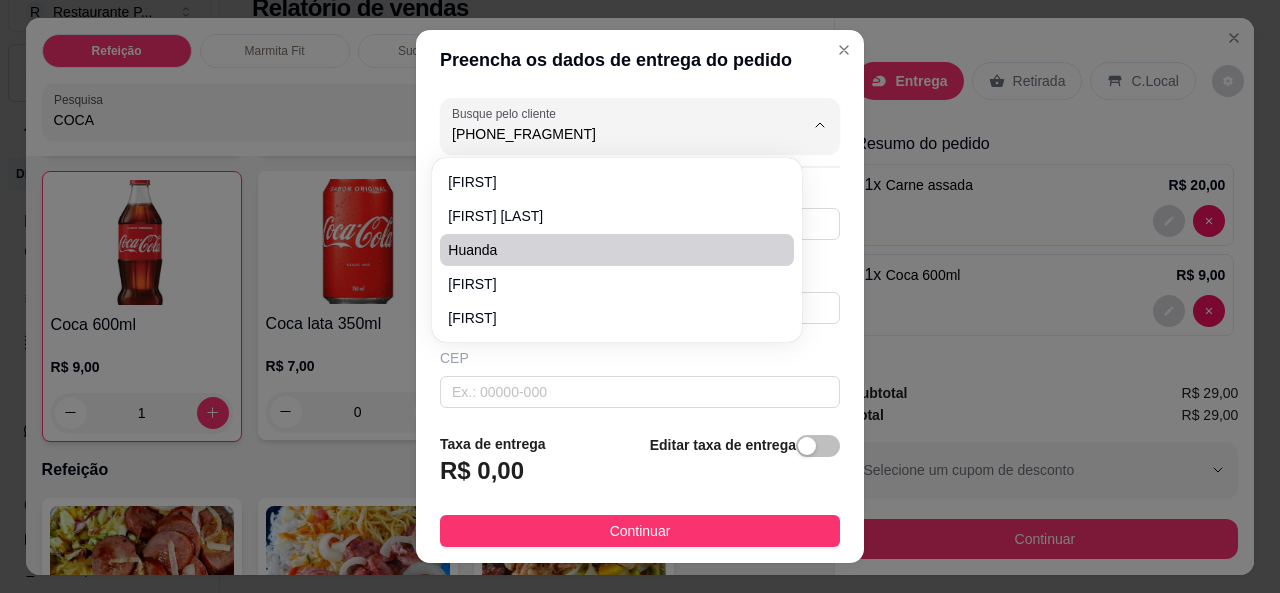 click on "Huanda" at bounding box center [606, 250] 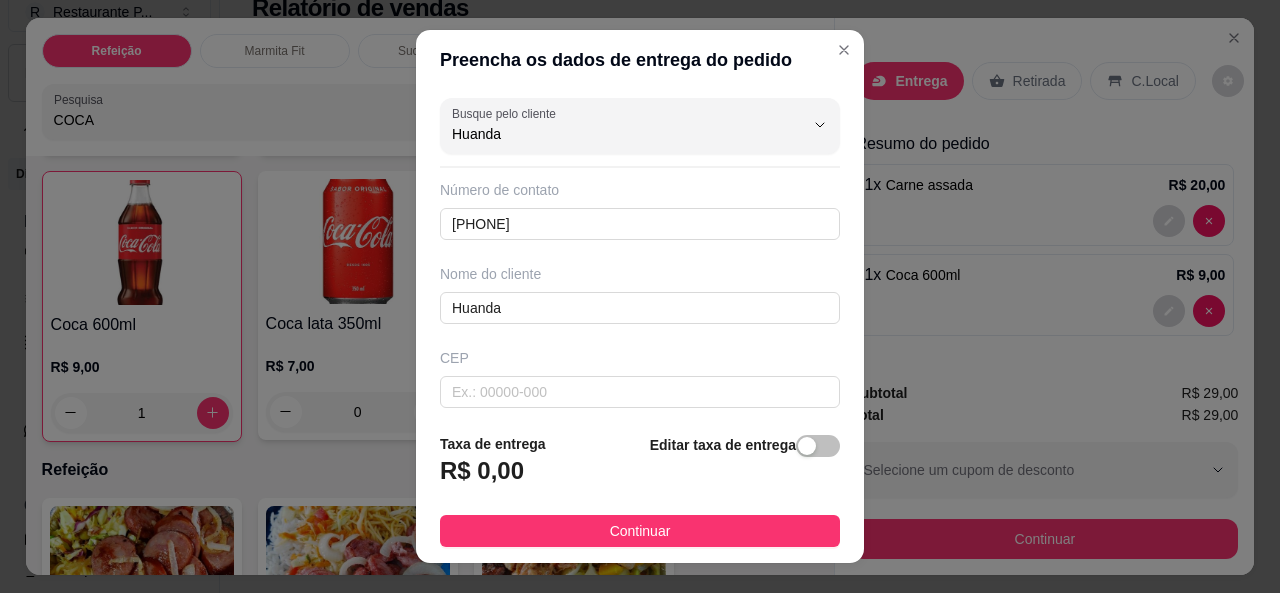 type on "Huanda" 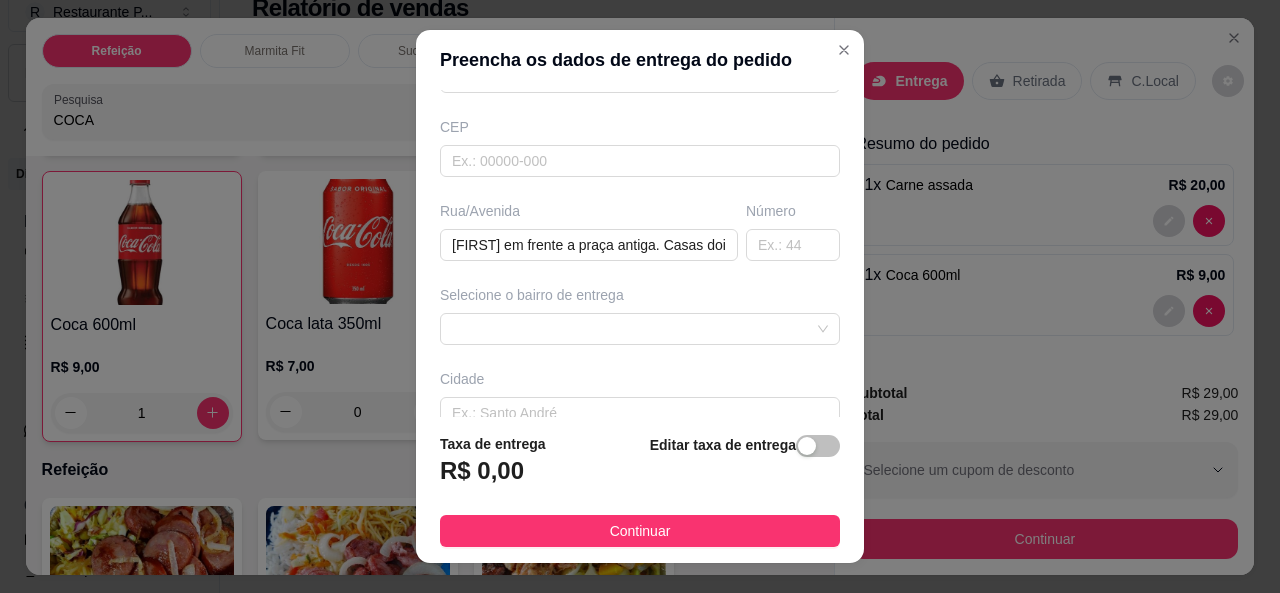scroll, scrollTop: 263, scrollLeft: 0, axis: vertical 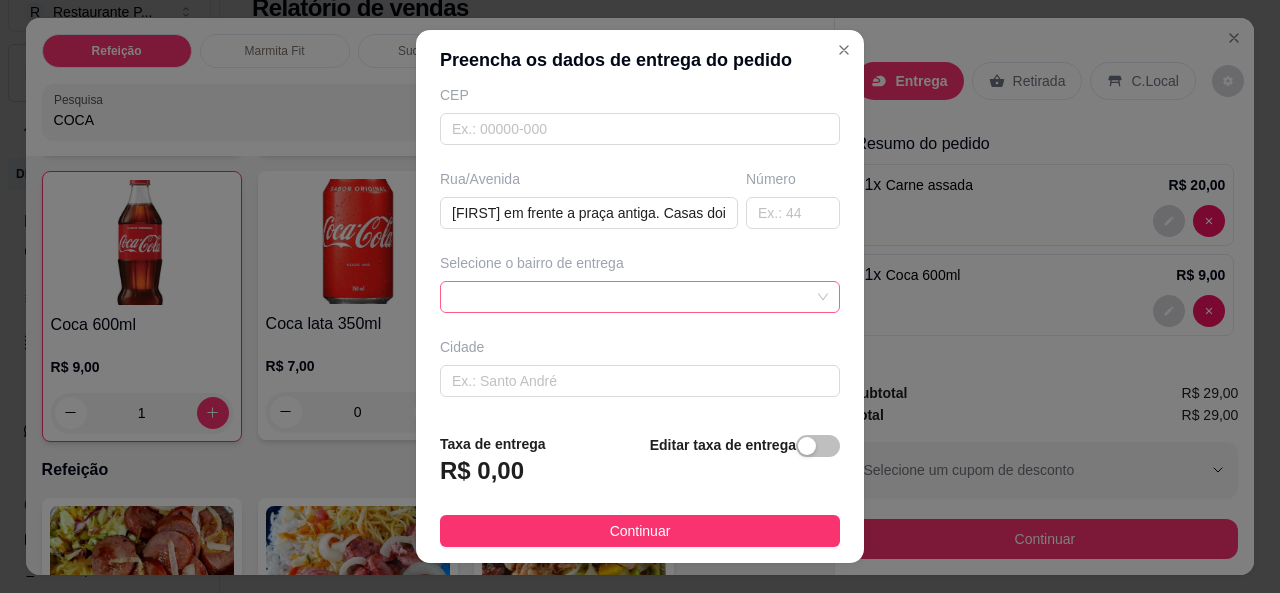 click at bounding box center [640, 297] 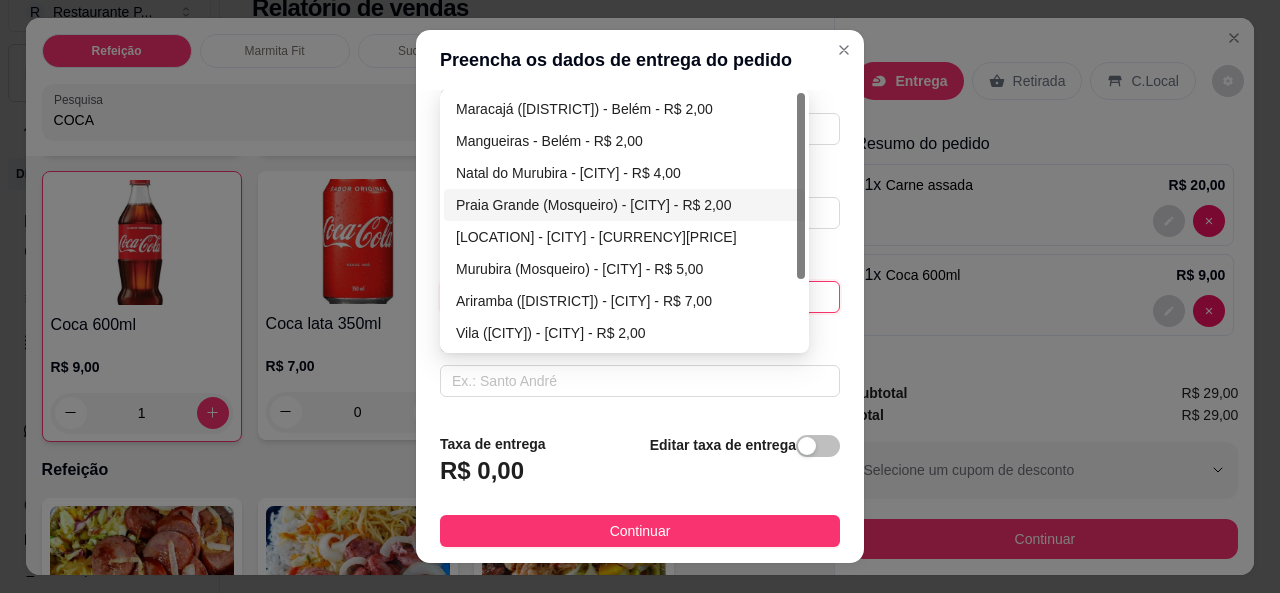drag, startPoint x: 788, startPoint y: 187, endPoint x: 795, endPoint y: 280, distance: 93.26307 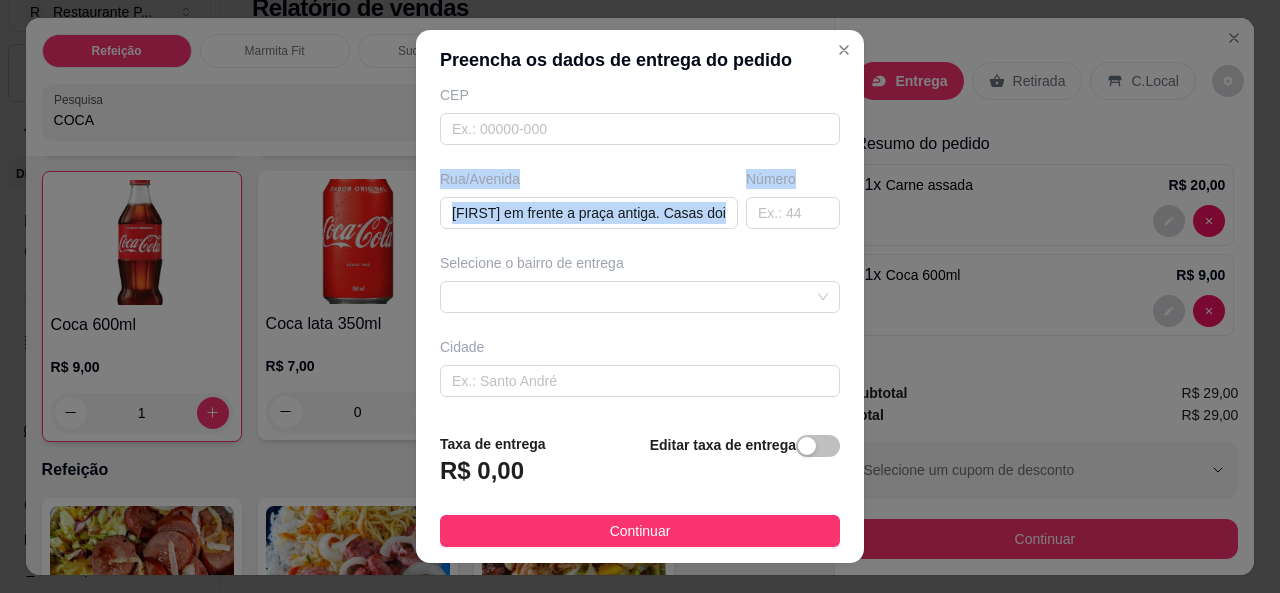drag, startPoint x: 810, startPoint y: 128, endPoint x: 815, endPoint y: 177, distance: 49.25444 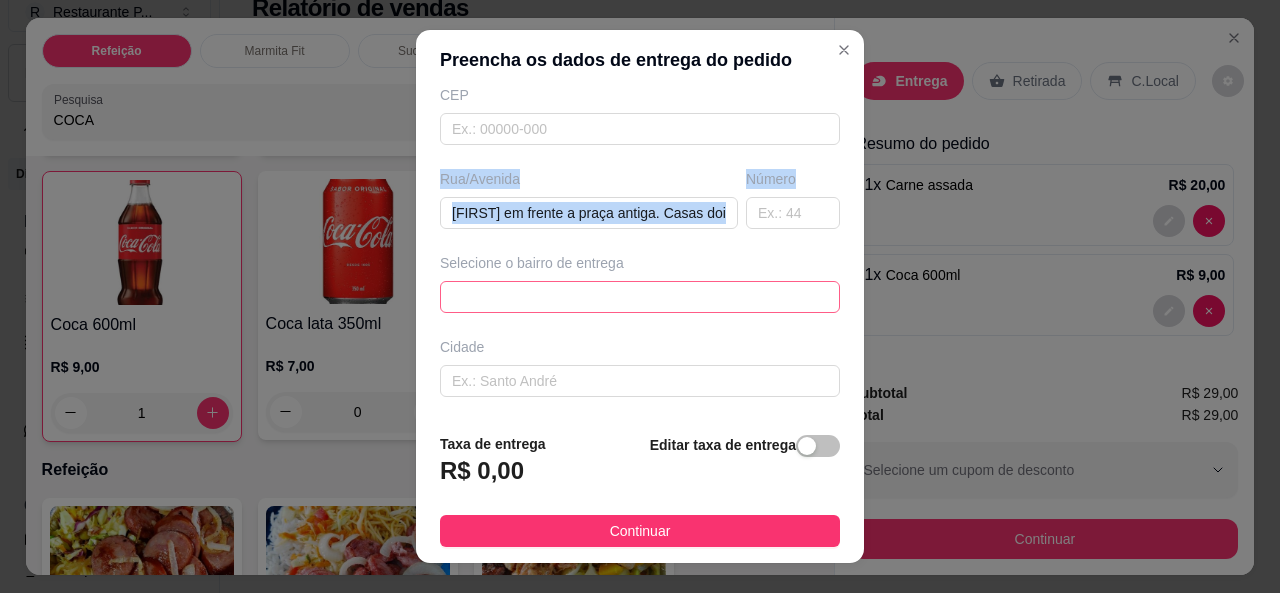 click on "6452b94cccd6e324125c1341 6452ba36ccd6e324125c1359 6452ba66ccd6e324125c135f Maracajá ([DISTRICT]) - [CITY] -  R$ 2,00 Mangueiras ([DISTRICT]) - [CITY] -  R$ 2,00 Natal do Murubira ([DISTRICT]) - [CITY] -  R$ 4,00 Praia Grande ([DISTRICT]) - [CITY] -  R$ 2,00 Porto Arthur ([DISTRICT]) - [CITY] -  R$ 4,00 Murubira ([DISTRICT]) - [CITY] -  R$ 5,00 Ariramba ([DISTRICT]) - [CITY] -  R$ 7,00 Vila ([DISTRICT]) - [CITY] -  R$ 2,00 Chapéu Virado - [CITY] -  R$ 2,00 Farol - [CITY] -  R$ 2,00" at bounding box center (640, 297) 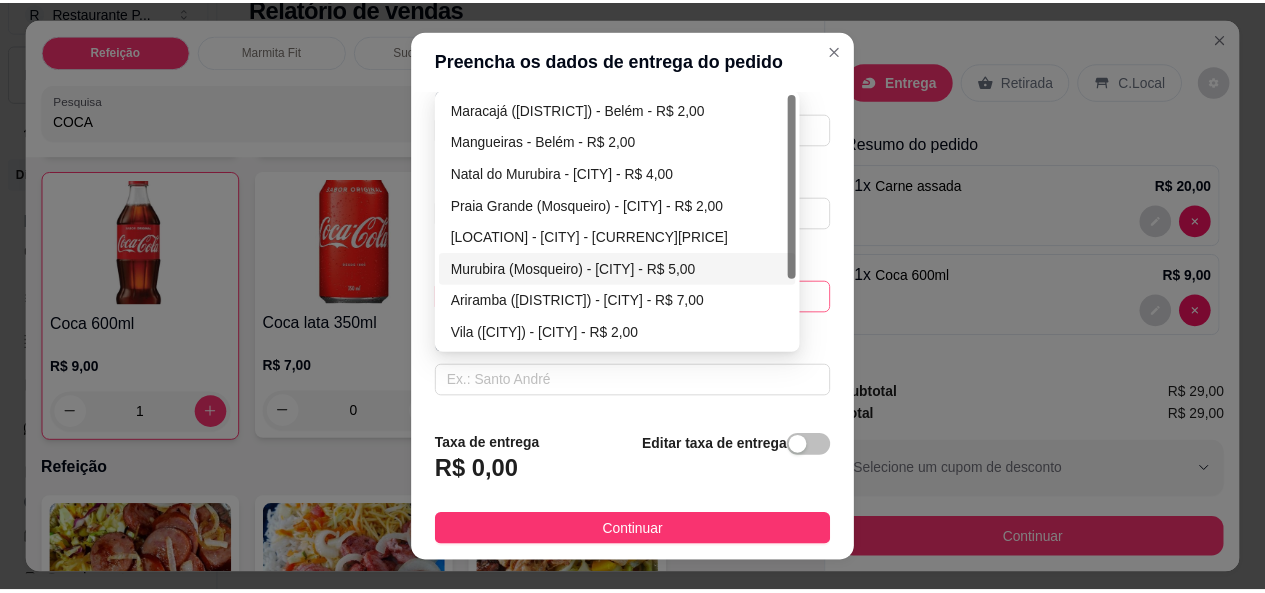 scroll, scrollTop: 96, scrollLeft: 0, axis: vertical 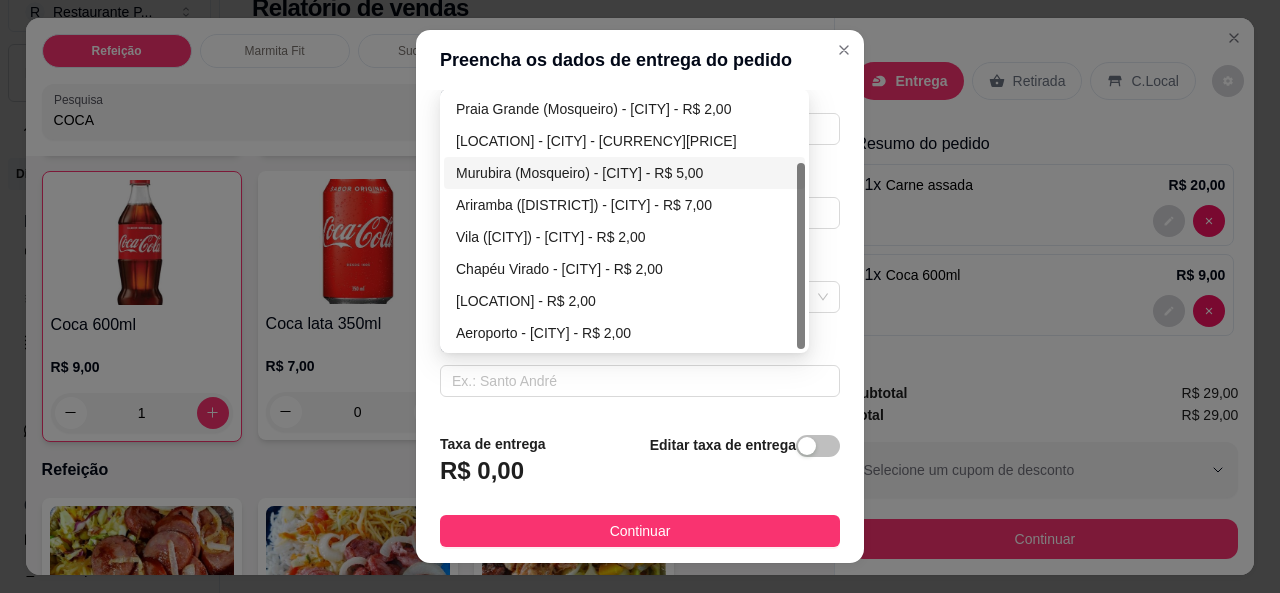 drag, startPoint x: 789, startPoint y: 245, endPoint x: 786, endPoint y: 349, distance: 104.04326 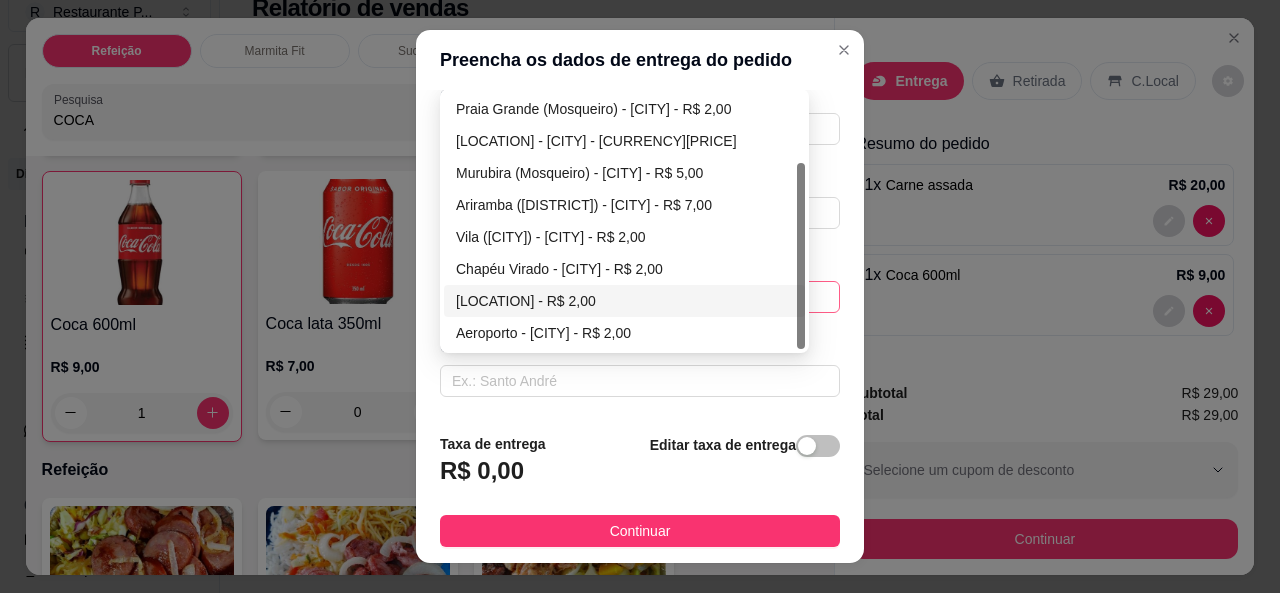click on "[LOCATION] - R$ 2,00" at bounding box center [624, 301] 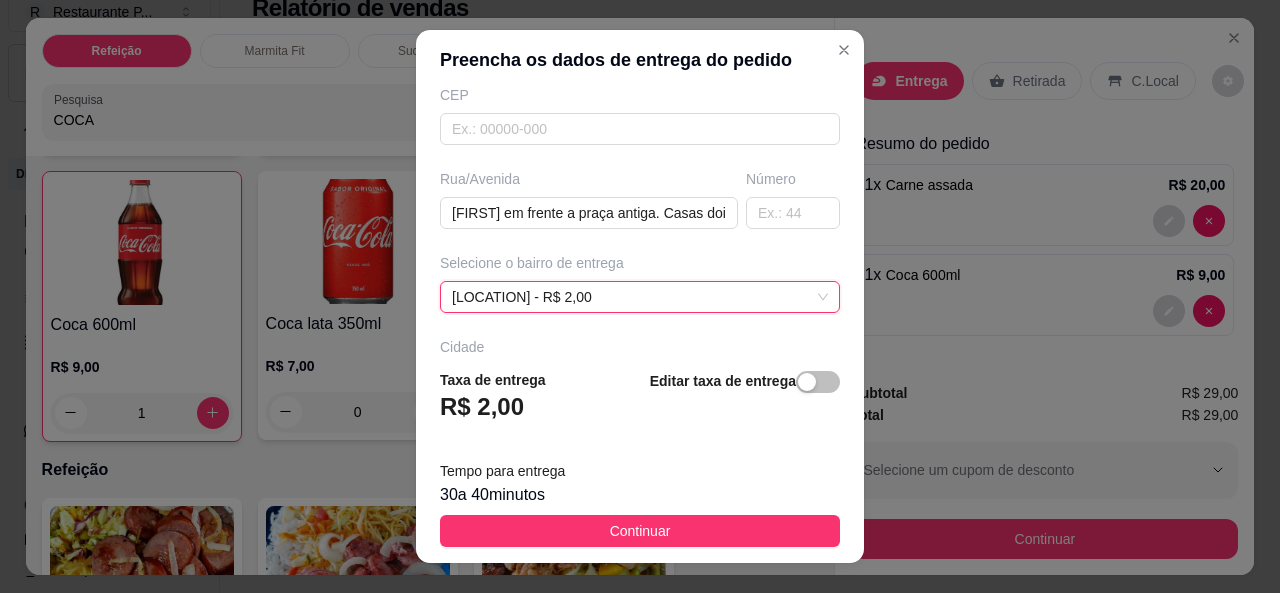 click on "Selecione o bairro de entrega Farol - [CITY] -  R$ 2,00 Farol - [CITY] -  R$ 2,00 [ID] [ID] Natal do Murubira - [CITY] -  R$ 4,00 Praia Grande ([CITY]) - [CITY] -  R$ 2,00 Porto Arthur ([CITY]) - [CITY] -  R$ 4,00 Murubira ([CITY]) - [CITY] -  R$ 5,00 Ariramba ([CITY]) - [CITY] -  R$ 7,00 Vila ([CITY]) - [CITY] -  R$ 2,00 Chapéu Virado - [CITY] -  R$ 2,00 Farol - [CITY] -  R$ 2,00 Aeroporto - [CITY] -  R$ 2,00" at bounding box center [640, 283] 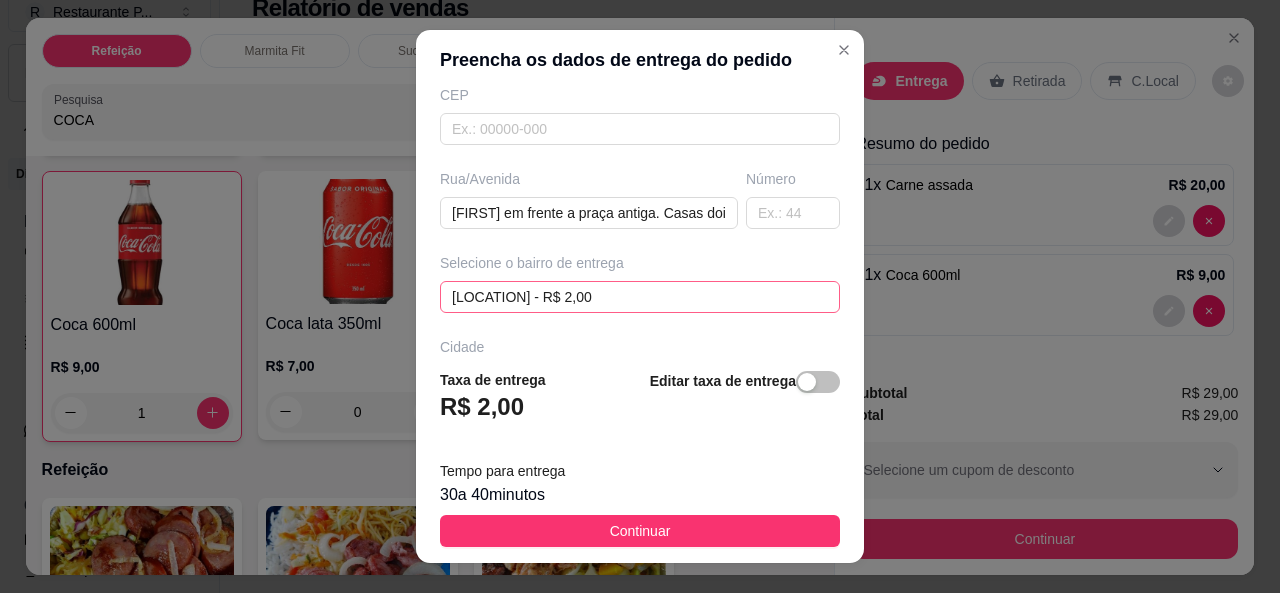 click on "Farol - [CITY] -  R$ 2,00 [ID] [ID] [ID] Natal do Murubira - [CITY] -  R$ 4,00 Praia Grande ([CITY]) - [CITY] -  R$ 2,00 Porto Arthur ([CITY]) - [CITY] -  R$ 4,00 Murubira ([CITY]) - [CITY] -  R$ 5,00 Ariramba ([CITY]) - [CITY] -  R$ 7,00 Vila ([CITY]) - [CITY] -  R$ 2,00 Chapéu Virado - [CITY] -  R$ 2,00 Farol - [CITY] -  R$ 2,00 Aeroporto - [CITY] -  R$ 2,00" at bounding box center [640, 297] 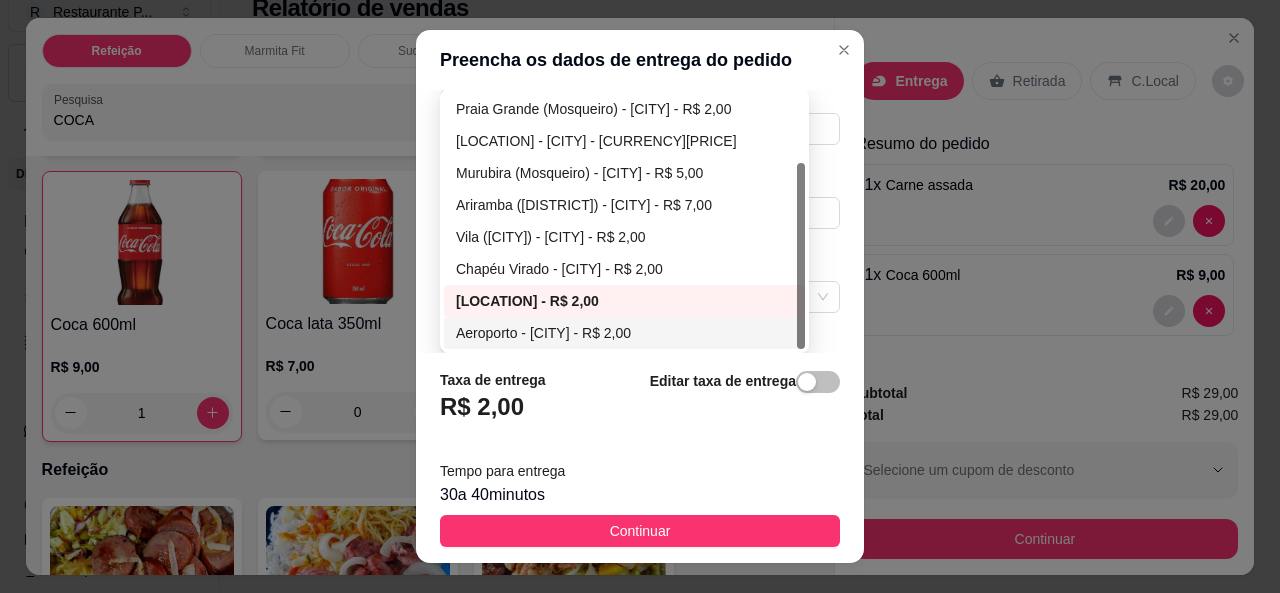 click on "Aeroporto - [CITY] -  R$ 2,00" at bounding box center (624, 333) 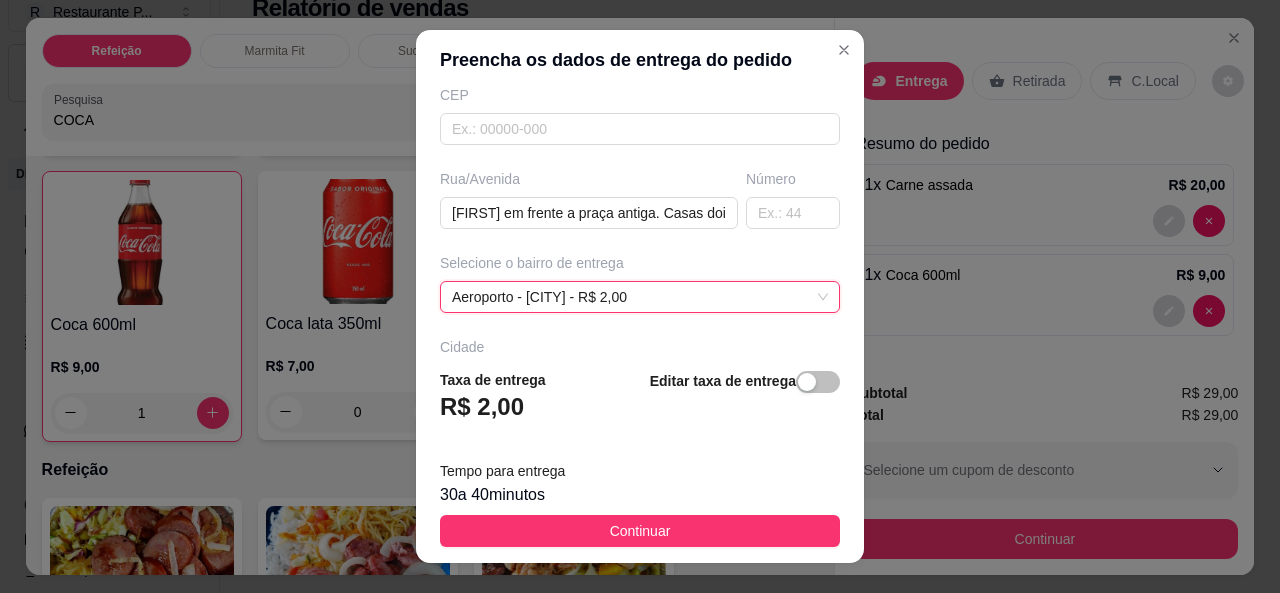 click on "Continuar" at bounding box center [640, 531] 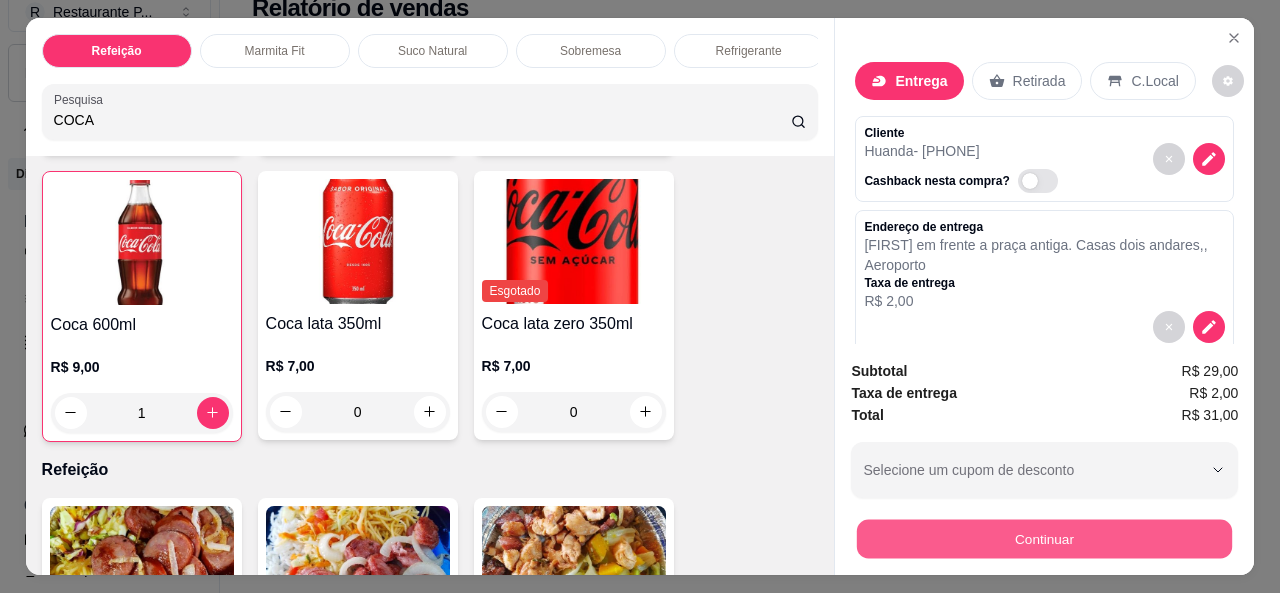 click on "Continuar" at bounding box center [1044, 539] 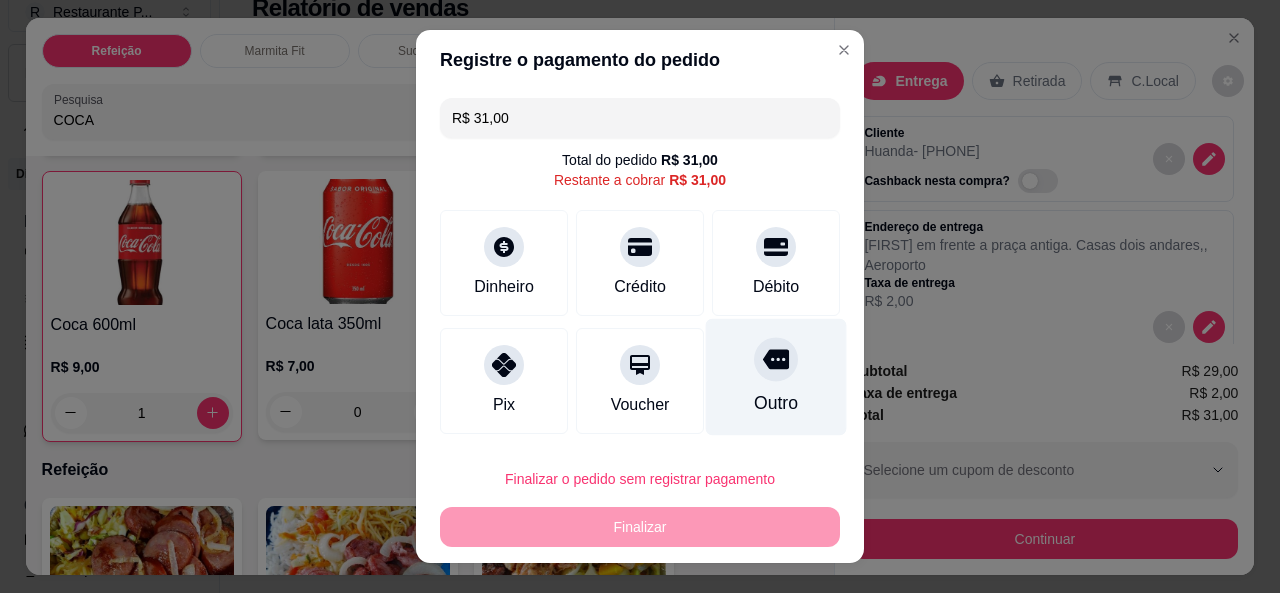 click on "Outro" at bounding box center [776, 376] 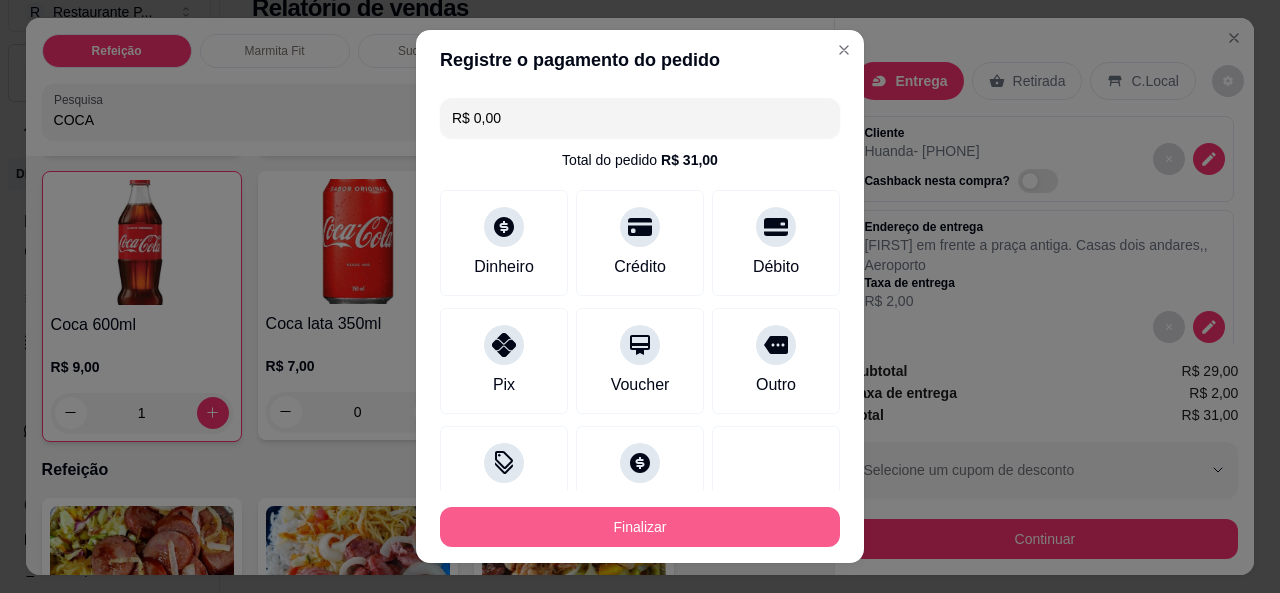 click on "Finalizar" at bounding box center (640, 527) 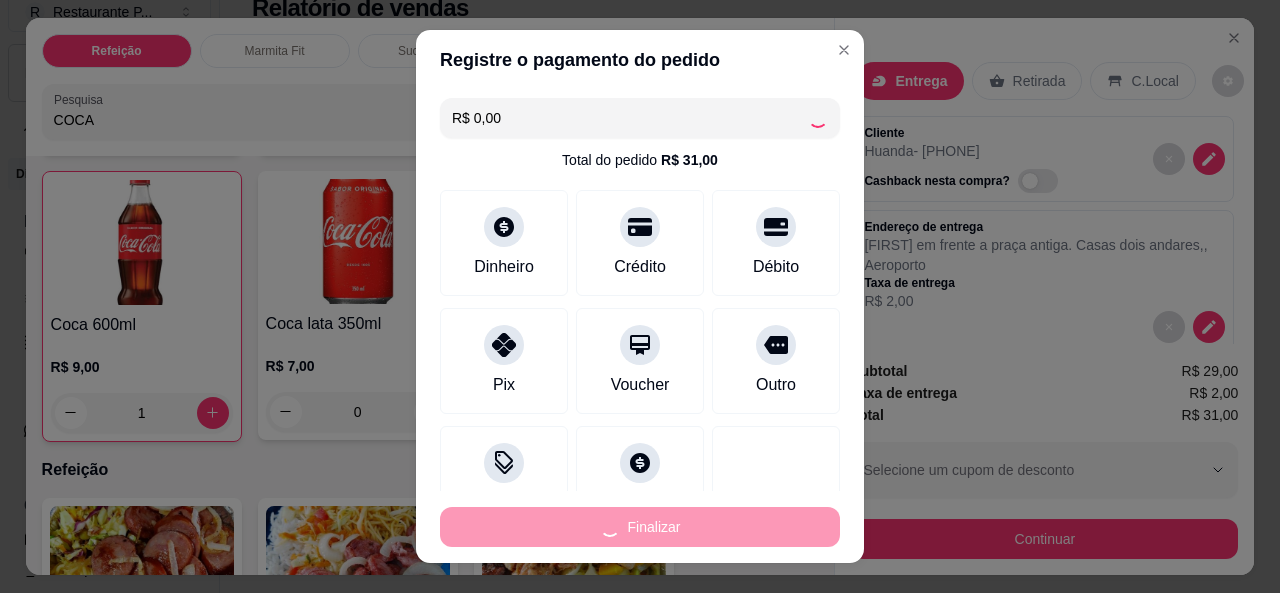 type on "0" 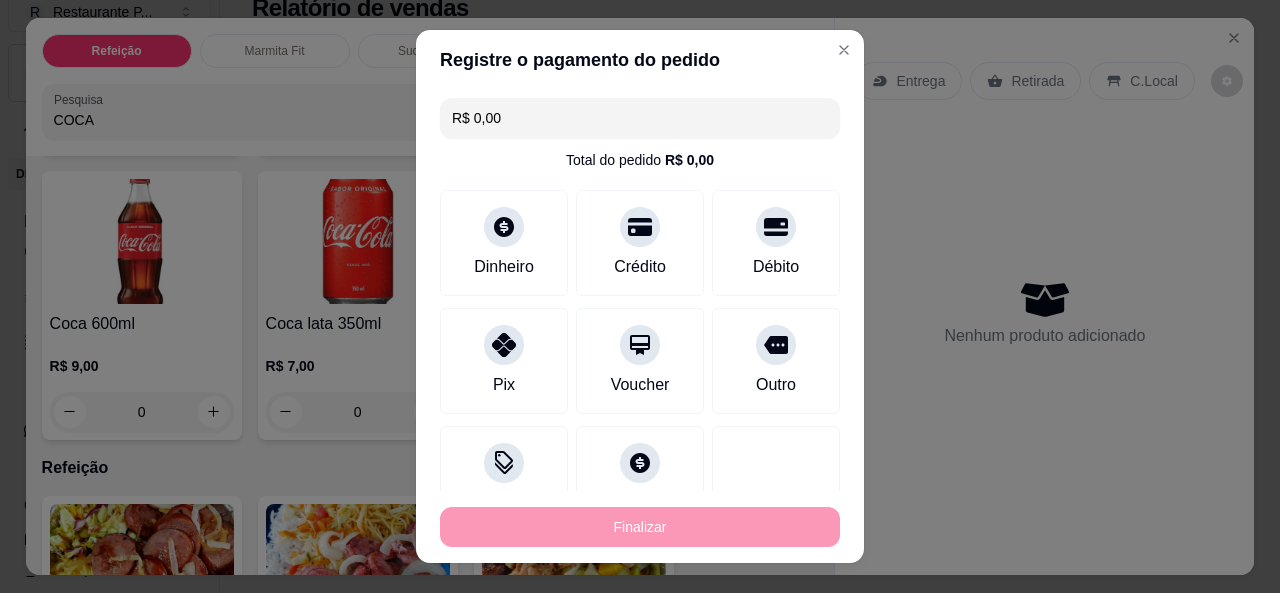 type on "-R$ 31,00" 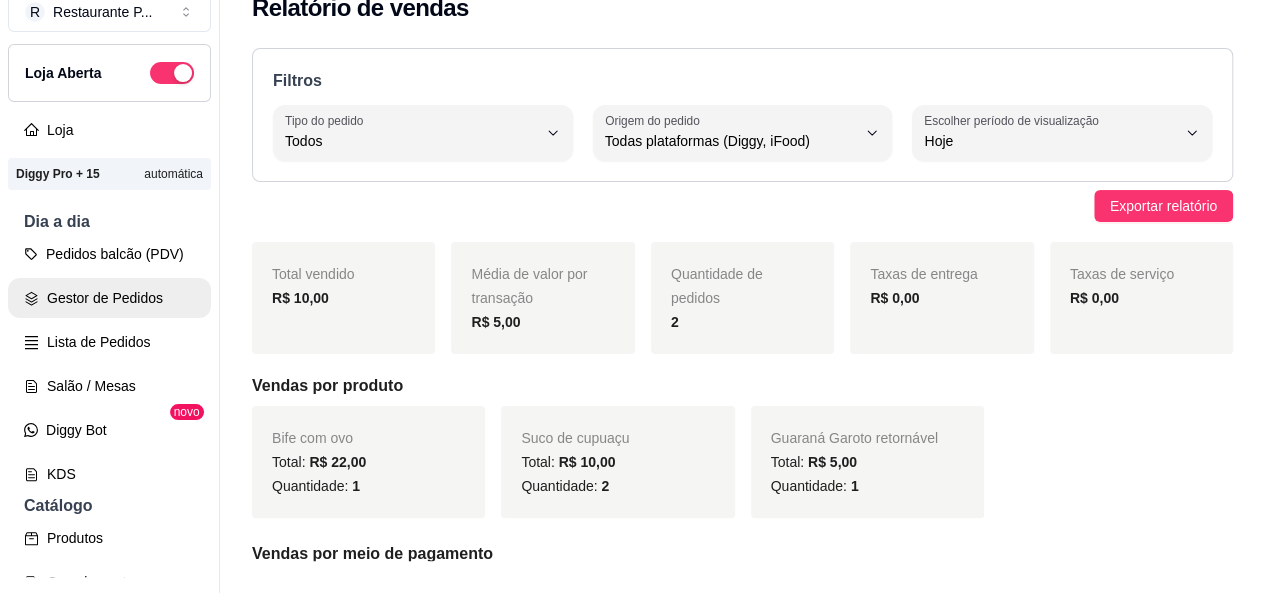 click on "Gestor de Pedidos" at bounding box center (109, 298) 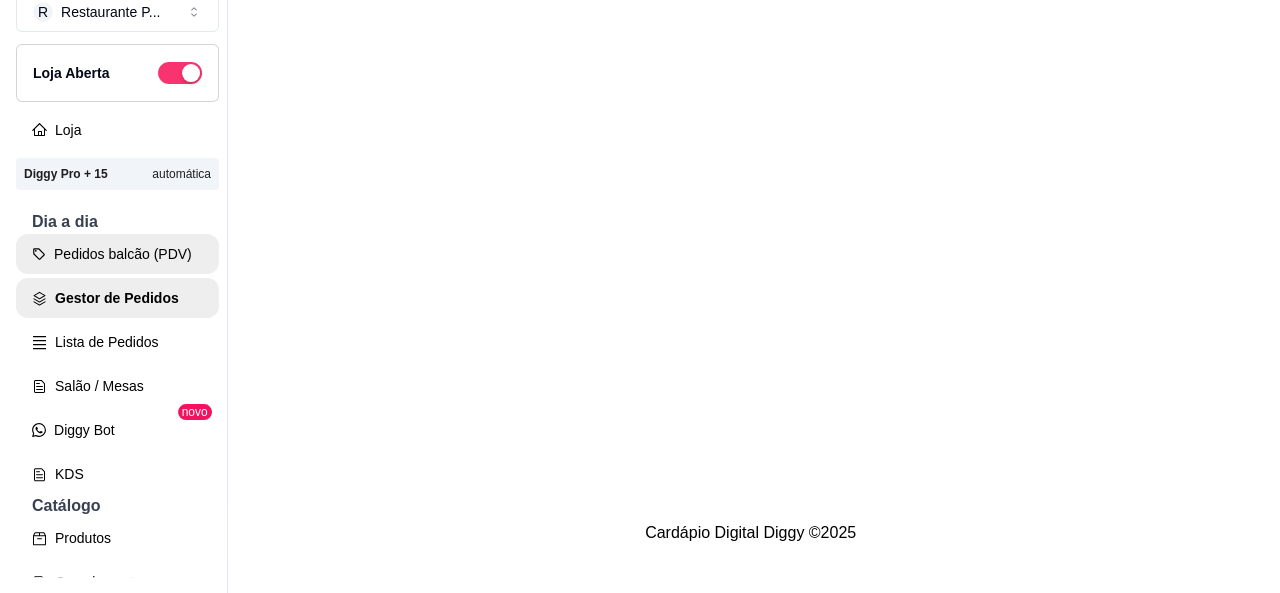 scroll, scrollTop: 0, scrollLeft: 0, axis: both 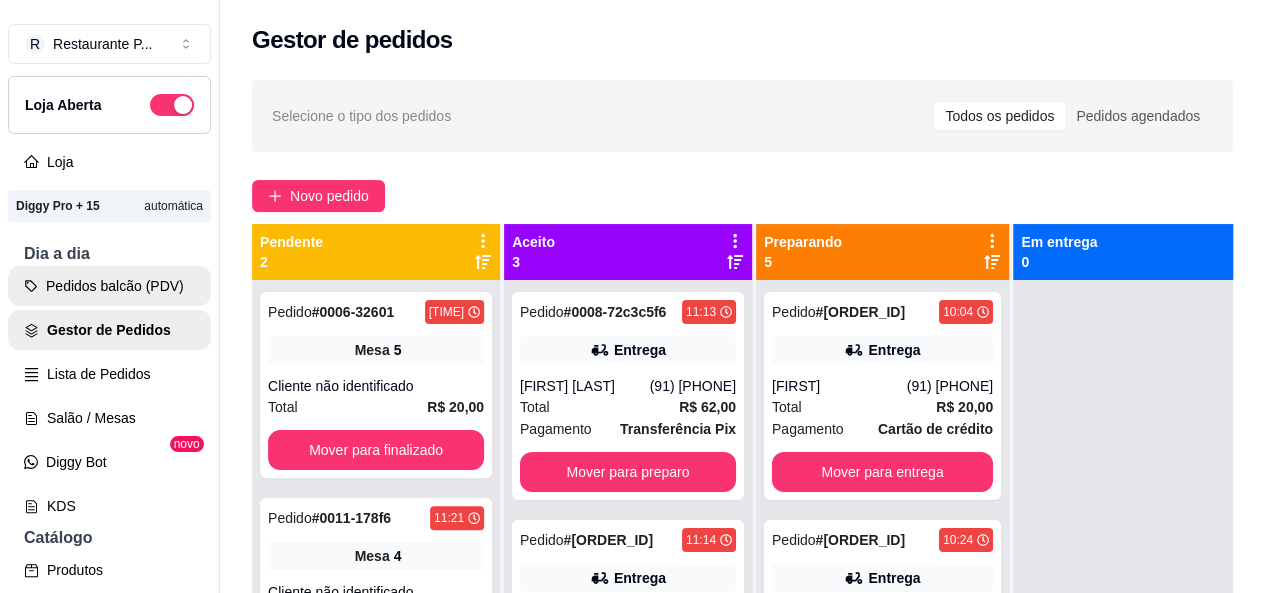 click on "Pedidos balcão (PDV)" at bounding box center [109, 286] 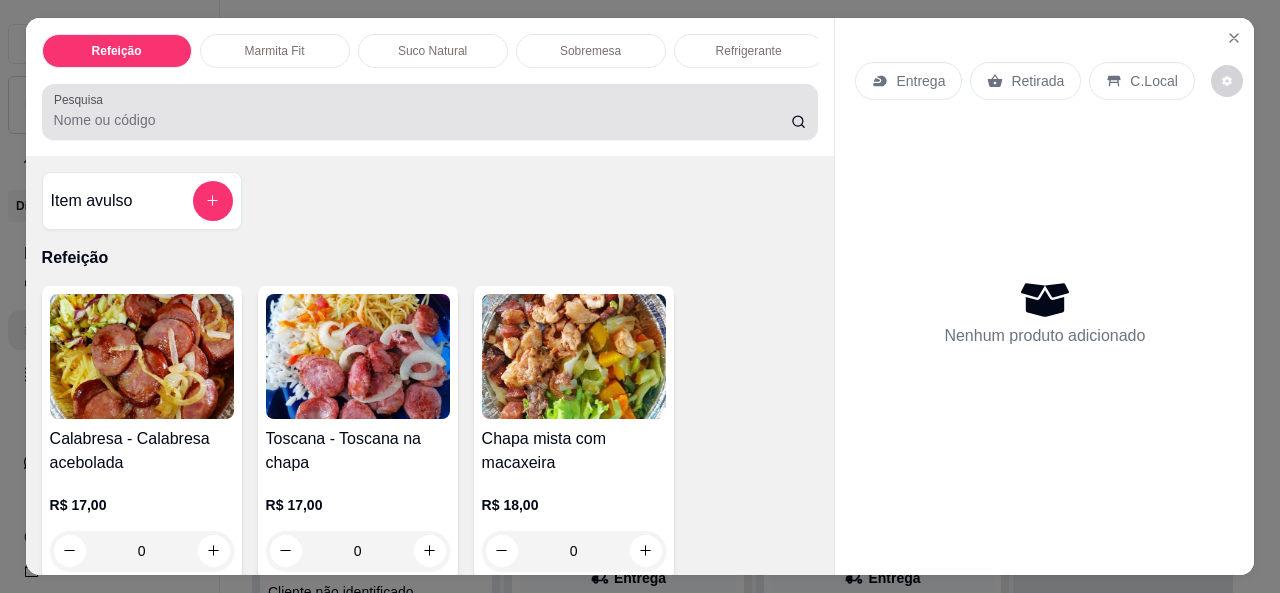 click on "Pesquisa" at bounding box center [422, 120] 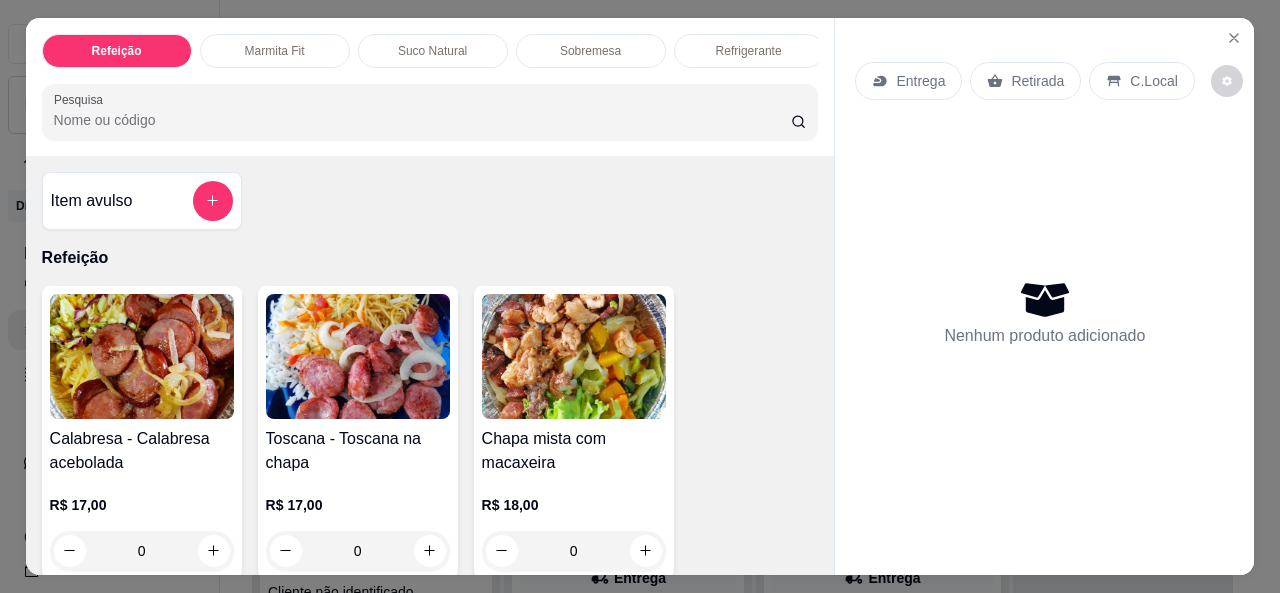 click on "Pesquisa" at bounding box center (422, 120) 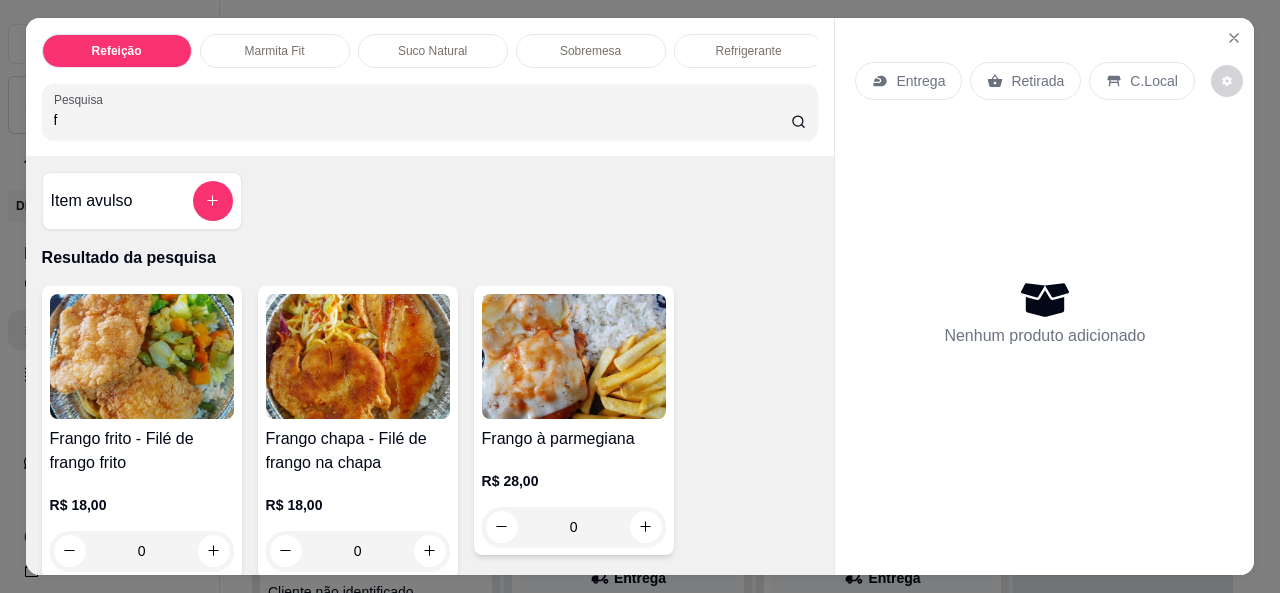 click on "f" at bounding box center [422, 120] 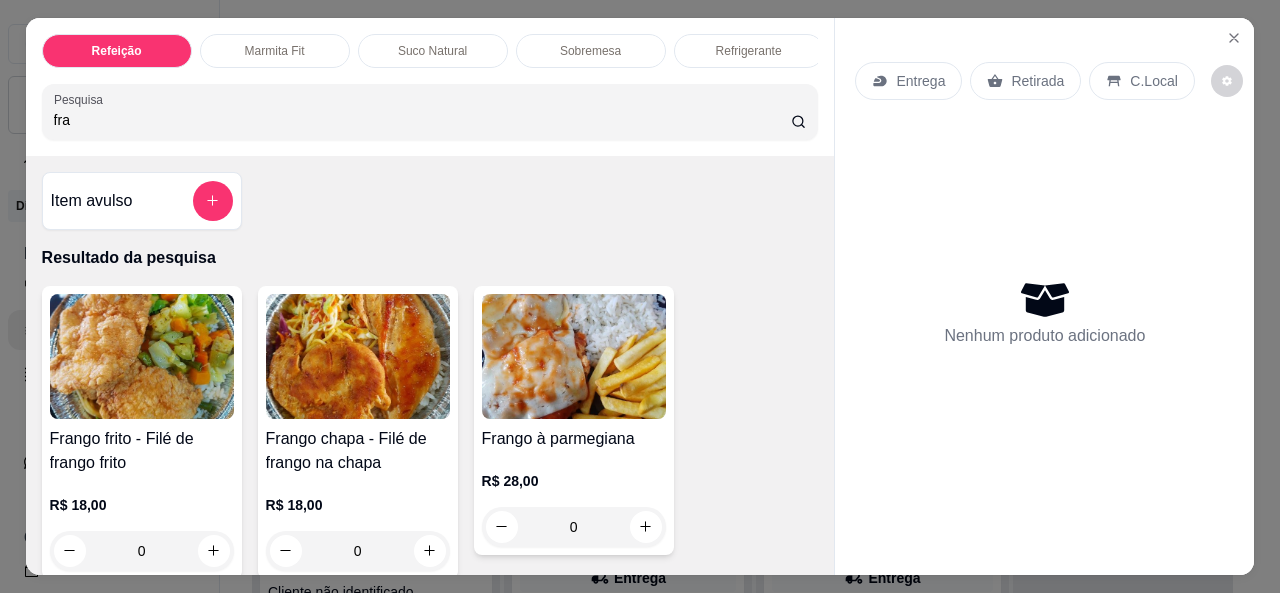 scroll, scrollTop: 572, scrollLeft: 0, axis: vertical 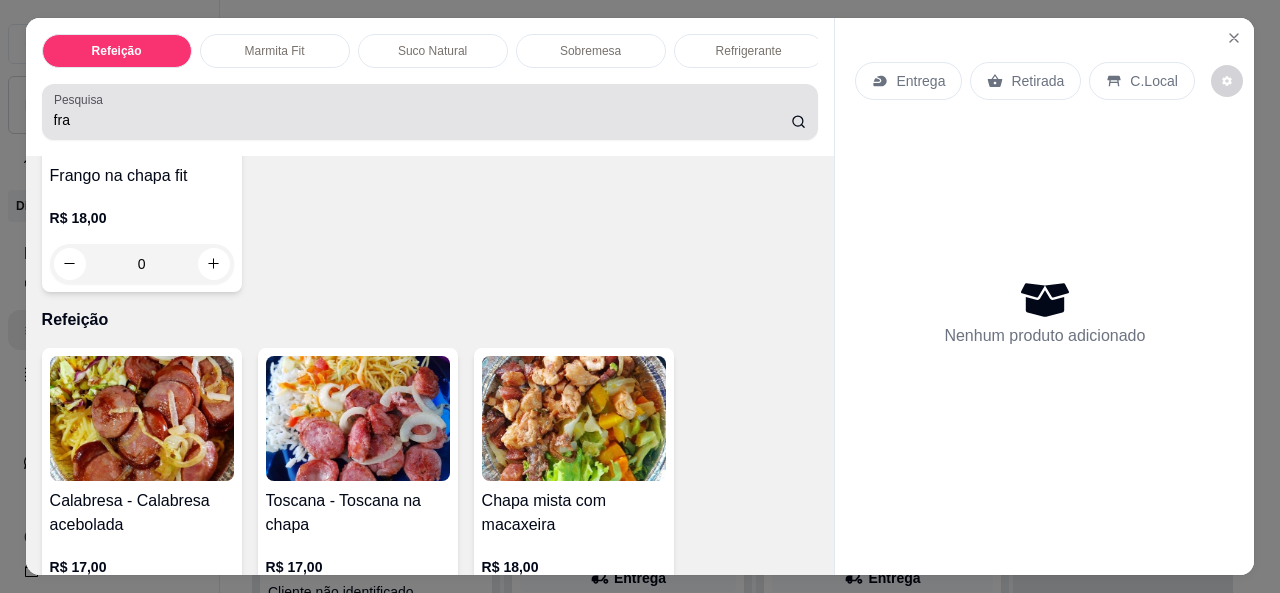 click on "fra" at bounding box center (422, 120) 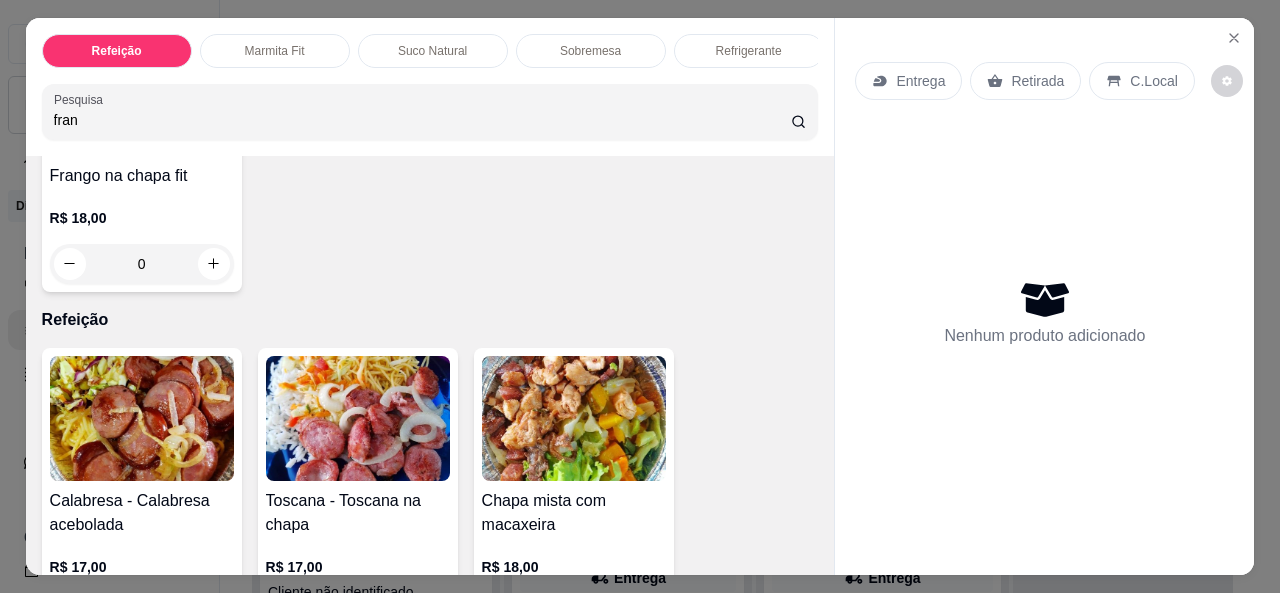 click on "fran" at bounding box center [422, 120] 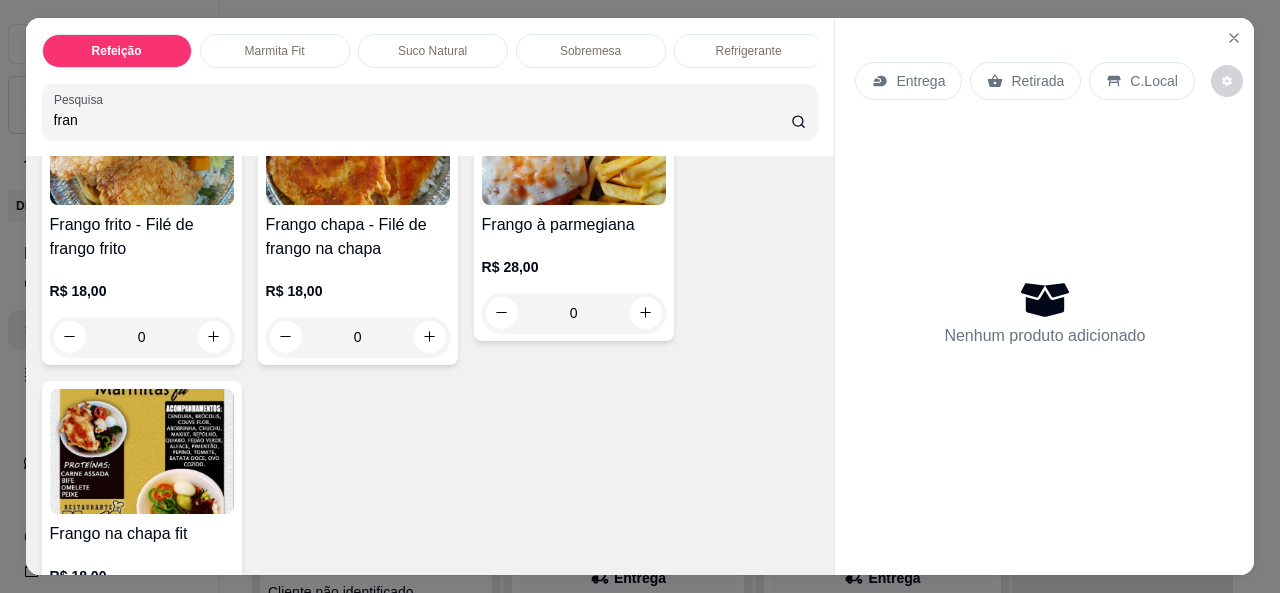 scroll, scrollTop: 51, scrollLeft: 0, axis: vertical 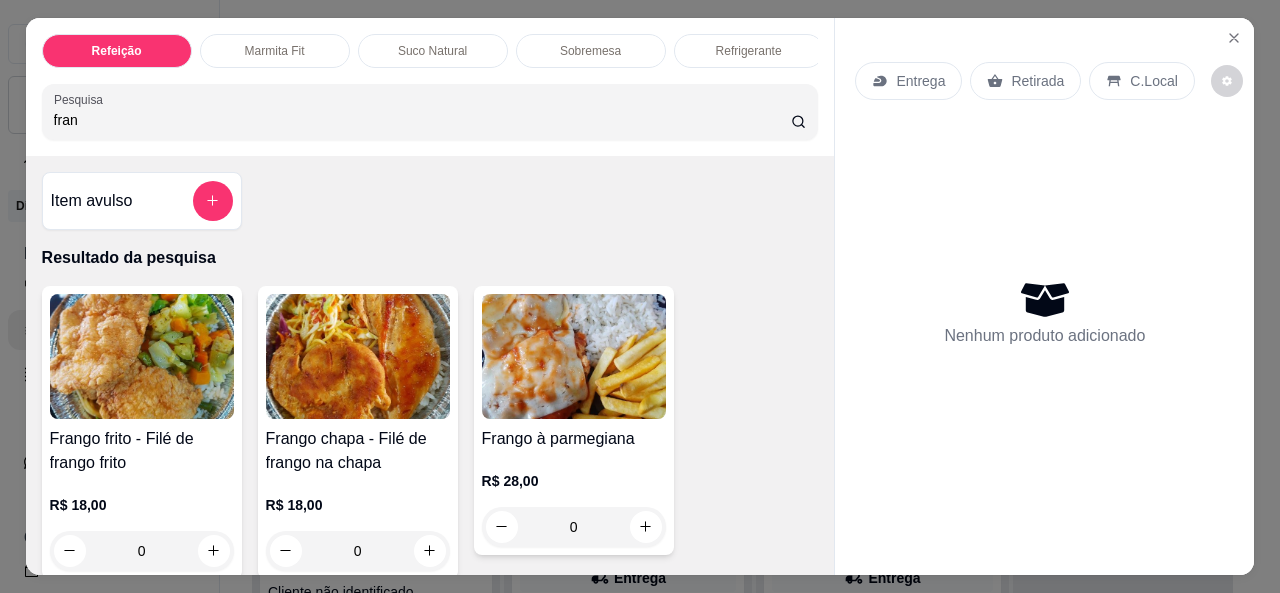 click on "0" at bounding box center (142, 551) 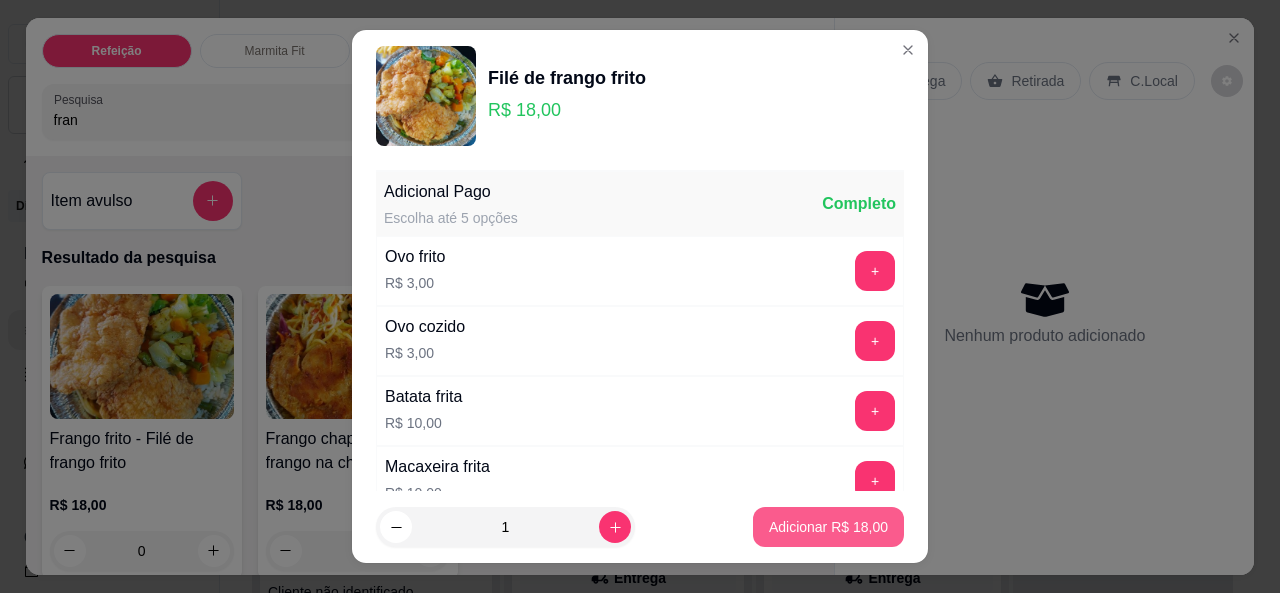 click on "Adicionar   R$ 18,00" at bounding box center [828, 527] 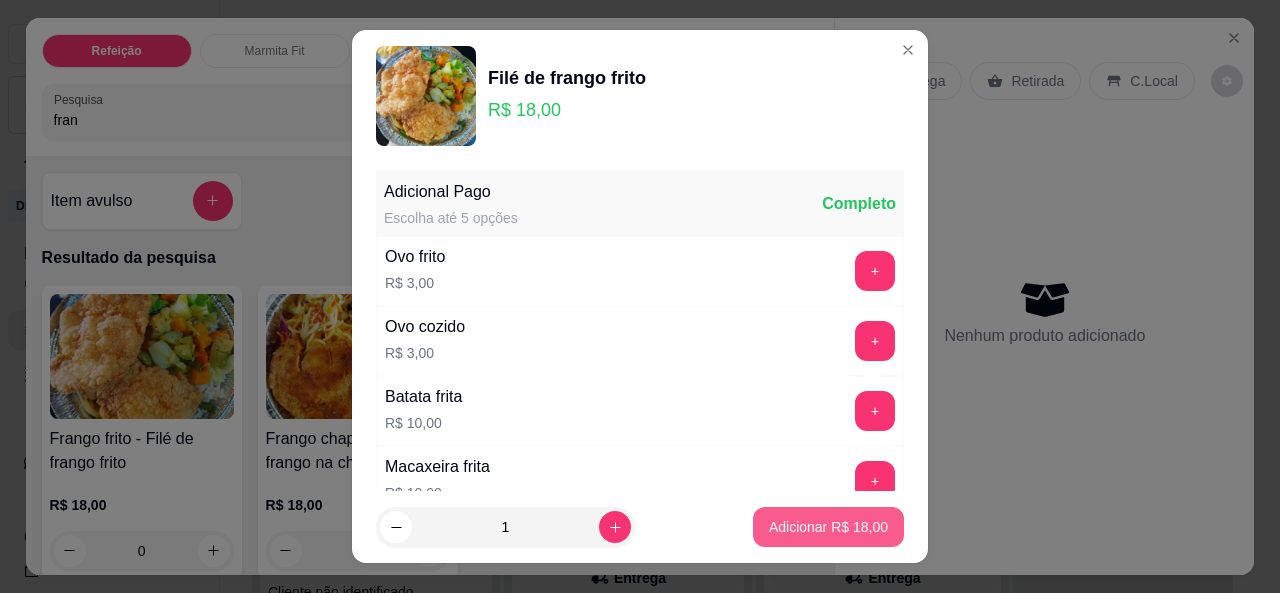 type on "1" 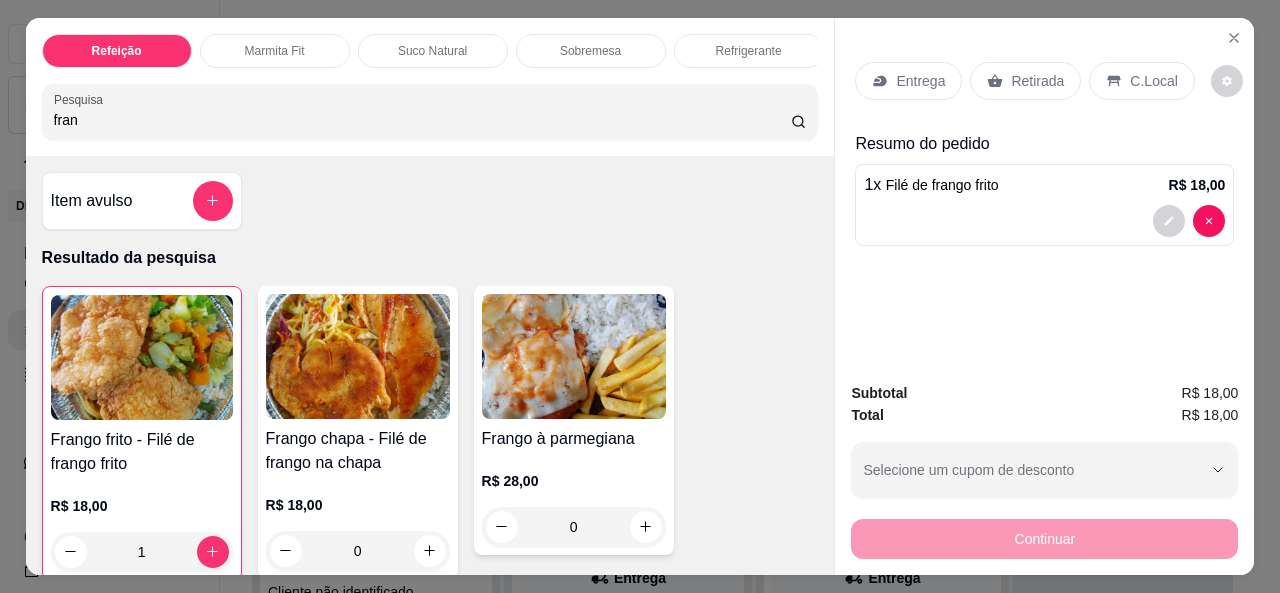 click at bounding box center [358, 356] 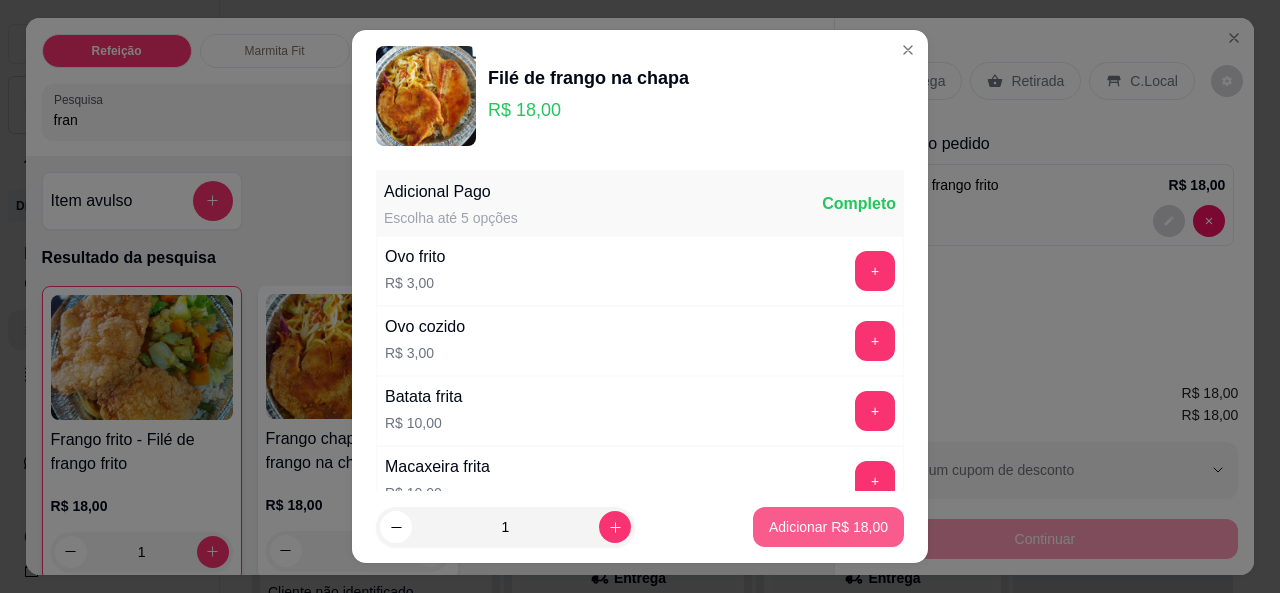 click on "1 Adicionar   [CURRENCY][PRICE]" at bounding box center [640, 527] 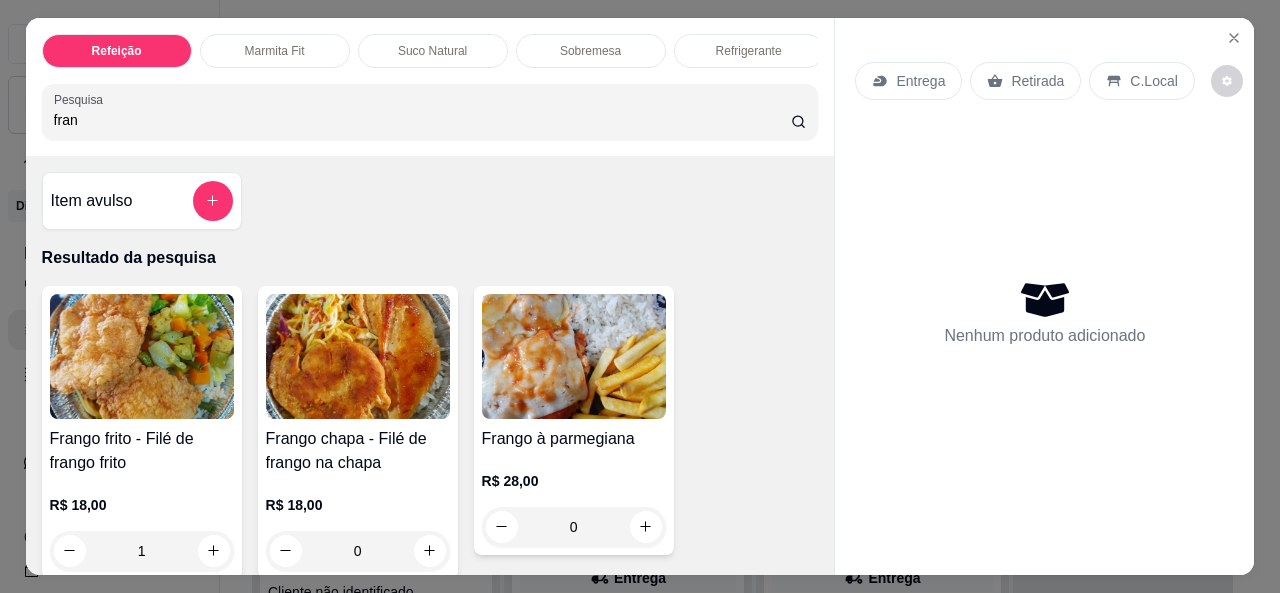 type on "0" 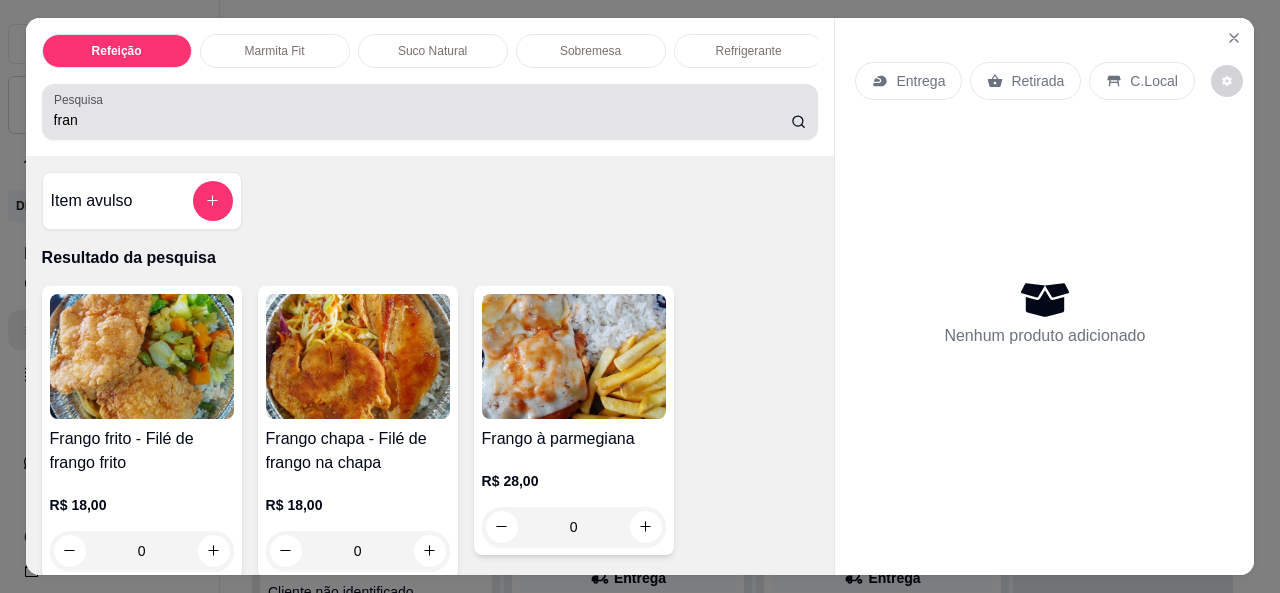 click on "fran" at bounding box center (422, 120) 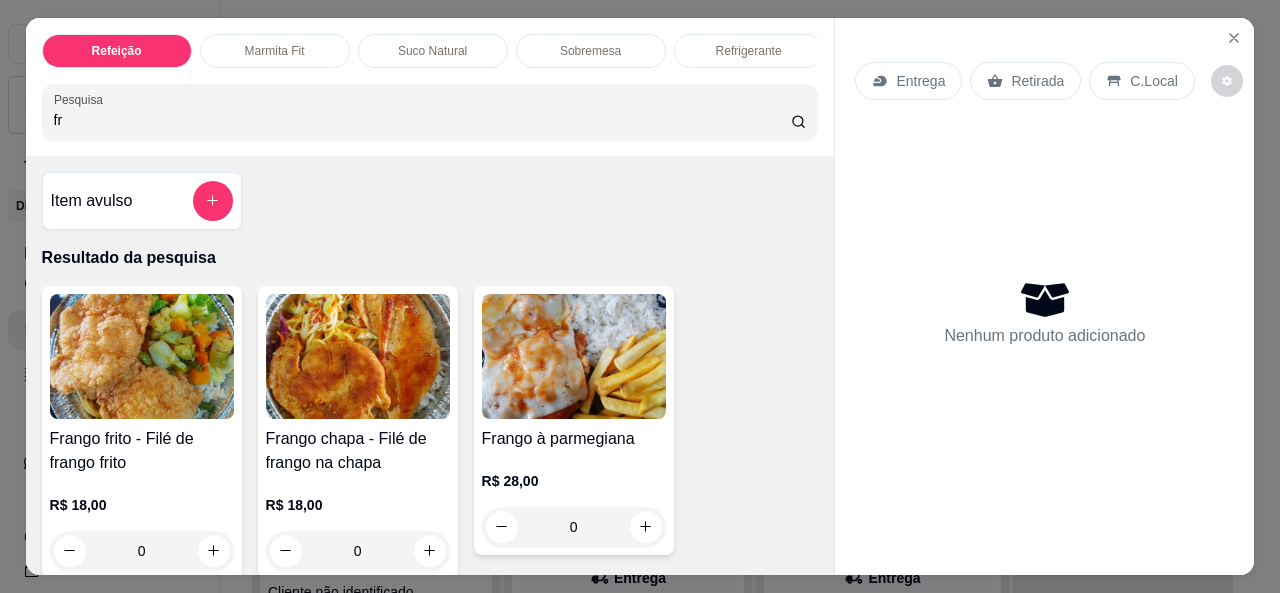 type on "f" 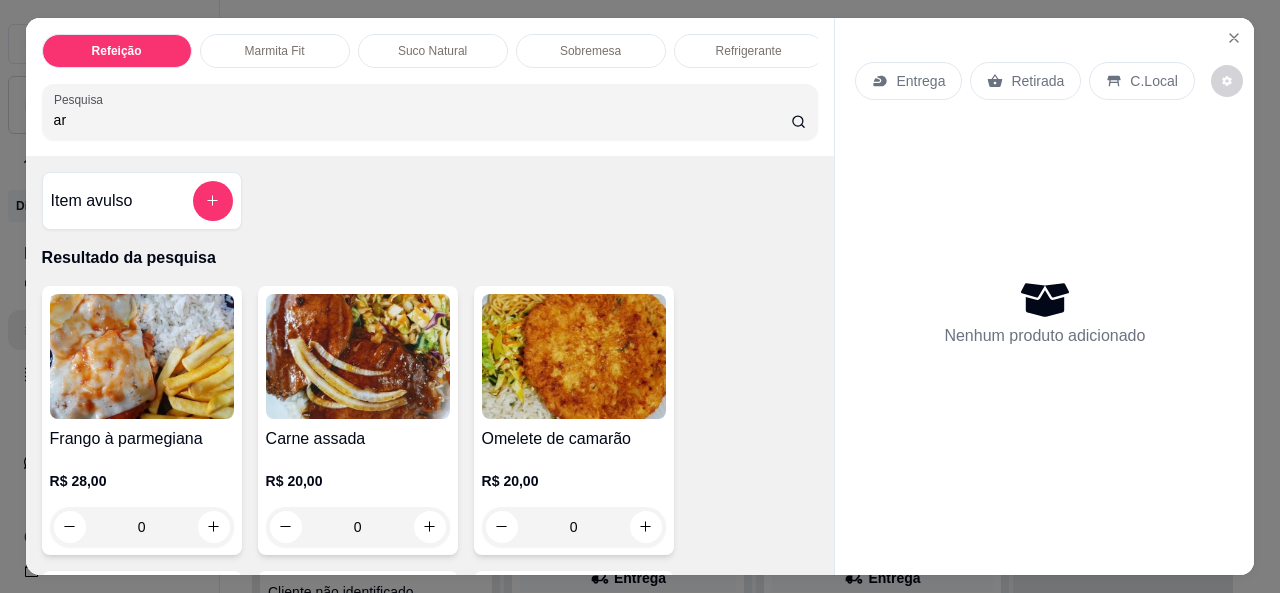 type on "a" 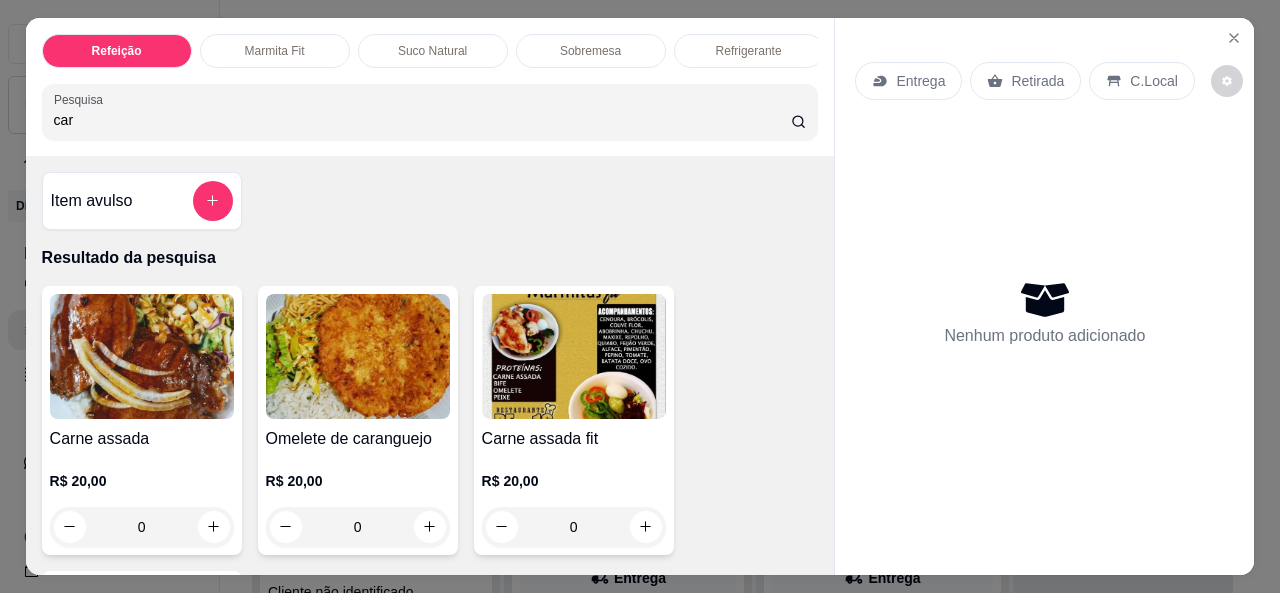 type on "car" 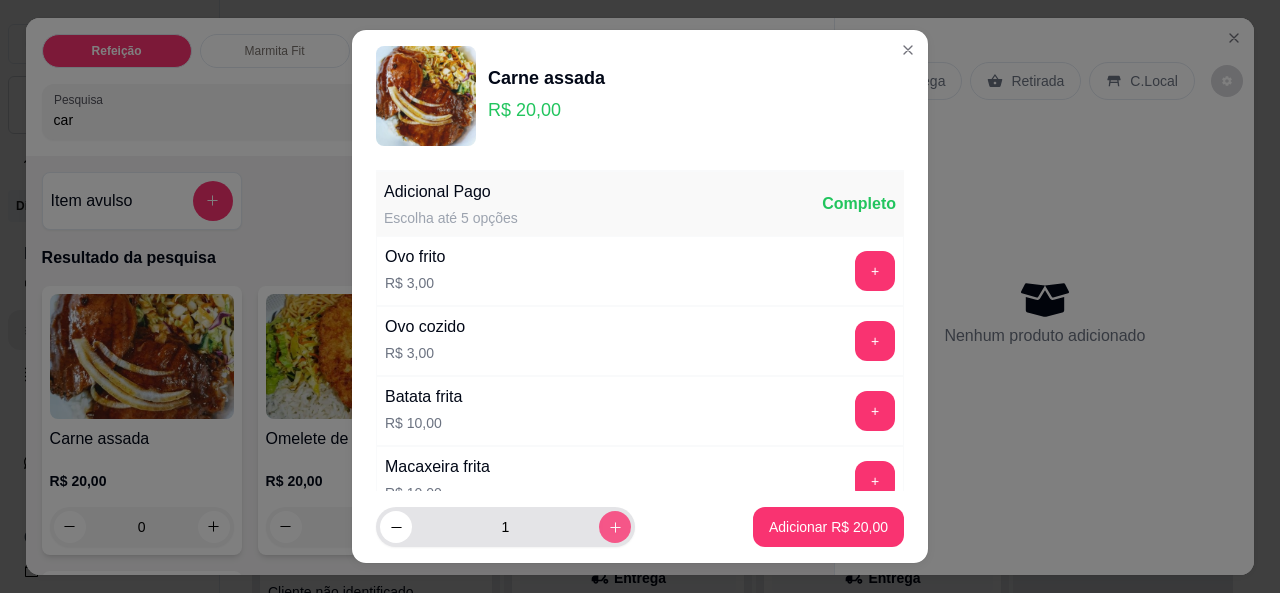 click at bounding box center (615, 527) 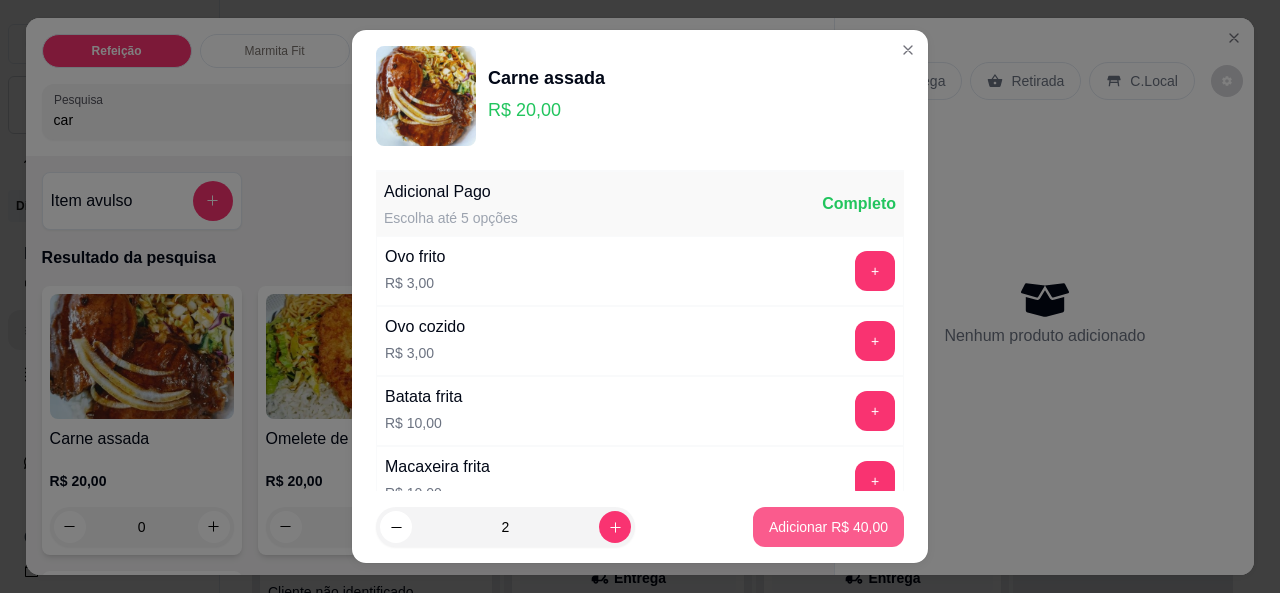 click on "Adicionar   R$ 40,00" at bounding box center (828, 527) 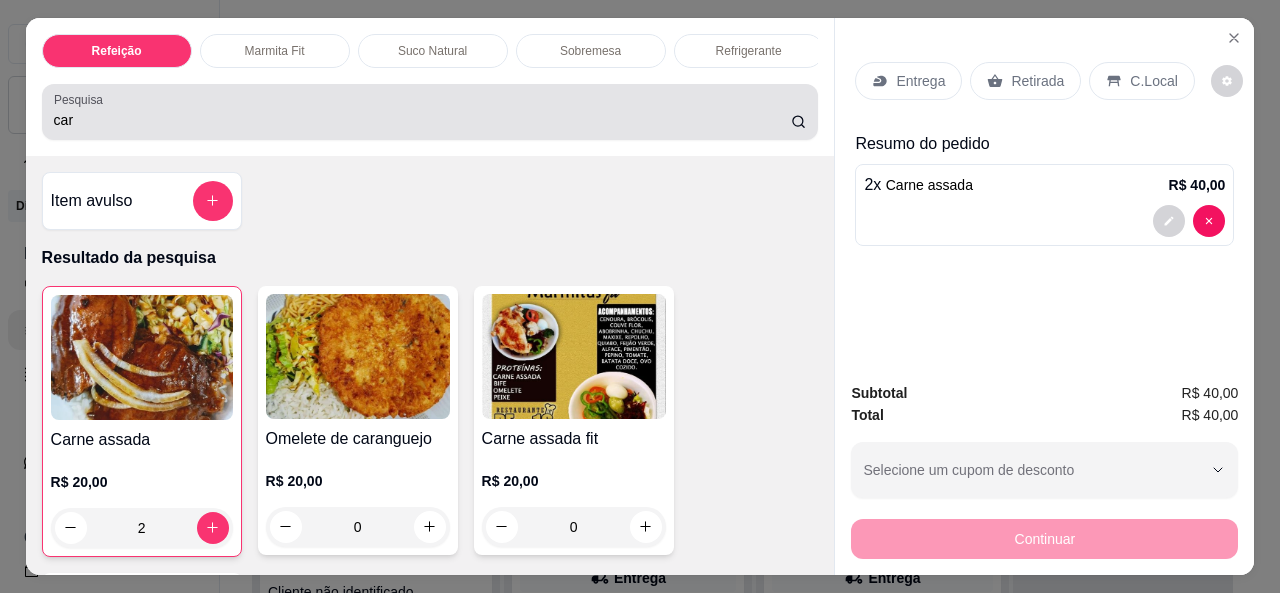 click on "car" at bounding box center (422, 120) 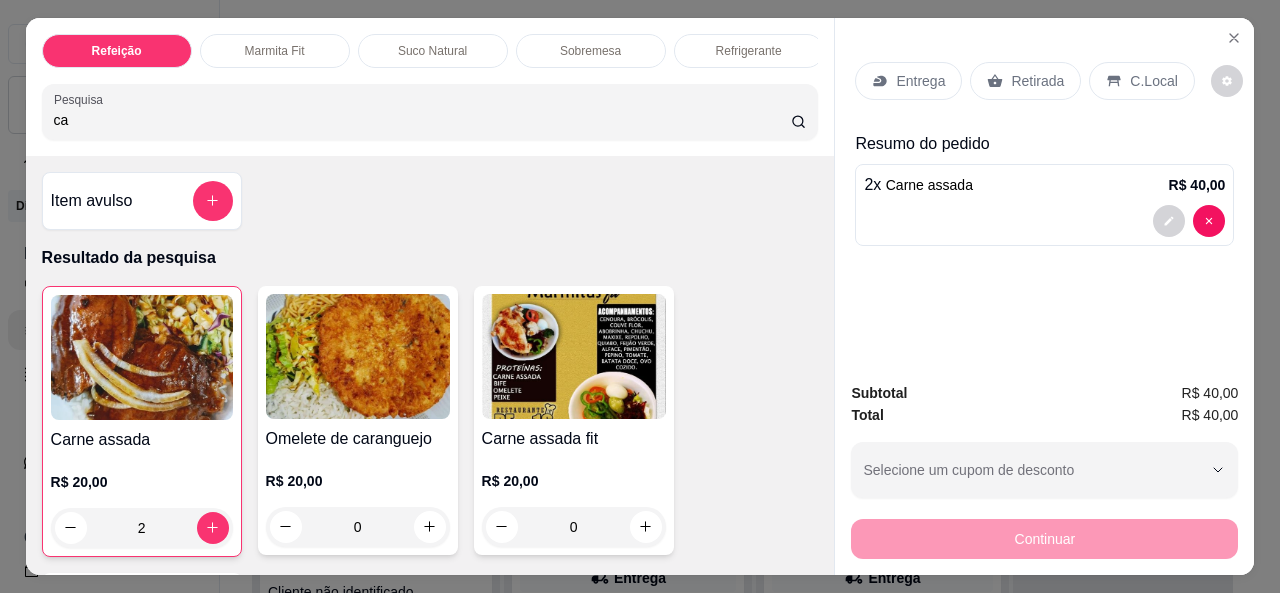 type on "c" 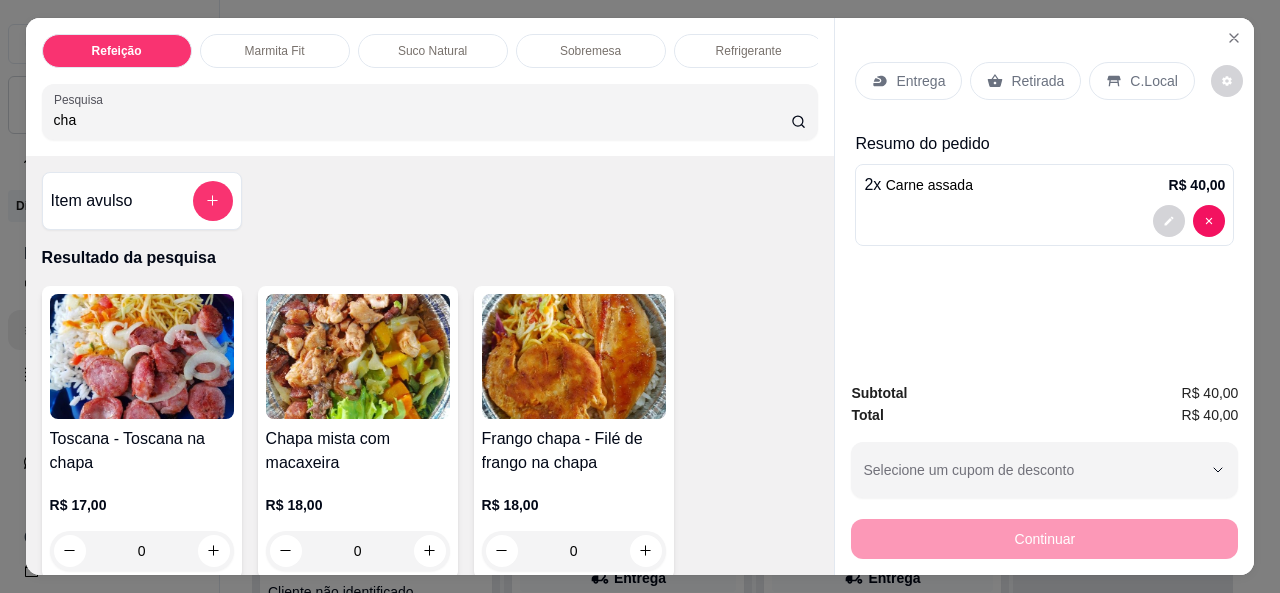 type on "cha" 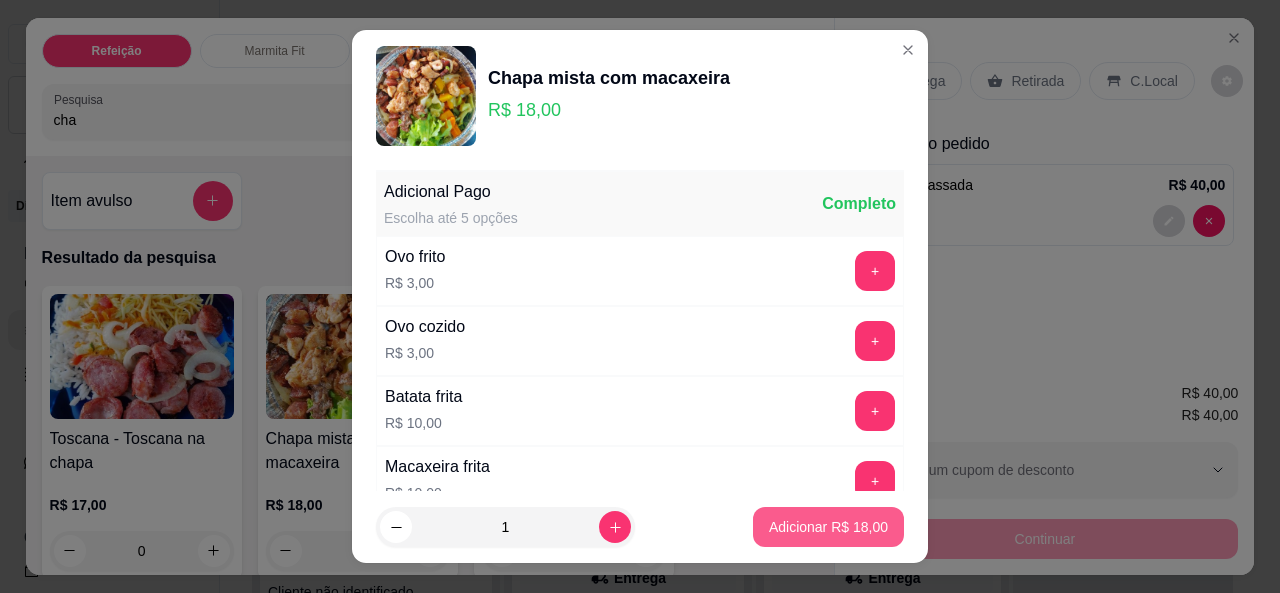 click on "Adicionar   R$ 18,00" at bounding box center (828, 527) 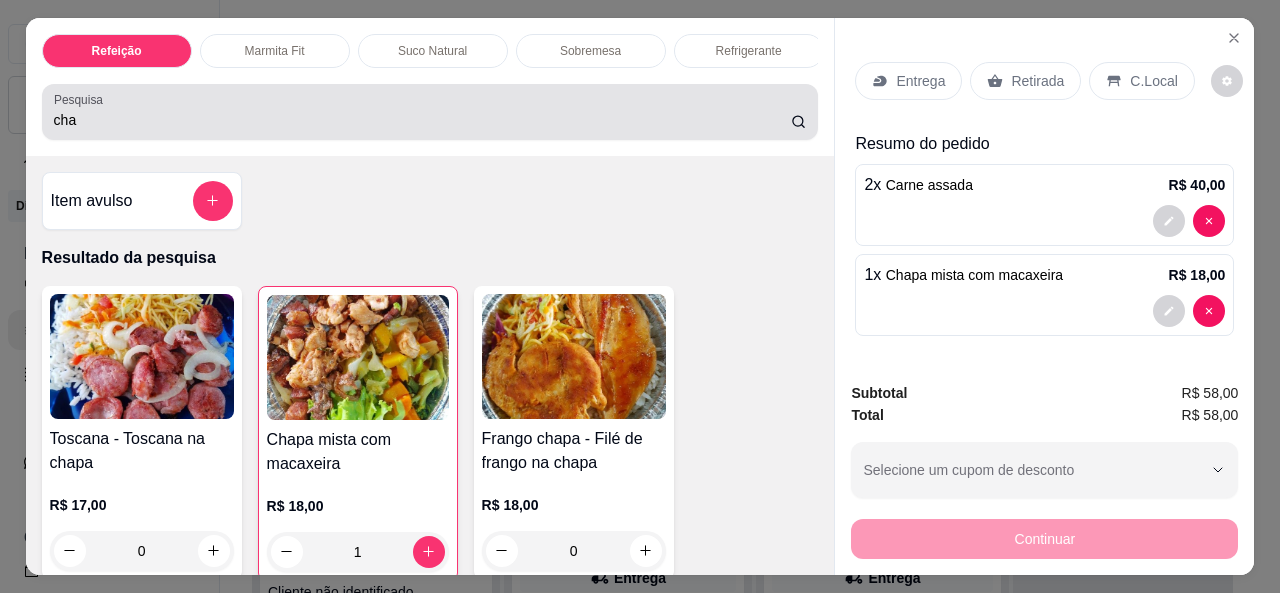 click on "cha" at bounding box center (422, 120) 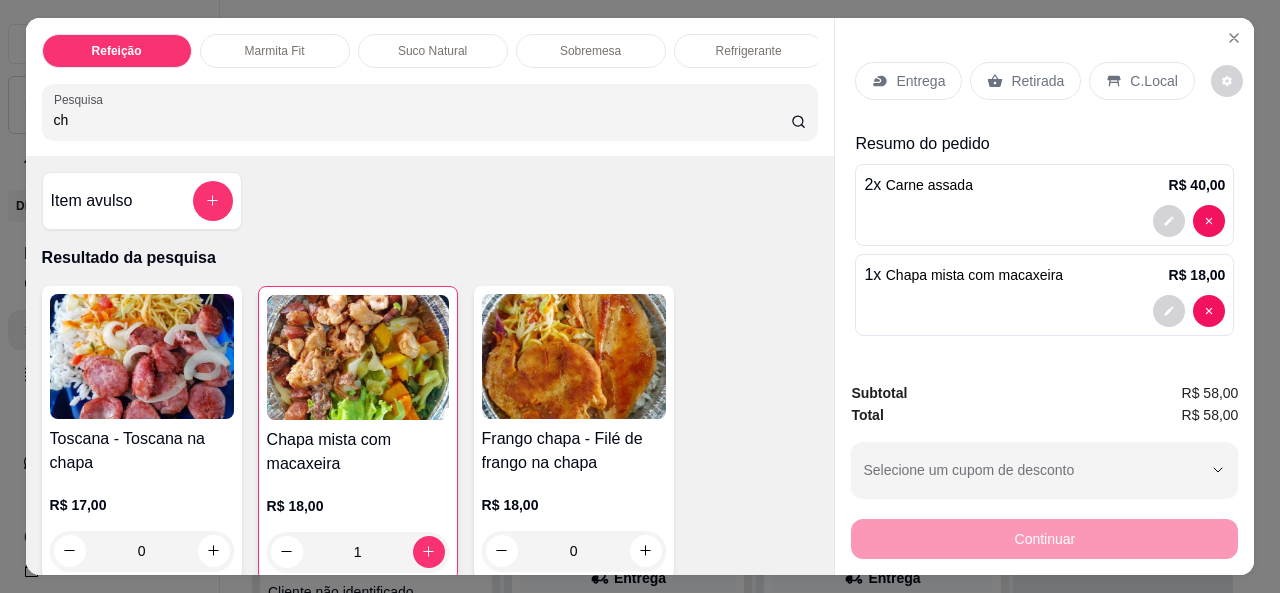 type on "c" 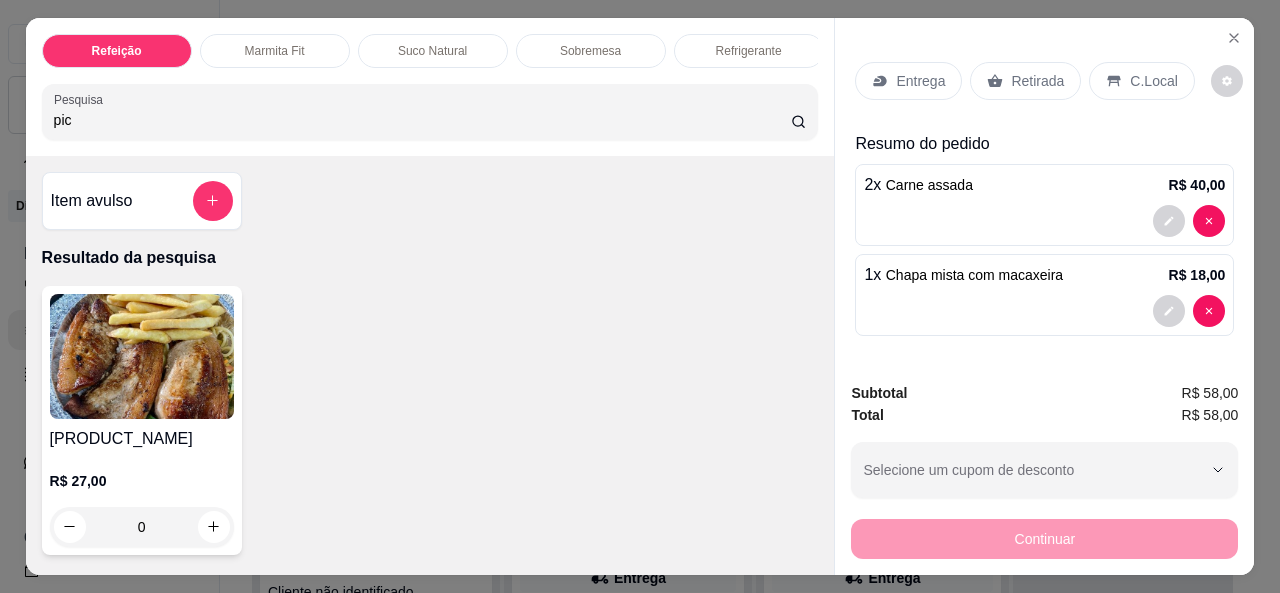 type on "pic" 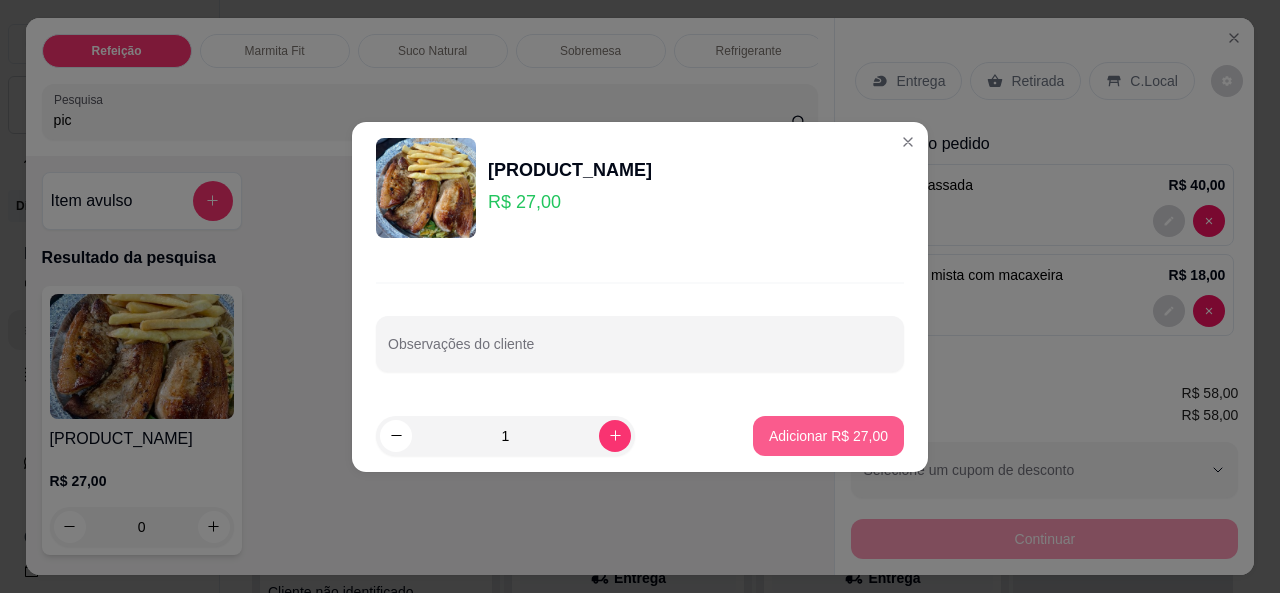 click on "Adicionar   R$ 27,00" at bounding box center (828, 436) 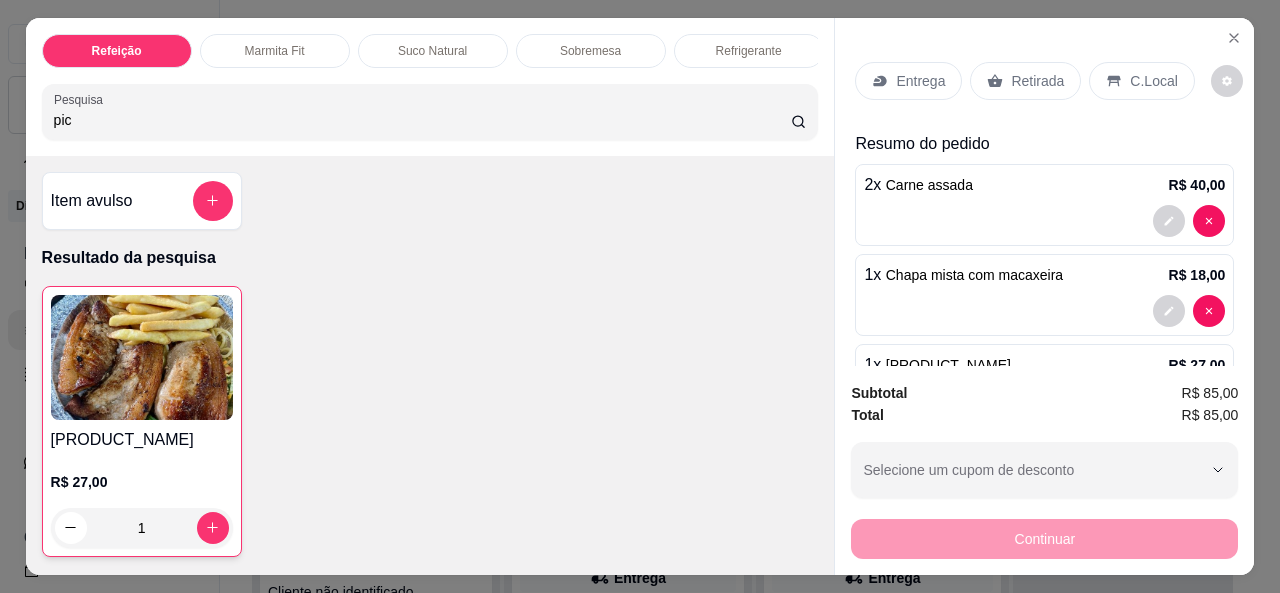 type on "1" 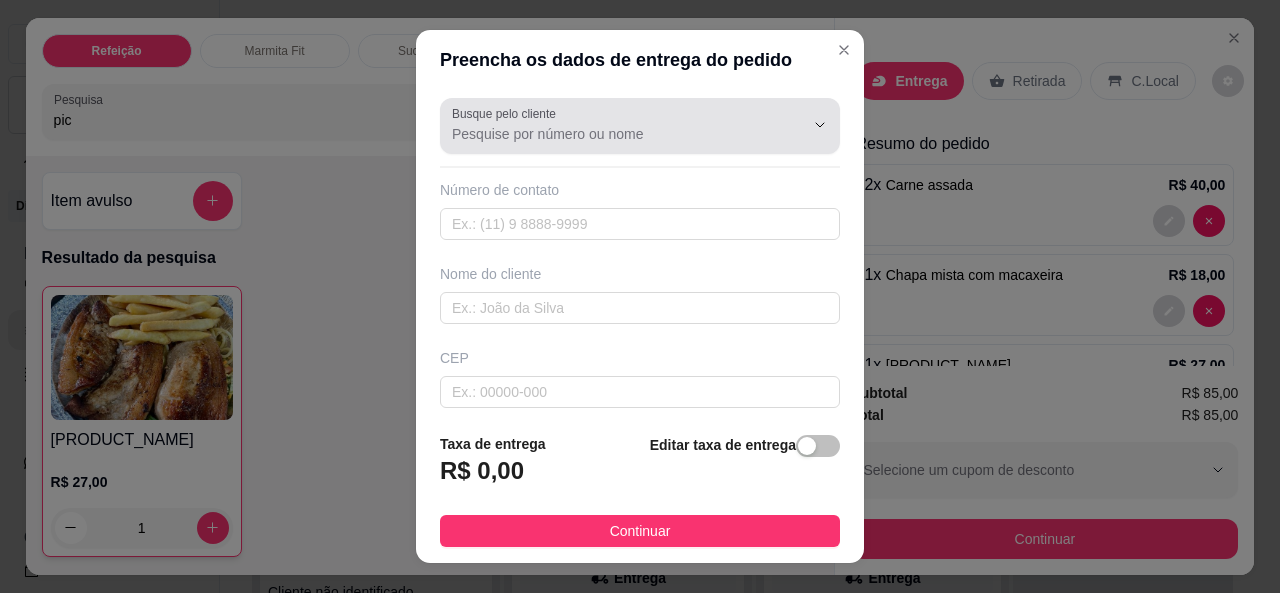 click on "Busque pelo cliente" at bounding box center (507, 113) 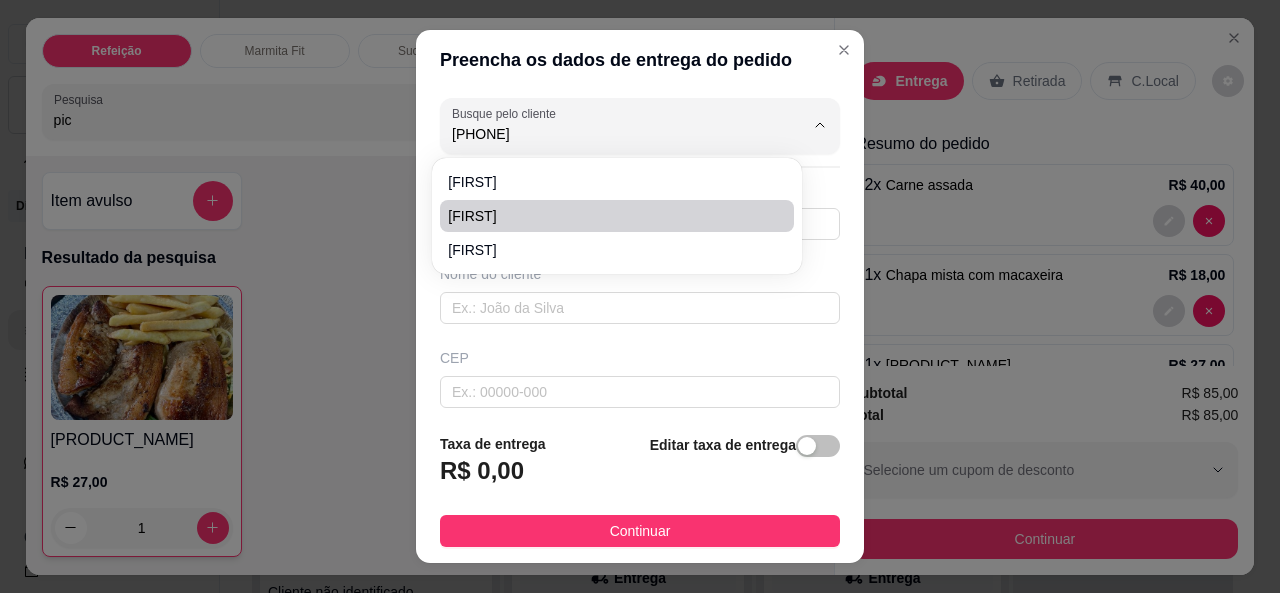 click on "[FIRST]" at bounding box center (616, 216) 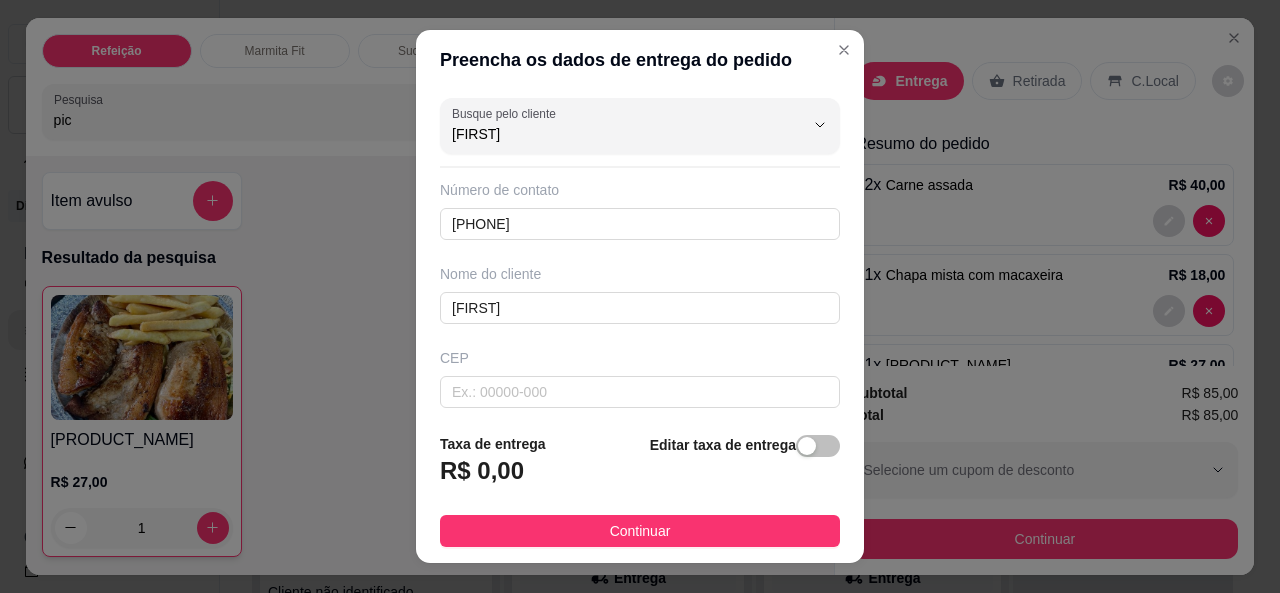 type on "[FIRST]" 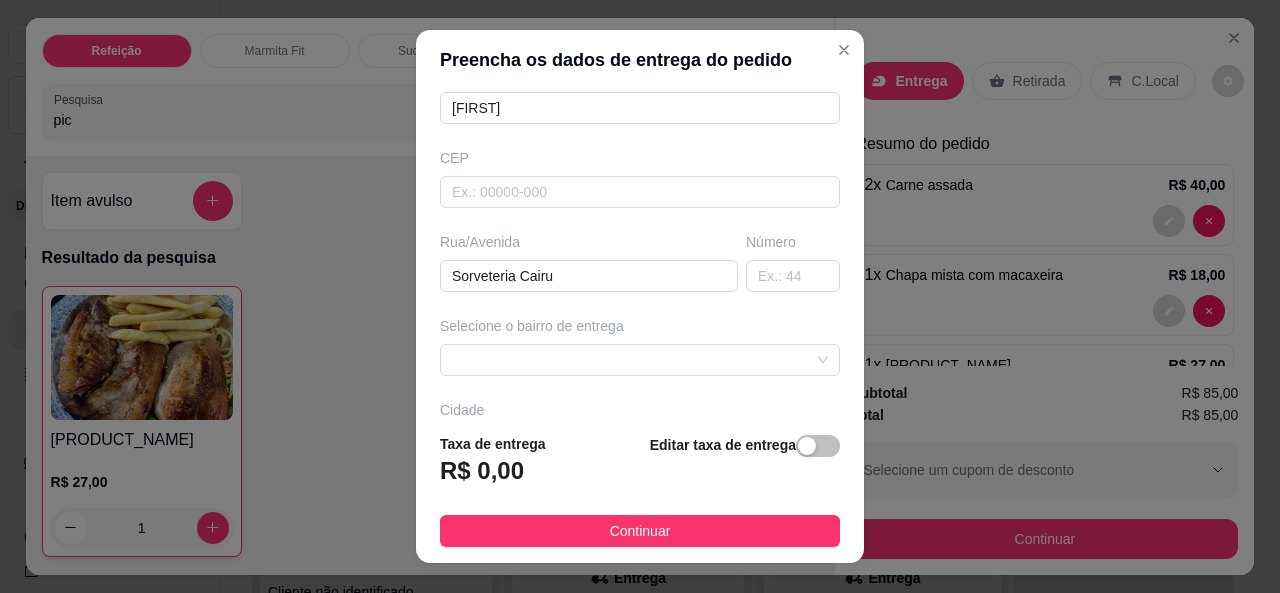 scroll, scrollTop: 240, scrollLeft: 0, axis: vertical 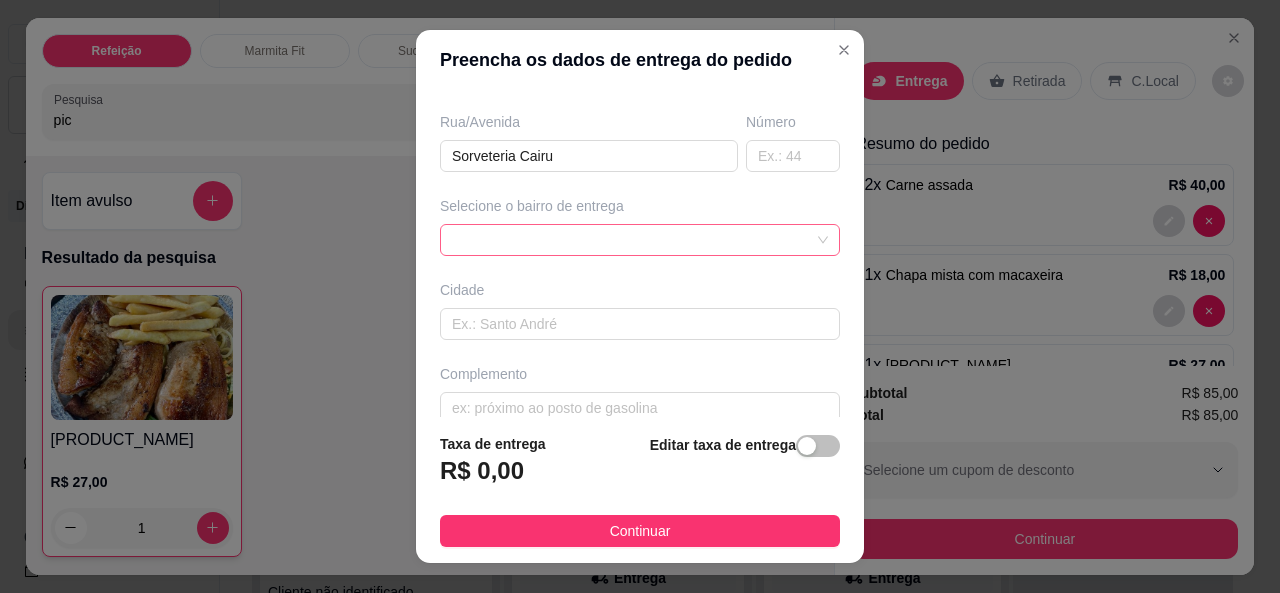 click at bounding box center (640, 240) 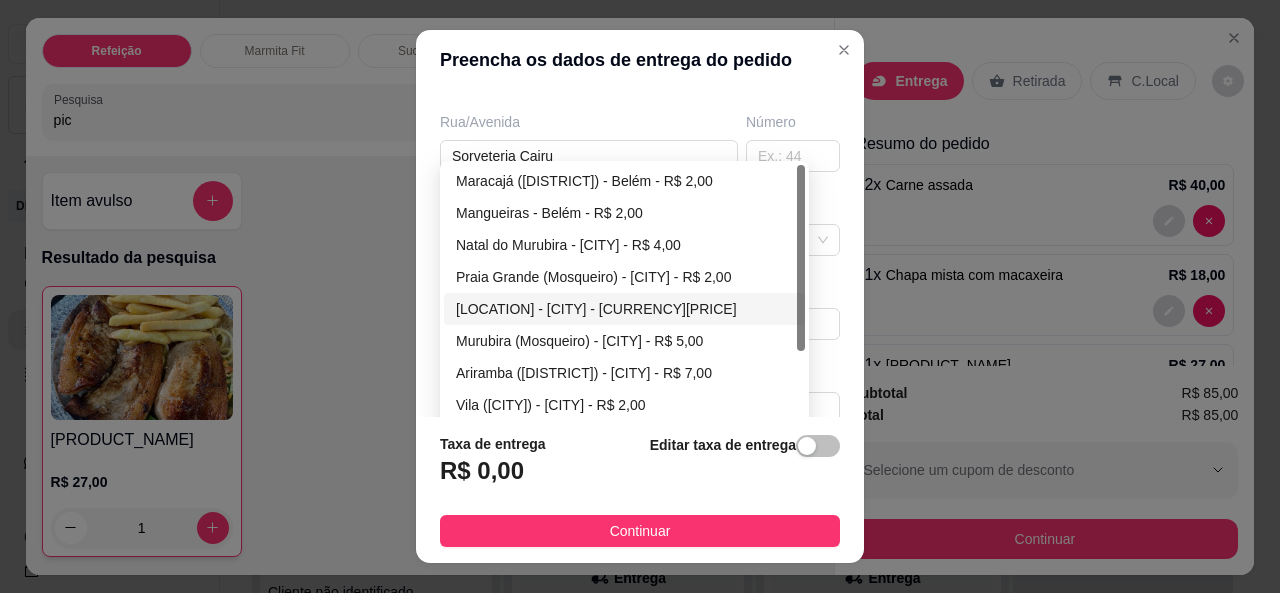 click on "[LOCATION] - [CITY] - [CURRENCY][PRICE]" at bounding box center [624, 309] 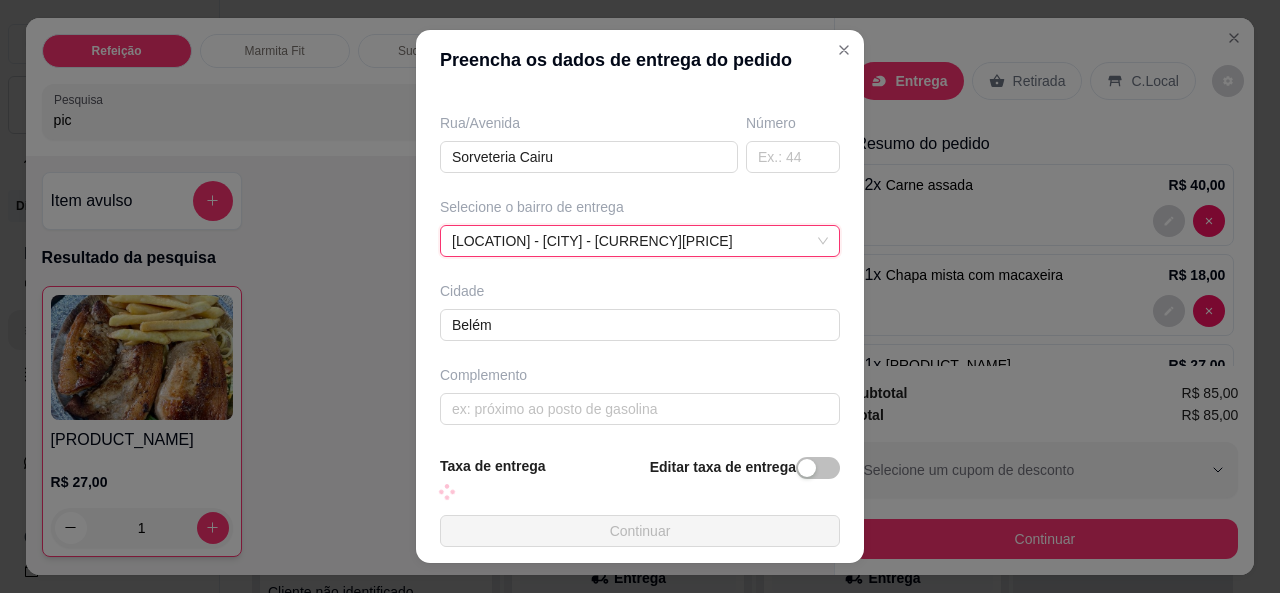 scroll, scrollTop: 320, scrollLeft: 0, axis: vertical 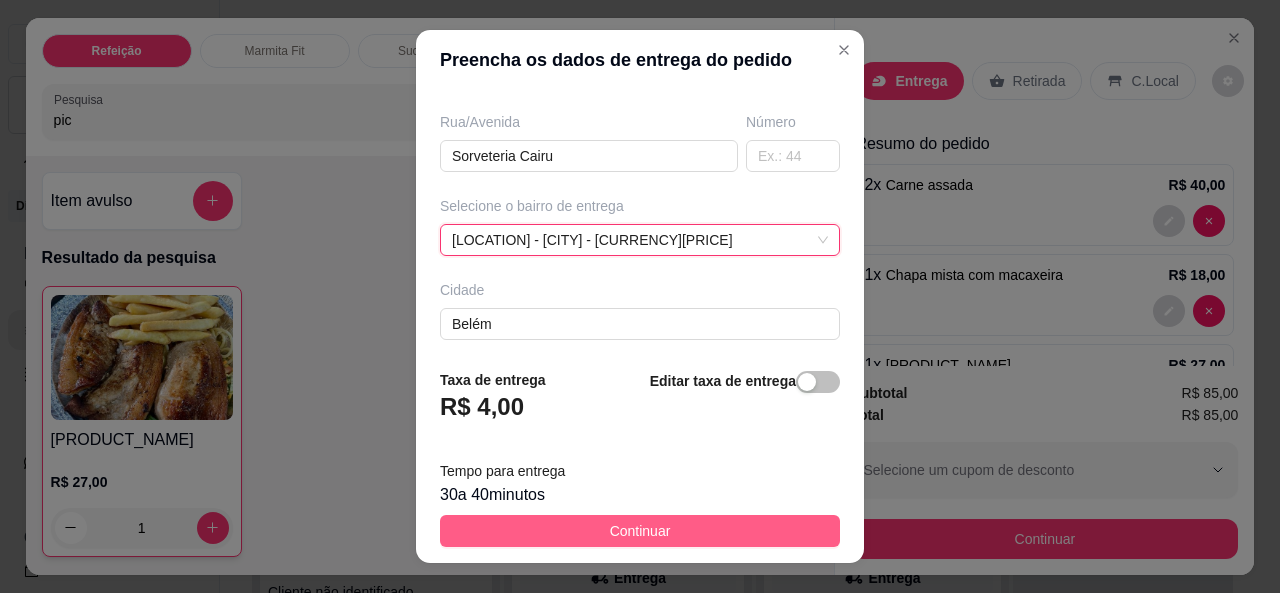 click on "Continuar" at bounding box center (640, 531) 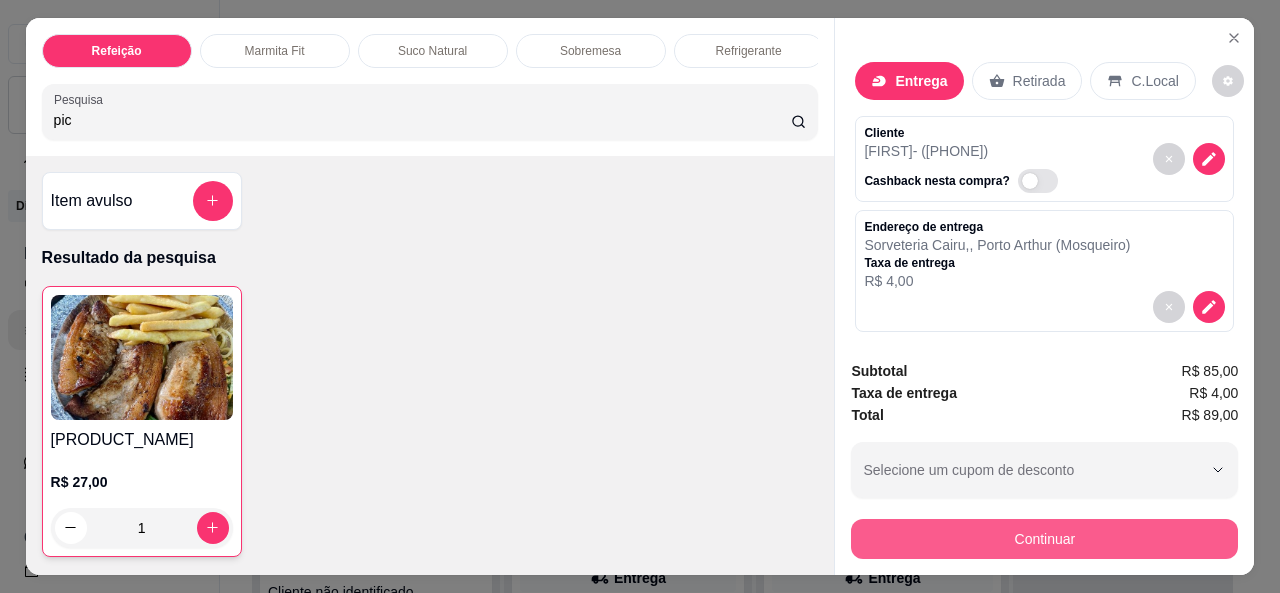 click on "Continuar" at bounding box center [1044, 539] 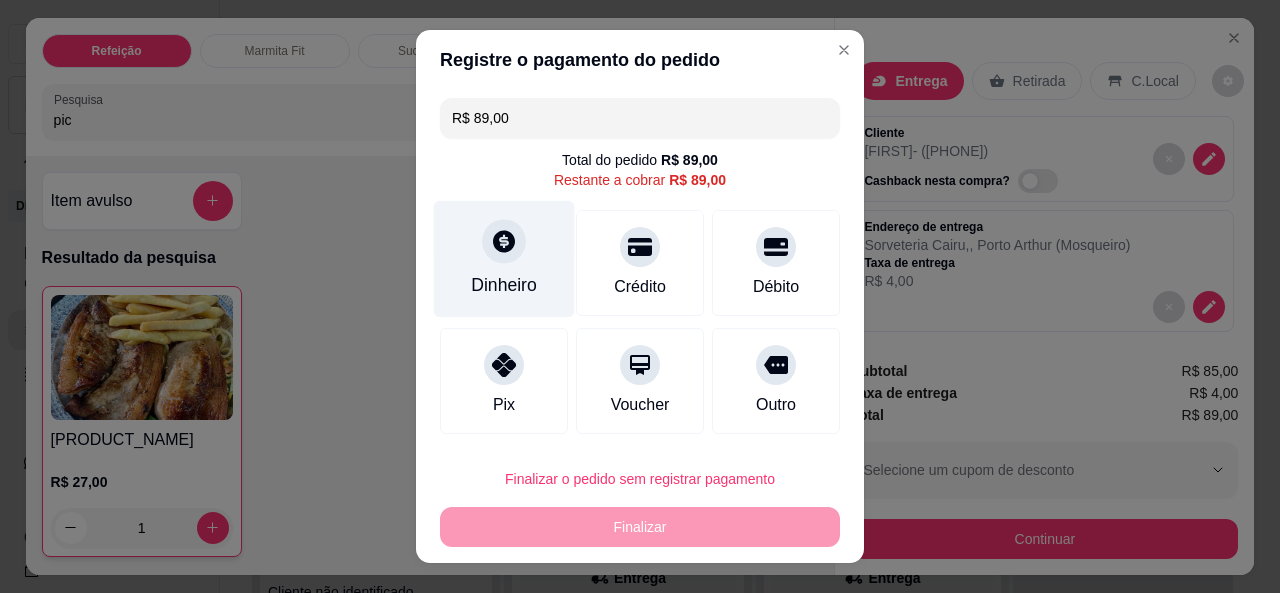 click on "Dinheiro" at bounding box center [504, 285] 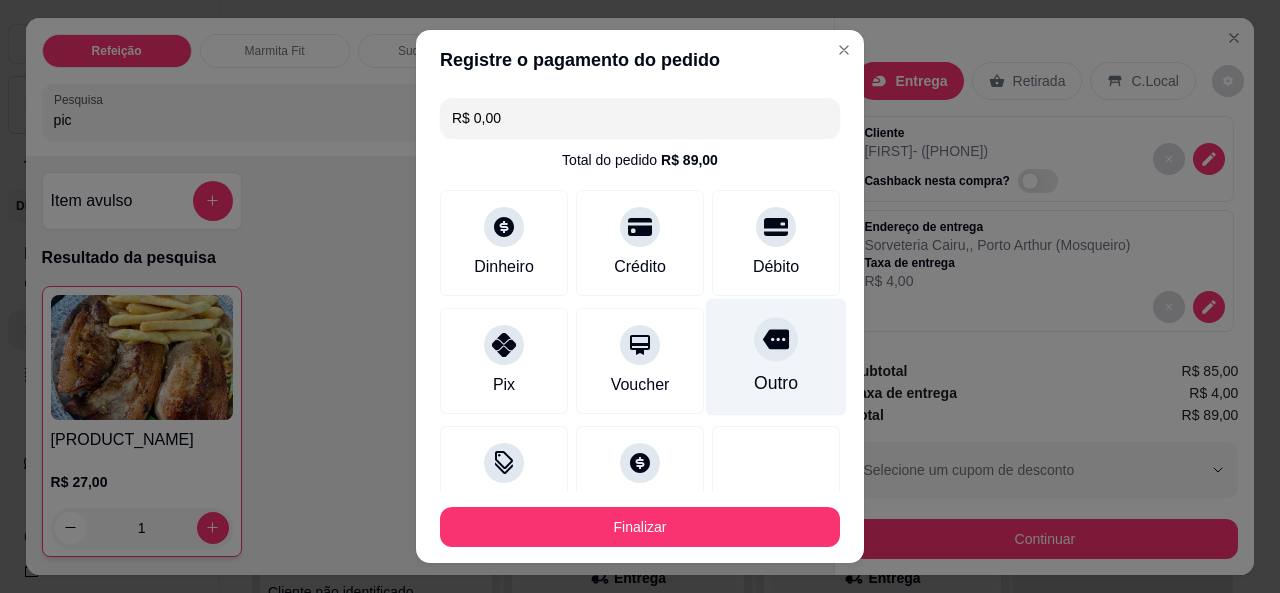 type on "R$ 0,00" 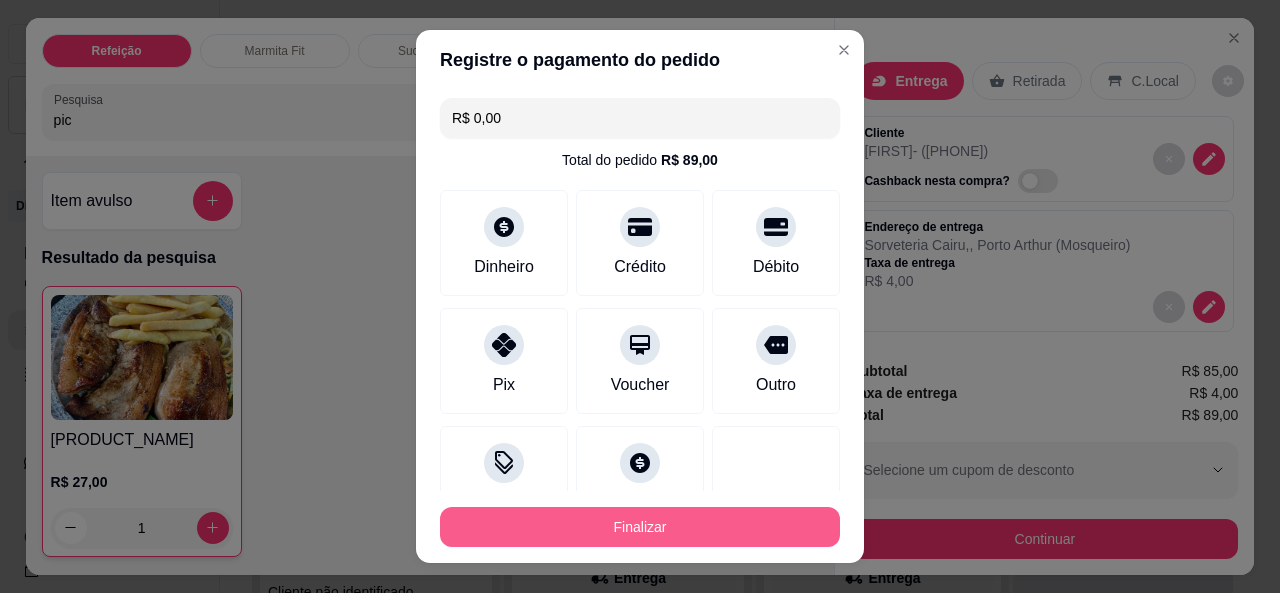click on "Finalizar" at bounding box center [640, 527] 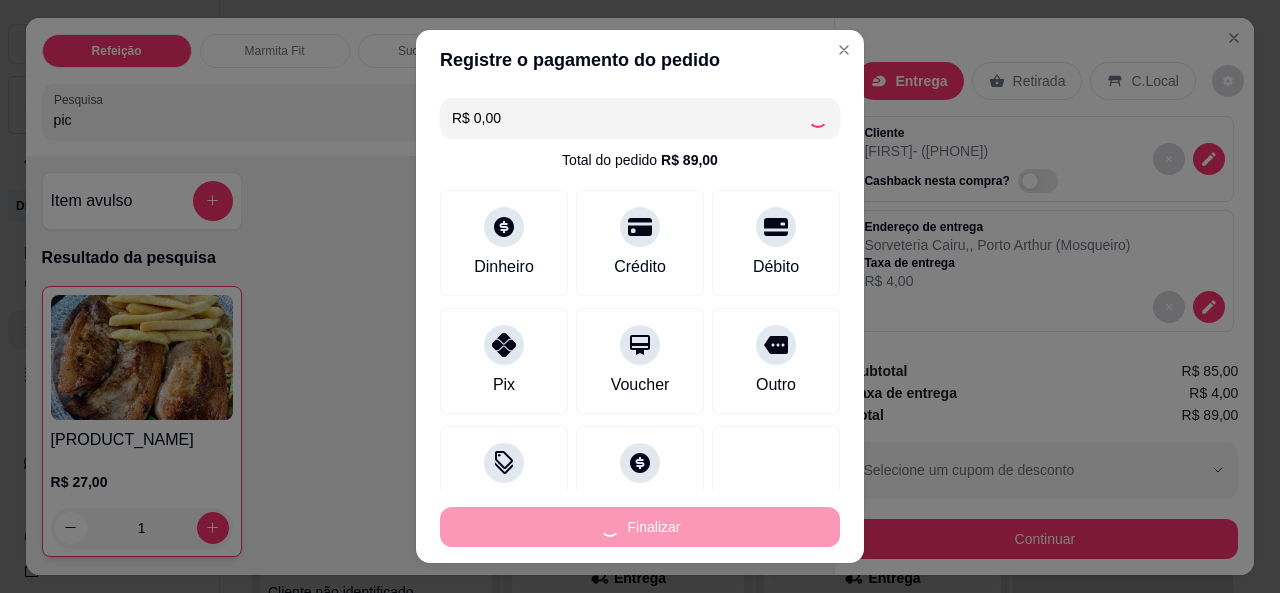 type on "0" 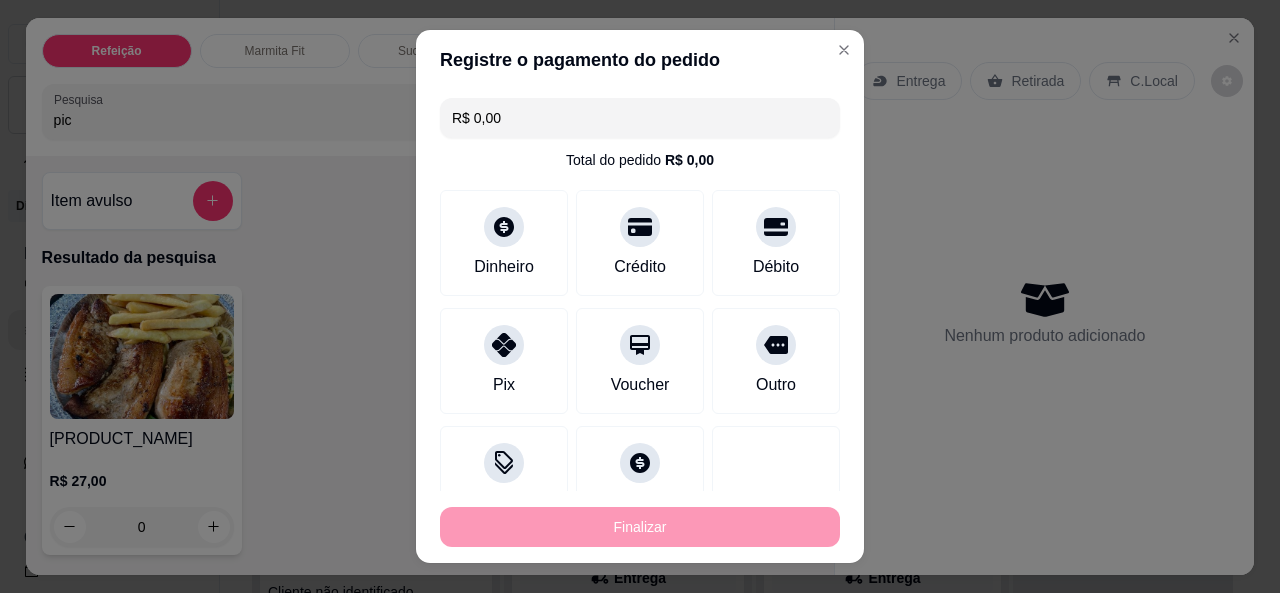 type on "-R$ 89,00" 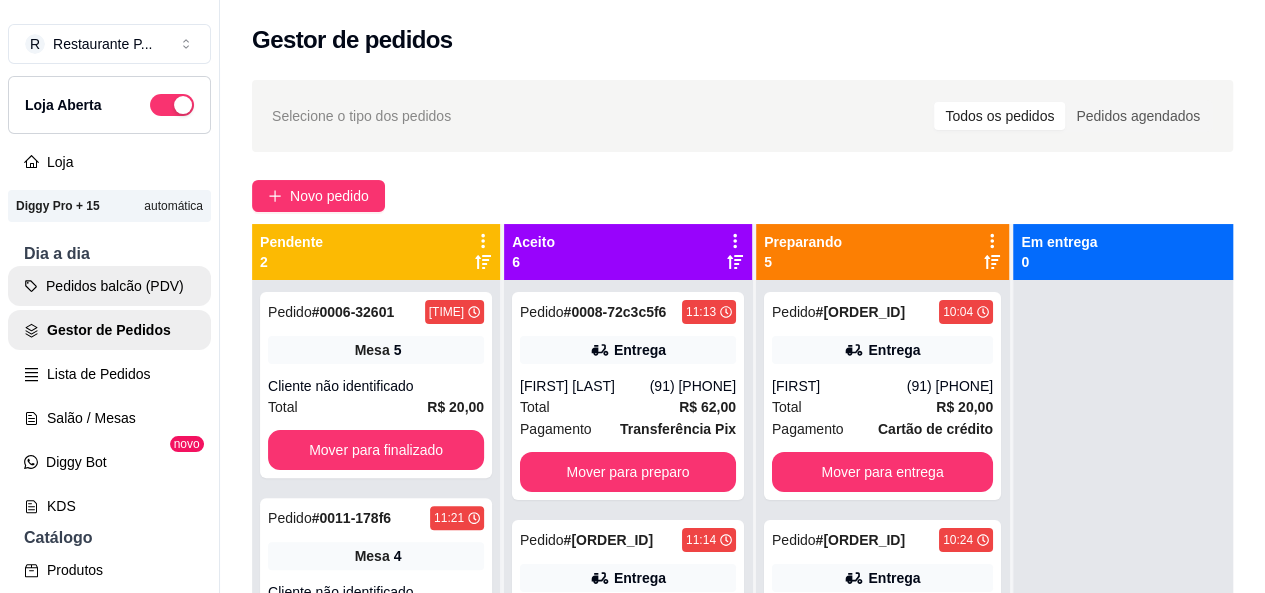 click on "Pedidos balcão (PDV)" at bounding box center [109, 286] 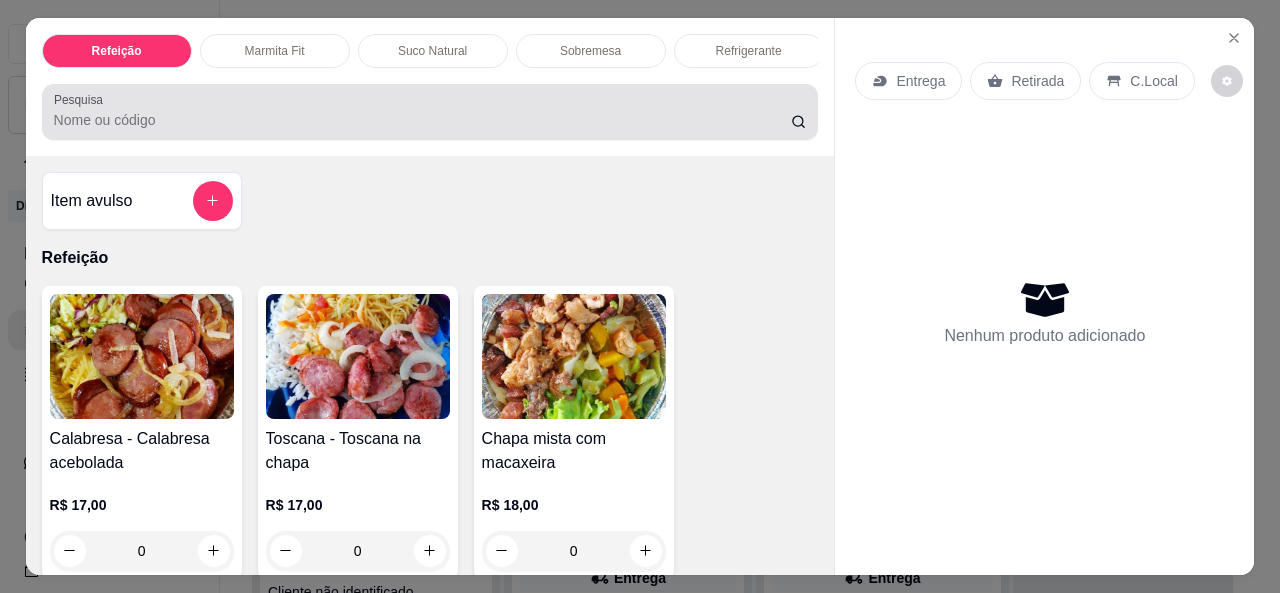 click on "Pesquisa" at bounding box center (422, 120) 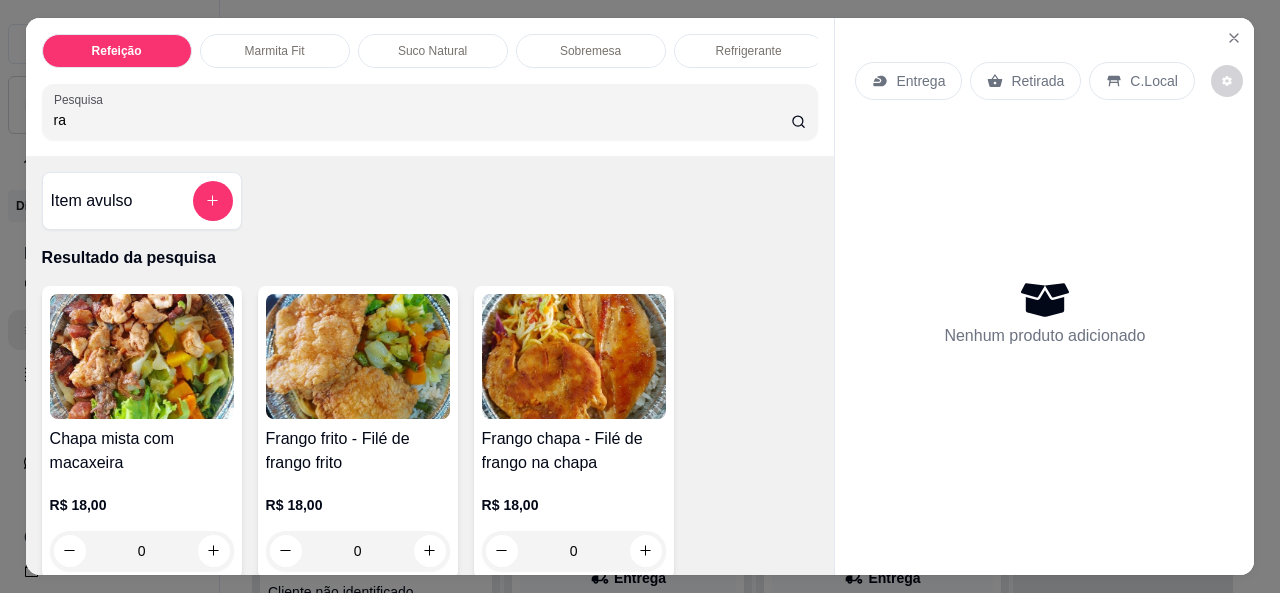 type on "r" 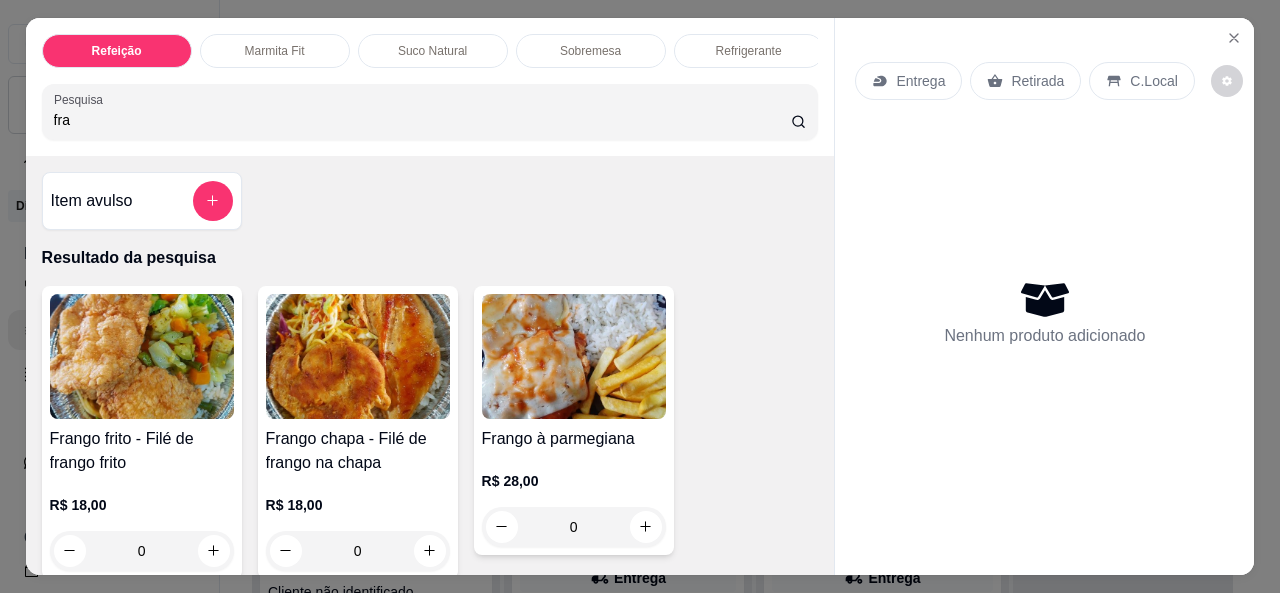 type on "fra" 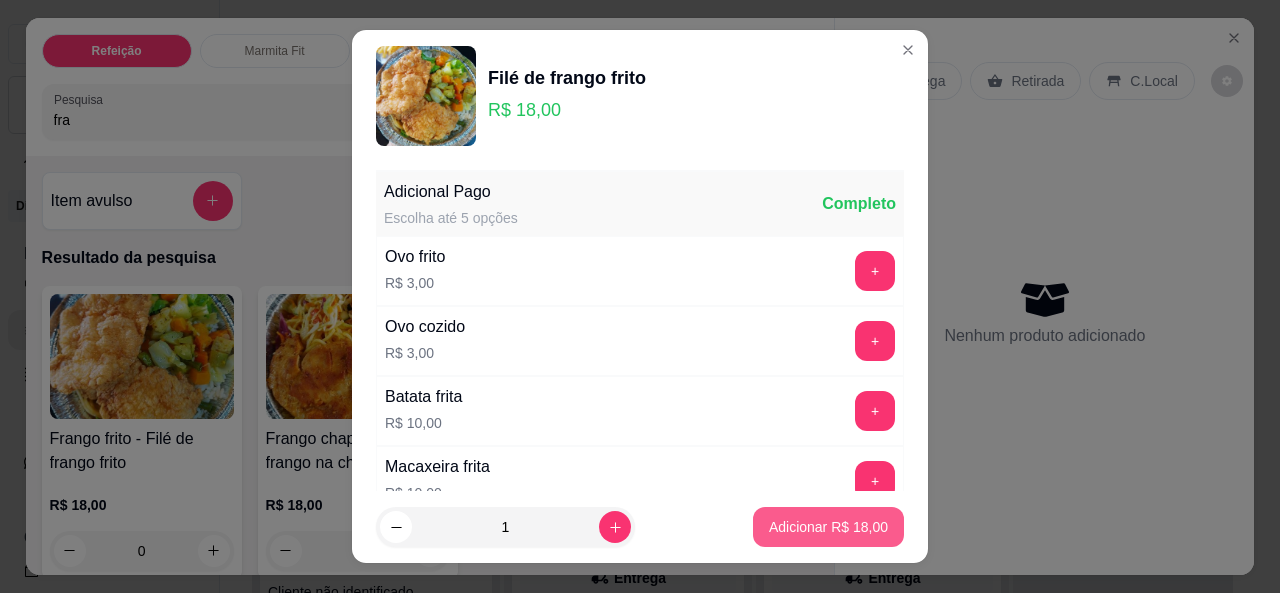 click on "Adicionar   R$ 18,00" at bounding box center (828, 527) 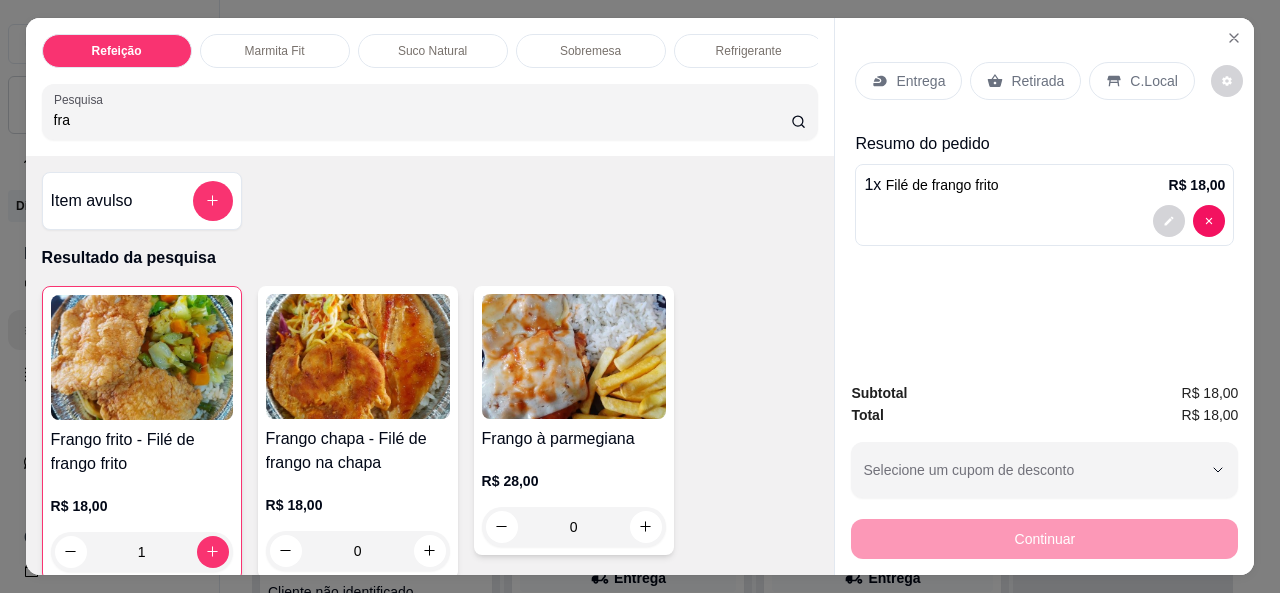 click at bounding box center (358, 356) 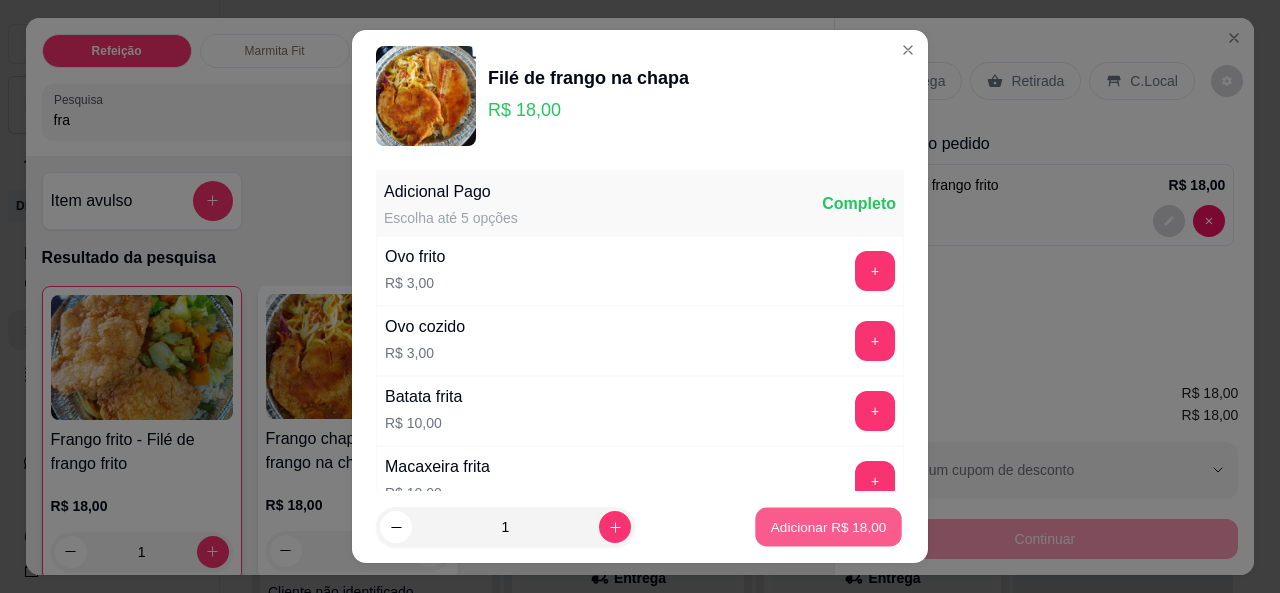 click on "Adicionar   R$ 18,00" at bounding box center (829, 527) 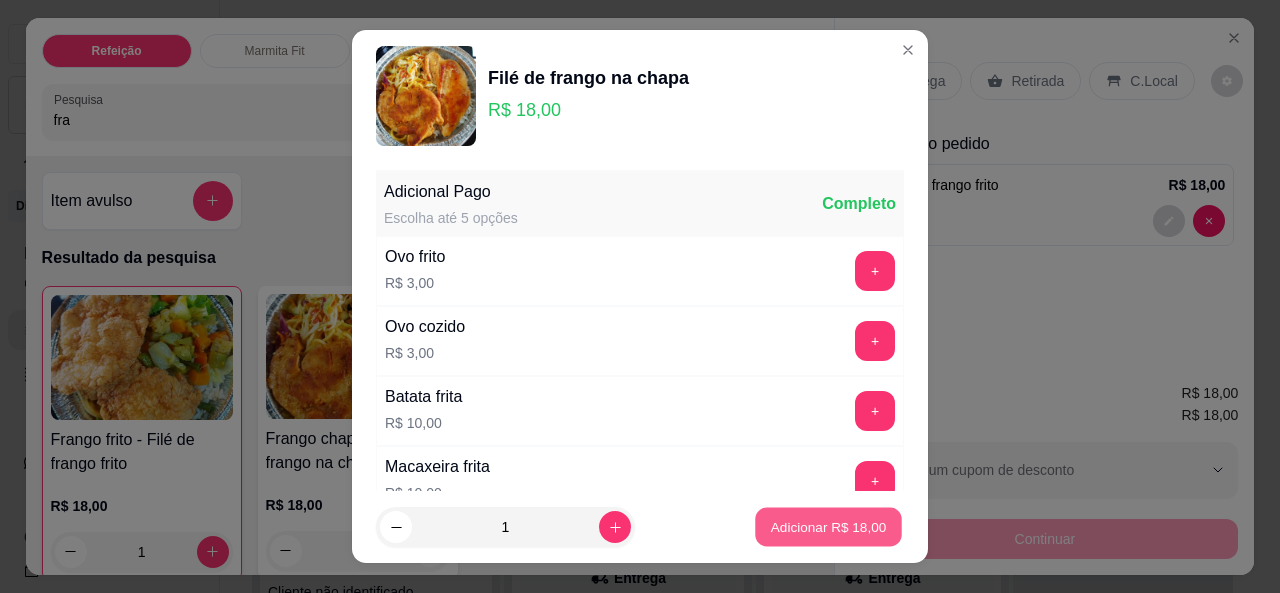 type on "1" 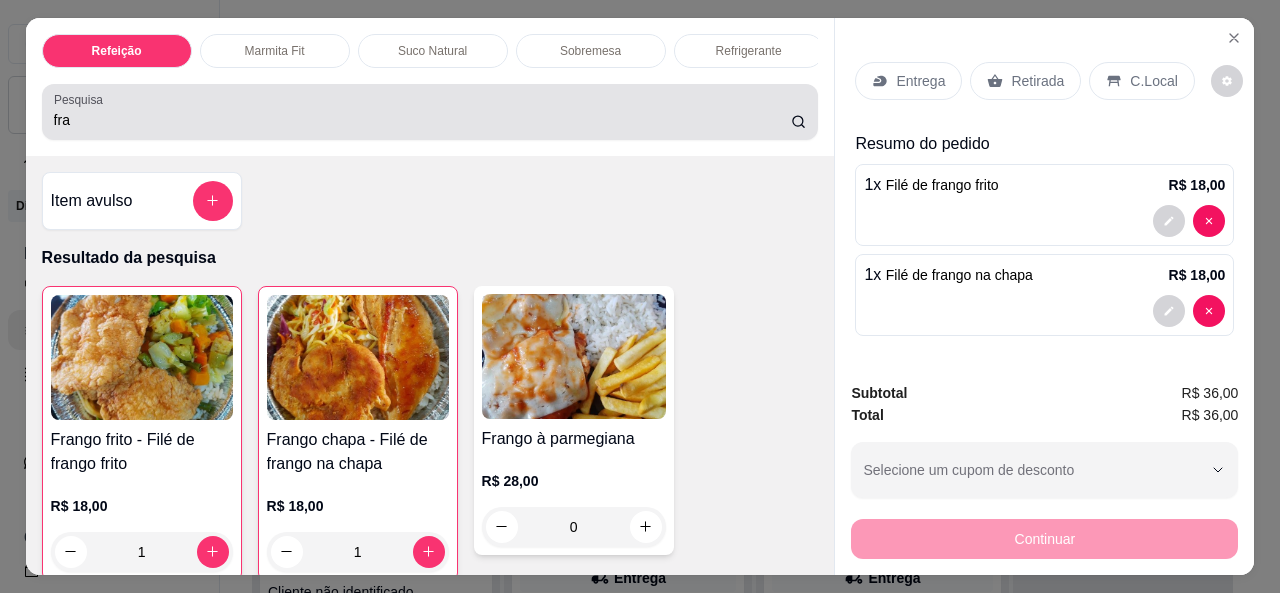 click on "fra" at bounding box center (422, 120) 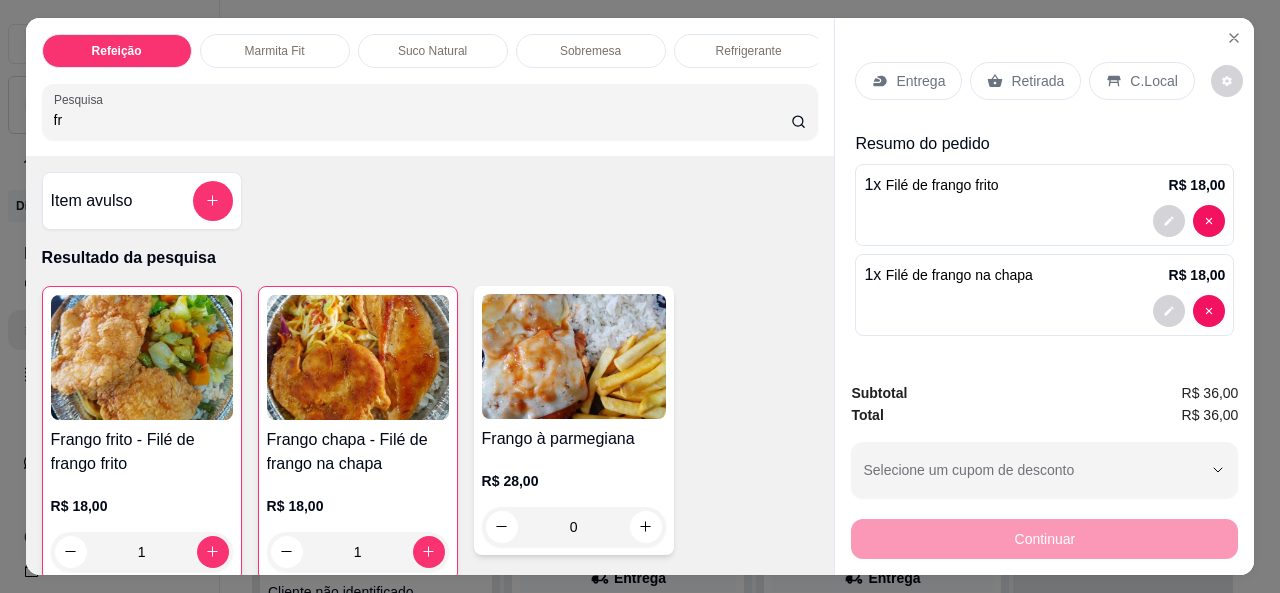 type on "f" 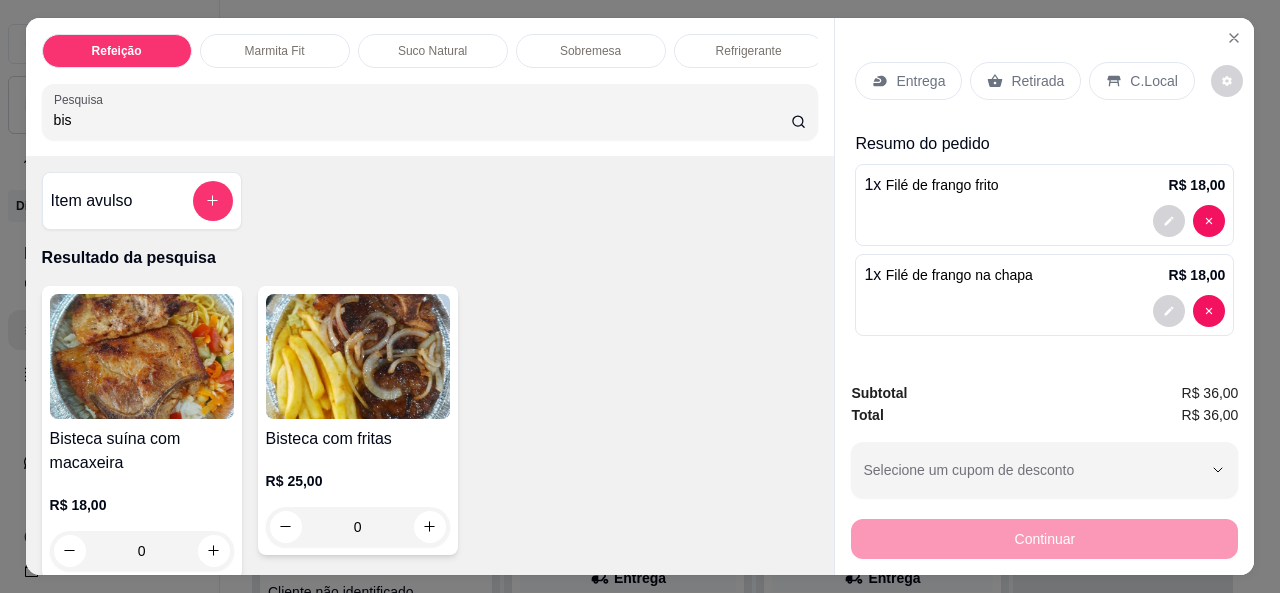 type on "bis" 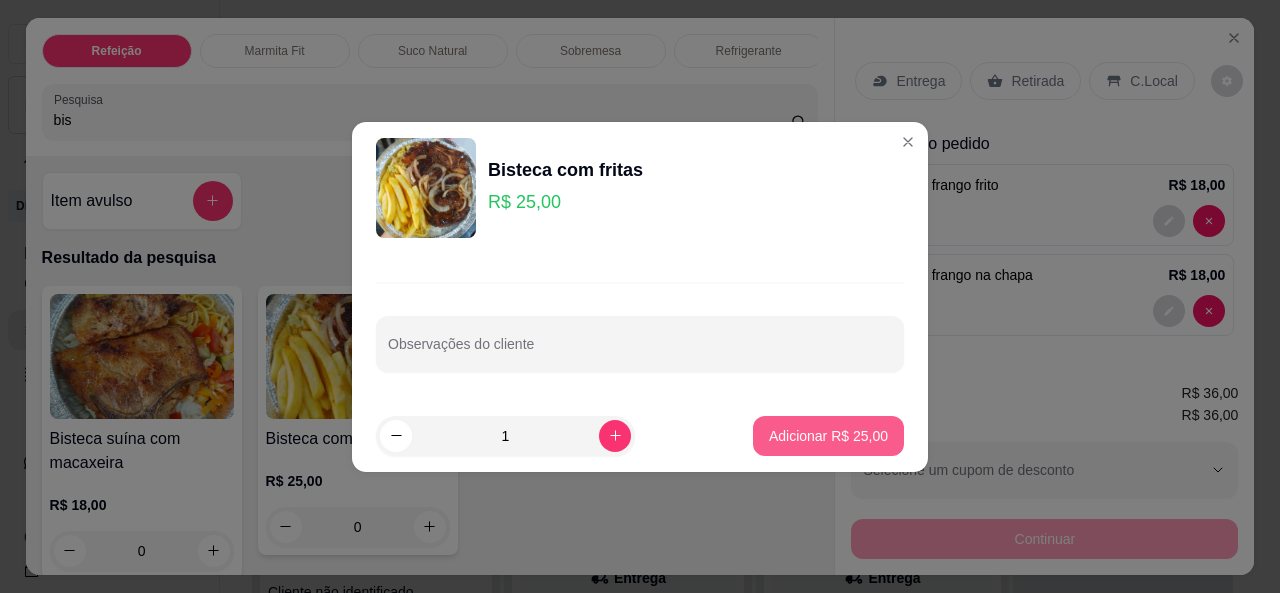 click on "Adicionar   R$ 25,00" at bounding box center (828, 436) 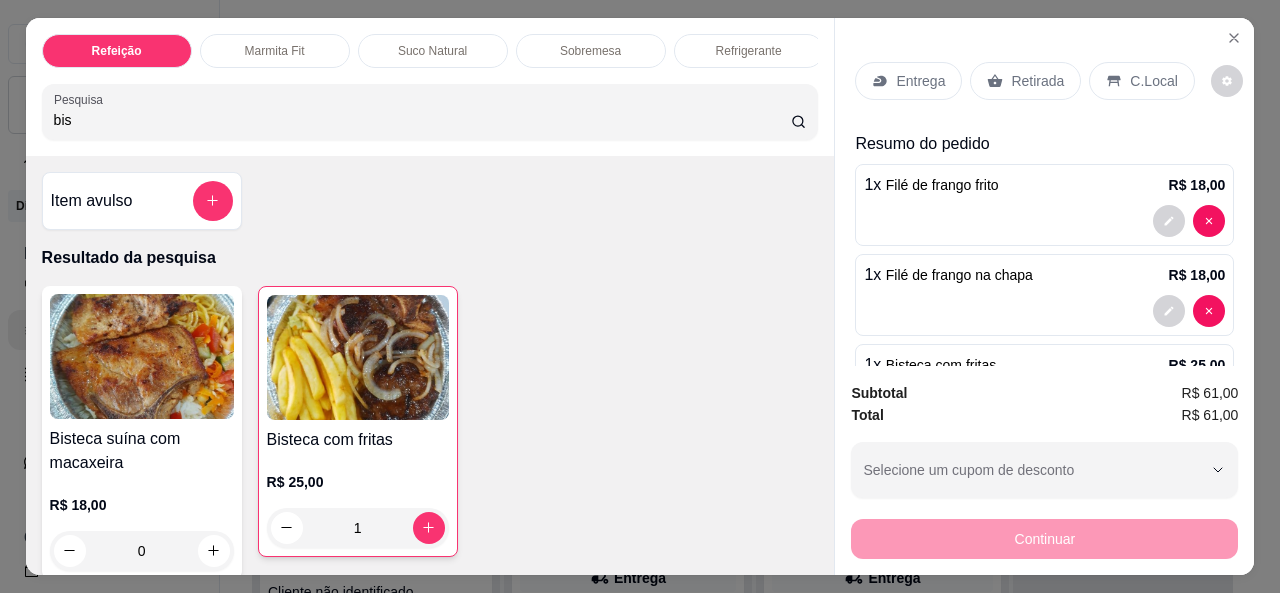 click on "Entrega" at bounding box center [908, 81] 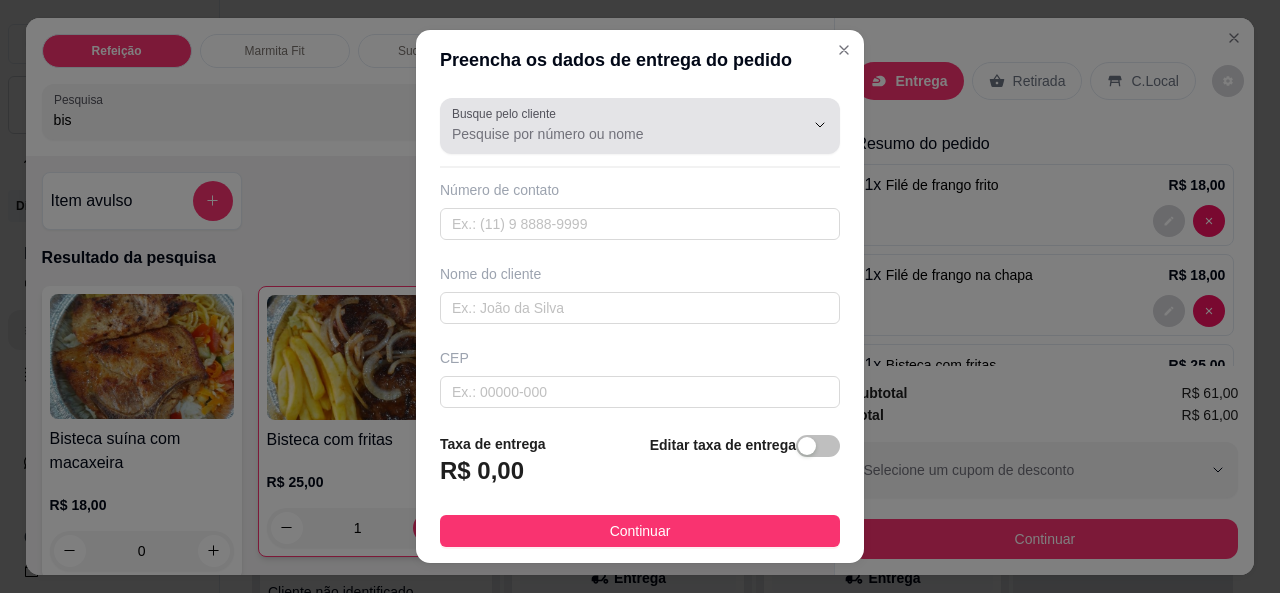 click on "Busque pelo cliente" at bounding box center (612, 134) 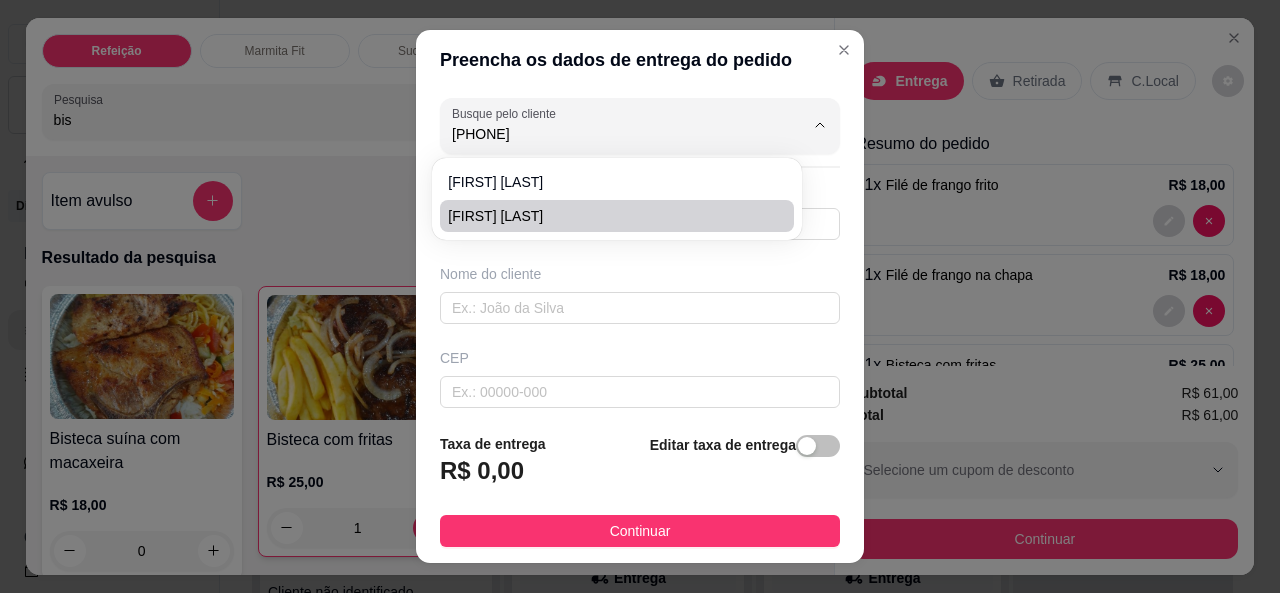 click on "[FIRST] [LAST]" at bounding box center [606, 216] 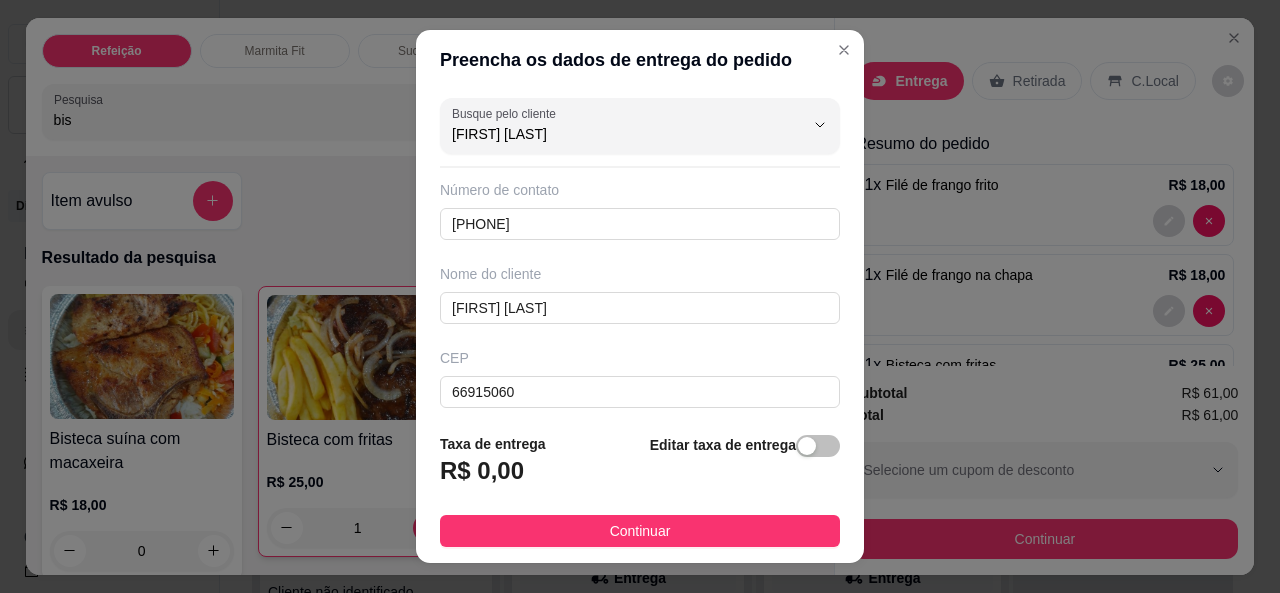 type on "[FIRST] [LAST]" 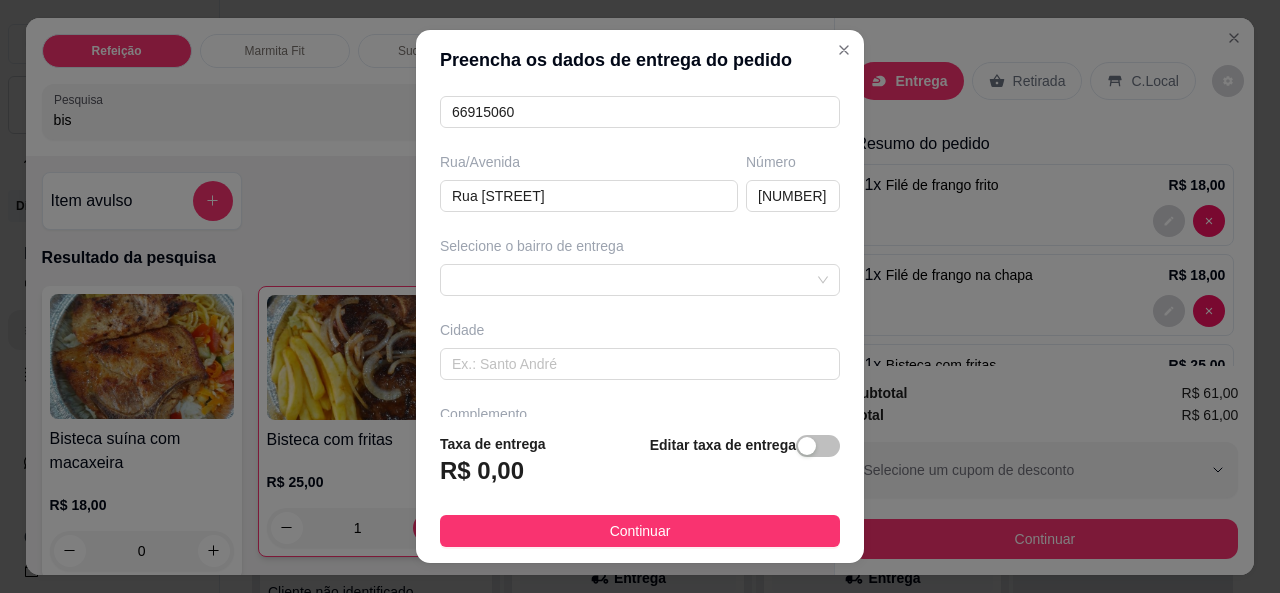 scroll, scrollTop: 320, scrollLeft: 0, axis: vertical 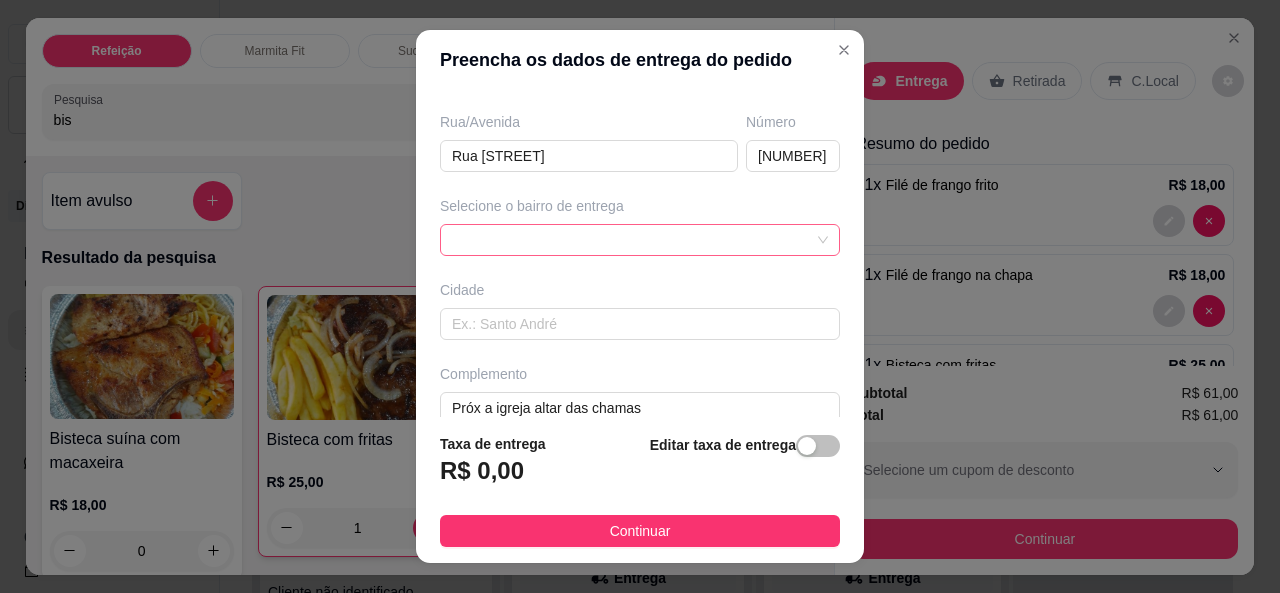 click at bounding box center [640, 240] 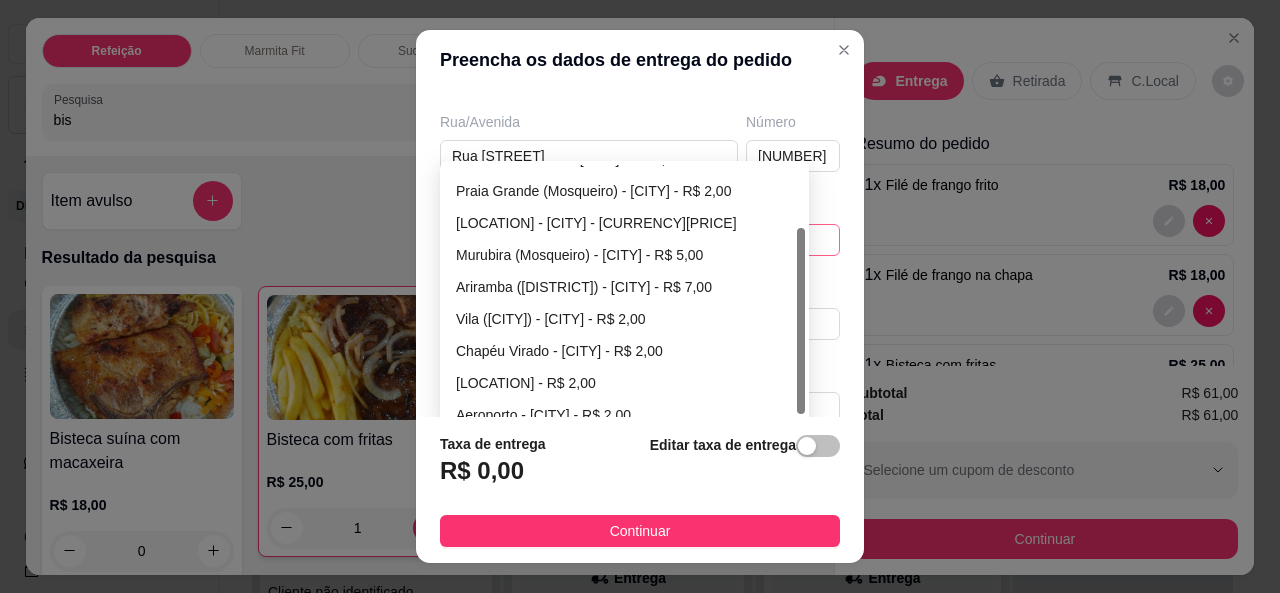scroll, scrollTop: 96, scrollLeft: 0, axis: vertical 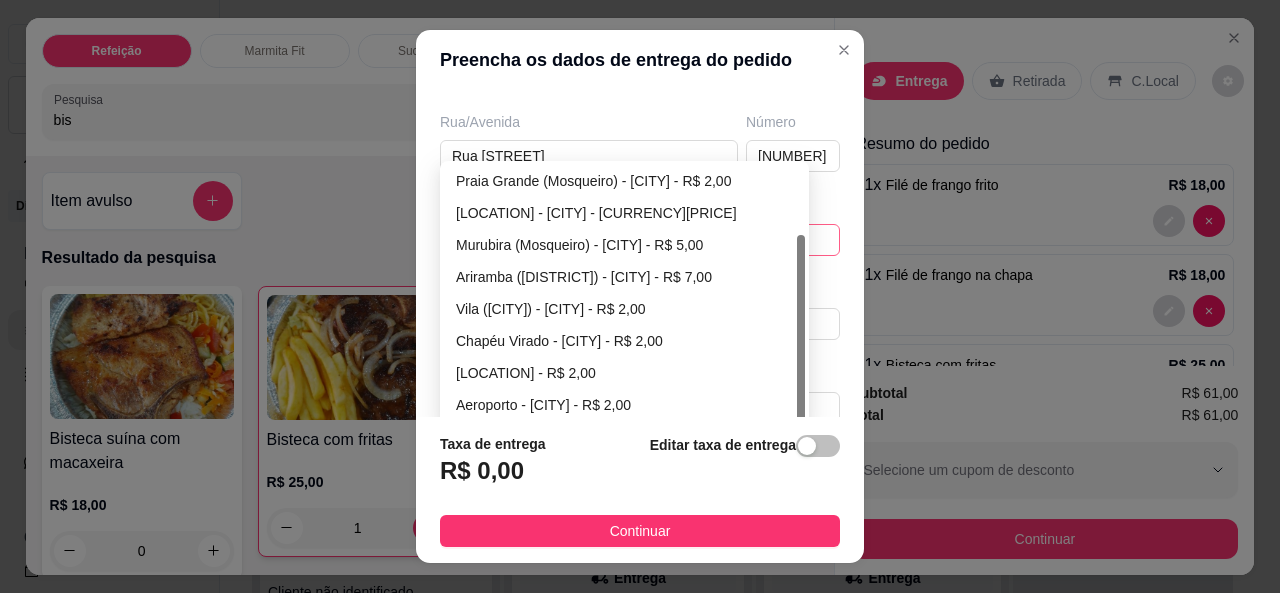 drag, startPoint x: 791, startPoint y: 257, endPoint x: 798, endPoint y: 332, distance: 75.32596 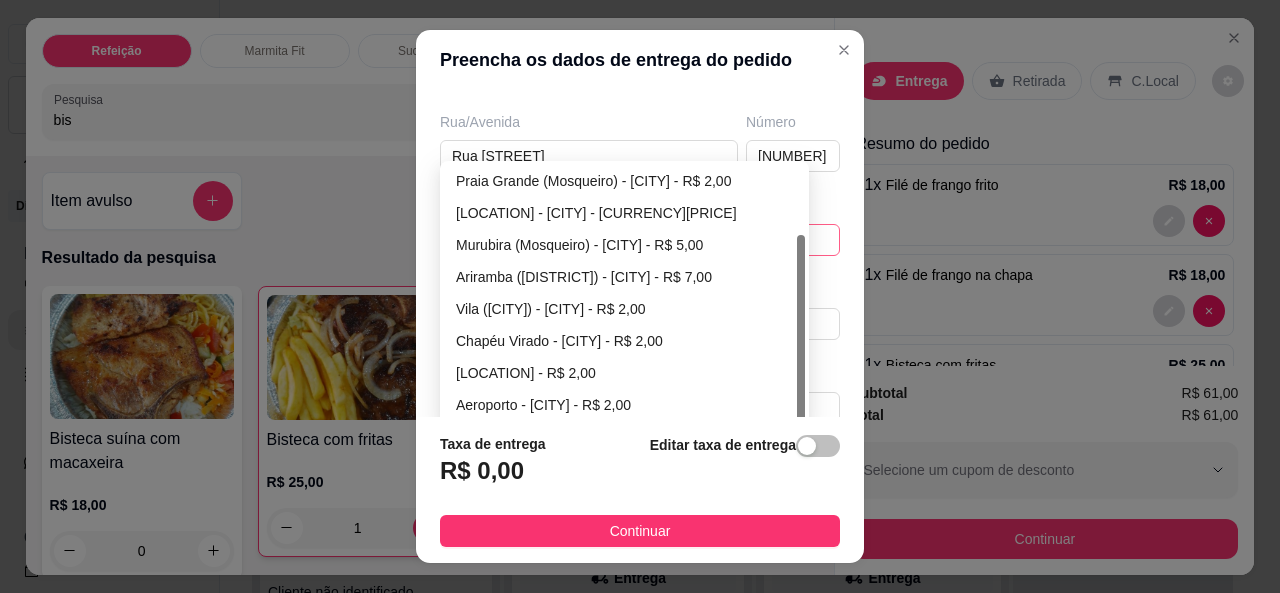 click on "[ID] [ID] Natal do Murubira - [CITY] -  R$ 4,00 Praia Grande ([CITY]) - [CITY] -  R$ 2,00 Porto Arthur ([CITY]) - [CITY] -  R$ 4,00 Murubira ([CITY]) - [CITY] -  R$ 5,00 Ariramba ([CITY]) - [CITY] -  R$ 7,00 Vila ([CITY]) - [CITY] -  R$ 2,00 Chapéu Virado - [CITY] -  R$ 2,00 Farol - [CITY] -  R$ 2,00 Aeroporto - [CITY] -  R$ 2,00" at bounding box center [624, 293] 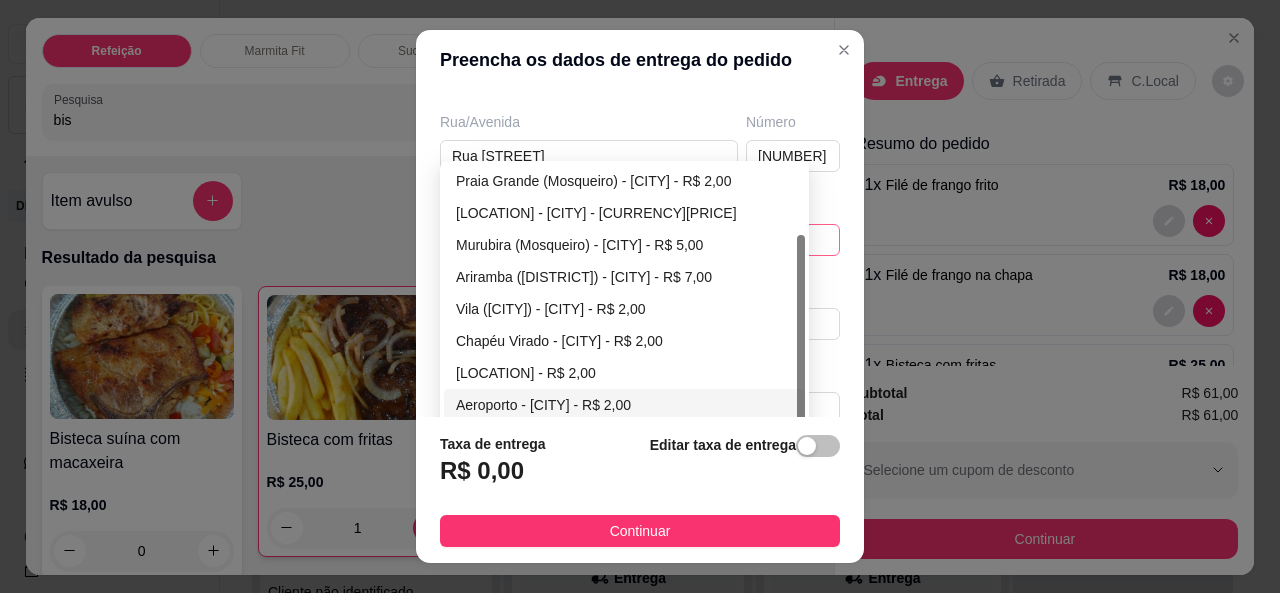 click on "Aeroporto - [CITY] -  R$ 2,00" at bounding box center [624, 405] 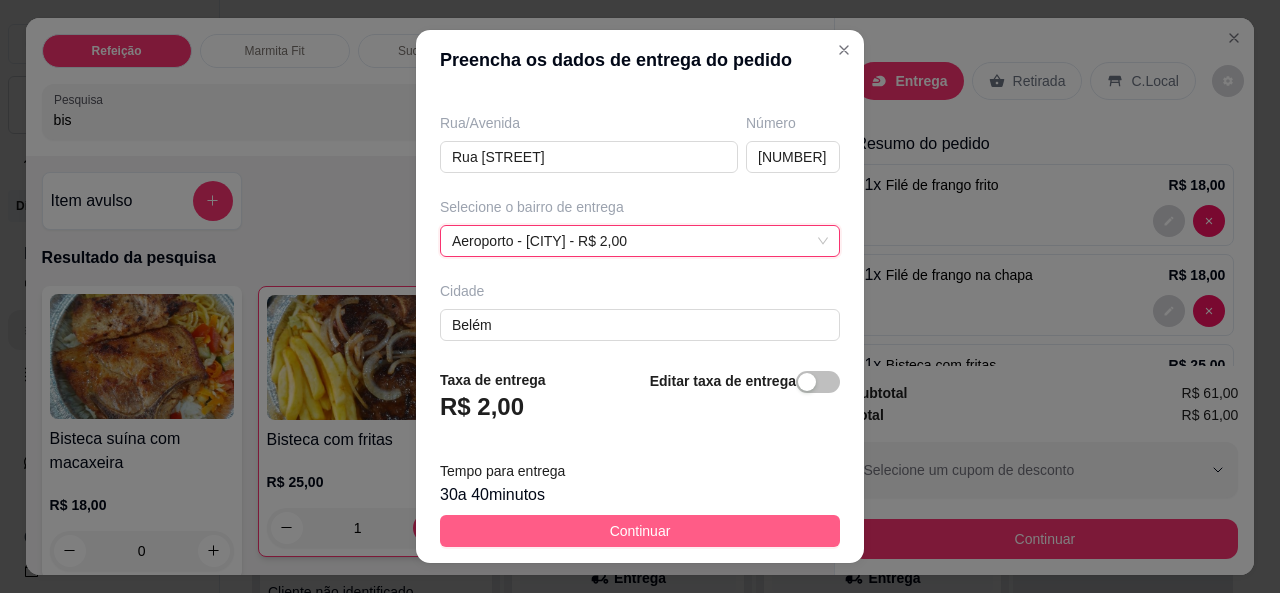 scroll, scrollTop: 320, scrollLeft: 0, axis: vertical 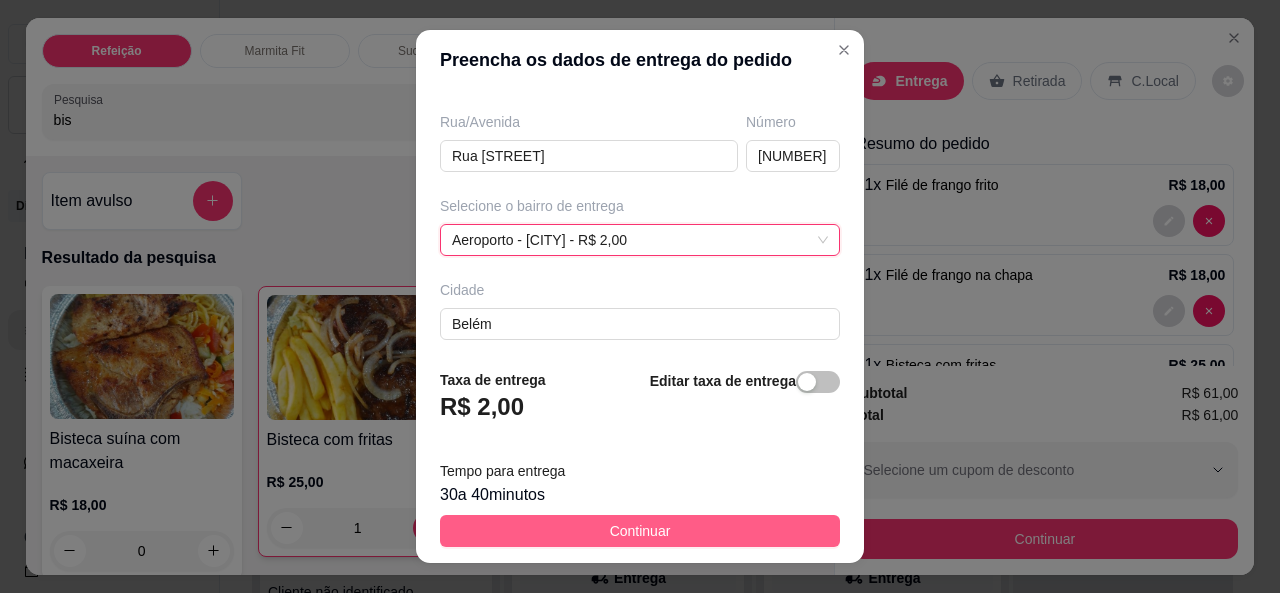 click on "Continuar" at bounding box center (640, 531) 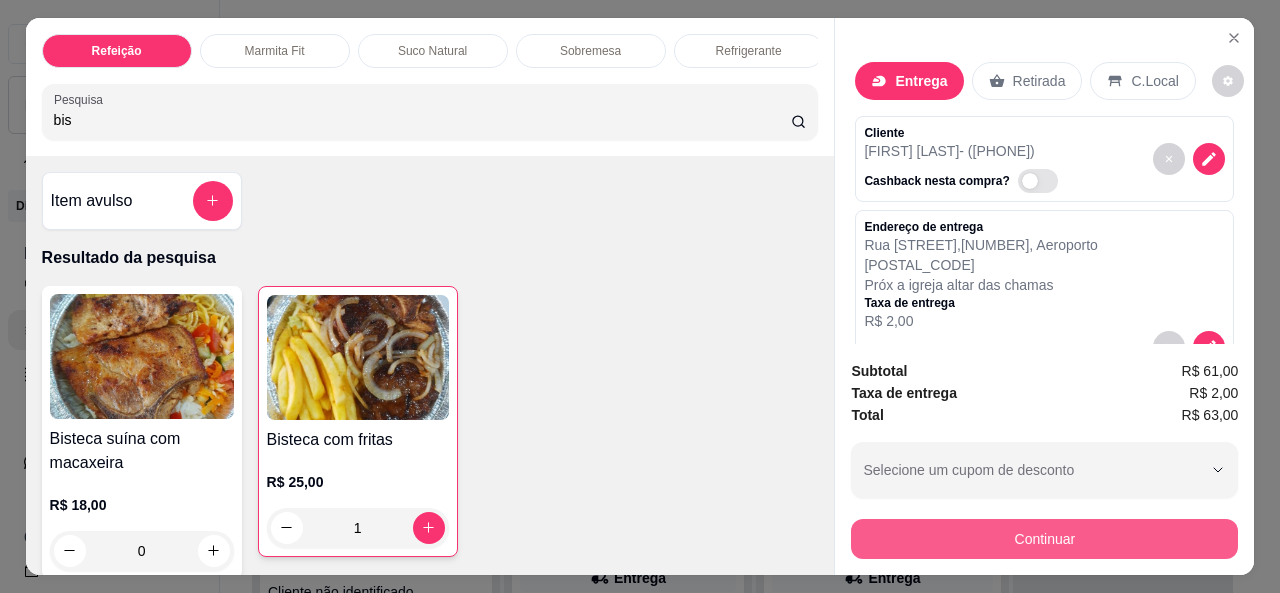 click on "Continuar" at bounding box center (1044, 539) 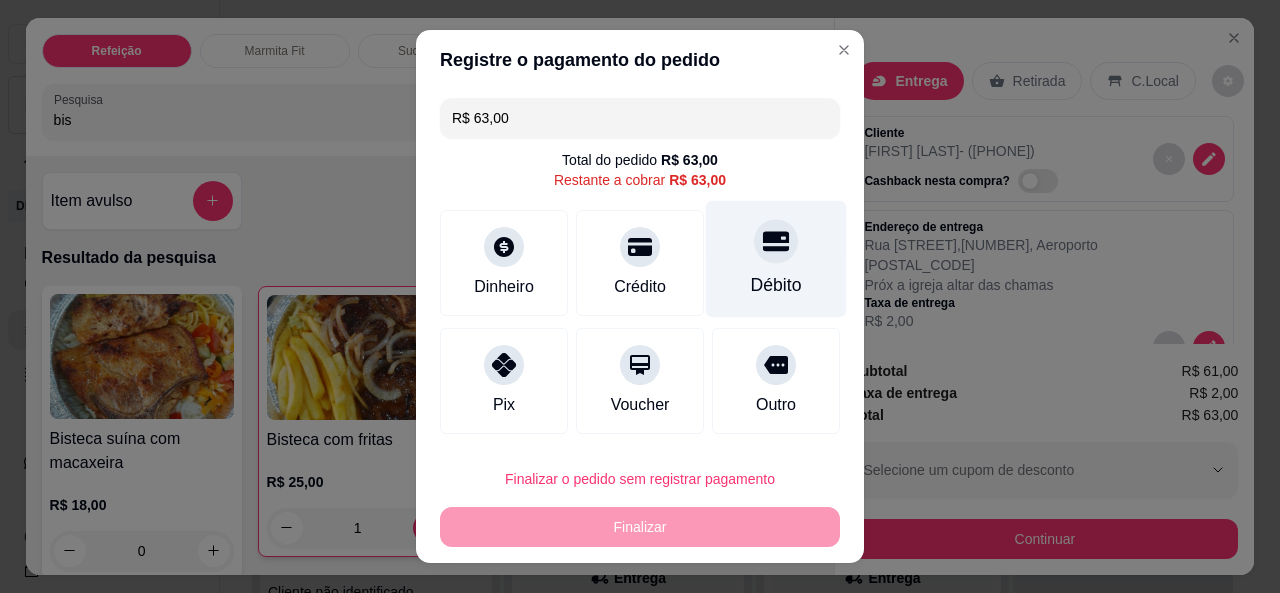 click on "Débito" at bounding box center [776, 285] 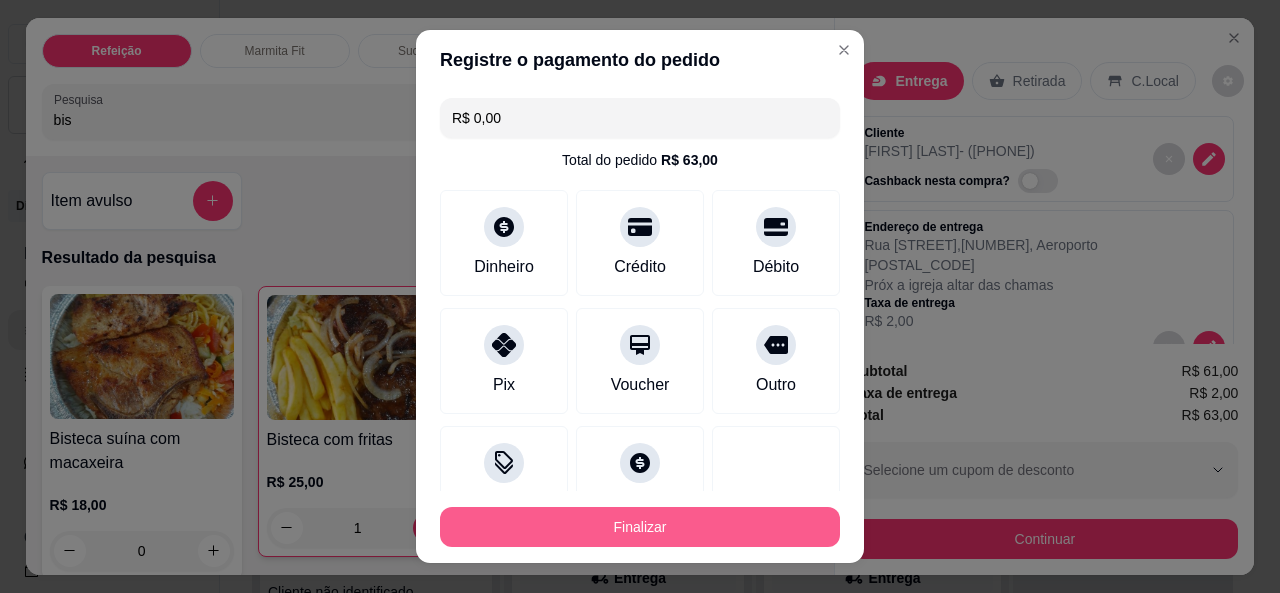 click on "Finalizar" at bounding box center (640, 527) 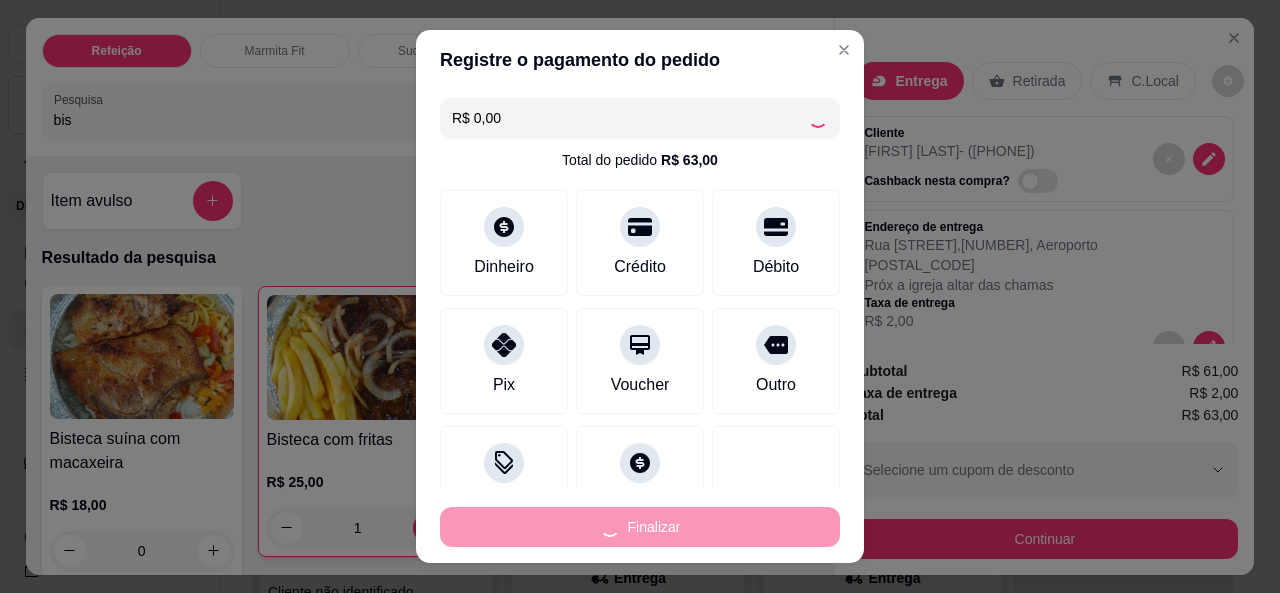 type on "0" 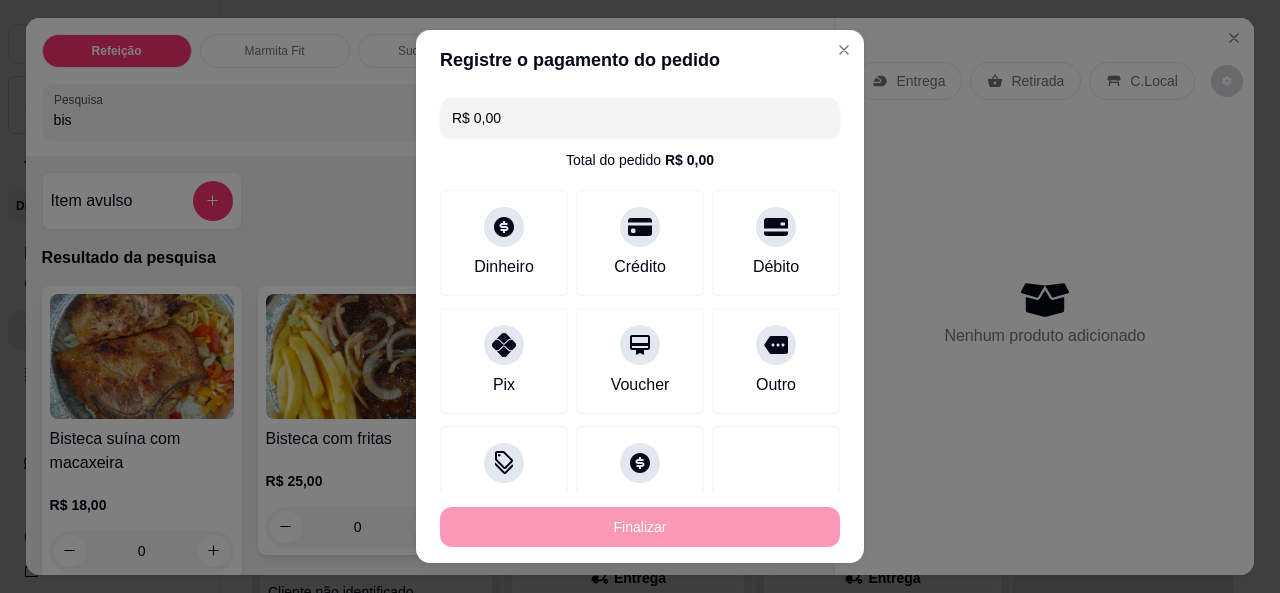 type on "-R$ 63,00" 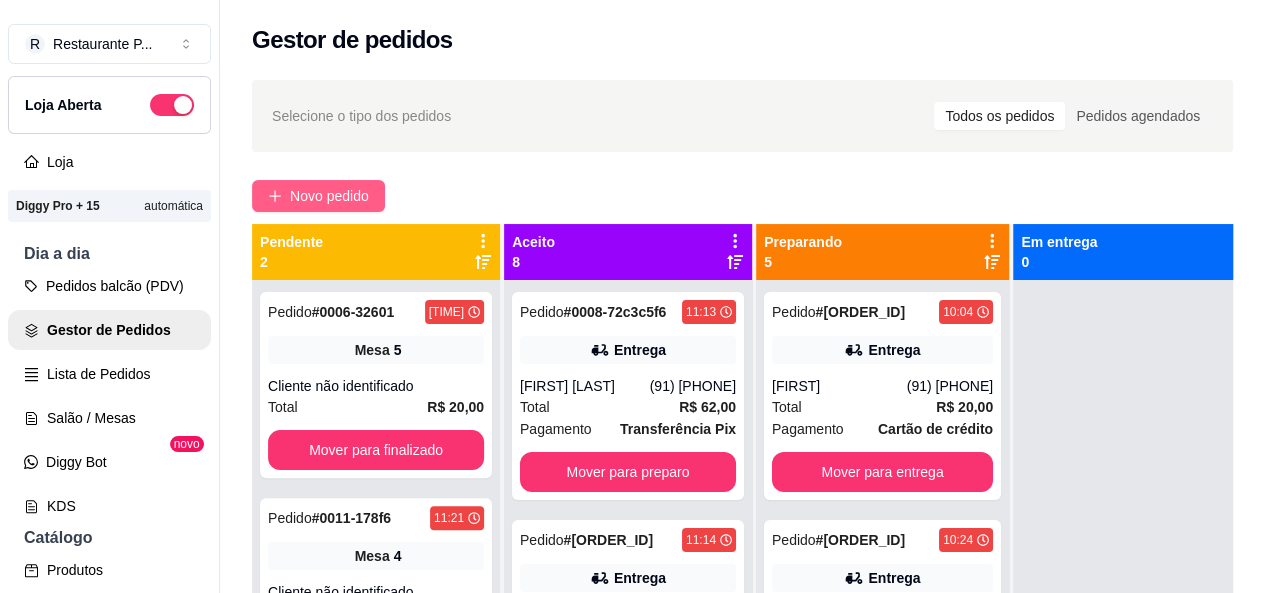 click on "Novo pedido" at bounding box center [329, 196] 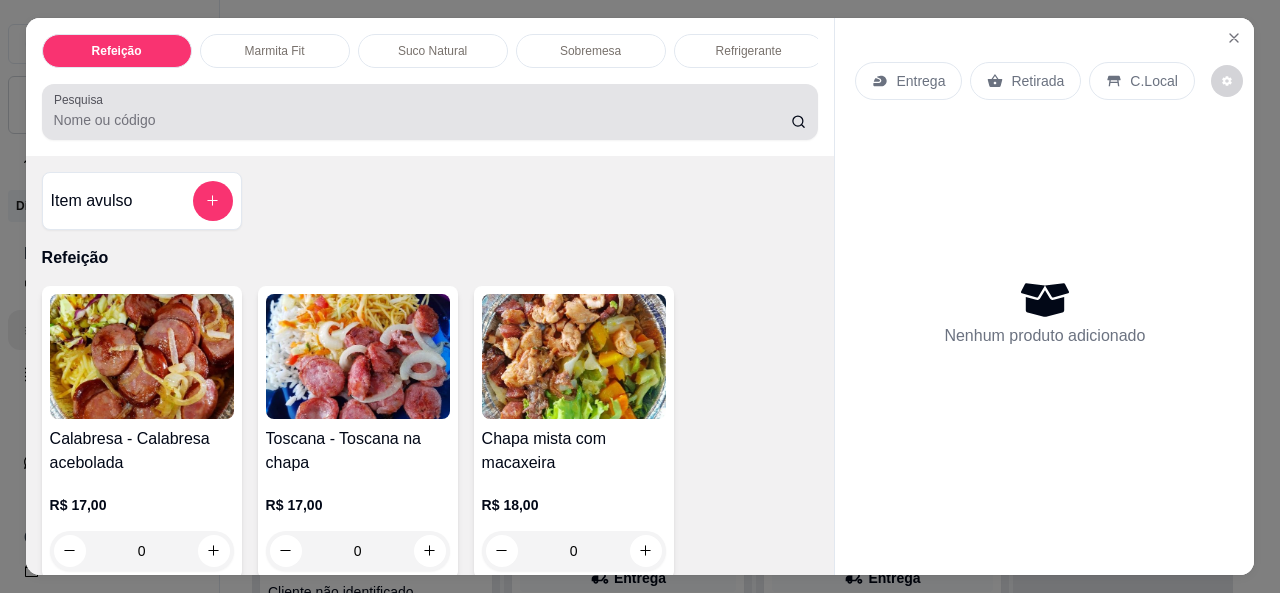 click at bounding box center (430, 112) 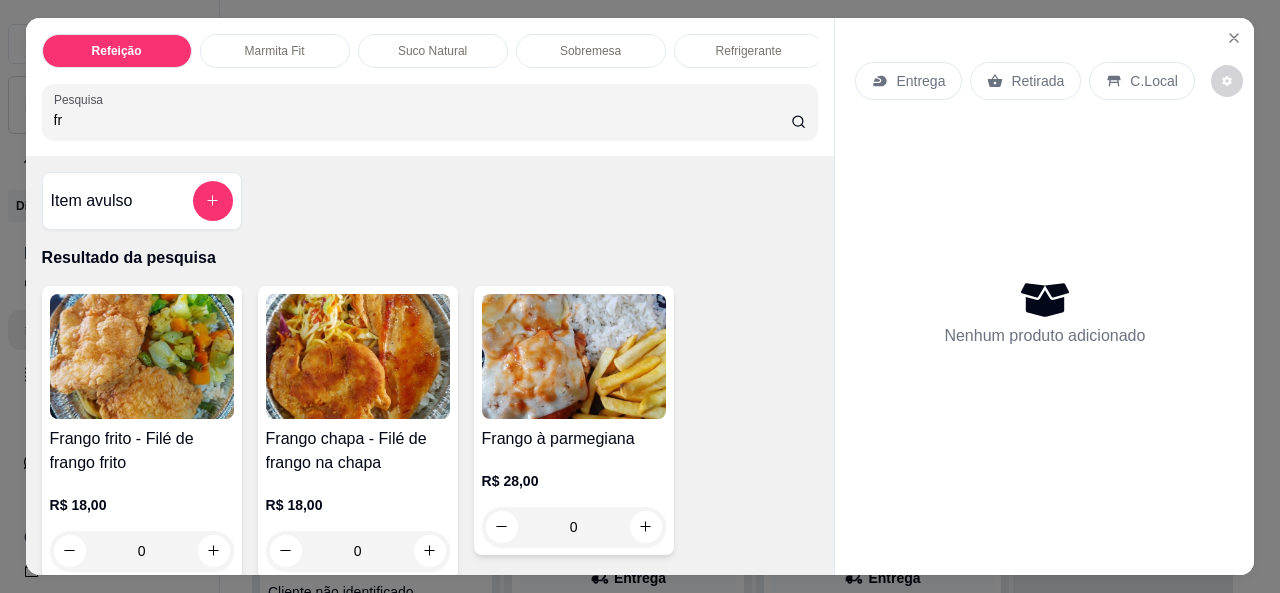 type on "fr" 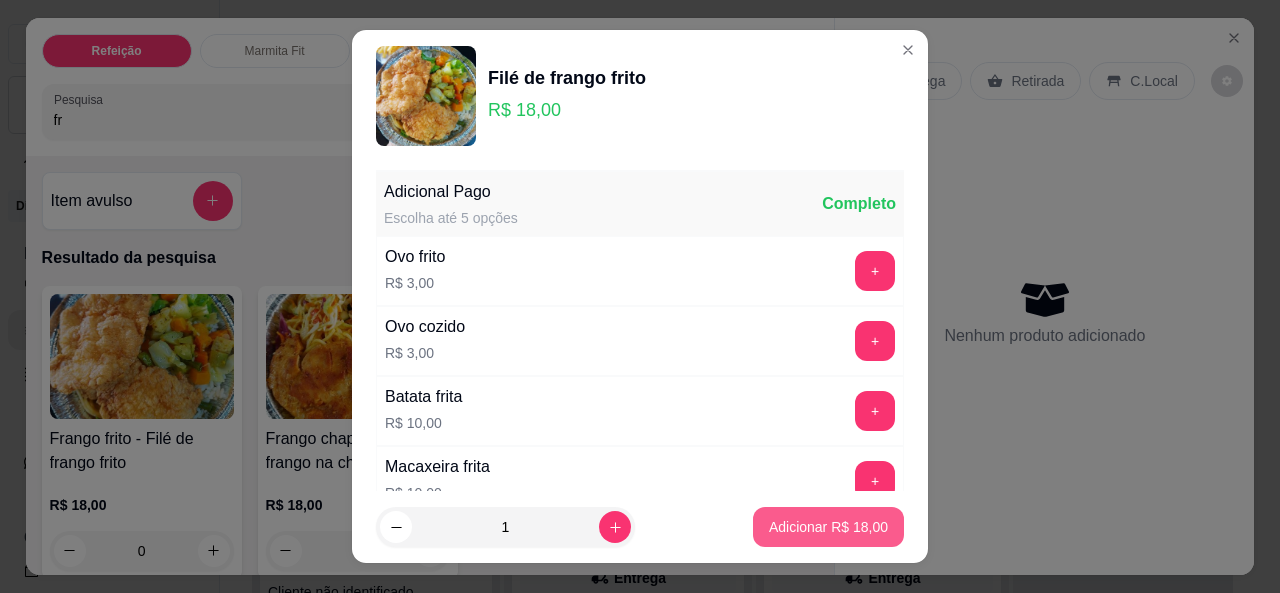 click on "Adicionar   R$ 18,00" at bounding box center (828, 527) 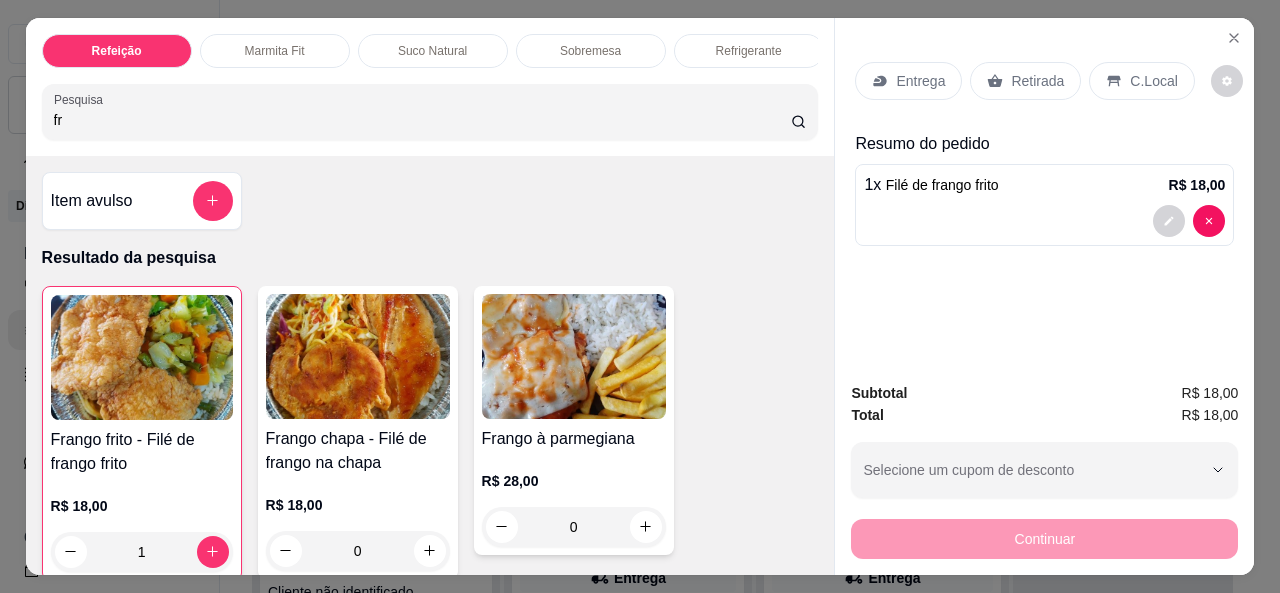 click on "Entrega" at bounding box center (908, 81) 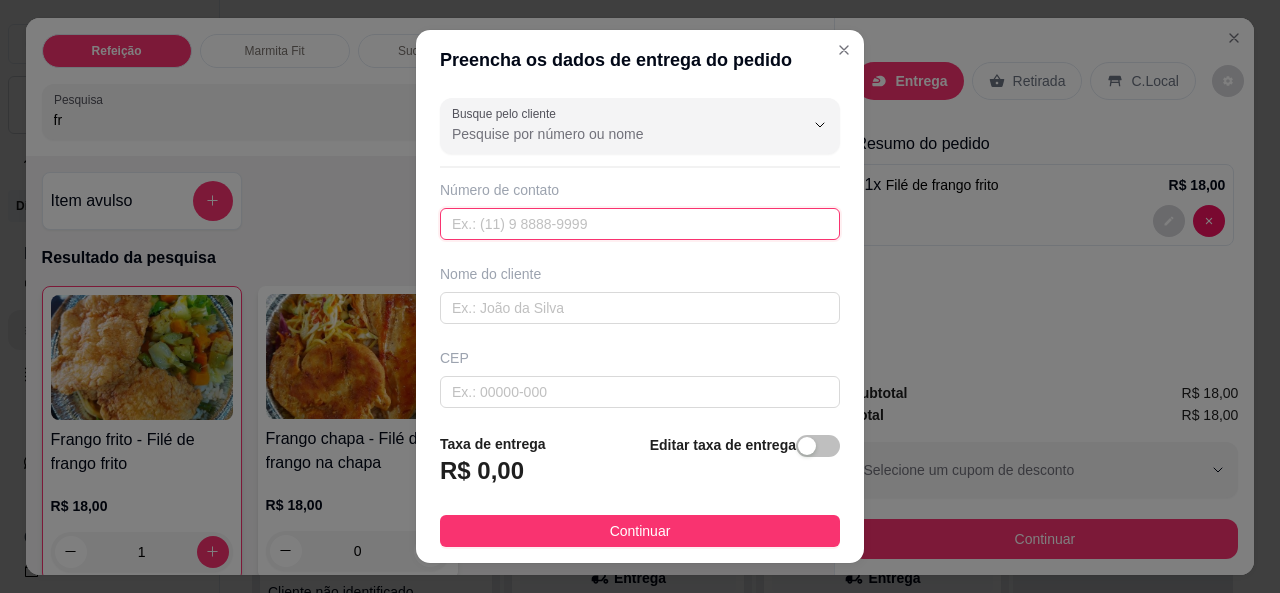 click at bounding box center [640, 224] 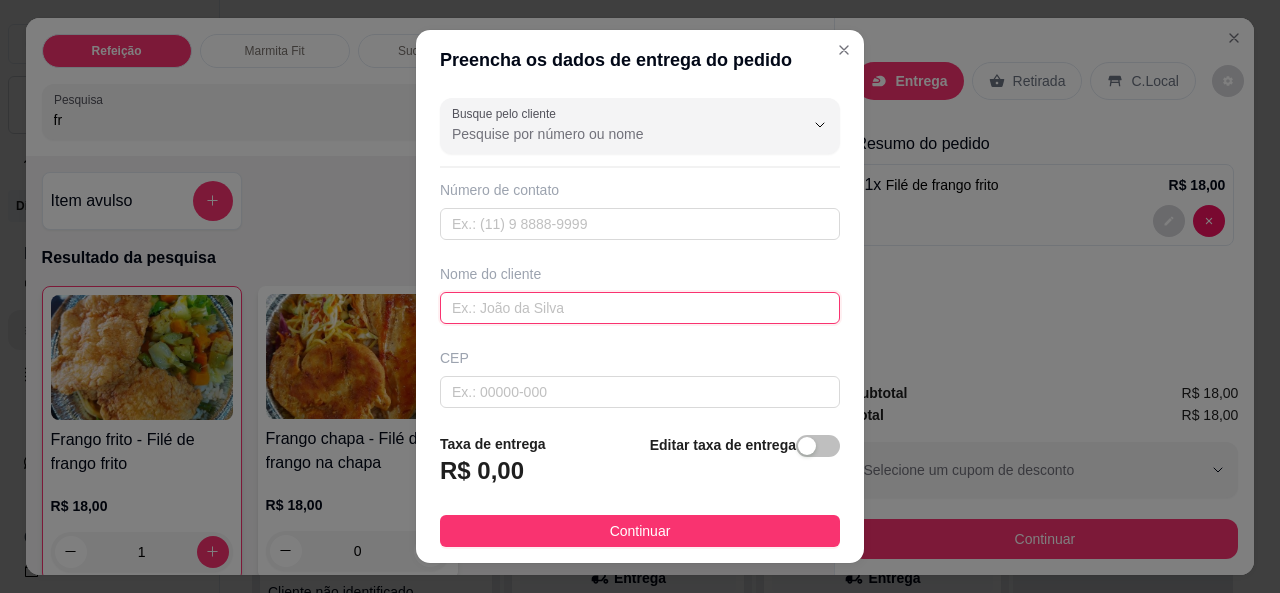 click at bounding box center (640, 308) 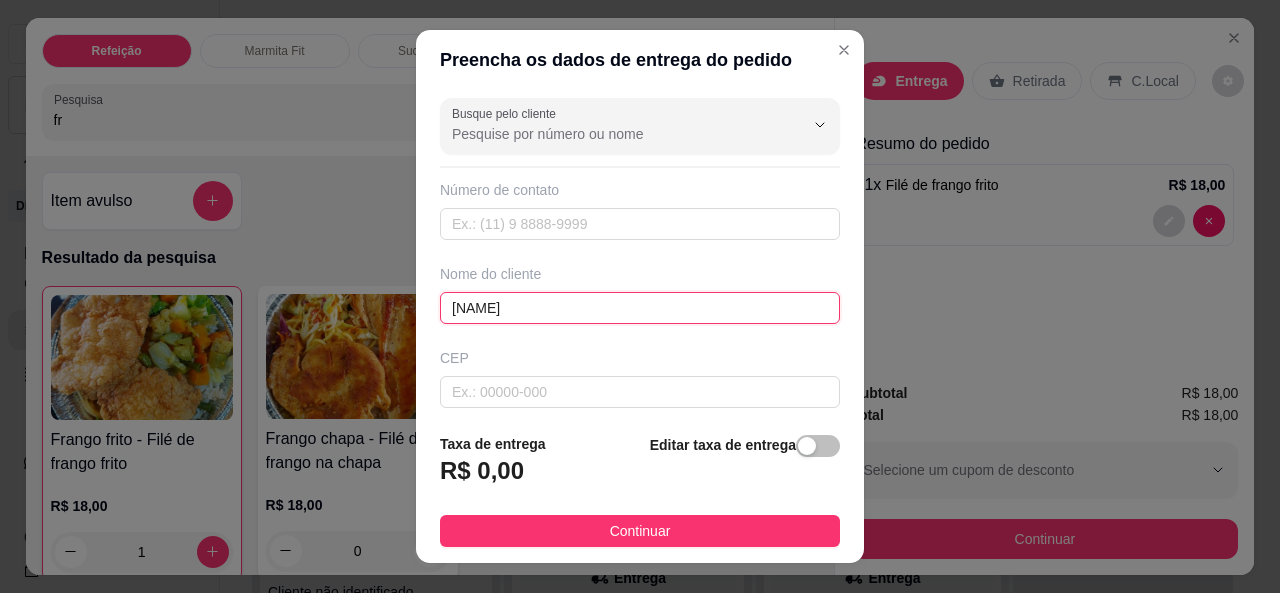 type on "[NAME]" 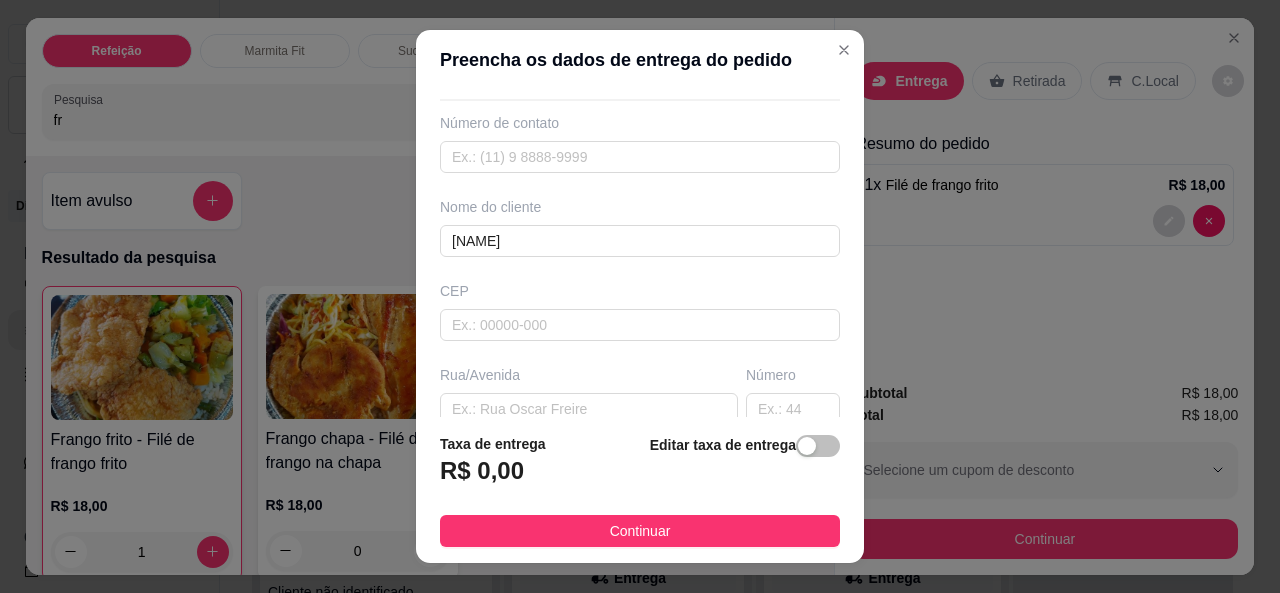 scroll, scrollTop: 80, scrollLeft: 0, axis: vertical 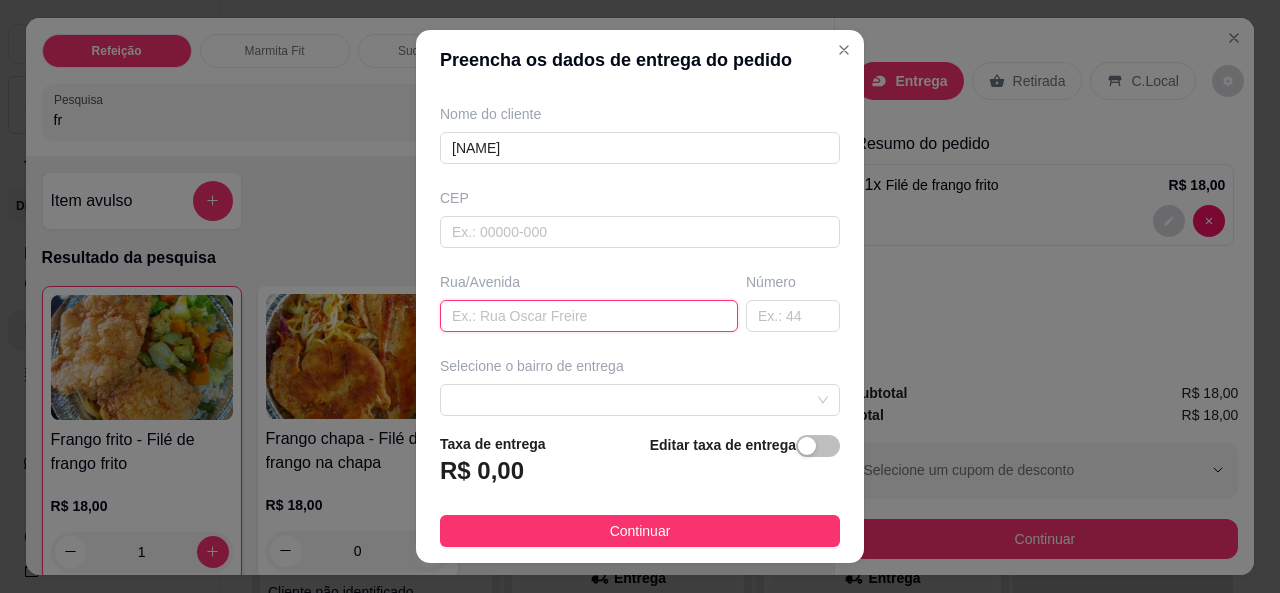 click at bounding box center (589, 316) 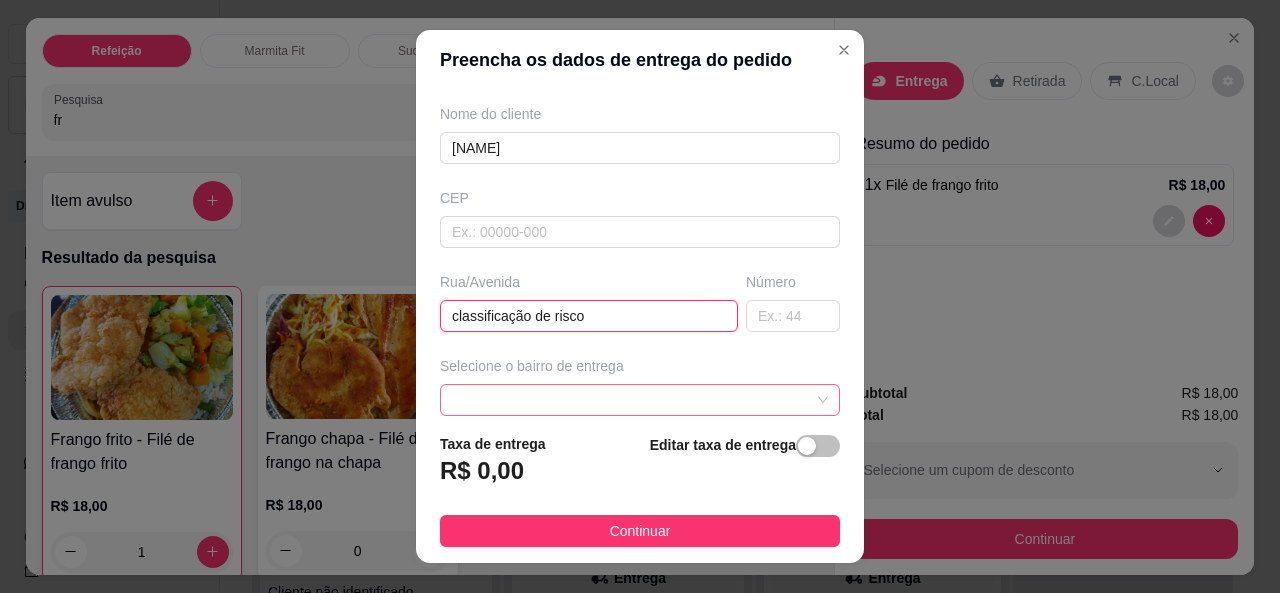 click at bounding box center (640, 400) 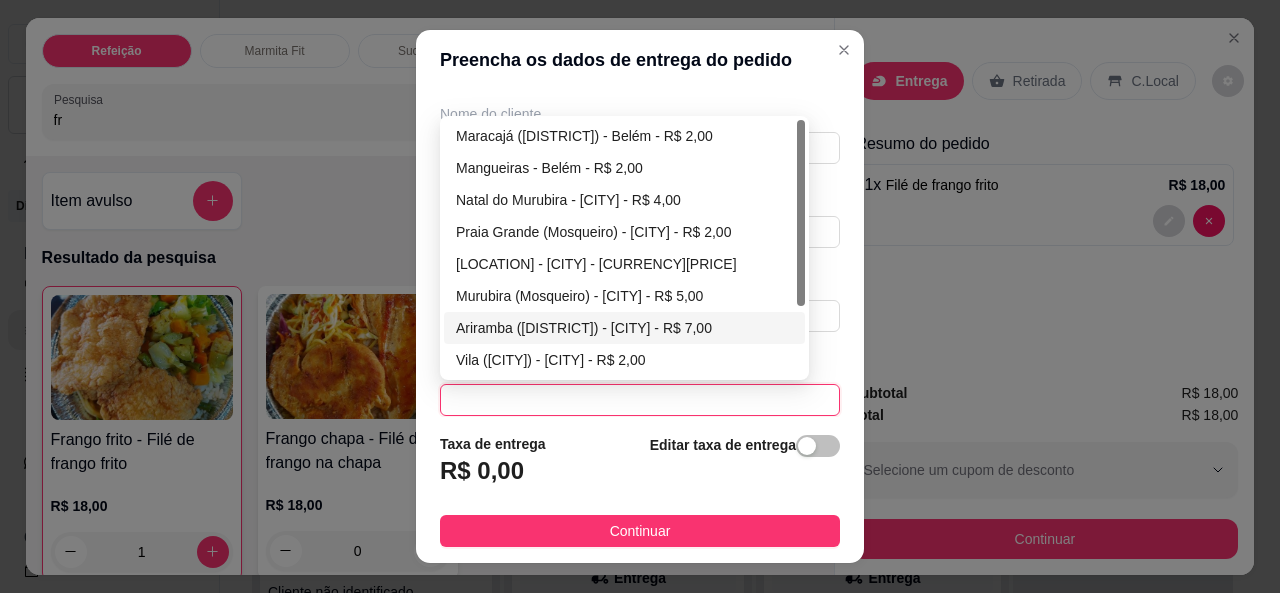 click on "Ariramba ([DISTRICT]) - [CITY] -  R$ 7,00" at bounding box center [624, 328] 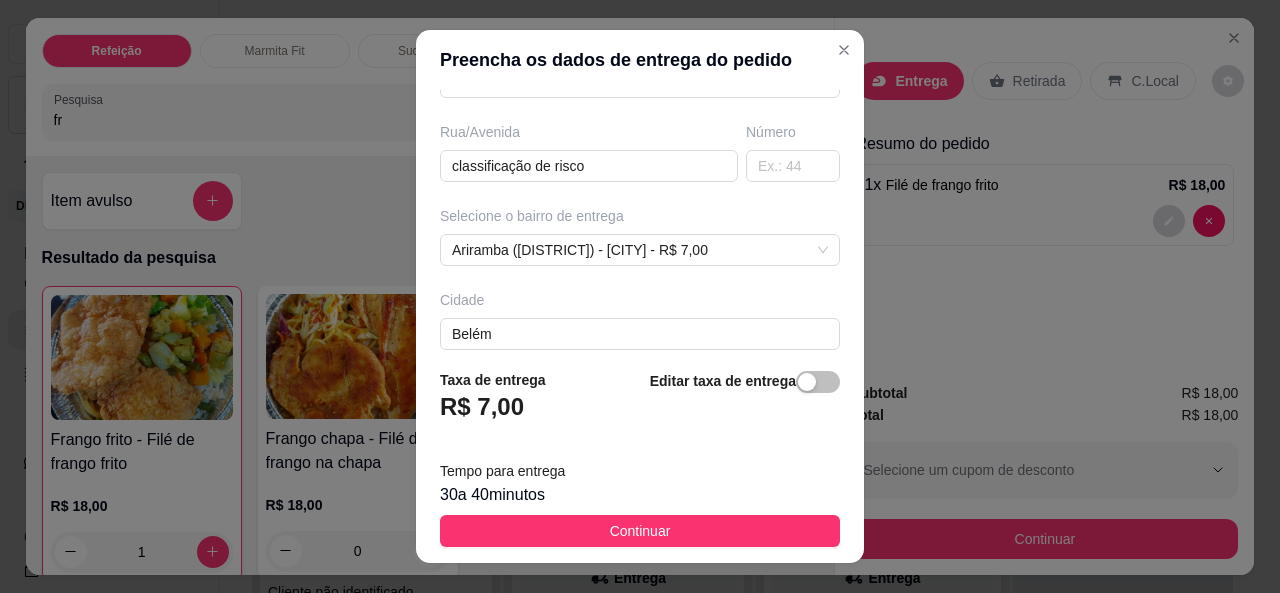 scroll, scrollTop: 320, scrollLeft: 0, axis: vertical 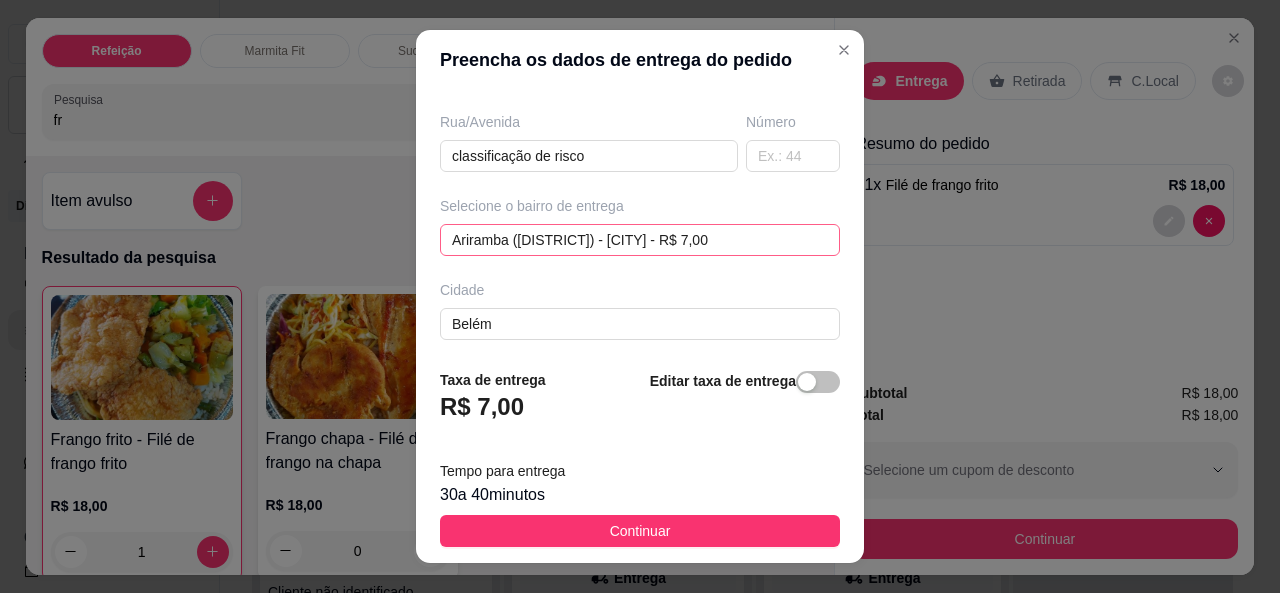 click on "Ariramba (Mosqueiro) - [CITY] -  R$ 7,00 6452babfccd6e324125c1368 6452bb15ccd6e324125c136b 645aa7f5bcd7a8cedf17e3ac Maracajá (Mosqueiro) - [CITY] -  R$ 2,00 Mangueiras - [CITY] -  R$ 2,00 Natal do Murubira - [CITY] -  R$ 4,00 Praia Grande (Mosqueiro) - [CITY] -  R$ 2,00 Porto Arthur (Mosqueiro) - [CITY] -  R$ 4,00 Murubira (Mosqueiro) - [CITY] -  R$ 5,00 Ariramba (Mosqueiro) - [CITY] -  R$ 7,00 Vila (Mosqueiro) - [CITY] -  R$ 2,00 Chapéu Virado - [CITY] -  R$ 2,00 Farol - [CITY] -  R$ 2,00" at bounding box center (640, 240) 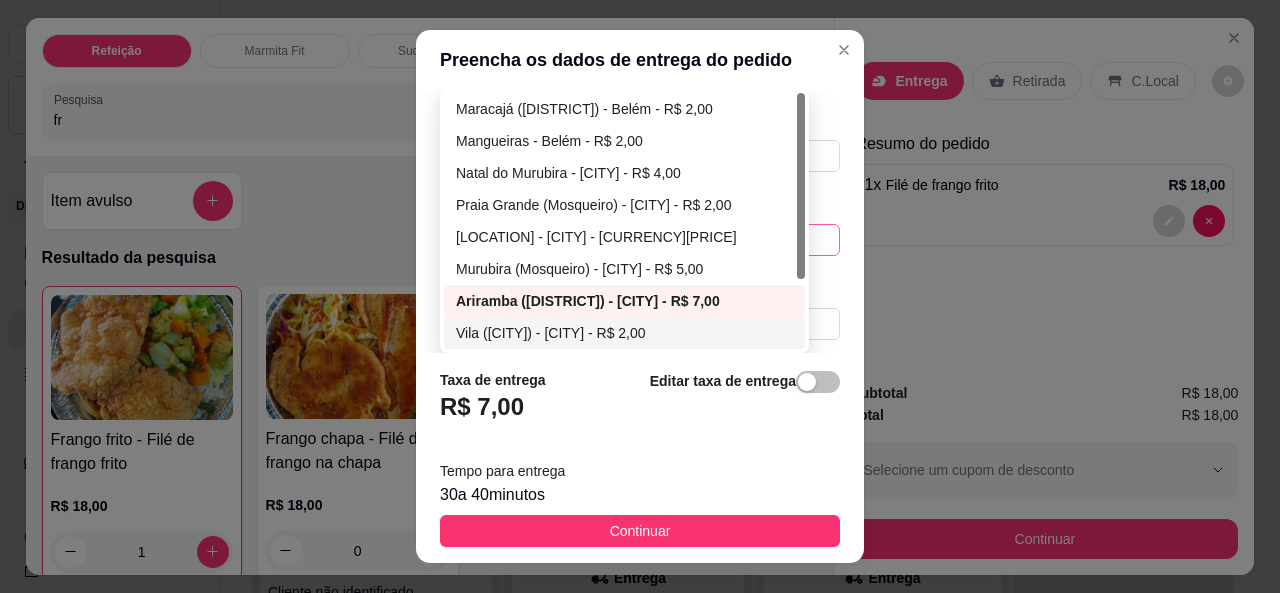 click on "Vila ([CITY]) - [CITY] -  R$ 2,00" at bounding box center (624, 333) 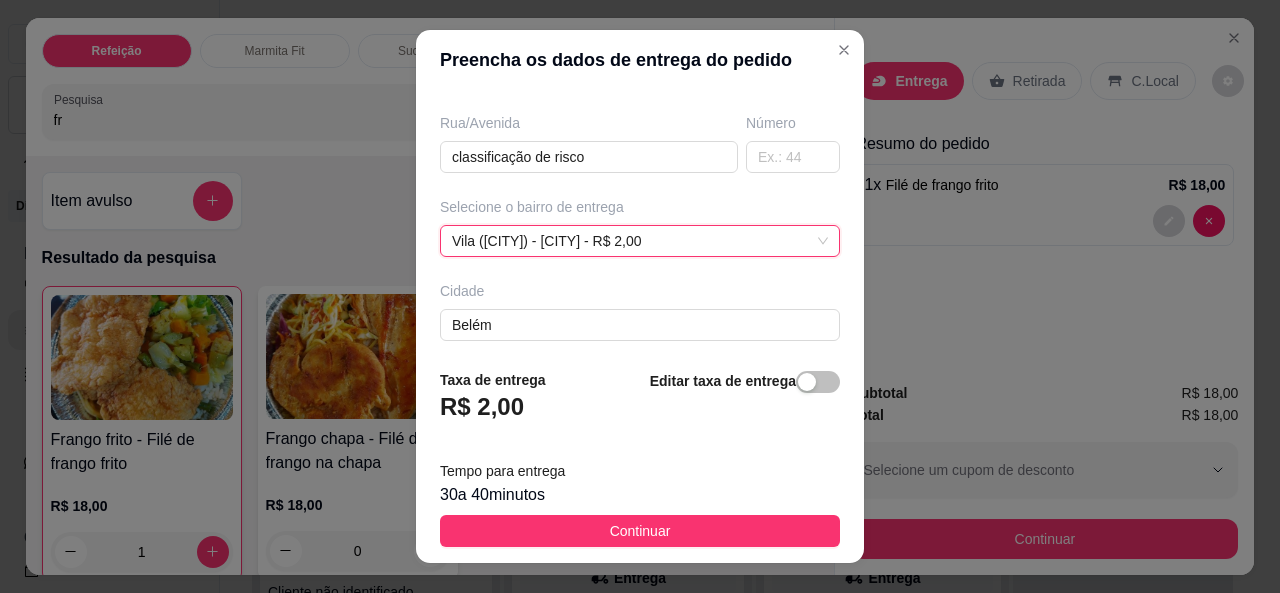 scroll, scrollTop: 320, scrollLeft: 0, axis: vertical 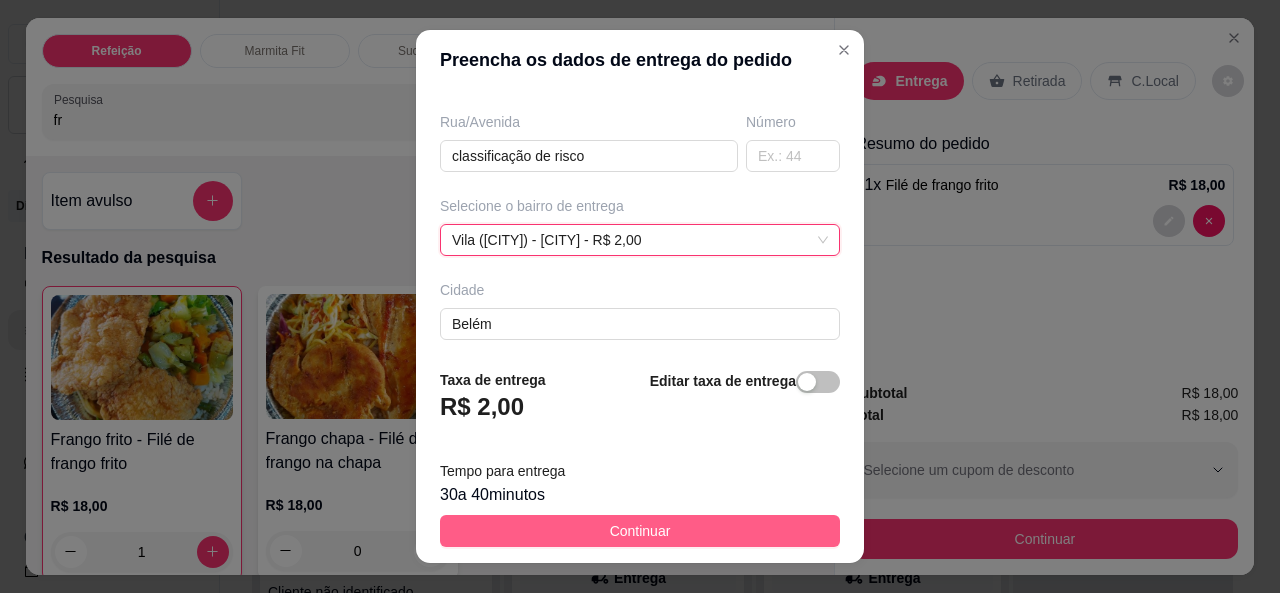 click on "Continuar" at bounding box center (640, 531) 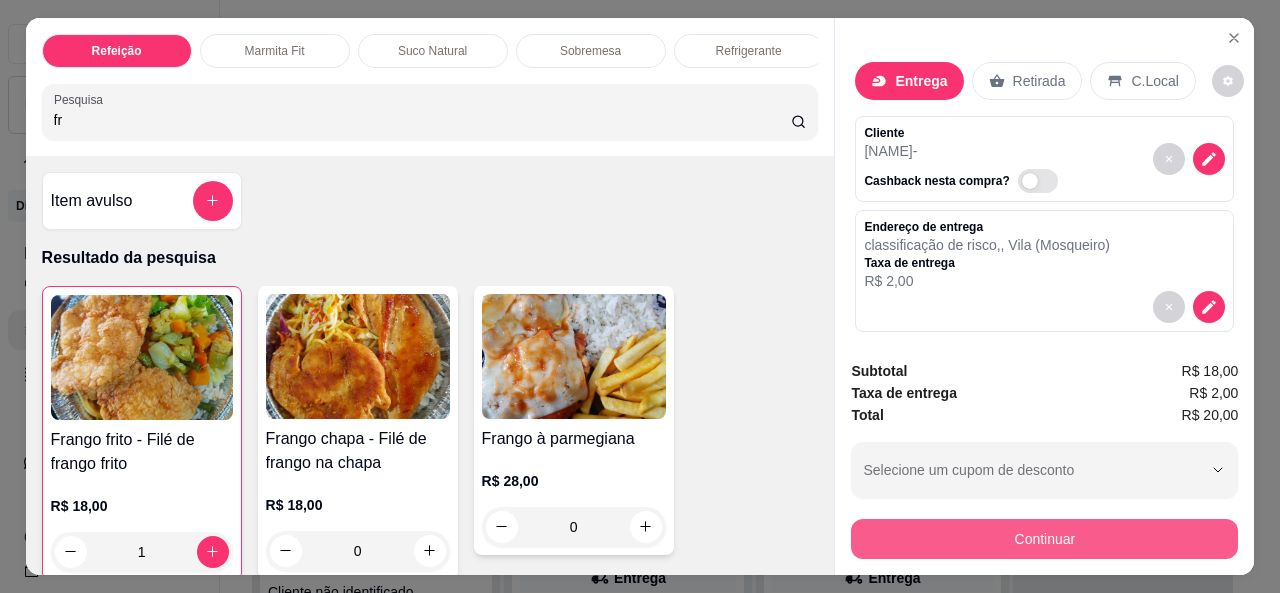 click on "Continuar" at bounding box center [1044, 539] 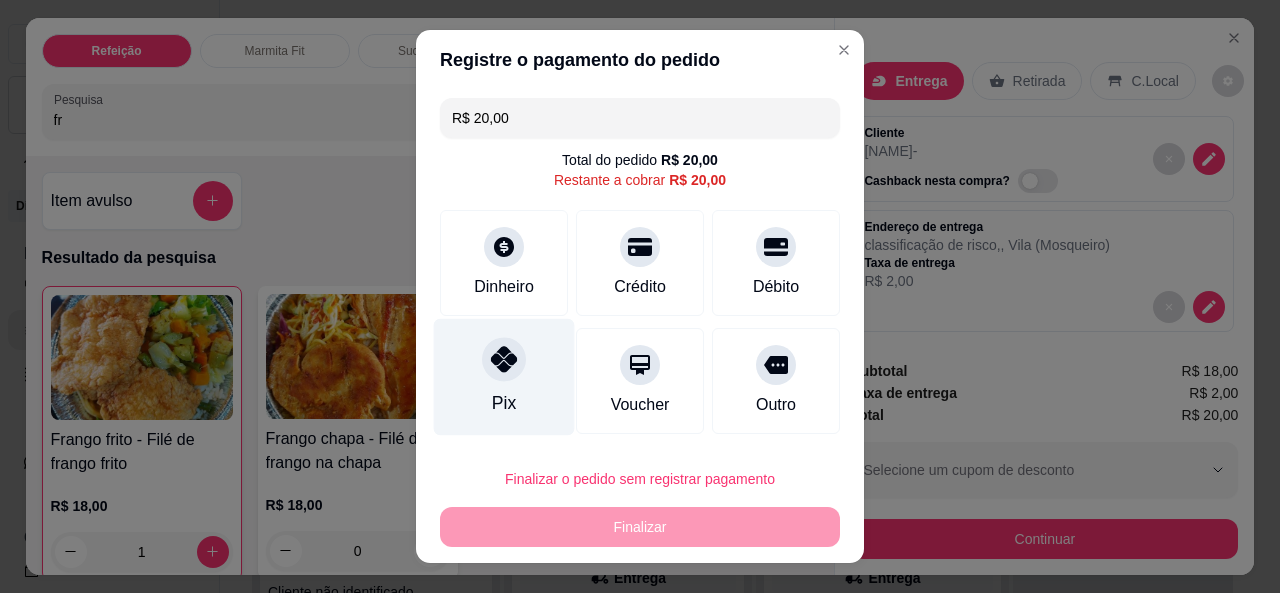 click at bounding box center [504, 359] 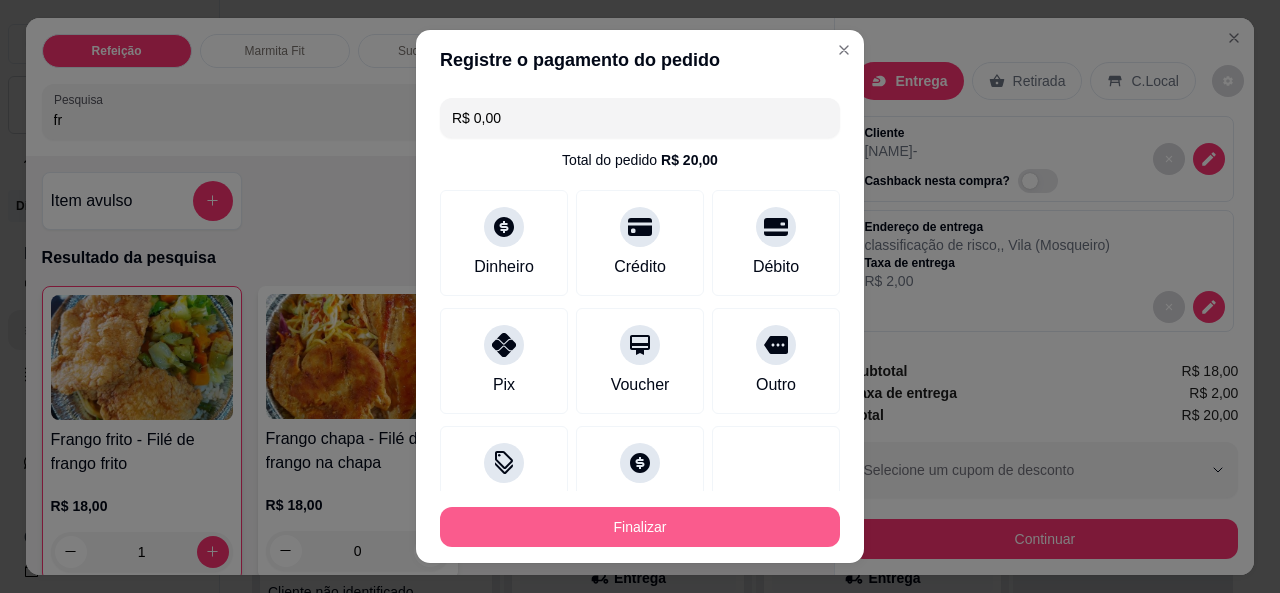 click on "Finalizar" at bounding box center (640, 527) 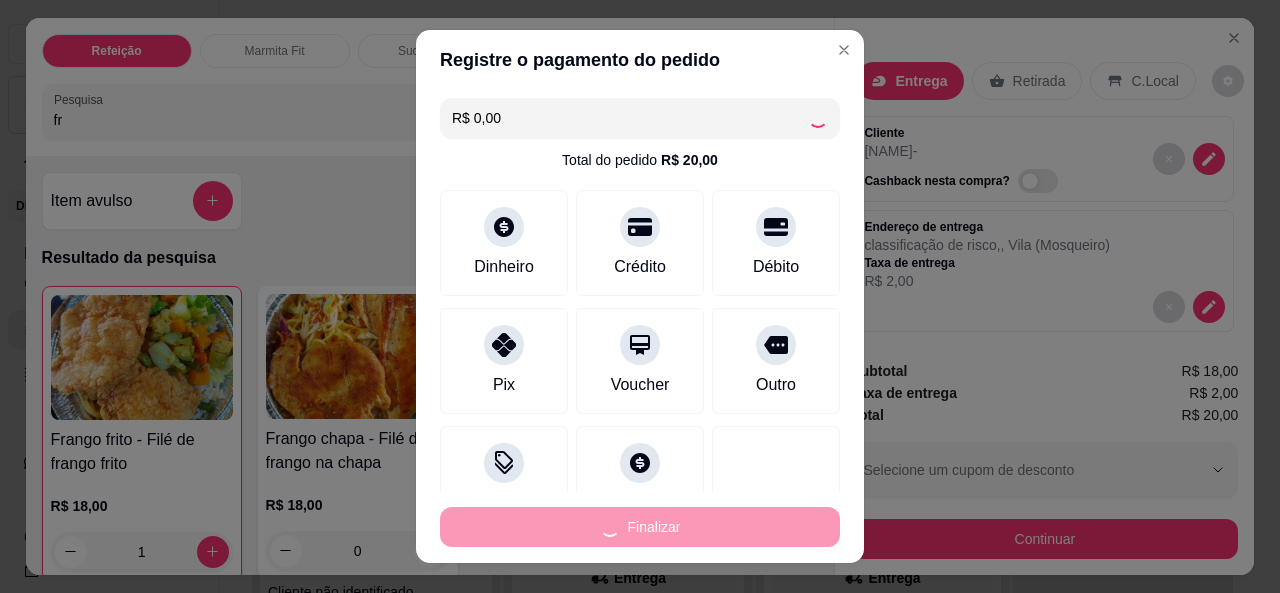 type on "0" 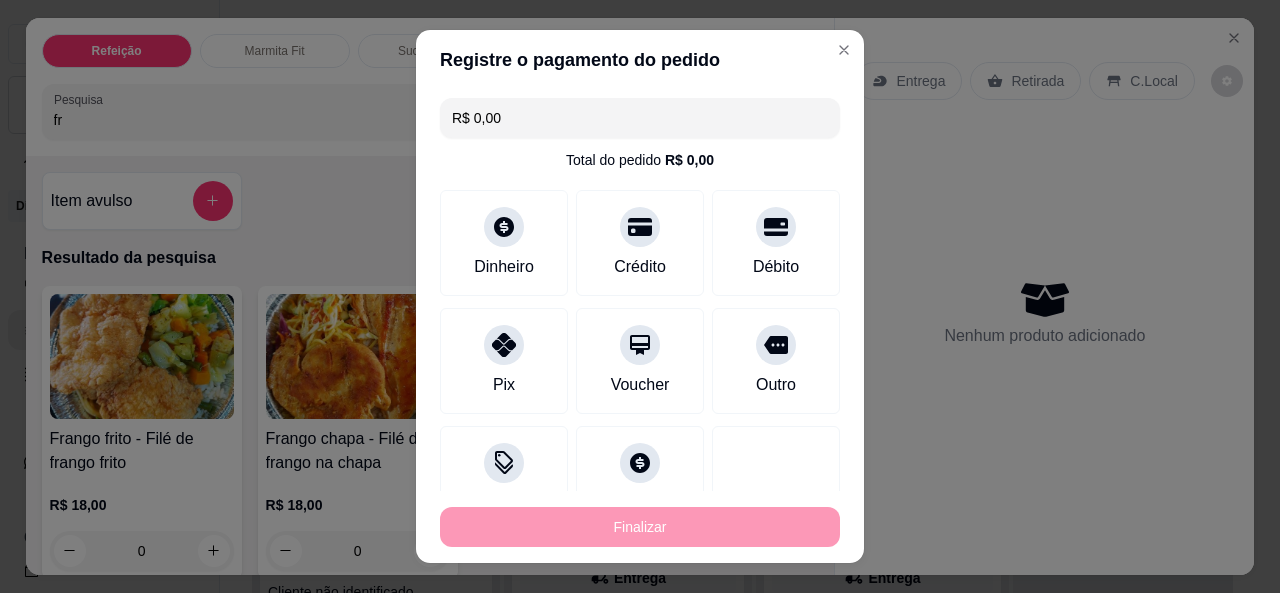type on "-R$ 20,00" 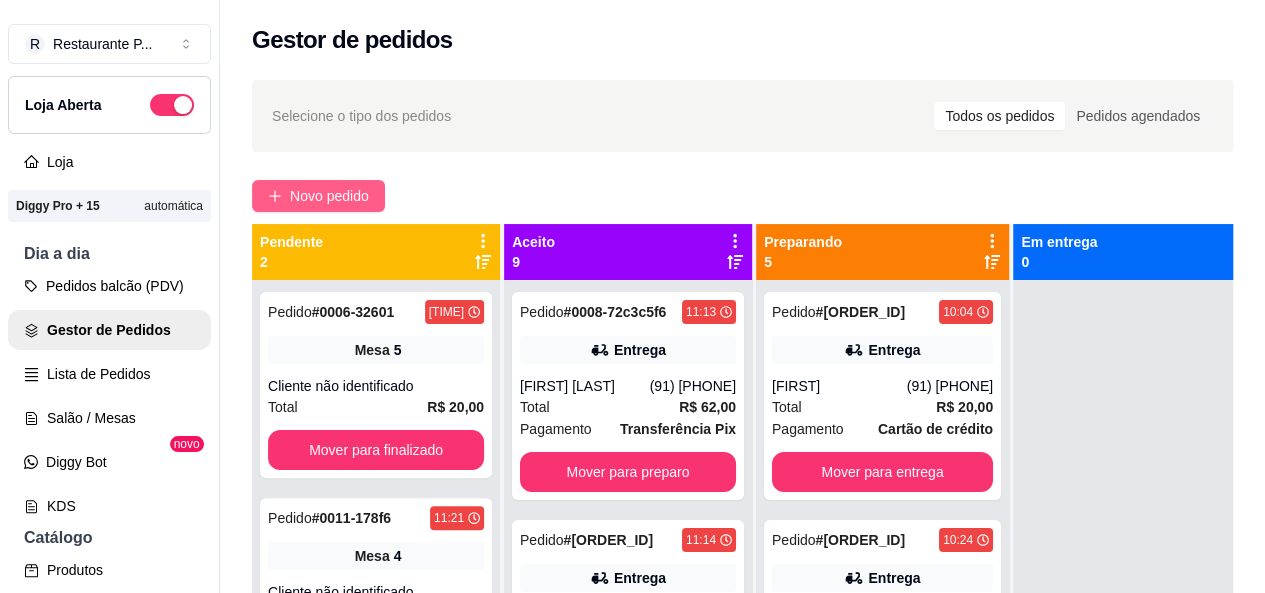 click on "Novo pedido" at bounding box center (318, 196) 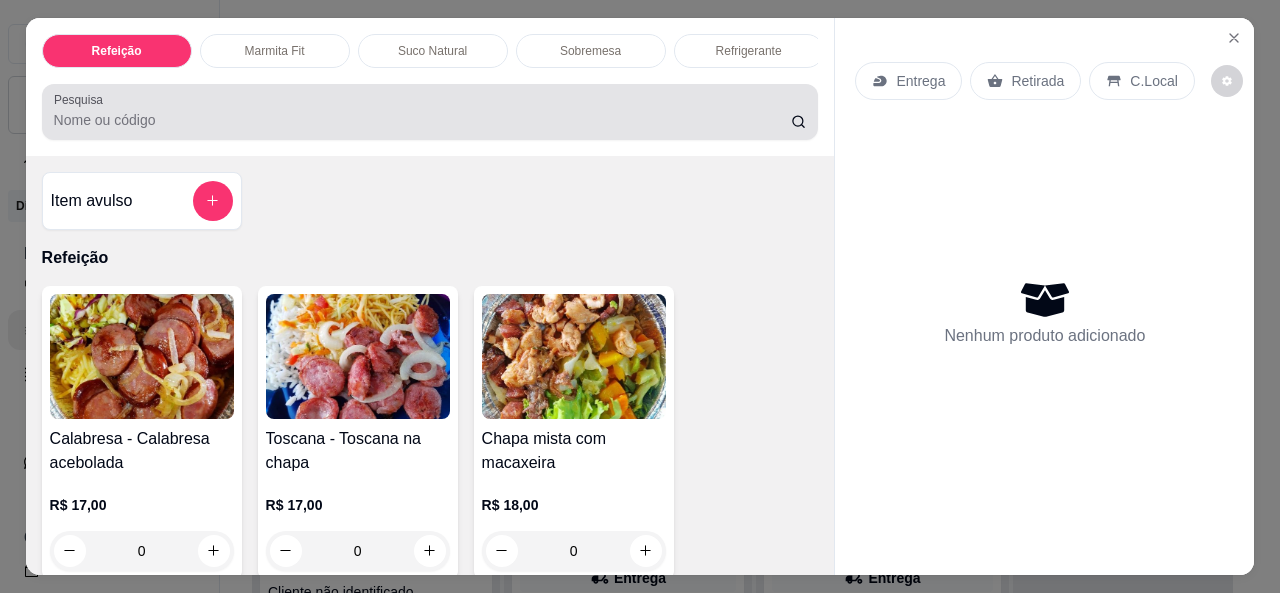 click on "Pesquisa" at bounding box center (422, 120) 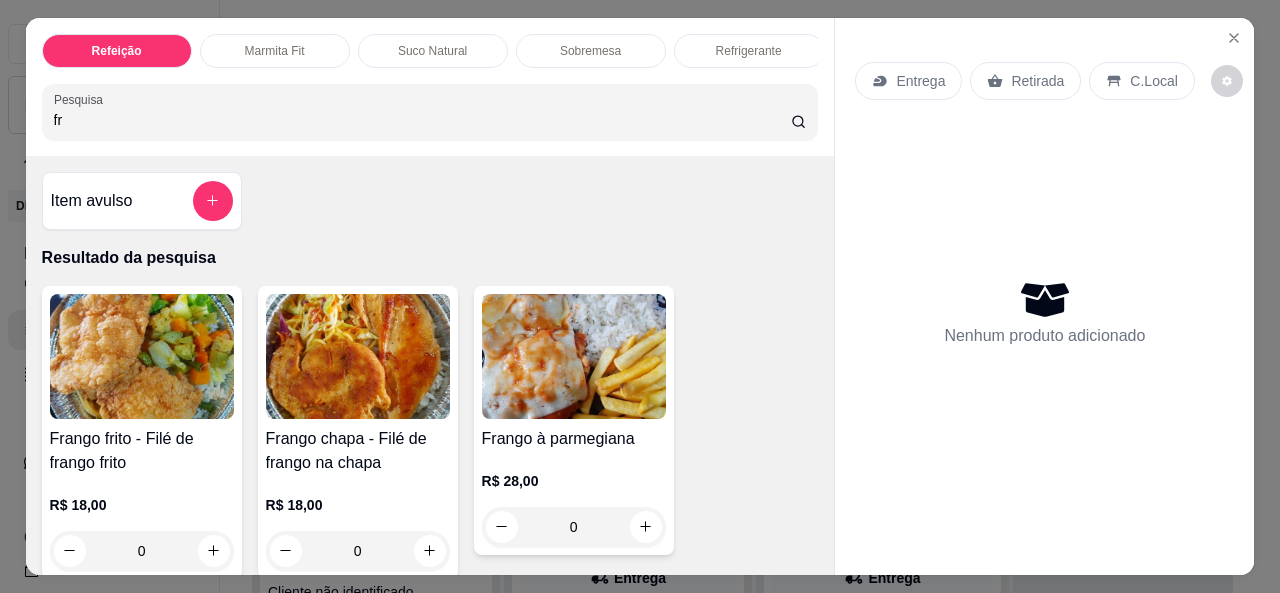type on "fr" 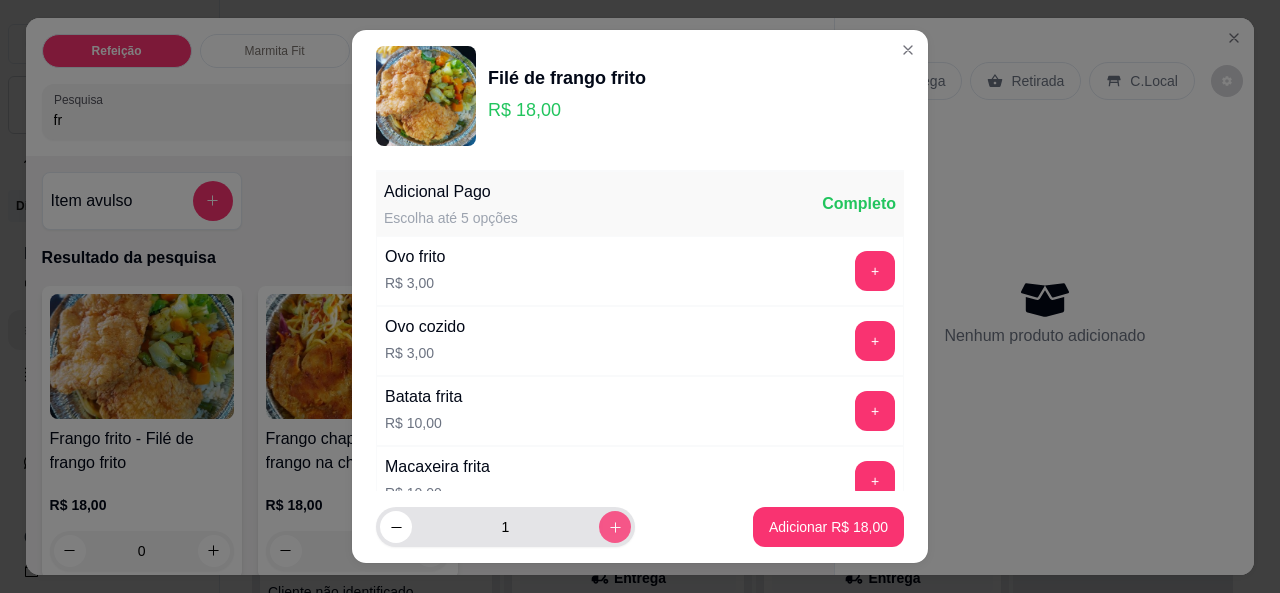 click at bounding box center (615, 527) 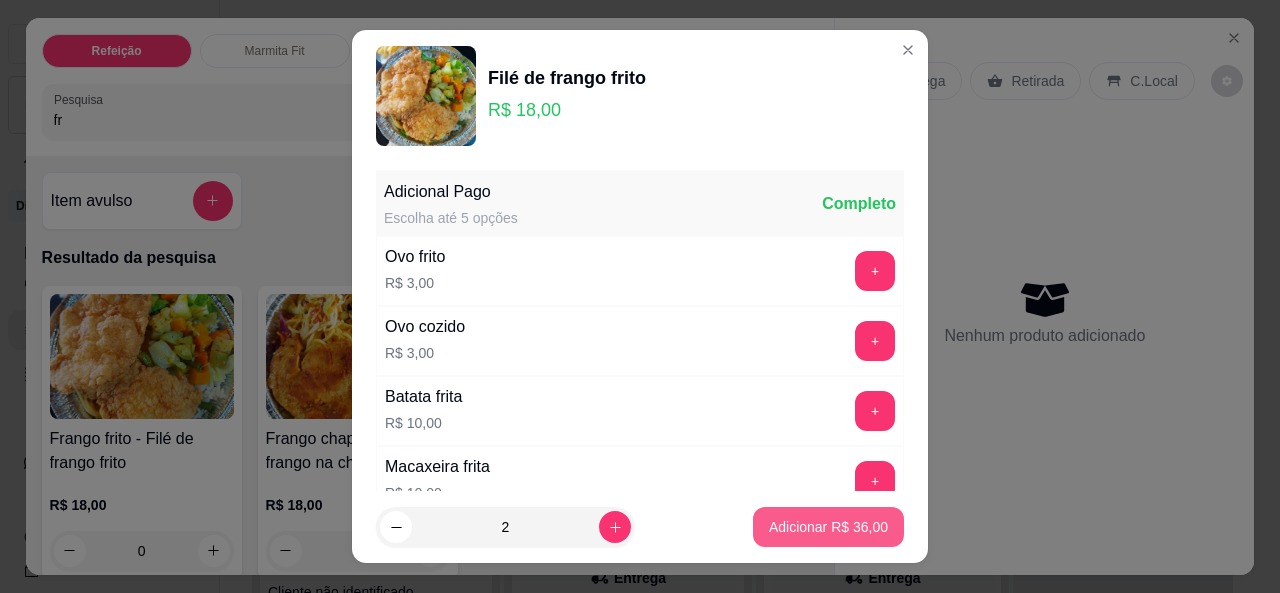 click on "Adicionar   R$ 36,00" at bounding box center (828, 527) 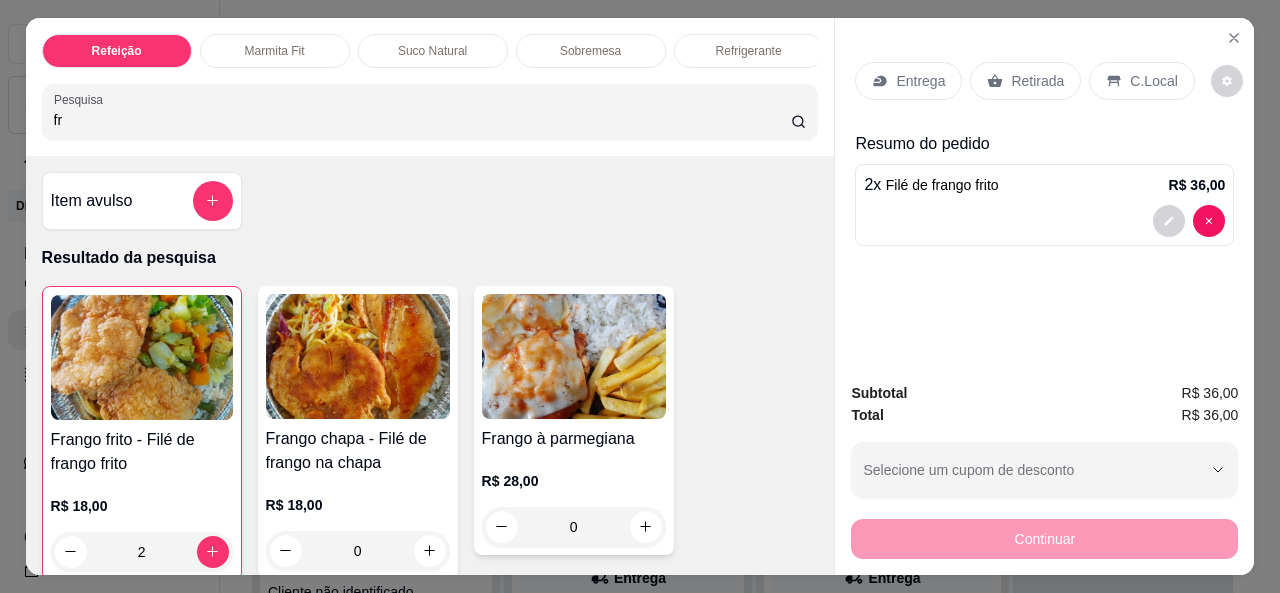 click on "Entrega" at bounding box center (908, 81) 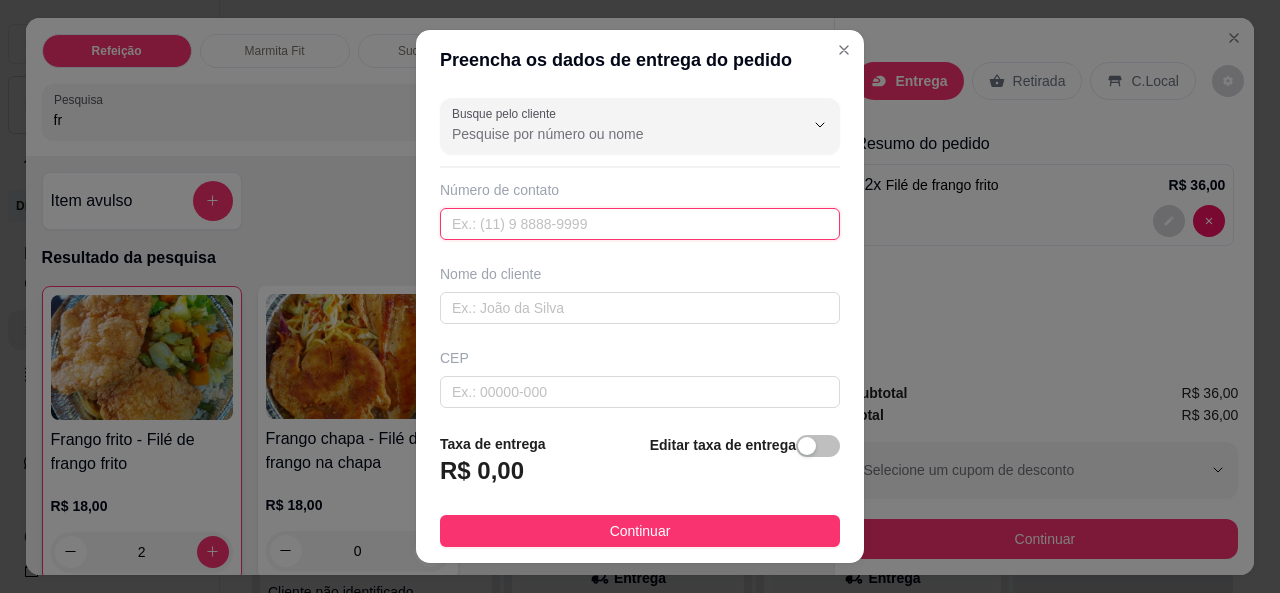 click at bounding box center (640, 224) 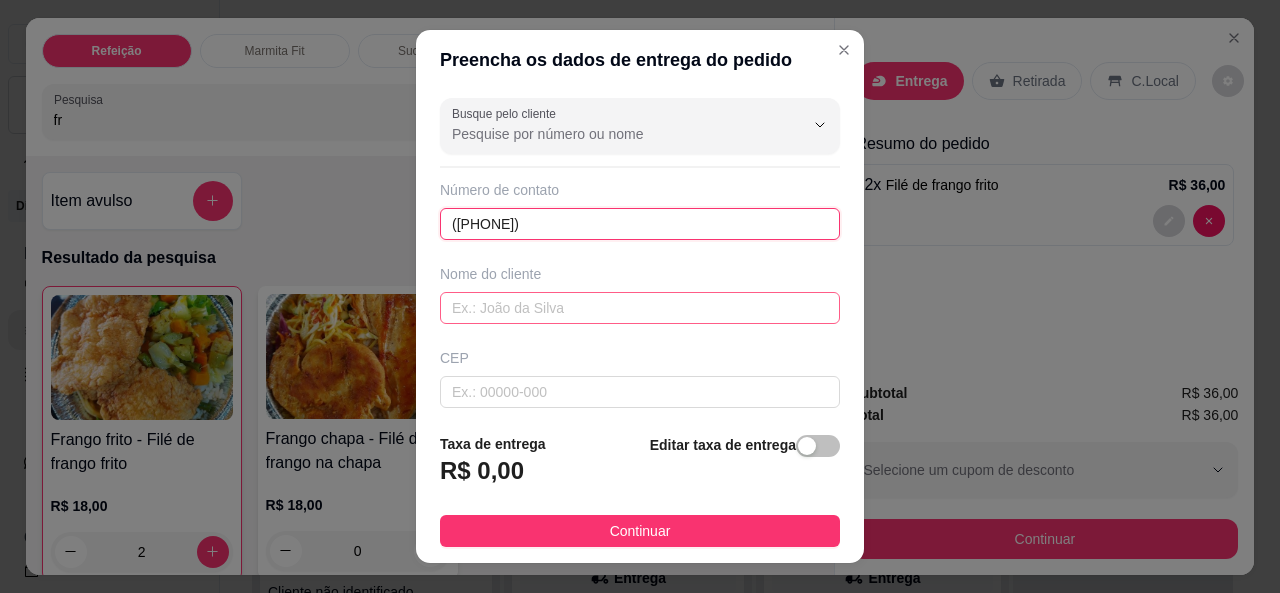 type on "([PHONE])" 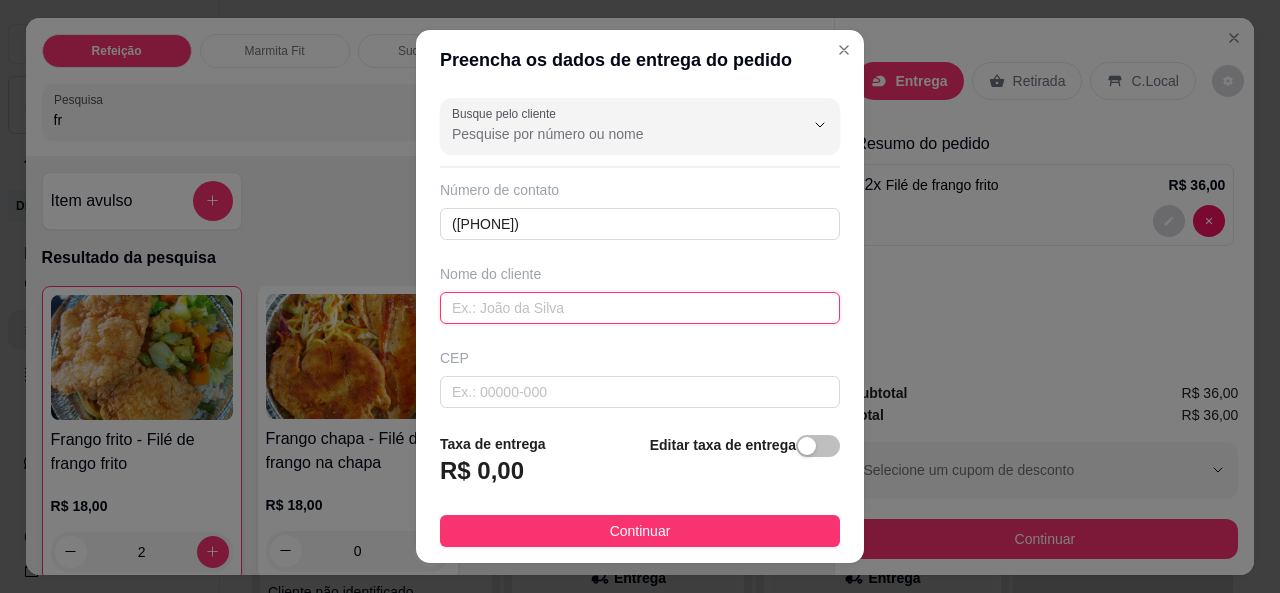 click at bounding box center [640, 308] 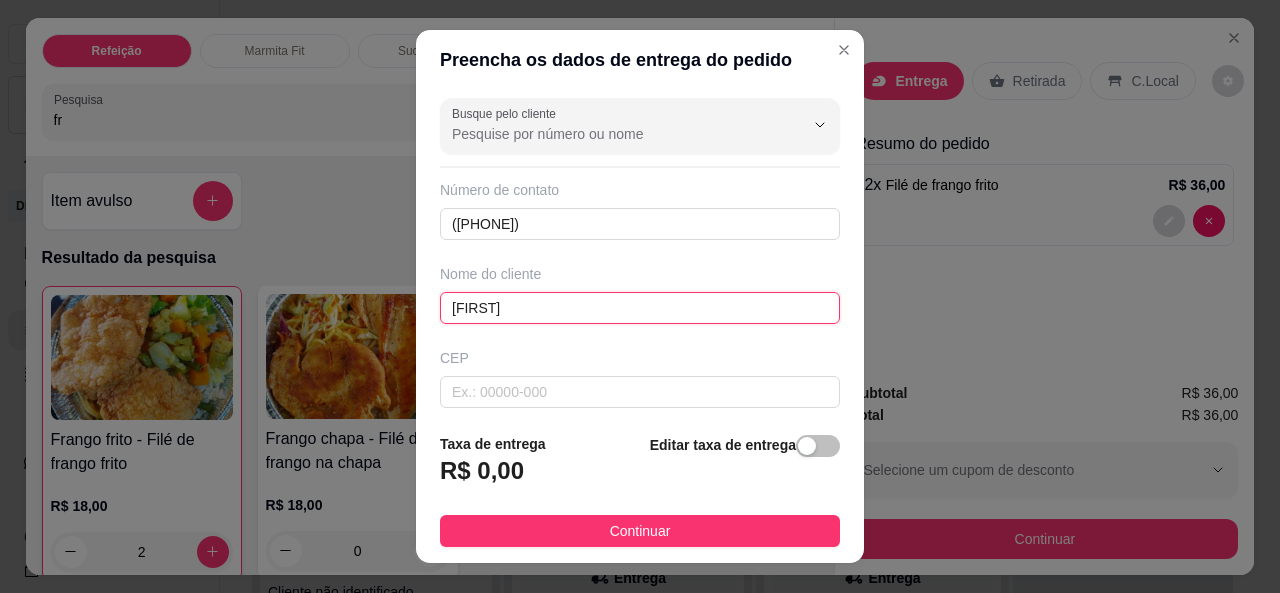 type on "[FIRST]" 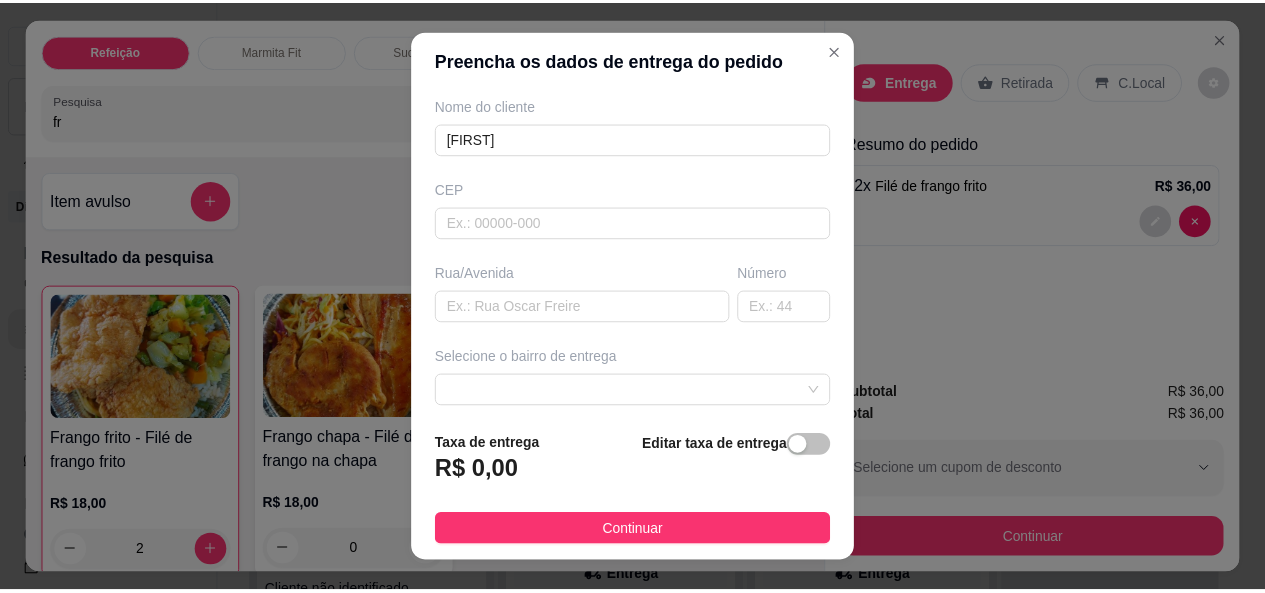 scroll, scrollTop: 200, scrollLeft: 0, axis: vertical 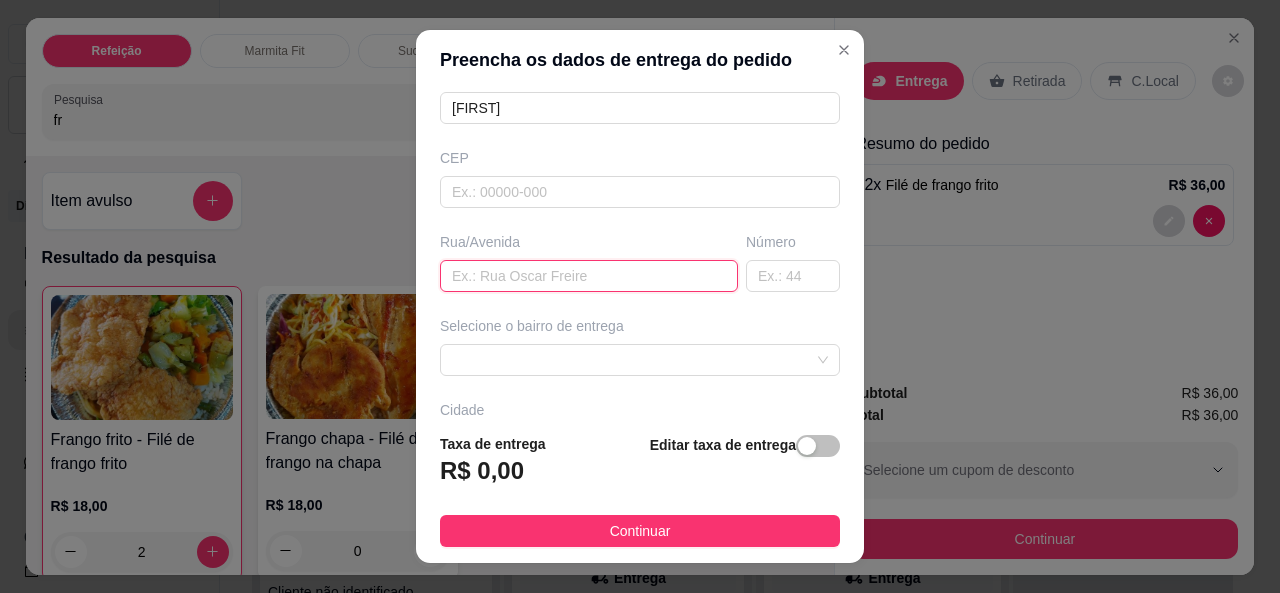click at bounding box center [589, 276] 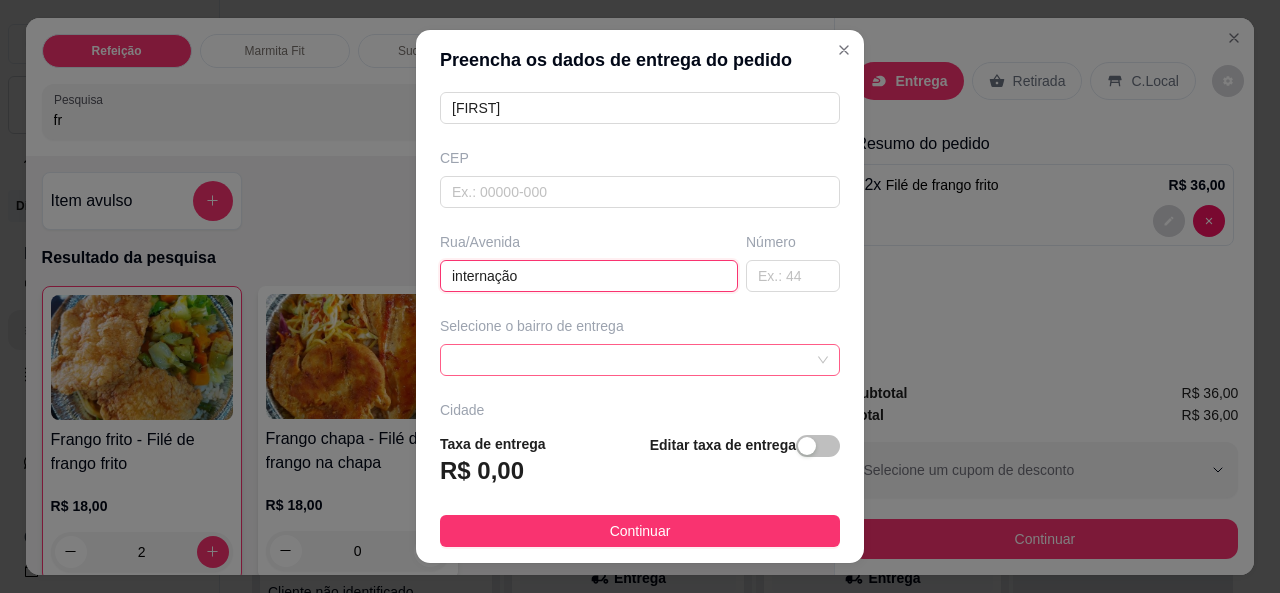 click at bounding box center (640, 360) 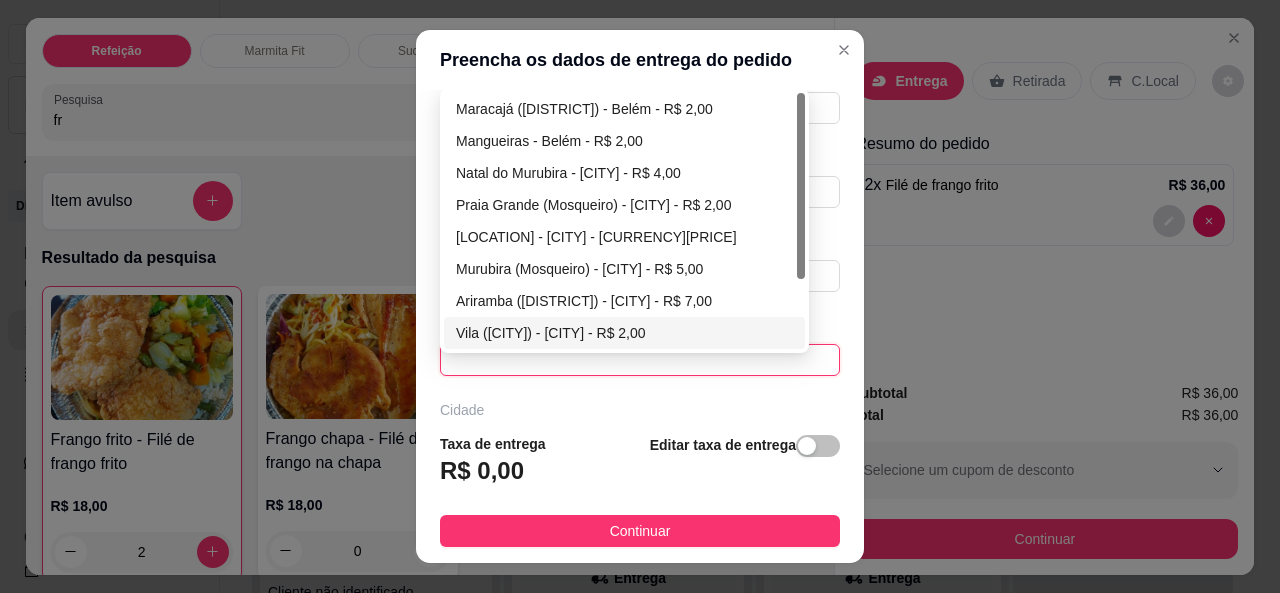 click on "Vila ([CITY]) - [CITY] -  R$ 2,00" at bounding box center (624, 333) 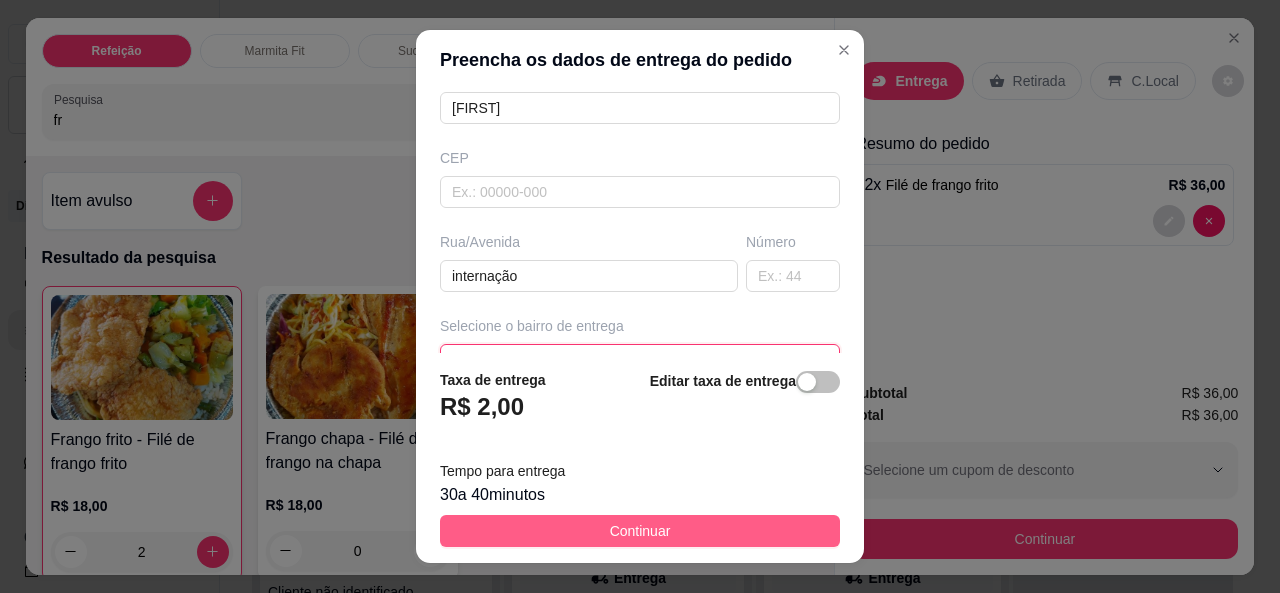 click on "Continuar" at bounding box center (640, 531) 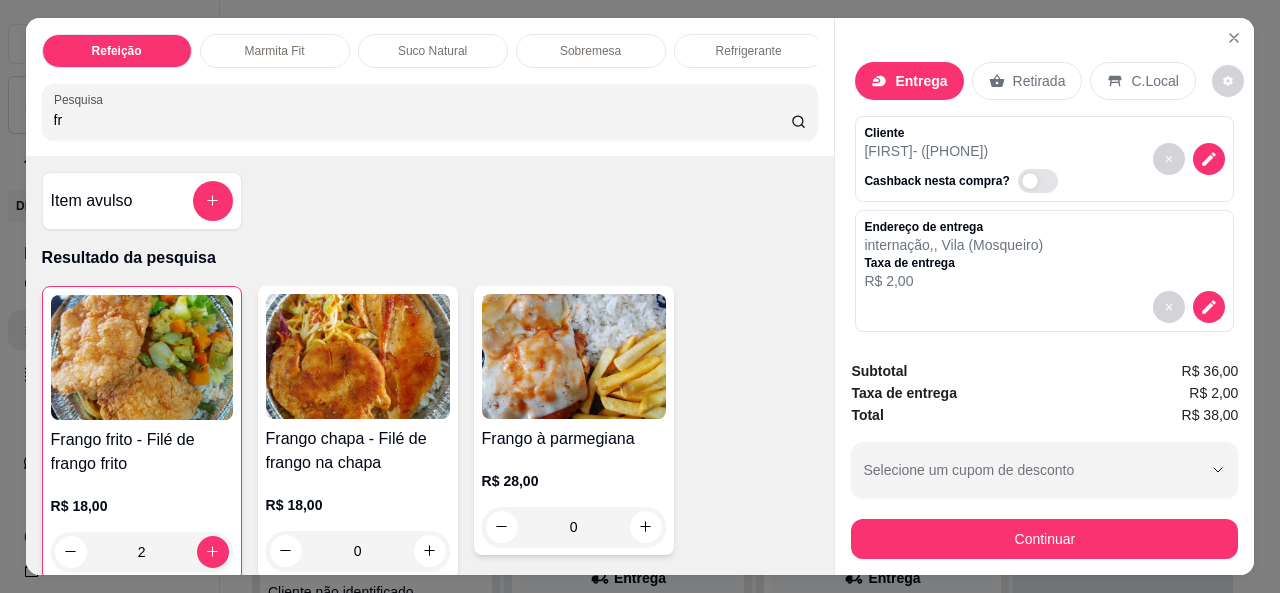 click on "Endereço de entrega internação ,  ,   Vila ([CITY]) Taxa de entrega R$ 2,00" at bounding box center [1044, 255] 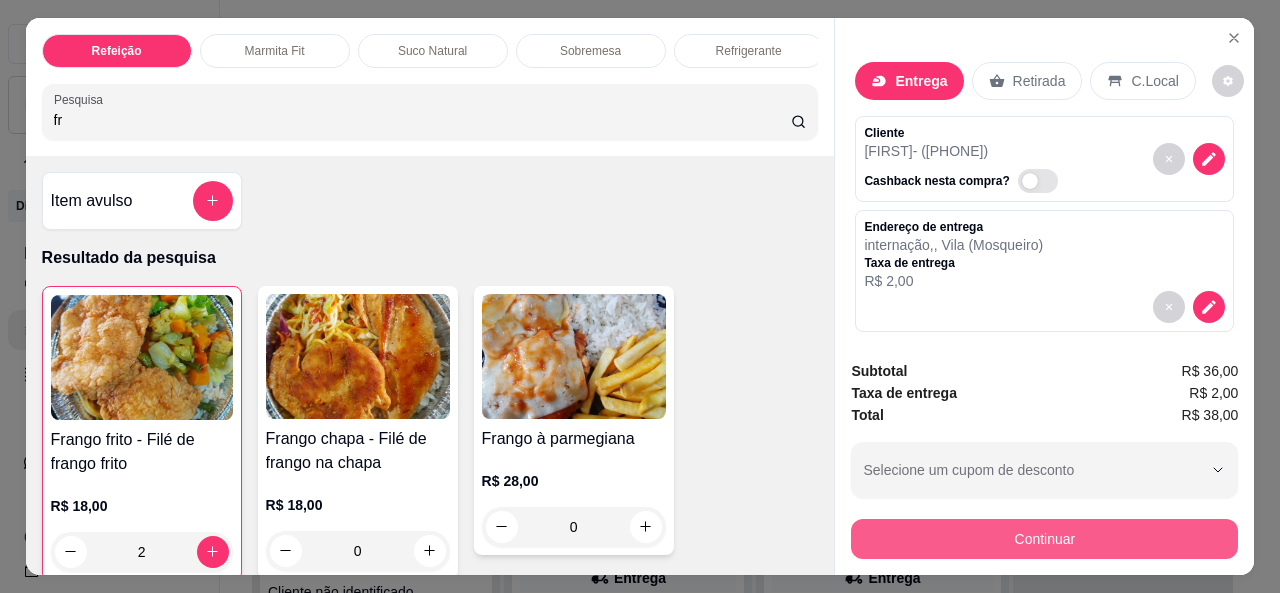 click on "Continuar" at bounding box center (1044, 539) 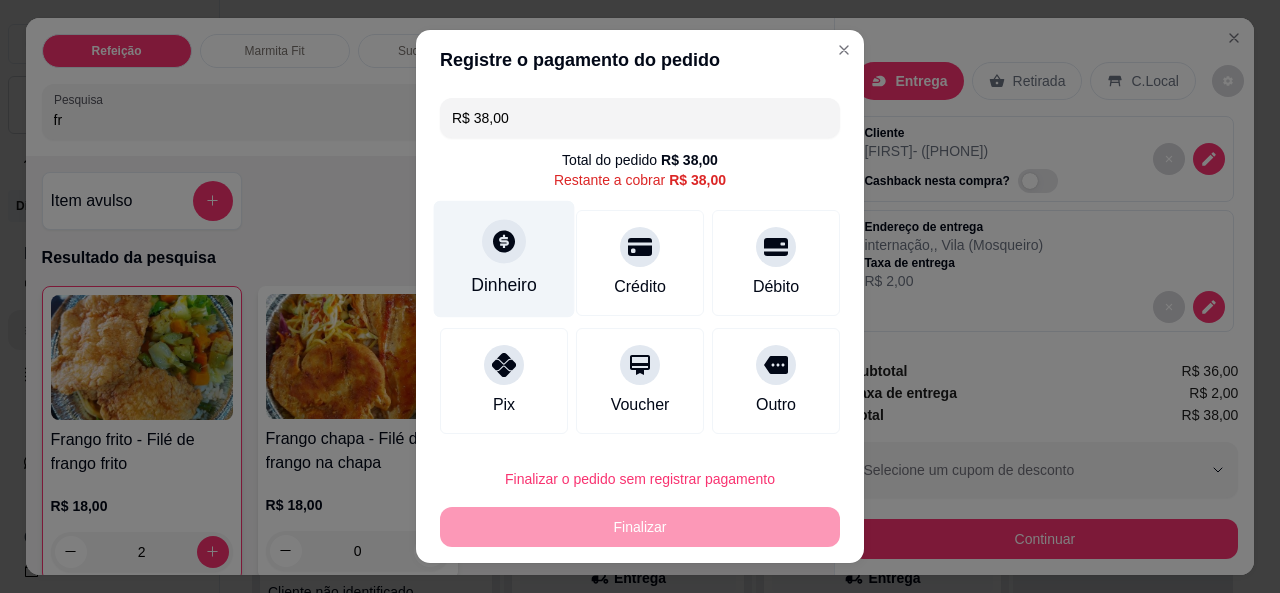 click at bounding box center [504, 241] 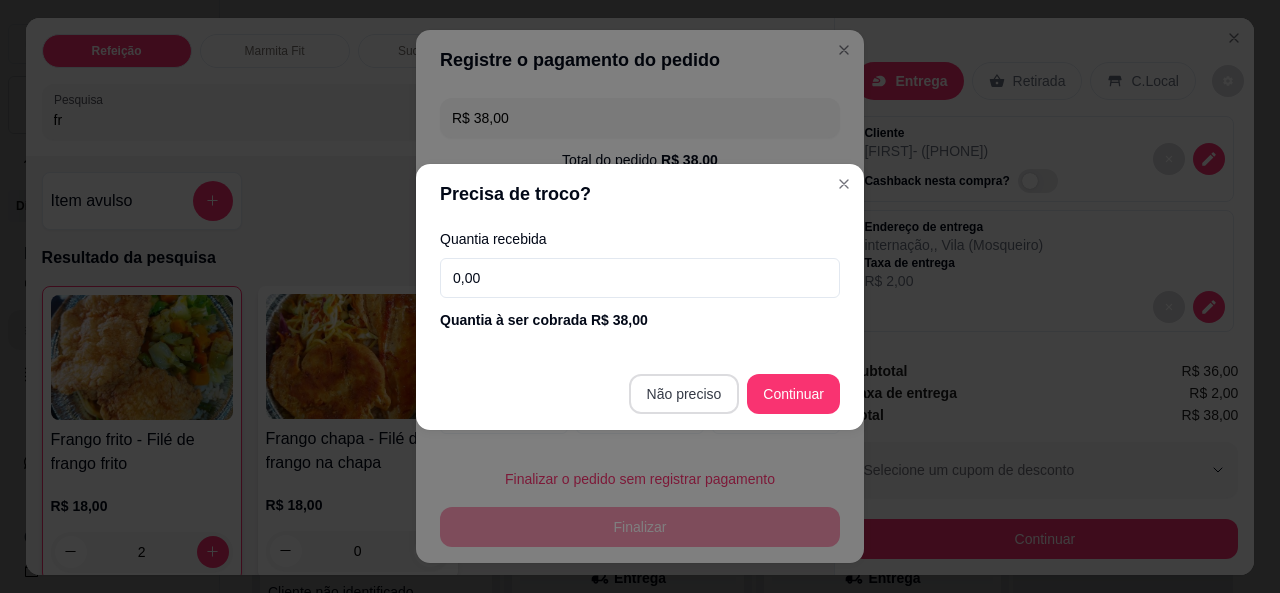 type on "R$ 0,00" 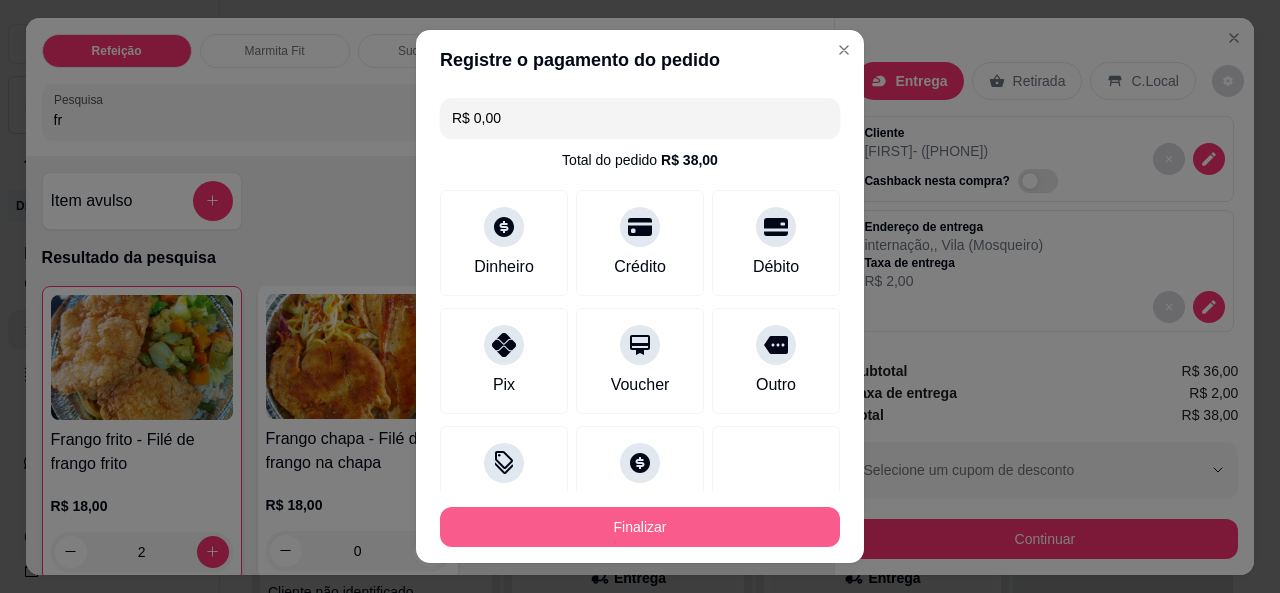 click on "Finalizar" at bounding box center [640, 527] 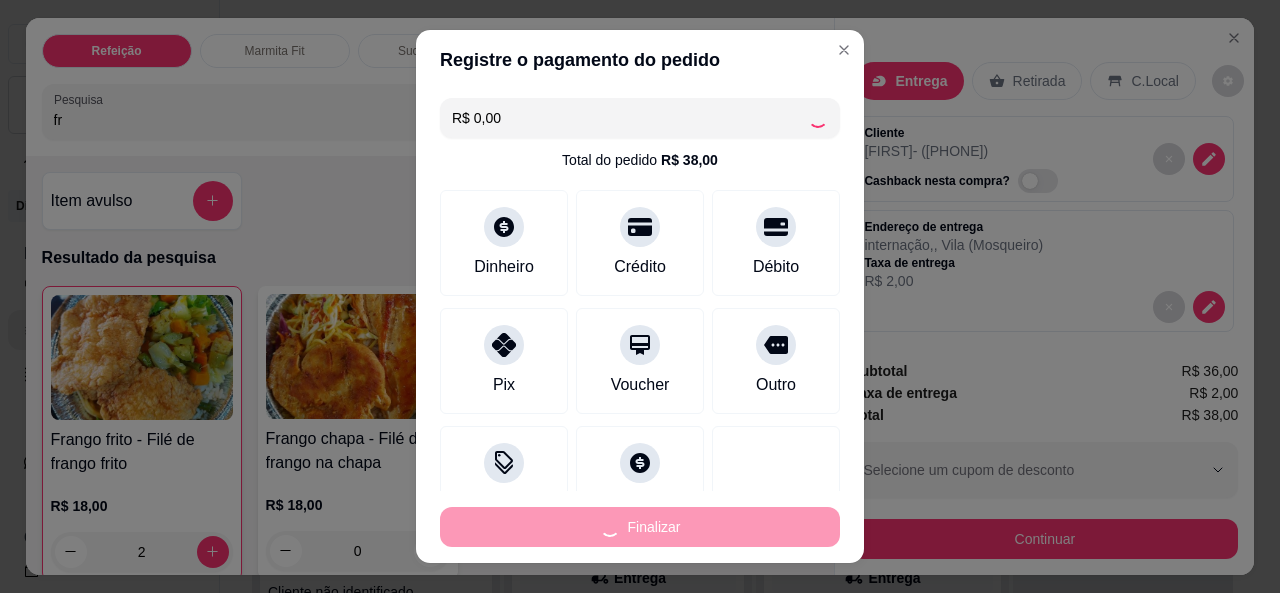type on "0" 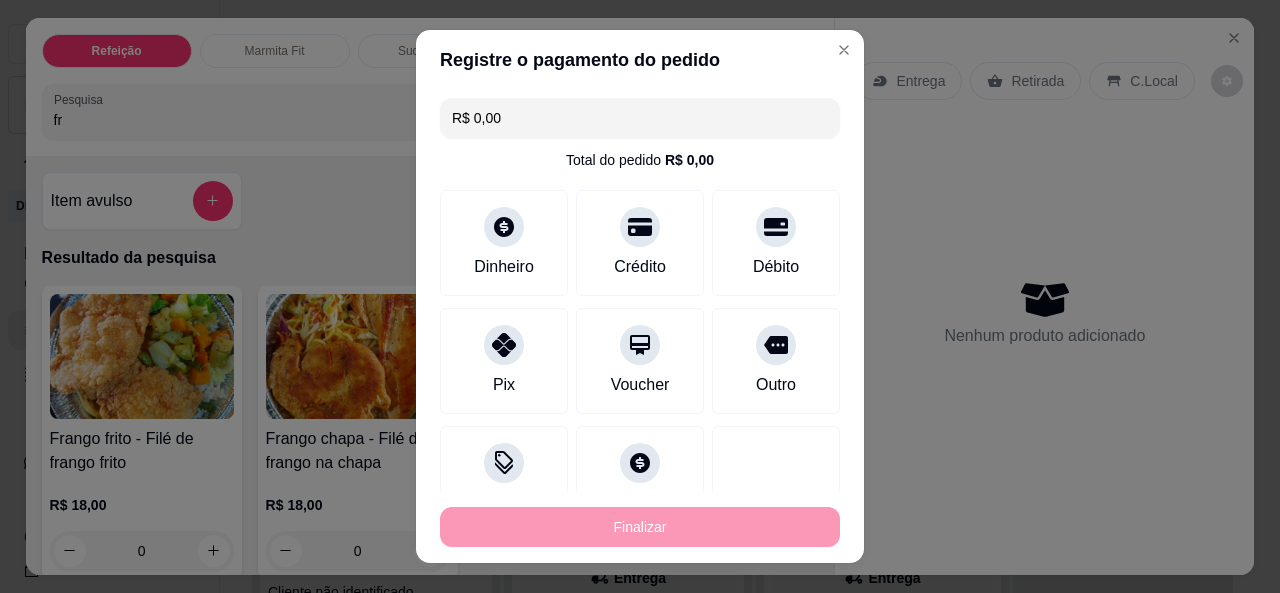 type on "-R$ 38,00" 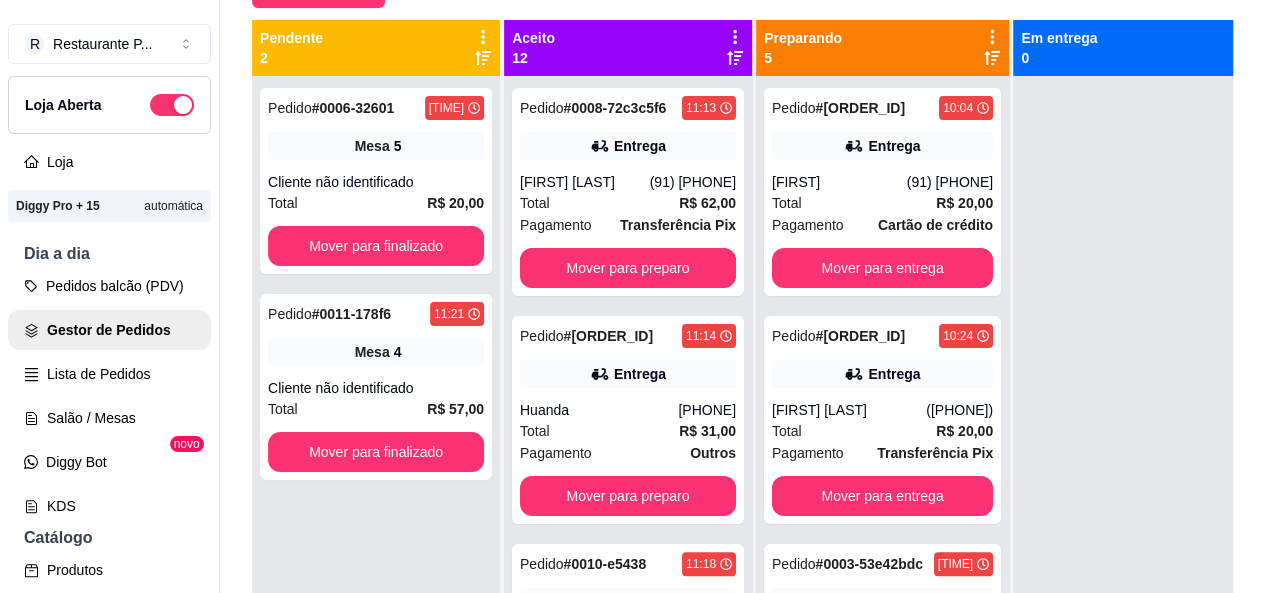 scroll, scrollTop: 240, scrollLeft: 0, axis: vertical 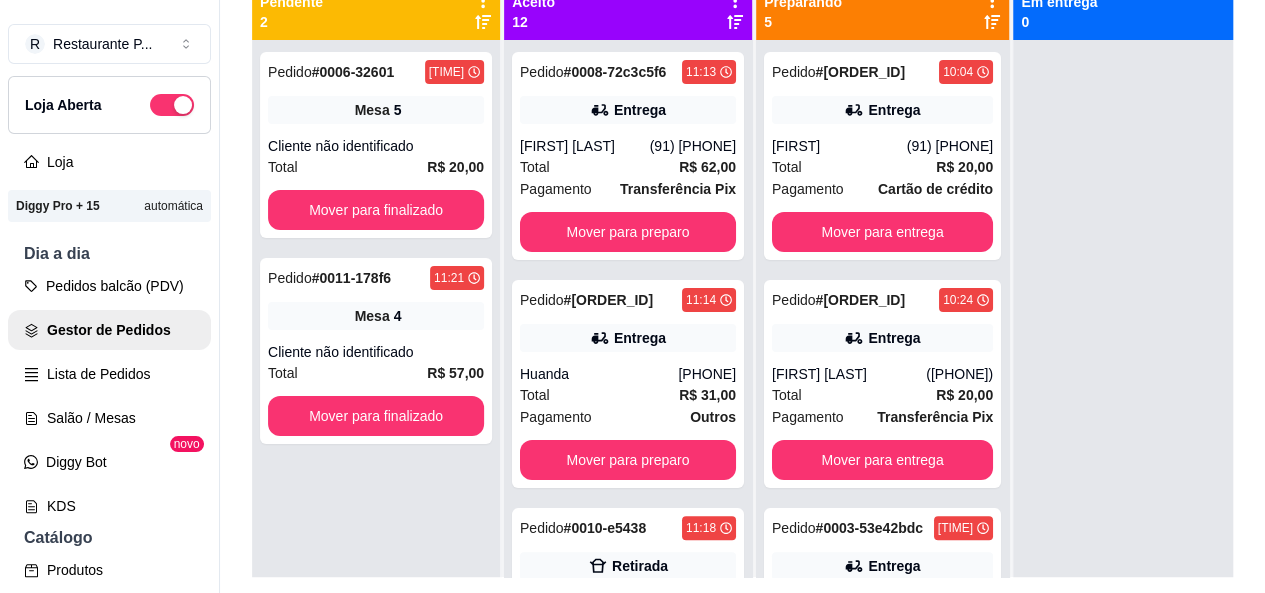 click 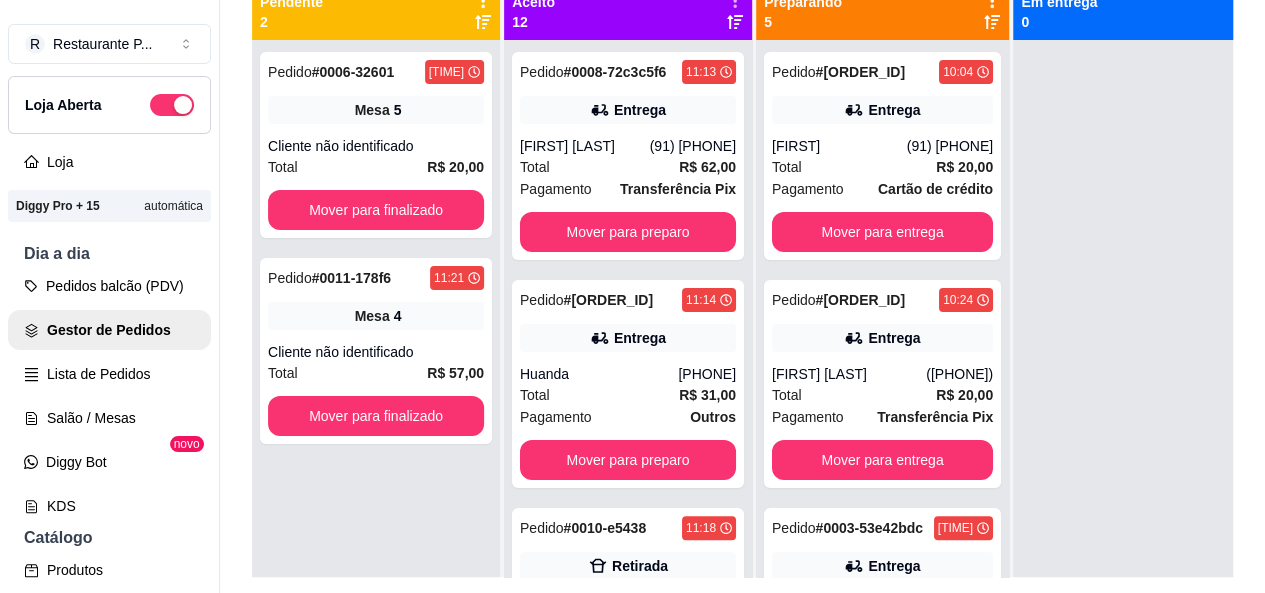 click on "Mudar para pedidos recebidos por último" at bounding box center [733, 53] 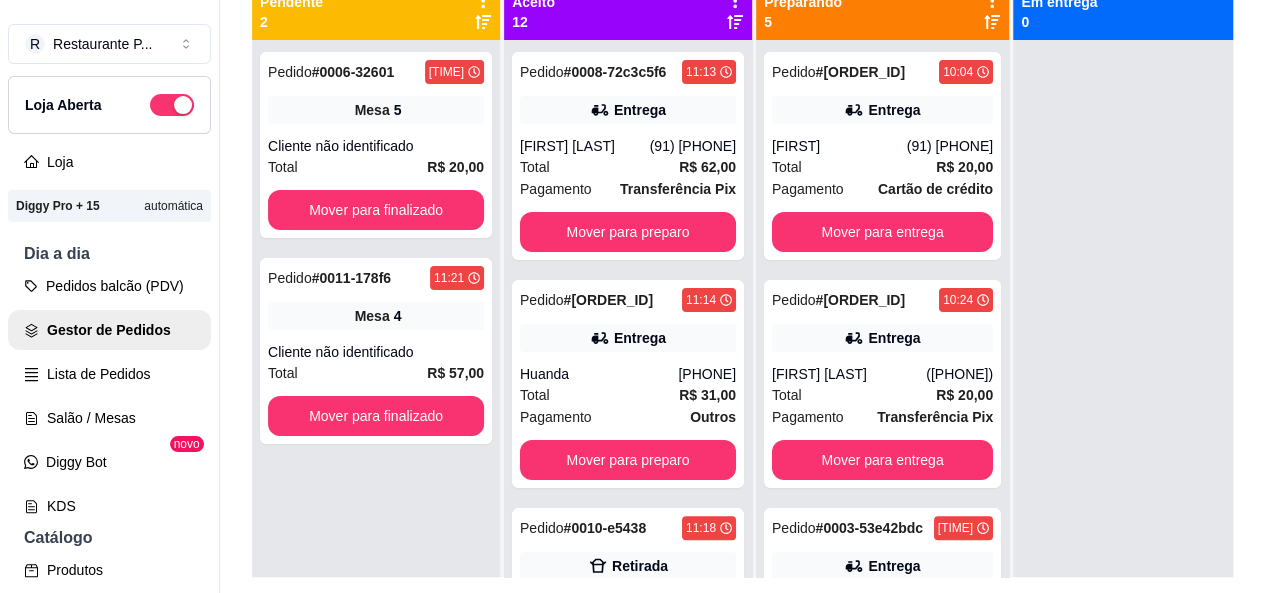click 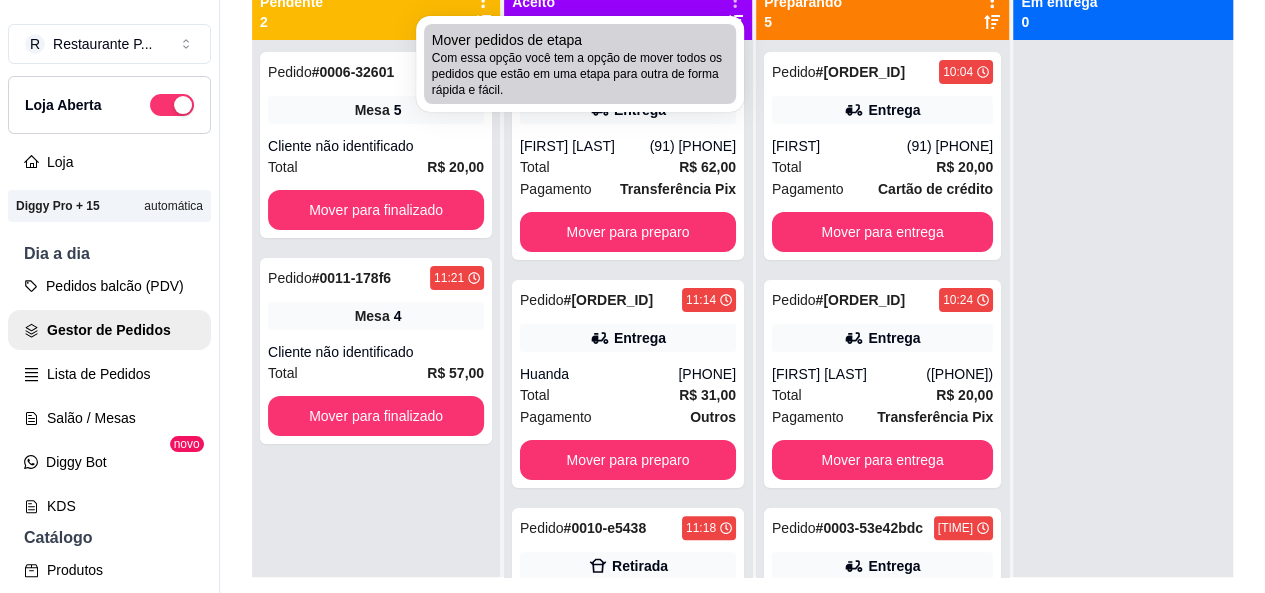 click on "Com essa opção você tem a opção de mover todos os pedidos que estão em uma etapa para outra de forma rápida e fácil." at bounding box center (580, 74) 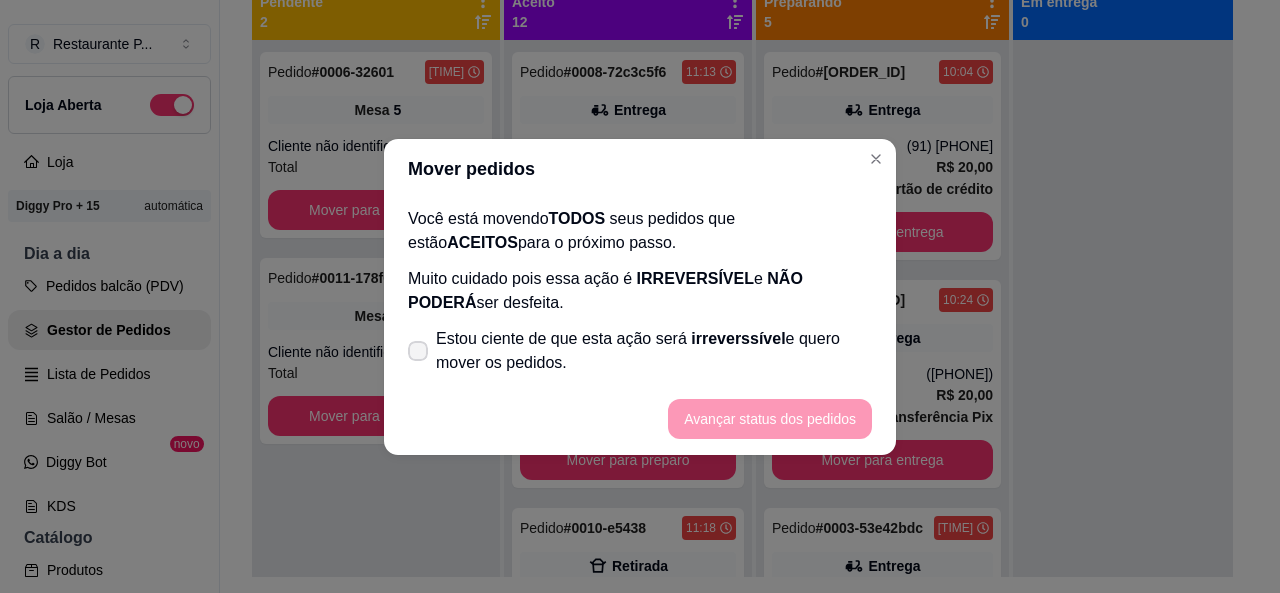 click 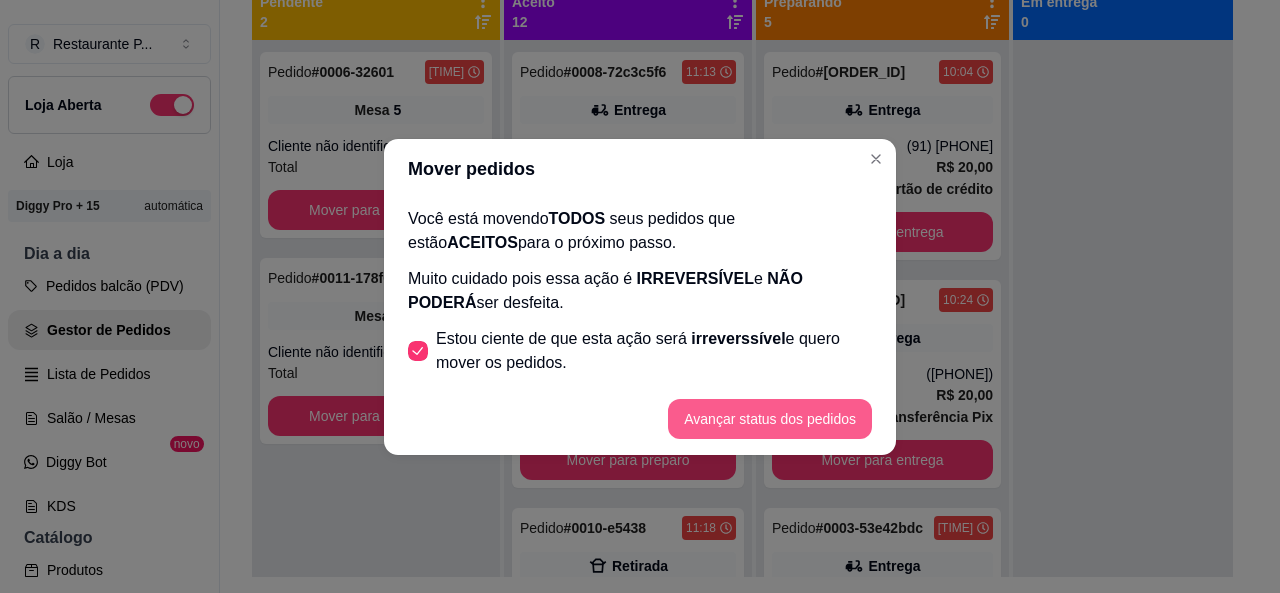 click on "Avançar status dos pedidos" at bounding box center [770, 419] 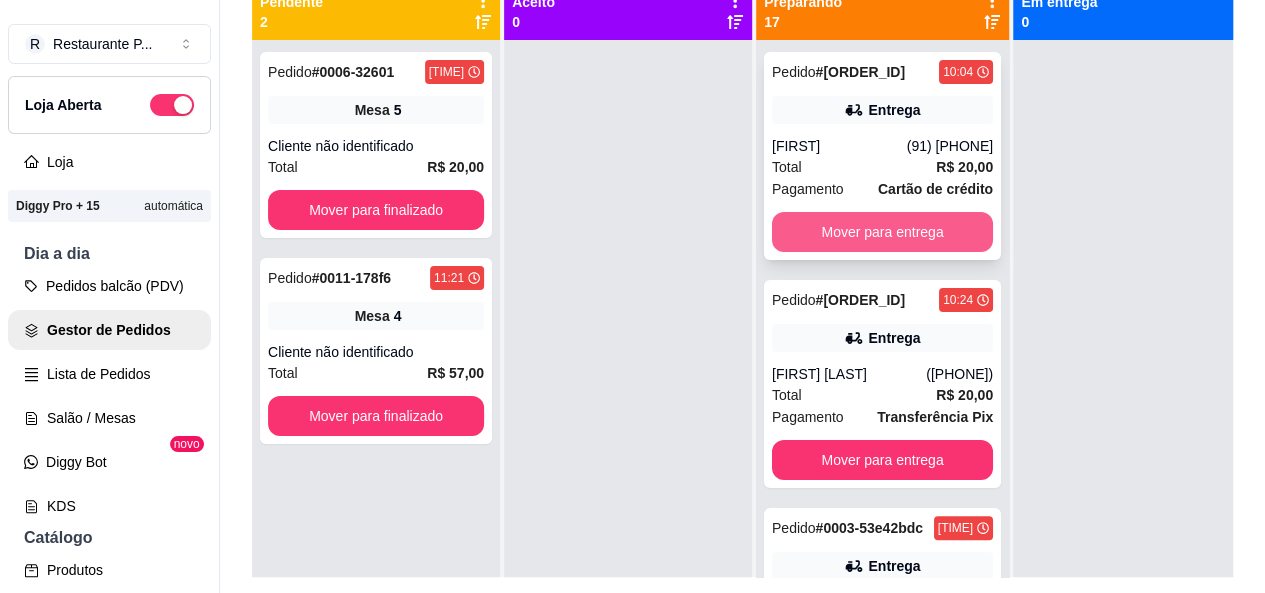 click on "Mover para entrega" at bounding box center [882, 232] 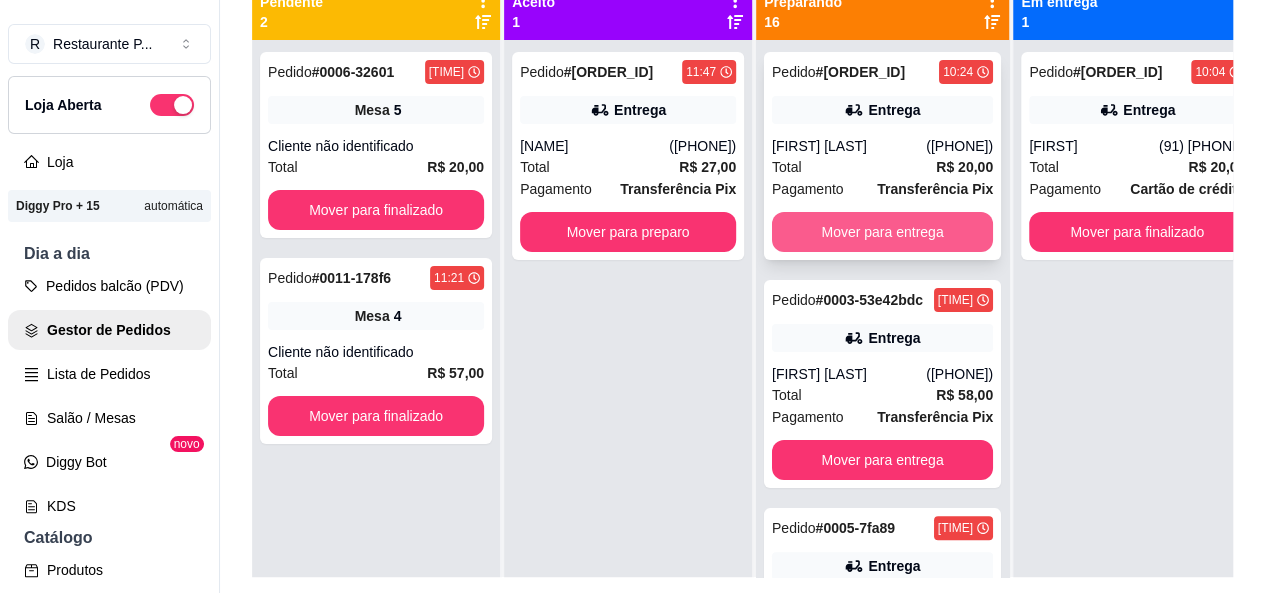 click on "Mover para entrega" at bounding box center (882, 232) 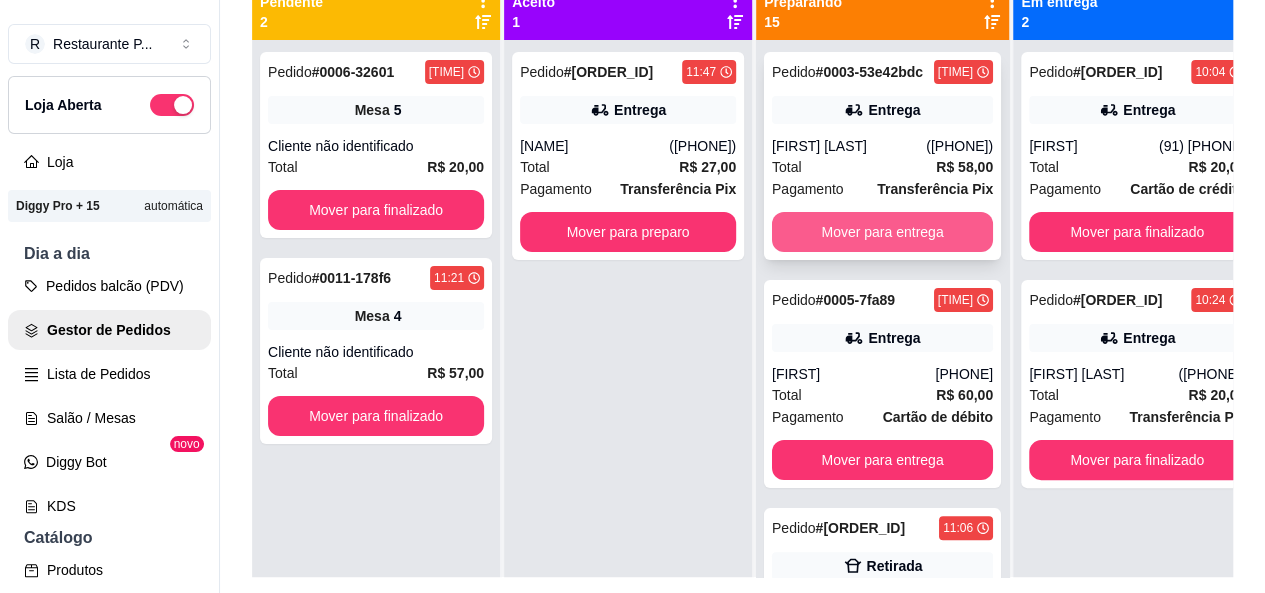 click on "Mover para entrega" at bounding box center (882, 232) 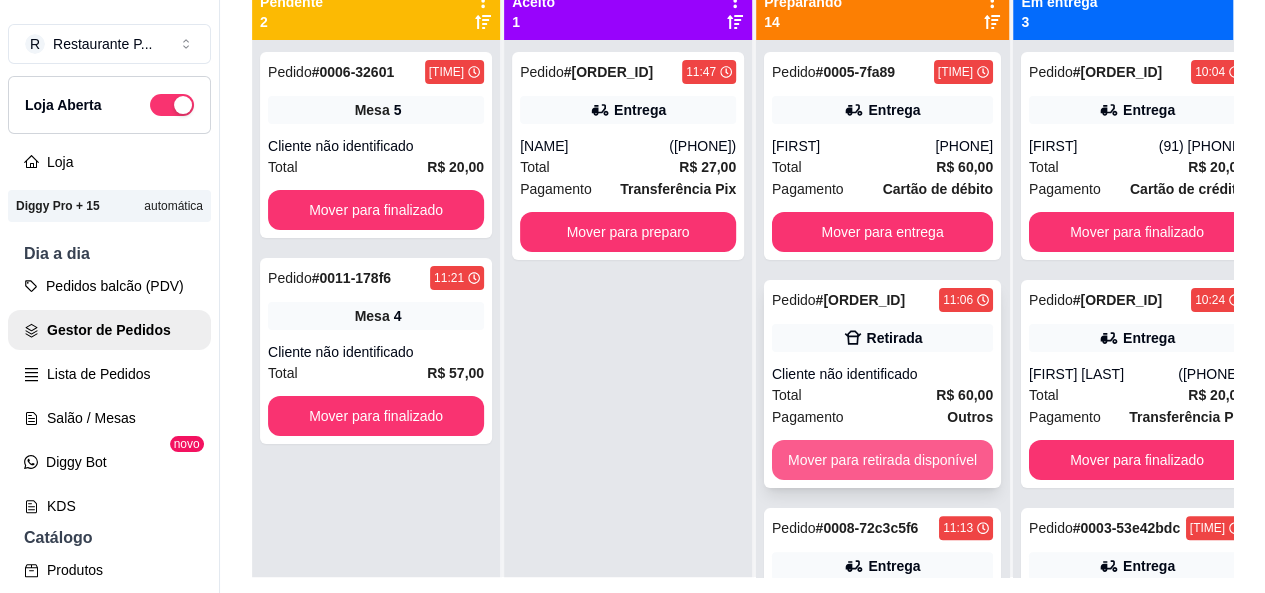click on "Mover para retirada disponível" at bounding box center [882, 460] 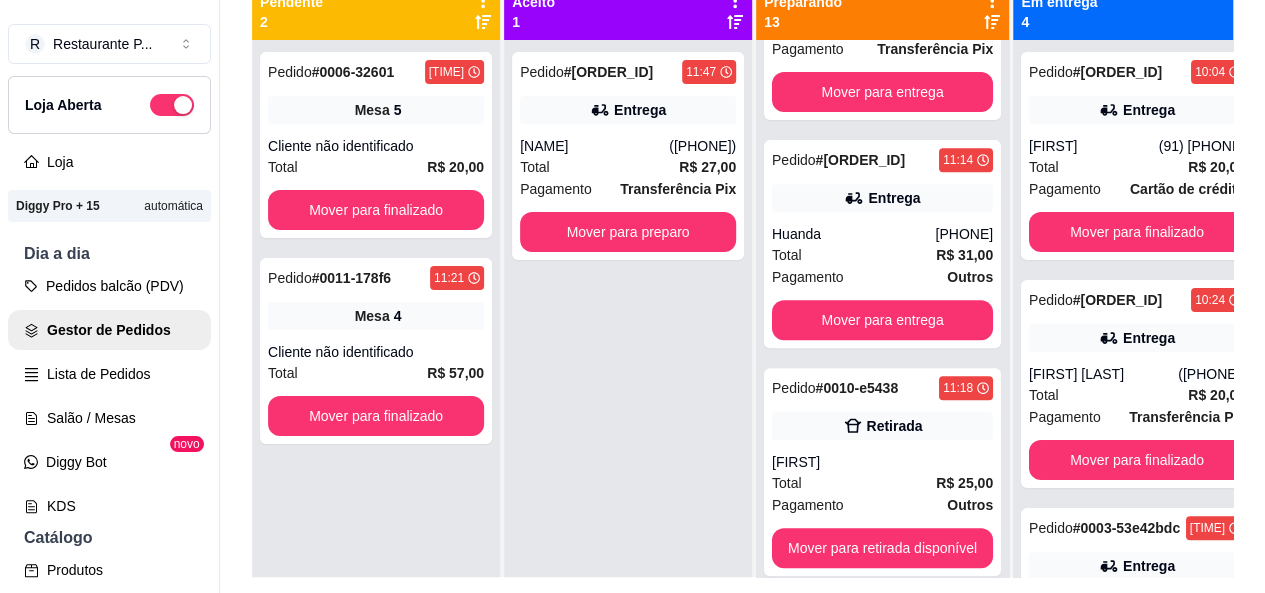 scroll, scrollTop: 379, scrollLeft: 0, axis: vertical 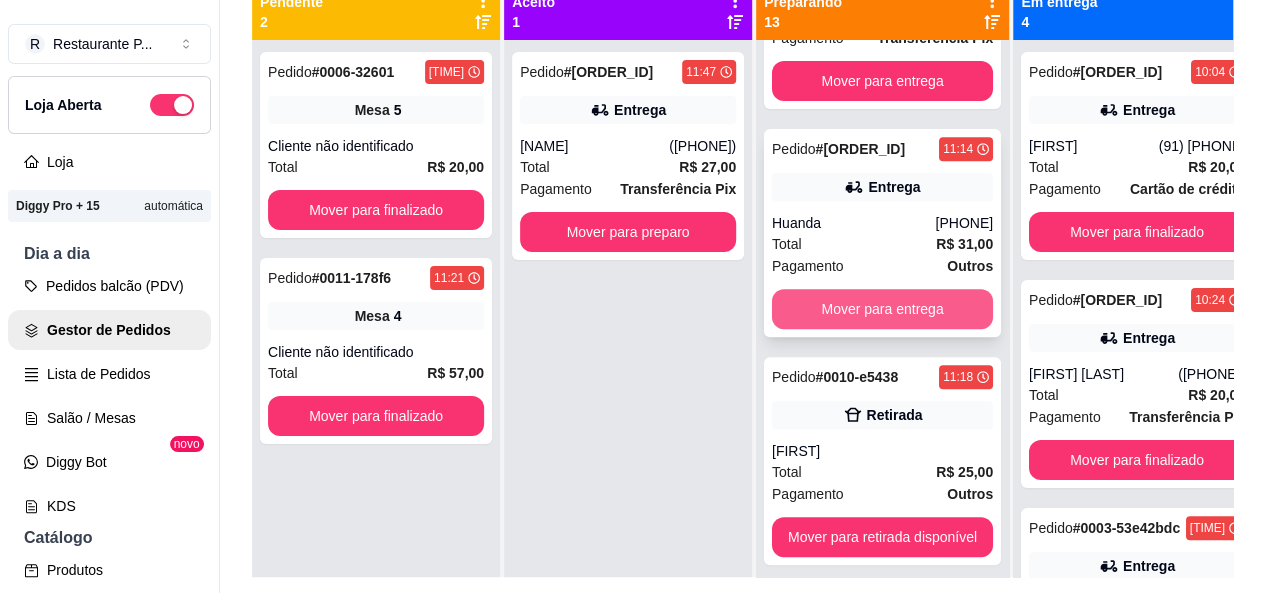 click on "Mover para entrega" at bounding box center (882, 309) 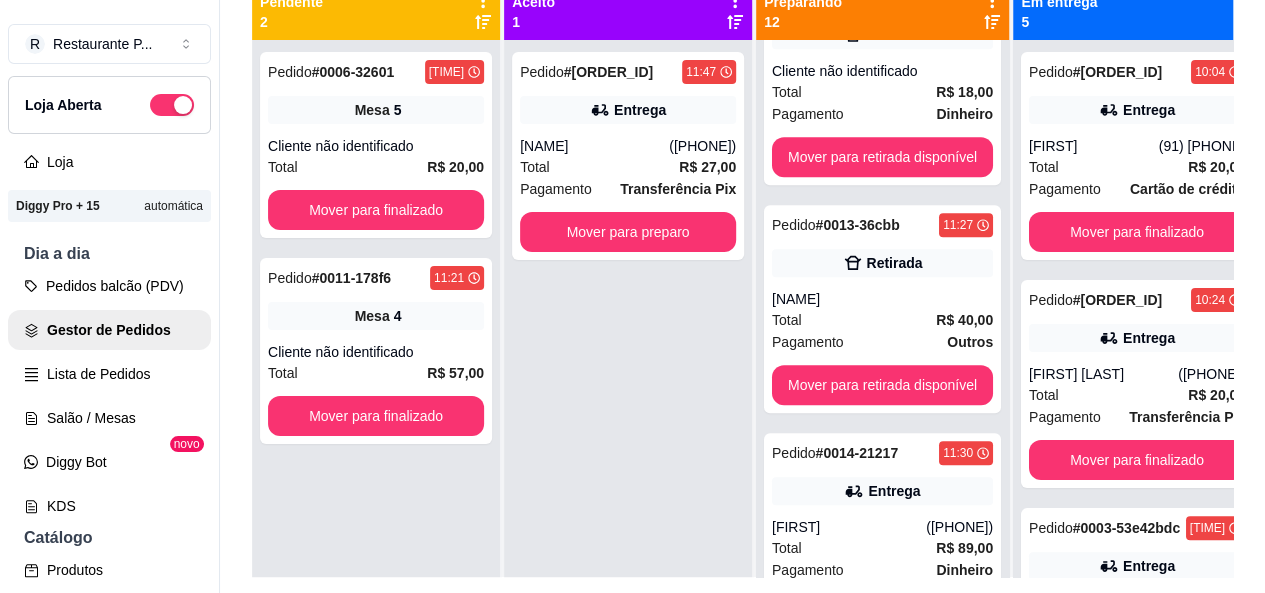 scroll, scrollTop: 792, scrollLeft: 0, axis: vertical 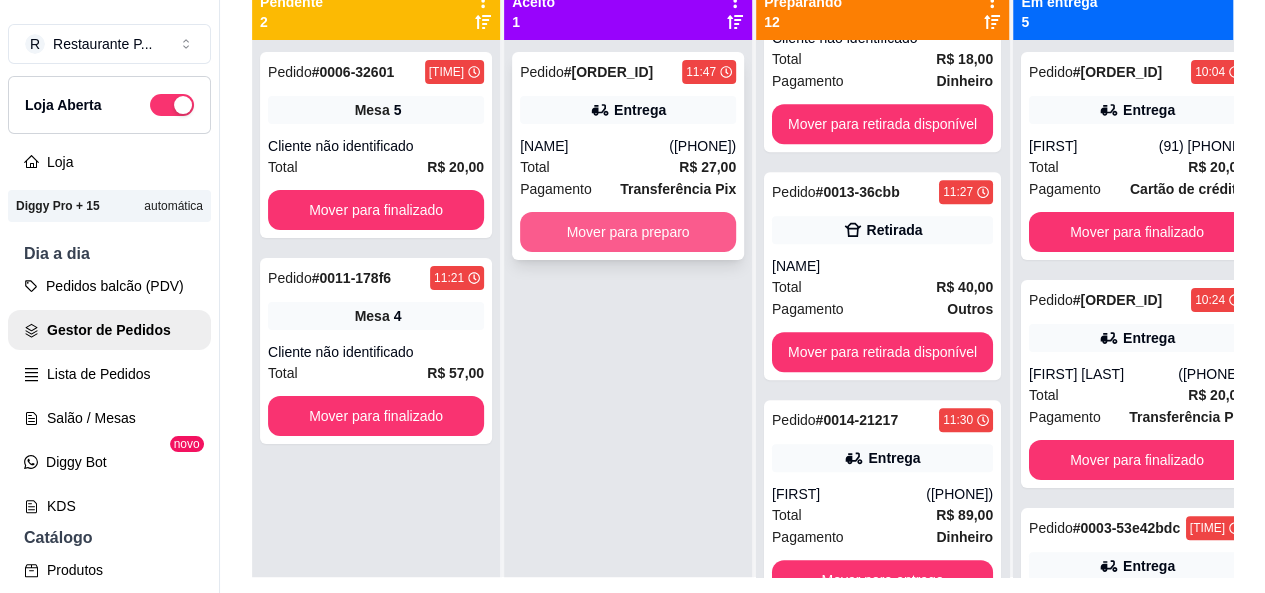 click on "Mover para preparo" at bounding box center [628, 232] 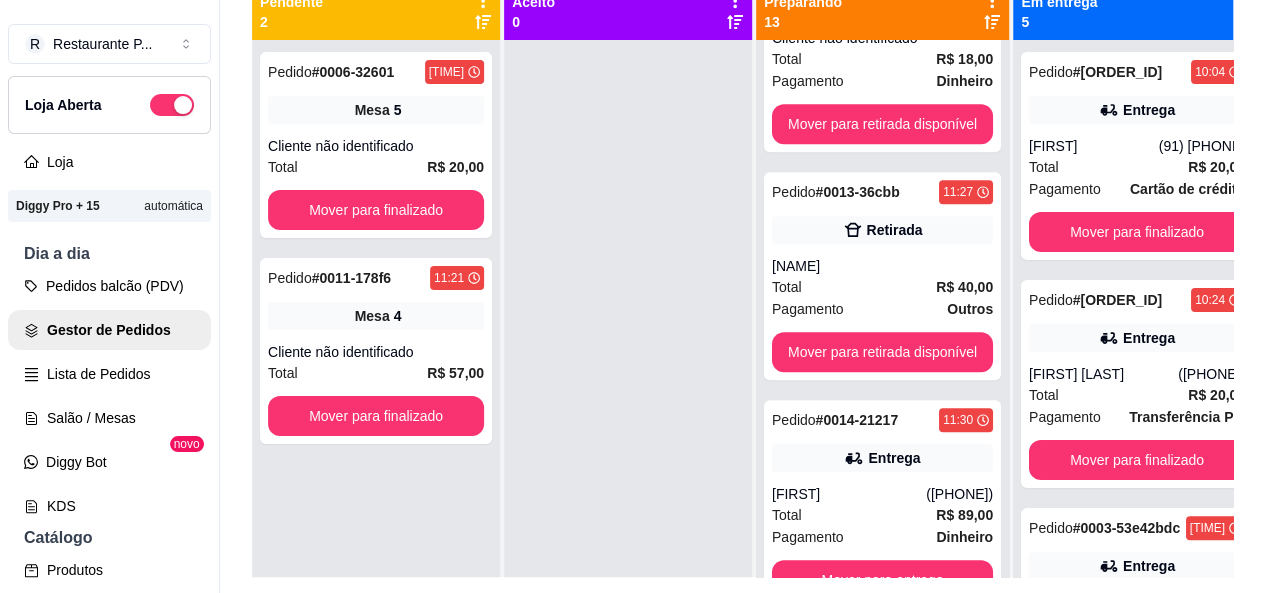scroll, scrollTop: 0, scrollLeft: 76, axis: horizontal 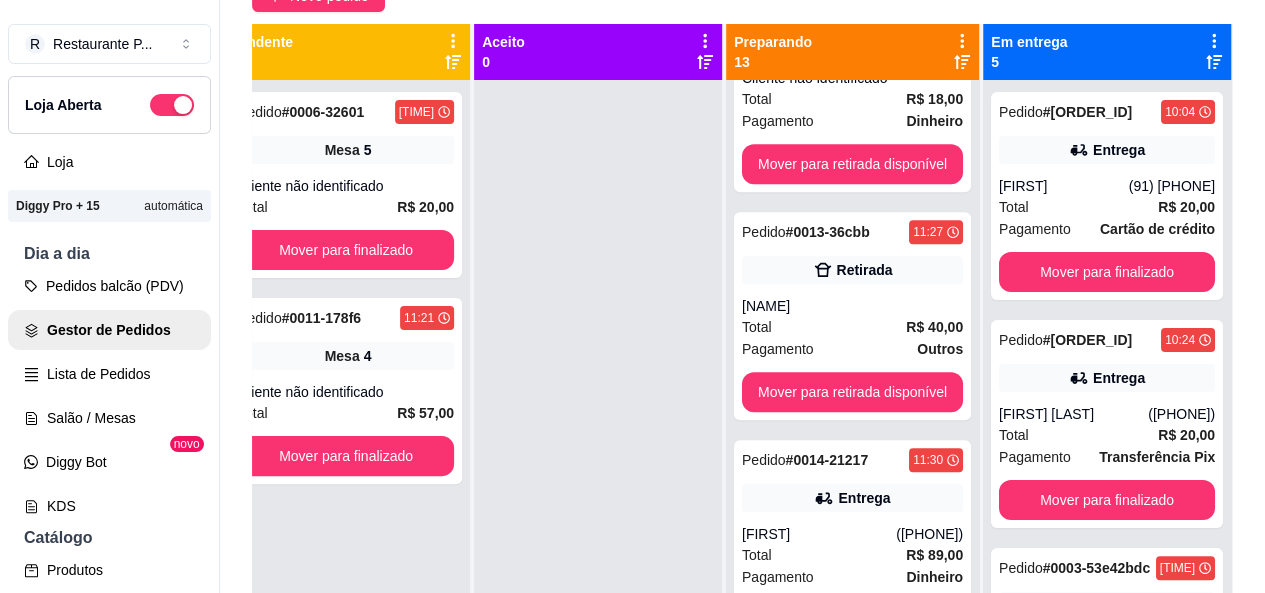 click on "Em entrega 5" at bounding box center [1107, 52] 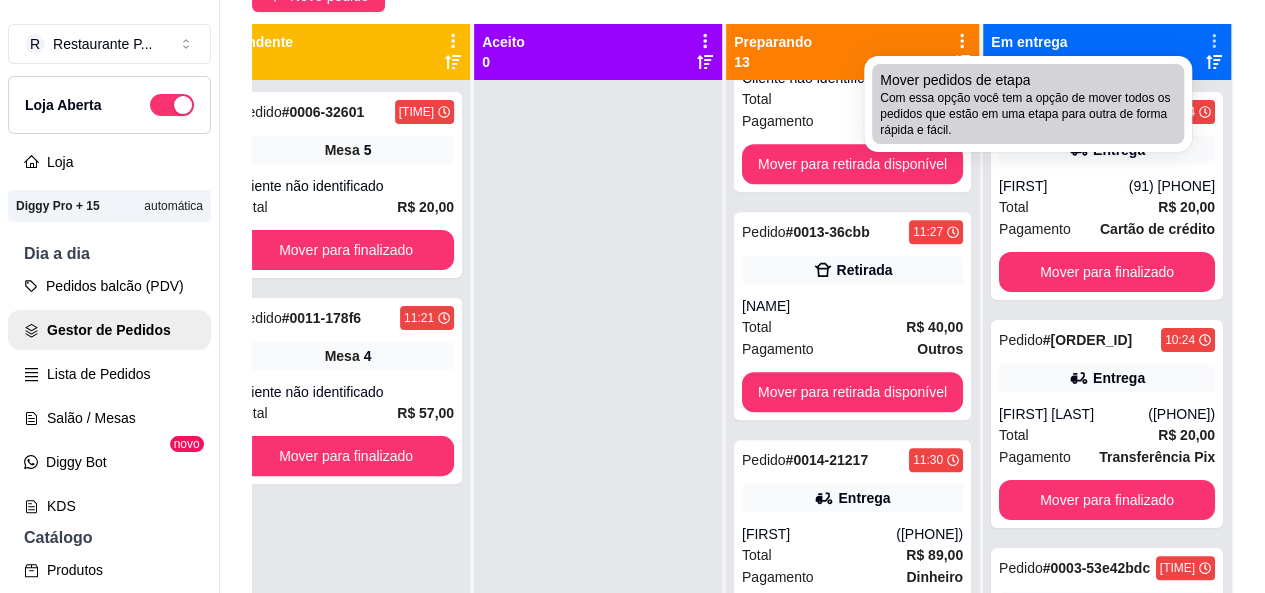 click on "Com essa opção você tem a opção de mover todos os pedidos que estão em uma etapa para outra de forma rápida e fácil." at bounding box center [1028, 114] 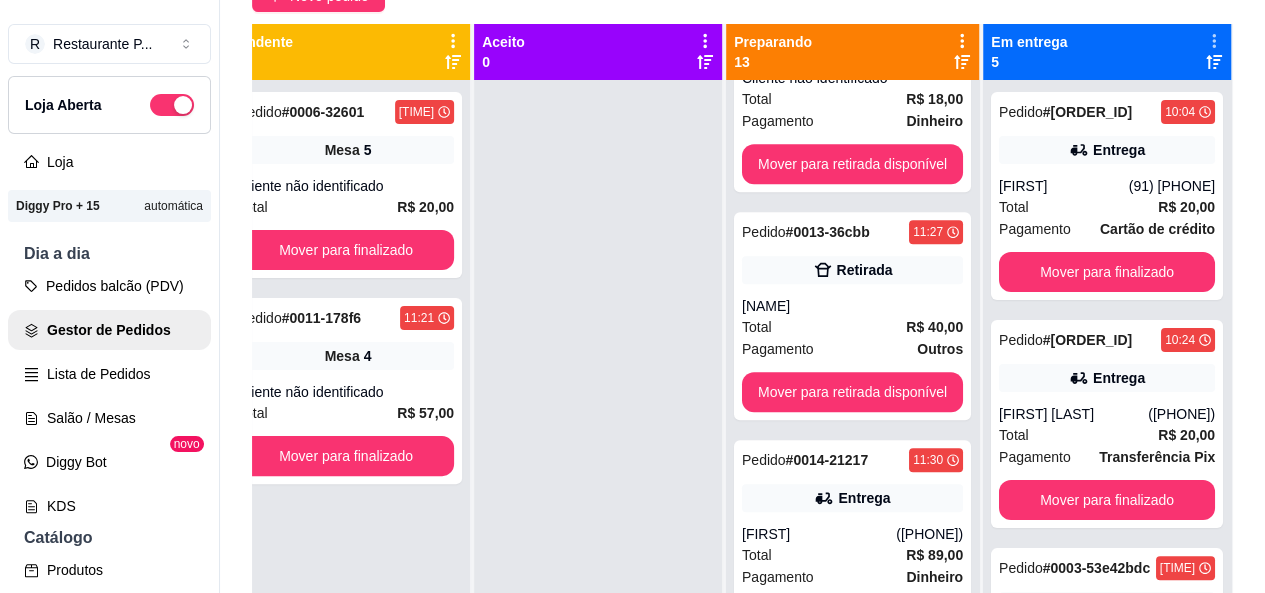 scroll, scrollTop: 0, scrollLeft: 75, axis: horizontal 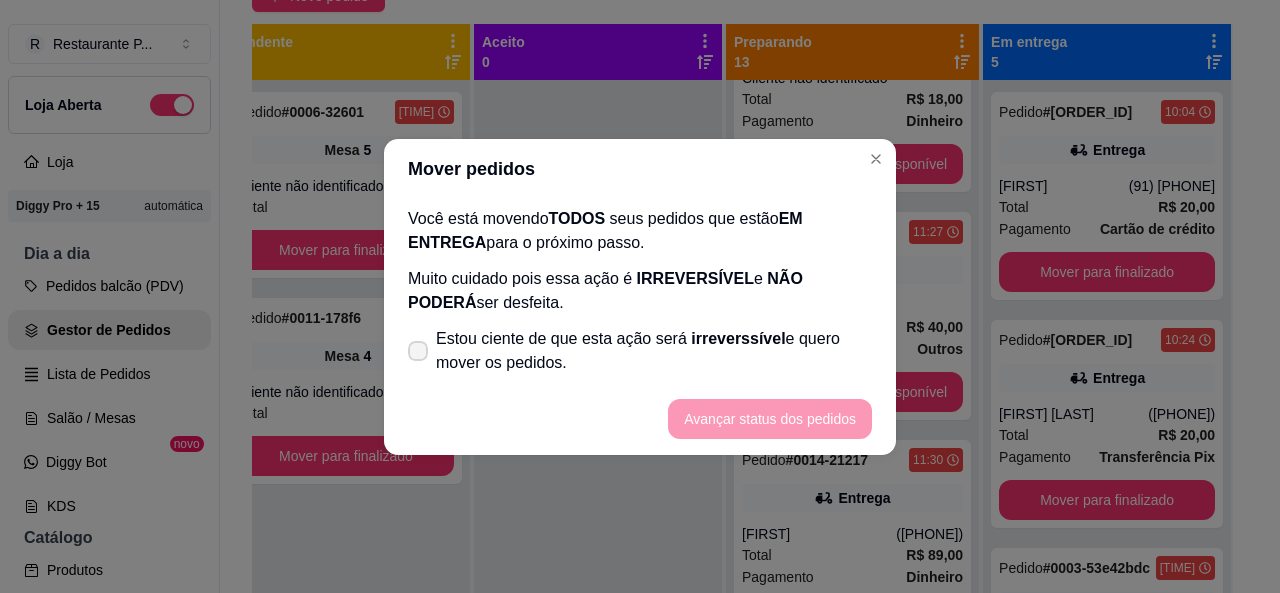 click at bounding box center (418, 351) 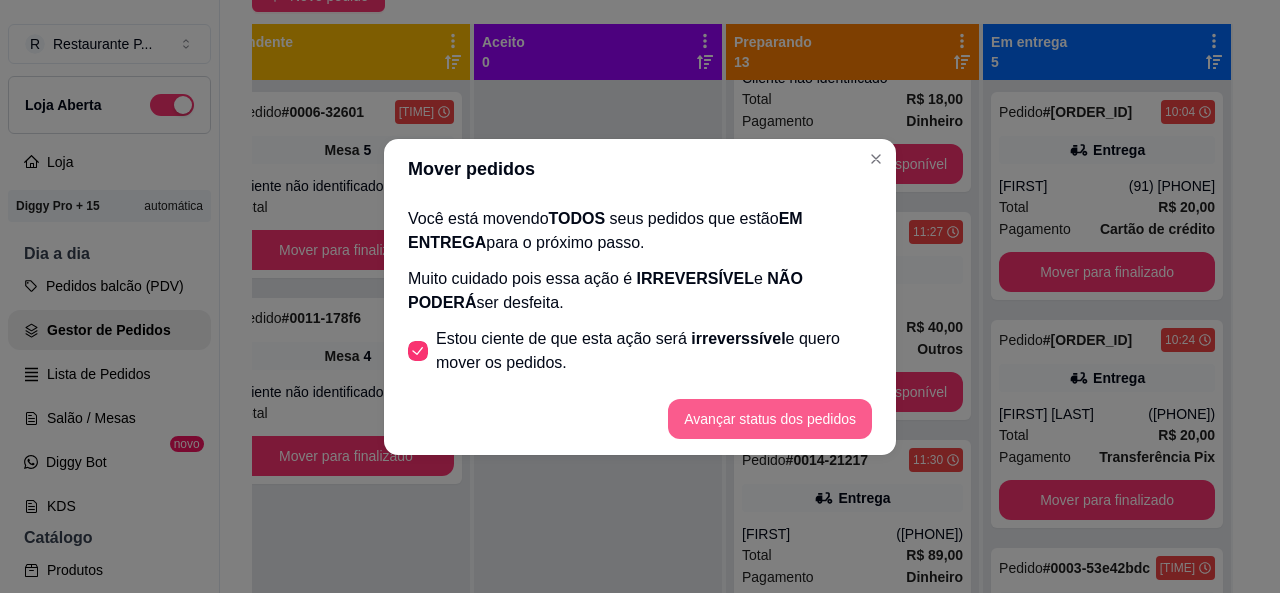 click on "Avançar status dos pedidos" at bounding box center [770, 419] 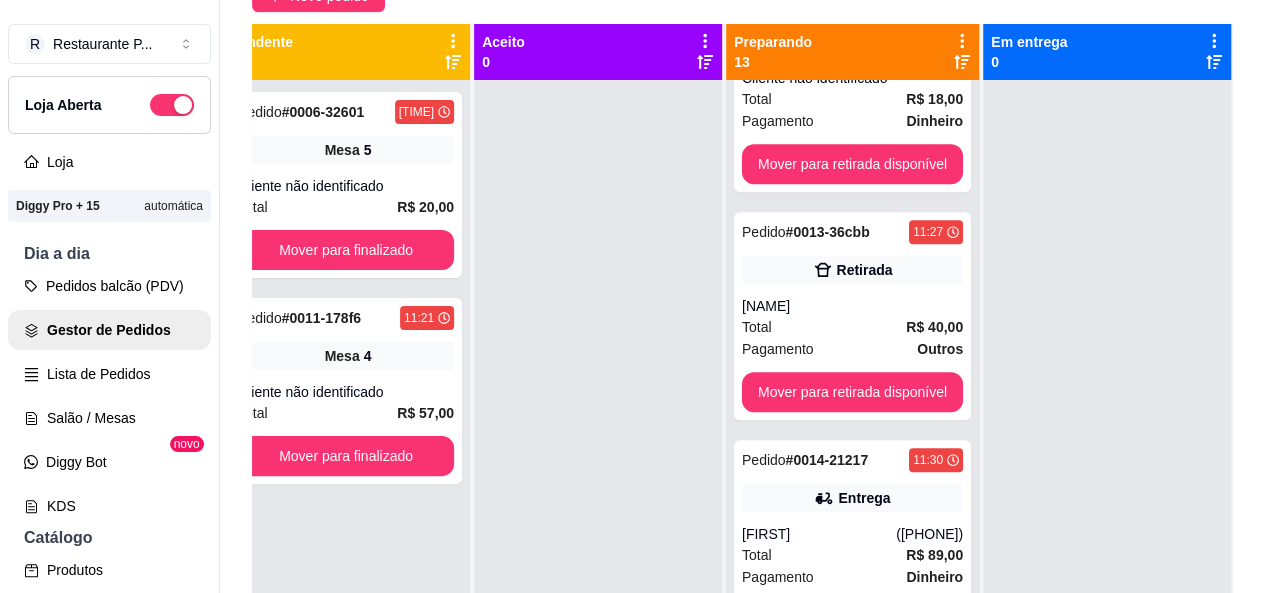 scroll, scrollTop: 0, scrollLeft: 60, axis: horizontal 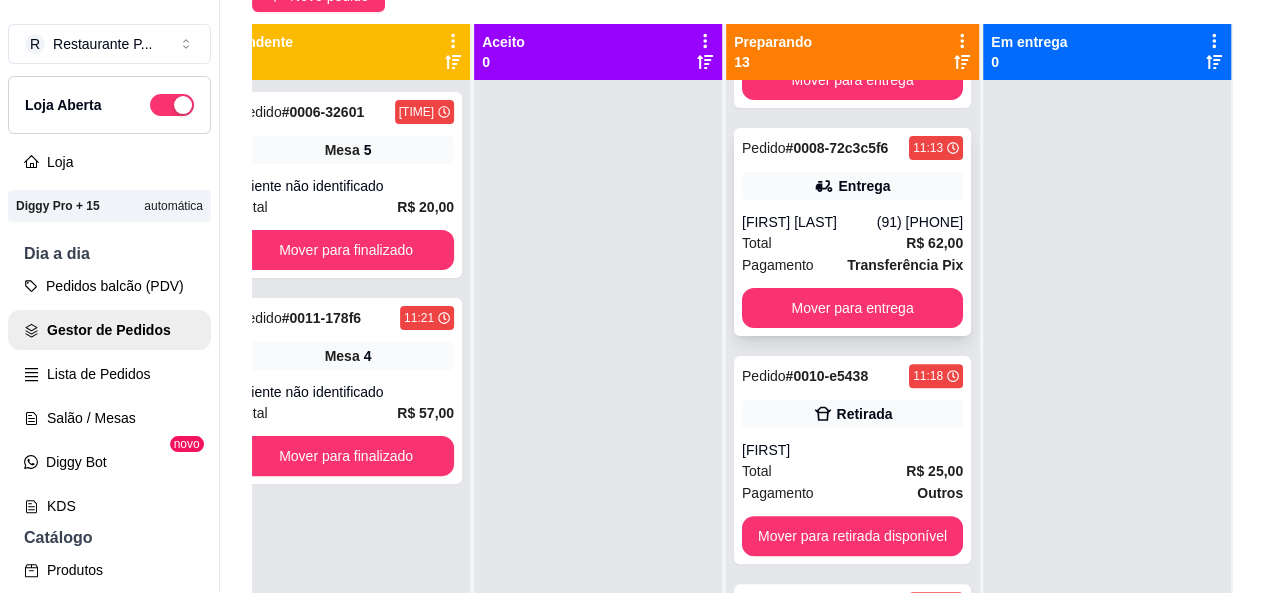 click on "Pedido  # 0008-72c3c5f6 [TIME] Entrega [FIRST] [LAST] ([PHONE]) Total R$ 62,00 Pagamento Transferência Pix Mover para entrega" at bounding box center (852, 232) 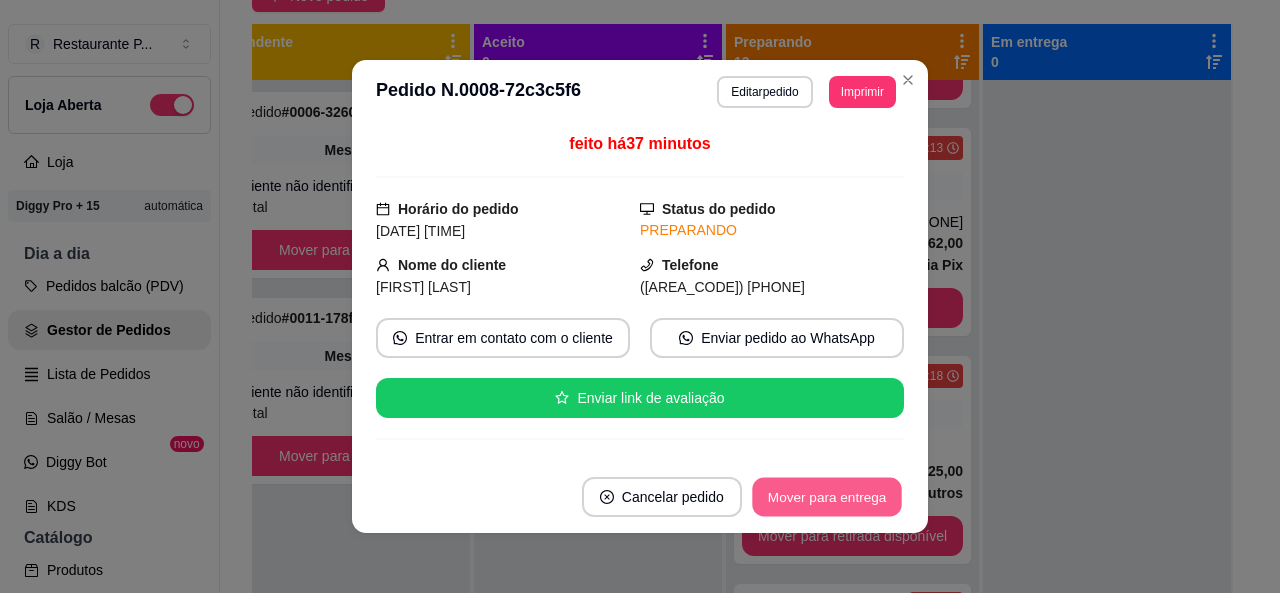 click on "Mover para entrega" at bounding box center (827, 497) 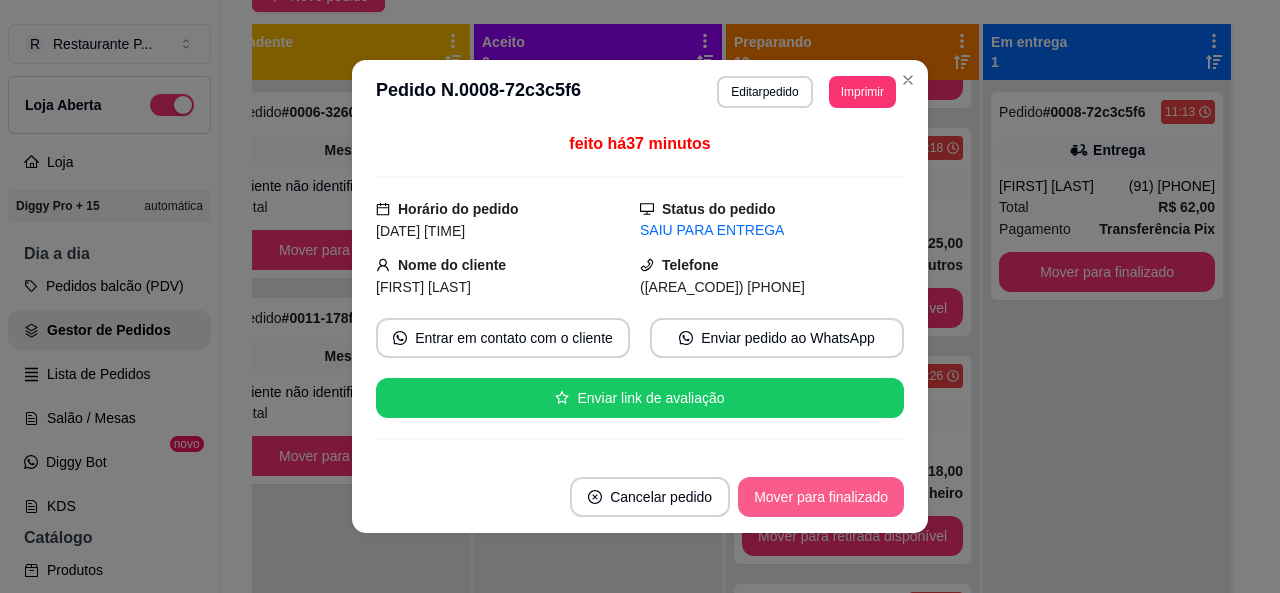 click on "Mover para finalizado" at bounding box center [821, 497] 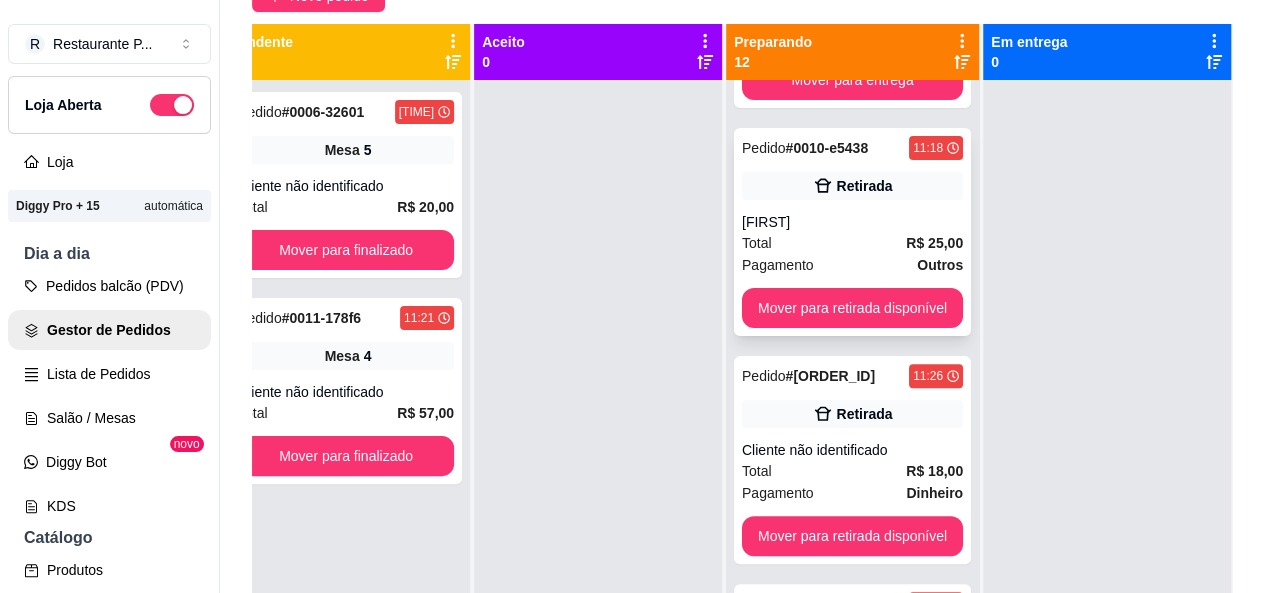 click on "[FIRST]" at bounding box center (852, 222) 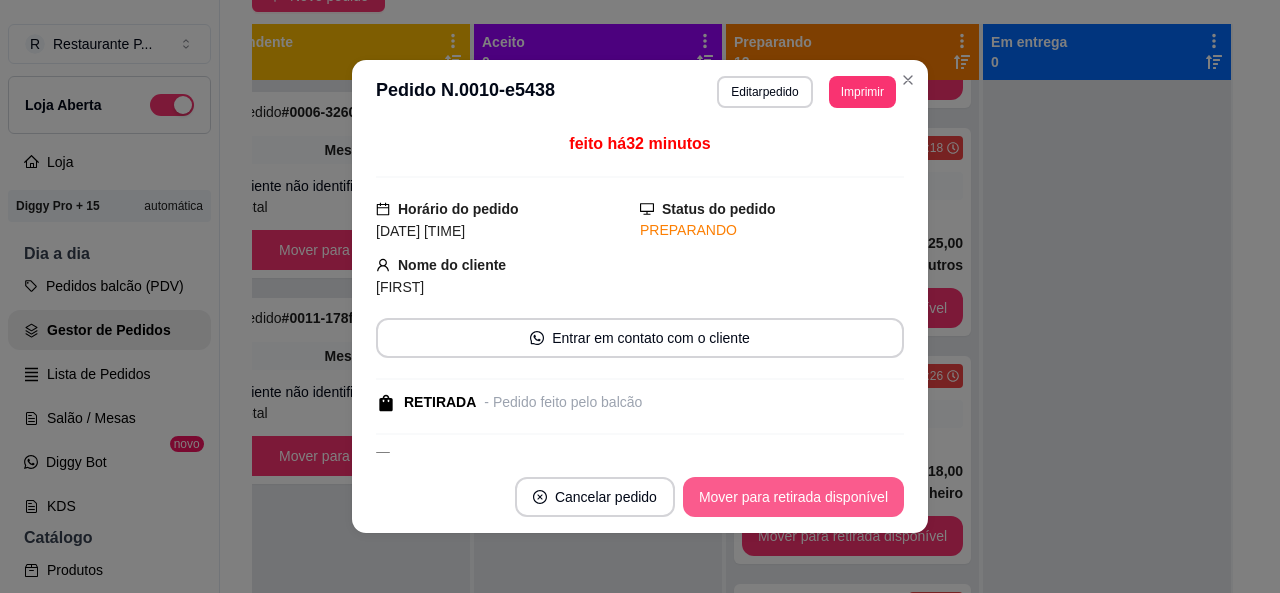 click on "Mover para retirada disponível" at bounding box center (793, 497) 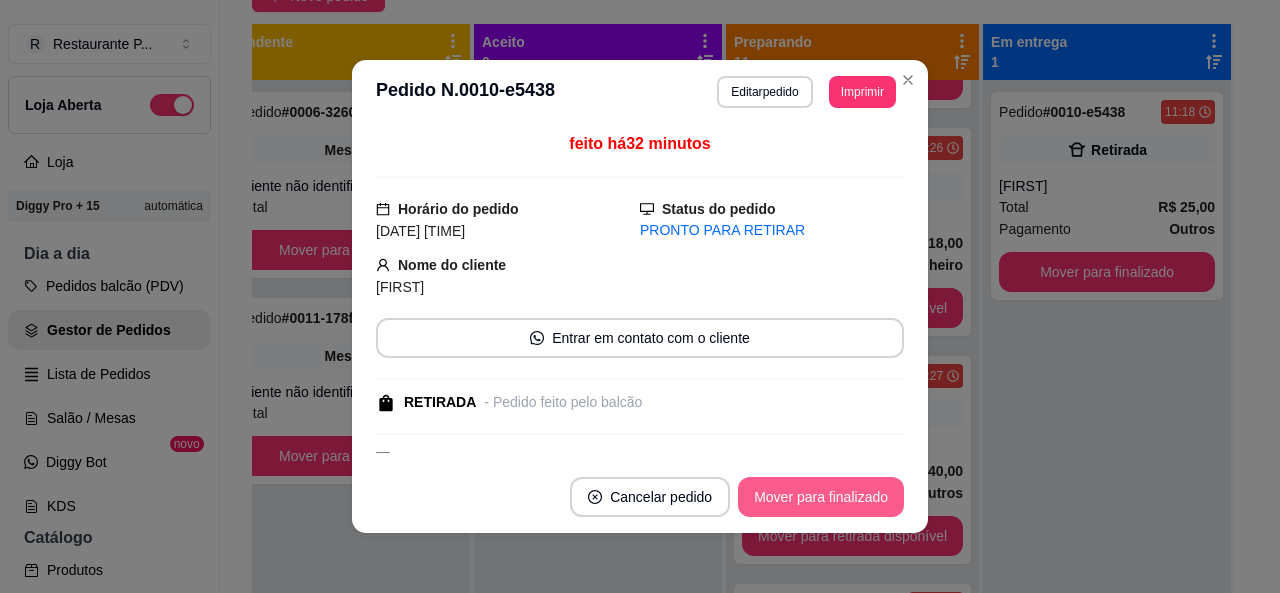 click on "Mover para finalizado" at bounding box center (821, 497) 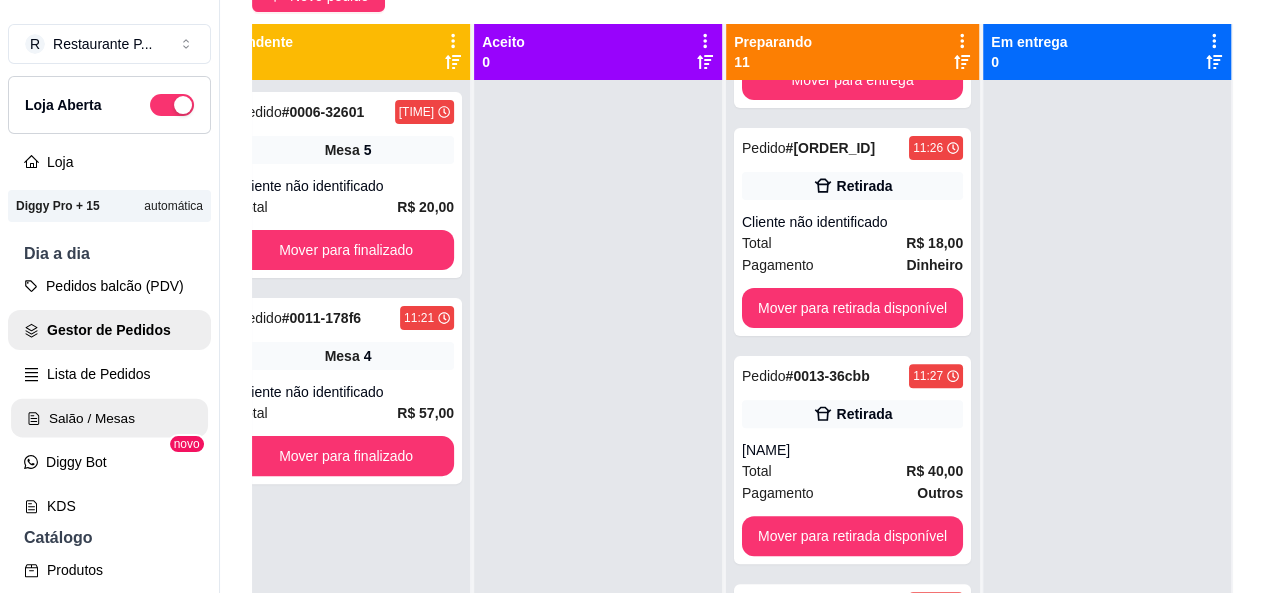 click on "Salão / Mesas" at bounding box center [109, 418] 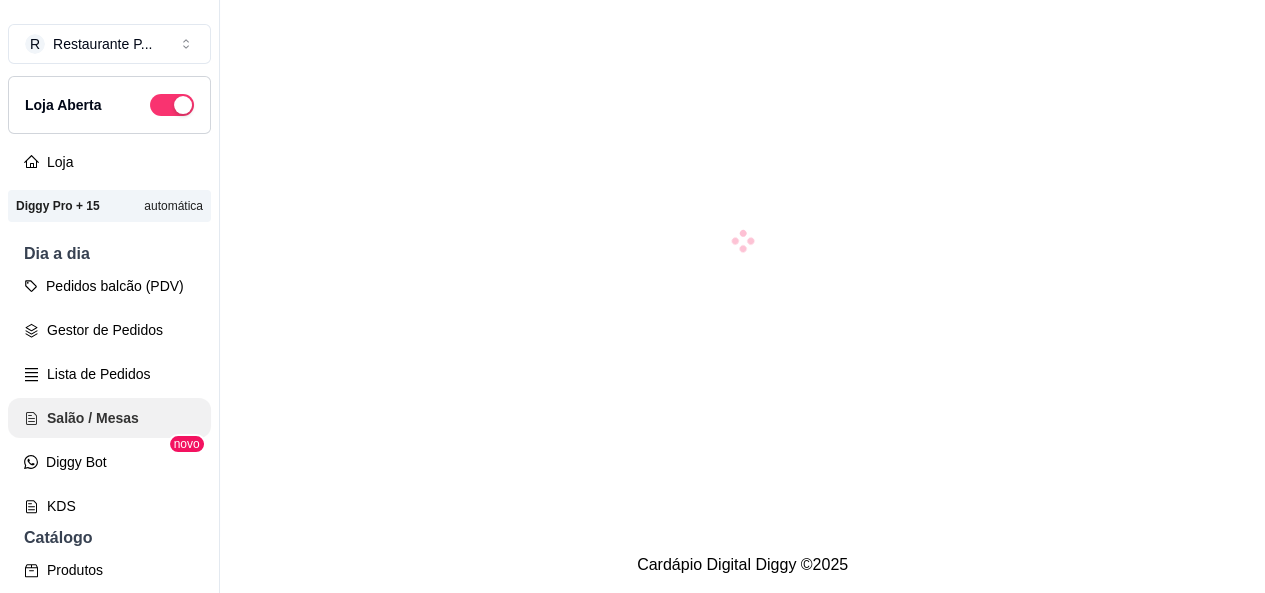 scroll, scrollTop: 0, scrollLeft: 0, axis: both 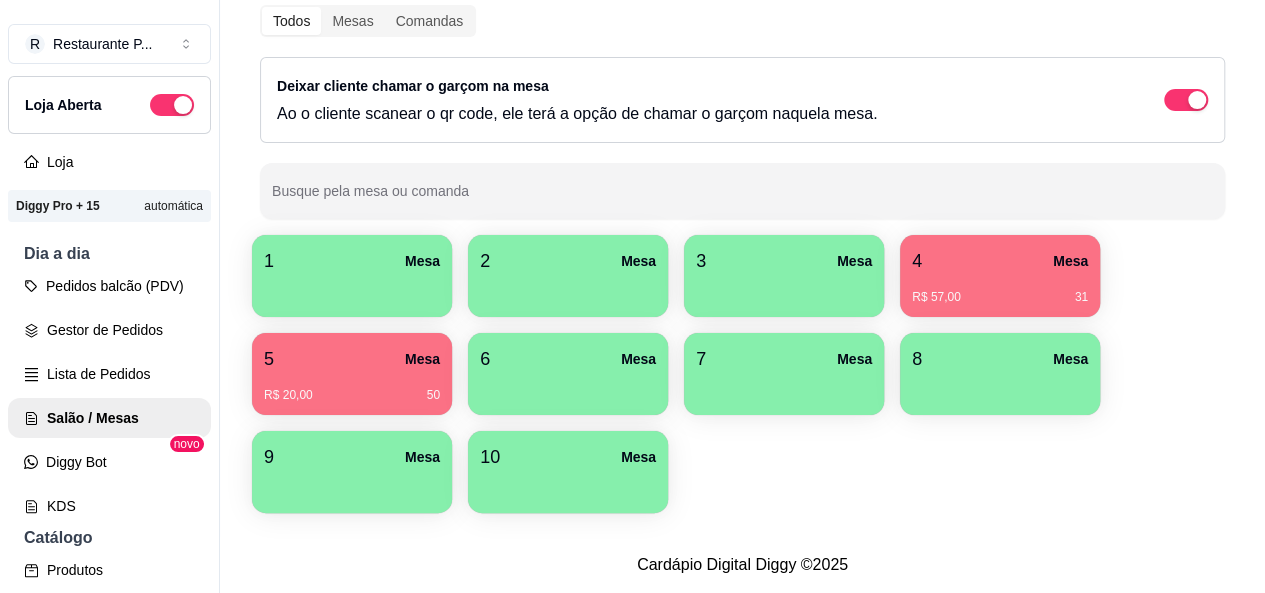 click on "5 Mesa" at bounding box center (352, 359) 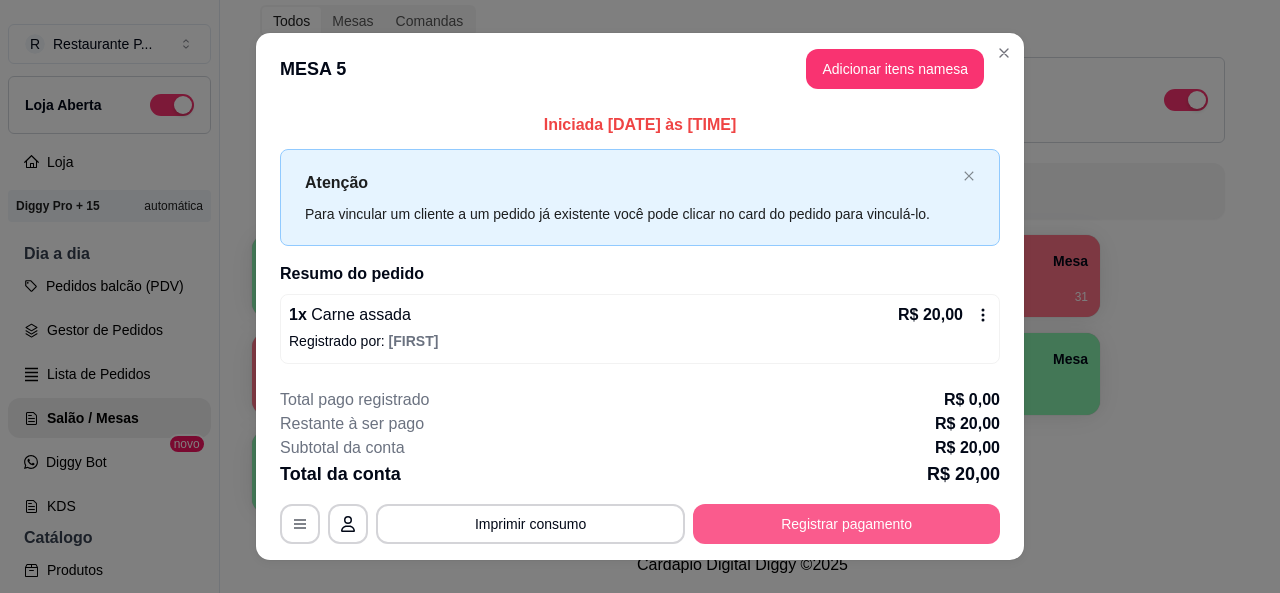 click on "Registrar pagamento" at bounding box center (846, 524) 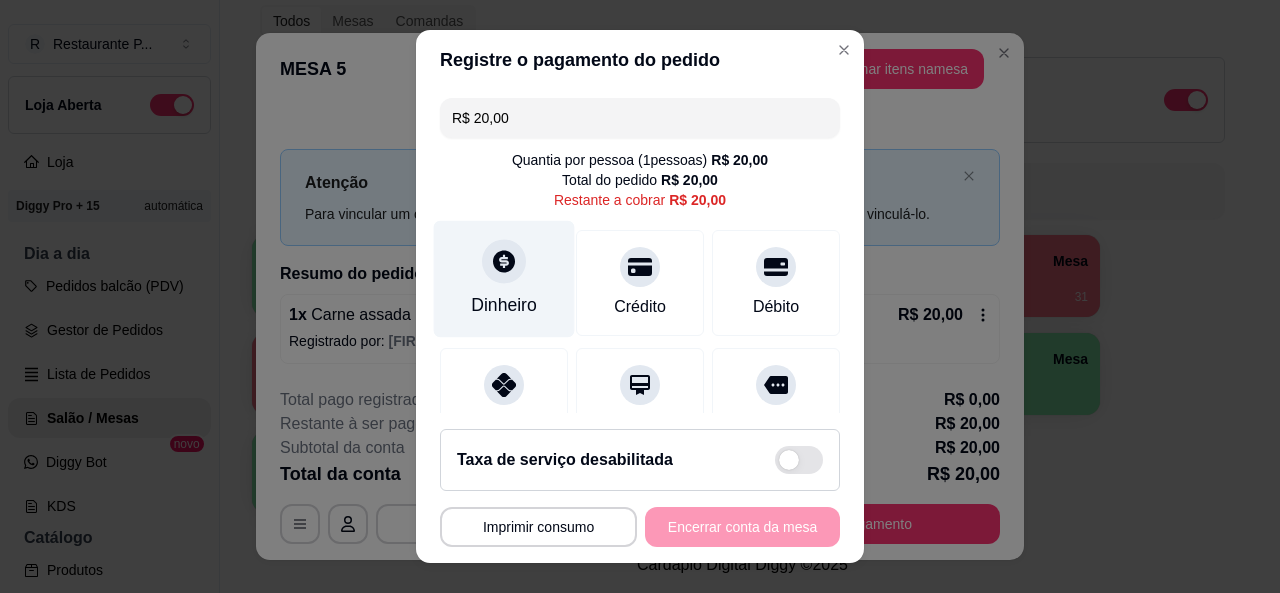 click on "Dinheiro" at bounding box center [504, 278] 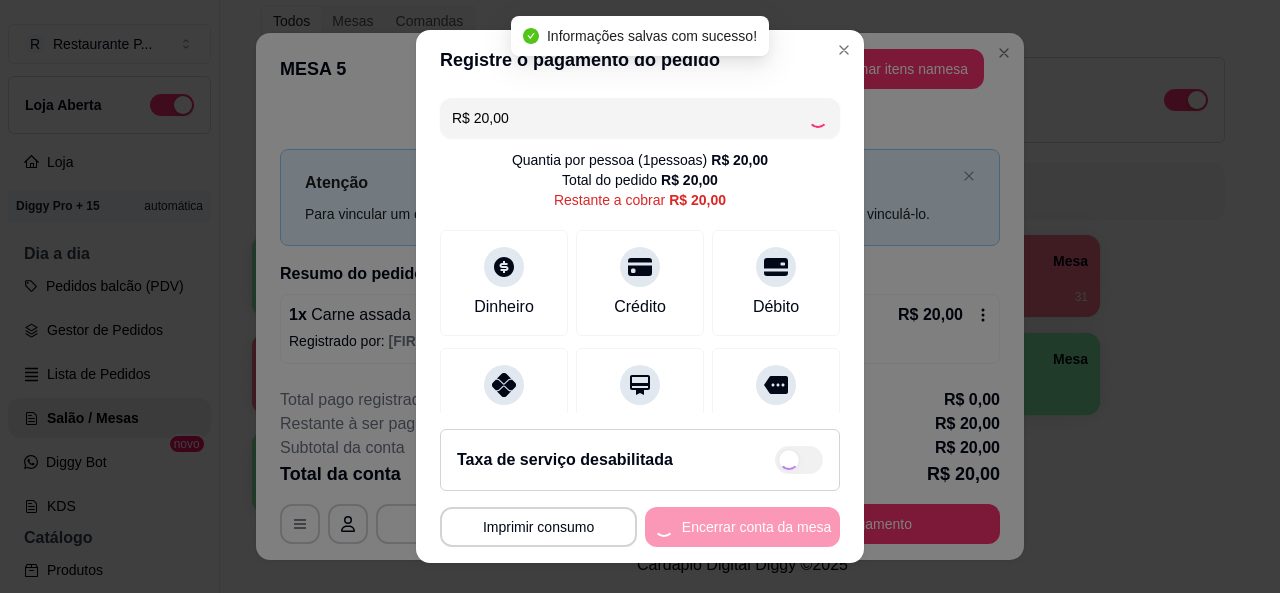 type on "R$ 0,00" 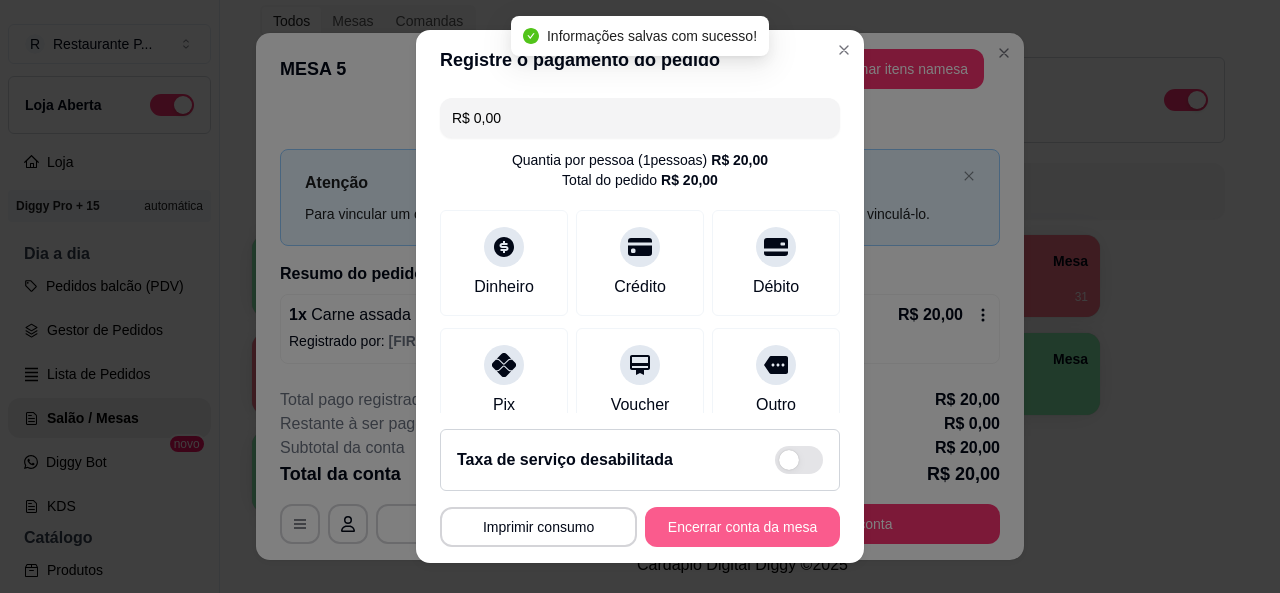 click on "Encerrar conta da mesa" at bounding box center [742, 527] 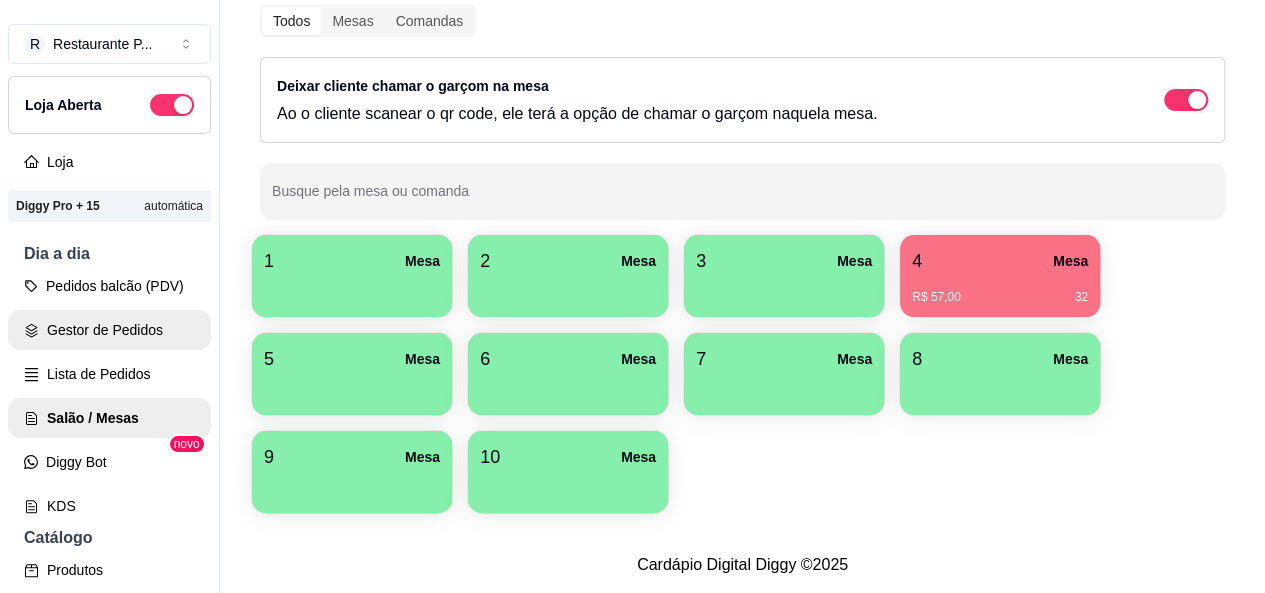 click on "Gestor de Pedidos" at bounding box center [109, 330] 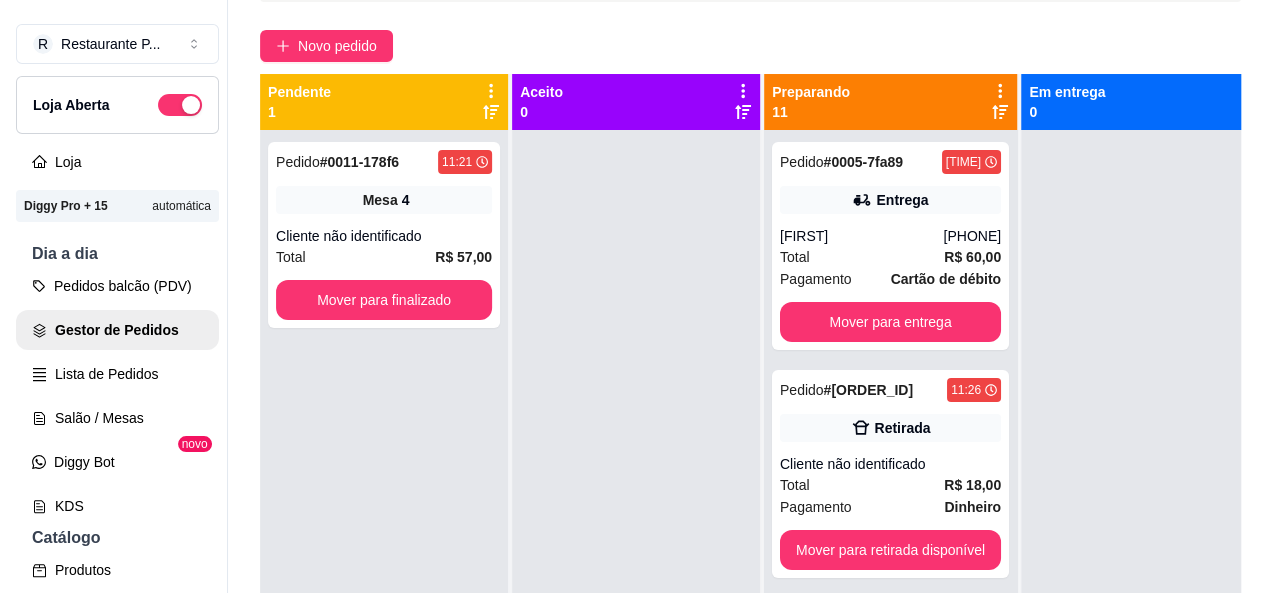 scroll, scrollTop: 172, scrollLeft: 0, axis: vertical 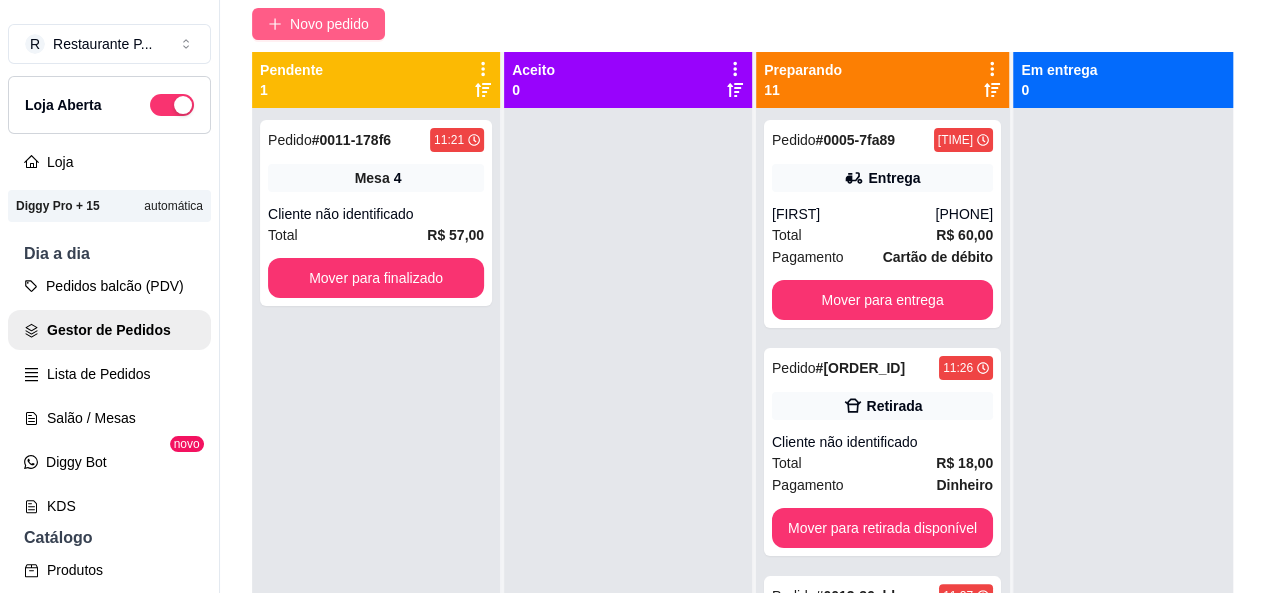 click on "Novo pedido" at bounding box center (318, 24) 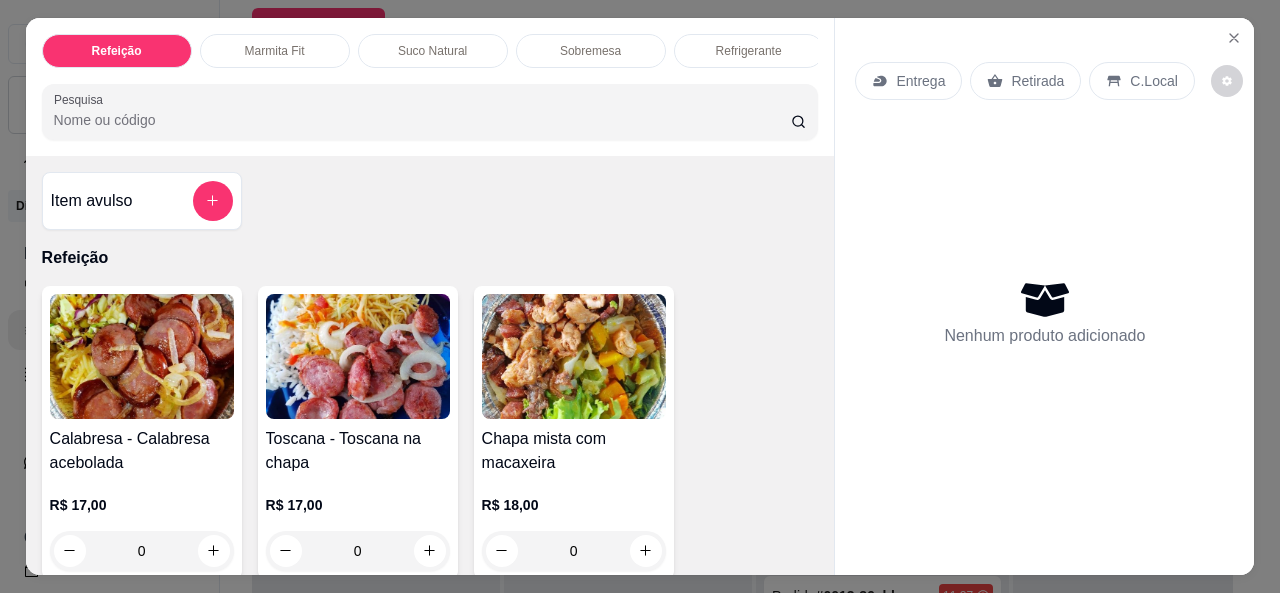 click at bounding box center [574, 356] 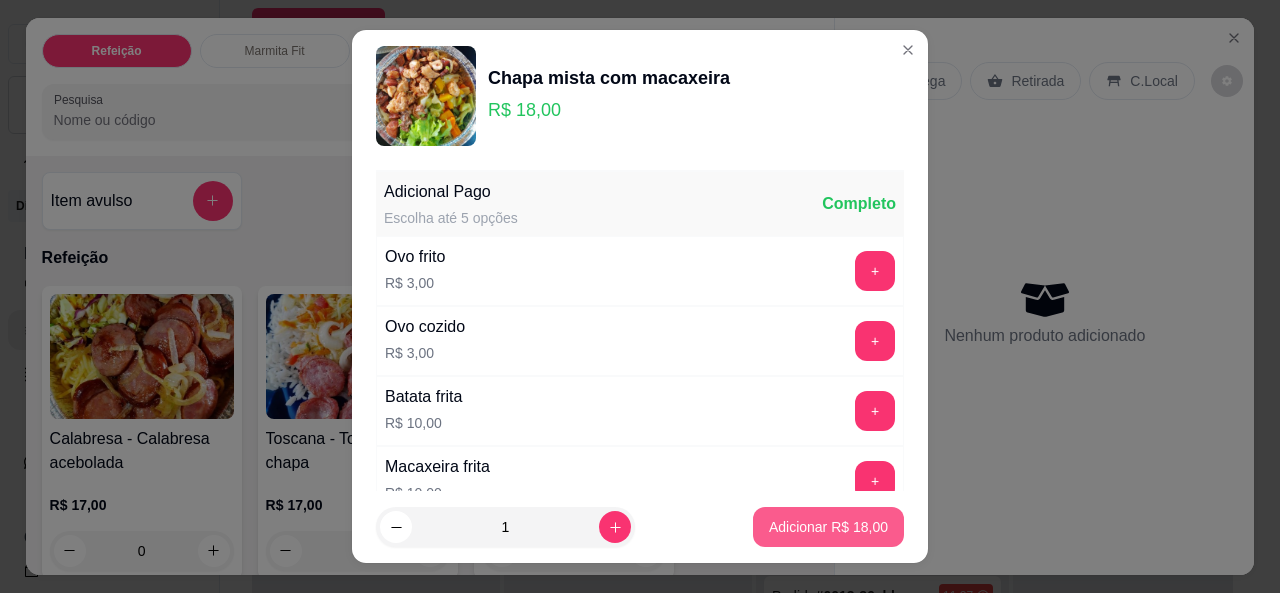 click on "Adicionar   R$ 18,00" at bounding box center [828, 527] 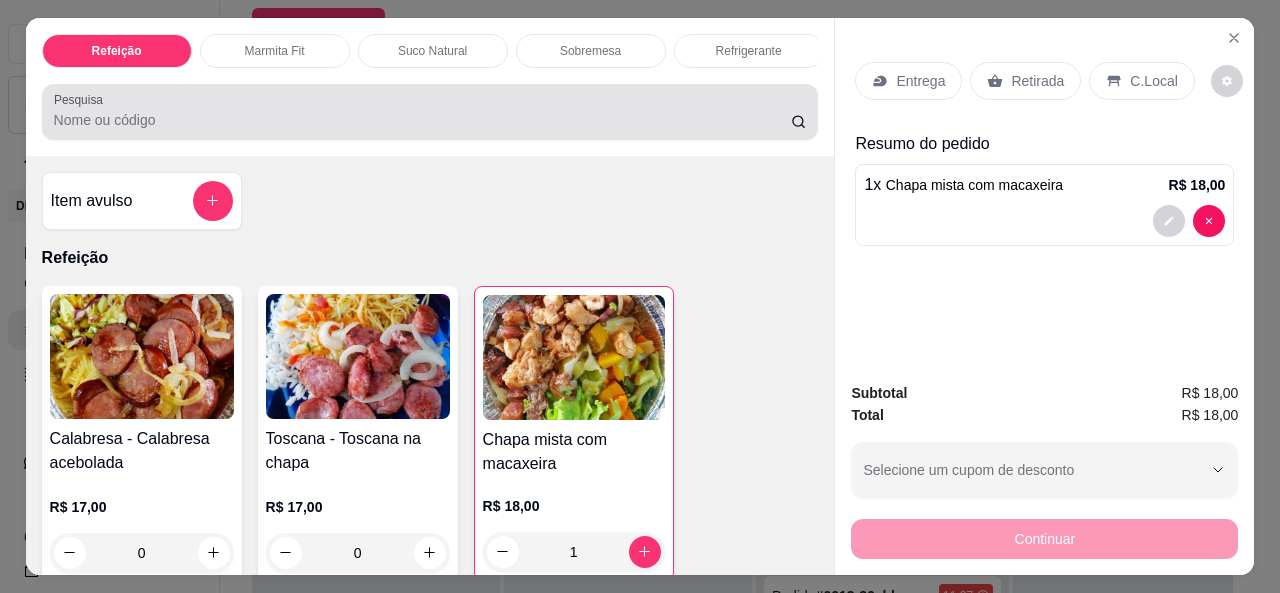 click on "Pesquisa" at bounding box center [422, 120] 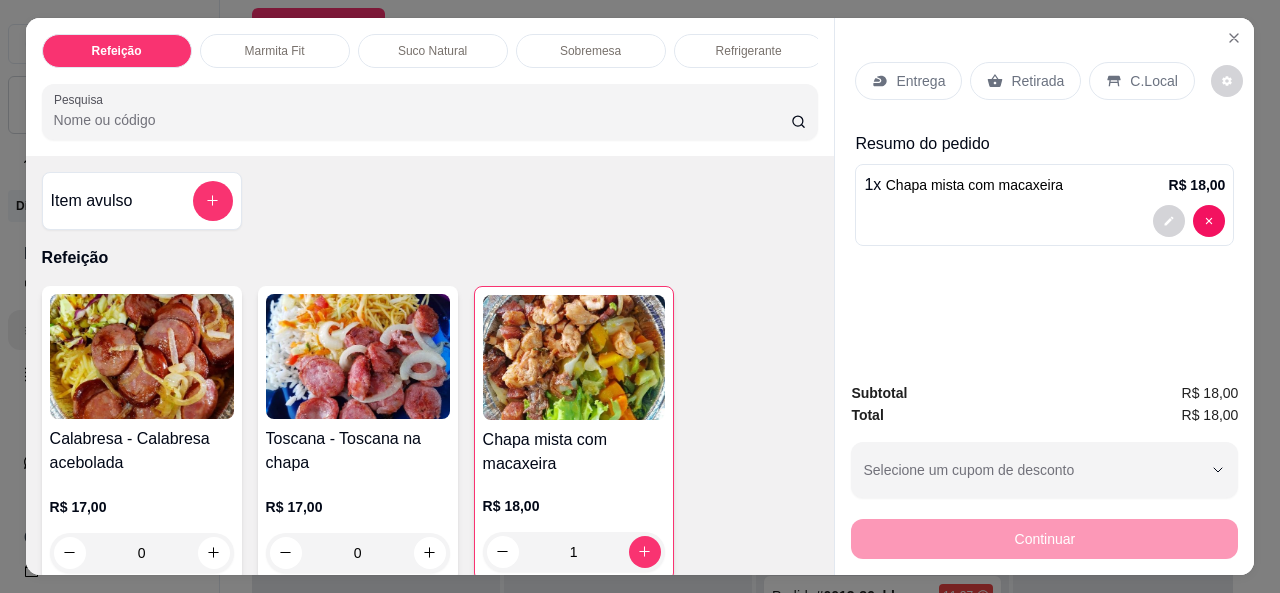 click on "Pesquisa" at bounding box center [422, 120] 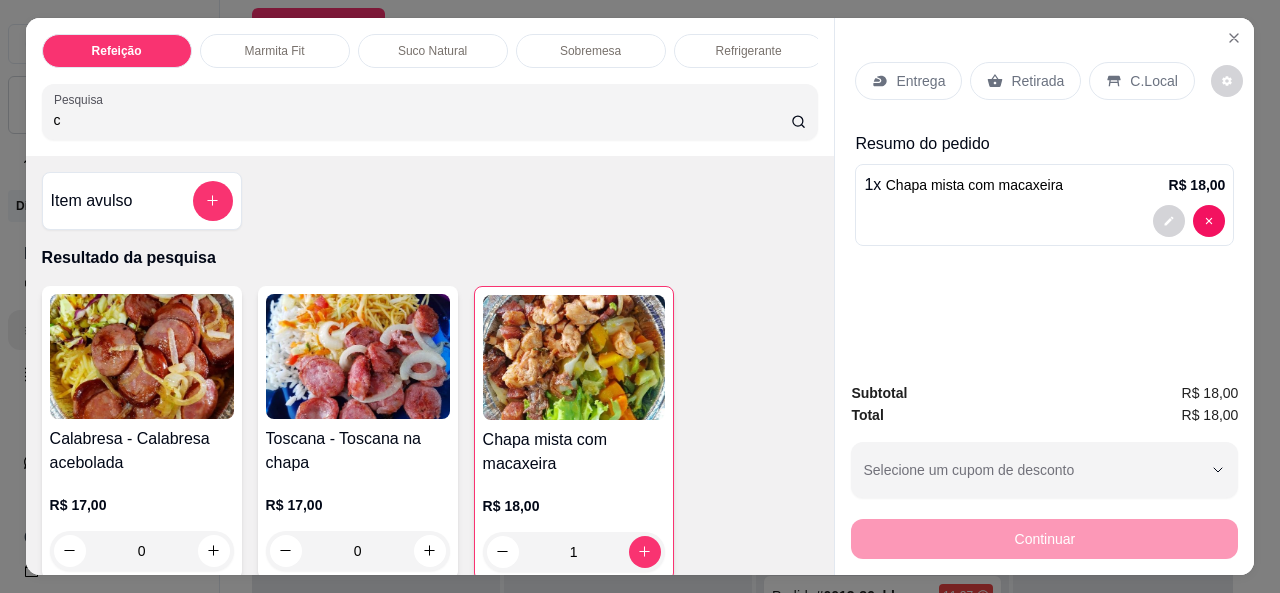 click on "c" at bounding box center (422, 120) 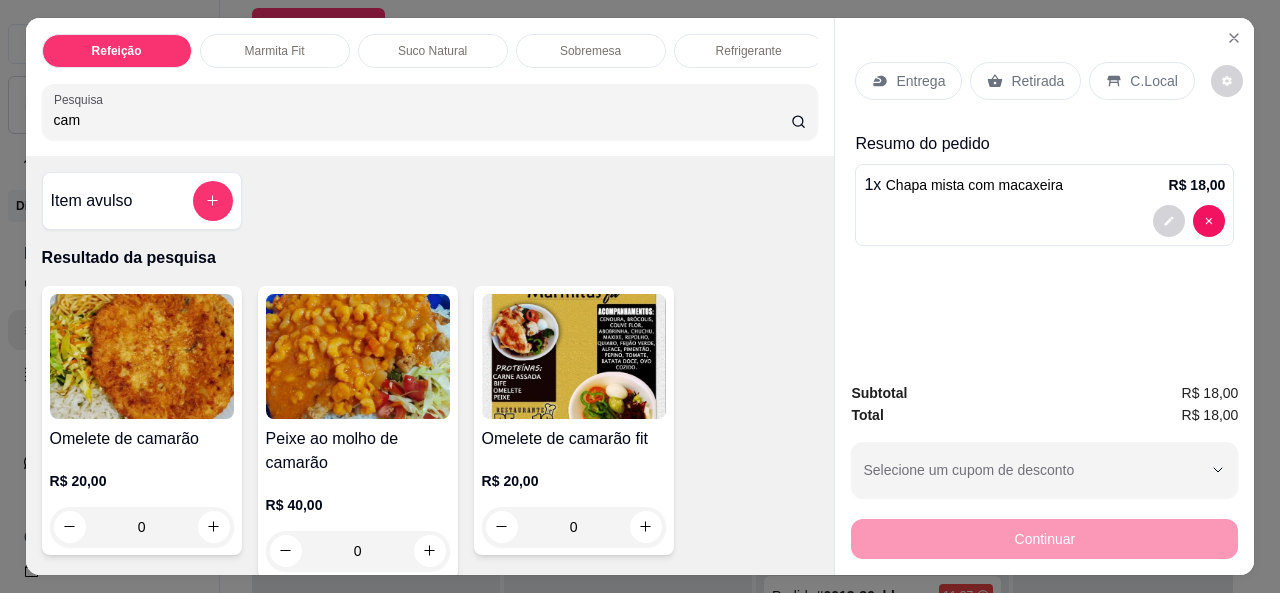 type on "cam" 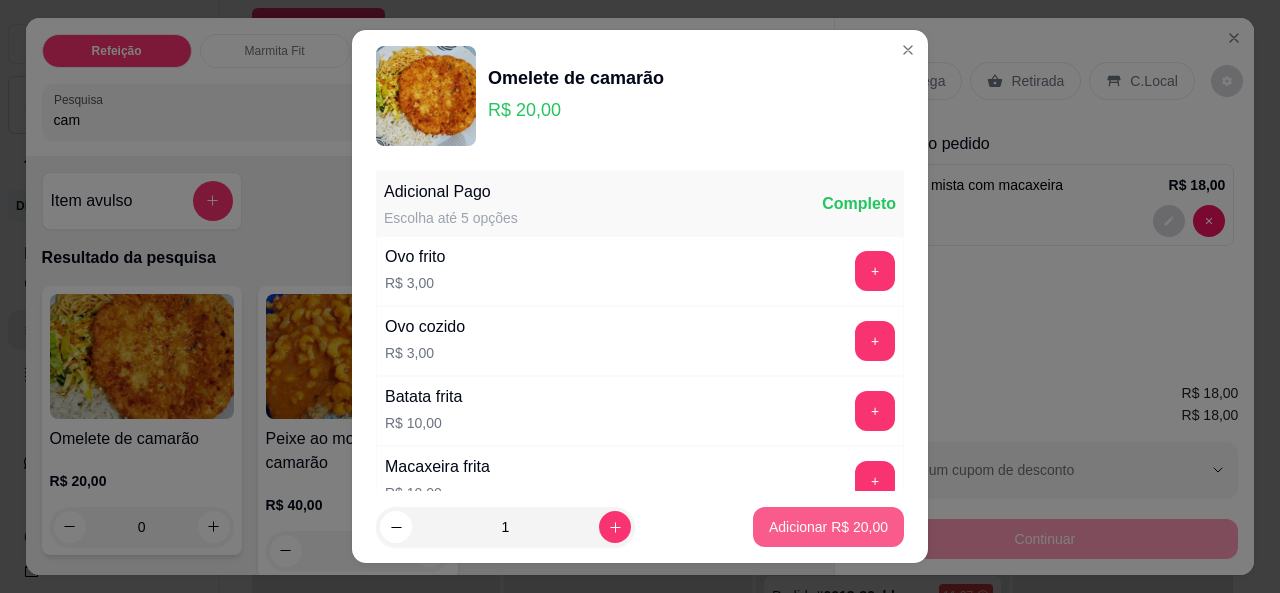 click on "Adicionar   R$ 20,00" at bounding box center [828, 527] 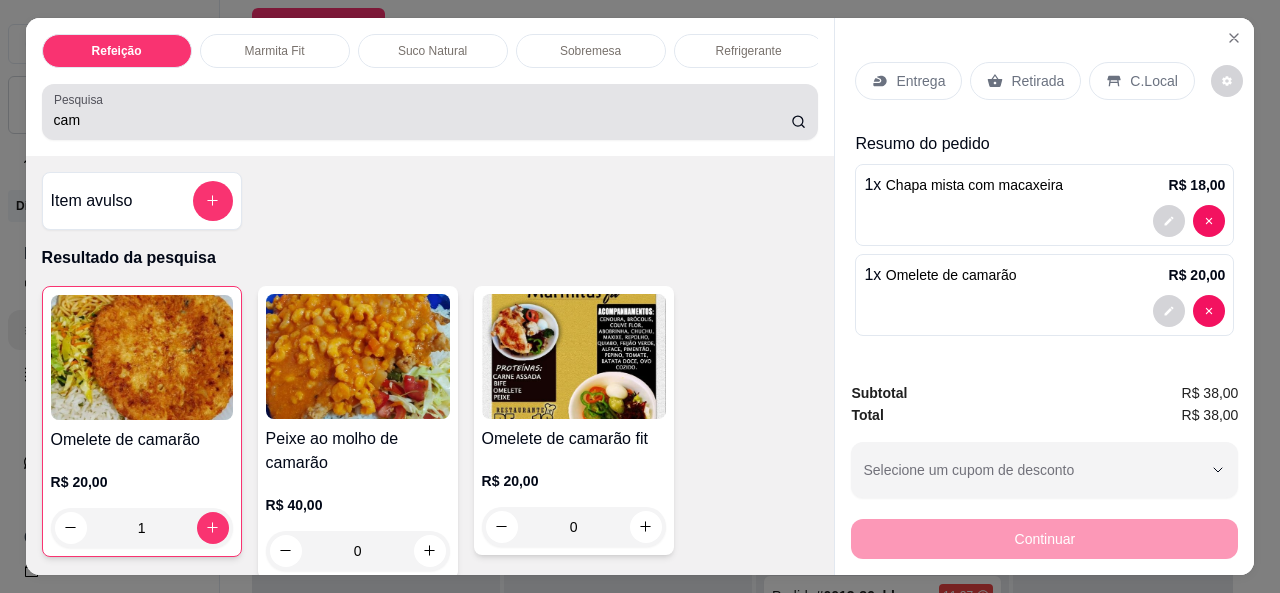 click on "cam" at bounding box center (422, 120) 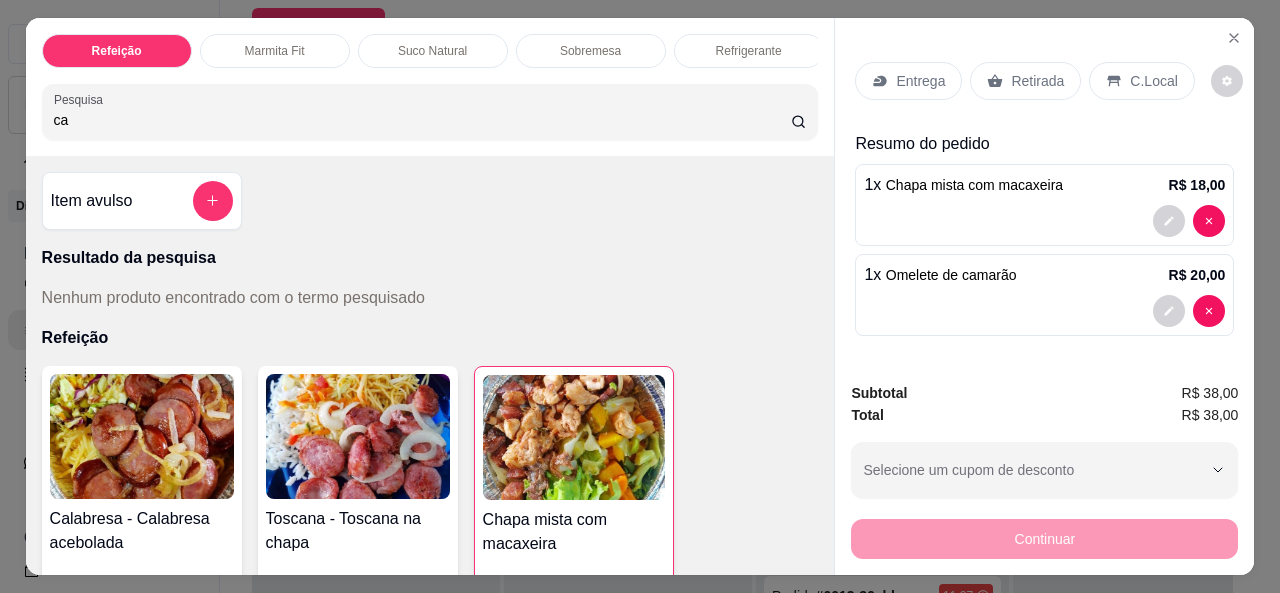 type on "c" 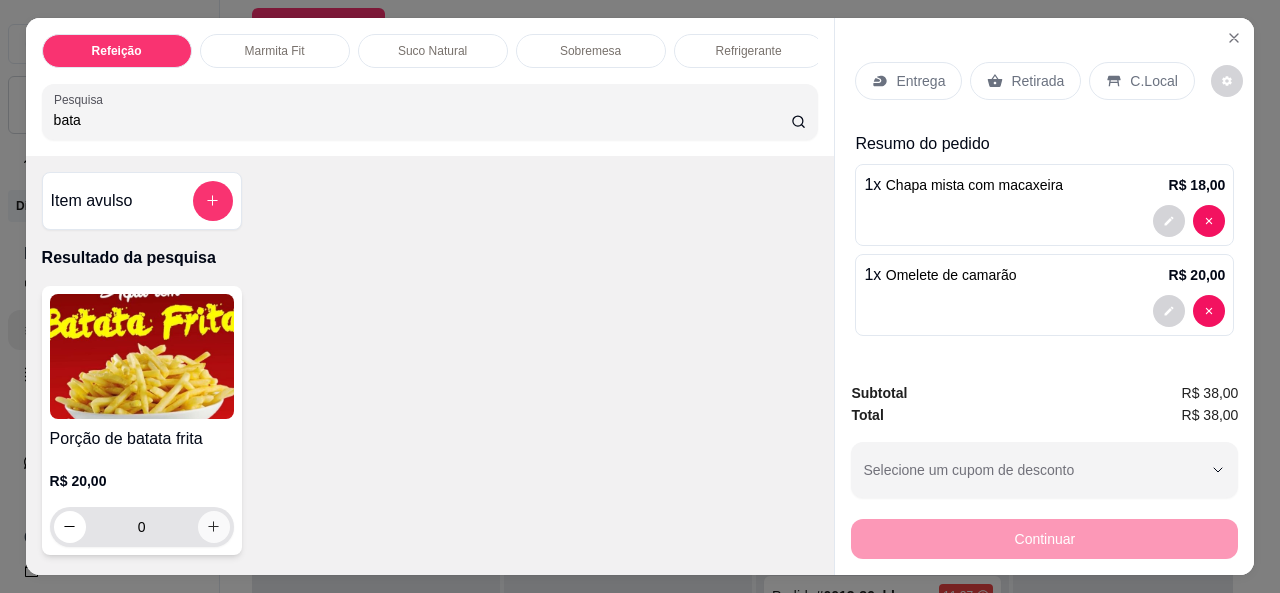 type on "bata" 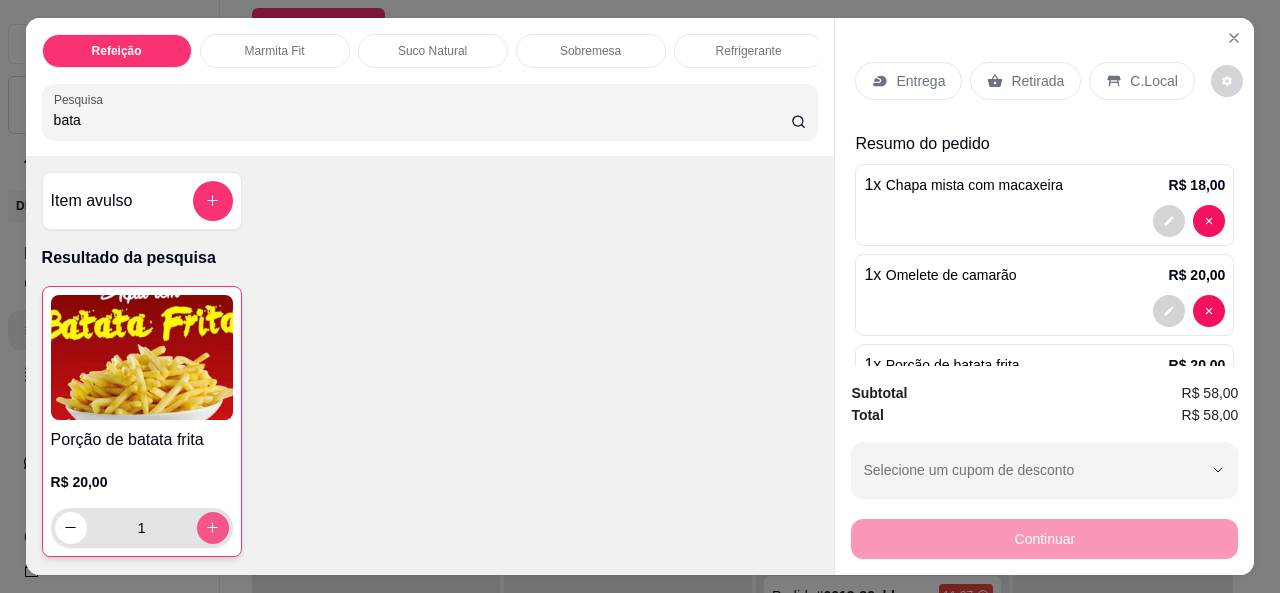type on "1" 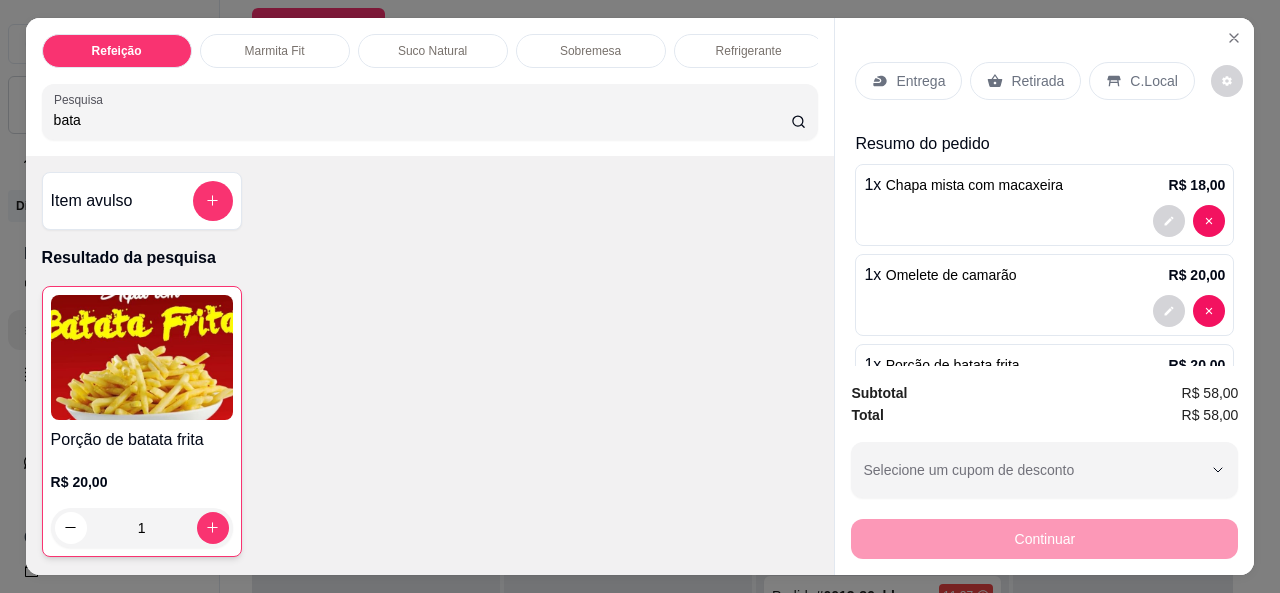 click on "Entrega" at bounding box center (920, 81) 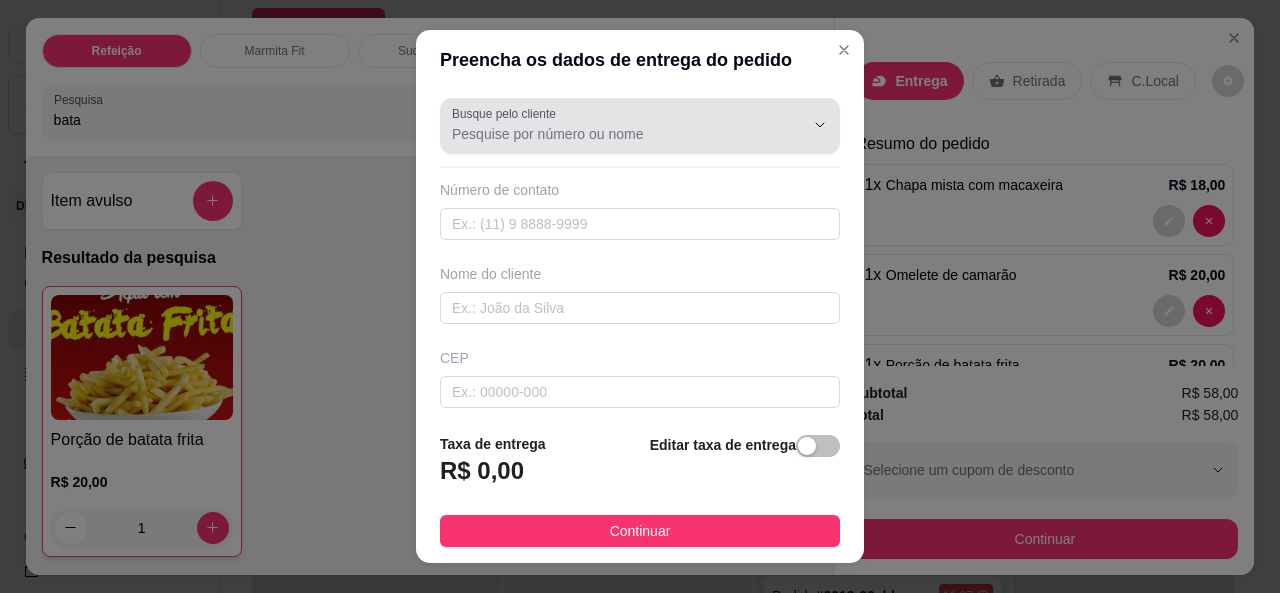 click on "Busque pelo cliente" at bounding box center (612, 134) 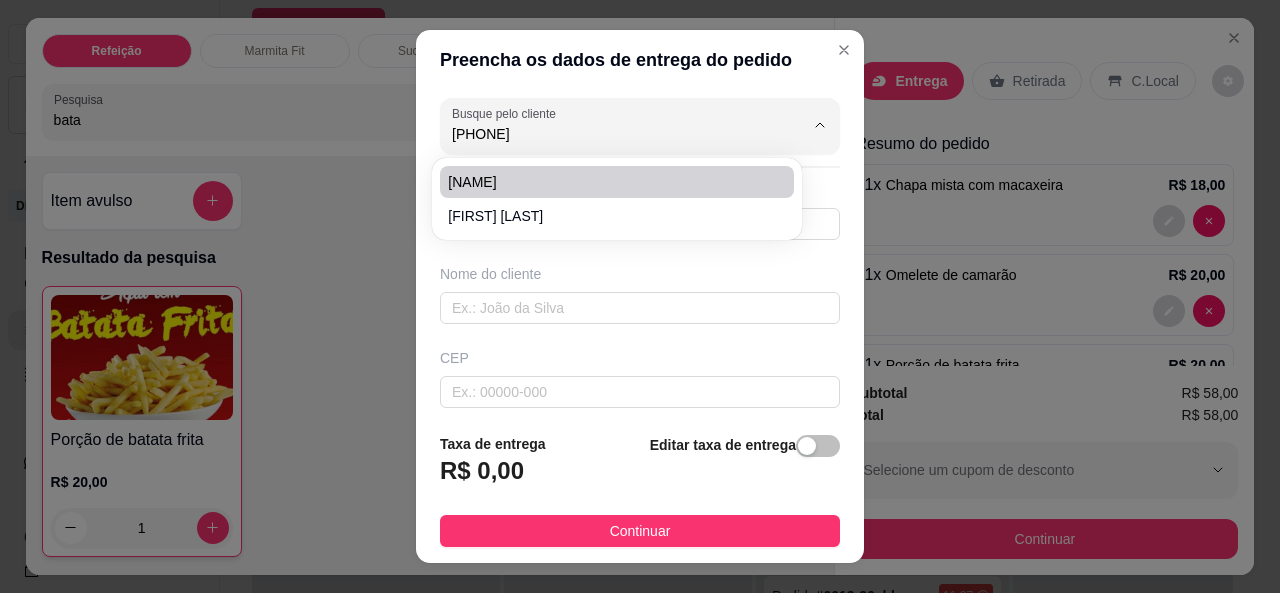 click on "[NAME]" at bounding box center (606, 182) 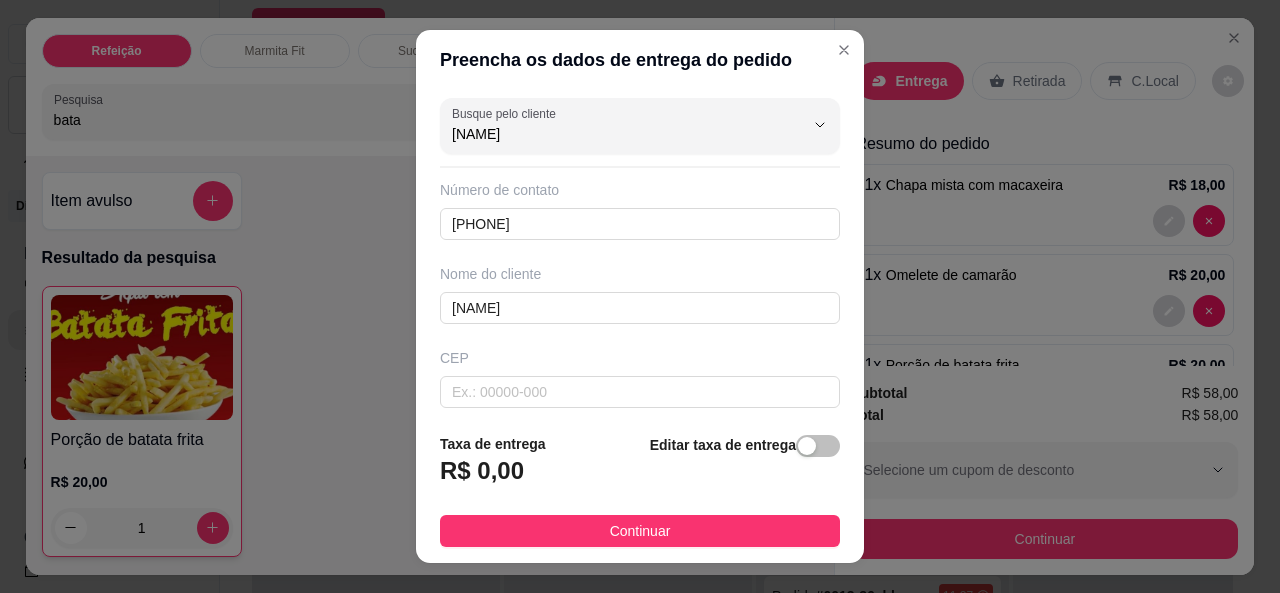 type on "[NAME]" 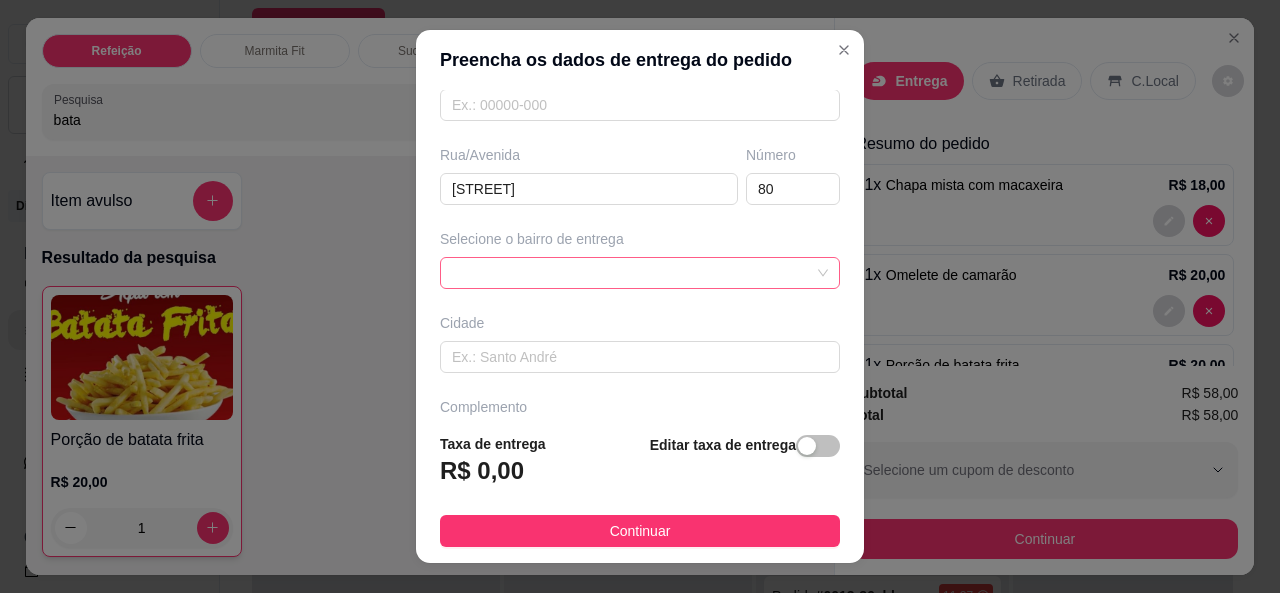click at bounding box center [640, 273] 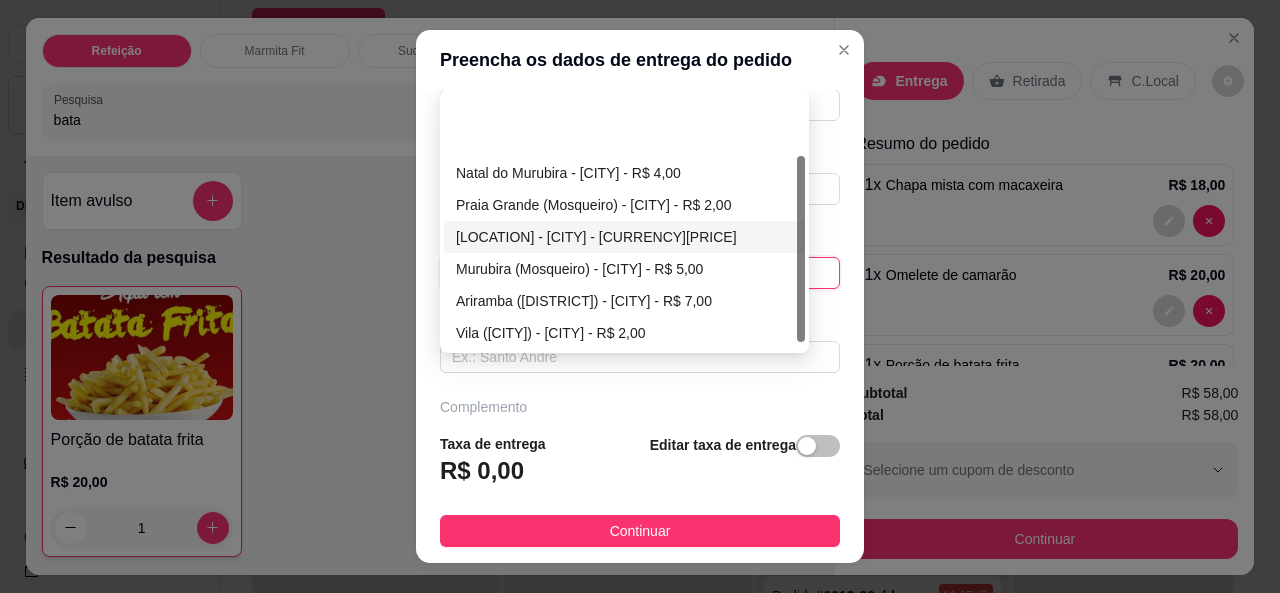 scroll, scrollTop: 86, scrollLeft: 0, axis: vertical 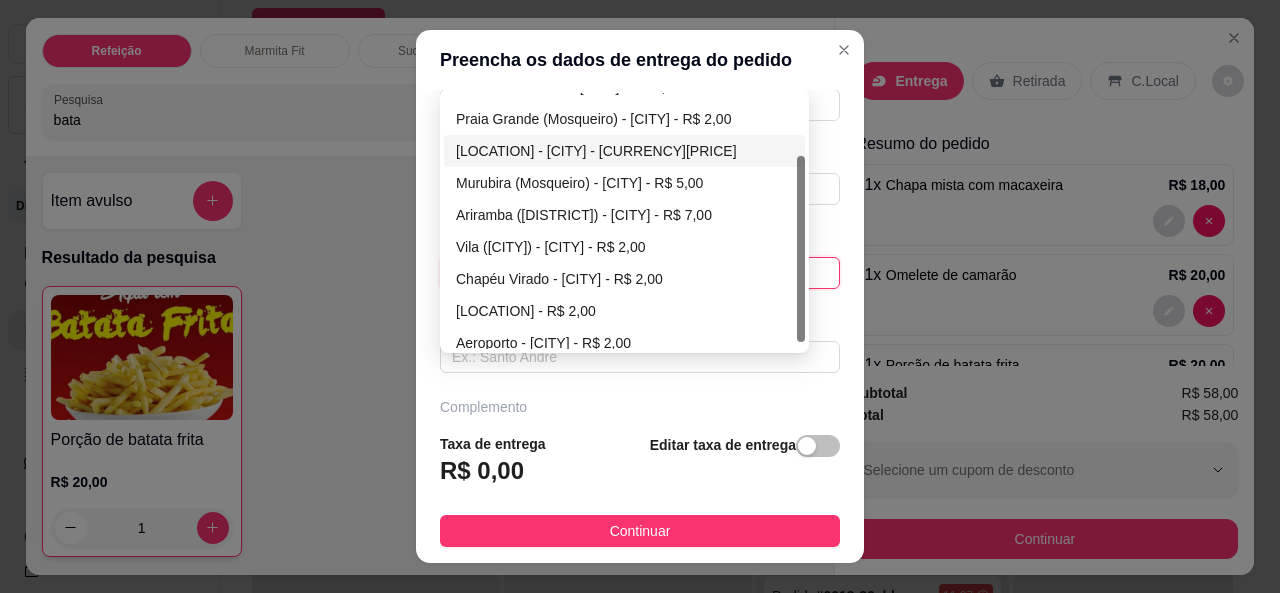 drag, startPoint x: 794, startPoint y: 233, endPoint x: 799, endPoint y: 295, distance: 62.201286 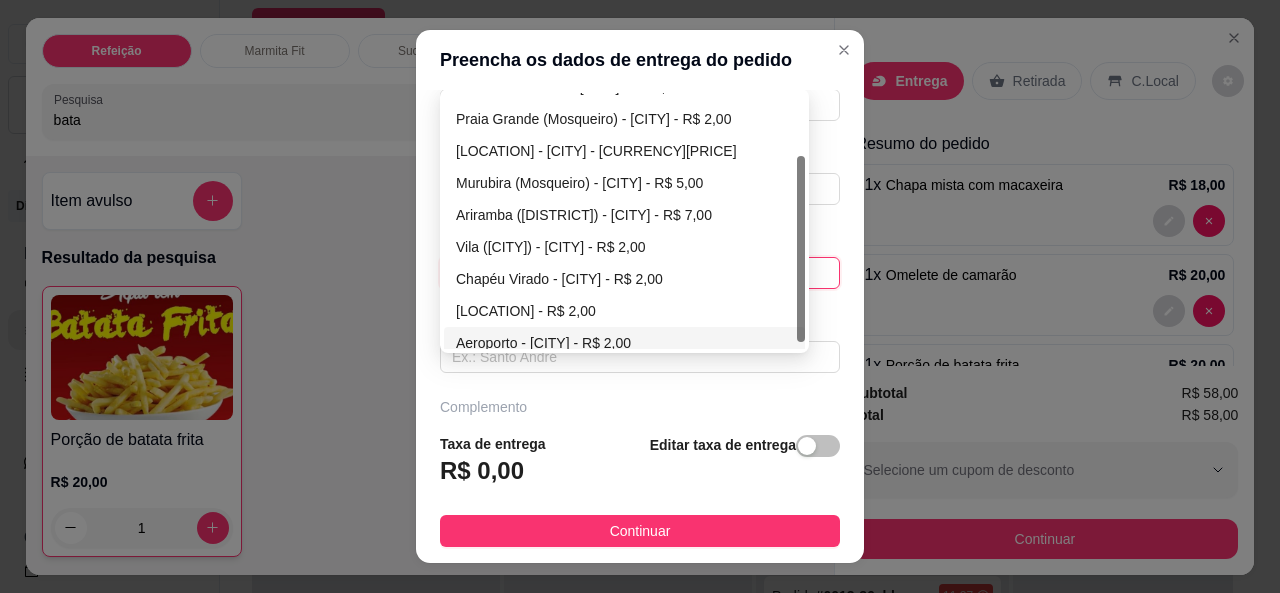 click on "Aeroporto - [CITY] -  R$ 2,00" at bounding box center (624, 343) 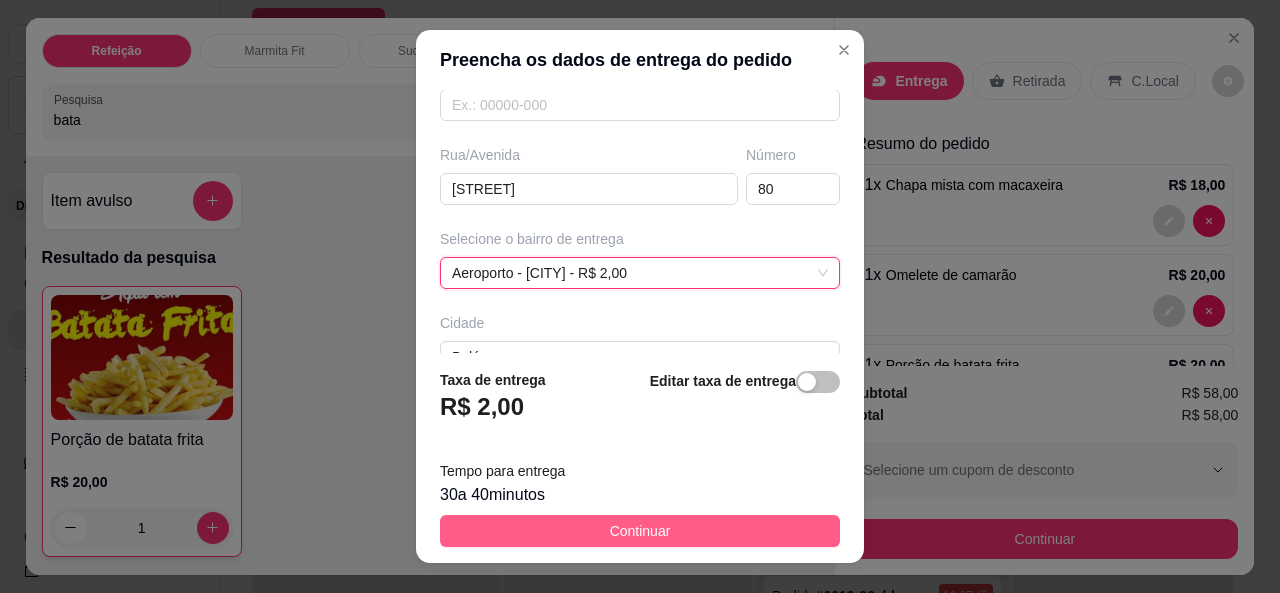 click on "Continuar" at bounding box center [640, 531] 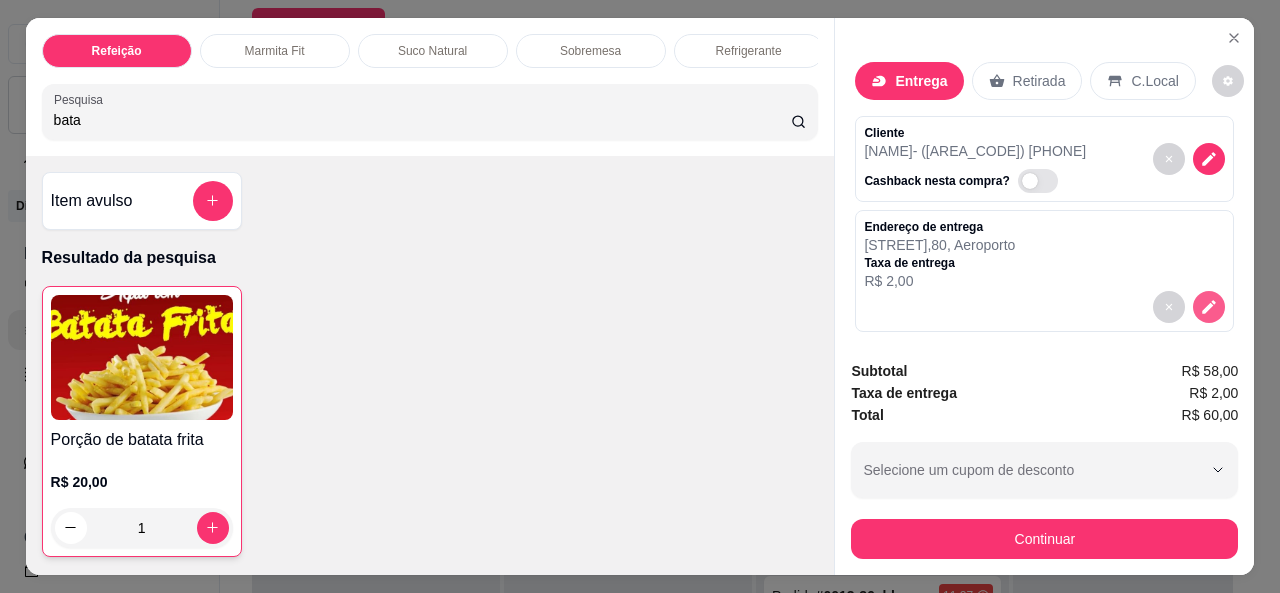 click 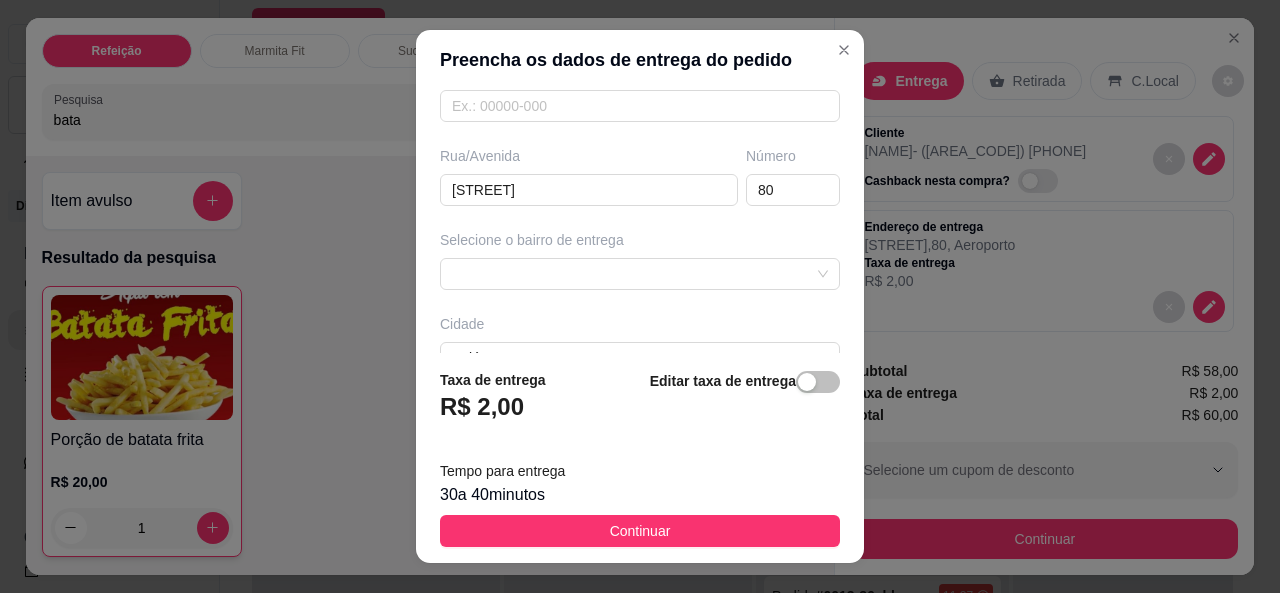 scroll, scrollTop: 323, scrollLeft: 0, axis: vertical 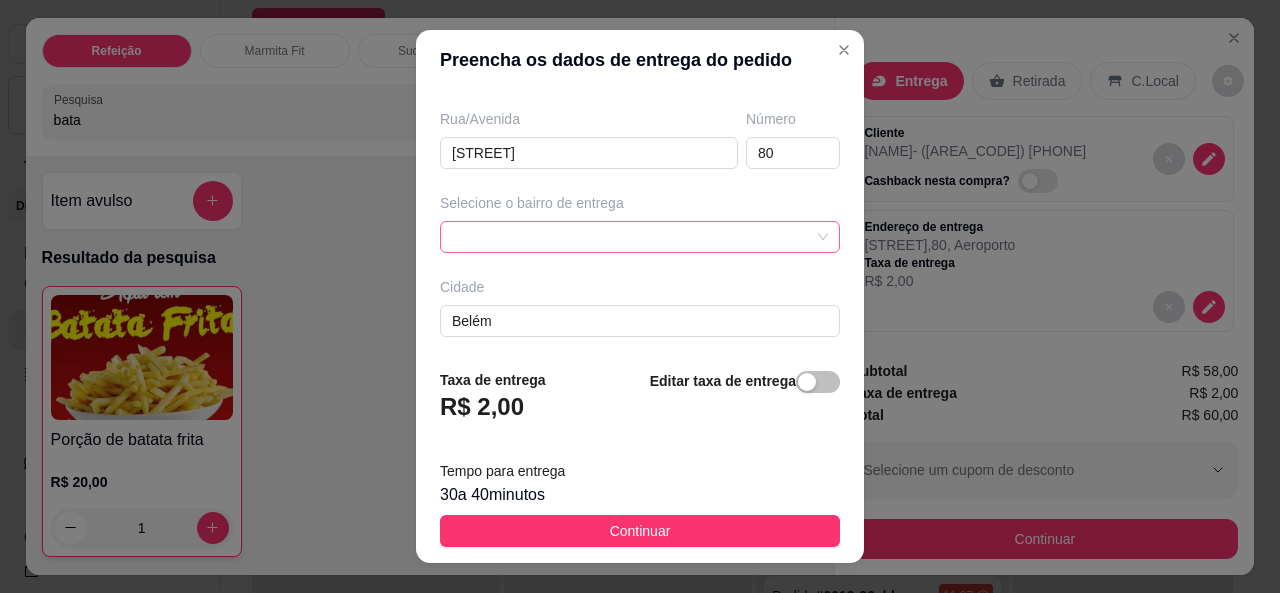click at bounding box center (640, 237) 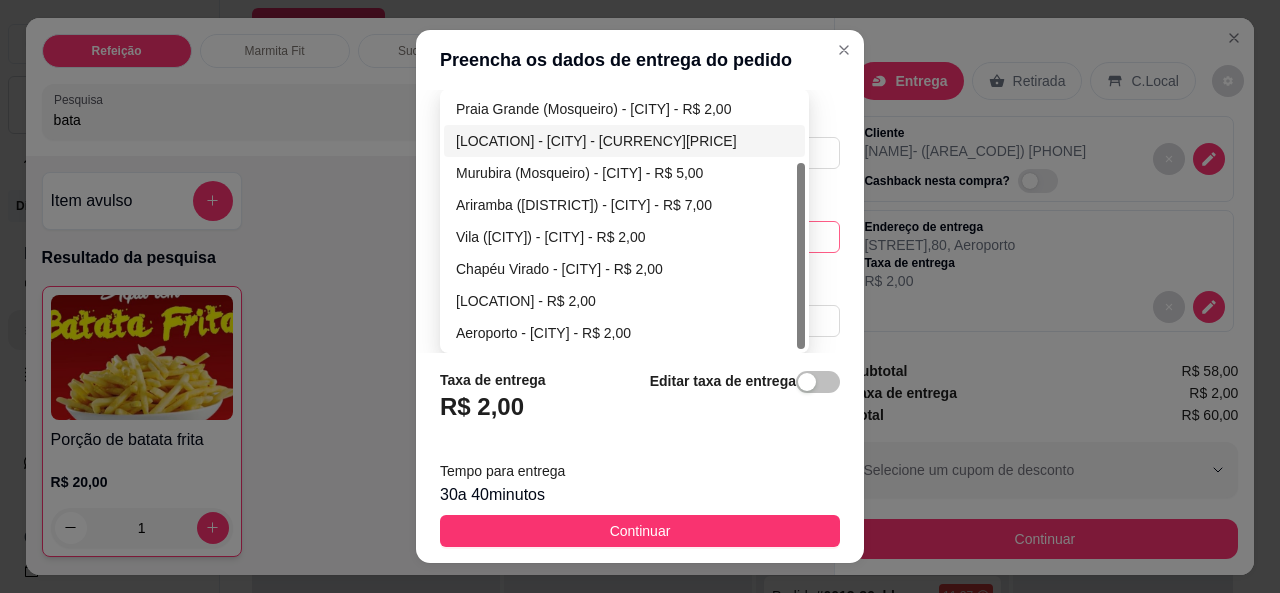 scroll, scrollTop: 96, scrollLeft: 0, axis: vertical 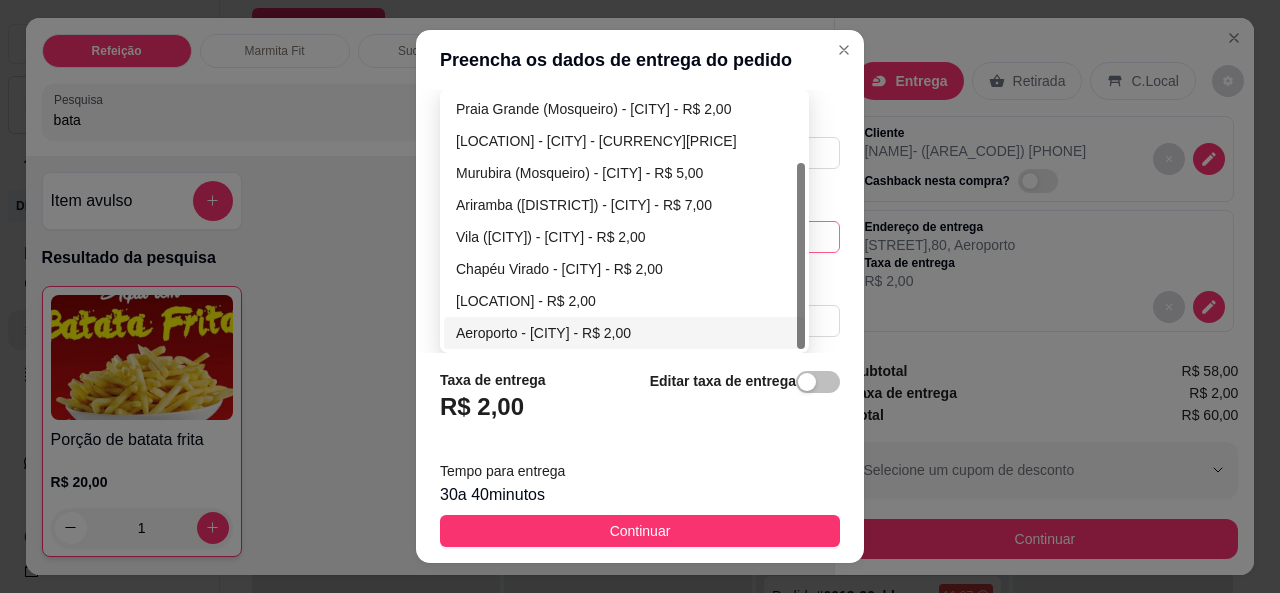click on "Aeroporto - [CITY] -  R$ 2,00" at bounding box center [624, 333] 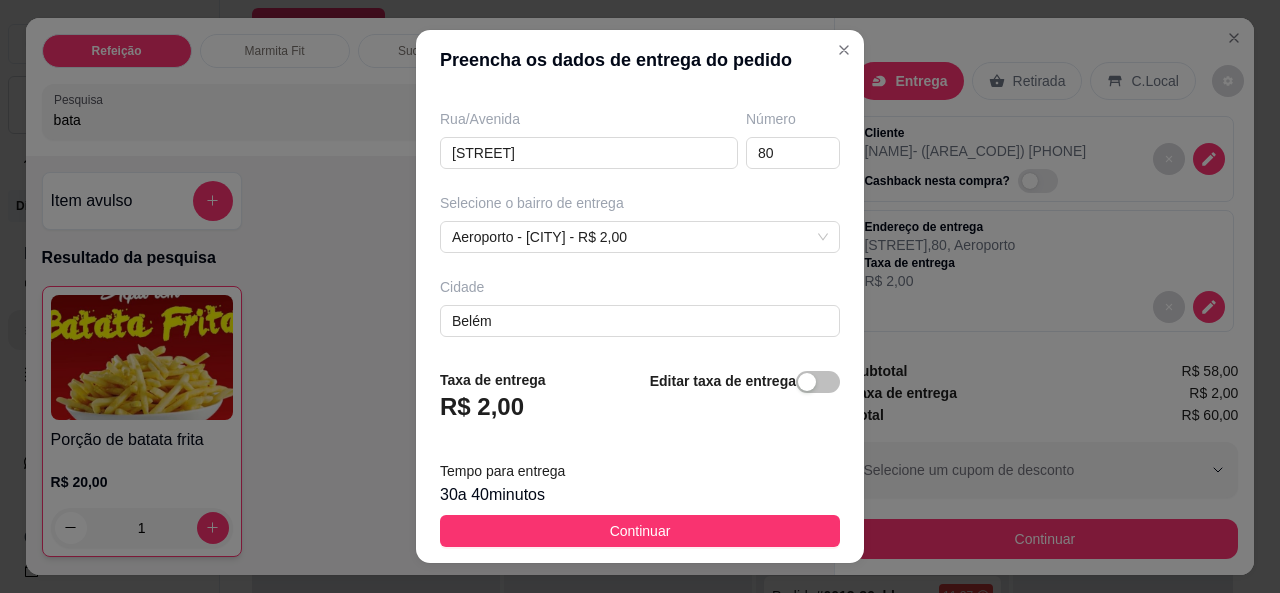 scroll, scrollTop: 405, scrollLeft: 0, axis: vertical 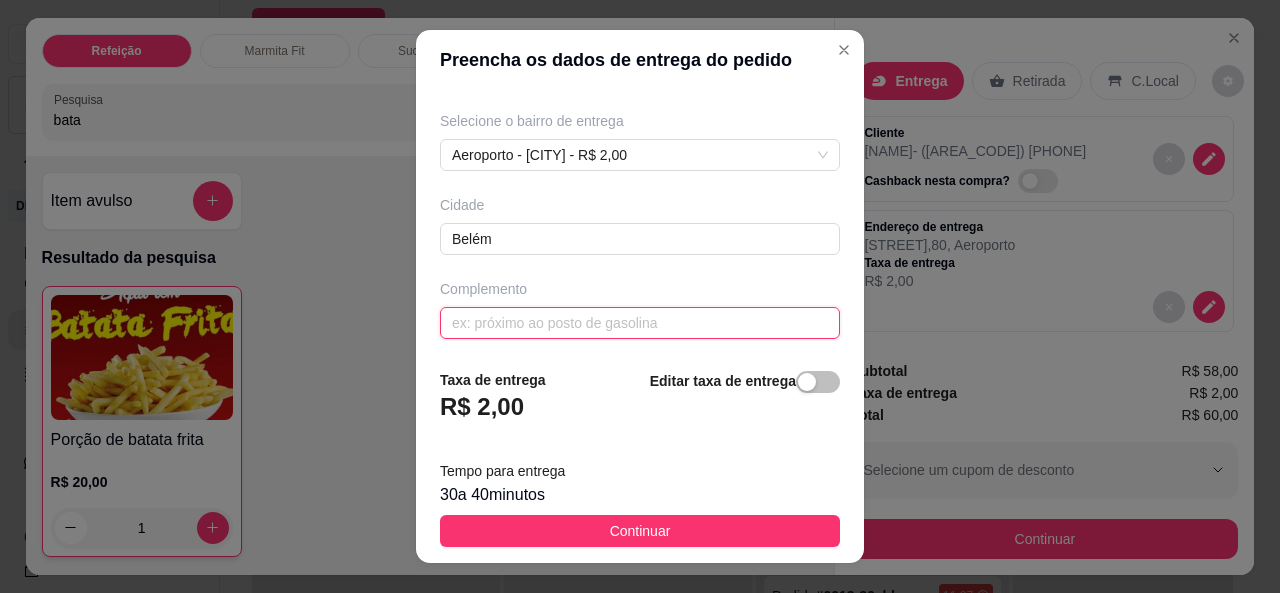 click at bounding box center (640, 323) 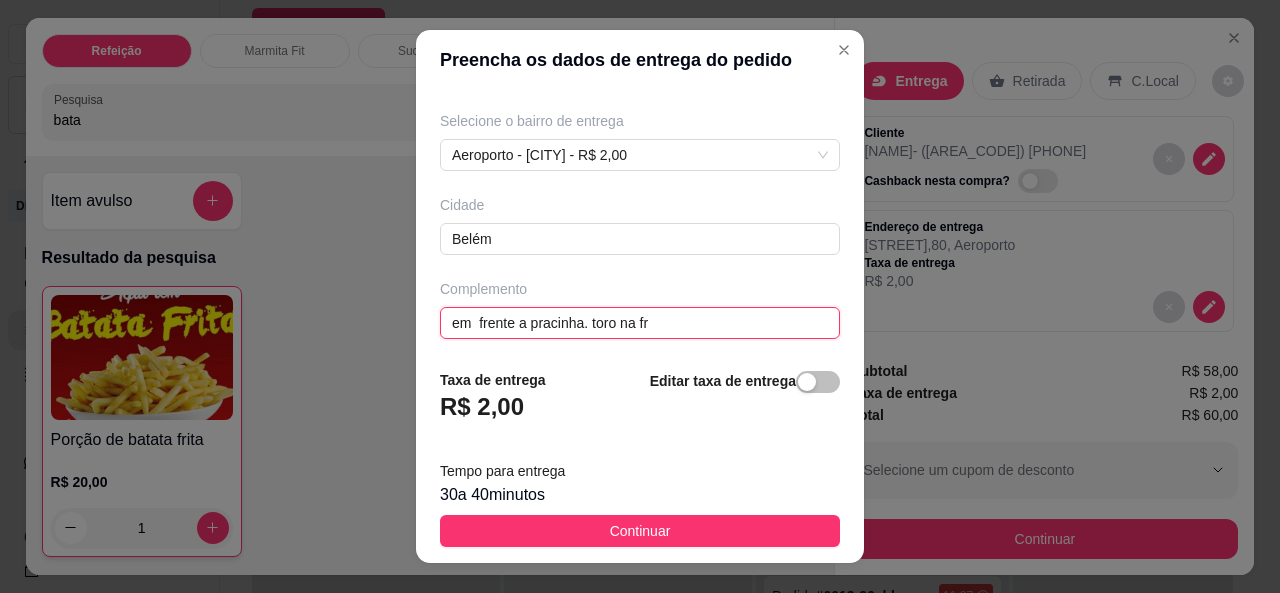 scroll, scrollTop: 341, scrollLeft: 0, axis: vertical 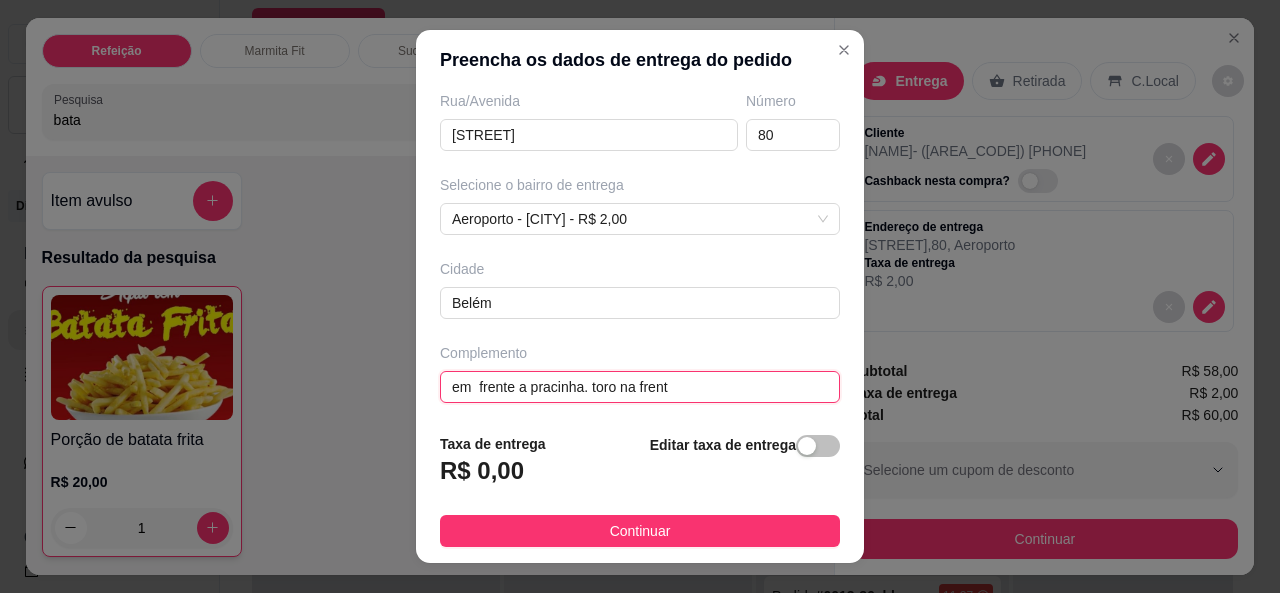 type on "em  frente a [LOCATION]. toro na frente" 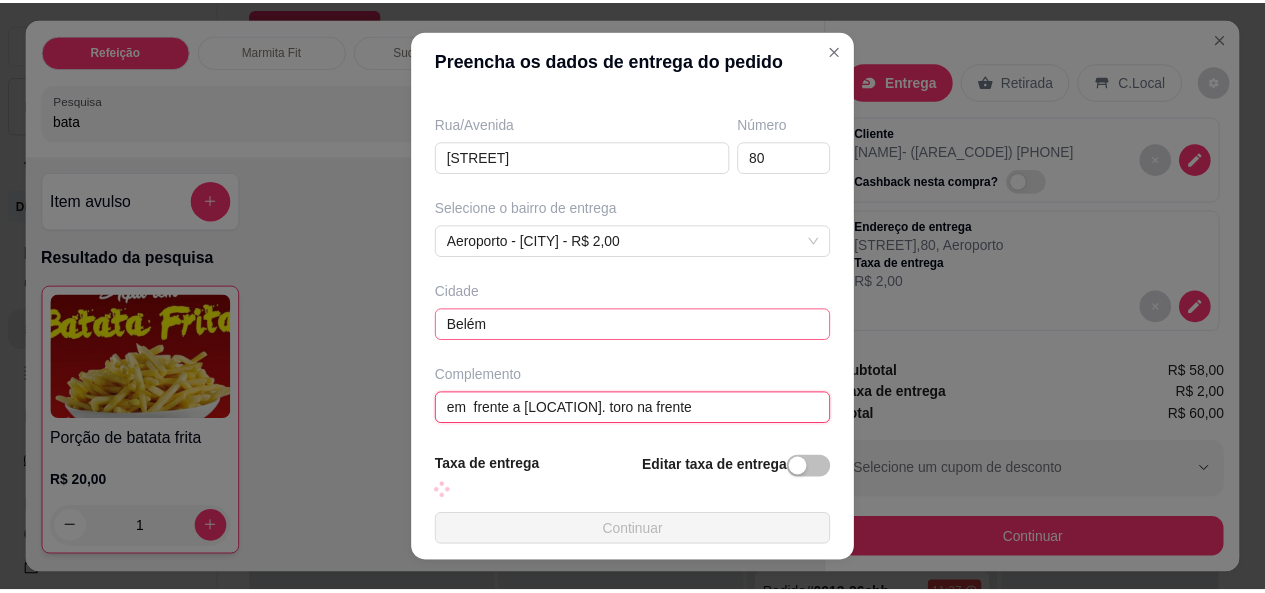 scroll, scrollTop: 405, scrollLeft: 0, axis: vertical 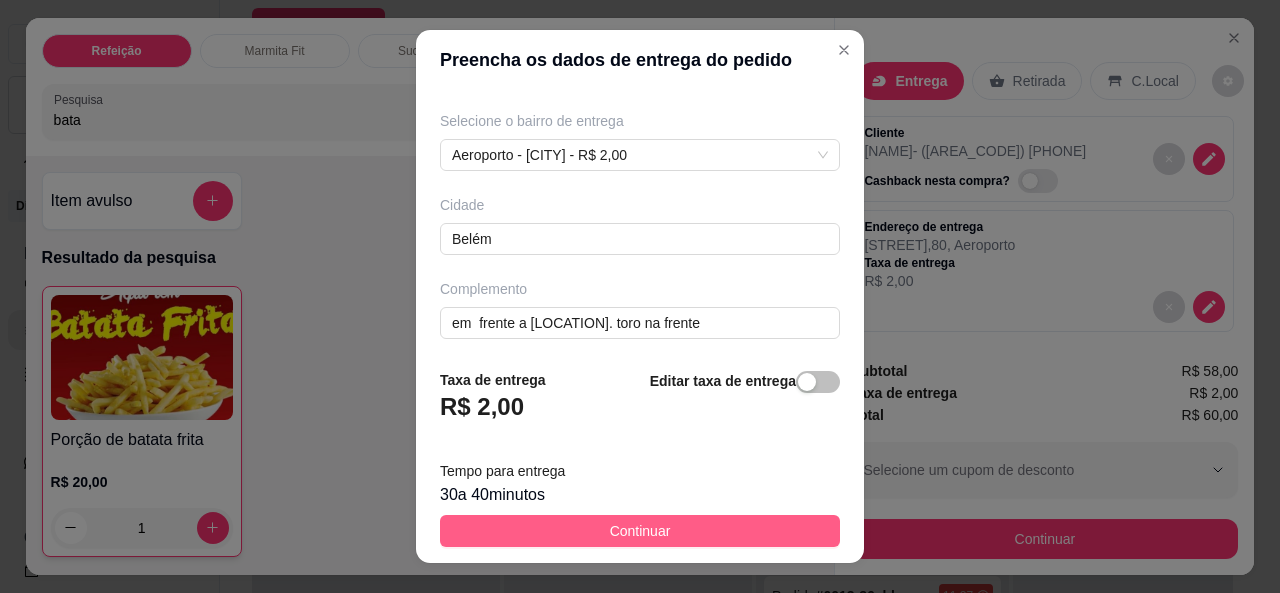 click on "Continuar" at bounding box center [640, 531] 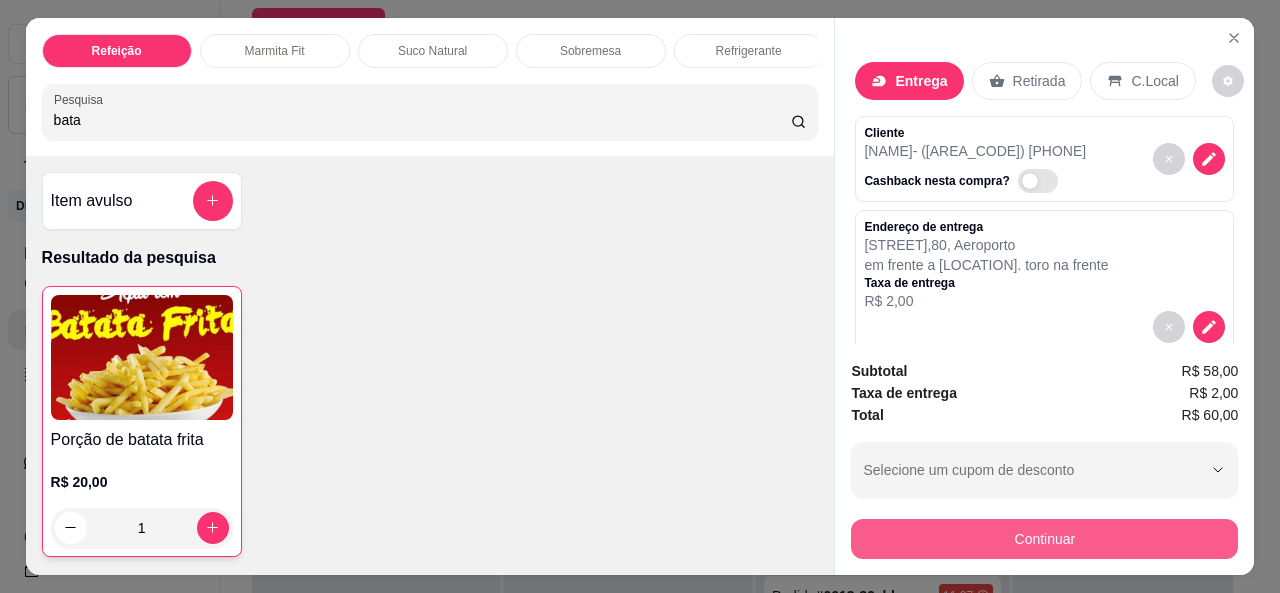 click on "Continuar" at bounding box center [1044, 539] 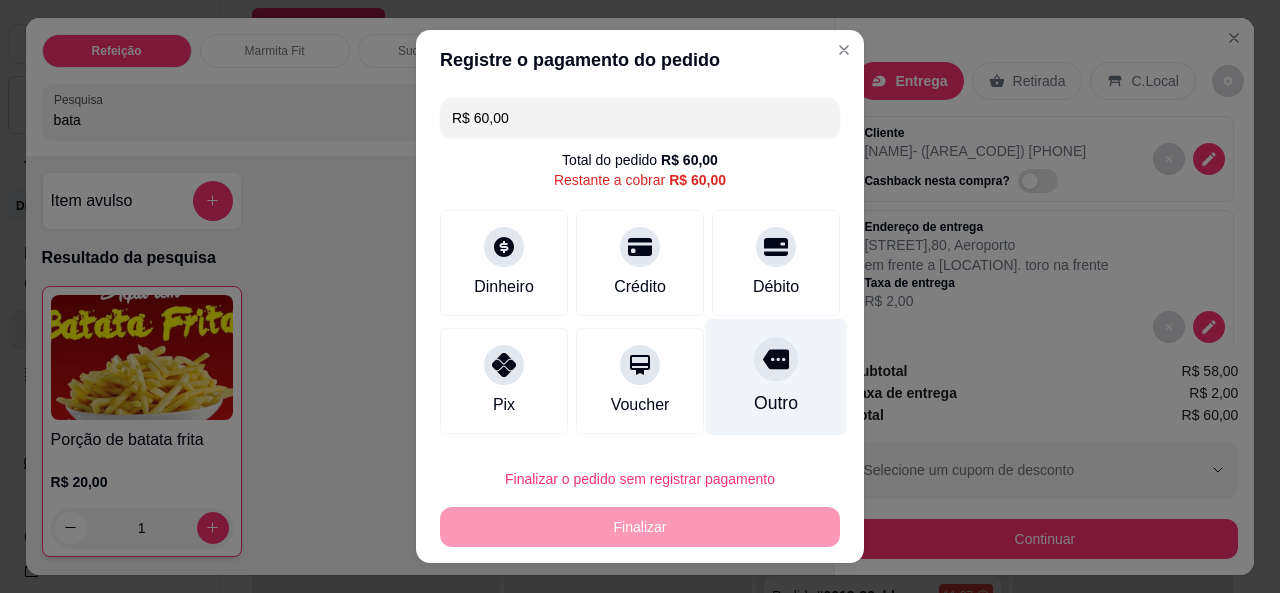 click 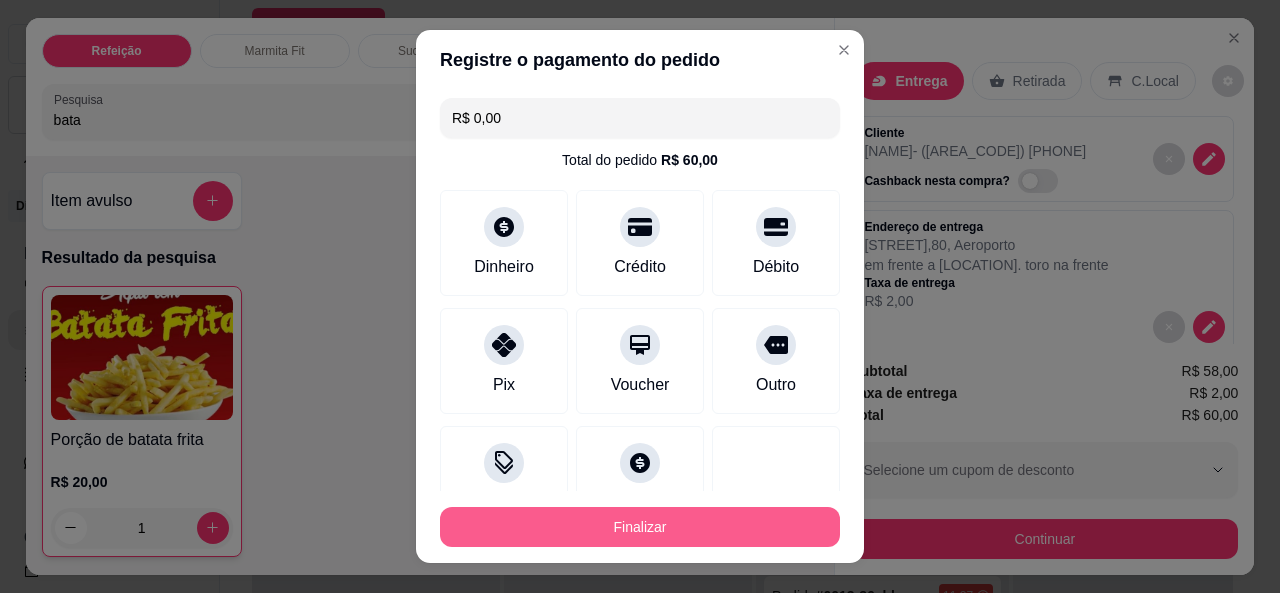 click on "Finalizar" at bounding box center [640, 527] 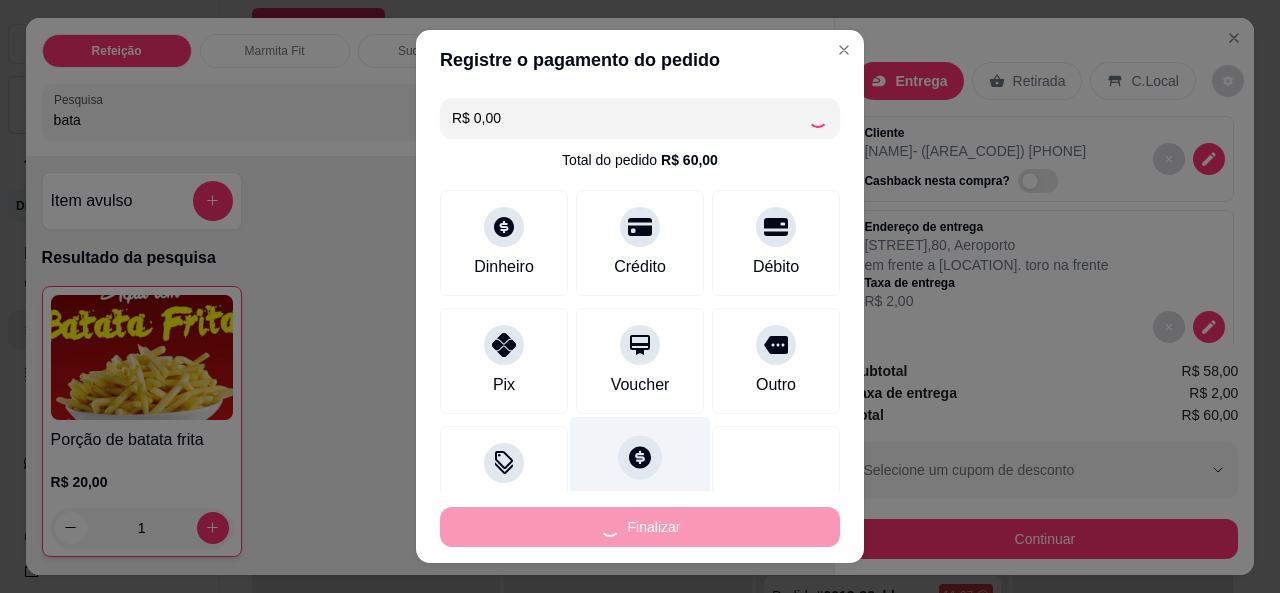 type on "0" 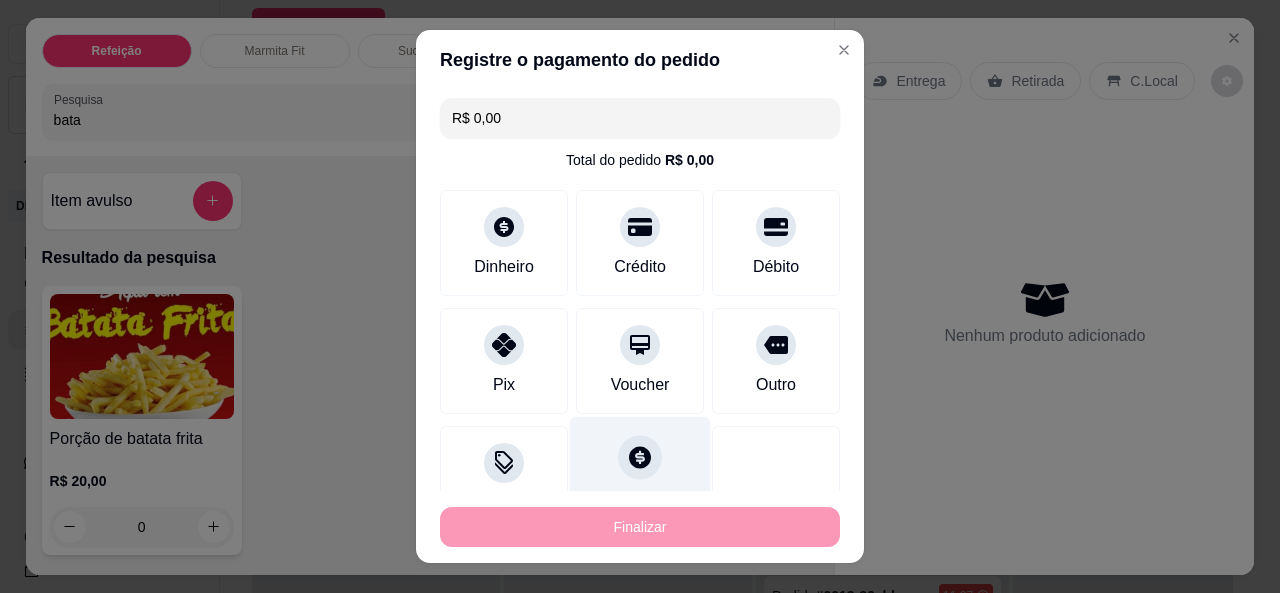 type on "-R$ 60,00" 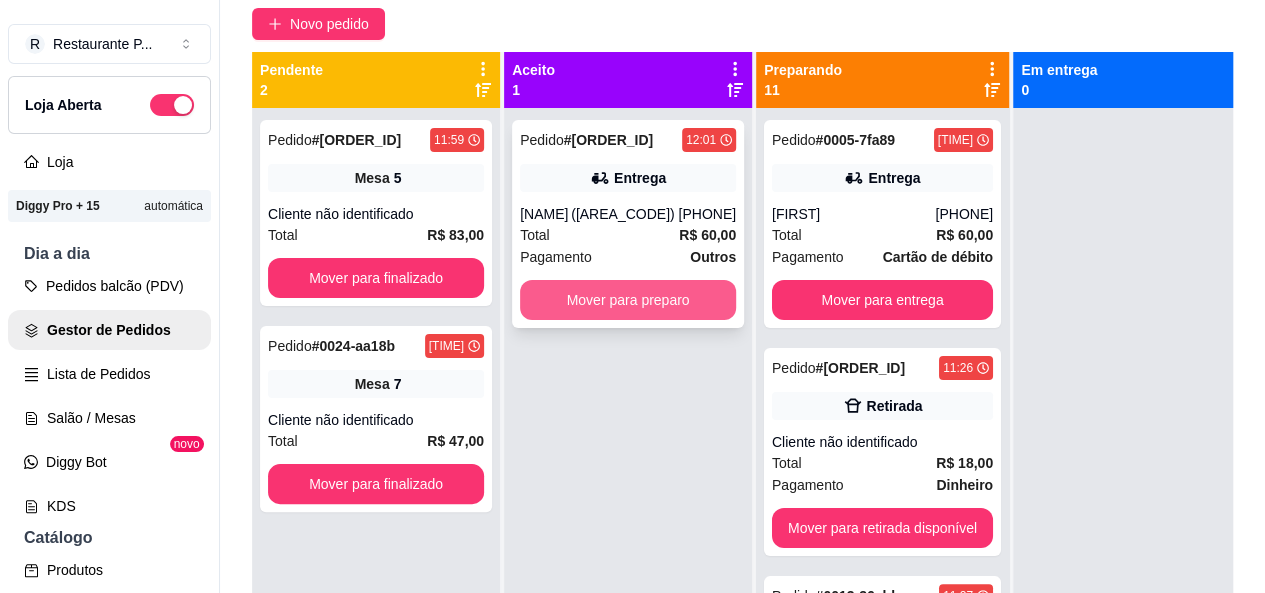 click on "Mover para preparo" at bounding box center [628, 300] 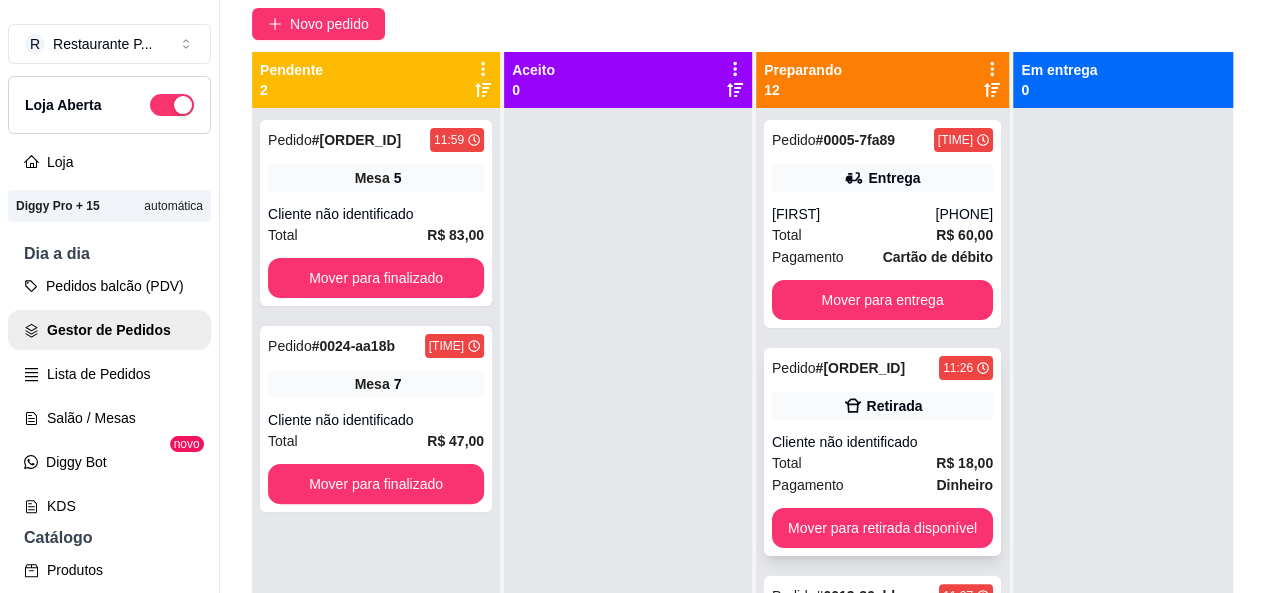 click on "Pedido # 0012-2edbf 11:26 Retirada Cliente não identificado Total R$ 18,00 Pagamento Dinheiro Mover para retirada disponível" at bounding box center [882, 452] 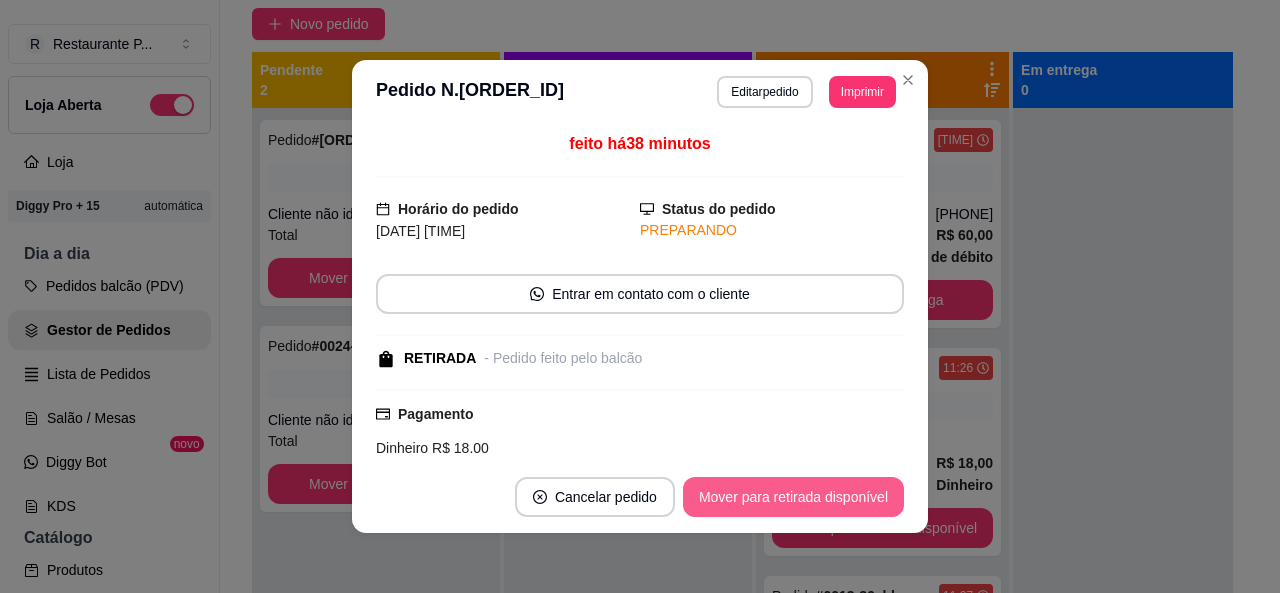 click on "Mover para retirada disponível" at bounding box center (793, 497) 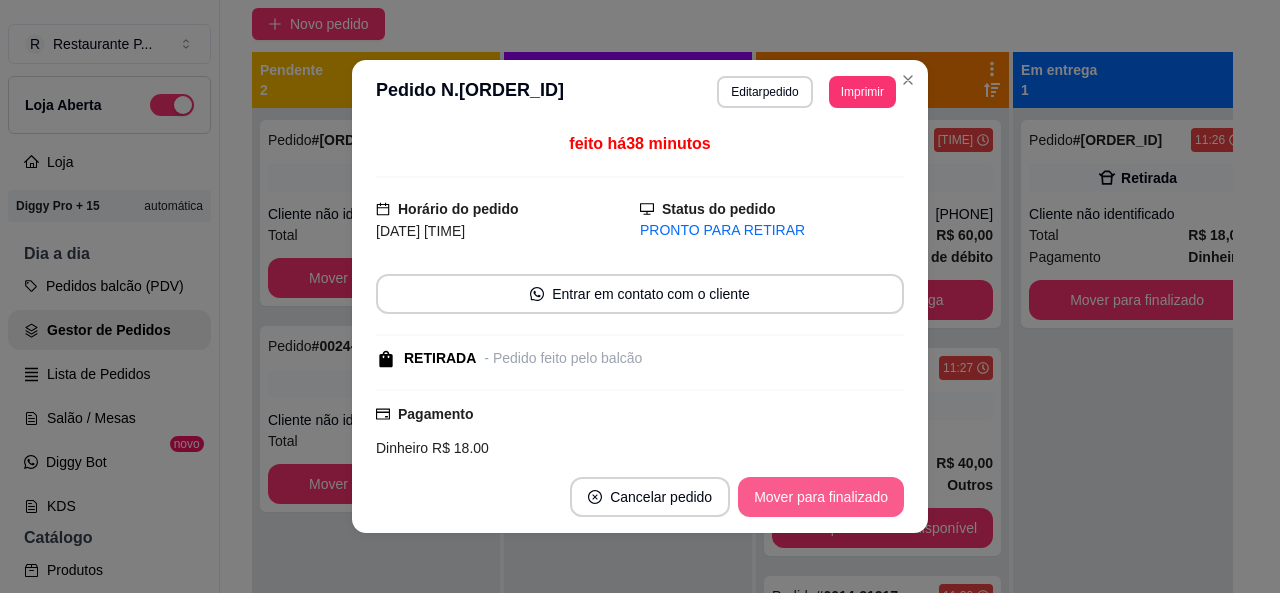 click on "Mover para finalizado" at bounding box center [821, 497] 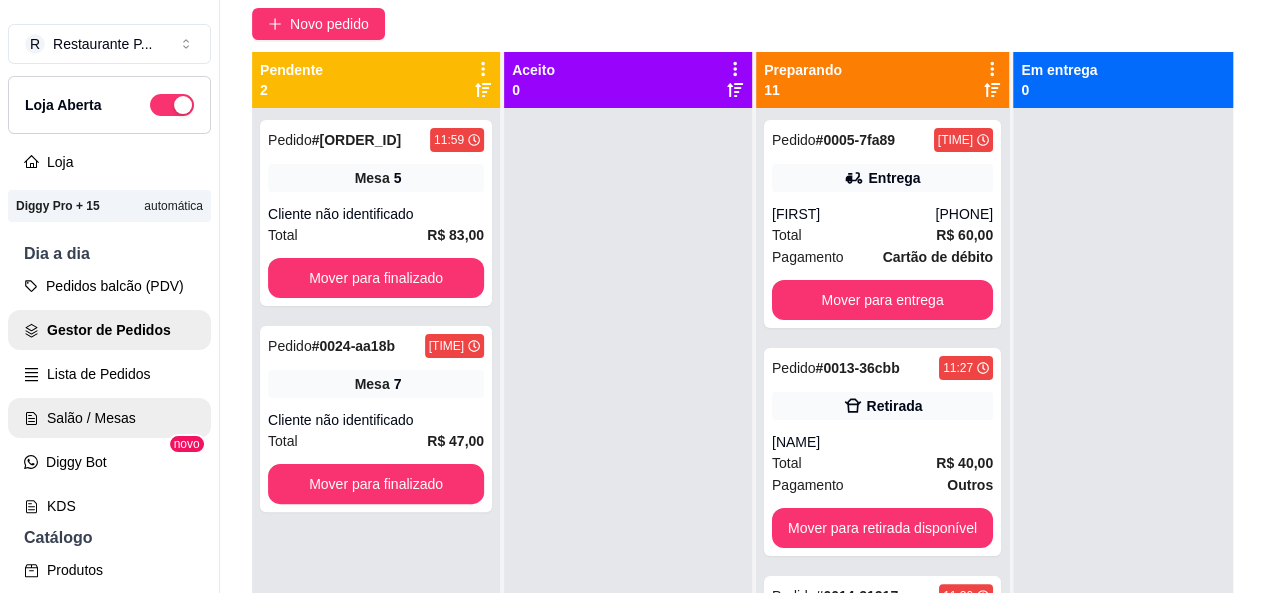 click on "Salão / Mesas" at bounding box center (109, 418) 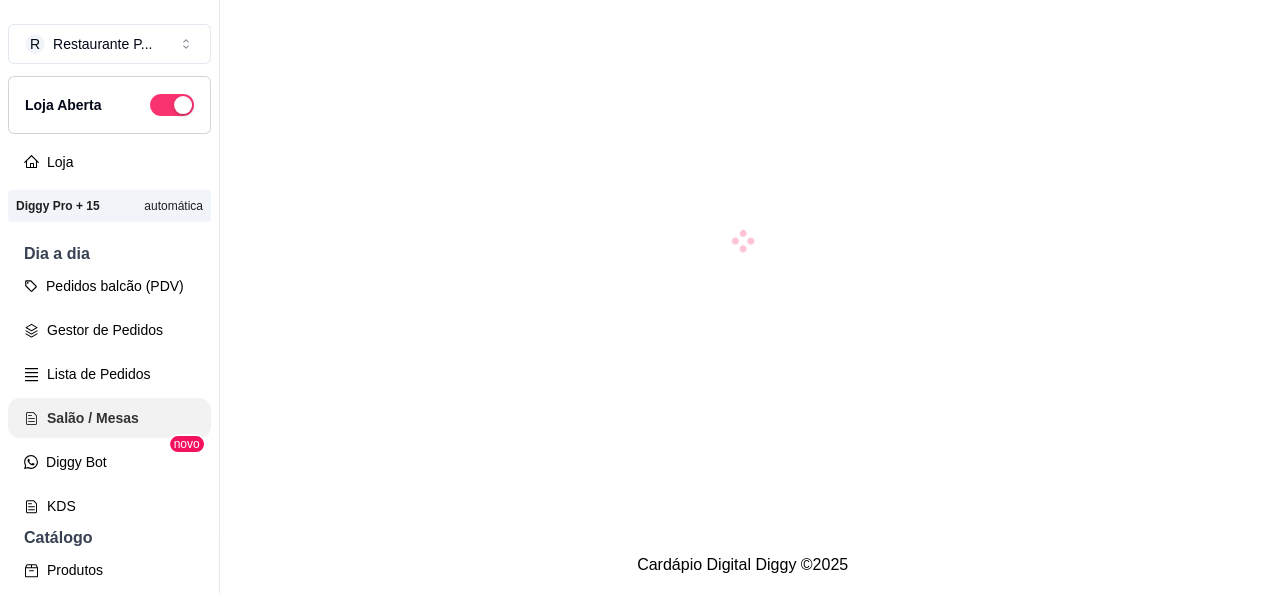 scroll, scrollTop: 0, scrollLeft: 0, axis: both 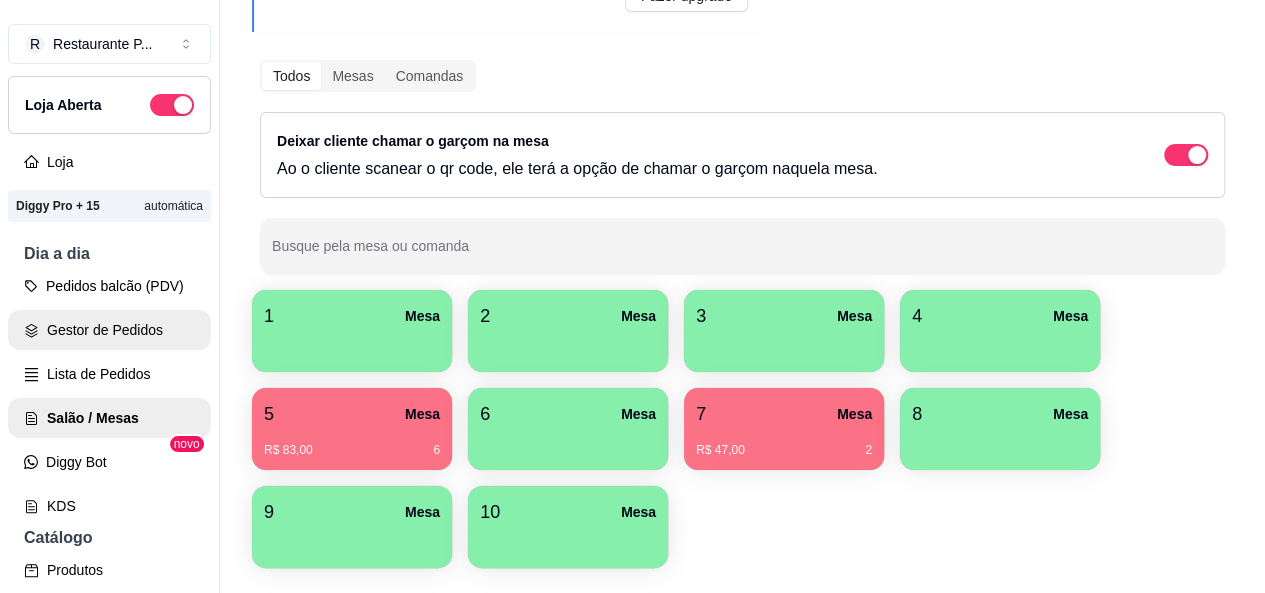 click on "Gestor de Pedidos" at bounding box center (109, 330) 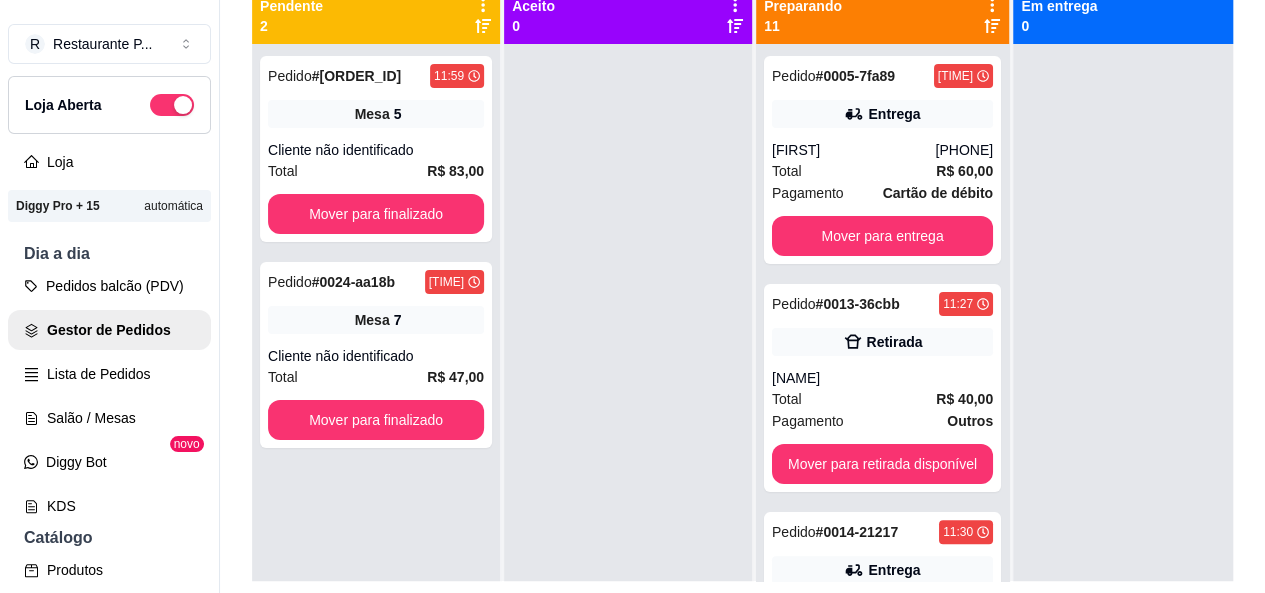 scroll, scrollTop: 0, scrollLeft: 0, axis: both 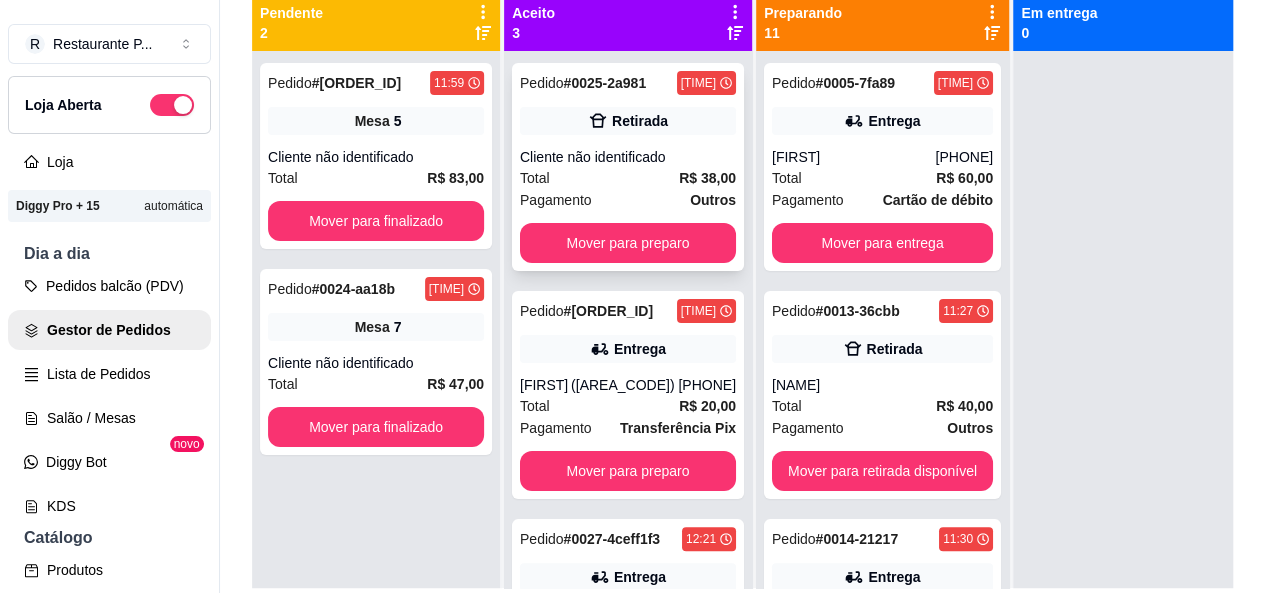 click on "Mover para preparo" at bounding box center [628, 243] 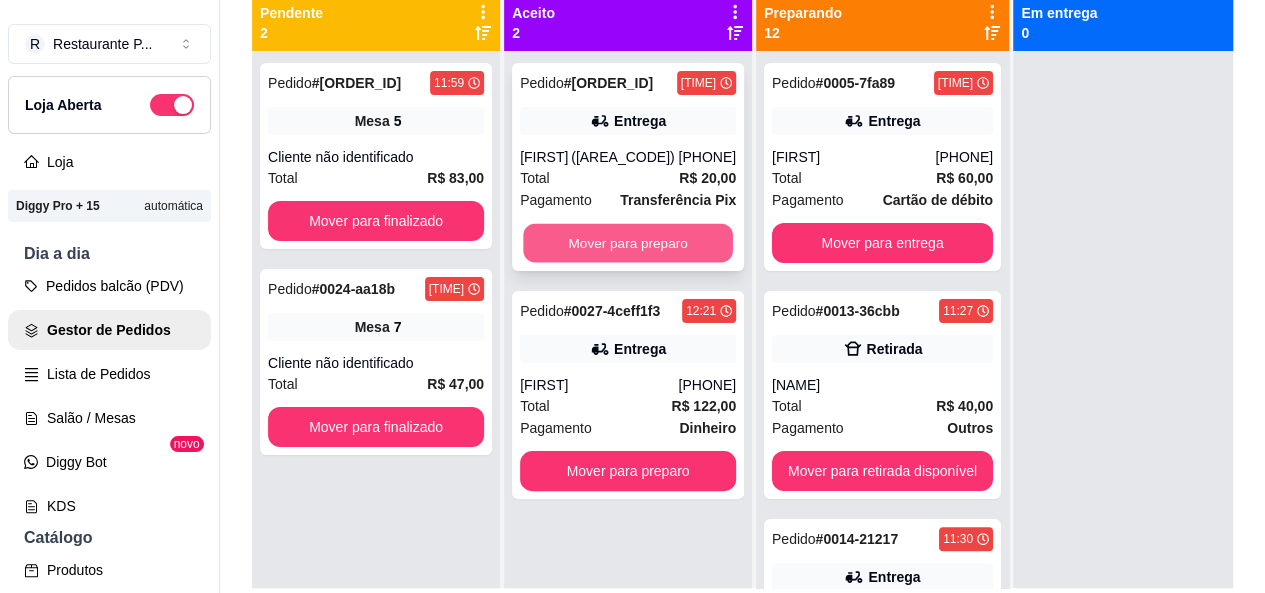 click on "Mover para preparo" at bounding box center (628, 243) 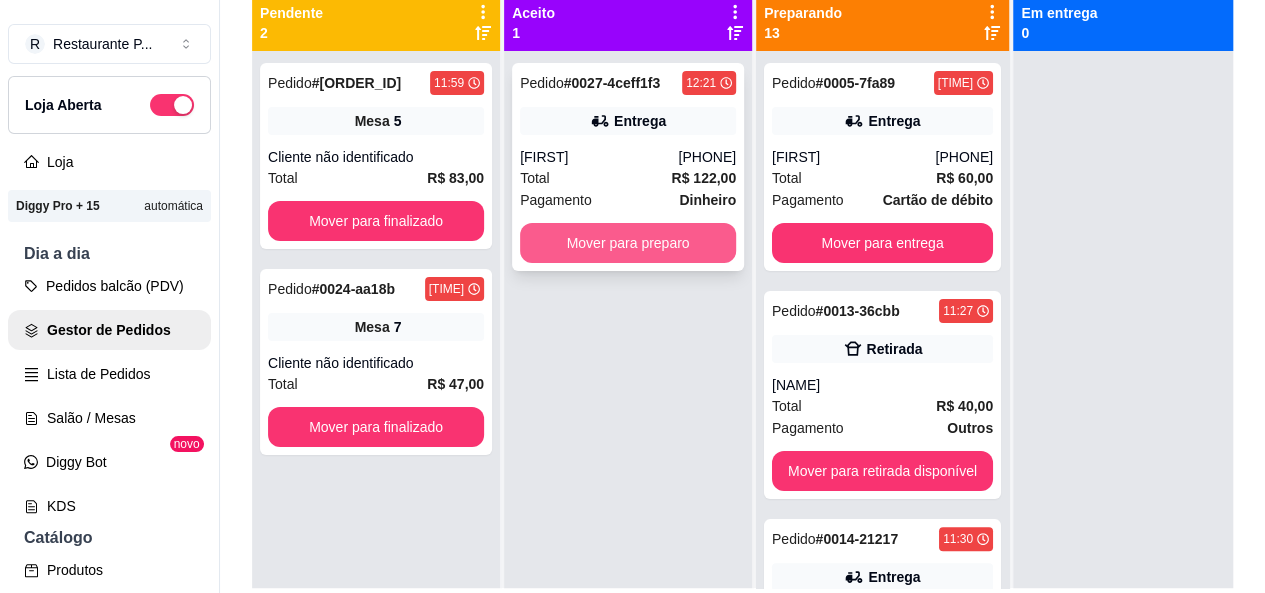 click on "Mover para preparo" at bounding box center (628, 243) 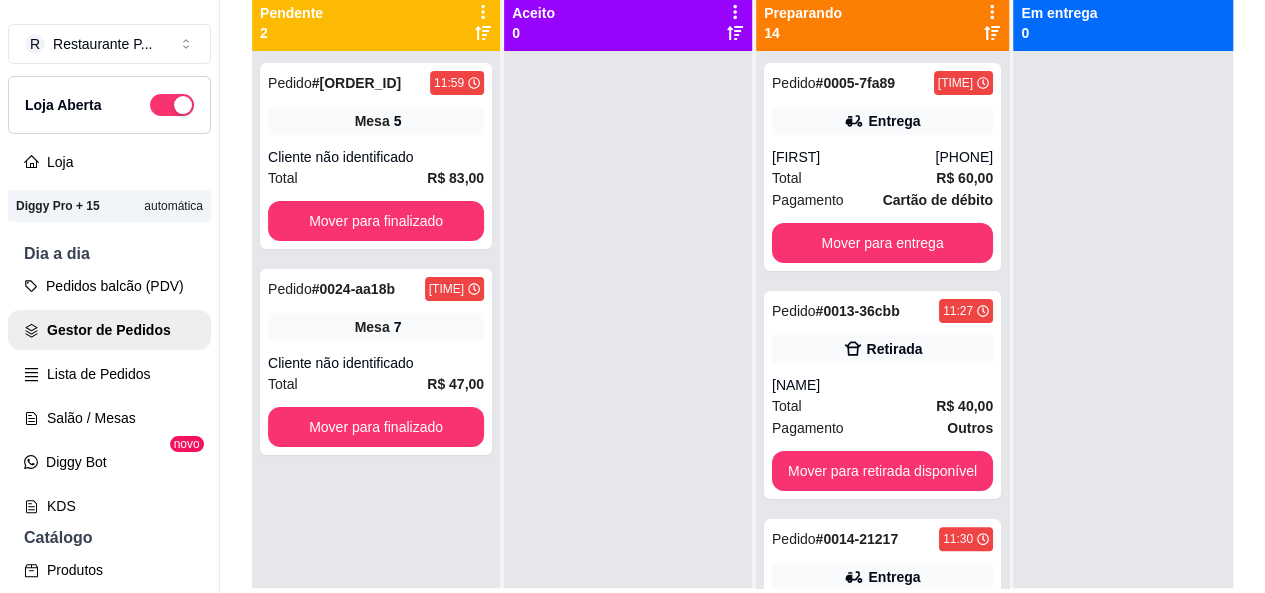 scroll, scrollTop: 133, scrollLeft: 0, axis: vertical 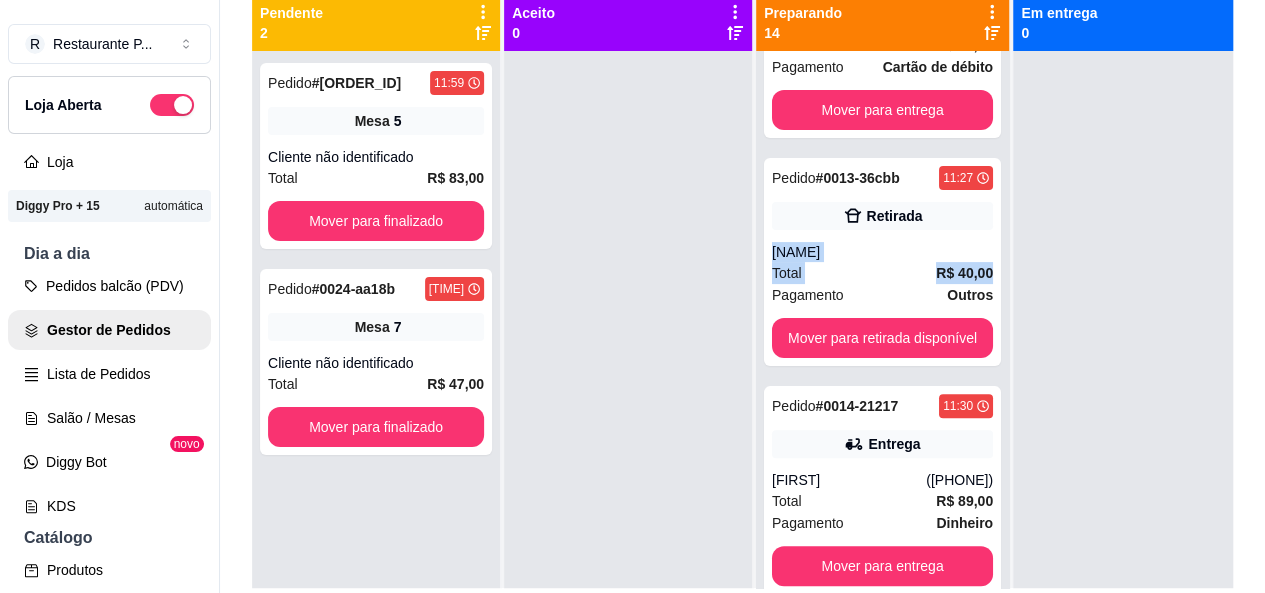 drag, startPoint x: 1007, startPoint y: 189, endPoint x: 1010, endPoint y: 271, distance: 82.05486 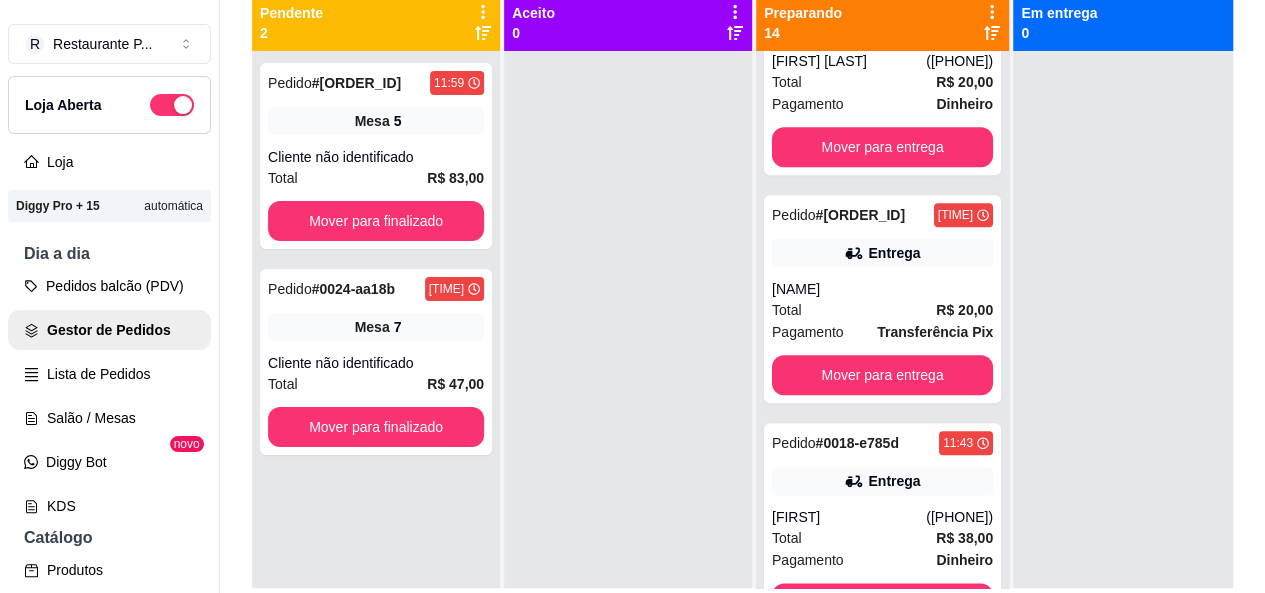 scroll, scrollTop: 1016, scrollLeft: 0, axis: vertical 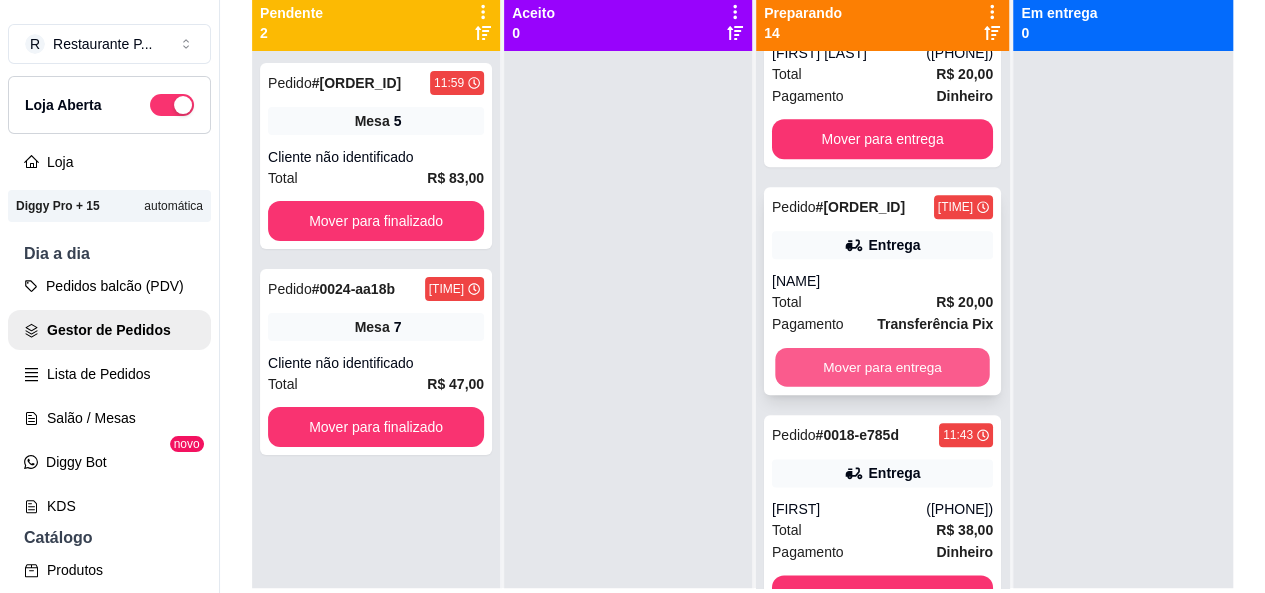 click on "Mover para entrega" at bounding box center [882, 367] 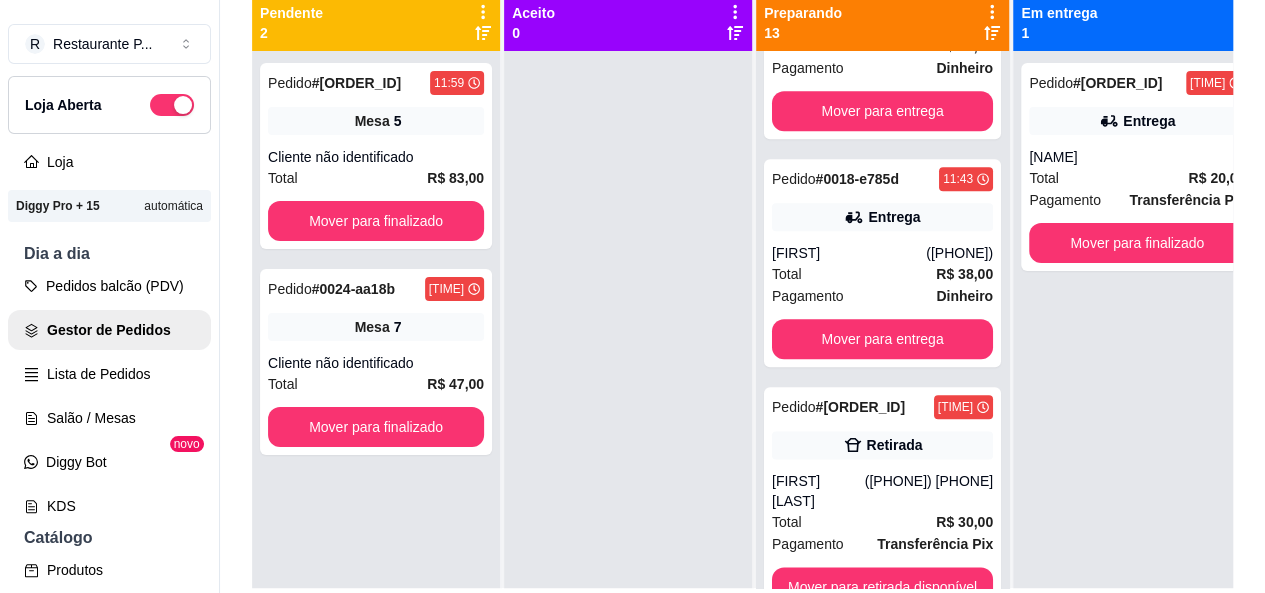 scroll, scrollTop: 1228, scrollLeft: 0, axis: vertical 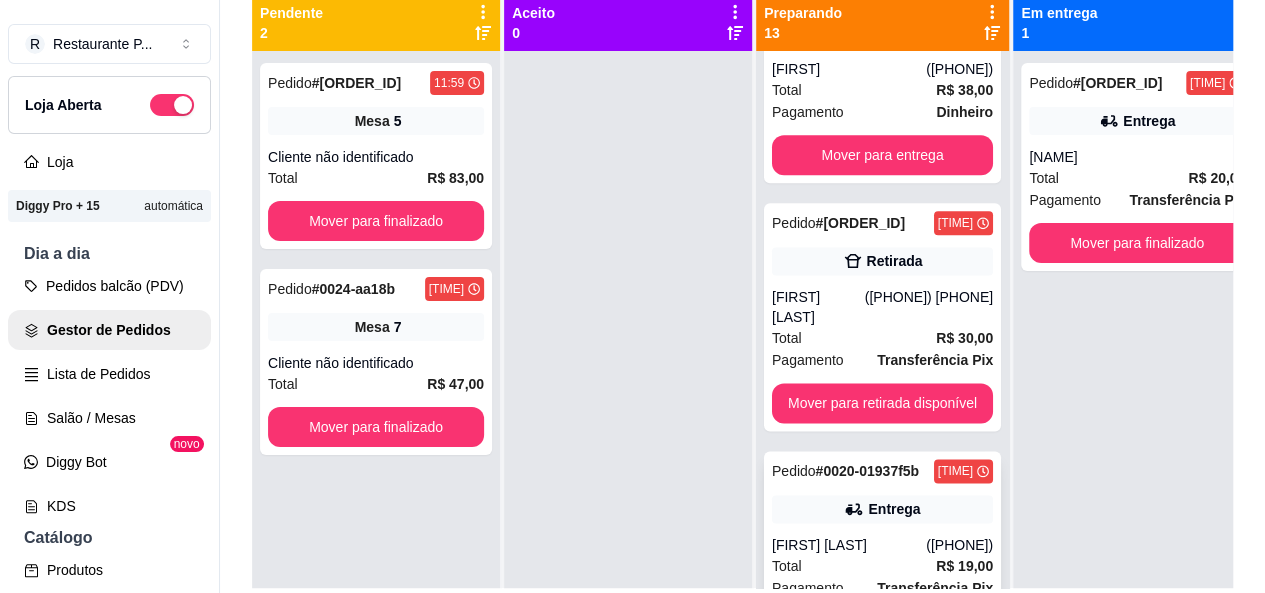 click on "Entrega" at bounding box center (882, 509) 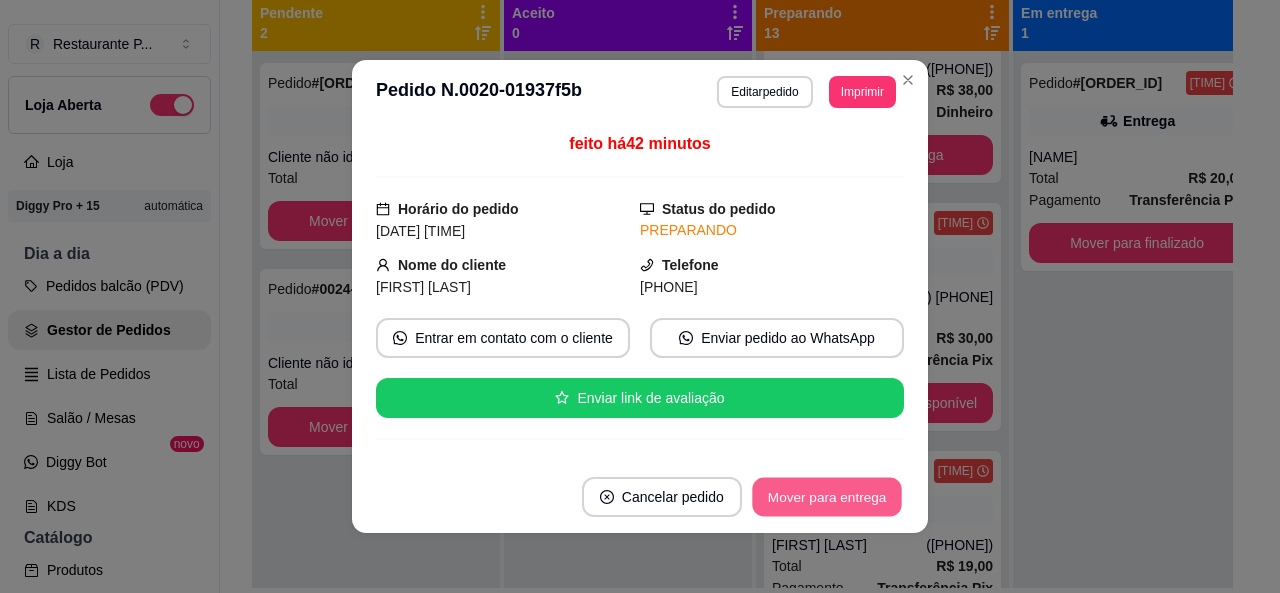 click on "Mover para entrega" at bounding box center [827, 497] 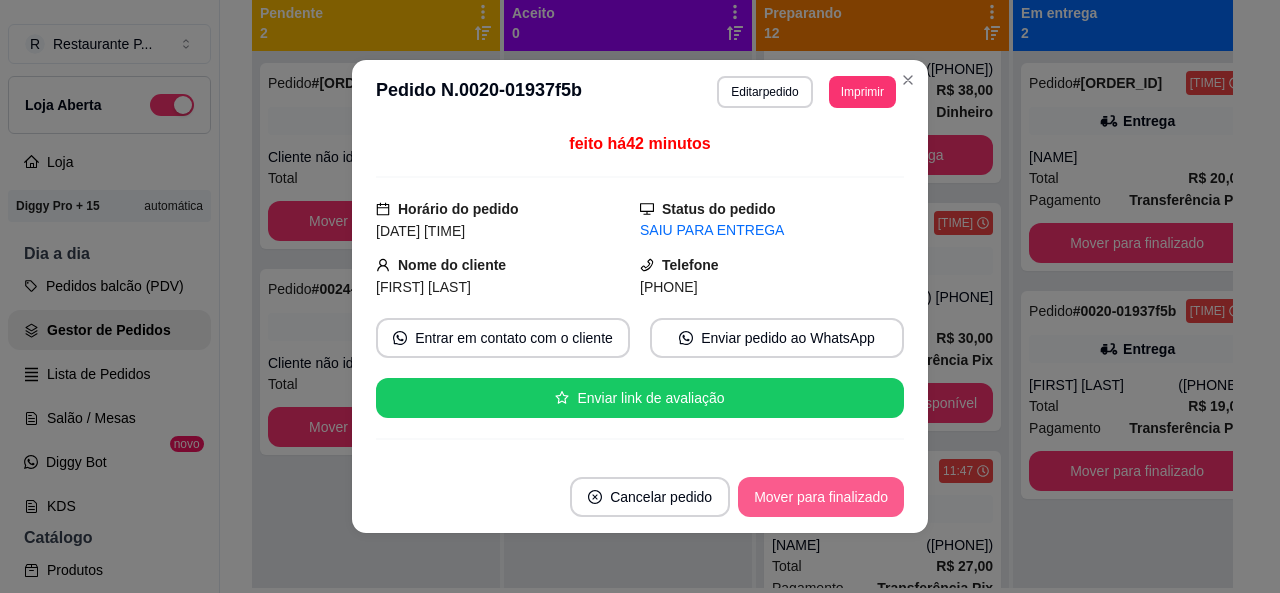 click on "Mover para finalizado" at bounding box center (821, 497) 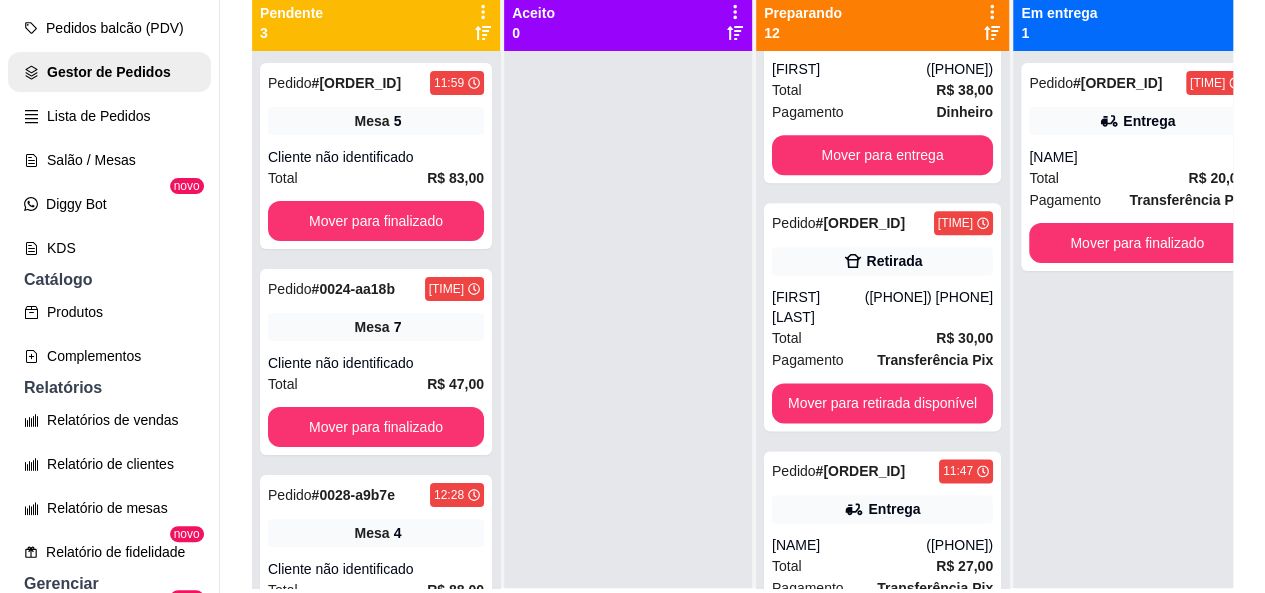 scroll, scrollTop: 292, scrollLeft: 0, axis: vertical 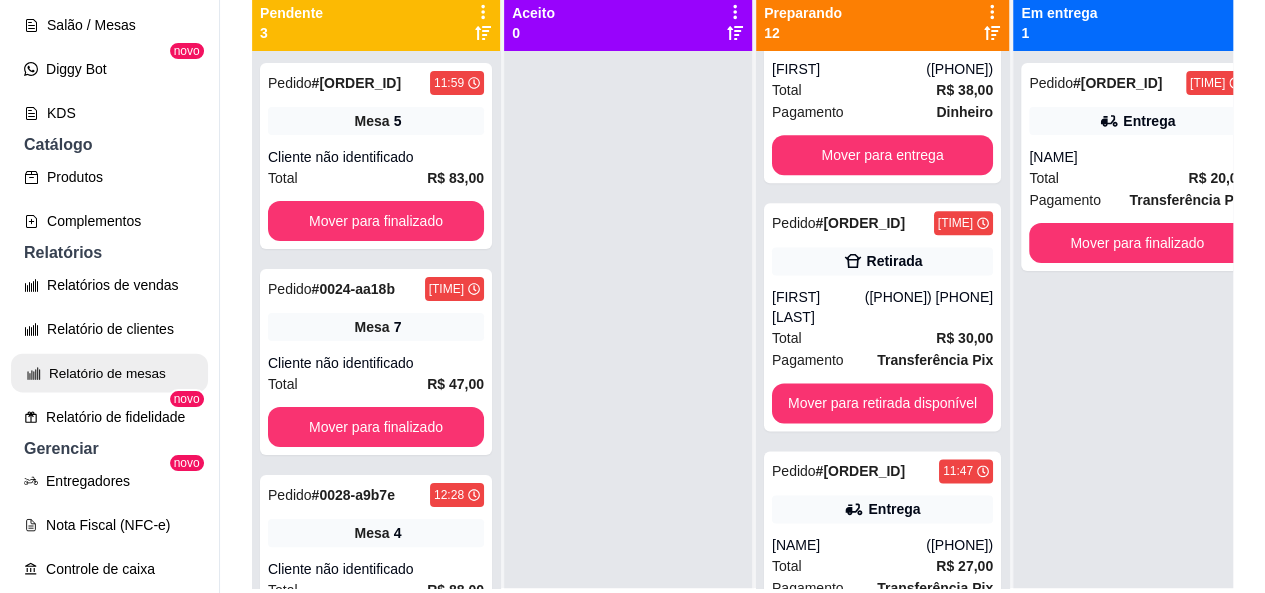 click on "Relatório de mesas" at bounding box center [109, 373] 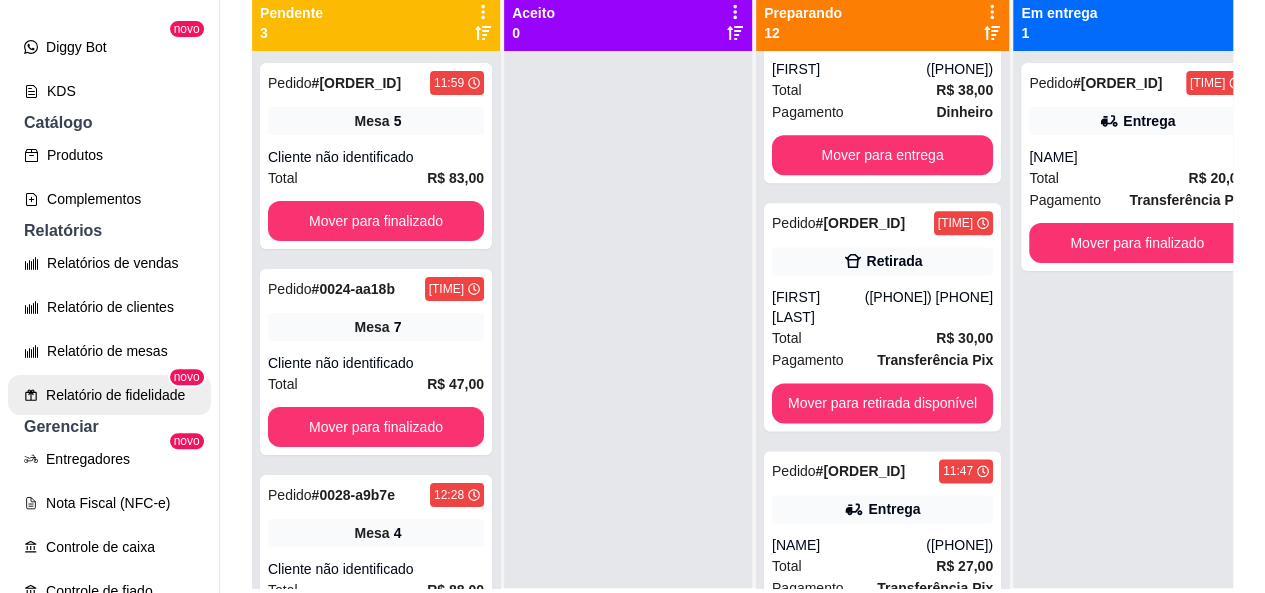 click on "Relatórios de vendas Relatório de clientes Relatório de mesas Relatório de fidelidade novo" at bounding box center (109, 329) 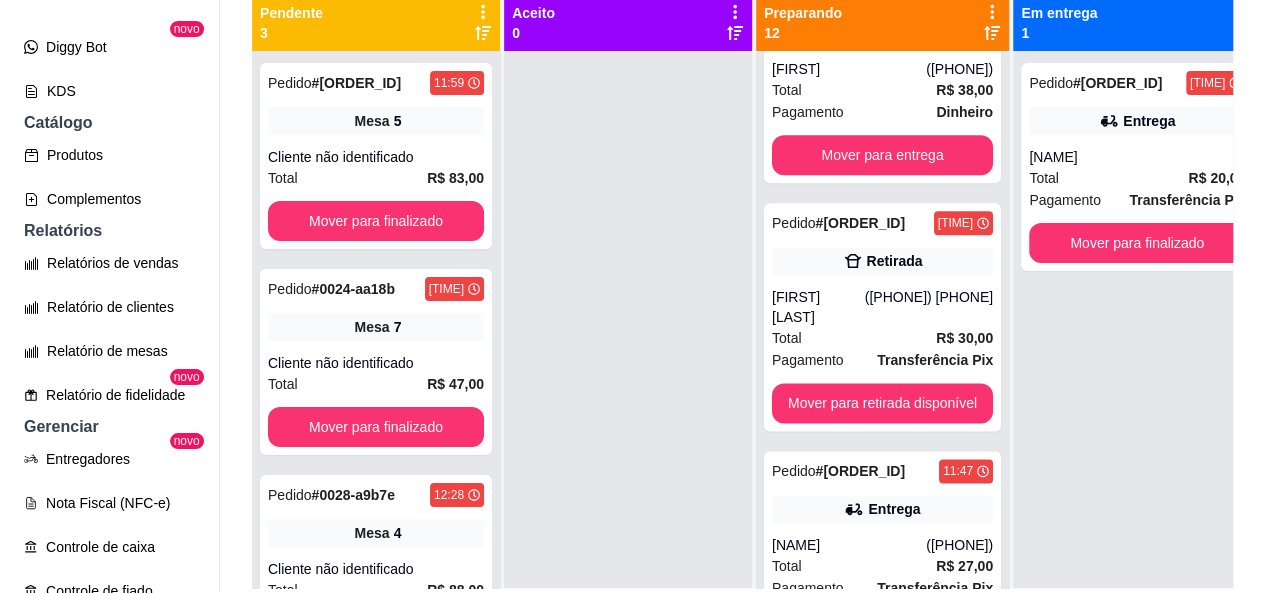 select on "TOTAL_OF_ORDERS" 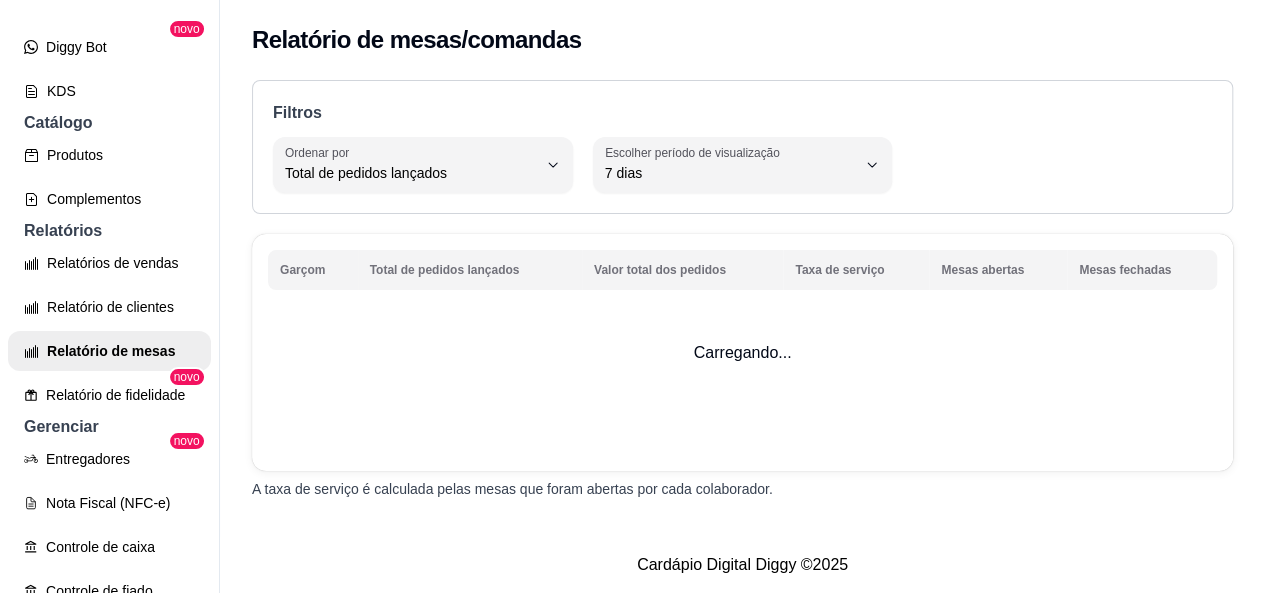 scroll, scrollTop: 0, scrollLeft: 0, axis: both 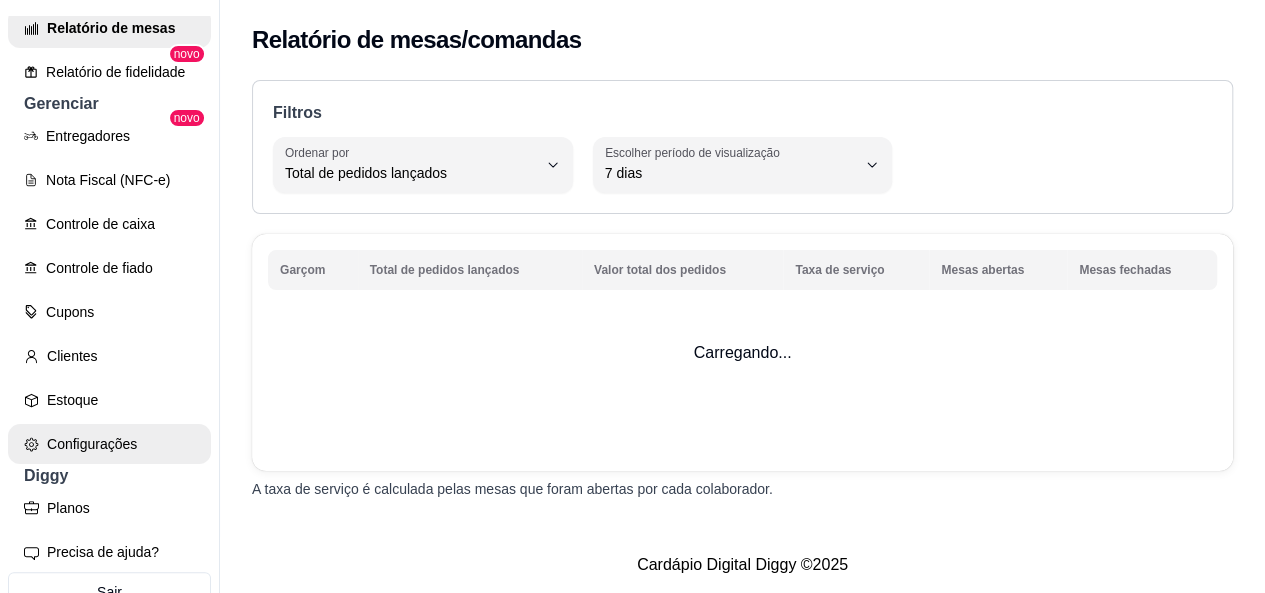 click on "Estoque" at bounding box center (109, 400) 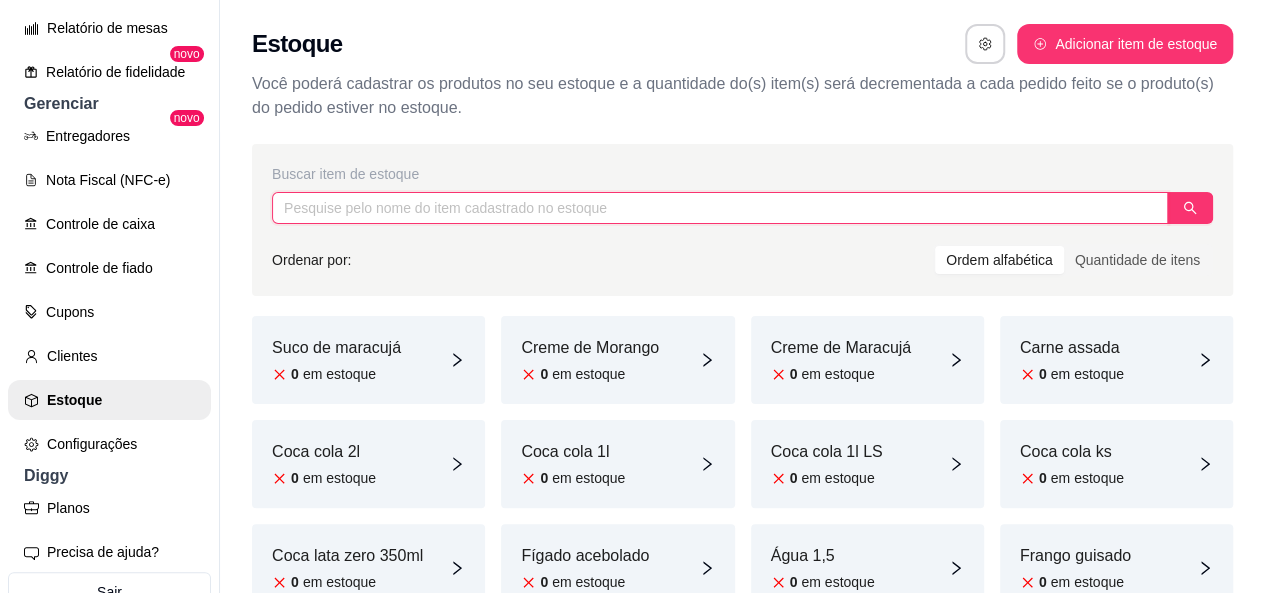 click at bounding box center (720, 208) 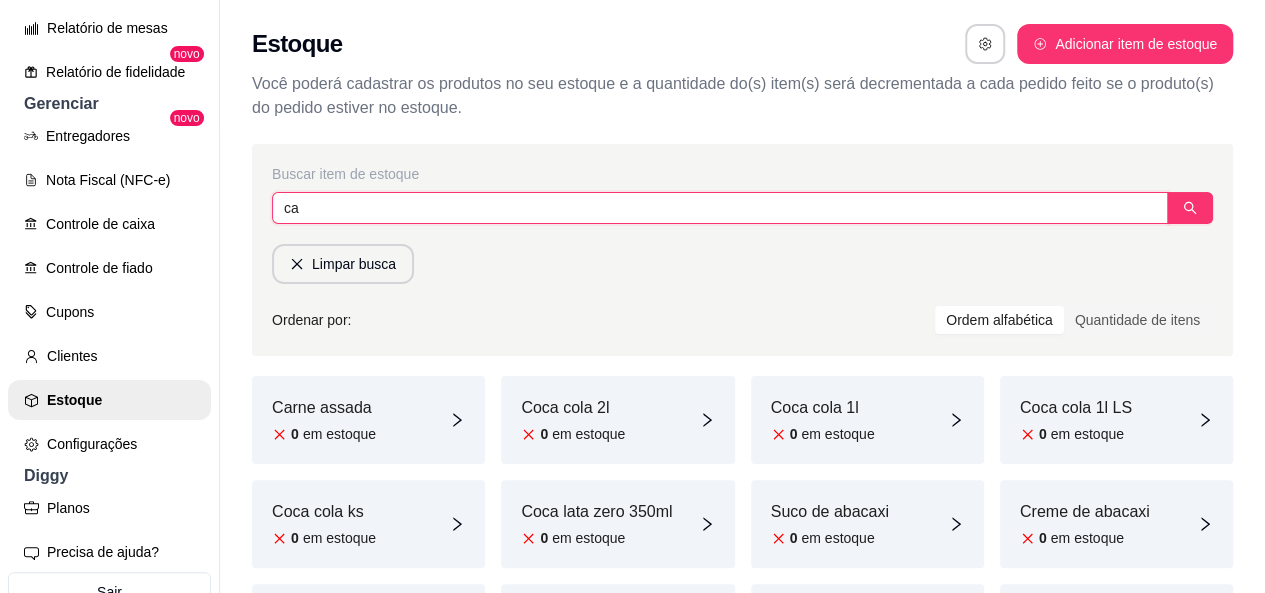 type on "ca" 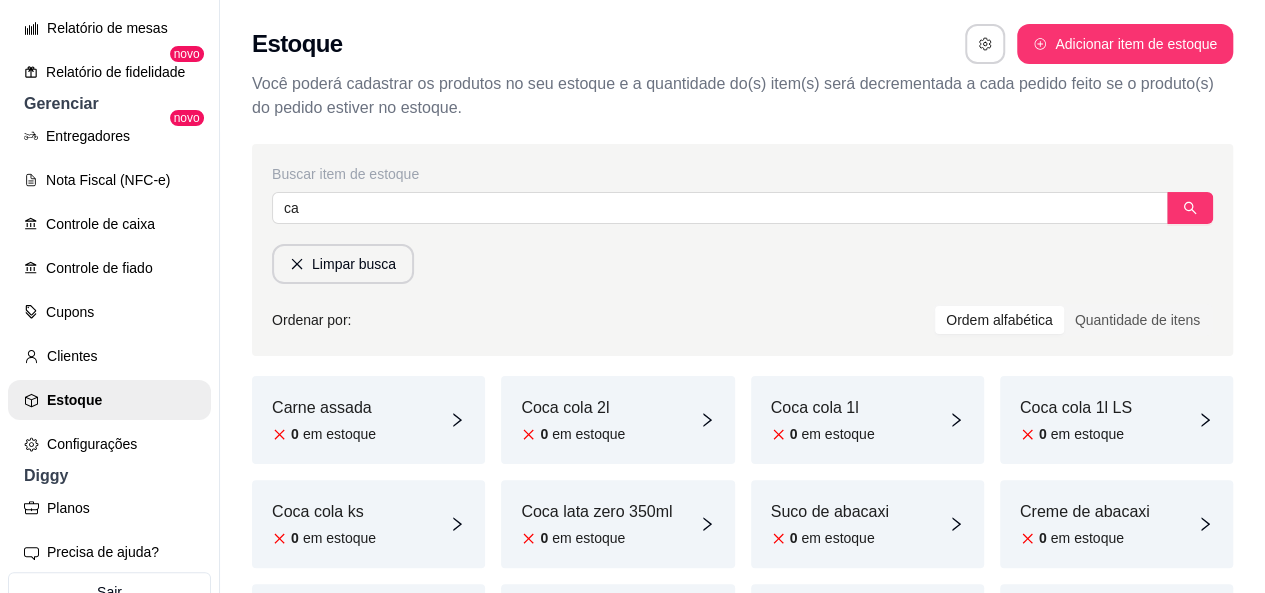 click on "Carne assada" at bounding box center [324, 408] 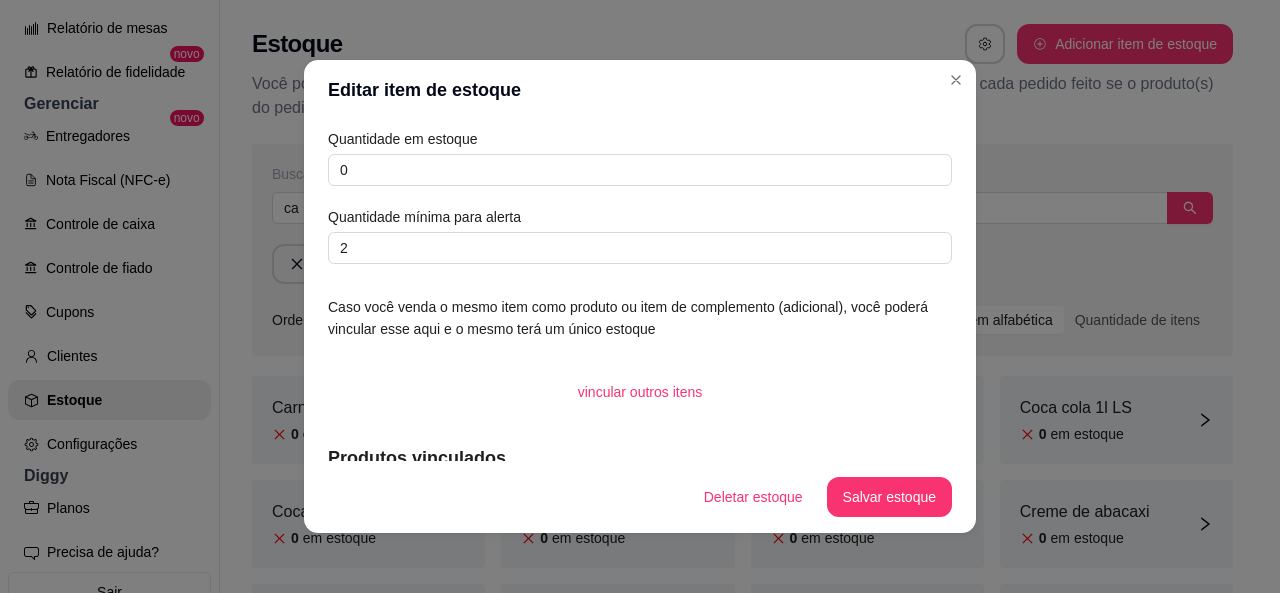 click on "Quantidade   em estoque 0 Quantidade   mínima para alerta 2" at bounding box center (640, 196) 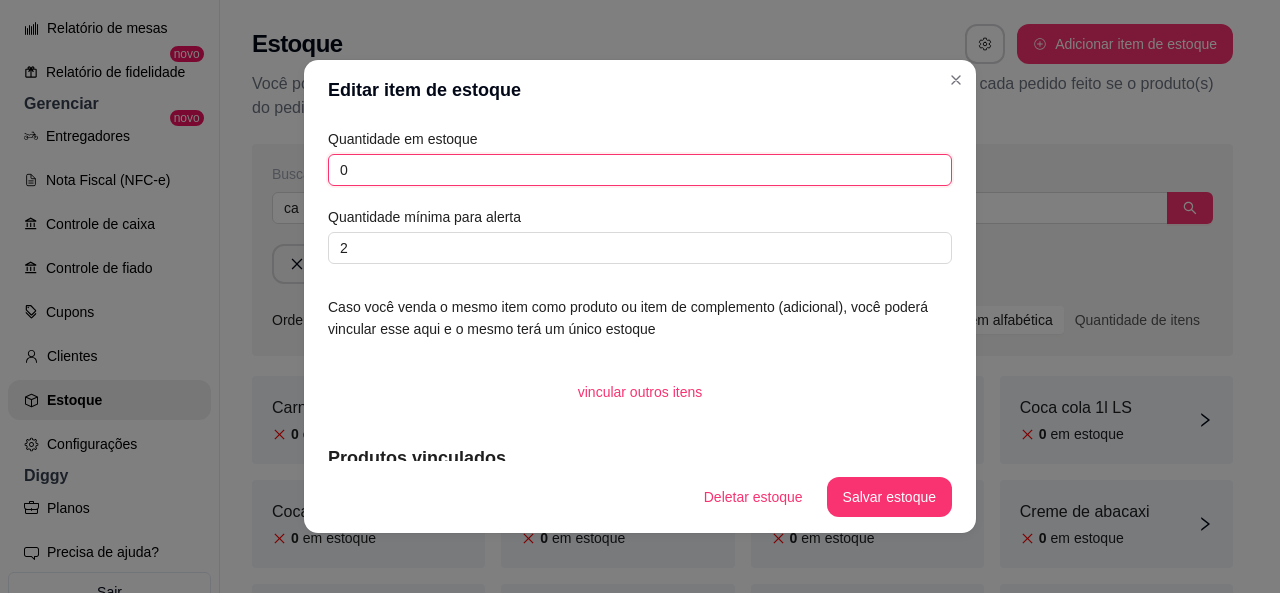 click on "0" at bounding box center (640, 170) 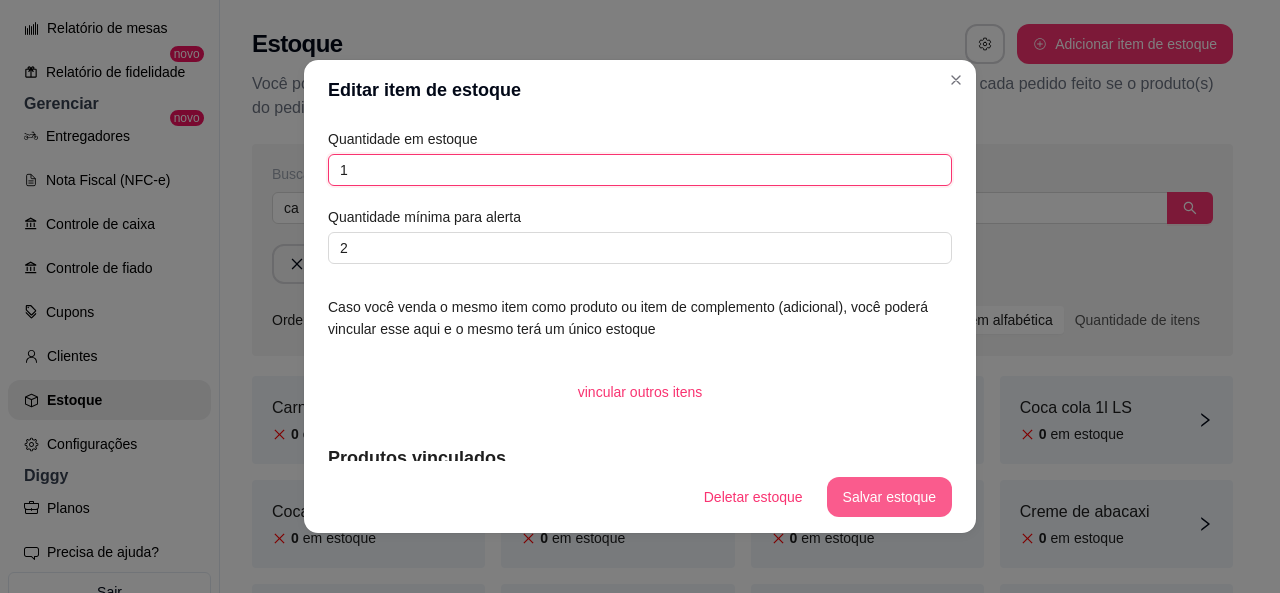 type on "1" 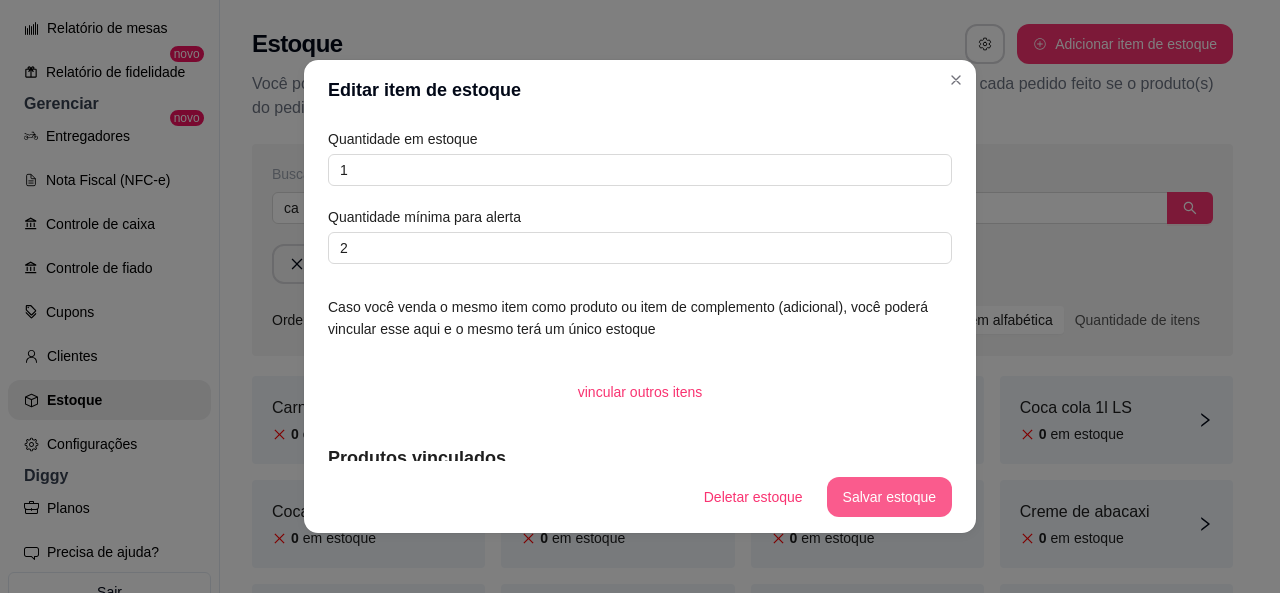 click on "Salvar estoque" at bounding box center (889, 497) 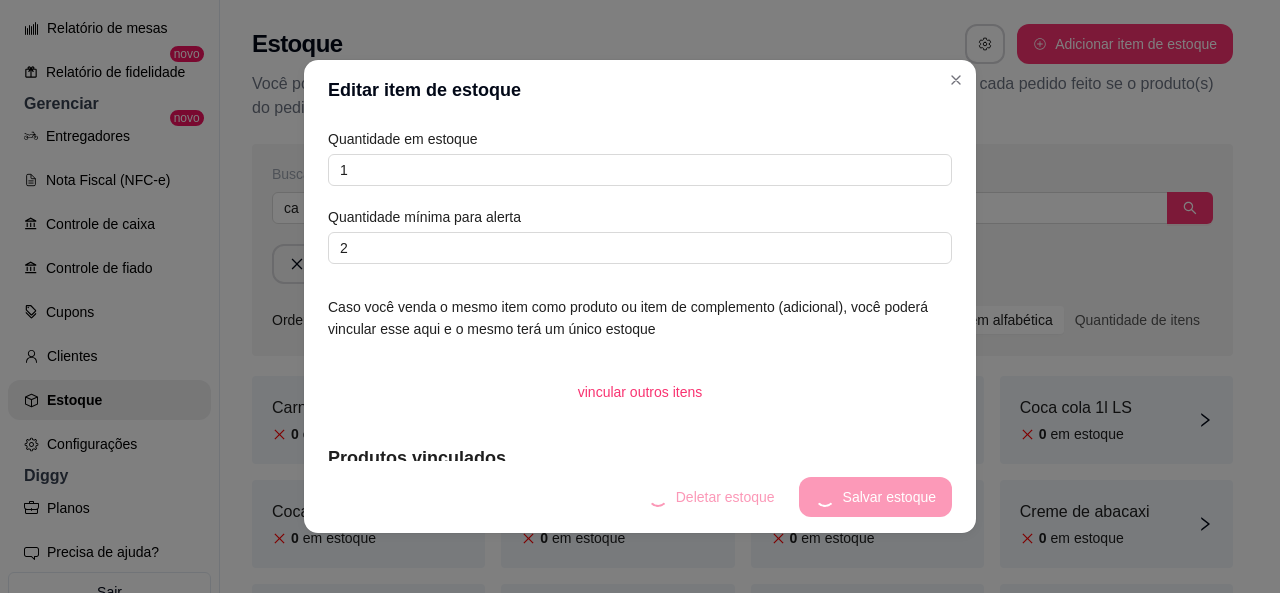 click on "Deletar estoque Salvar estoque" at bounding box center [792, 497] 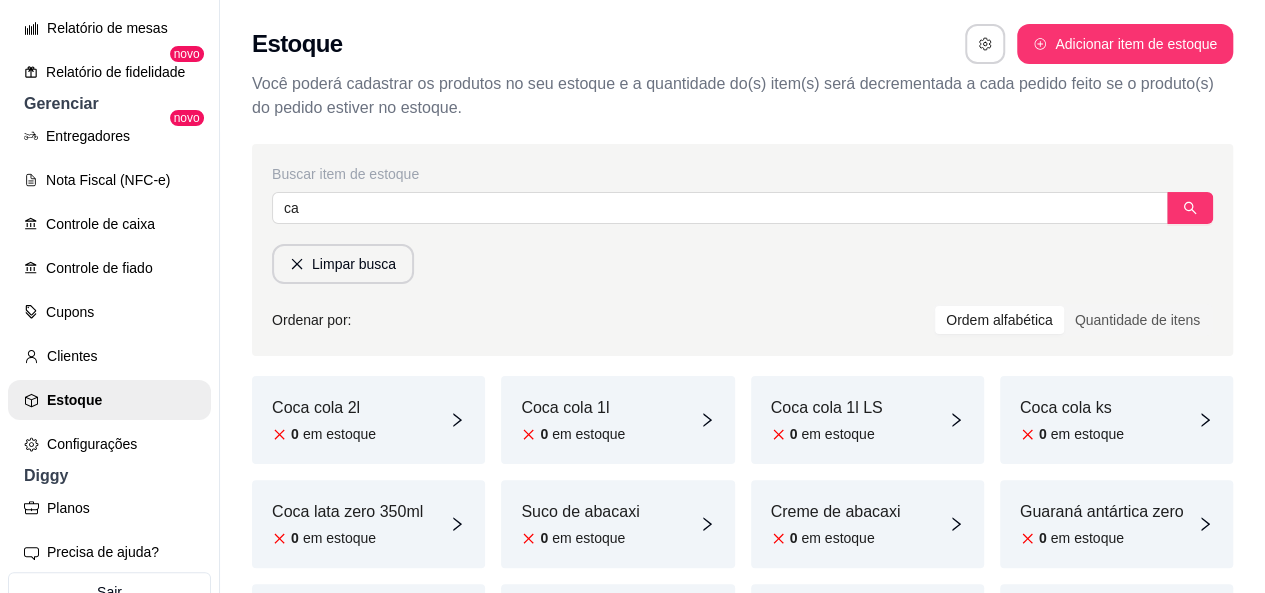 click on "Estoque Adicionar item de estoque Você poderá cadastrar os produtos no seu estoque e a quantidade do(s) item(s) será decrementada a cada pedido feito se o produto(s) do pedido estiver no estoque." at bounding box center (742, 66) 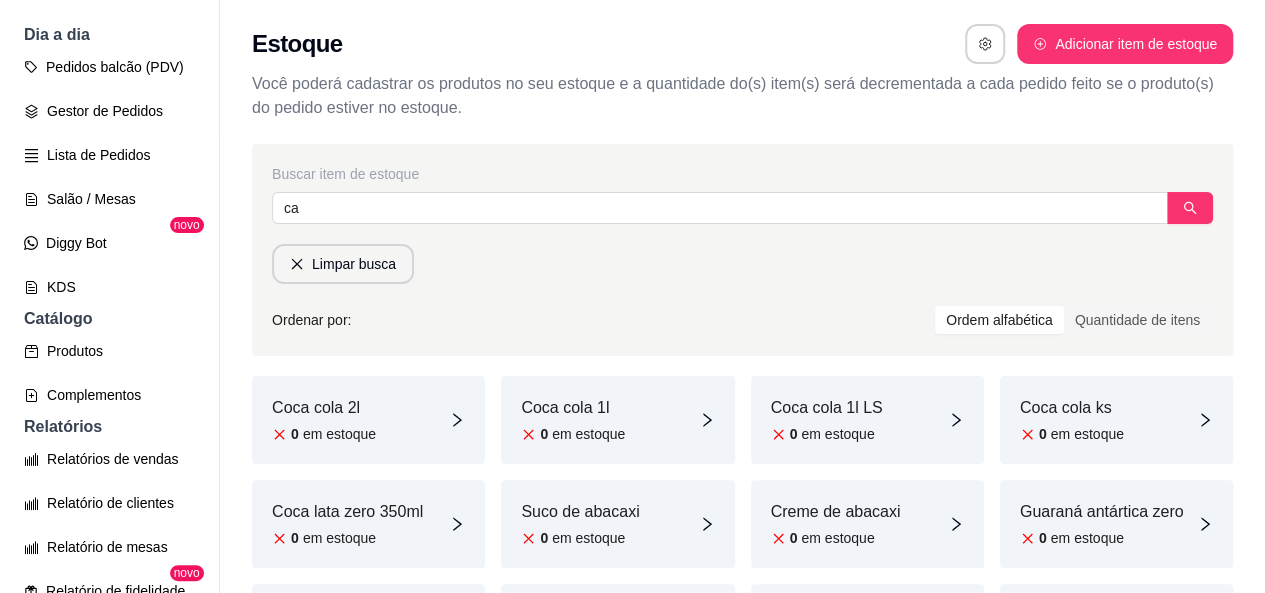 scroll, scrollTop: 166, scrollLeft: 0, axis: vertical 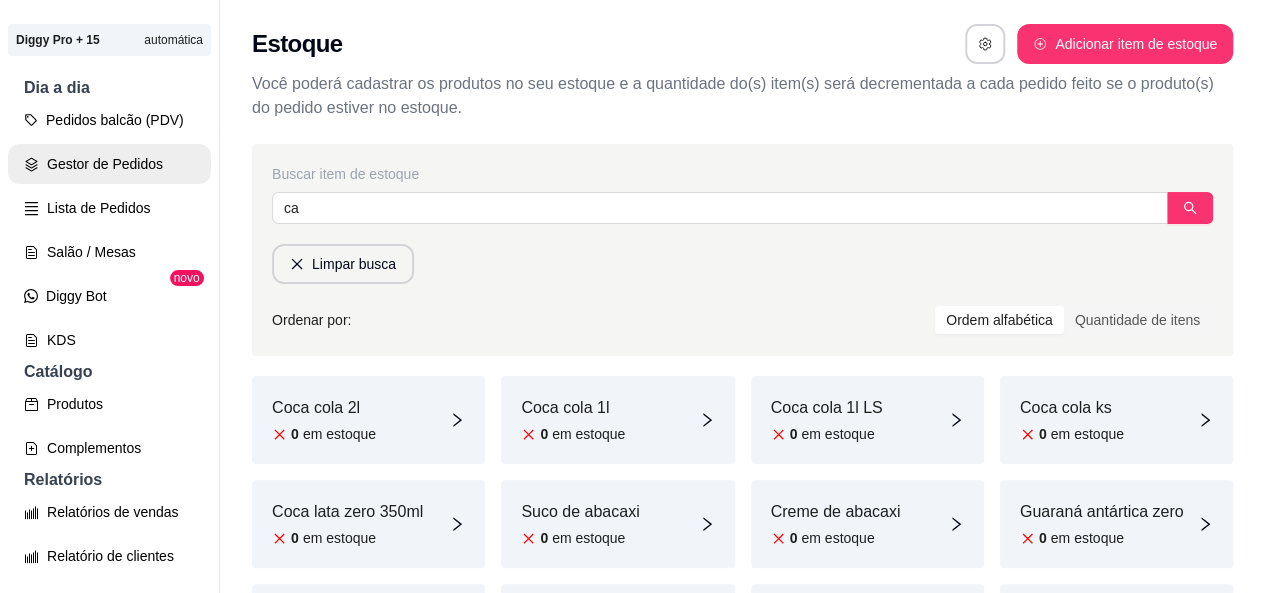 click on "Gestor de Pedidos" at bounding box center (109, 164) 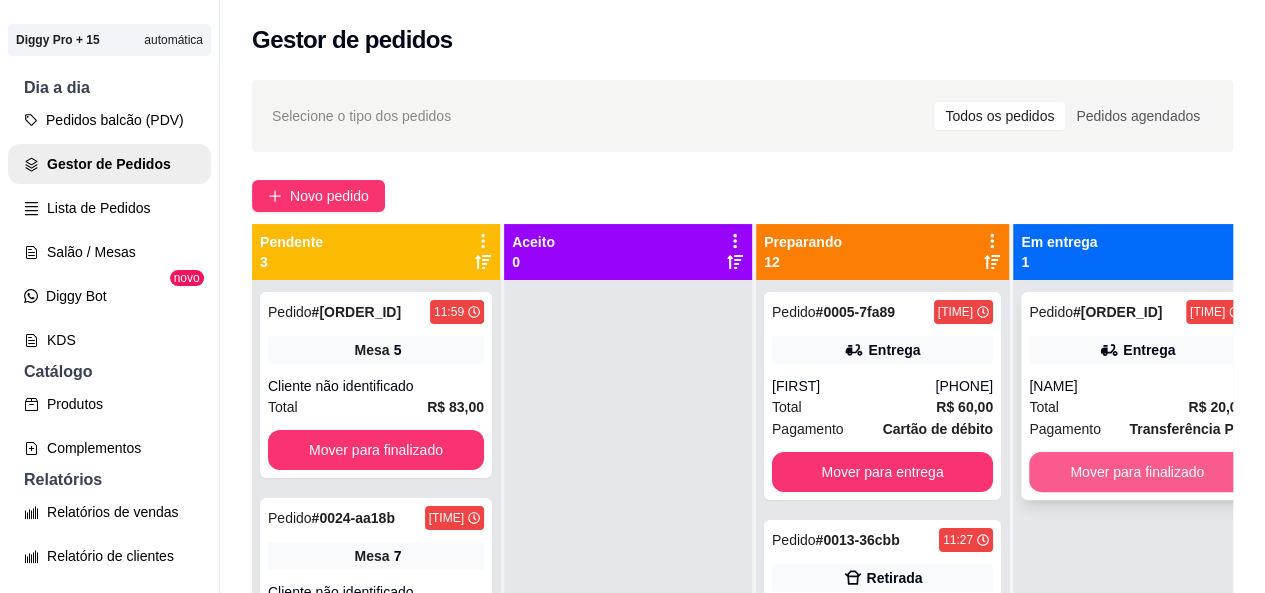 click on "Mover para finalizado" at bounding box center (1137, 472) 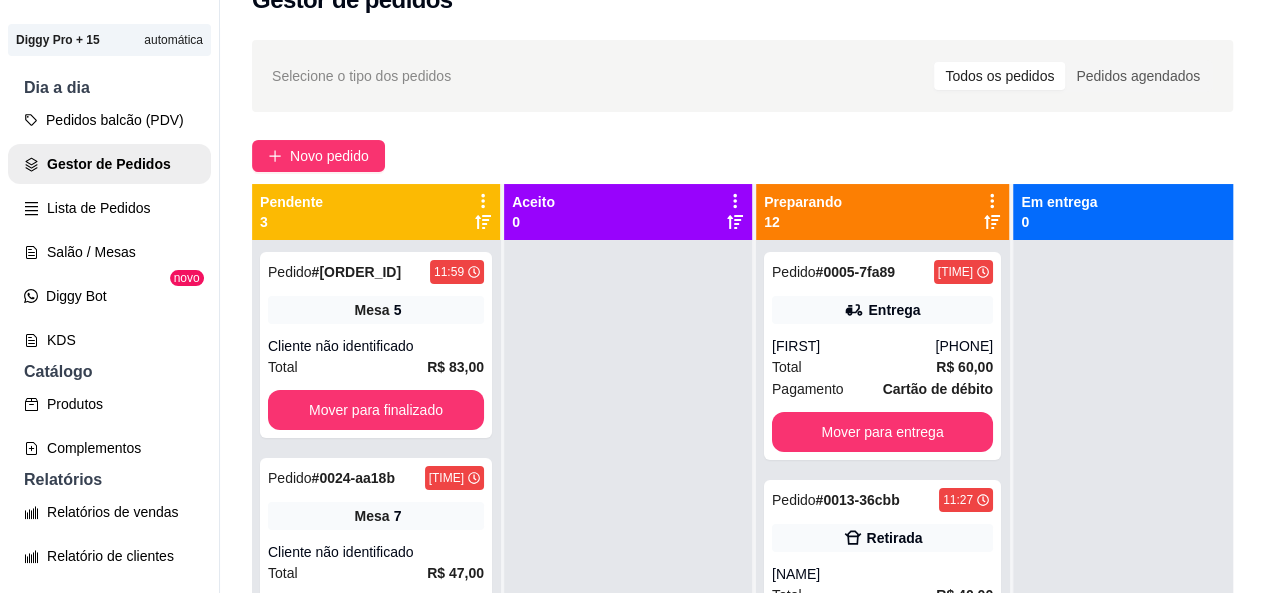scroll, scrollTop: 48, scrollLeft: 0, axis: vertical 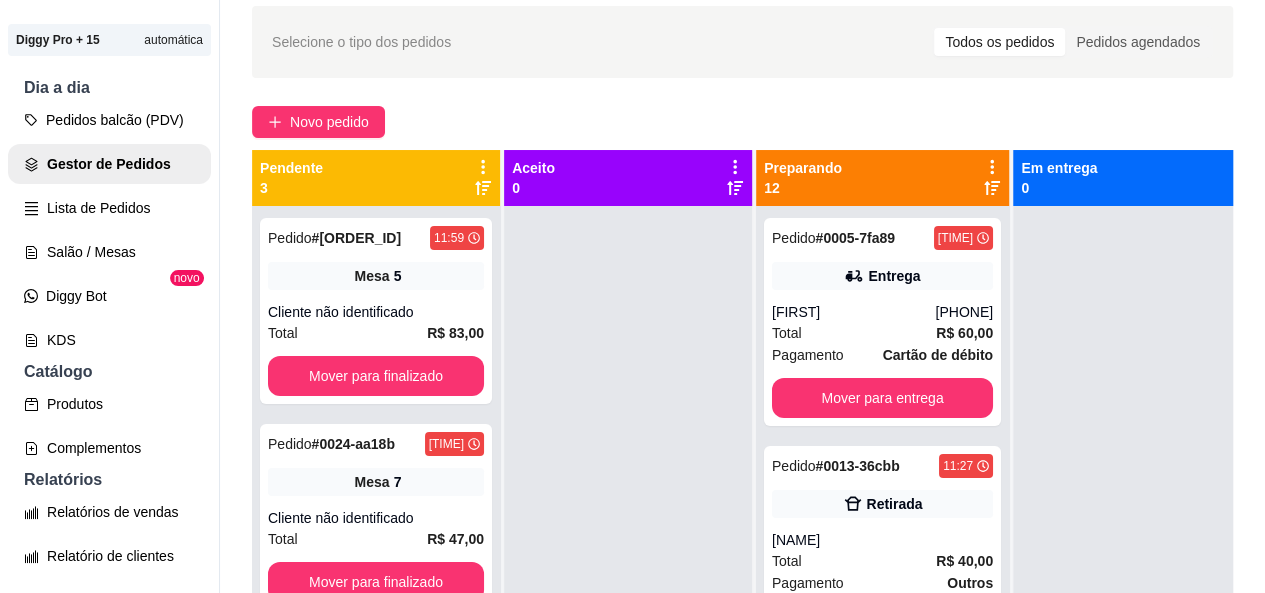 drag, startPoint x: 1246, startPoint y: 341, endPoint x: 1248, endPoint y: 376, distance: 35.057095 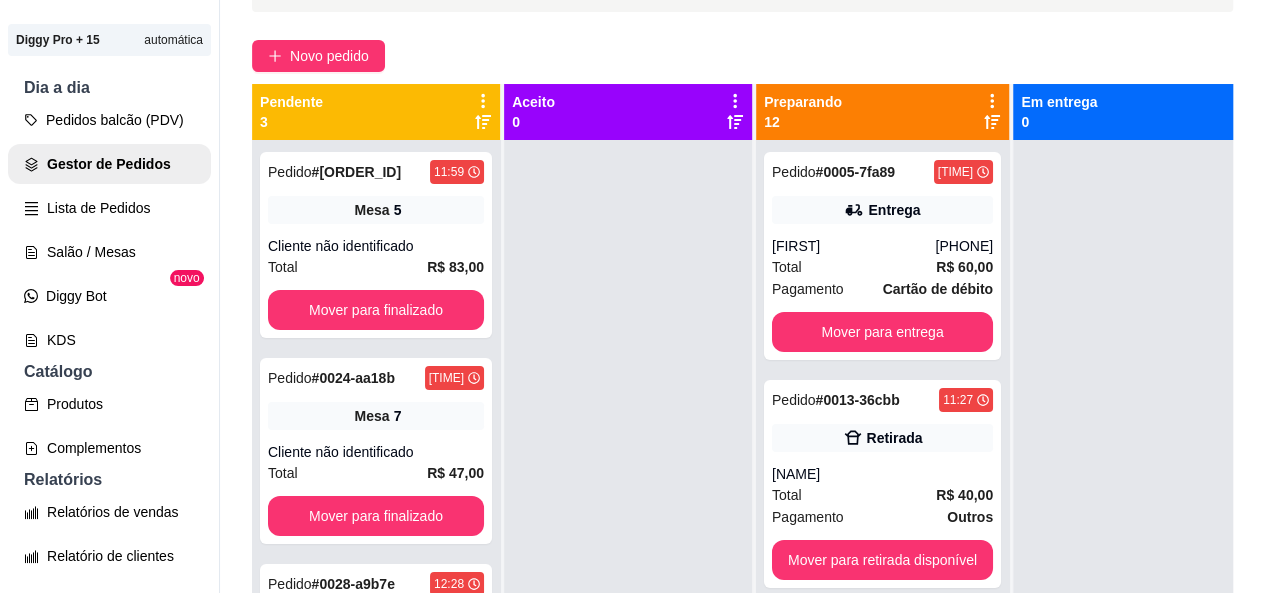 scroll, scrollTop: 145, scrollLeft: 0, axis: vertical 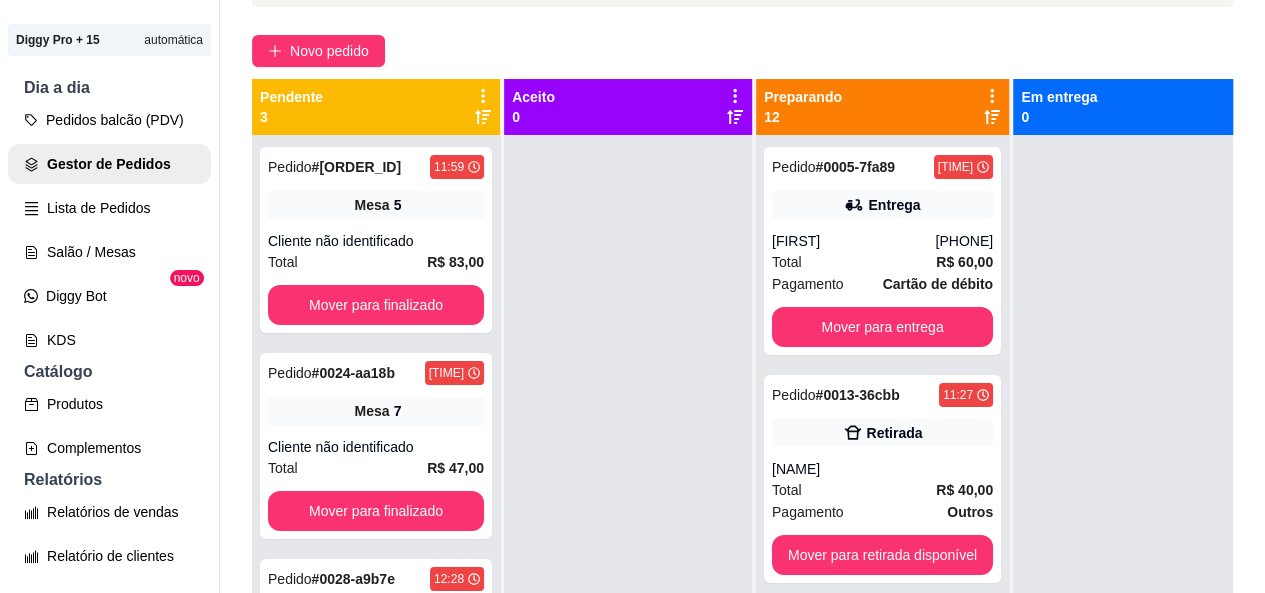 drag, startPoint x: 1246, startPoint y: 212, endPoint x: 1246, endPoint y: 245, distance: 33 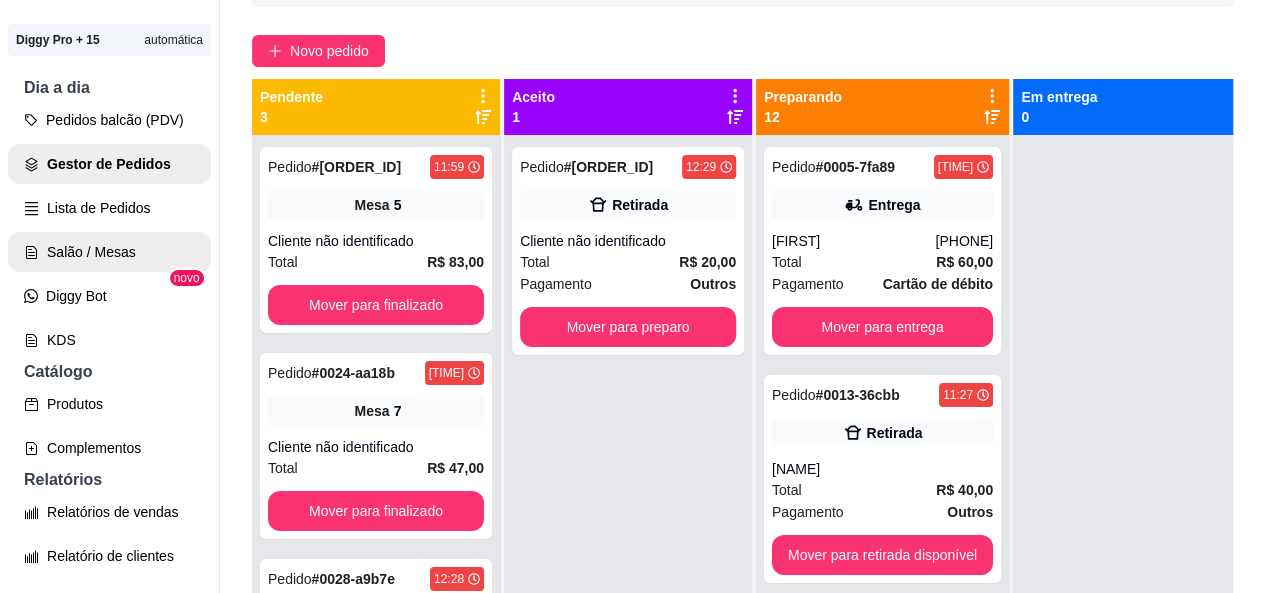 click on "Salão / Mesas" at bounding box center [109, 252] 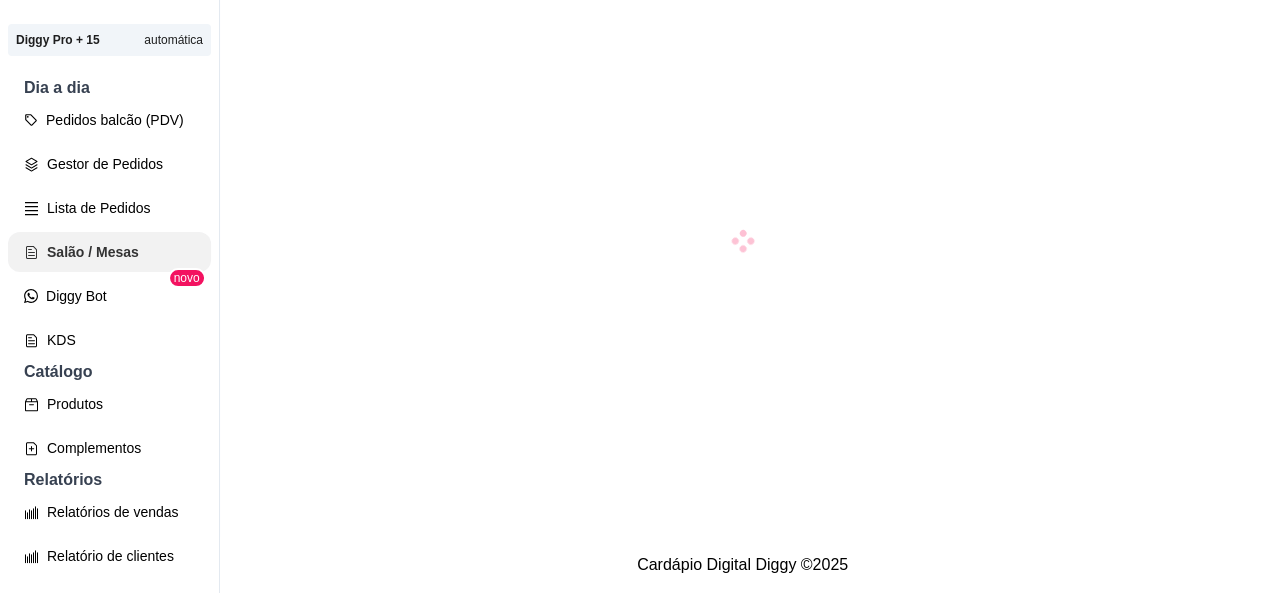 scroll, scrollTop: 0, scrollLeft: 0, axis: both 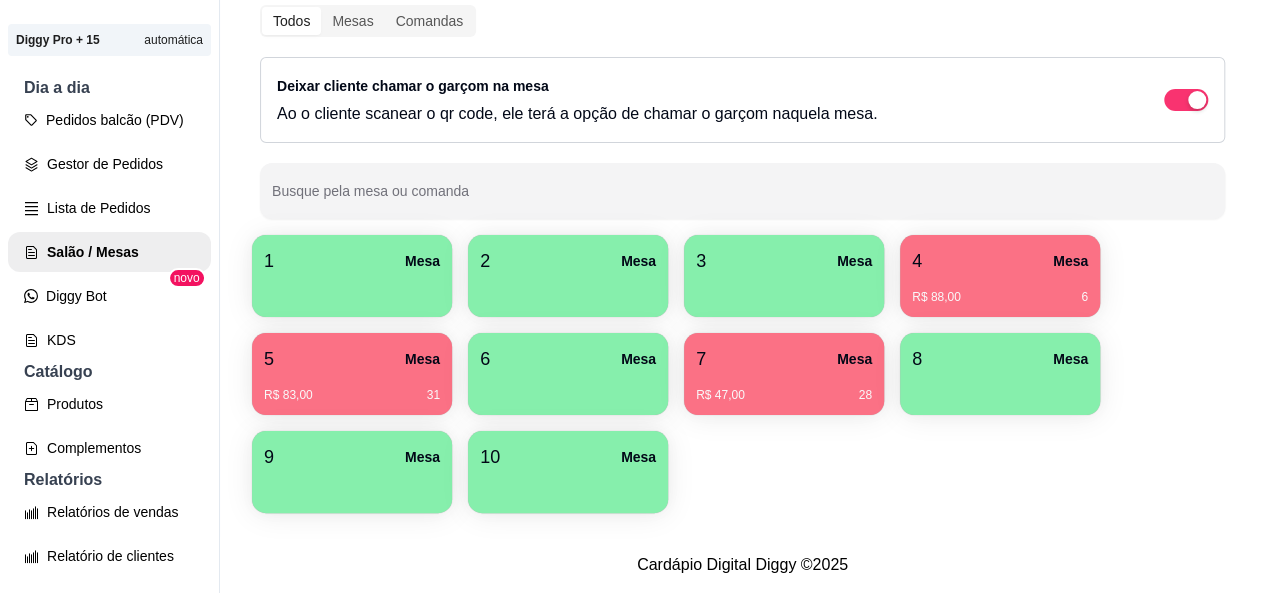 click on "5 Mesa" at bounding box center (352, 359) 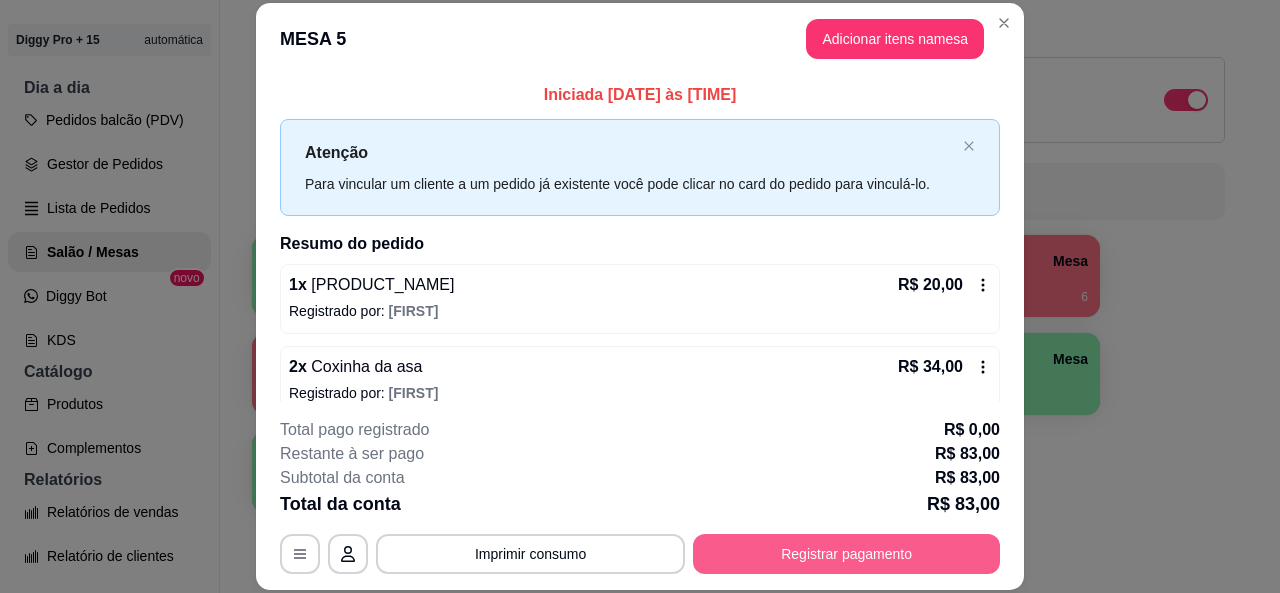 click on "Registrar pagamento" at bounding box center (846, 554) 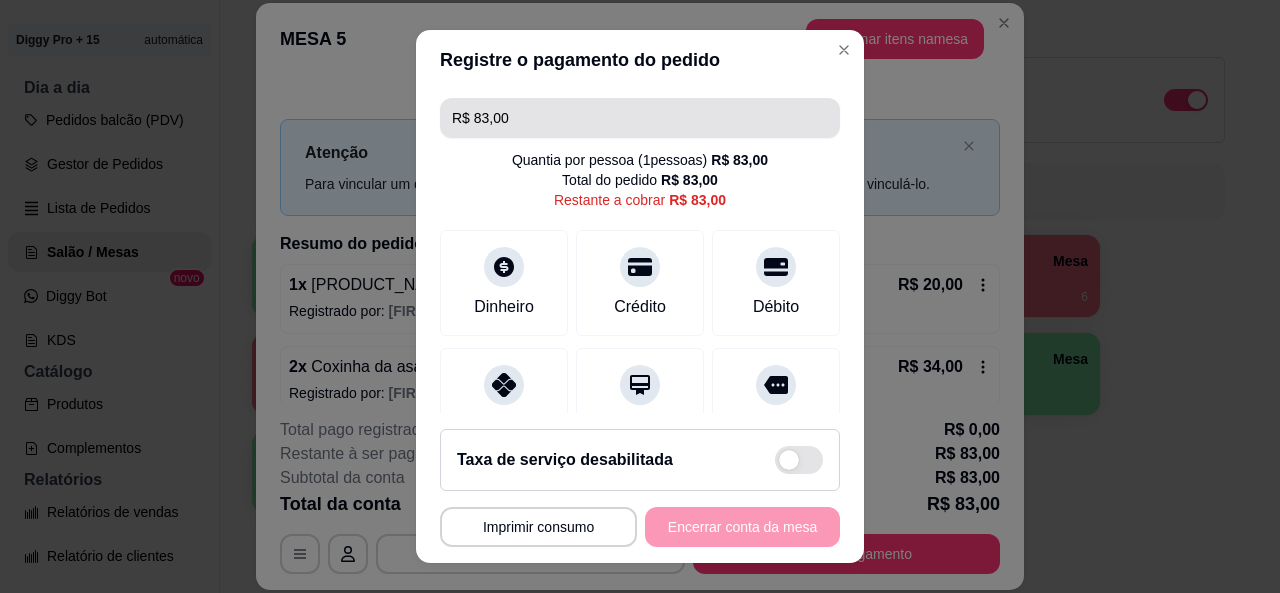 click on "R$ 83,00" at bounding box center (640, 118) 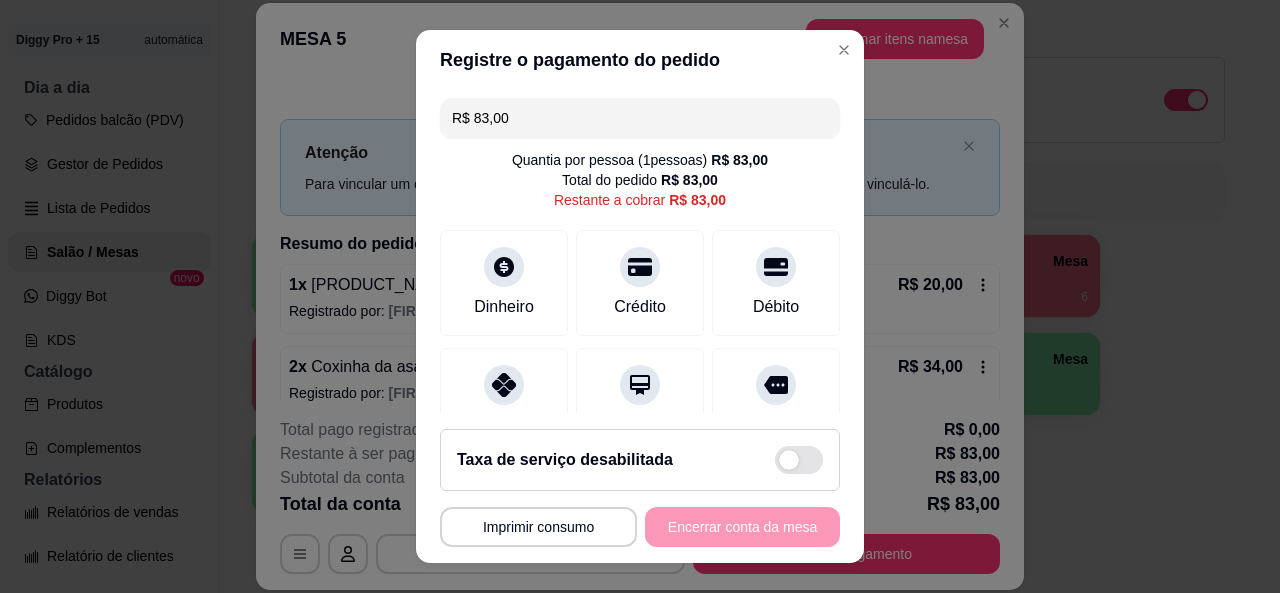 click on "R$ 83,00" at bounding box center [640, 118] 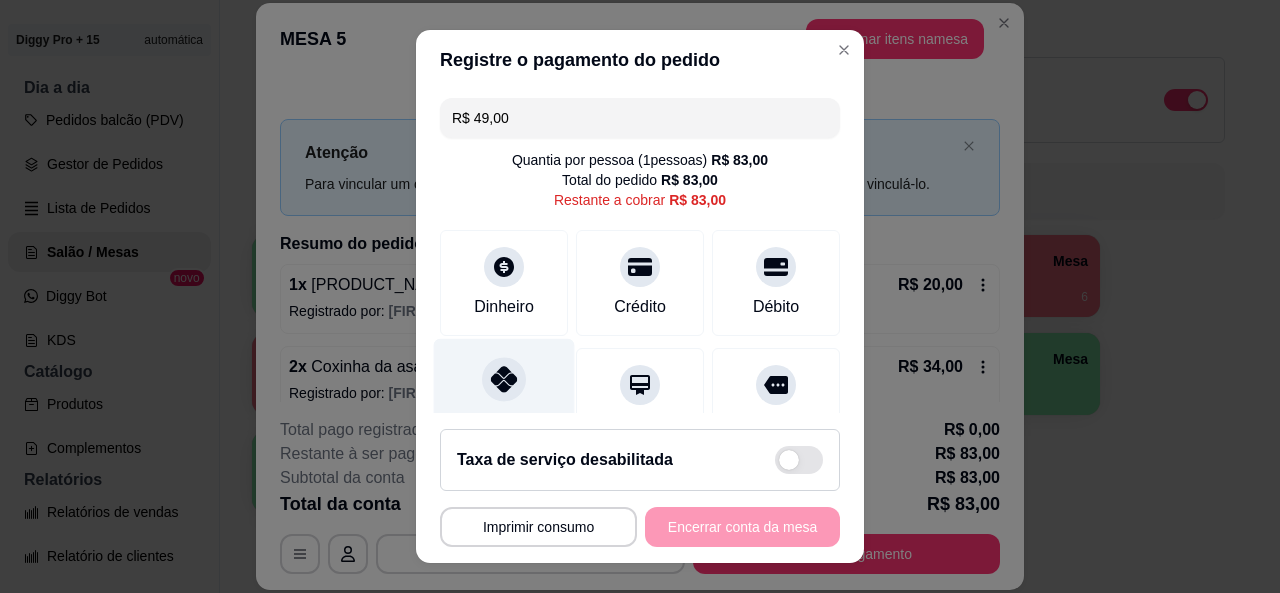 click 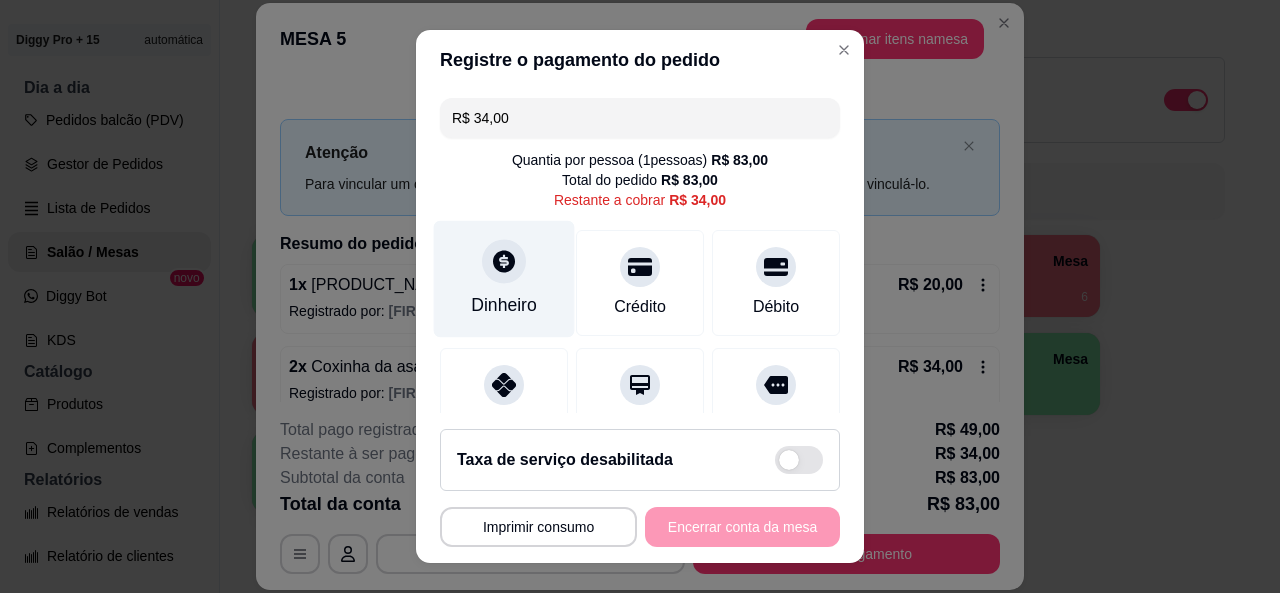 click at bounding box center (504, 261) 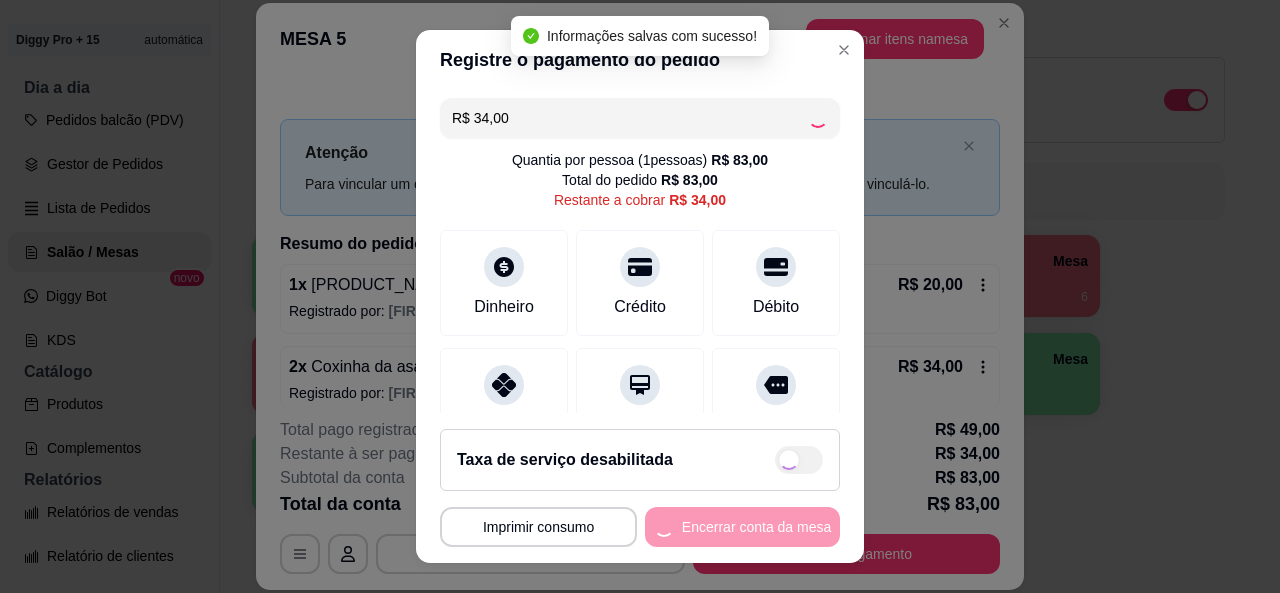 type on "R$ 0,00" 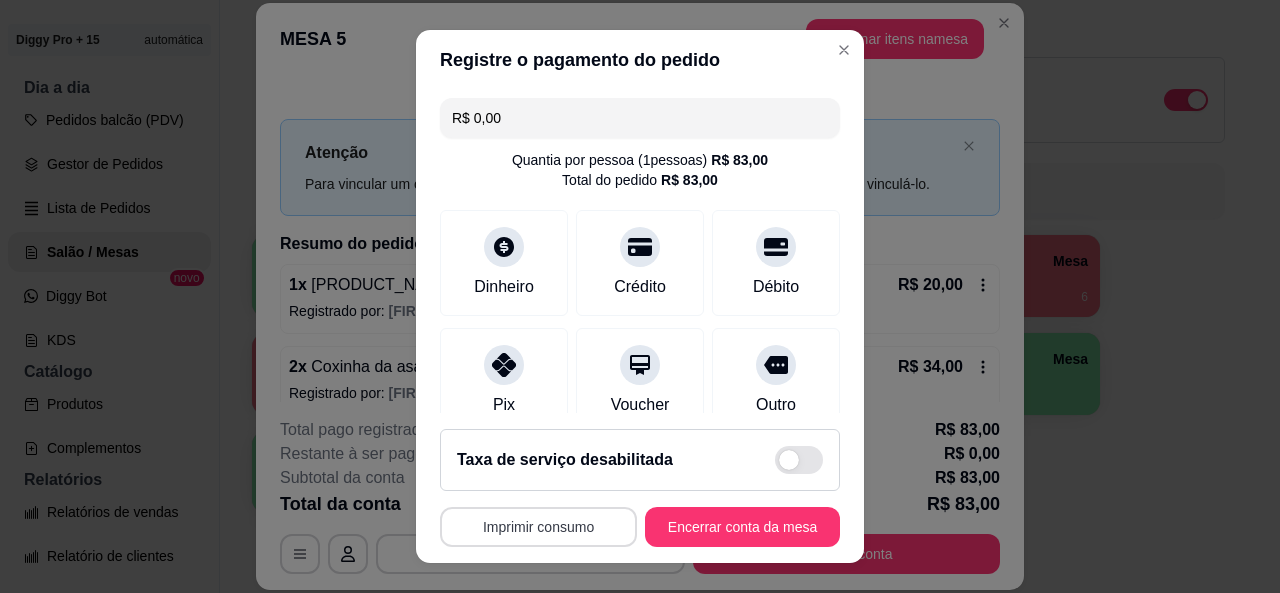 click on "Imprimir consumo" at bounding box center (538, 527) 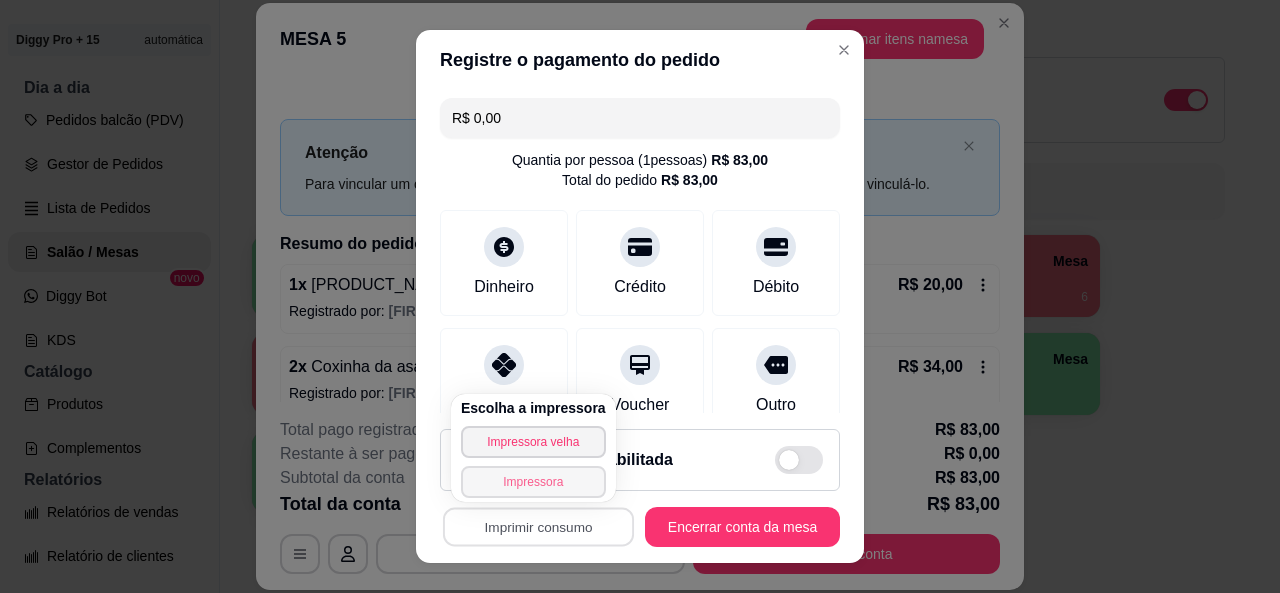 click on "Impressora" at bounding box center (533, 482) 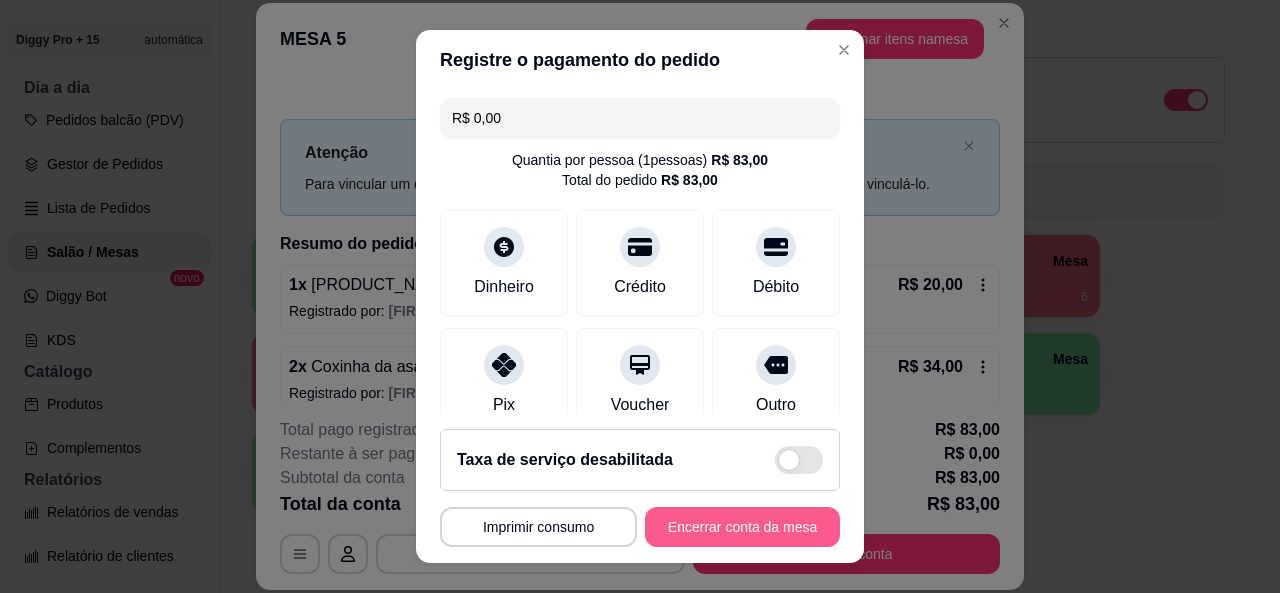 click on "Encerrar conta da mesa" at bounding box center (742, 527) 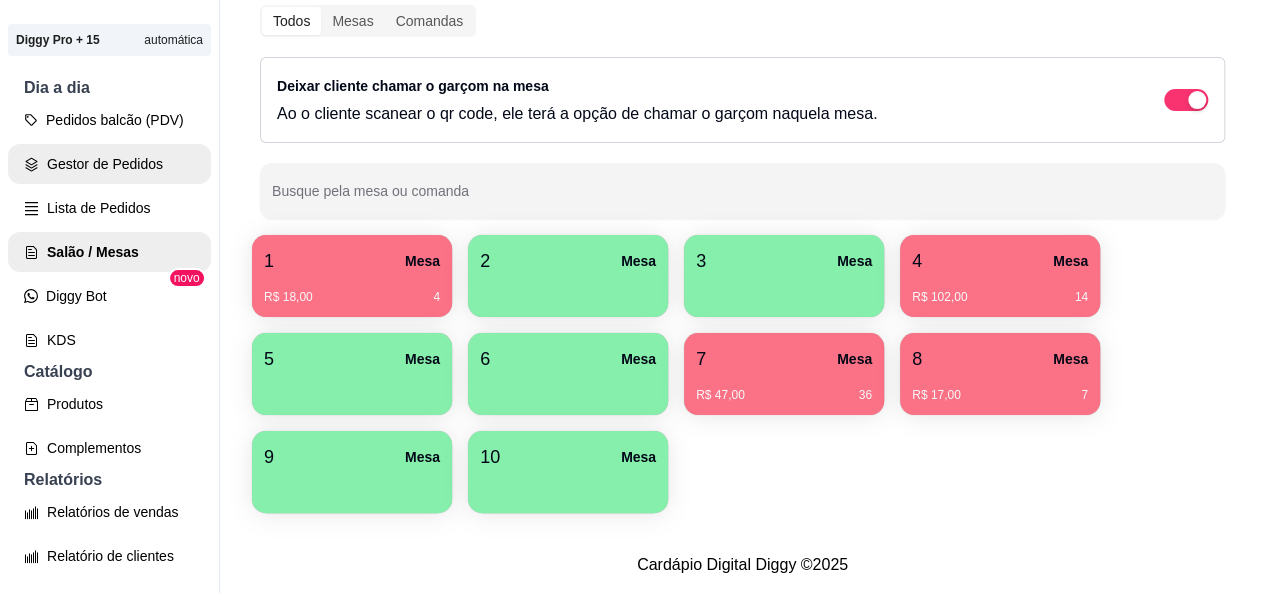 click on "Pedidos balcão (PDV) Gestor de Pedidos Lista de Pedidos Salão / Mesas Diggy Bot novo KDS" at bounding box center [109, 230] 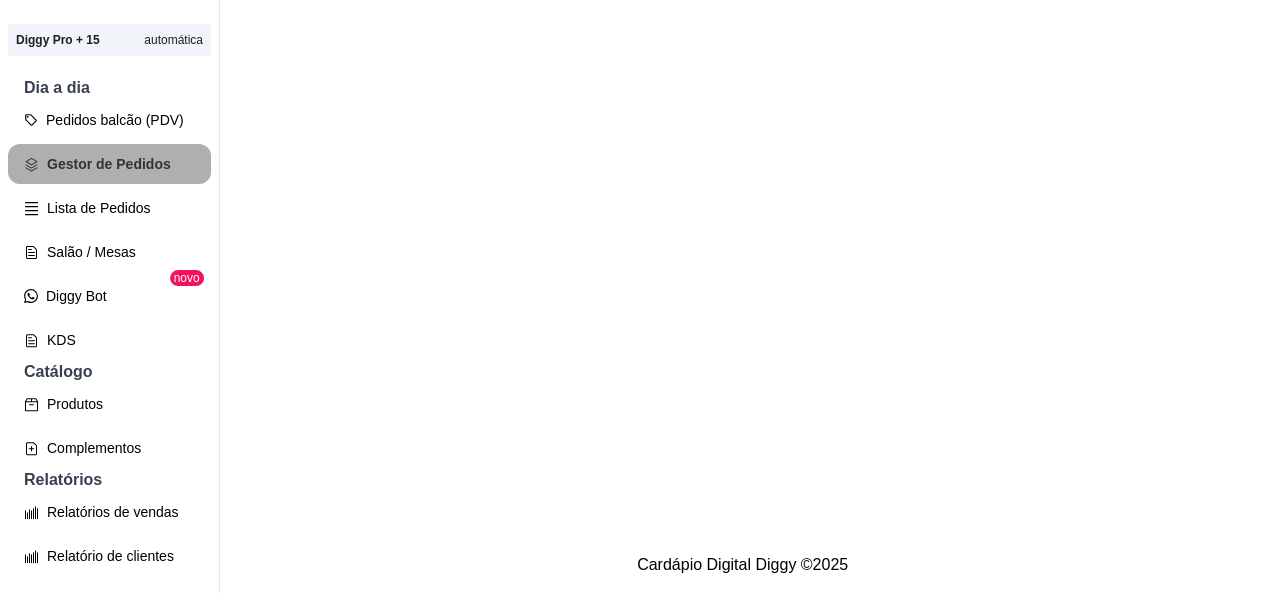 scroll, scrollTop: 0, scrollLeft: 0, axis: both 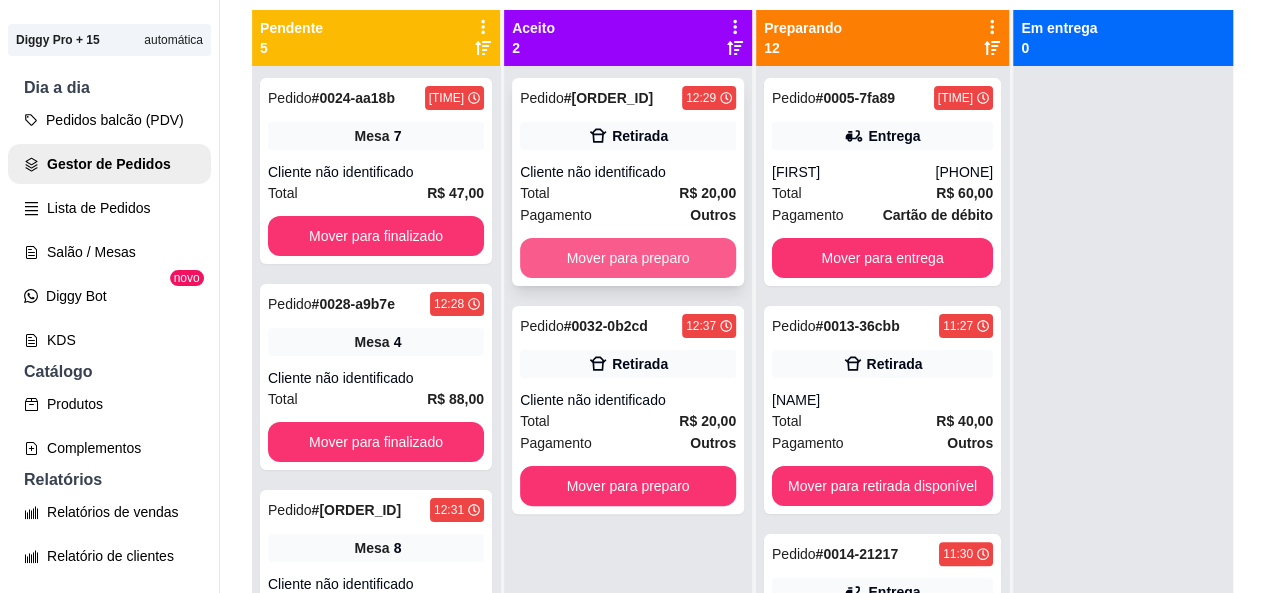 click on "Mover para preparo" at bounding box center (628, 258) 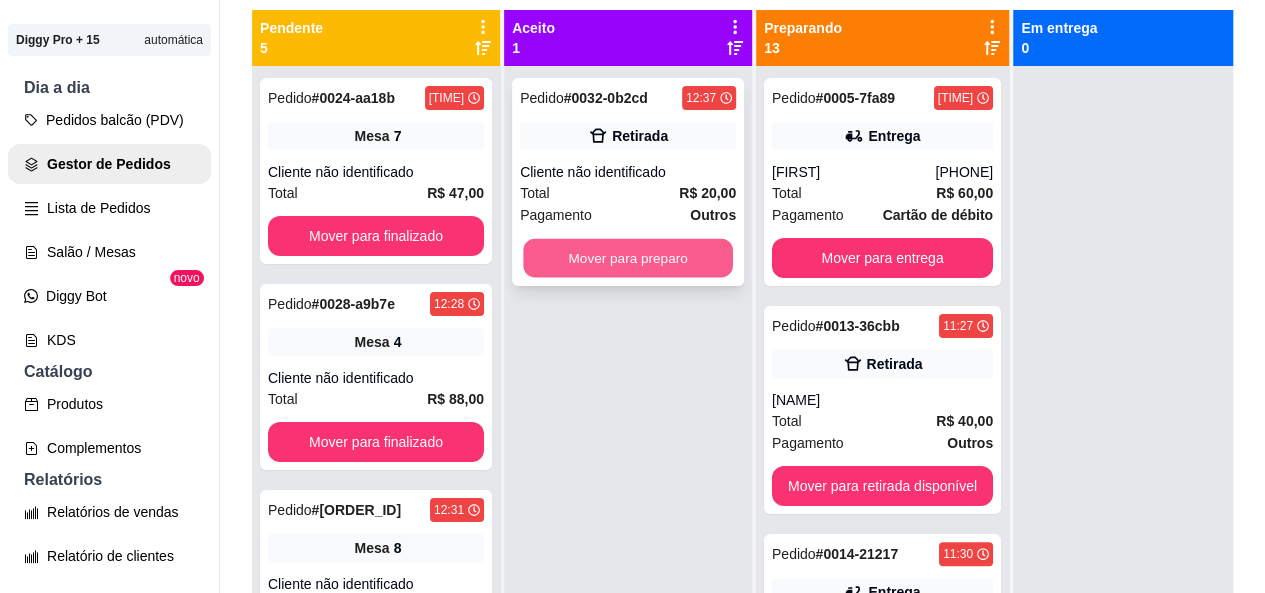 click on "Mover para preparo" at bounding box center (628, 258) 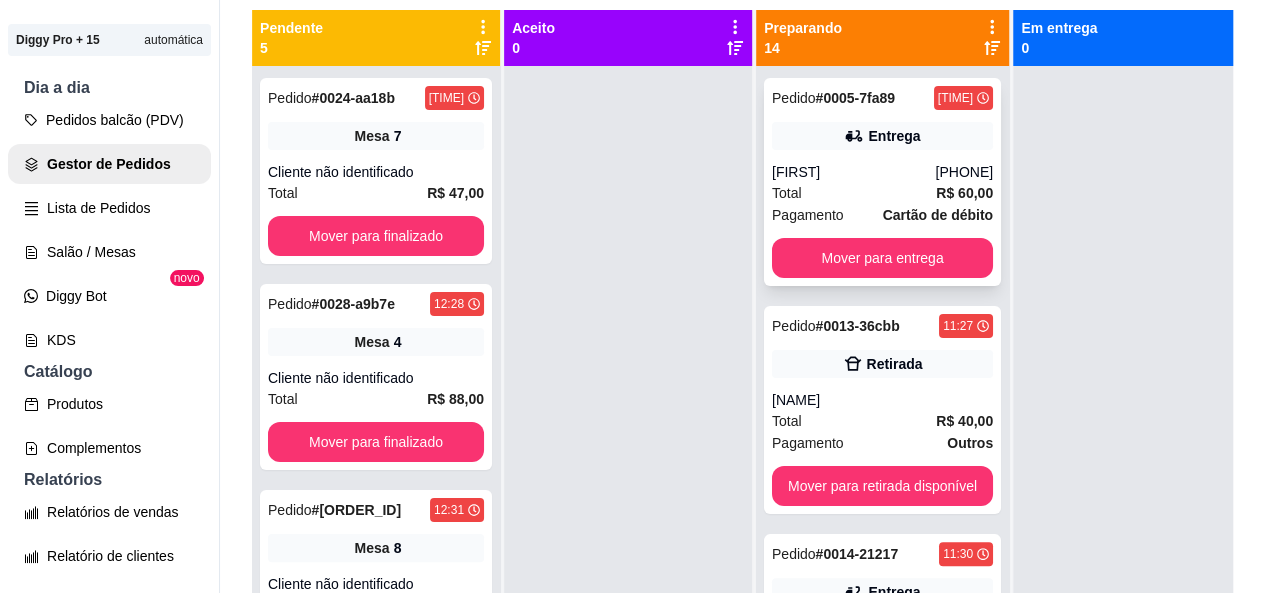 click on "Total R$ 60,00" at bounding box center [882, 193] 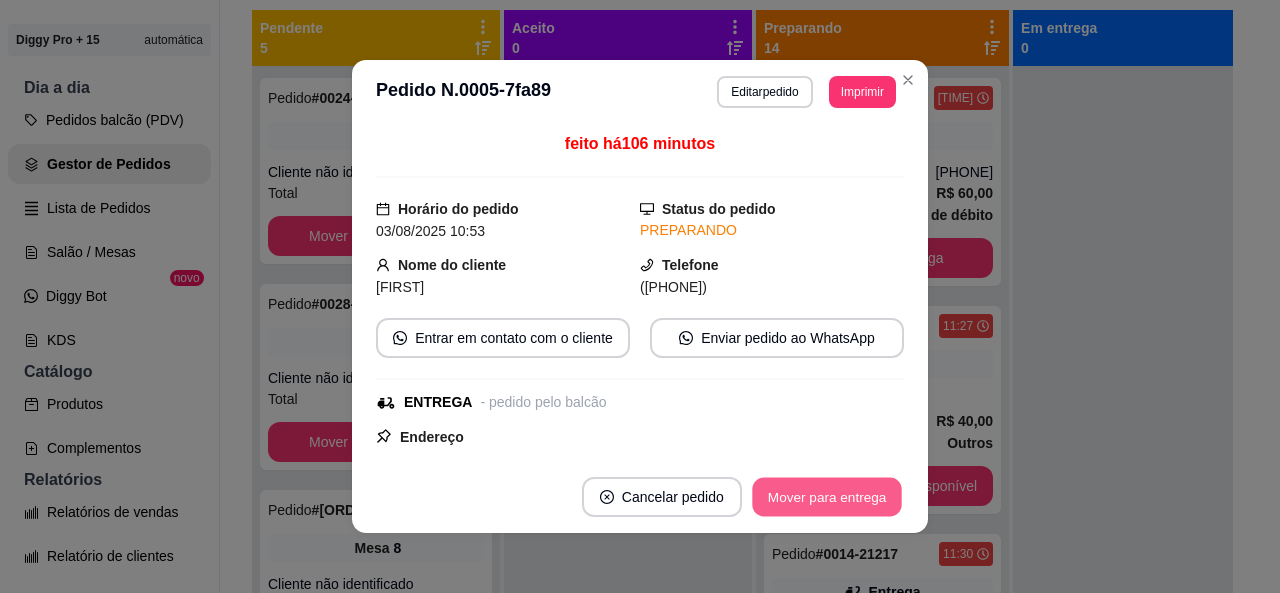 click on "Mover para entrega" at bounding box center [827, 497] 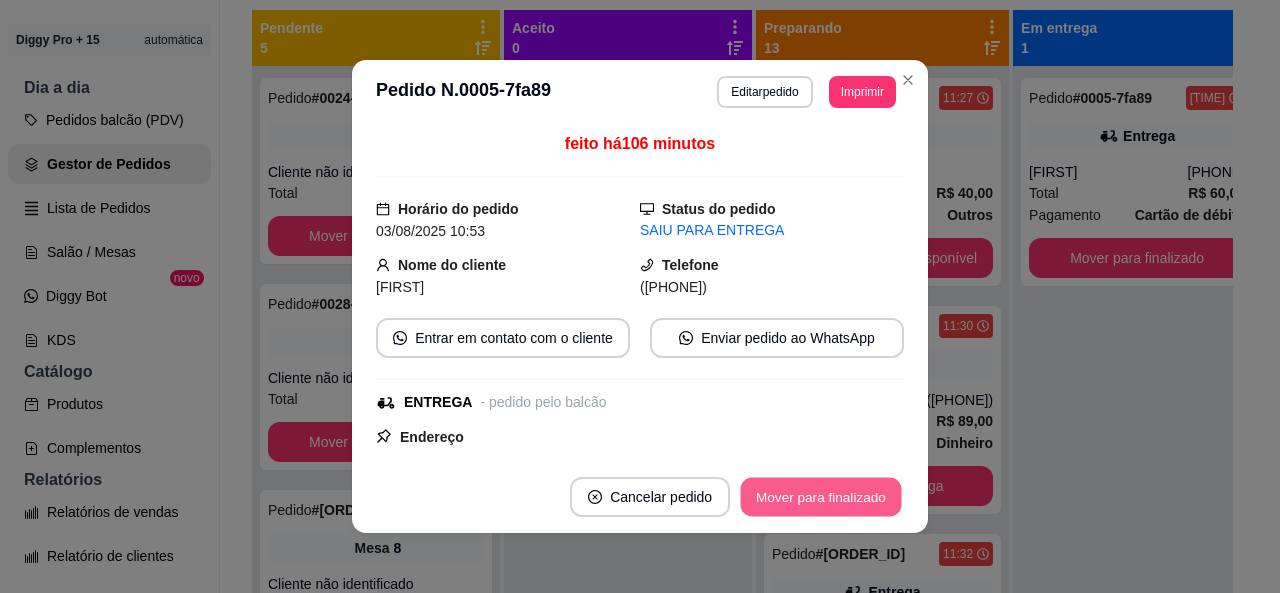 click on "Mover para finalizado" at bounding box center [821, 497] 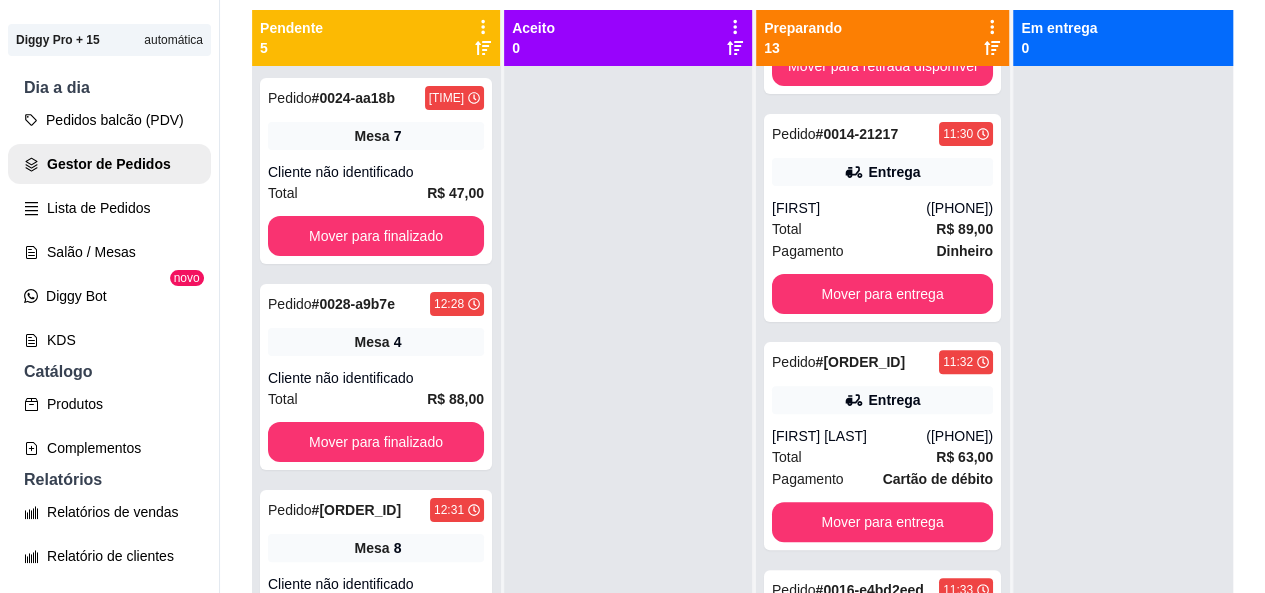 scroll, scrollTop: 214, scrollLeft: 0, axis: vertical 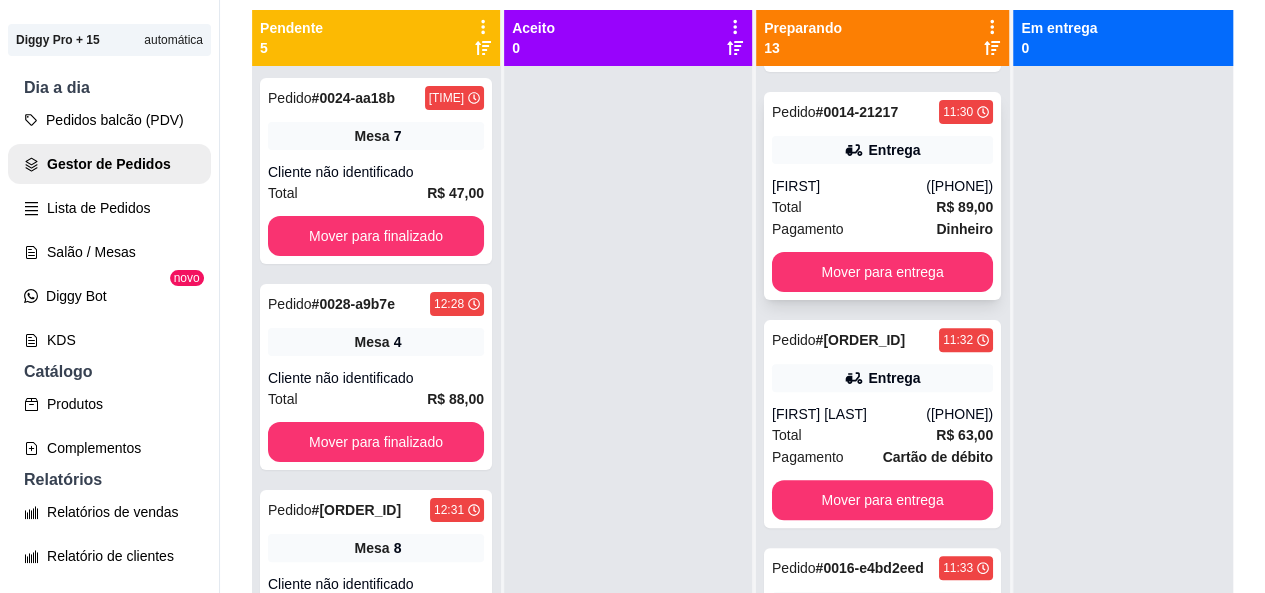 click on "([PHONE])" at bounding box center [959, 186] 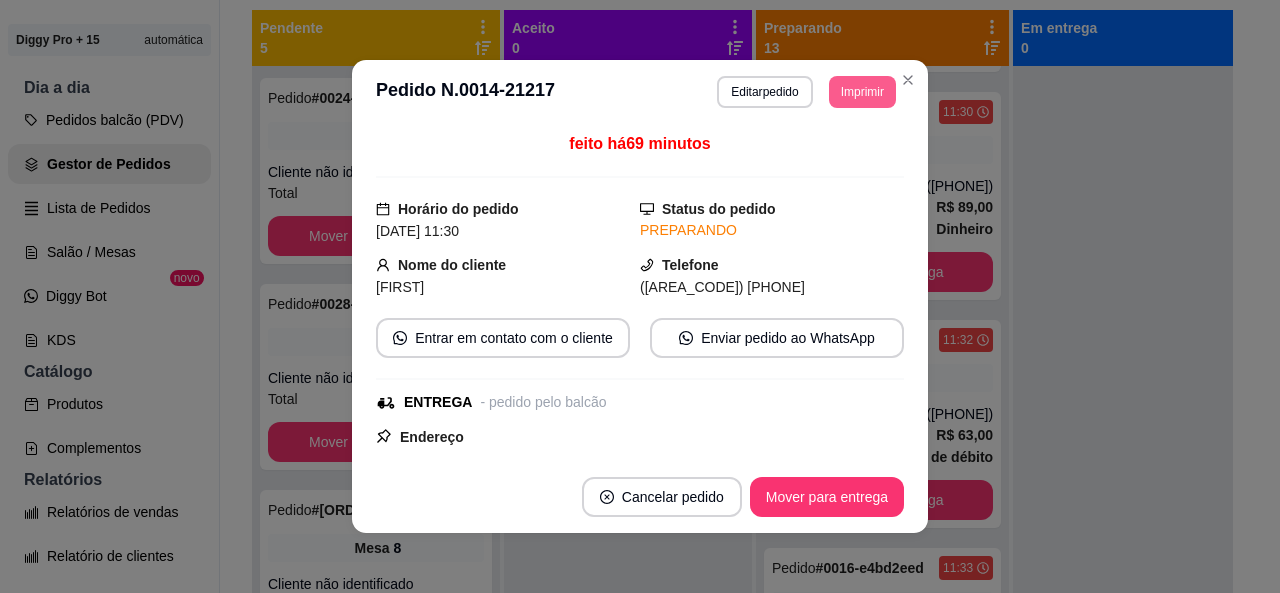 click on "Imprimir" at bounding box center (862, 92) 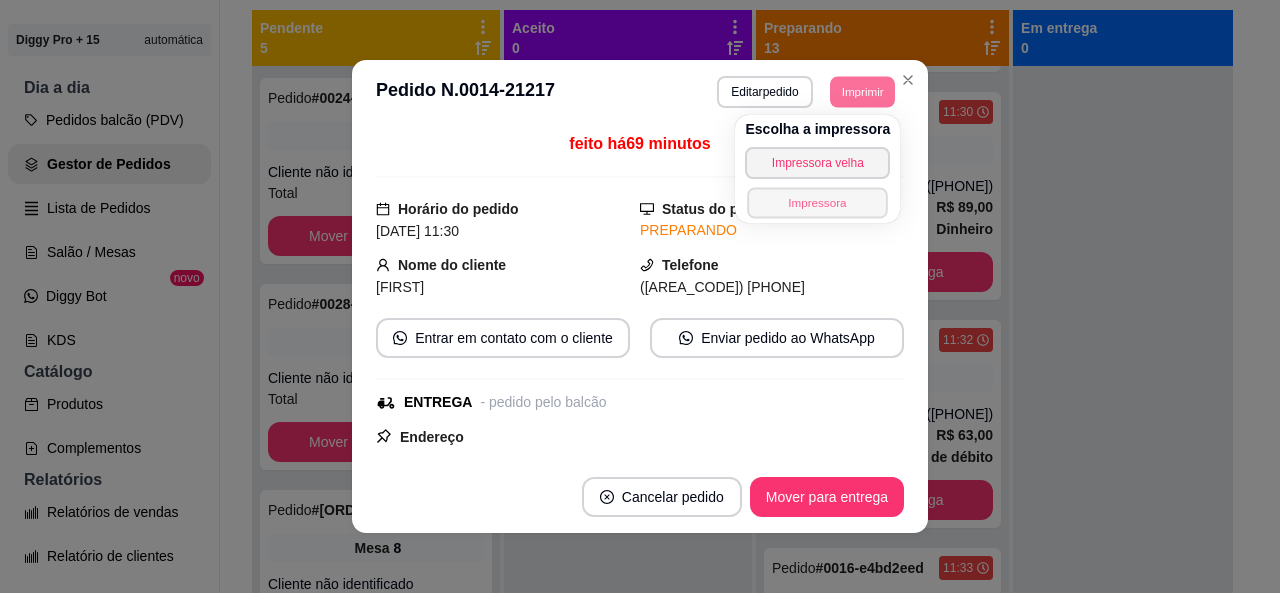 click on "Impressora" at bounding box center [818, 202] 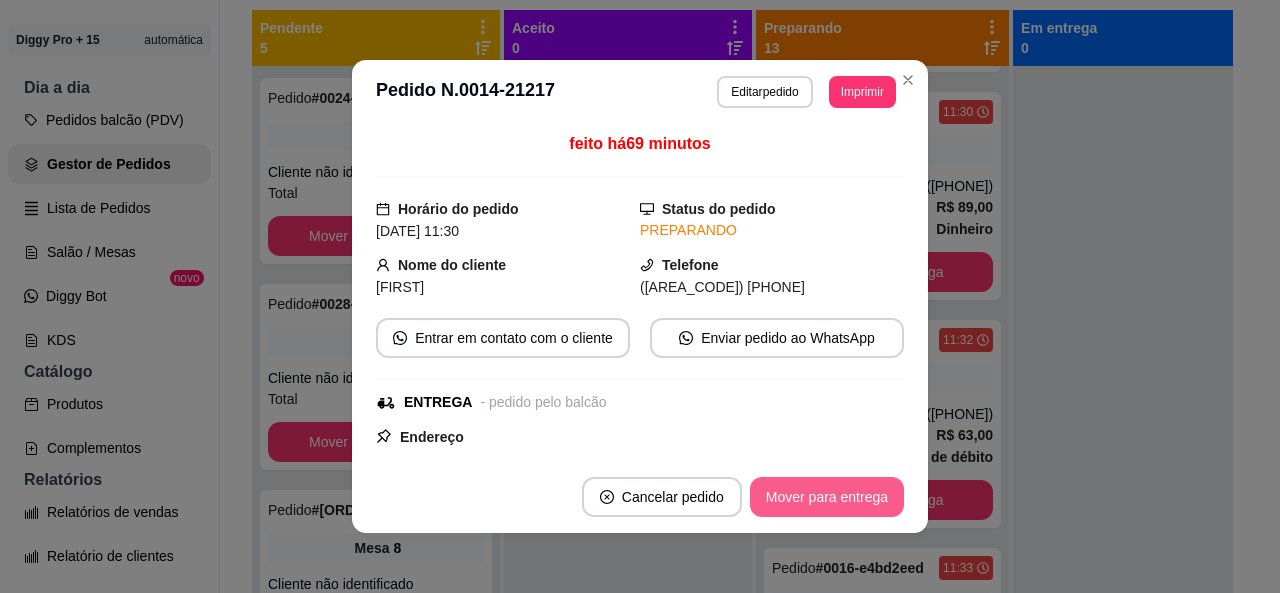 click on "Mover para entrega" at bounding box center [827, 497] 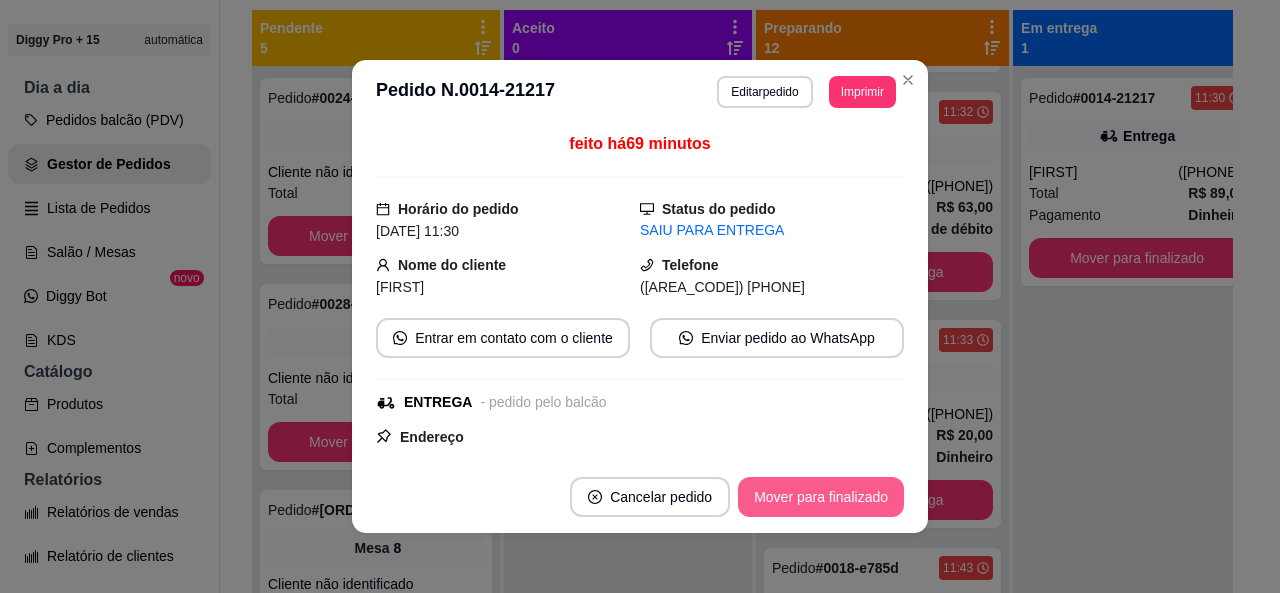 click on "Mover para finalizado" at bounding box center (821, 497) 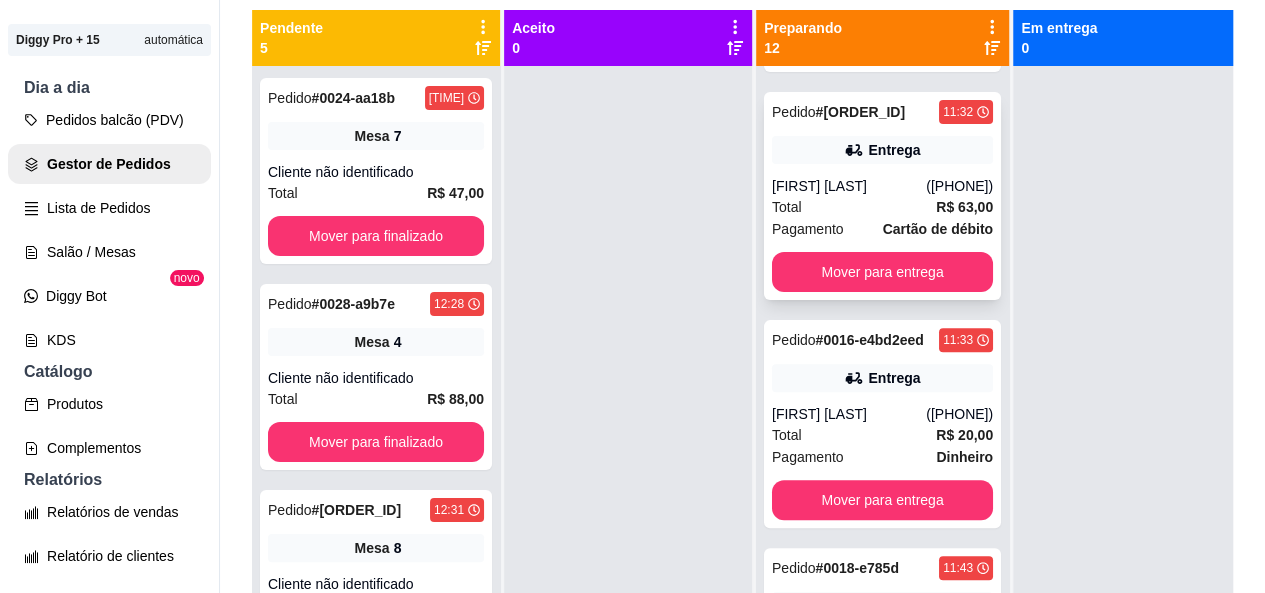 click on "[FIRST] [LAST]" at bounding box center (849, 186) 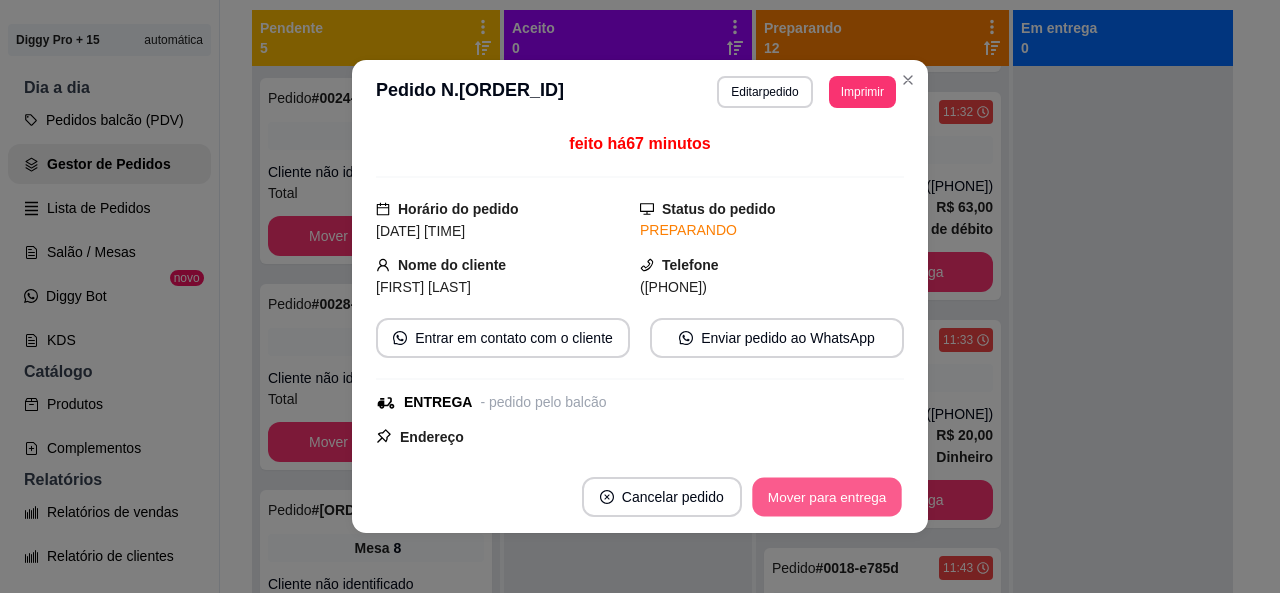 click on "Mover para entrega" at bounding box center [827, 497] 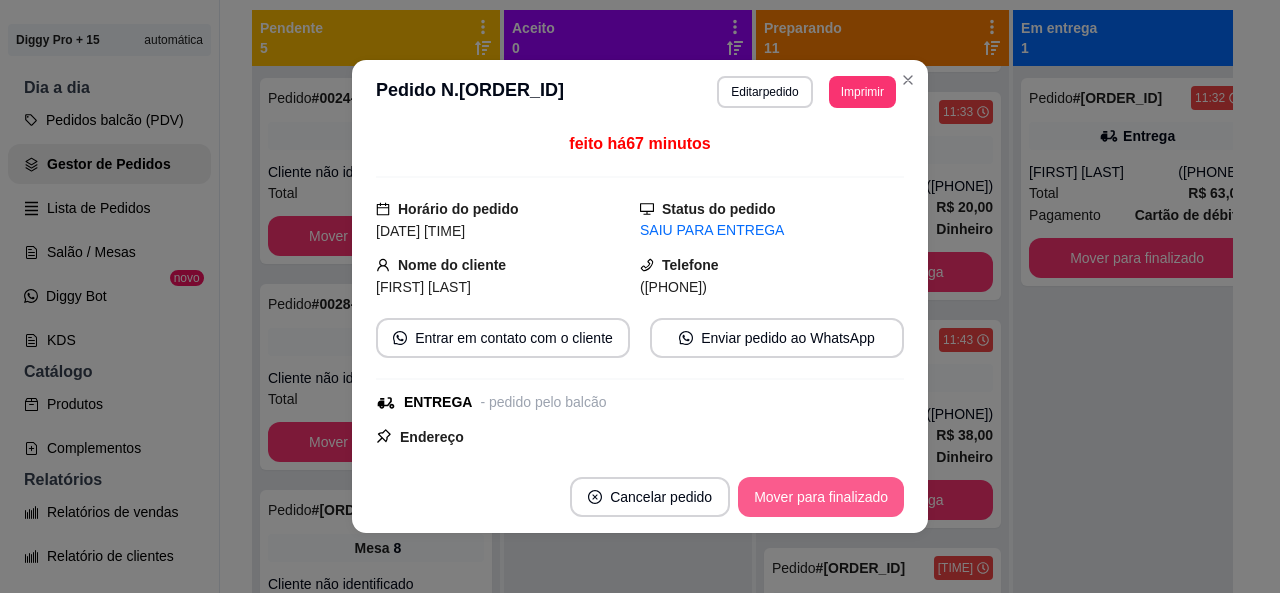 click on "Mover para finalizado" at bounding box center (821, 497) 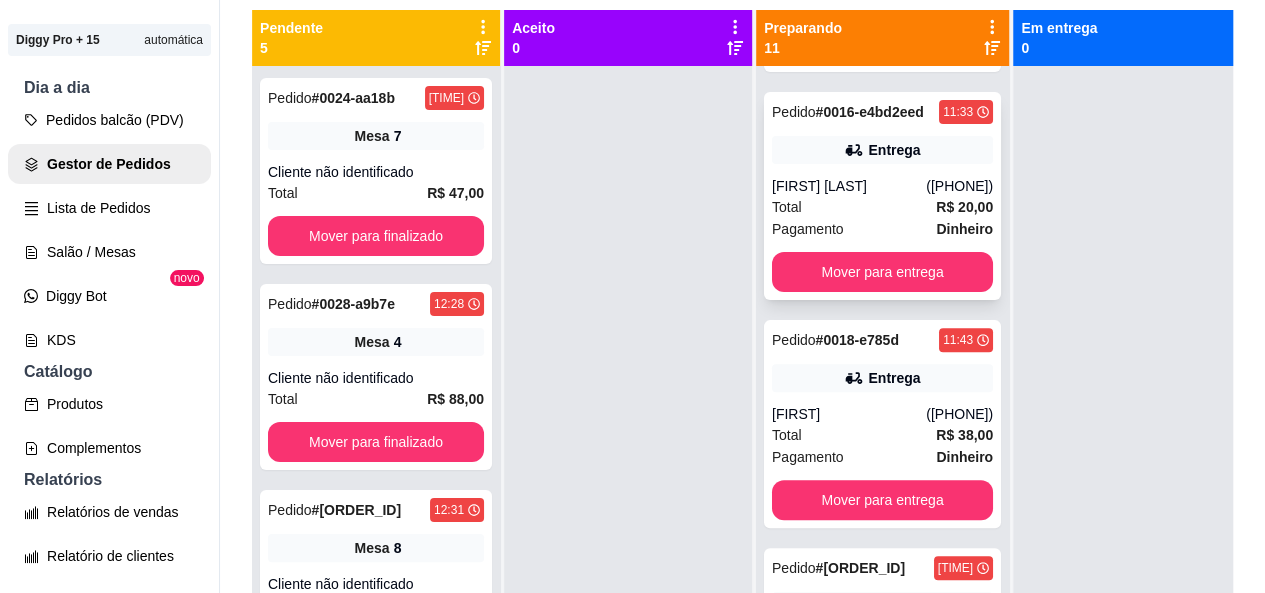 click on "[FIRST] [LAST]" at bounding box center [849, 186] 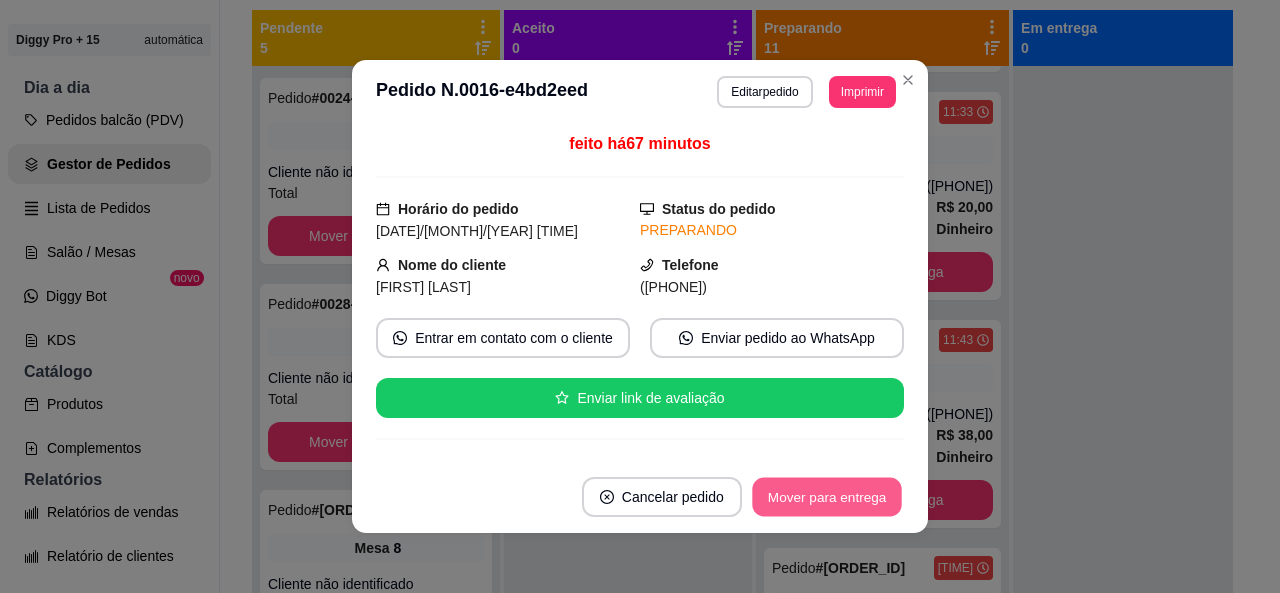 click on "Mover para entrega" at bounding box center (827, 497) 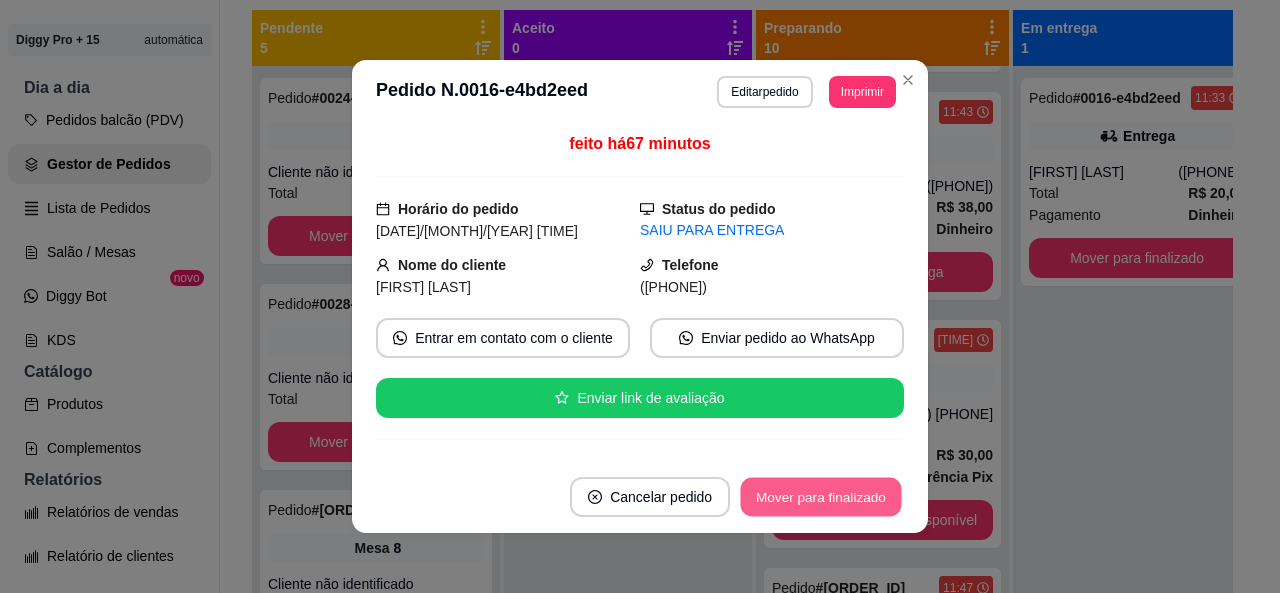 click on "Mover para finalizado" at bounding box center (821, 497) 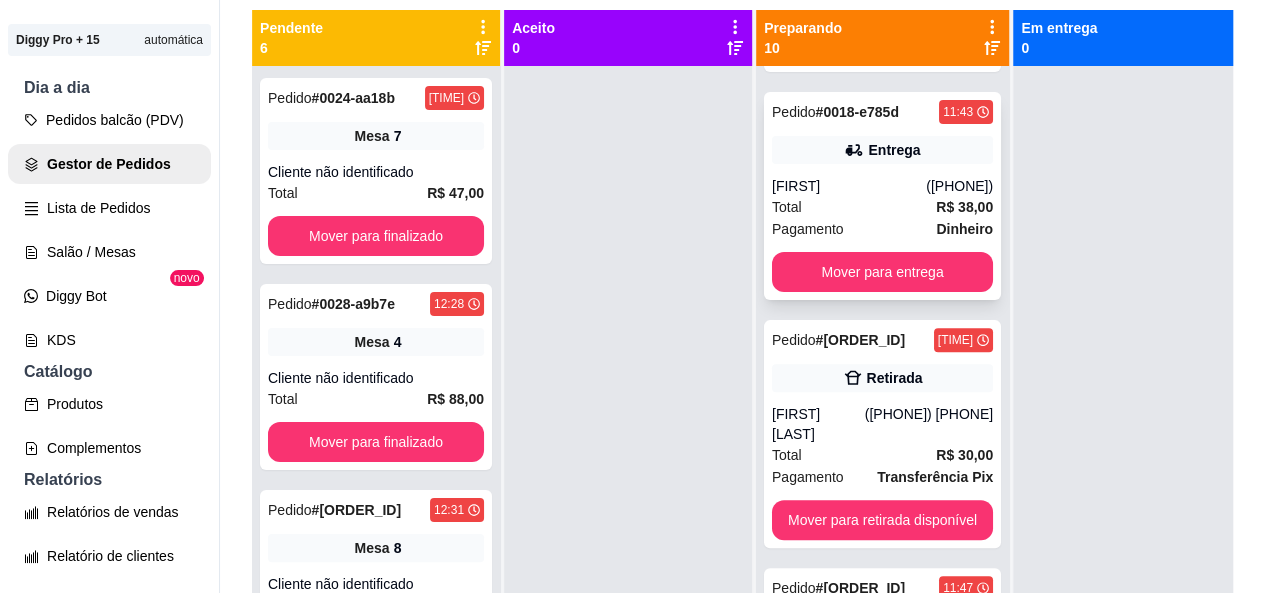 click on "Pedido  # 0018-e785d [TIME] Entrega [FIRST] ([PHONE]) Total R$ 38,00 Pagamento Dinheiro Mover para entrega" at bounding box center (882, 196) 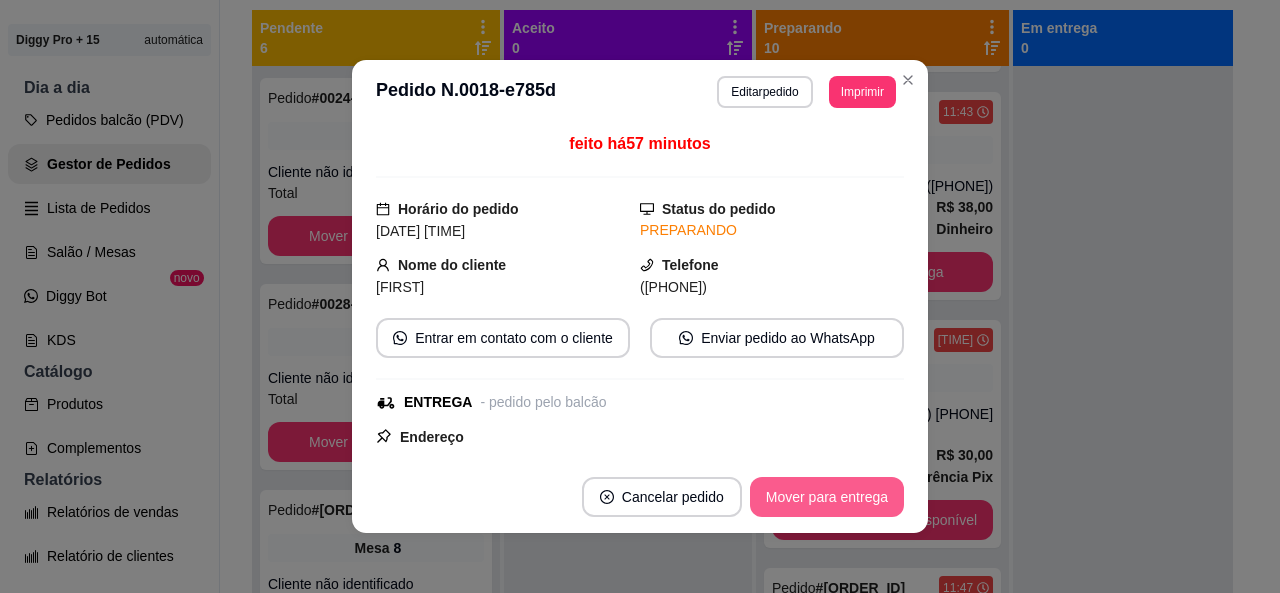 click on "Mover para entrega" at bounding box center (827, 497) 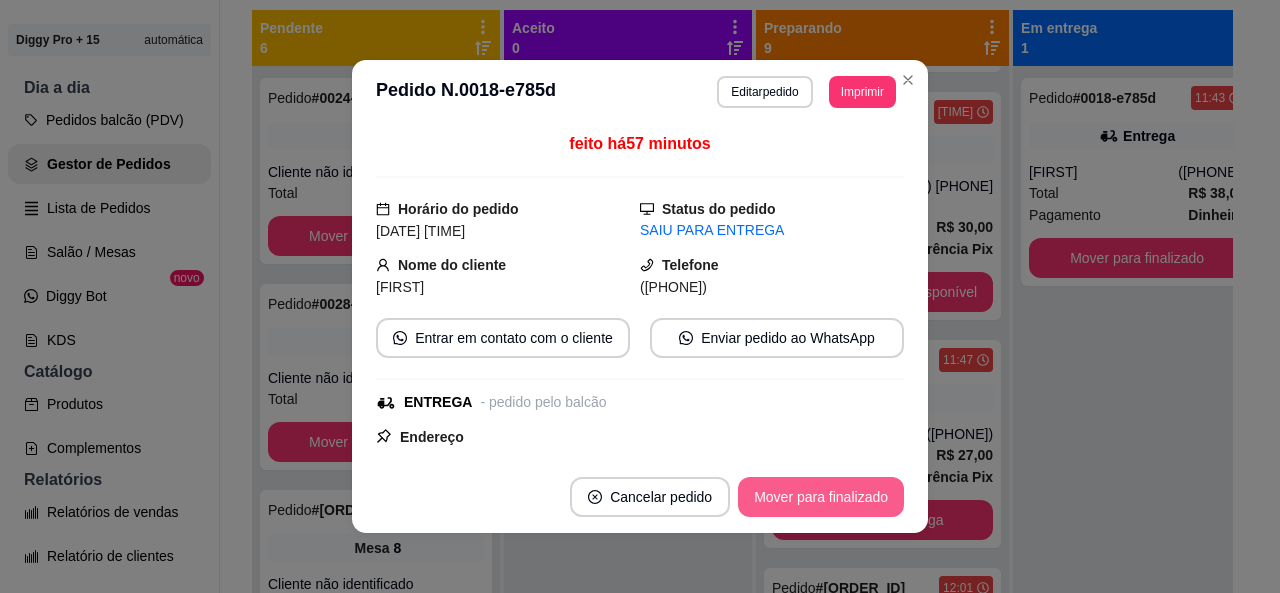 click on "Cancelar pedido Mover para finalizado" at bounding box center [640, 497] 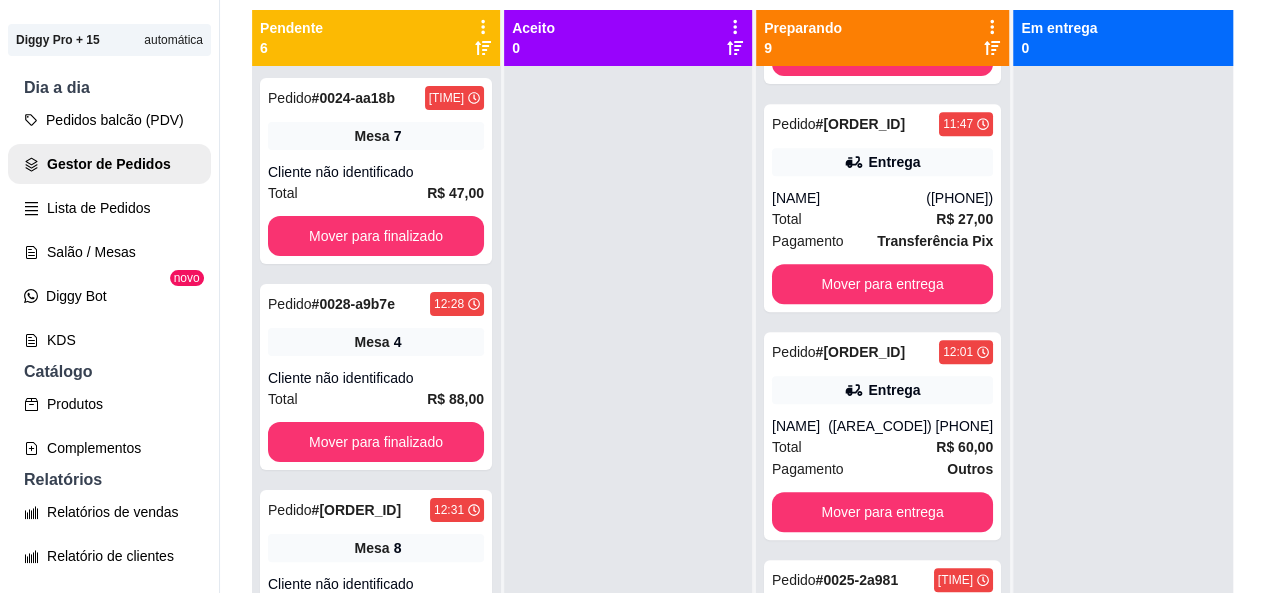 scroll, scrollTop: 558, scrollLeft: 0, axis: vertical 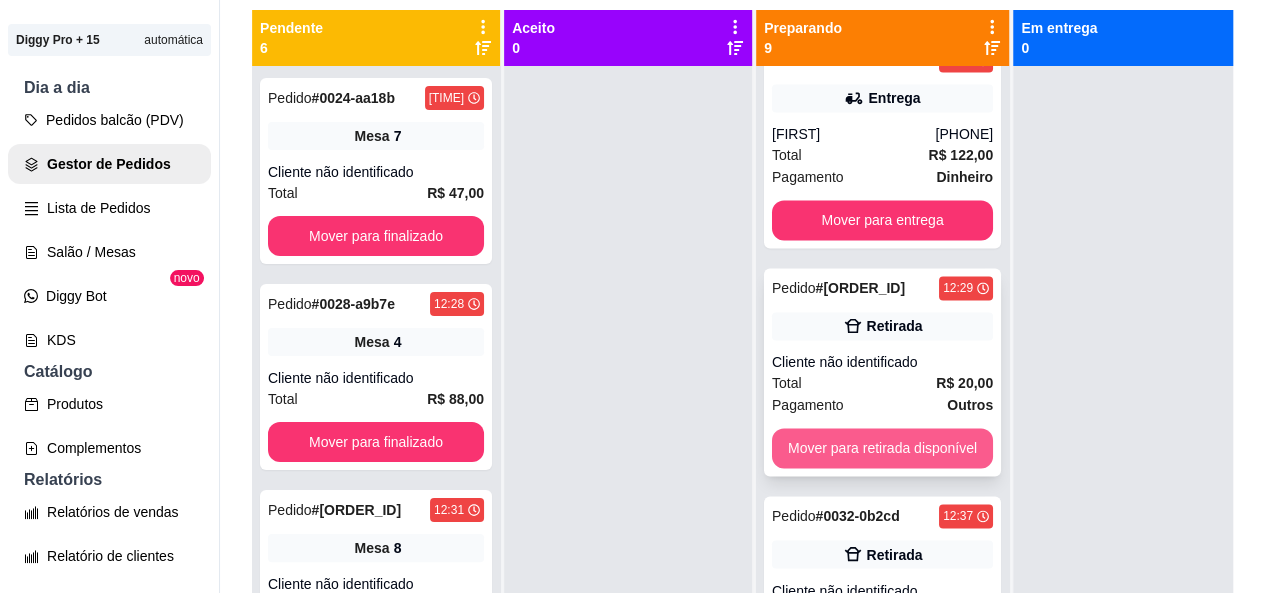 click on "Mover para retirada disponível" at bounding box center (882, 448) 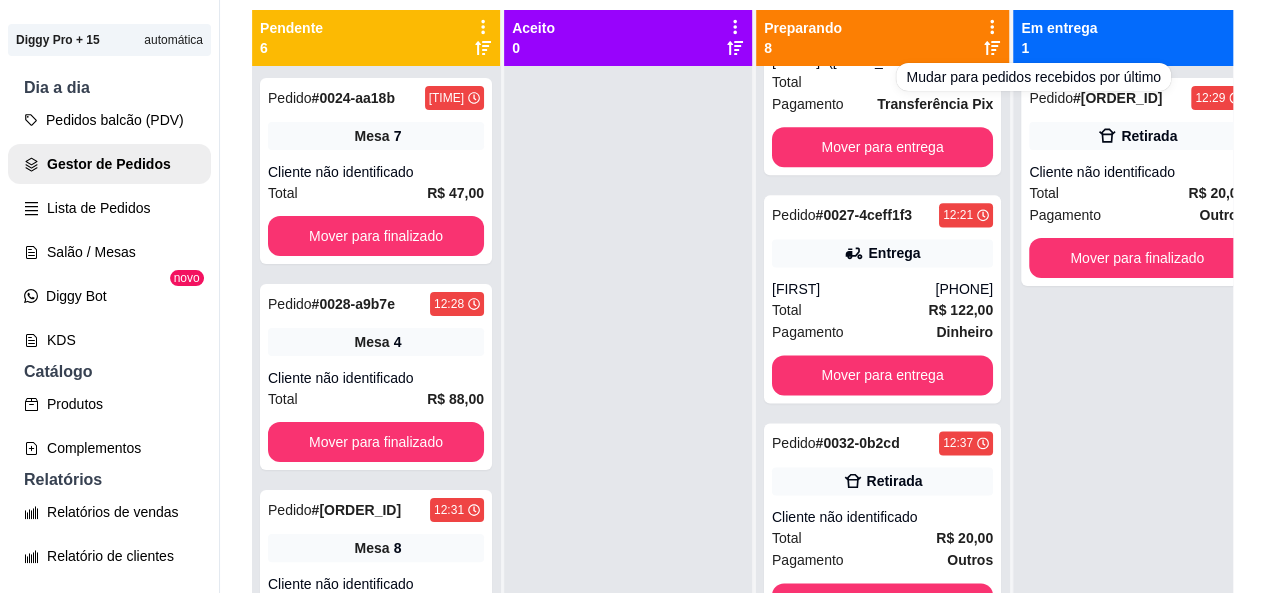 scroll, scrollTop: 1270, scrollLeft: 0, axis: vertical 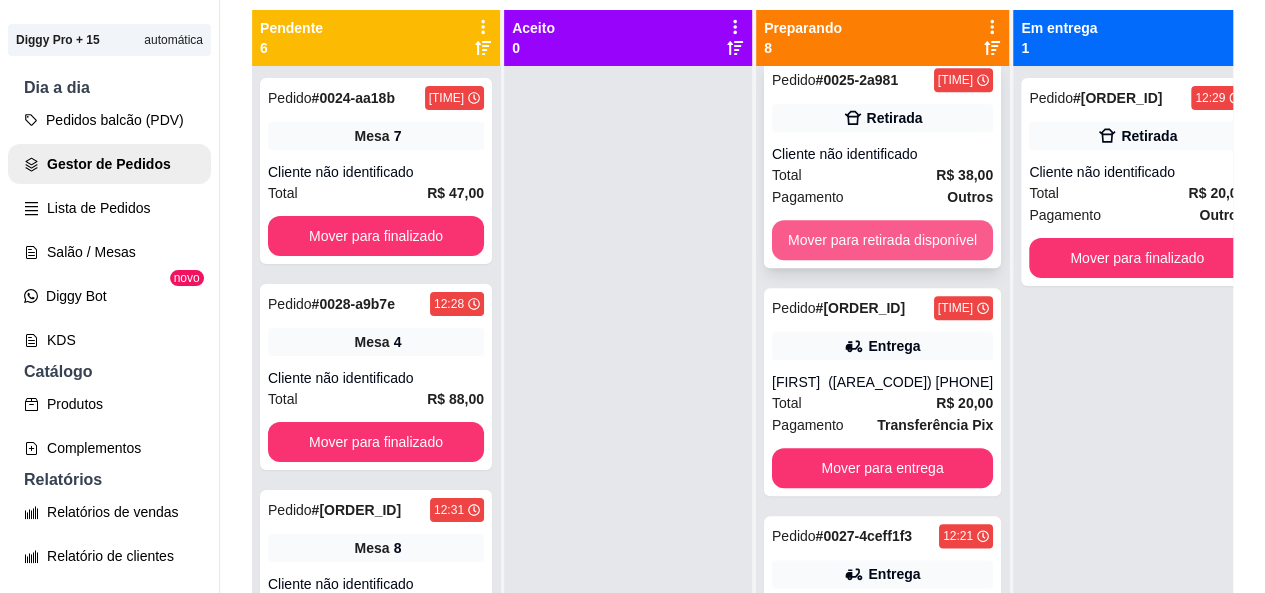 click on "Mover para retirada disponível" at bounding box center (882, 240) 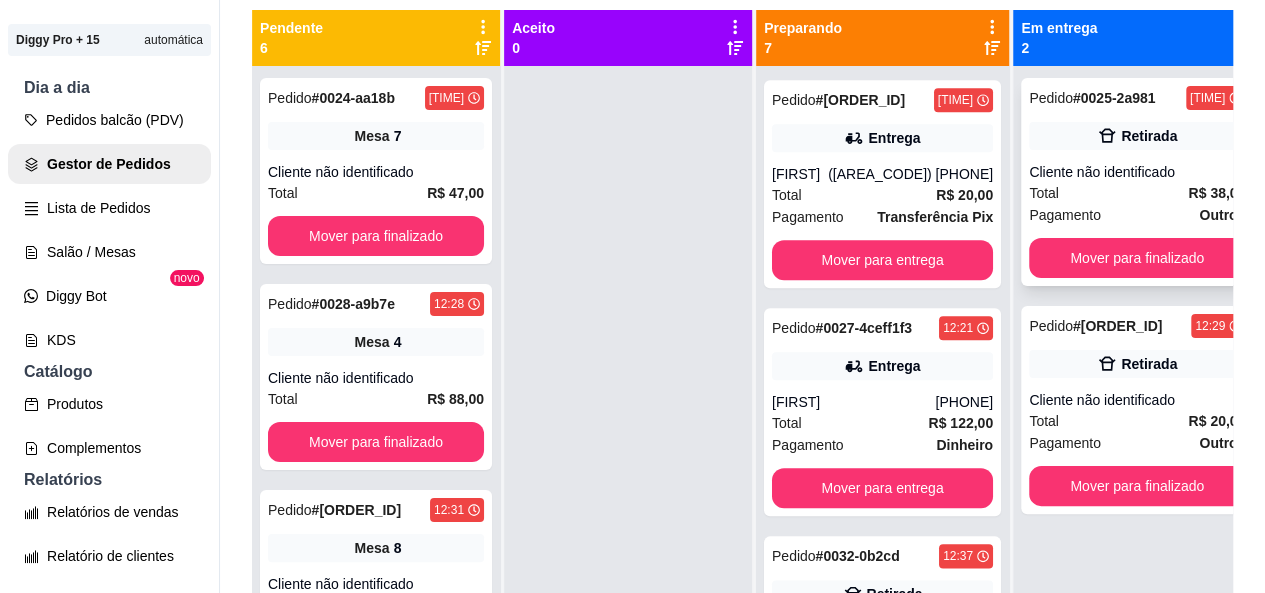 scroll, scrollTop: 722, scrollLeft: 0, axis: vertical 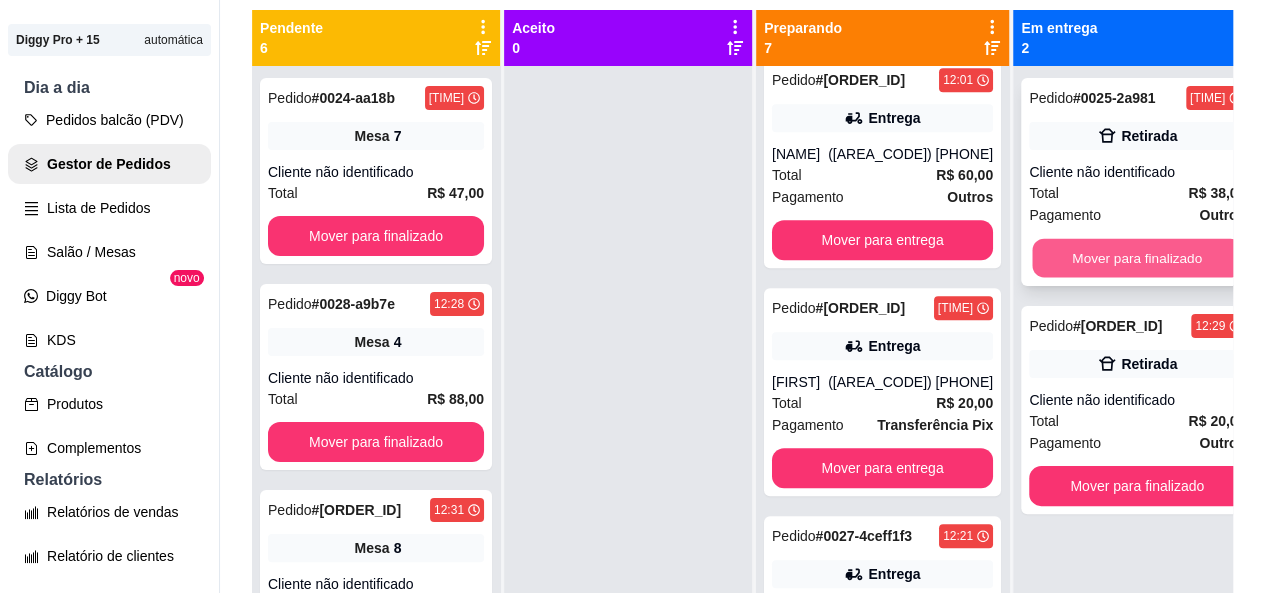 click on "Mover para finalizado" at bounding box center (1137, 258) 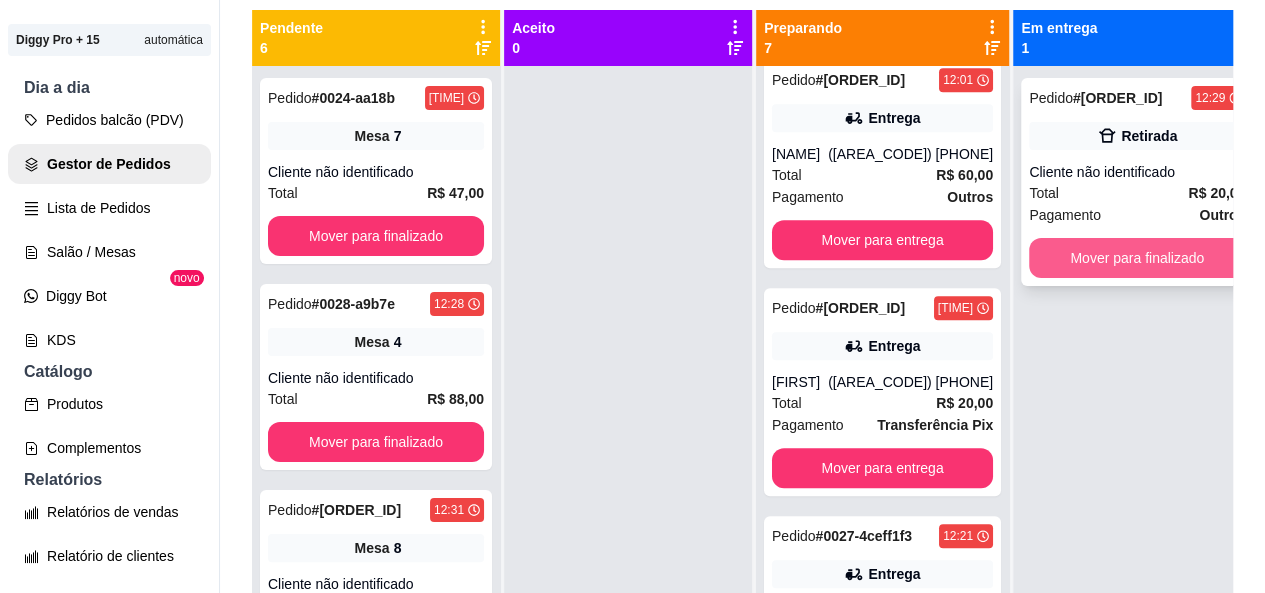 click on "Mover para finalizado" at bounding box center (1137, 258) 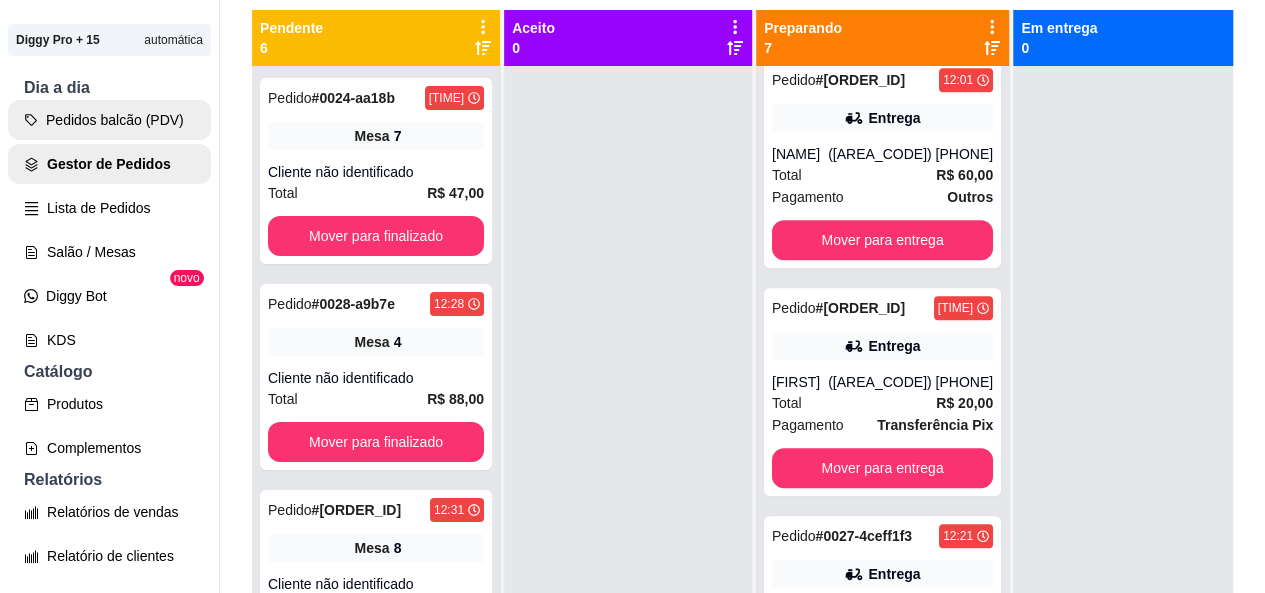 click on "Pedidos balcão (PDV)" at bounding box center [109, 120] 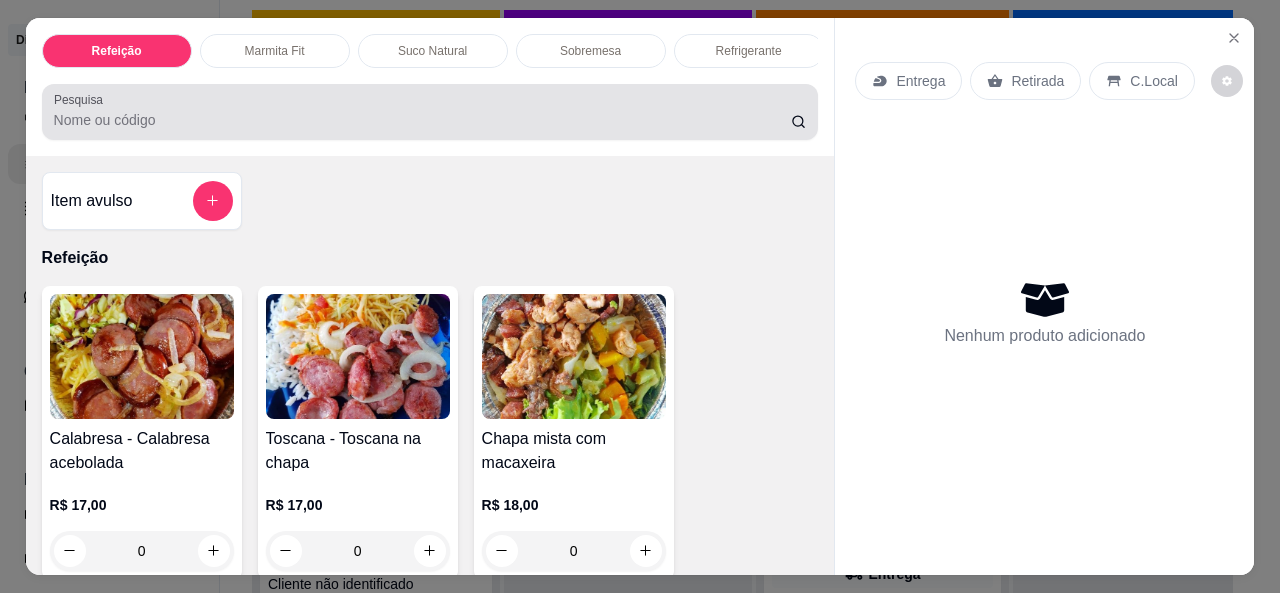 click on "Pesquisa" at bounding box center [422, 120] 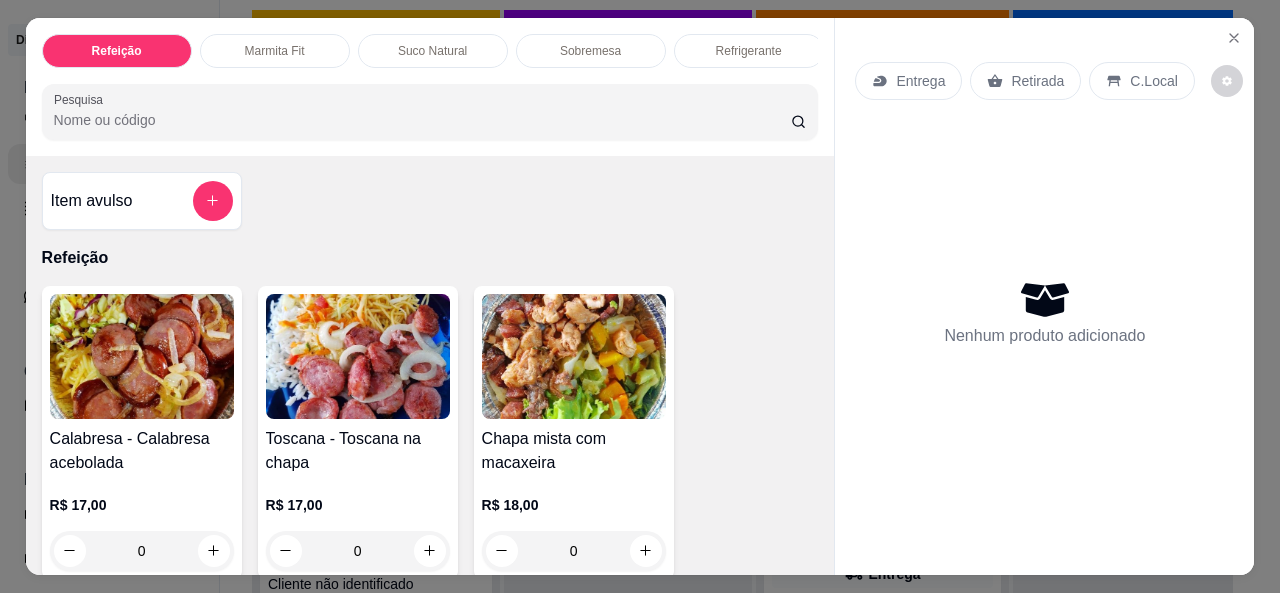 click on "Pesquisa" at bounding box center [422, 120] 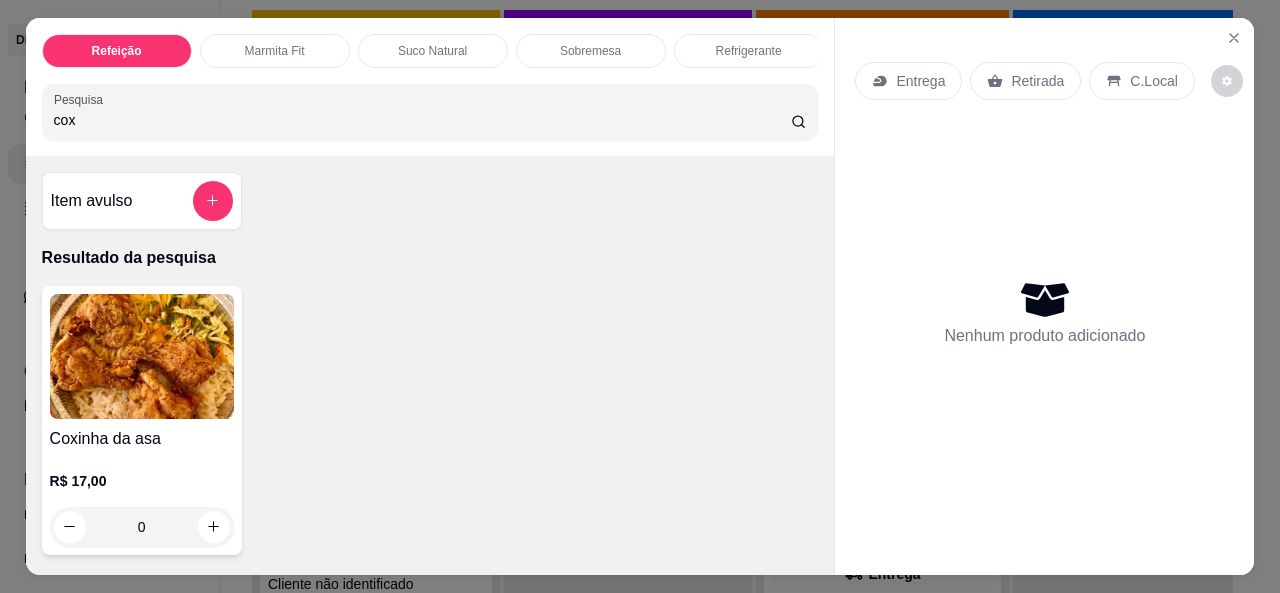 type on "cox" 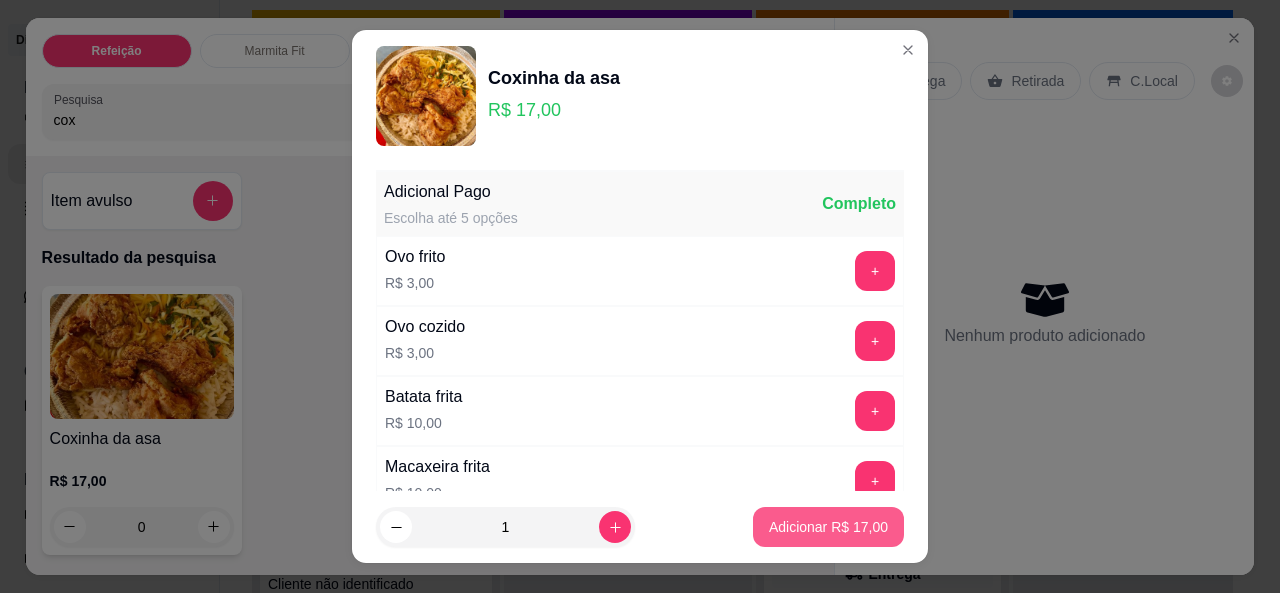 click on "Adicionar   R$ 17,00" at bounding box center [828, 527] 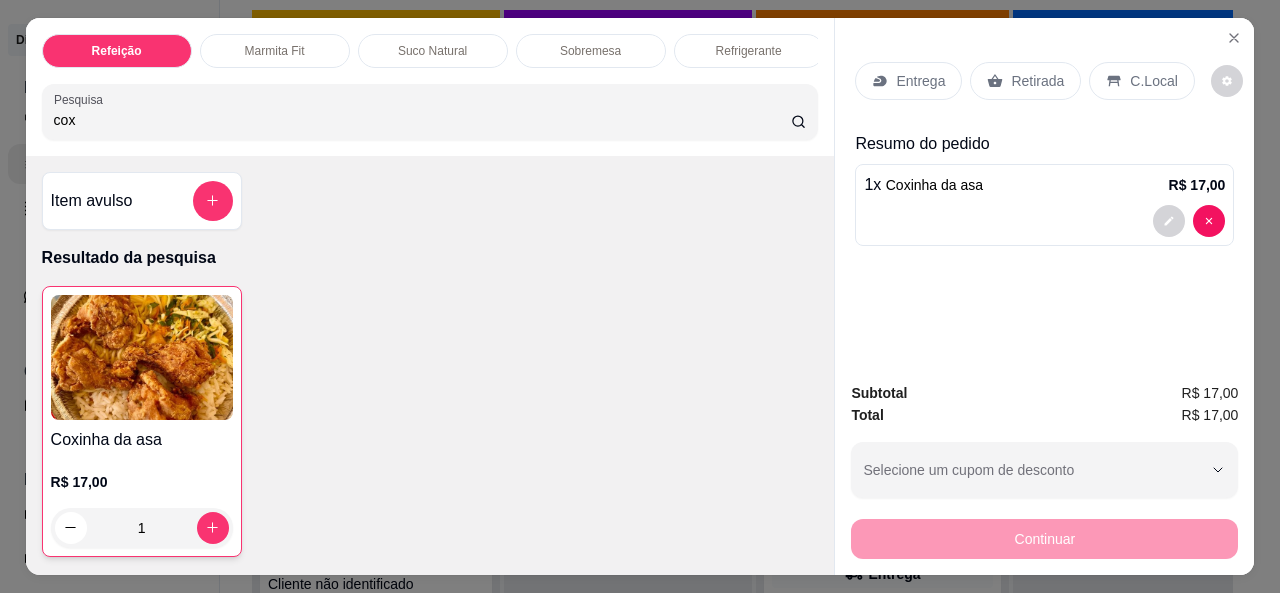 click on "Entrega" at bounding box center [920, 81] 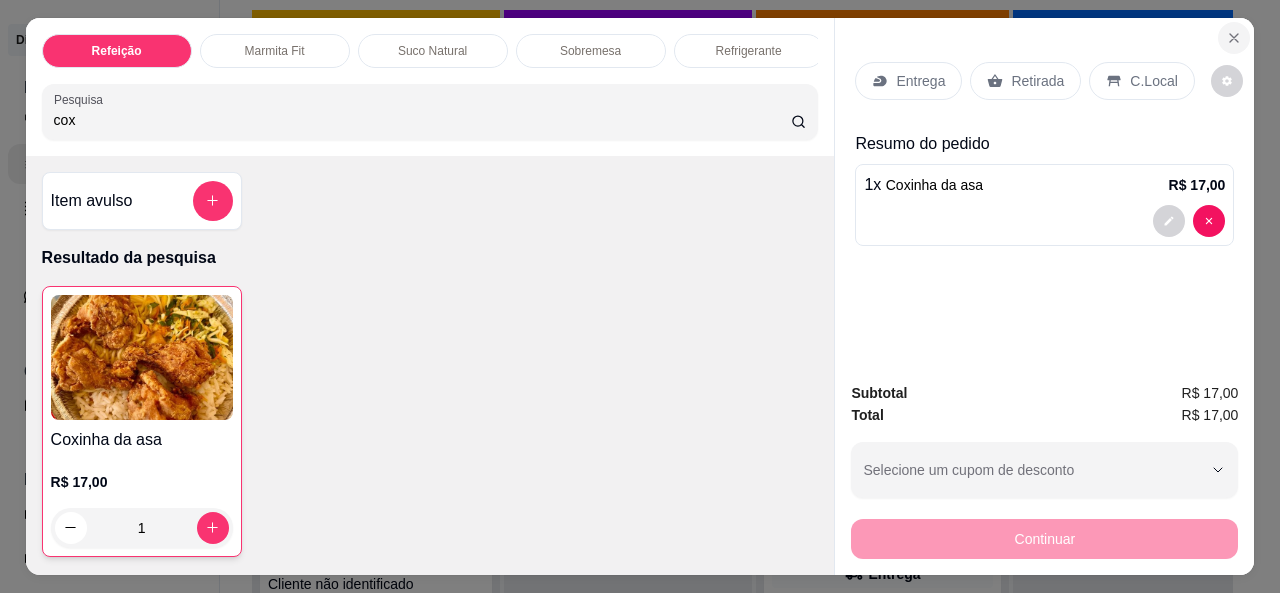 click 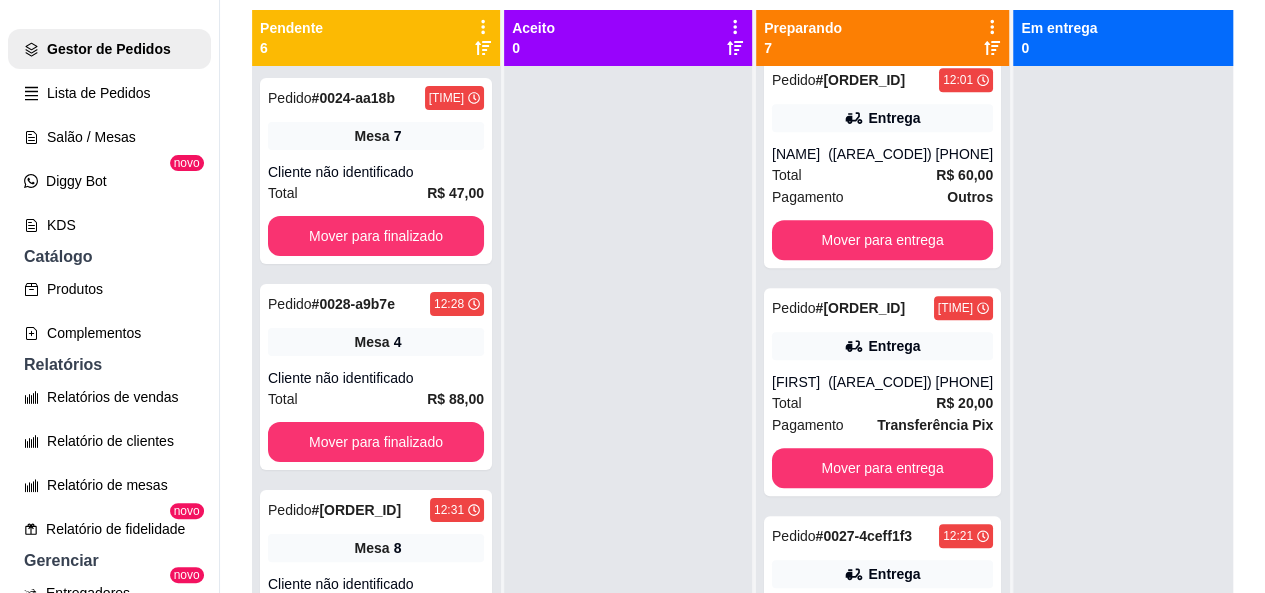 scroll, scrollTop: 437, scrollLeft: 0, axis: vertical 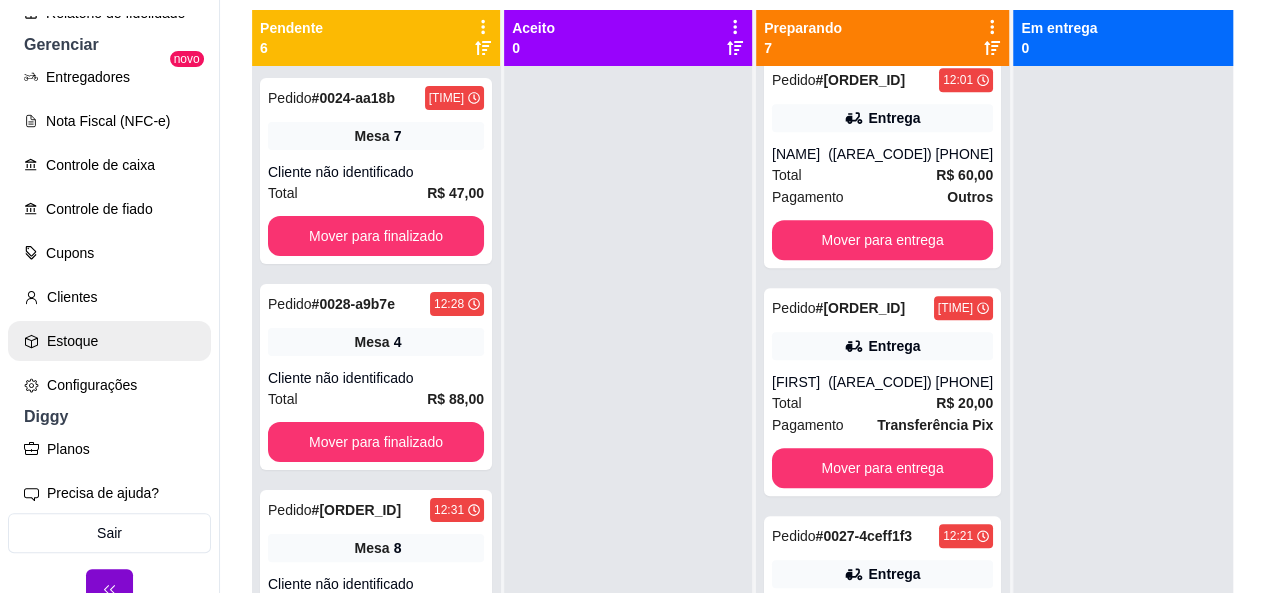 click on "Estoque" at bounding box center (109, 341) 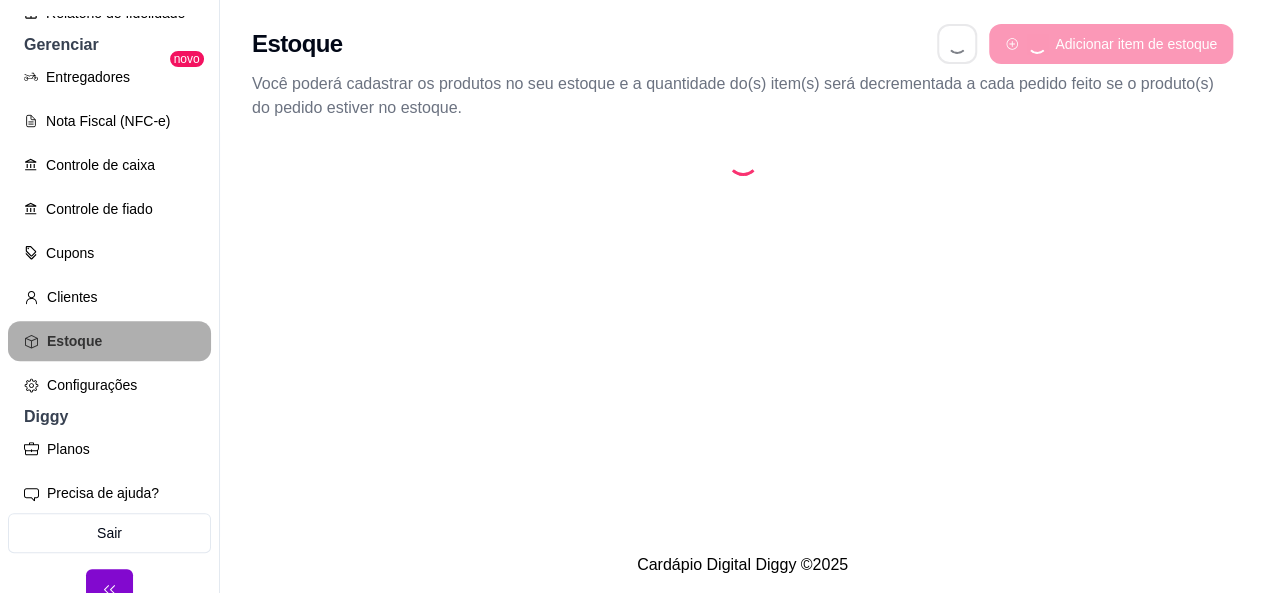 scroll, scrollTop: 0, scrollLeft: 0, axis: both 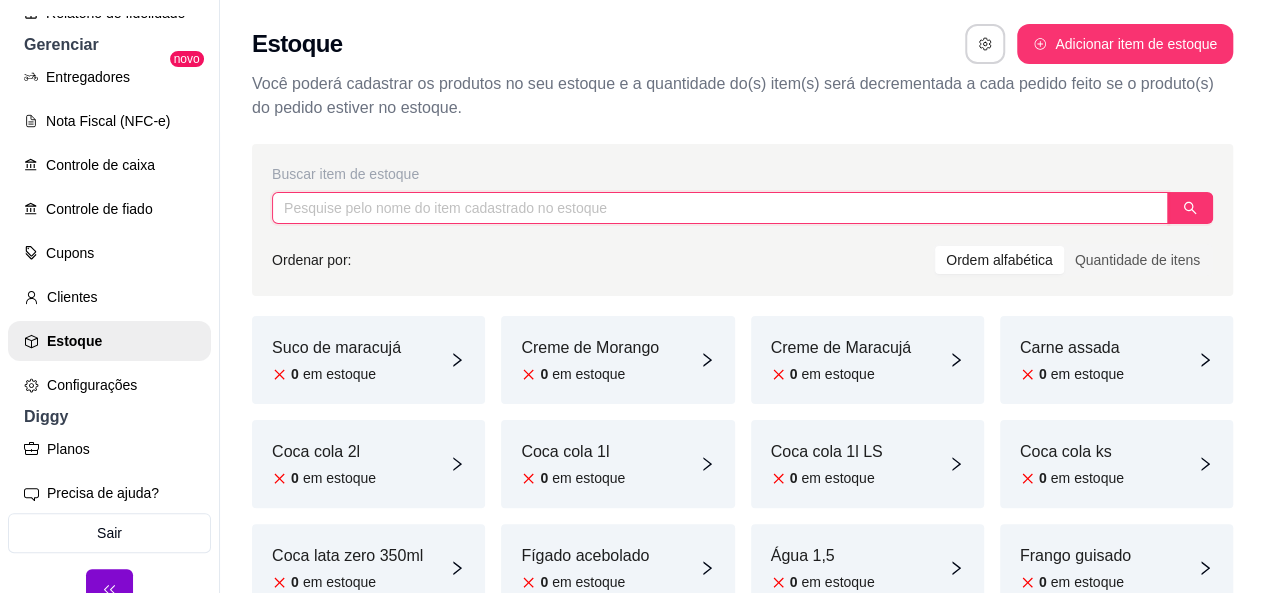 click at bounding box center [720, 208] 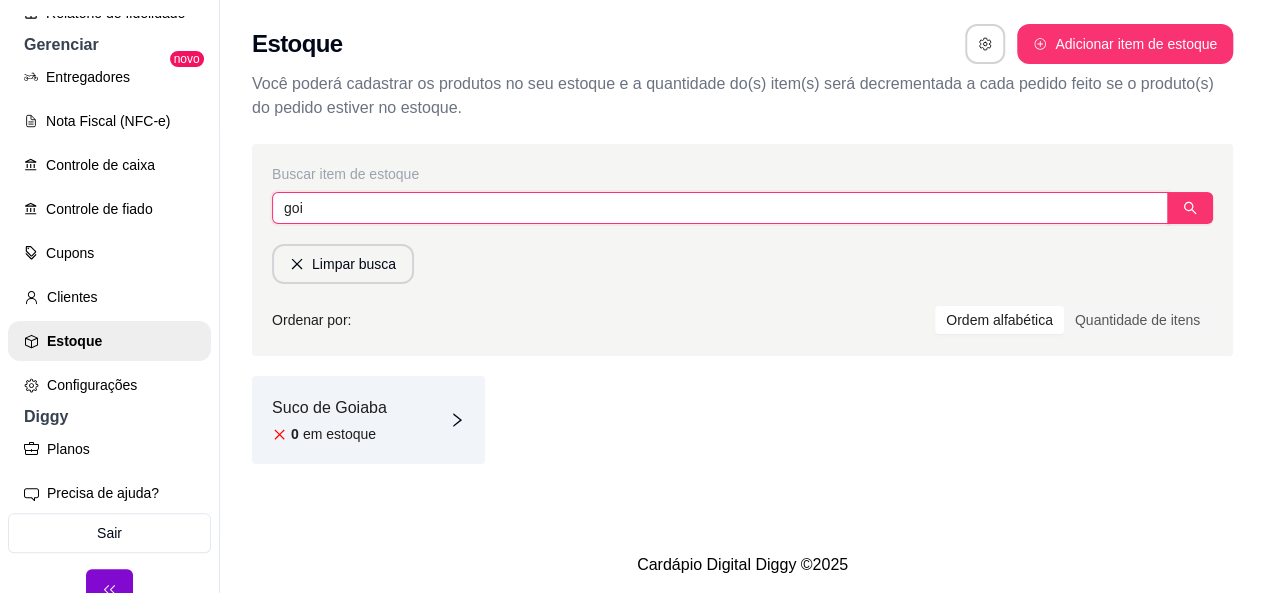 type on "goi" 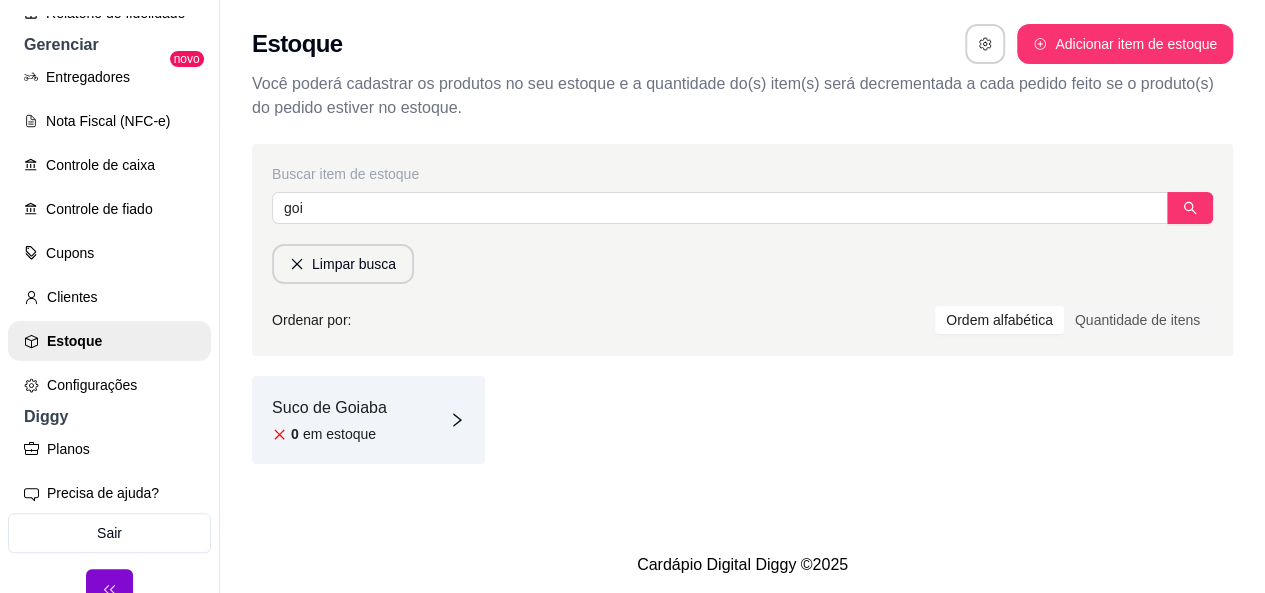 click on "Suco de Goiaba" at bounding box center [329, 408] 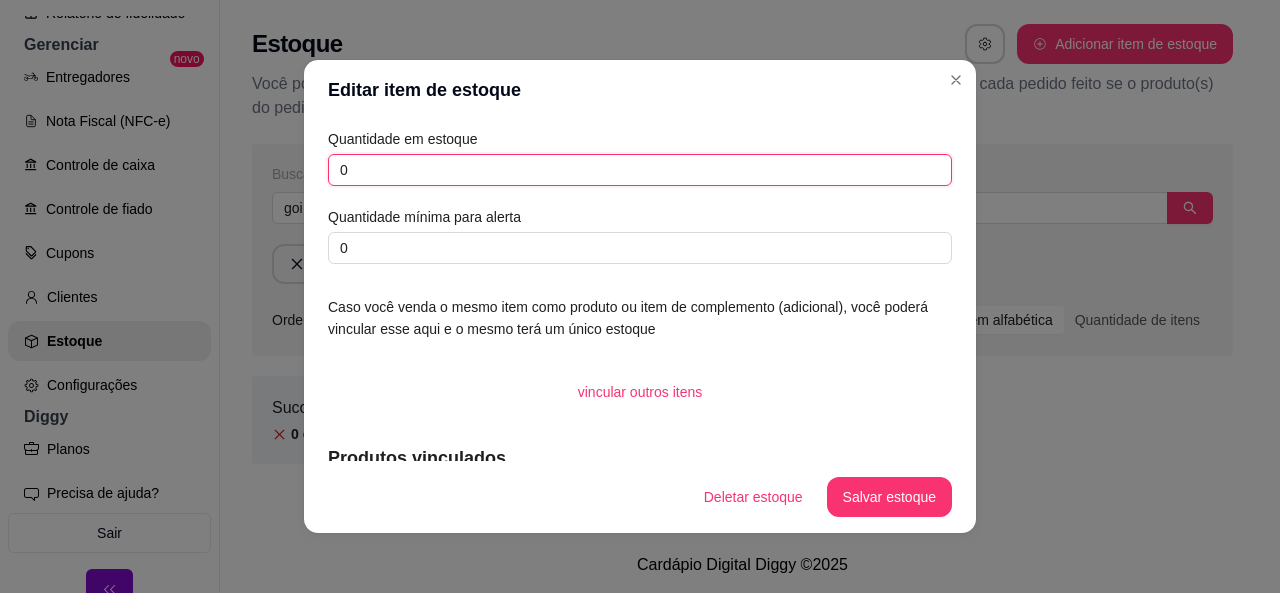 click on "0" at bounding box center [640, 170] 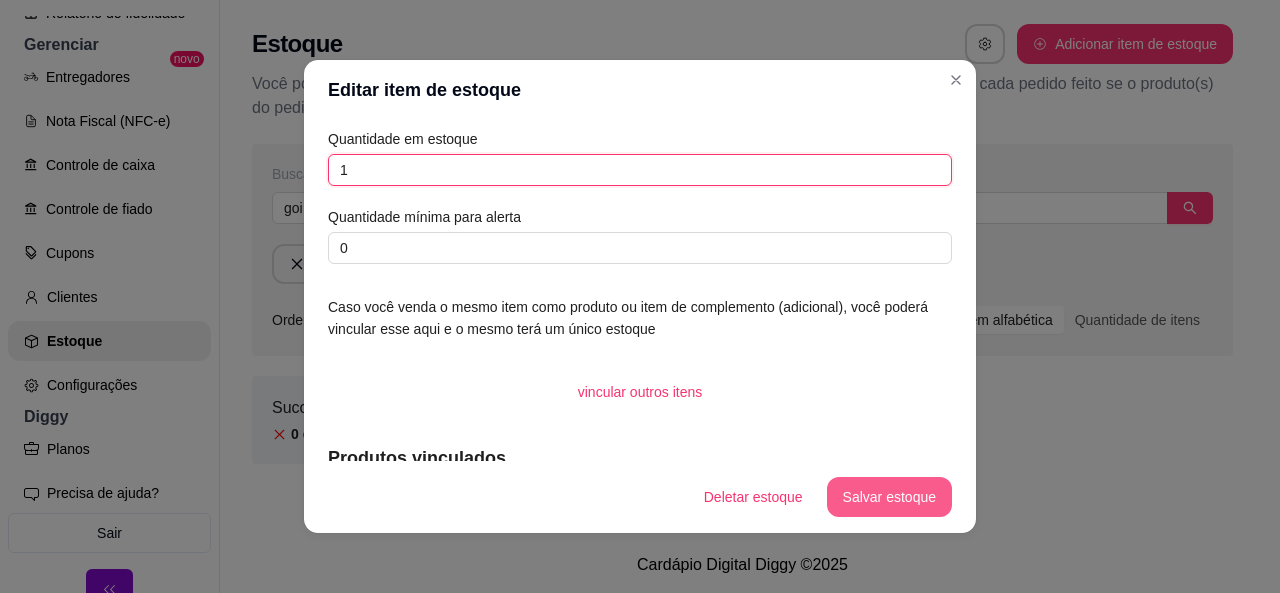 type on "1" 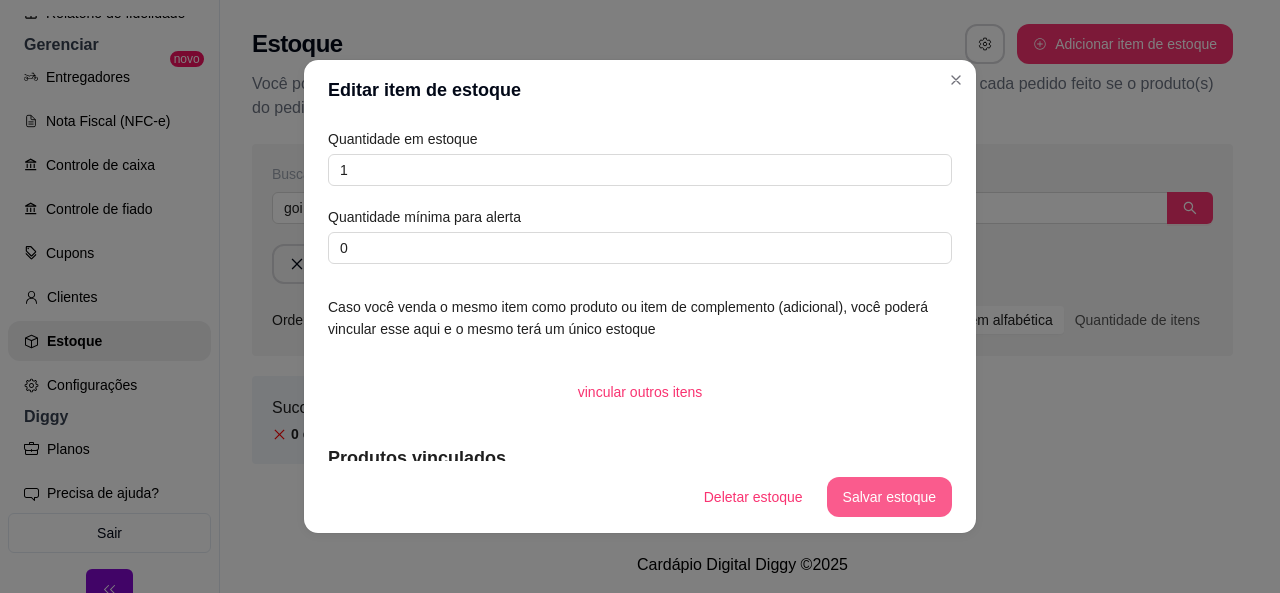 click on "Salvar estoque" at bounding box center (889, 497) 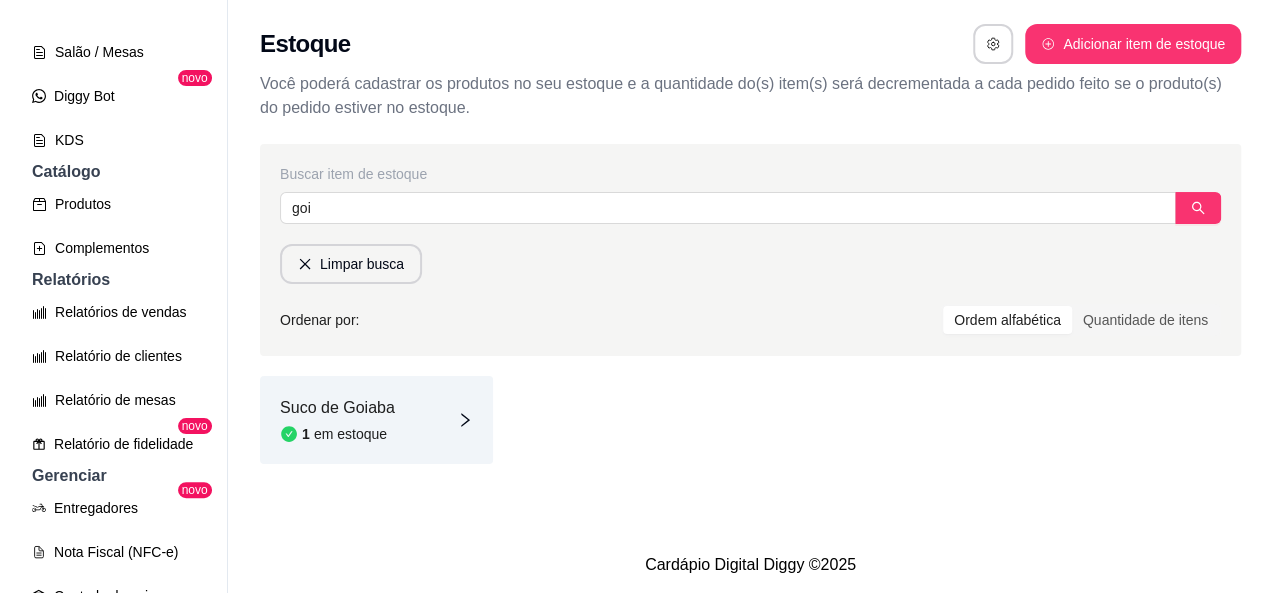 scroll, scrollTop: 313, scrollLeft: 0, axis: vertical 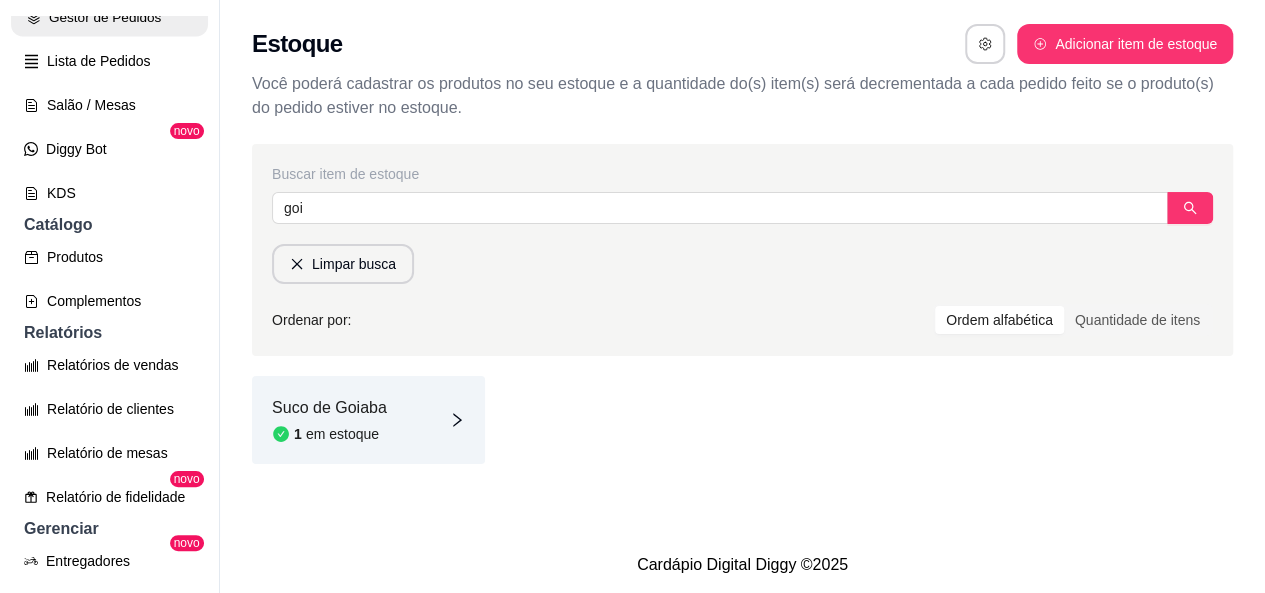 click on "Gestor de Pedidos" at bounding box center (109, 17) 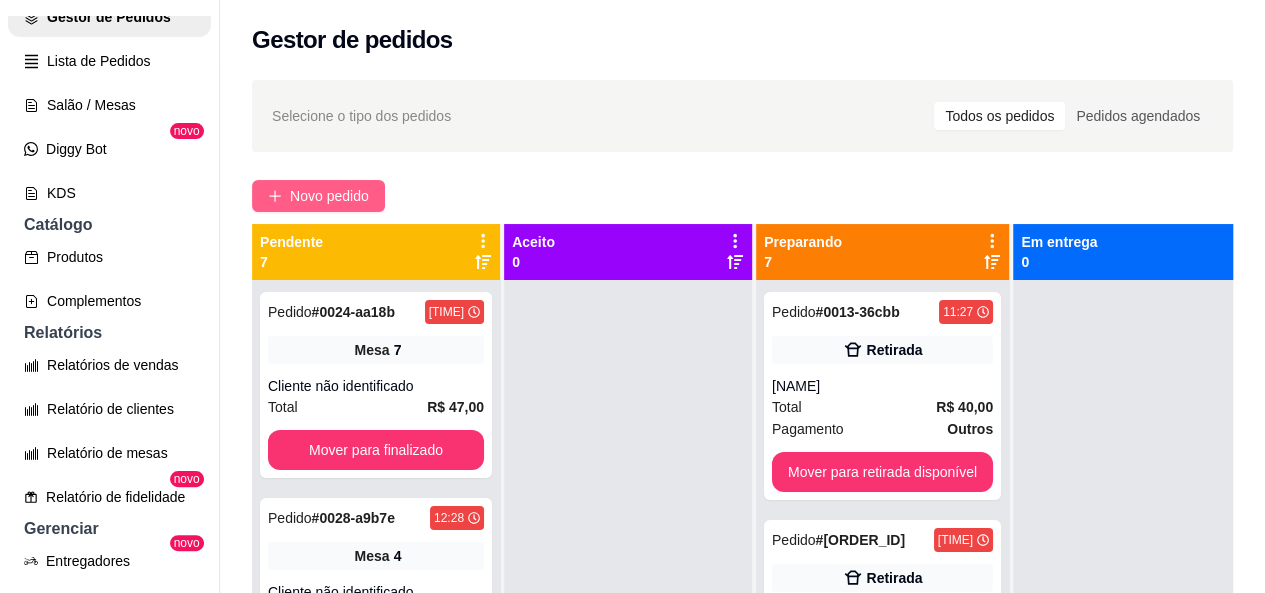 click on "Novo pedido" at bounding box center [329, 196] 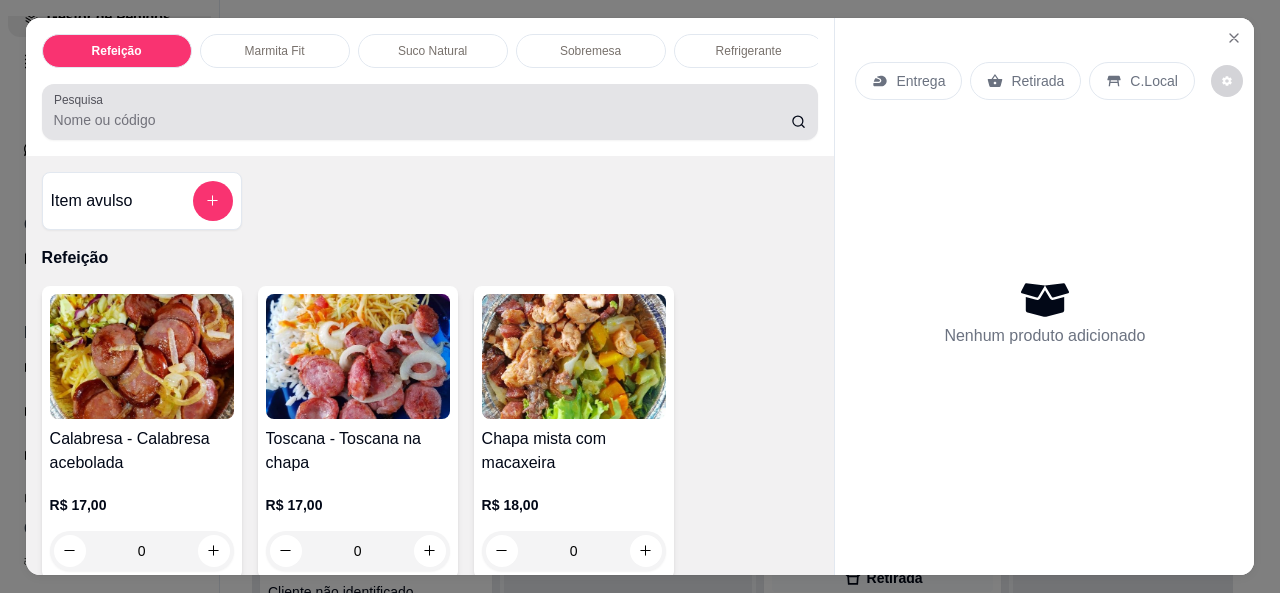 click on "Pesquisa" at bounding box center (422, 120) 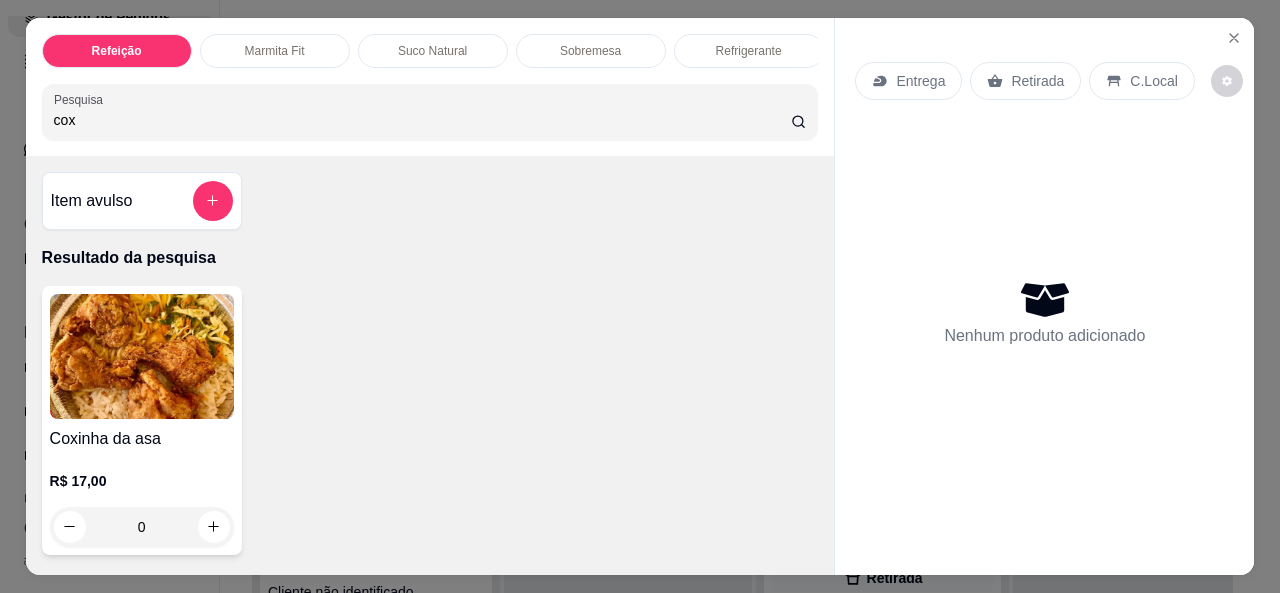 type on "cox" 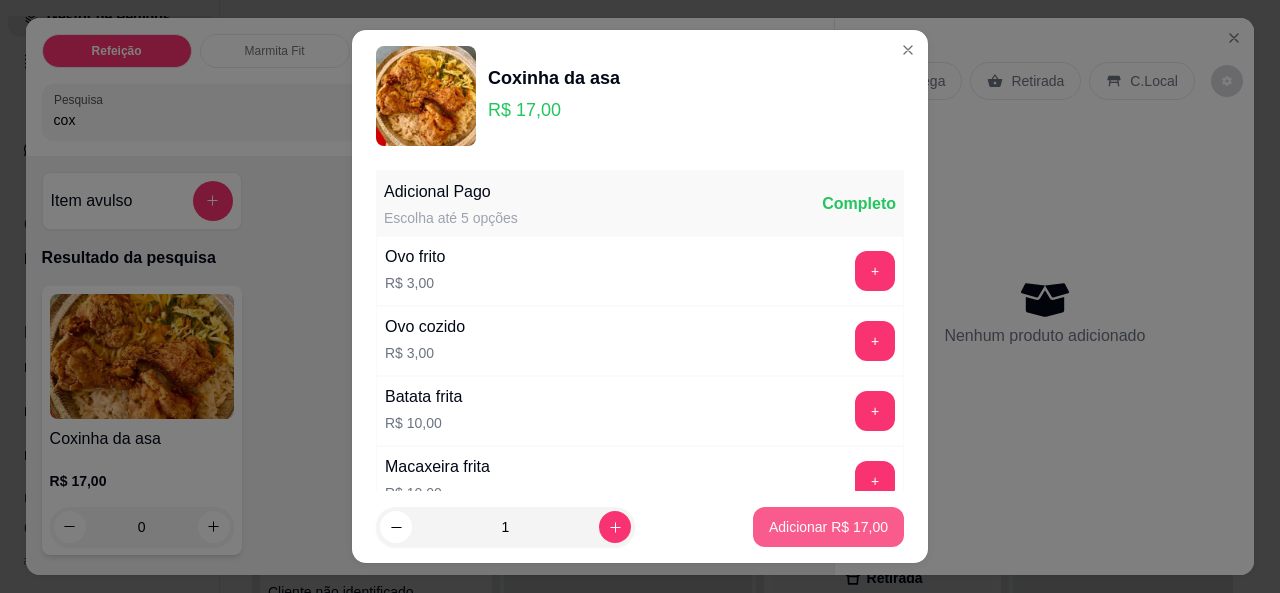 click on "Adicionar   R$ 17,00" at bounding box center (828, 527) 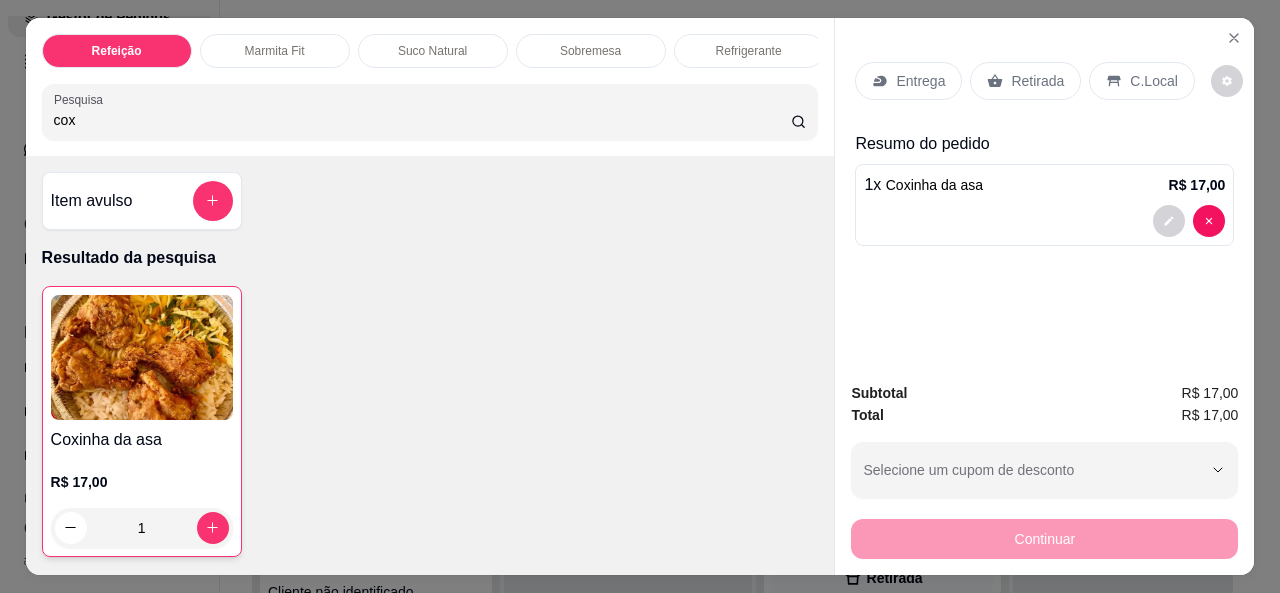 click on "Entrega" at bounding box center (920, 81) 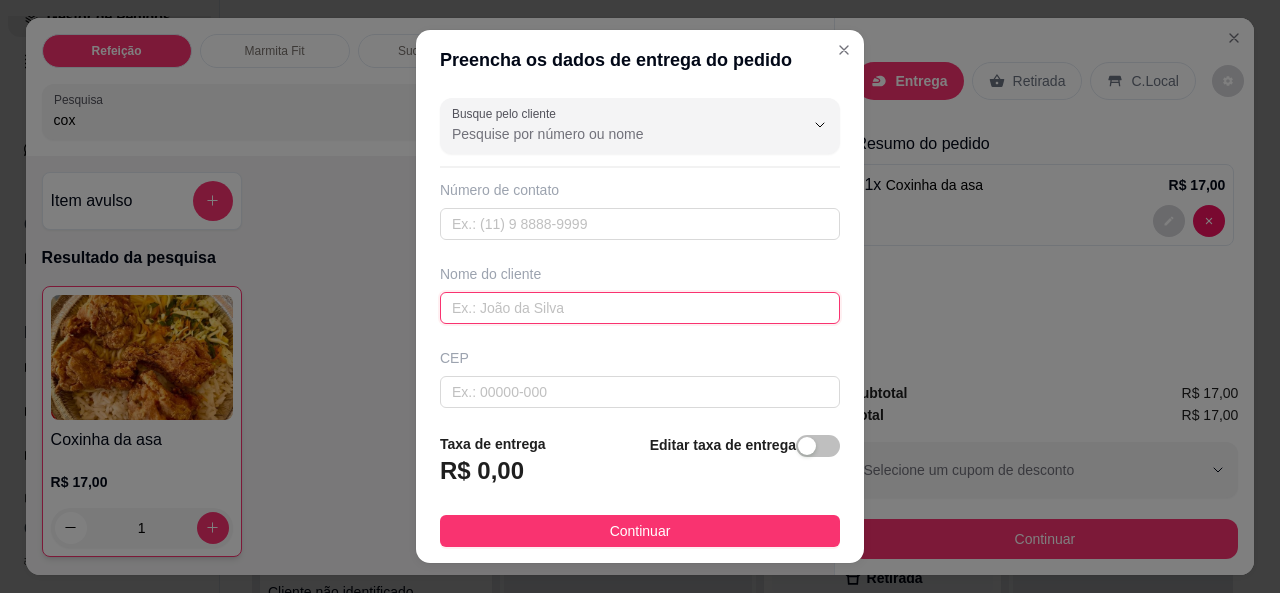 click at bounding box center (640, 308) 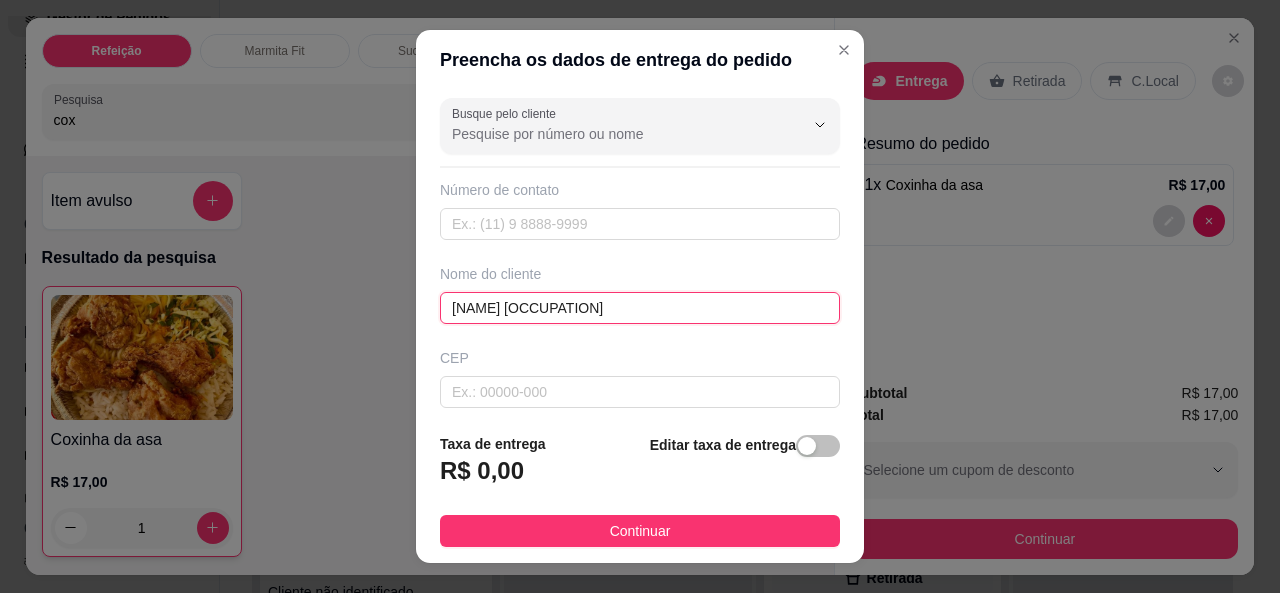 type on "[NAME] [OCCUPATION]" 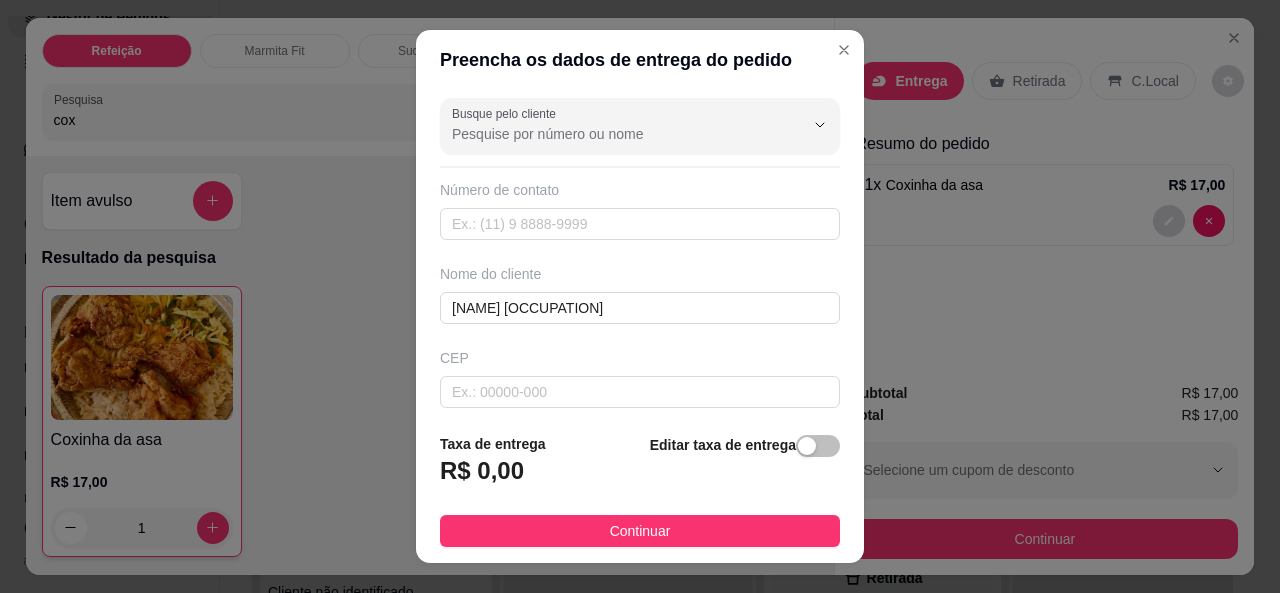 scroll, scrollTop: 36, scrollLeft: 0, axis: vertical 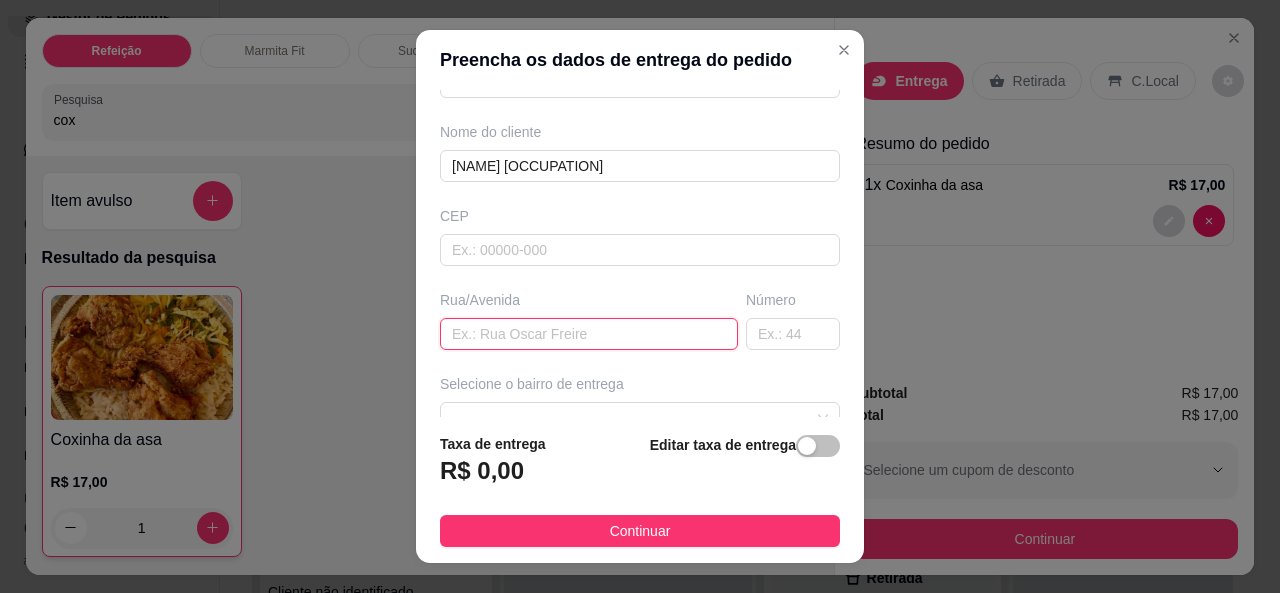 click at bounding box center [589, 334] 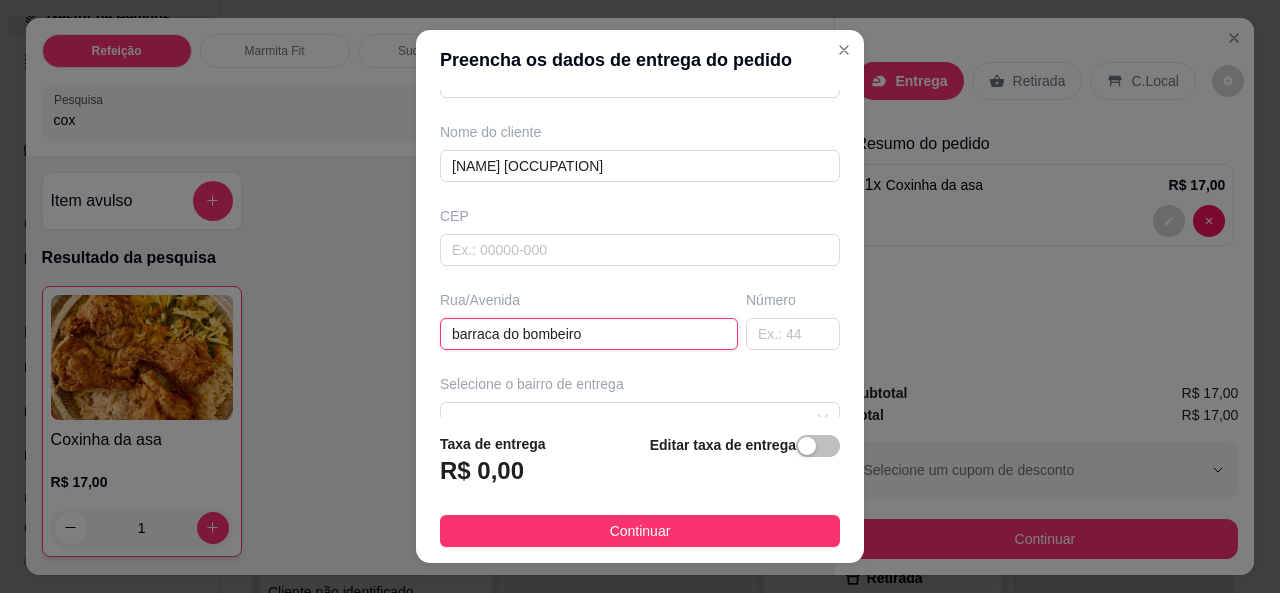 type on "barraca do bombeiro" 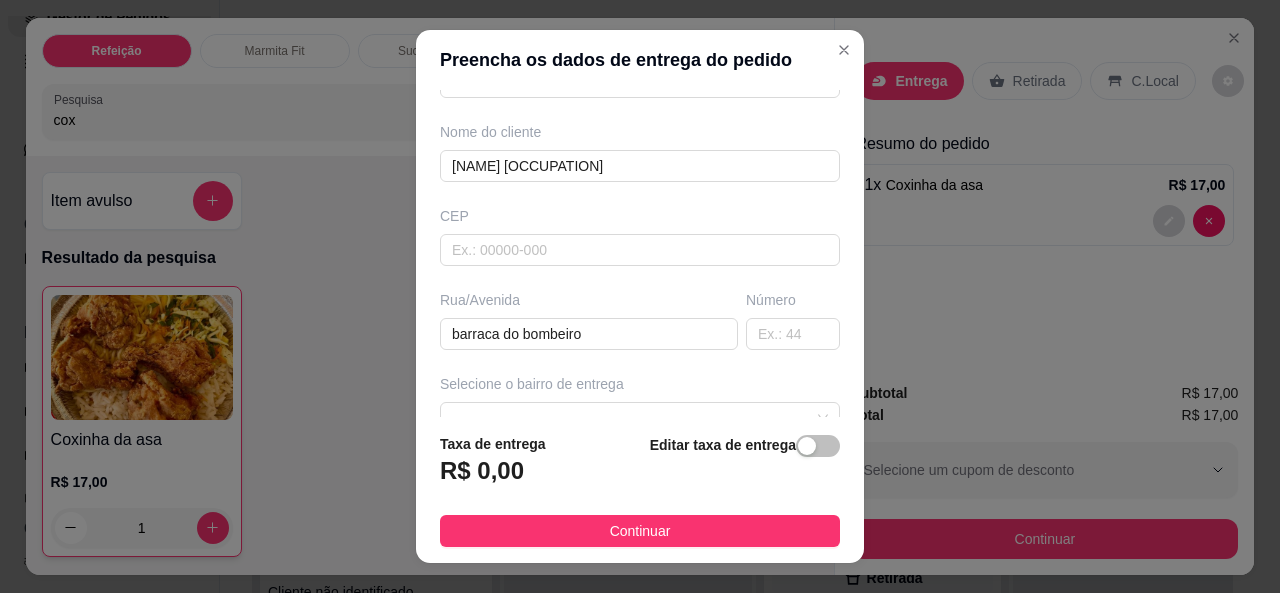 click on "Busque pelo cliente Número de contato Nome do cliente bombeiro [LAST] CEP [STREET]/Avenida barraca do bombeiro Número Selecione o bairro de entrega Cidade Complemento" at bounding box center [640, 254] 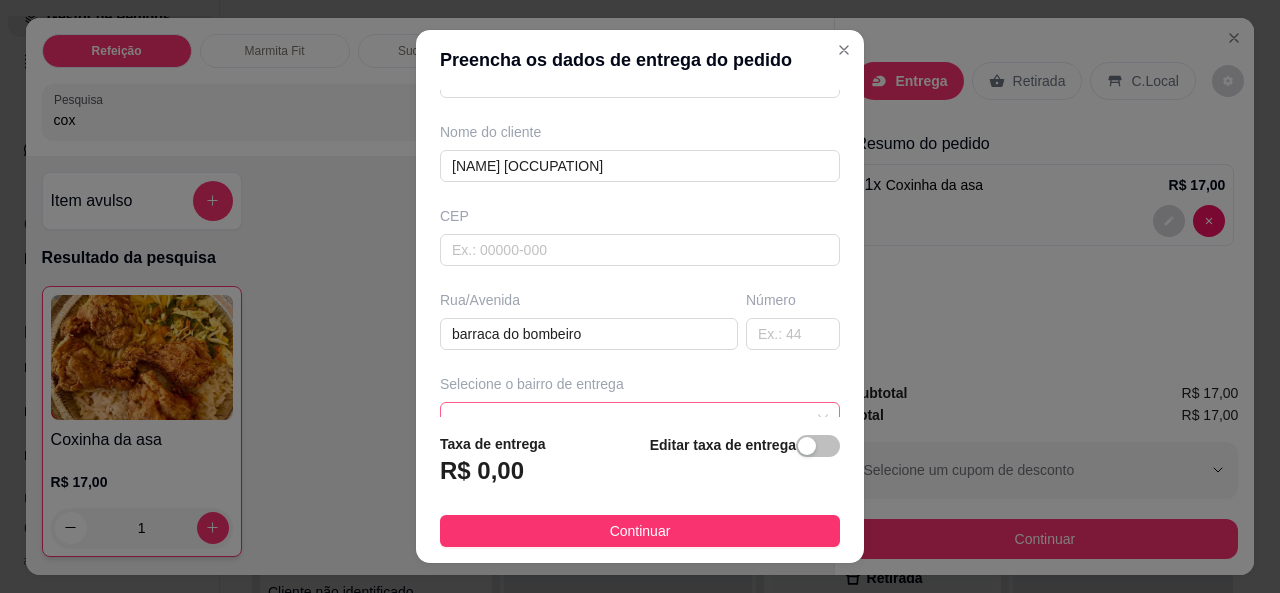 click at bounding box center [640, 418] 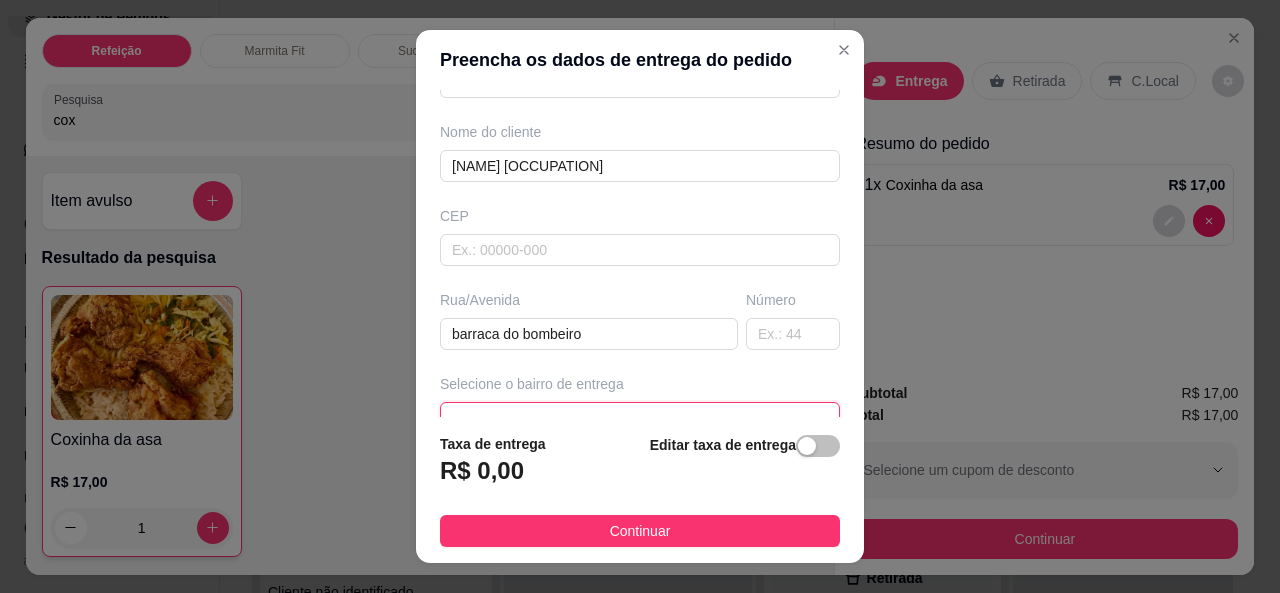 scroll, scrollTop: 153, scrollLeft: 0, axis: vertical 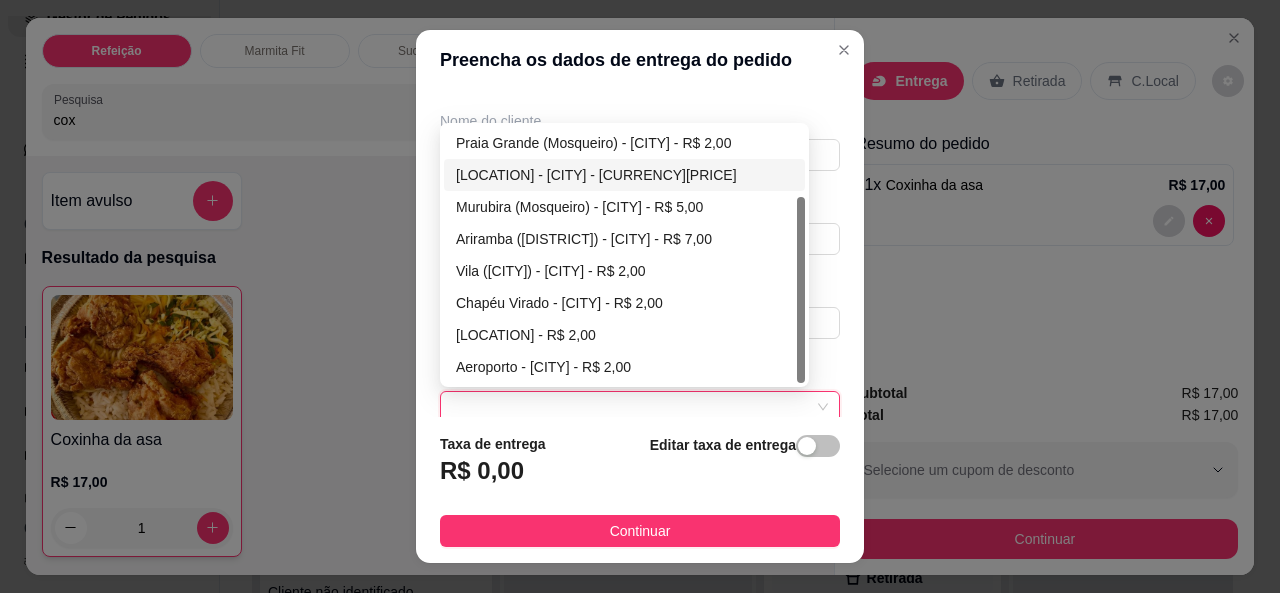 drag, startPoint x: 796, startPoint y: 285, endPoint x: 805, endPoint y: 351, distance: 66.61081 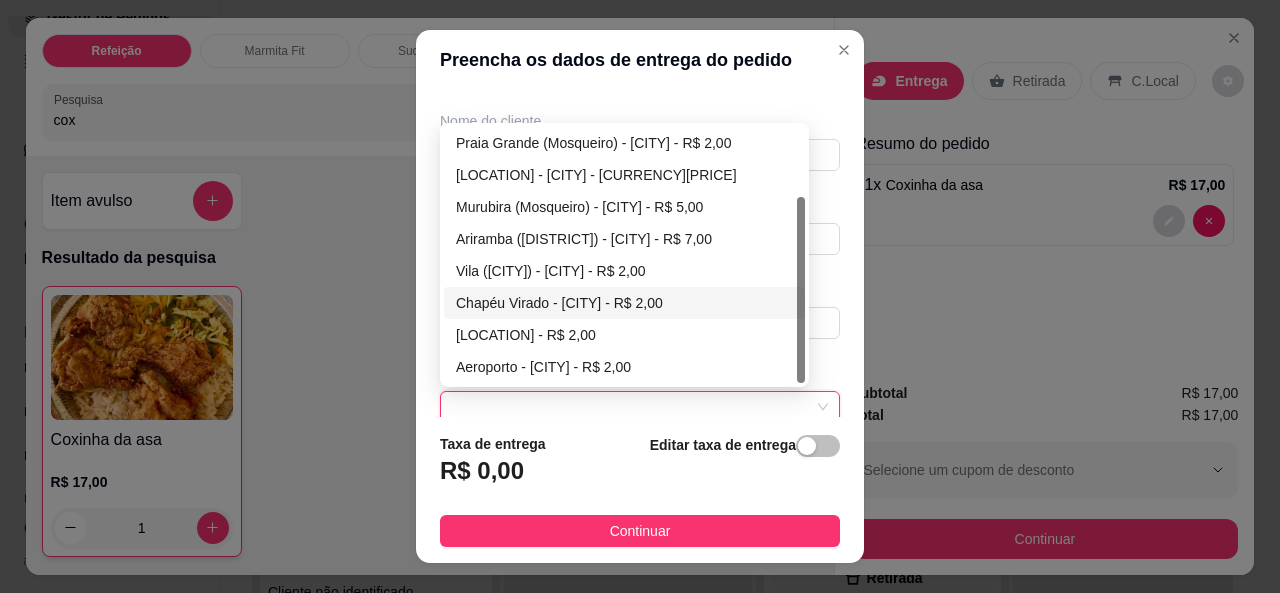click on "Chapéu Virado - [CITY] -  R$ 2,00" at bounding box center [624, 303] 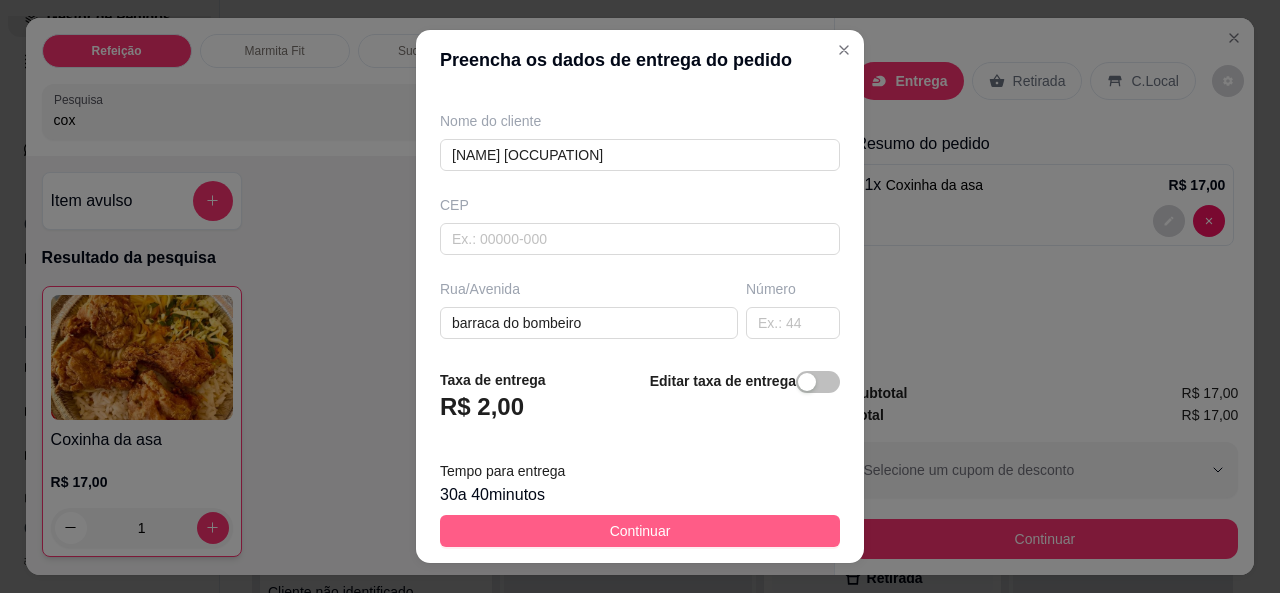 click on "Continuar" at bounding box center (640, 531) 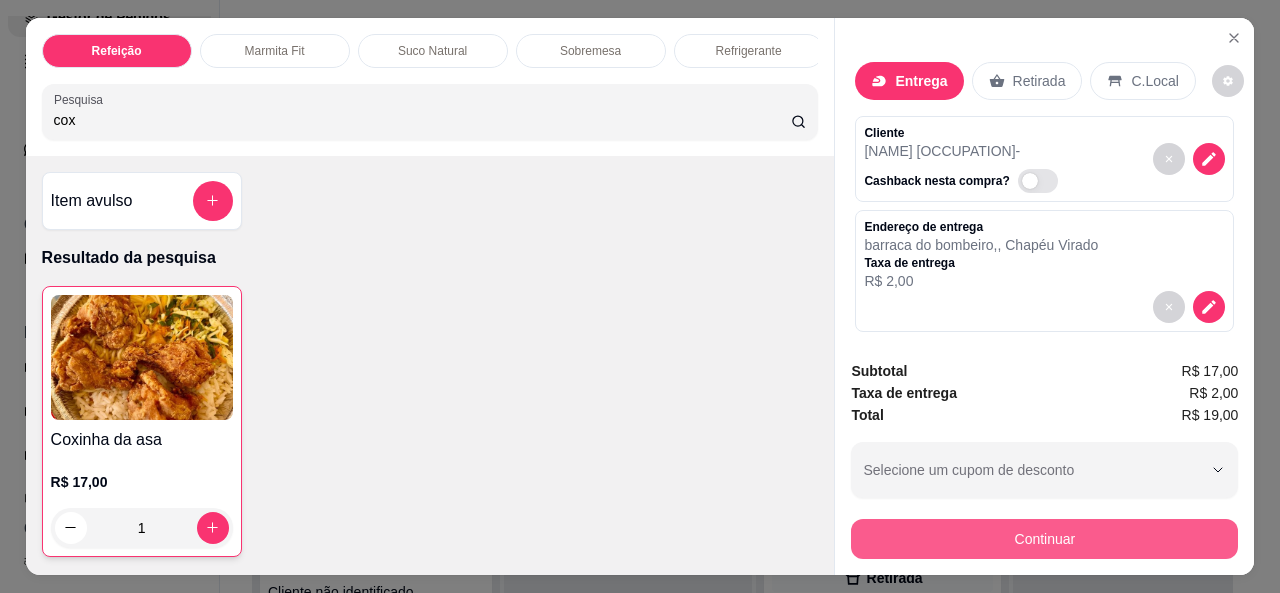 click on "Continuar" at bounding box center [1044, 539] 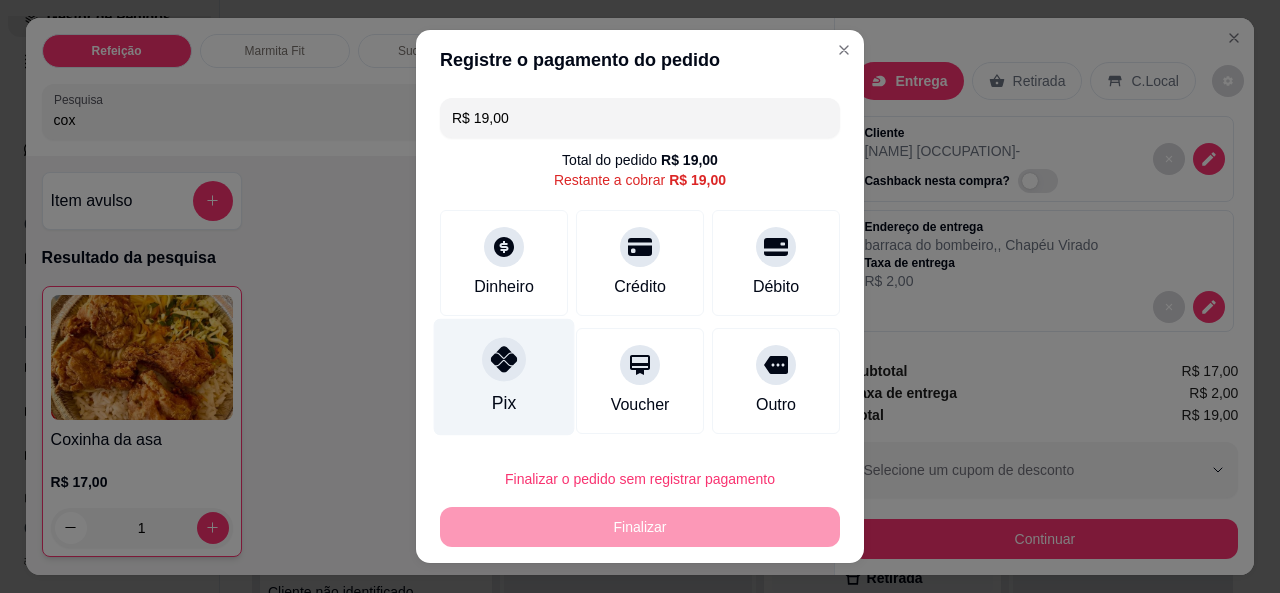 click 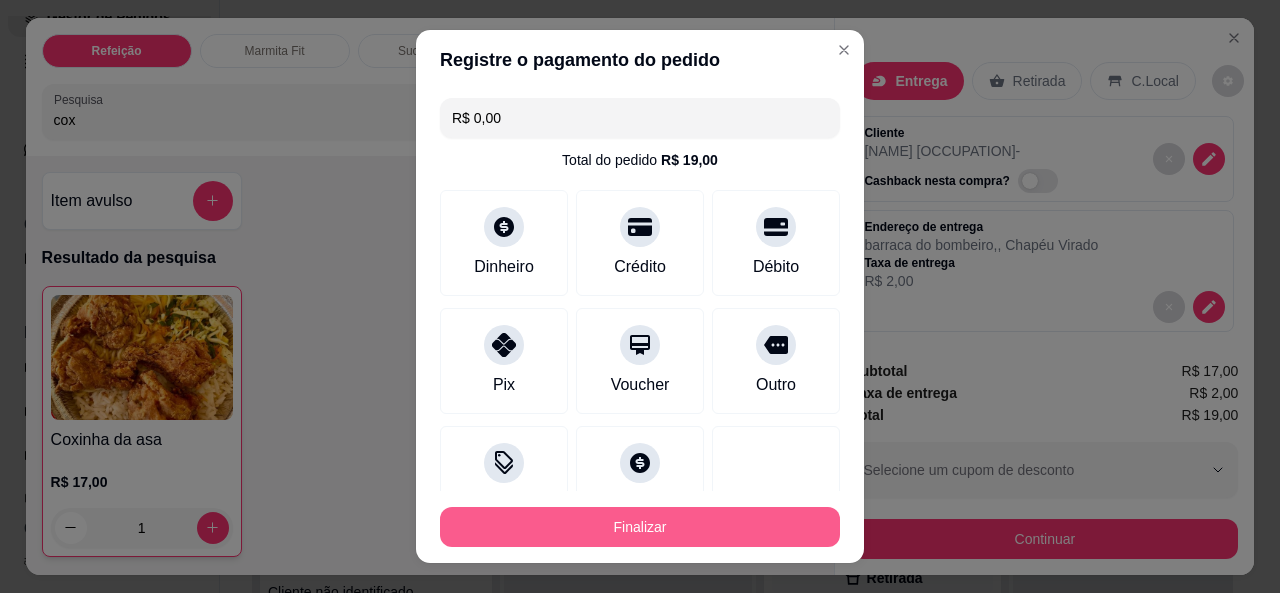 click on "Finalizar" at bounding box center (640, 527) 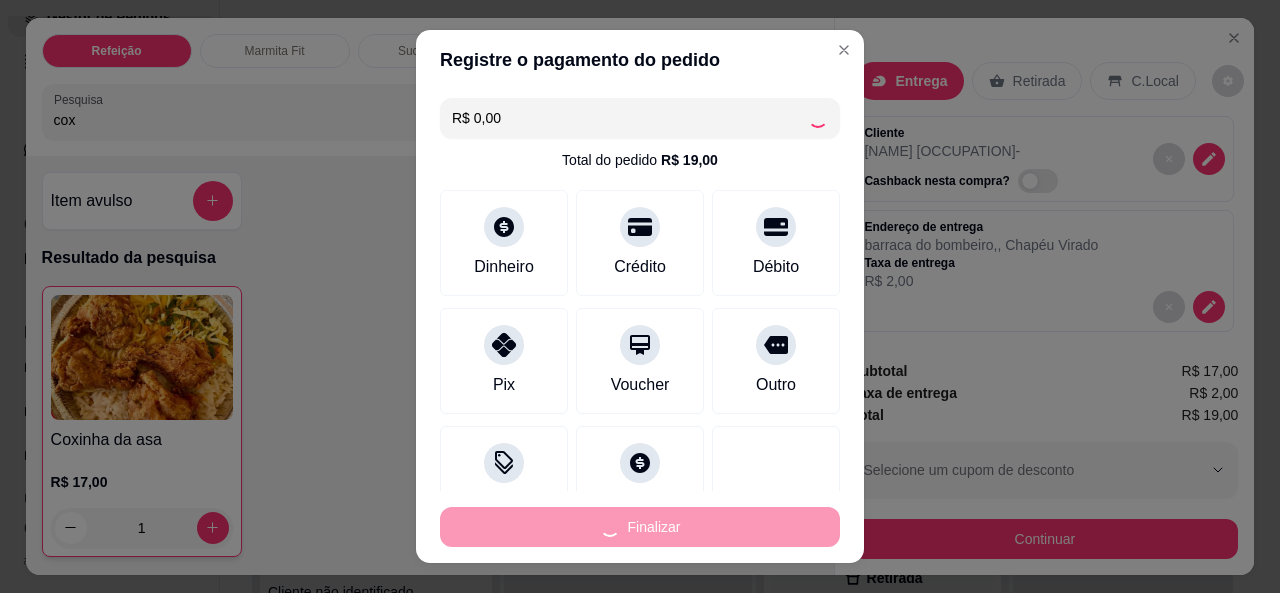 type on "0" 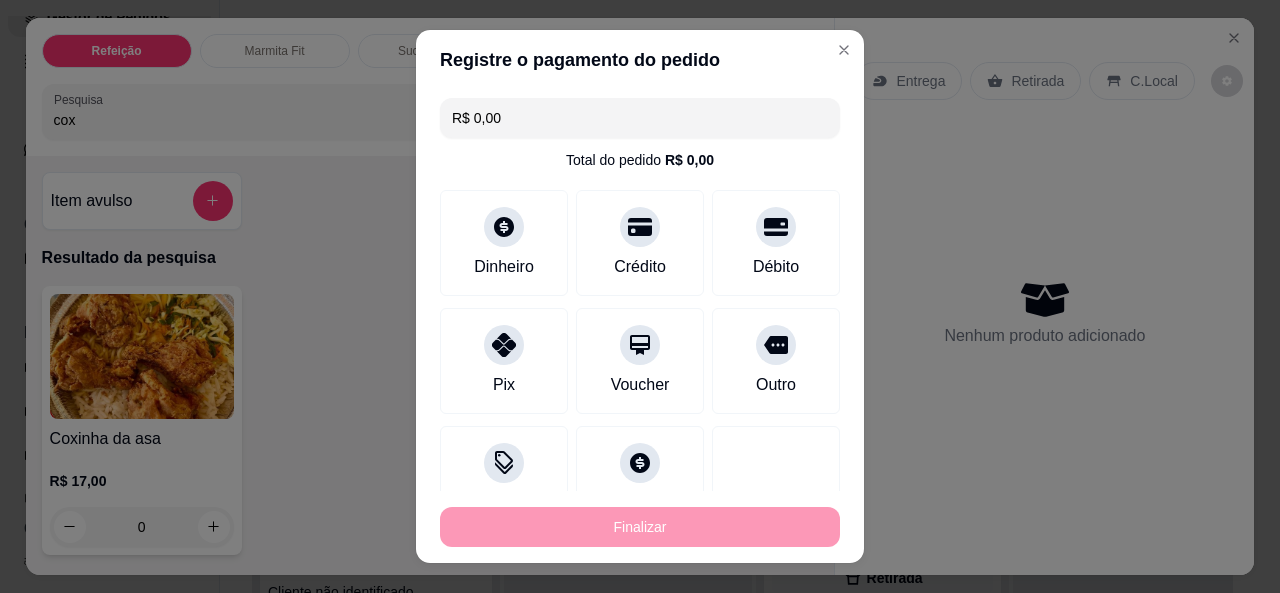 type on "-R$ 19,00" 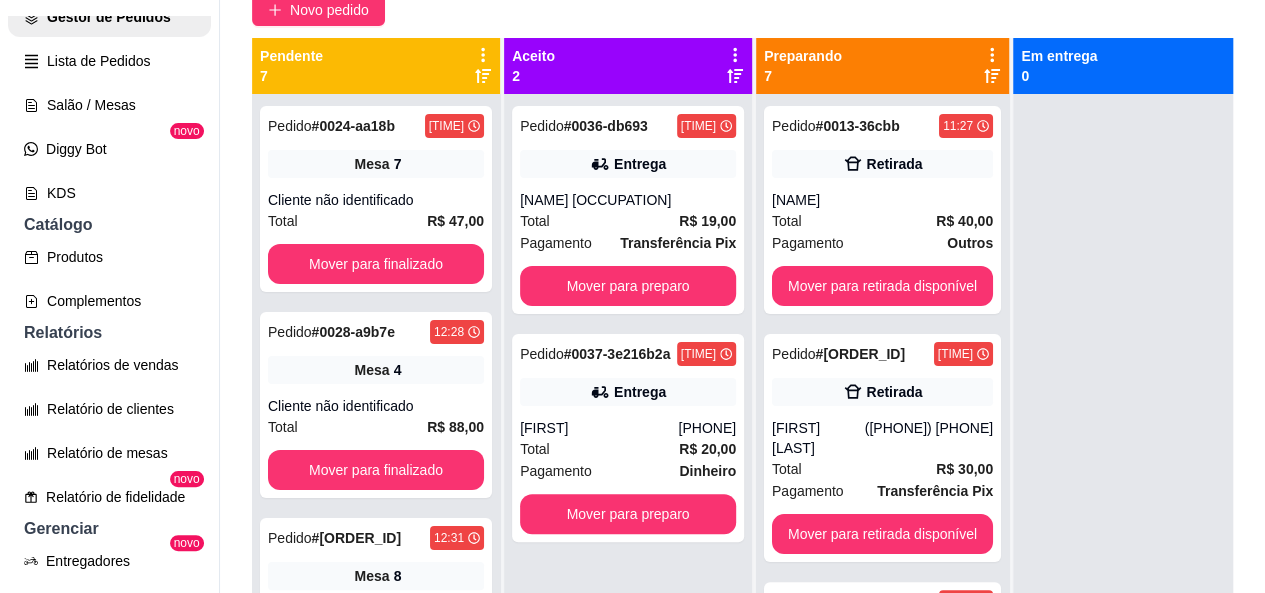 scroll, scrollTop: 197, scrollLeft: 0, axis: vertical 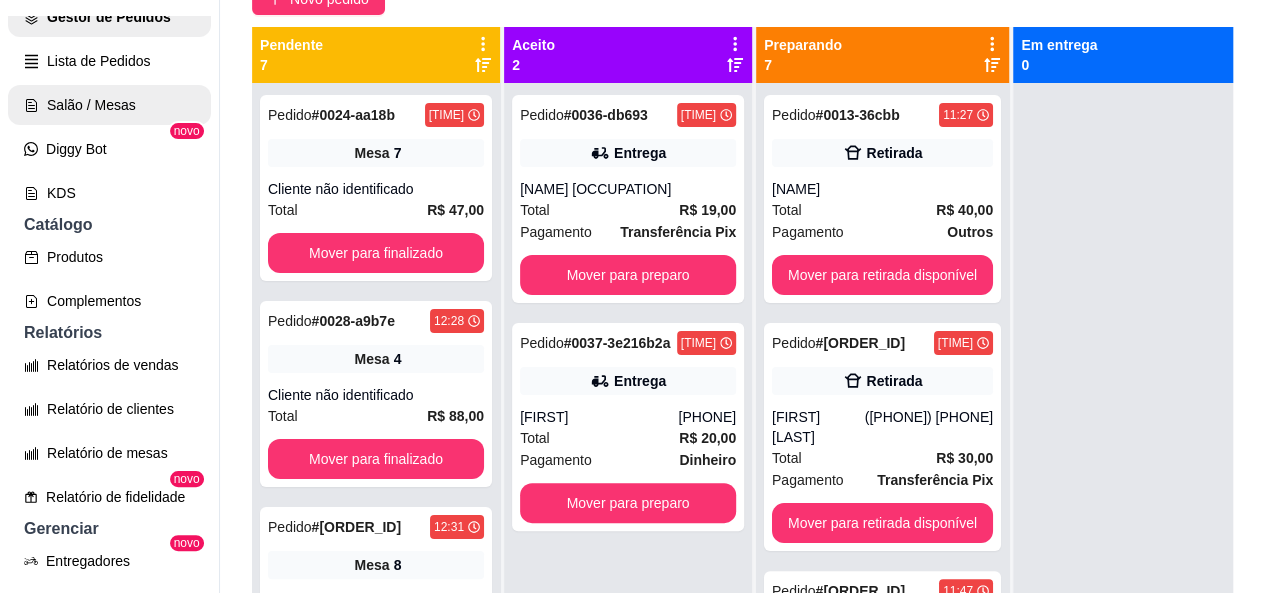 click on "Salão / Mesas" at bounding box center (109, 105) 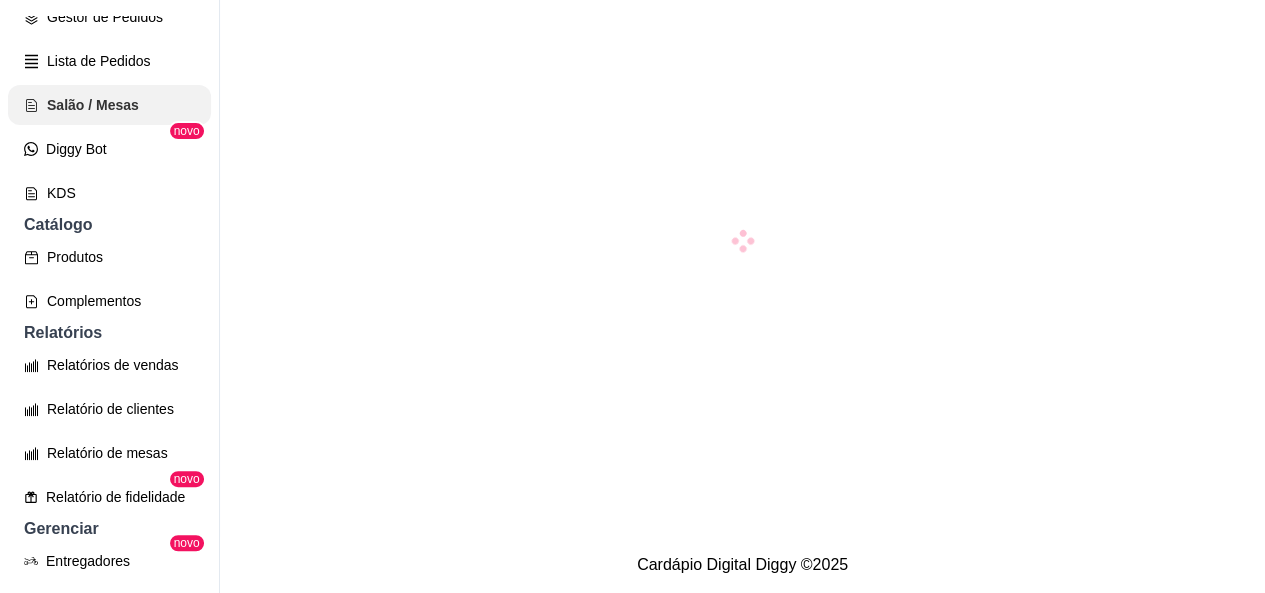 scroll, scrollTop: 0, scrollLeft: 0, axis: both 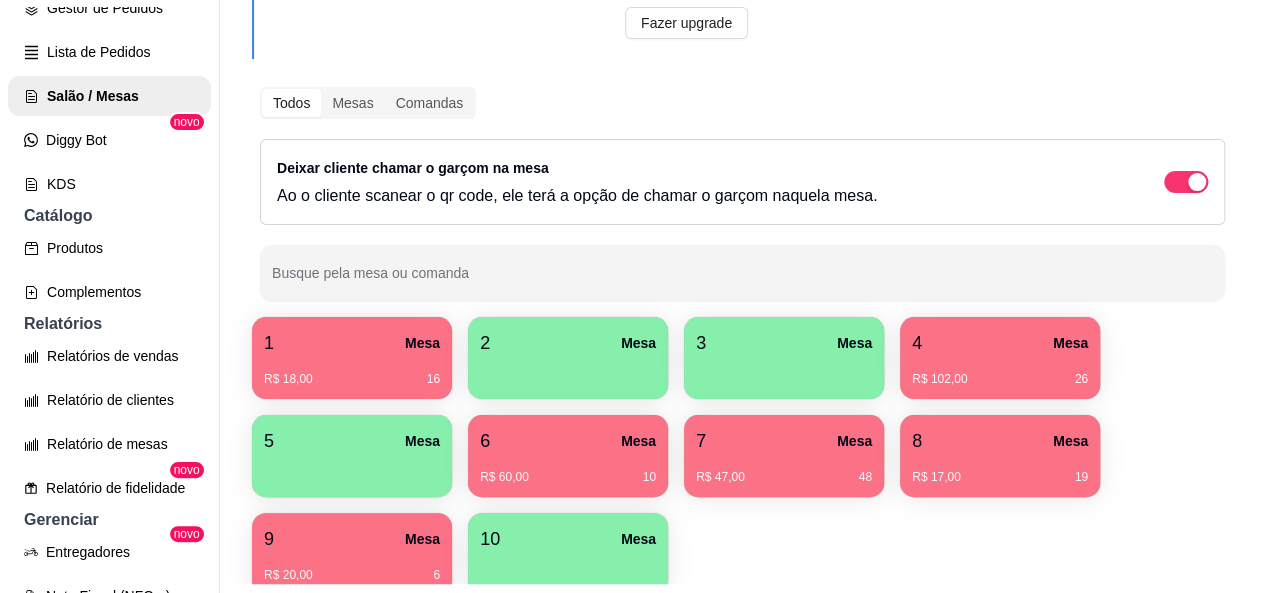 click on "R$ 47,00 48" at bounding box center [784, 470] 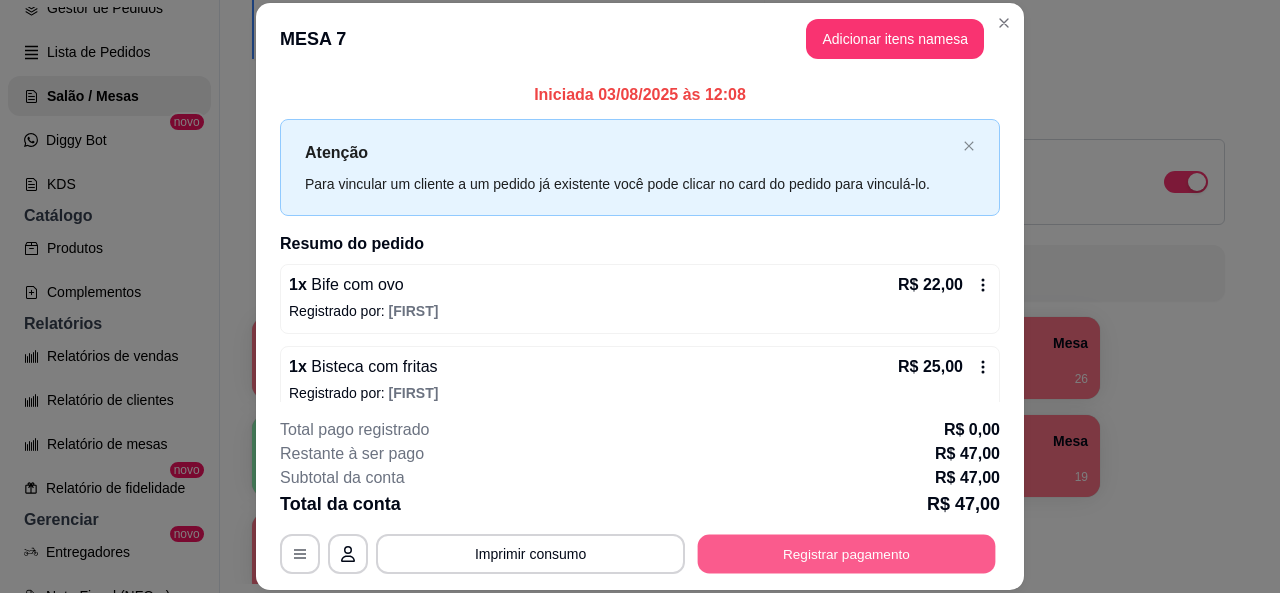 click on "Registrar pagamento" at bounding box center (847, 554) 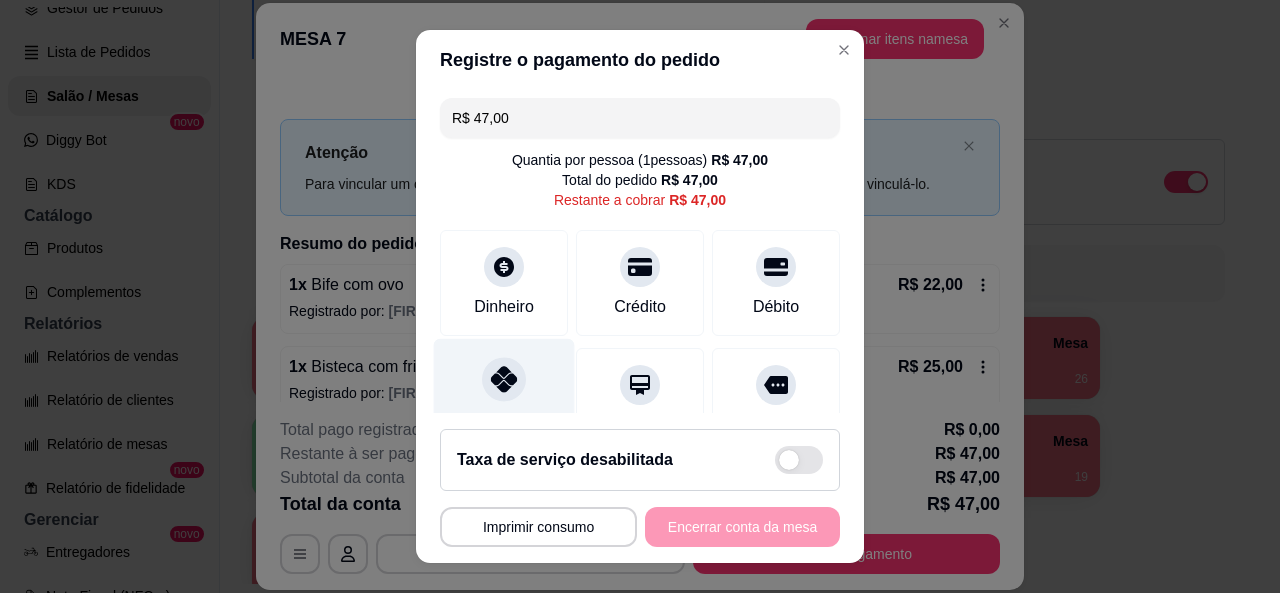 click 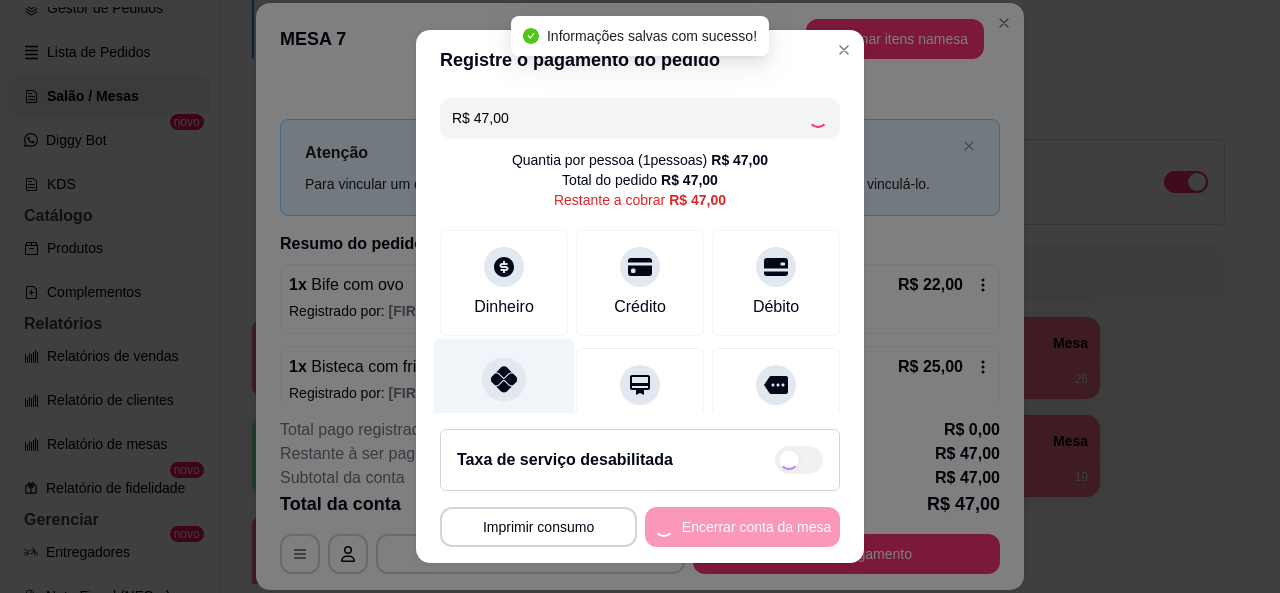 type on "R$ 0,00" 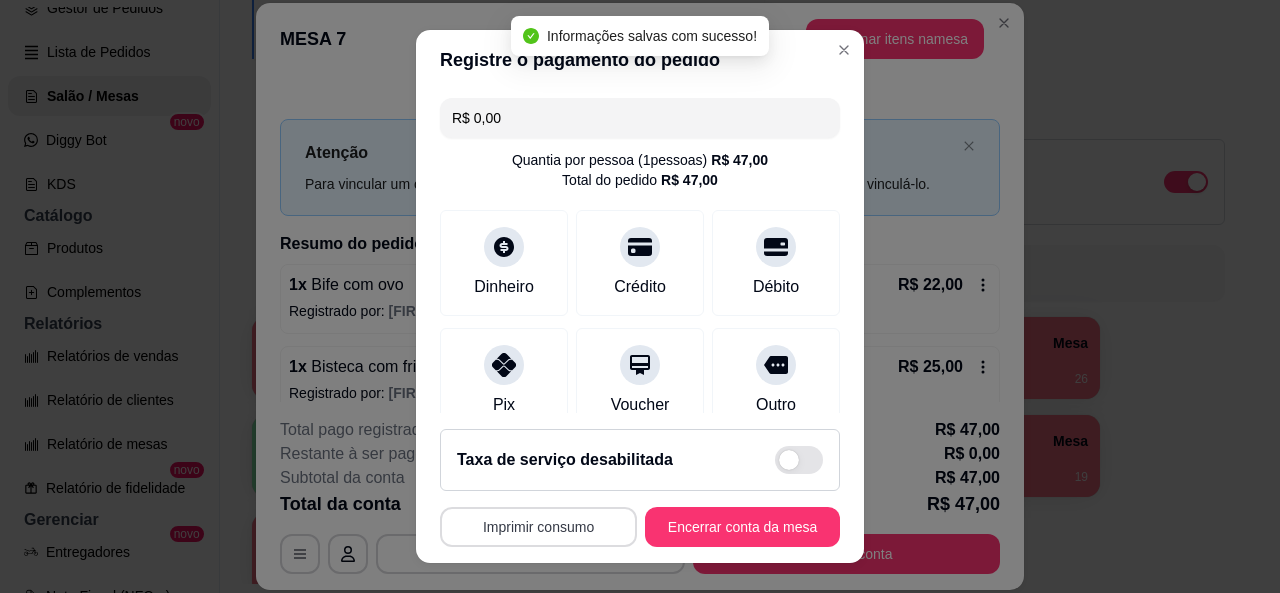 click on "Imprimir consumo" at bounding box center (538, 527) 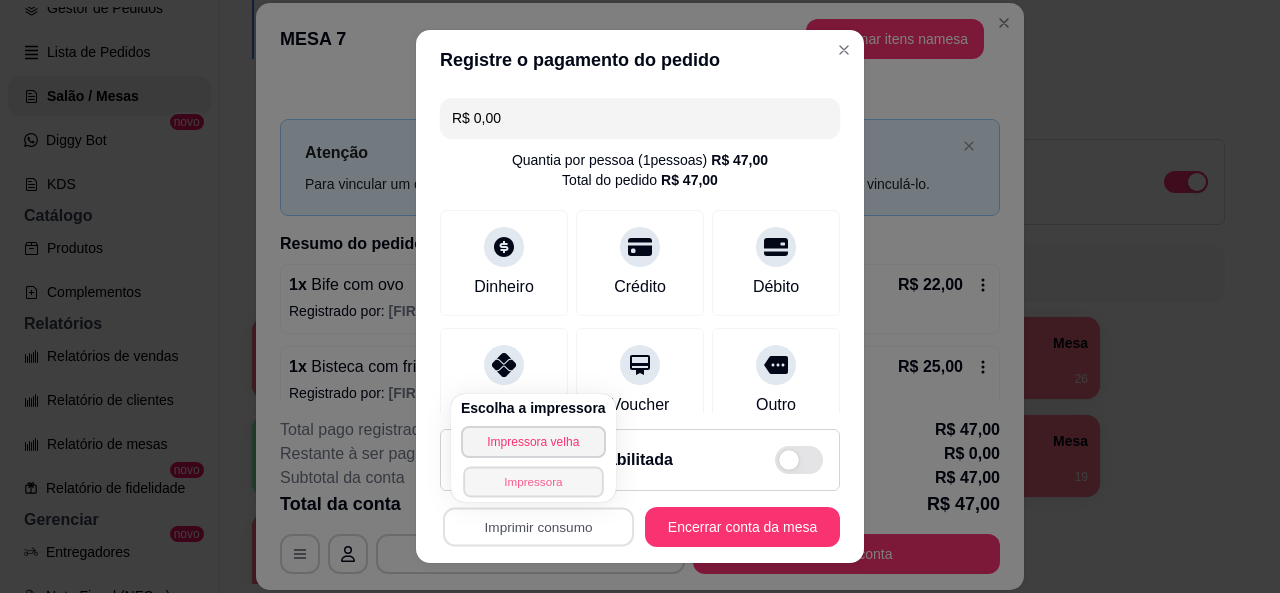 click on "Impressora" at bounding box center [533, 481] 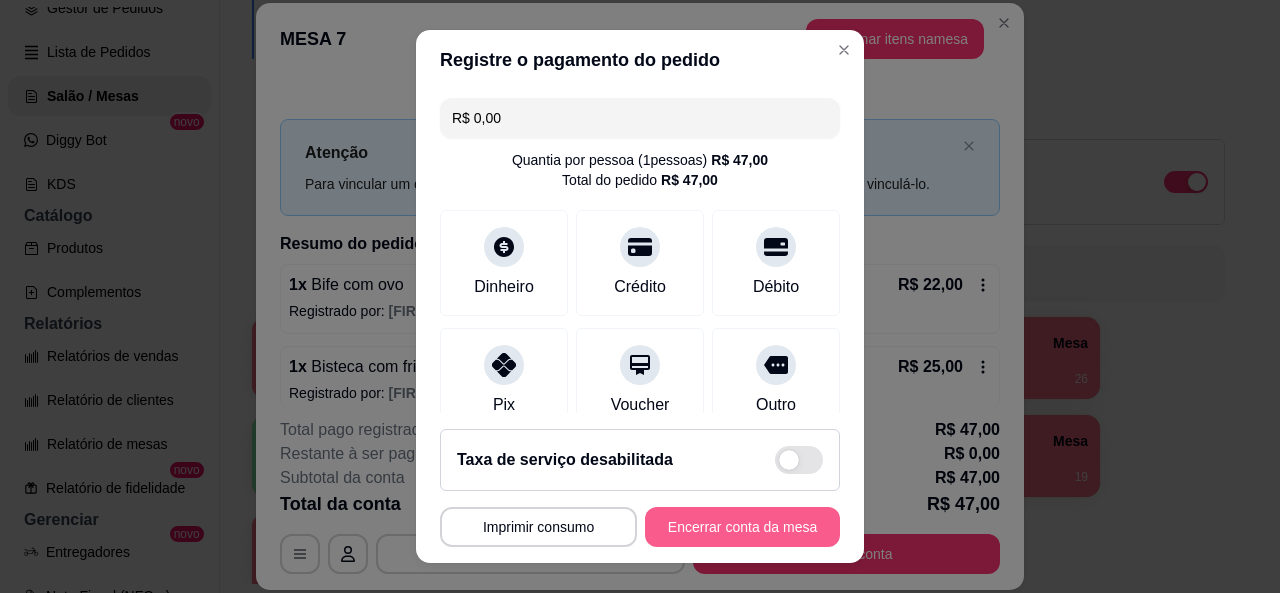 click on "Encerrar conta da mesa" at bounding box center [742, 527] 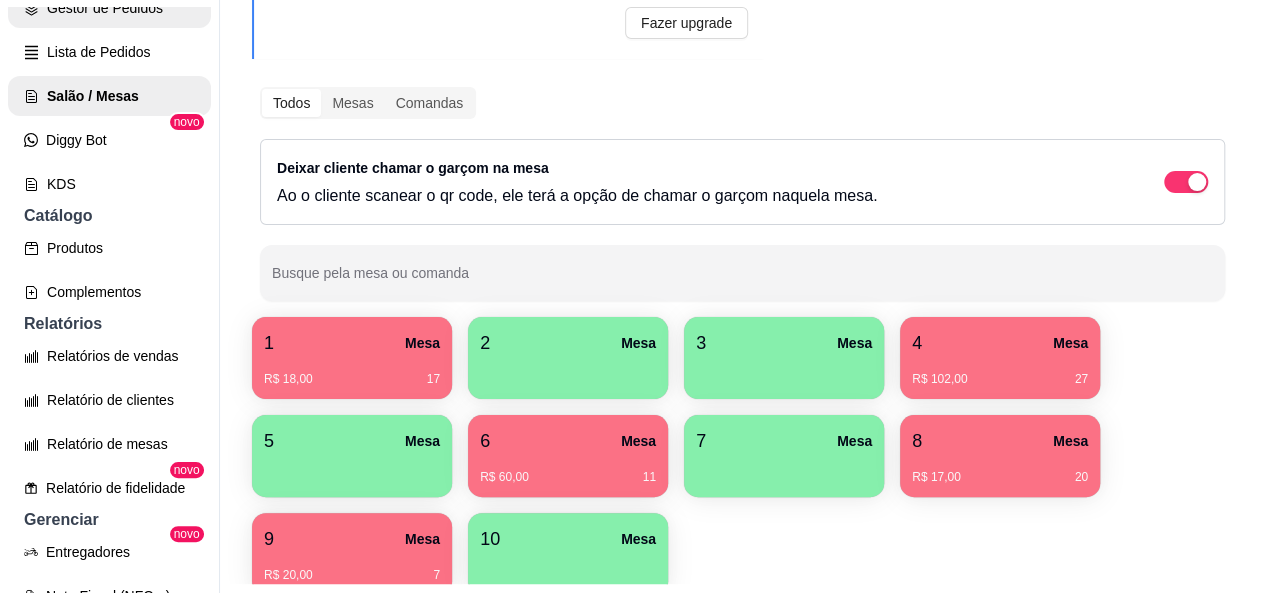 click on "Gestor de Pedidos" at bounding box center [109, 8] 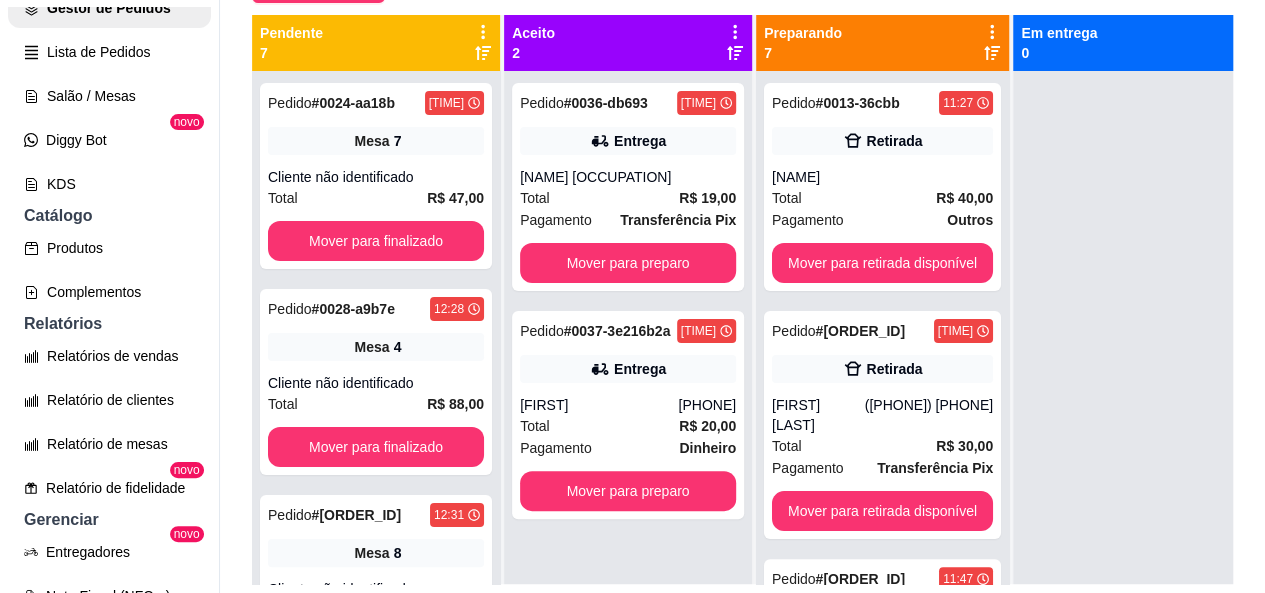 scroll, scrollTop: 0, scrollLeft: 0, axis: both 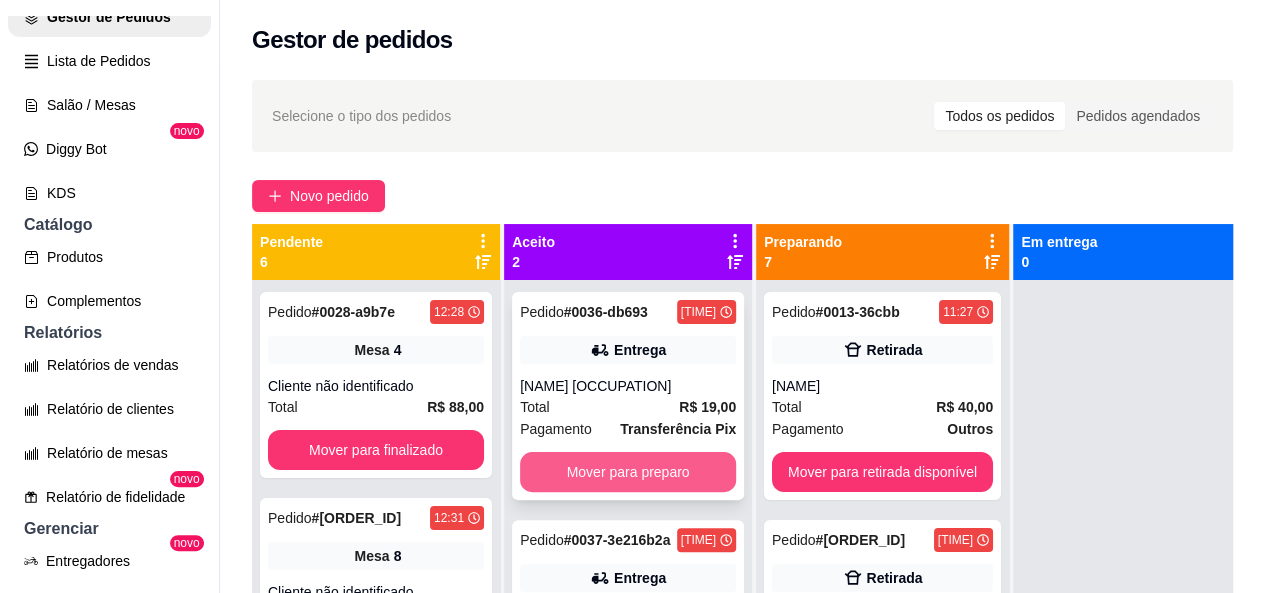click on "Mover para preparo" at bounding box center [628, 472] 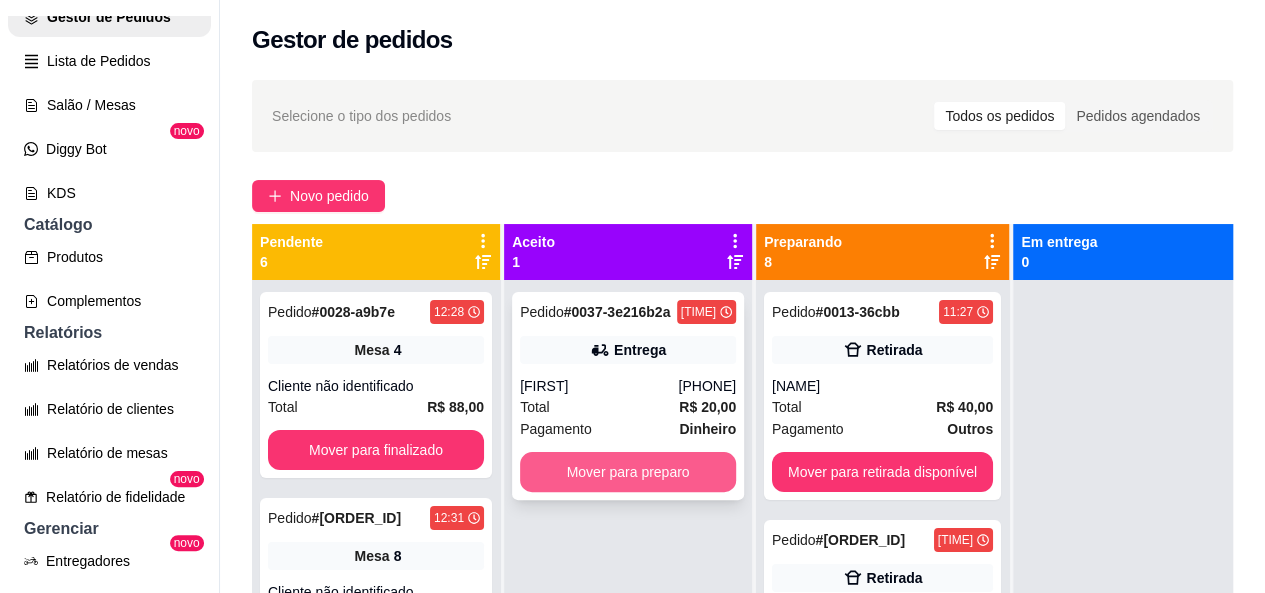 click on "Mover para preparo" at bounding box center (628, 472) 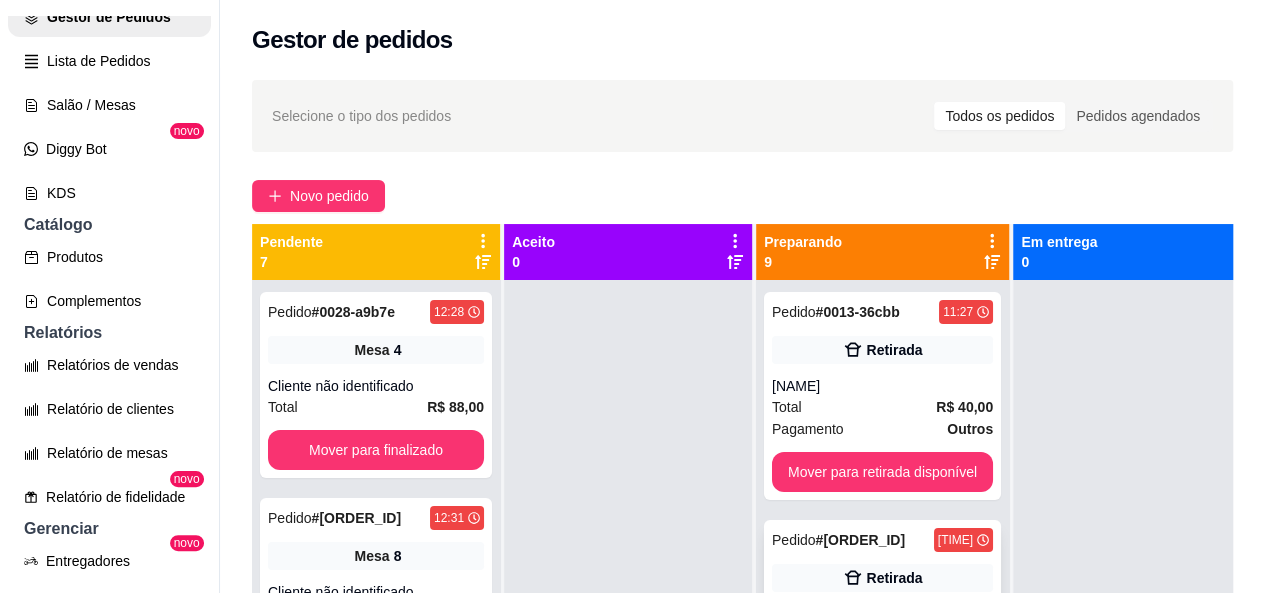 click on "# [ORDER_ID]" at bounding box center [860, 540] 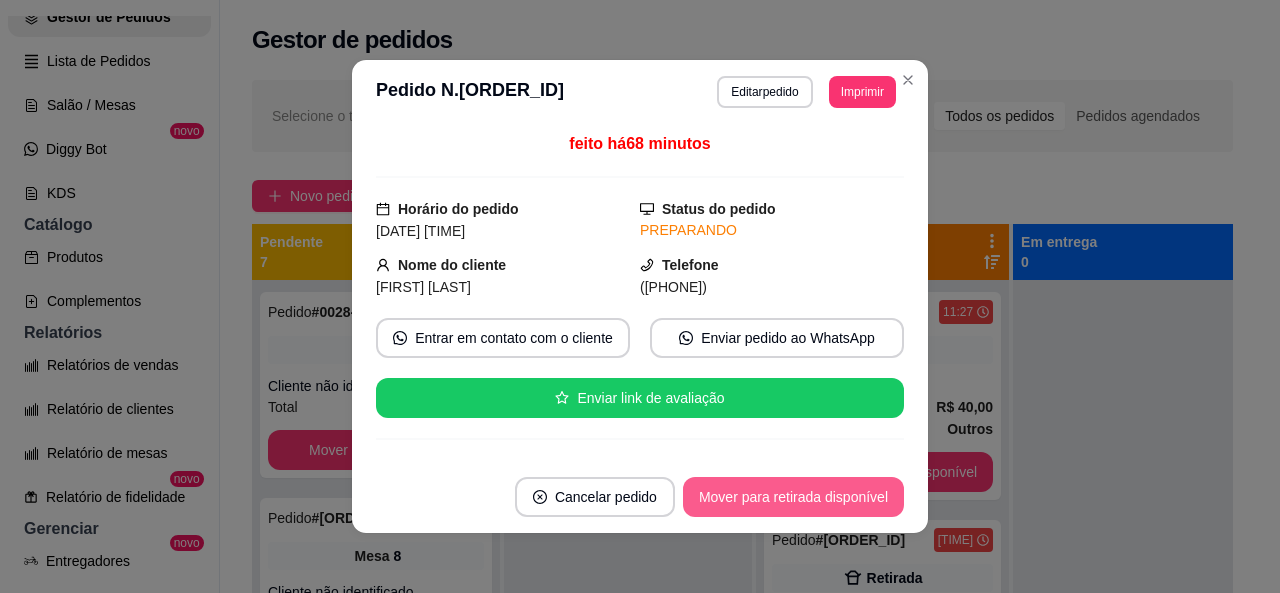 click on "Mover para retirada disponível" at bounding box center [793, 497] 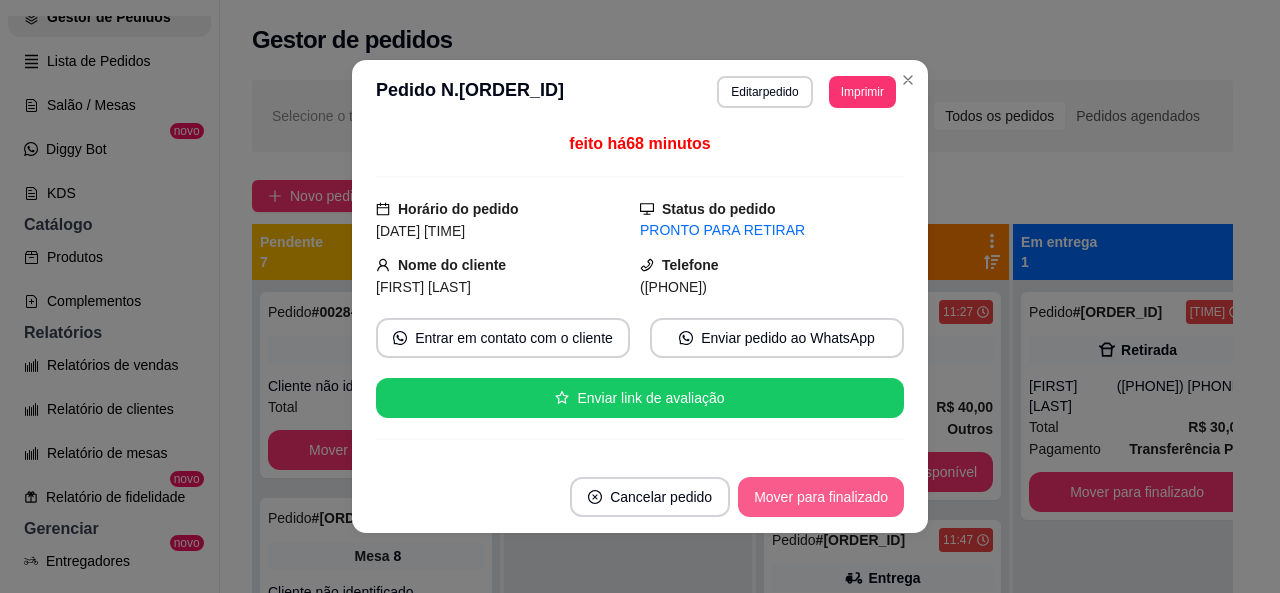 click on "Mover para finalizado" at bounding box center [821, 497] 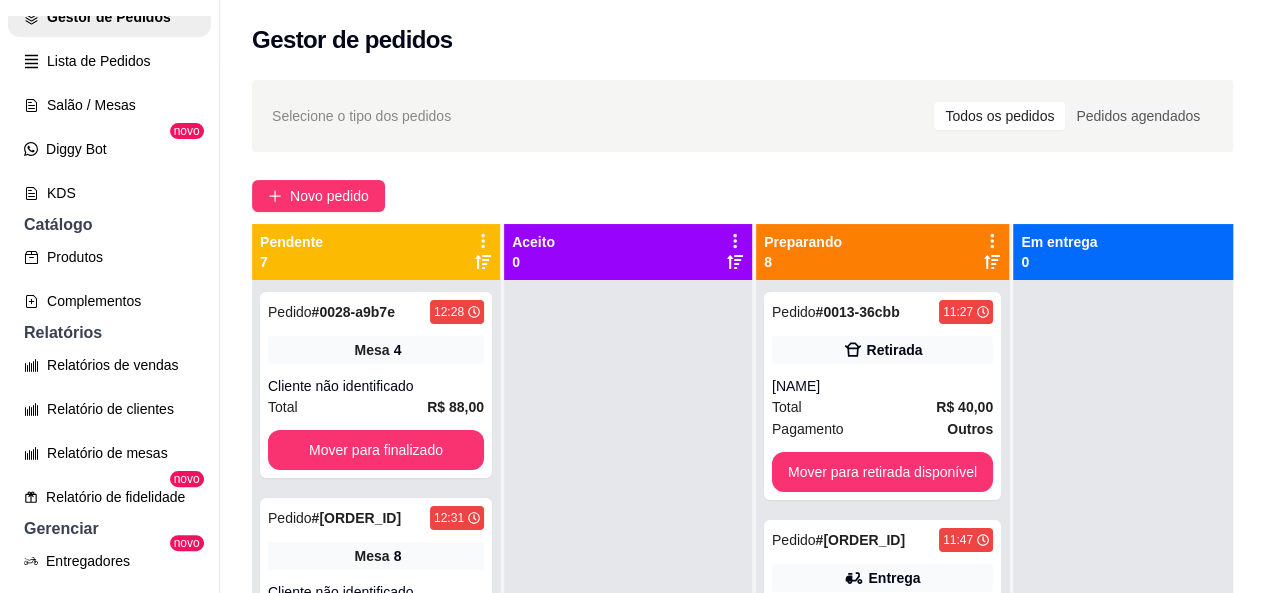 scroll, scrollTop: 19, scrollLeft: 0, axis: vertical 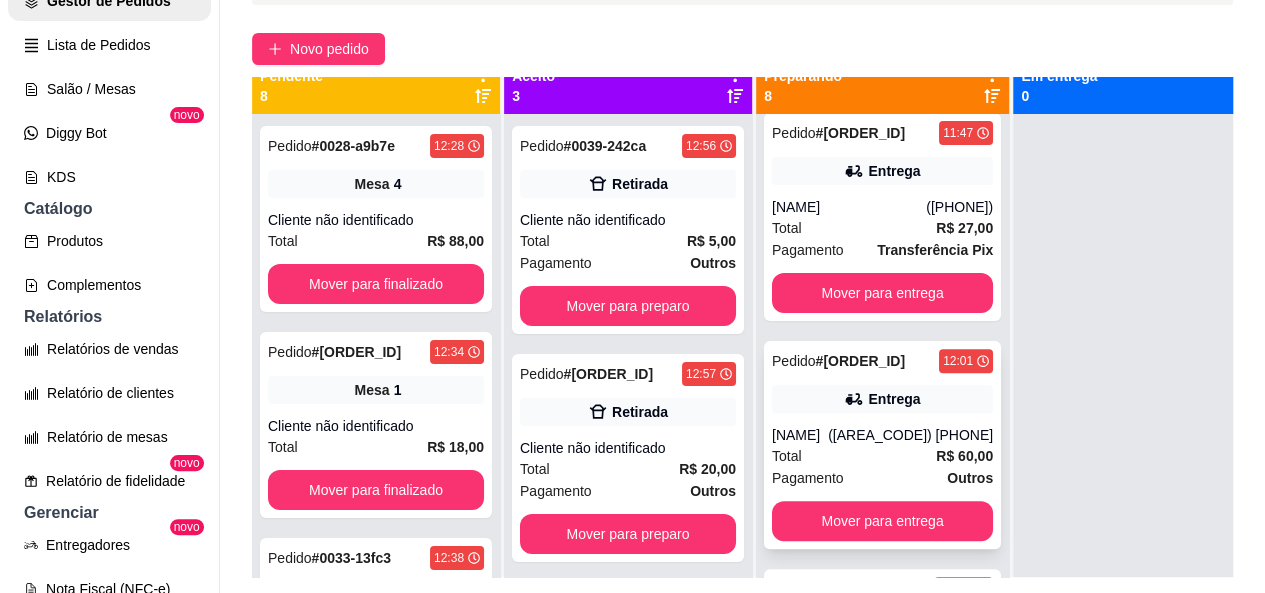 click on "Total R$ 60,00" at bounding box center (882, 456) 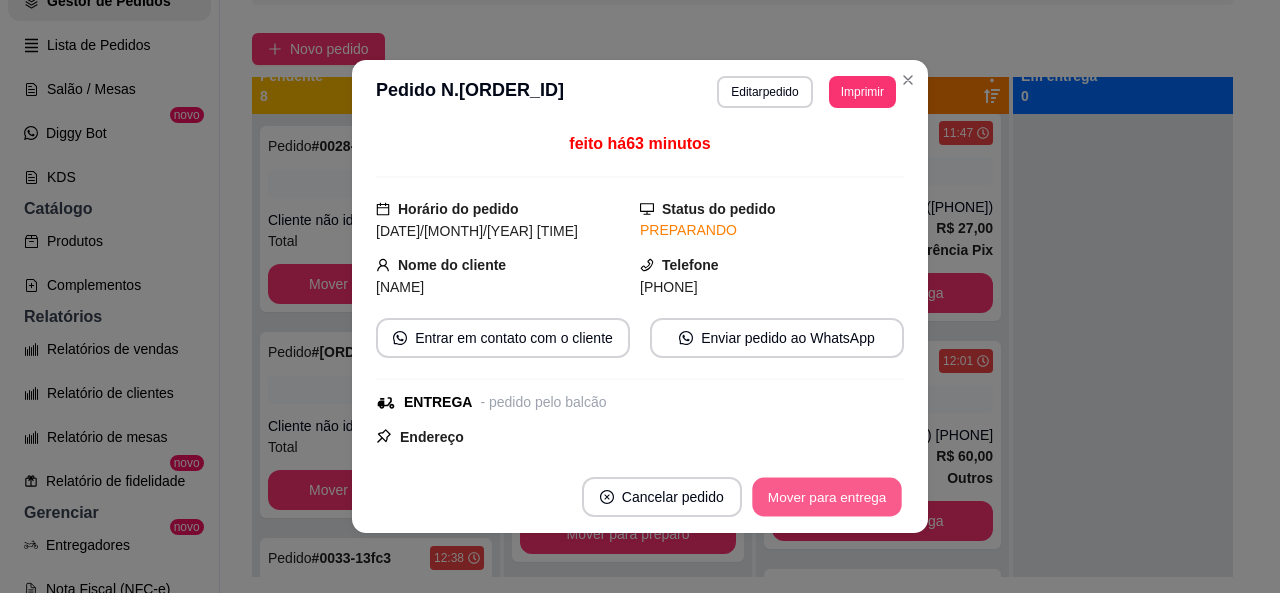 click on "Mover para entrega" at bounding box center (827, 497) 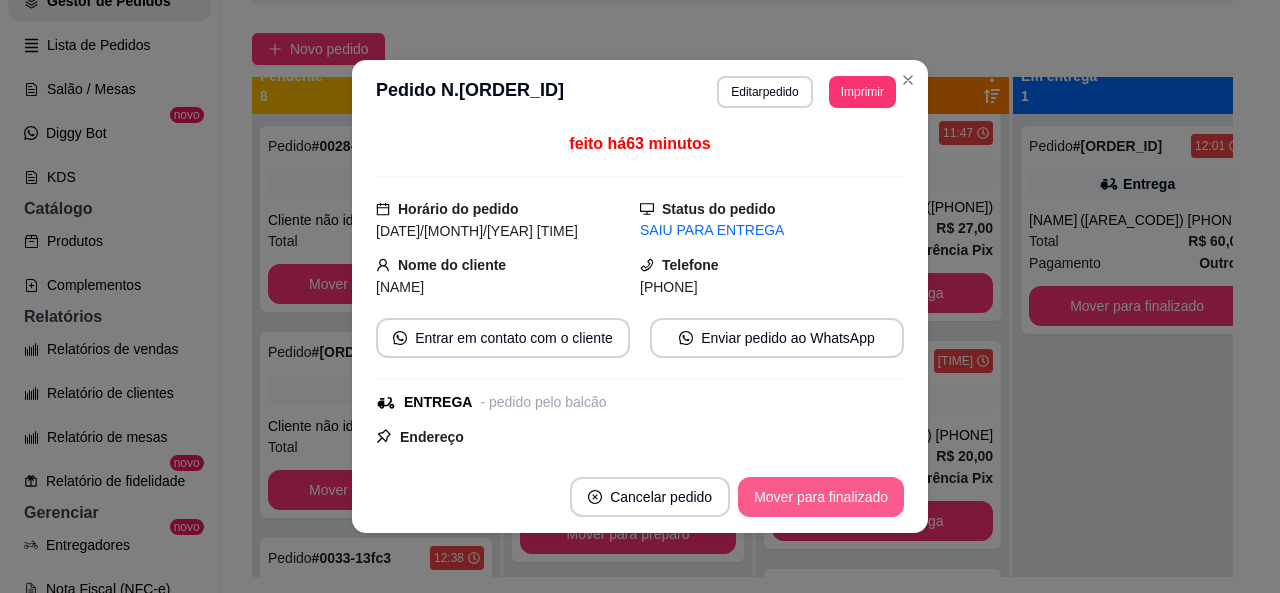 click on "Mover para finalizado" at bounding box center [821, 497] 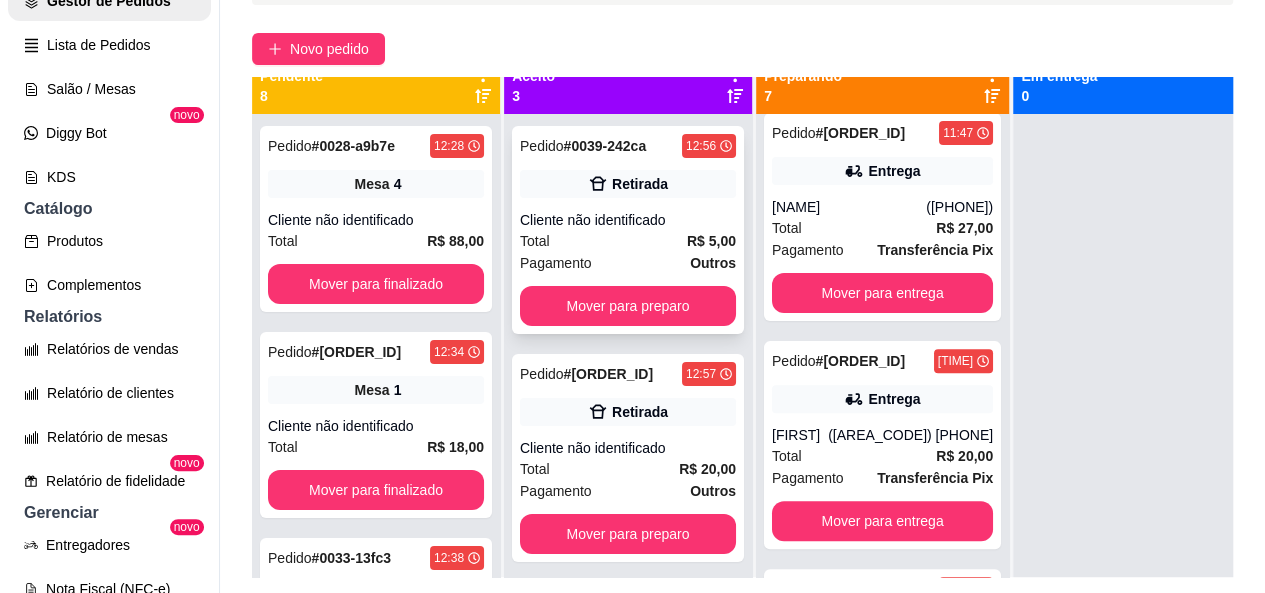 click on "Total R$ 5,00" at bounding box center (628, 241) 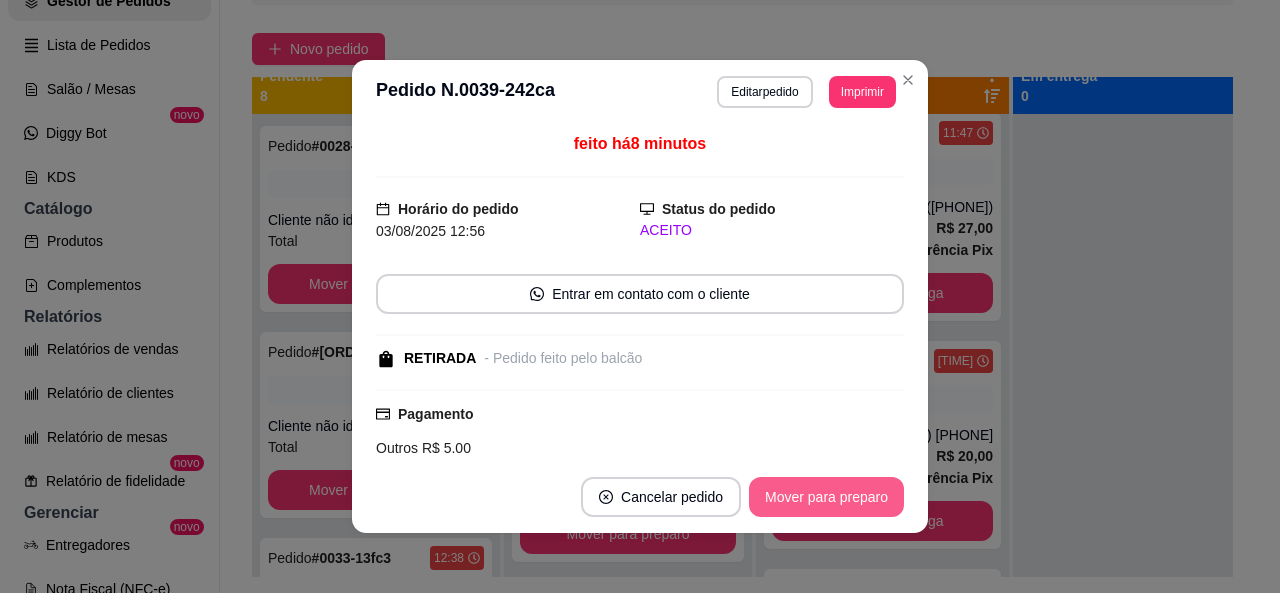 click on "Mover para preparo" at bounding box center (826, 497) 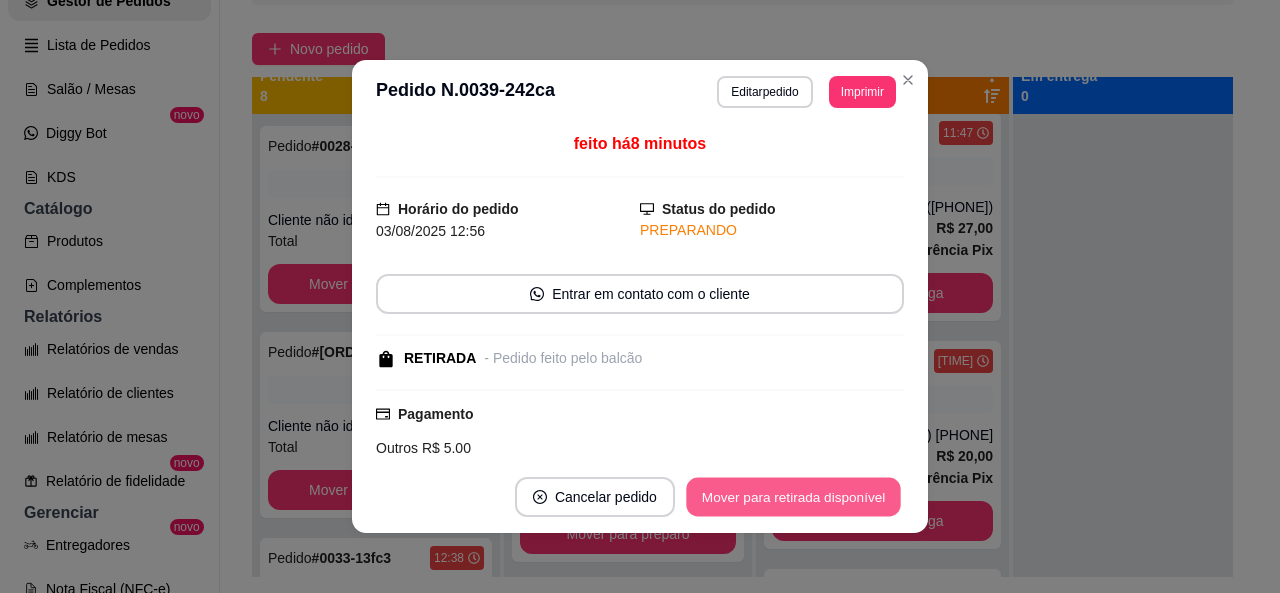 click on "Mover para retirada disponível" at bounding box center (793, 497) 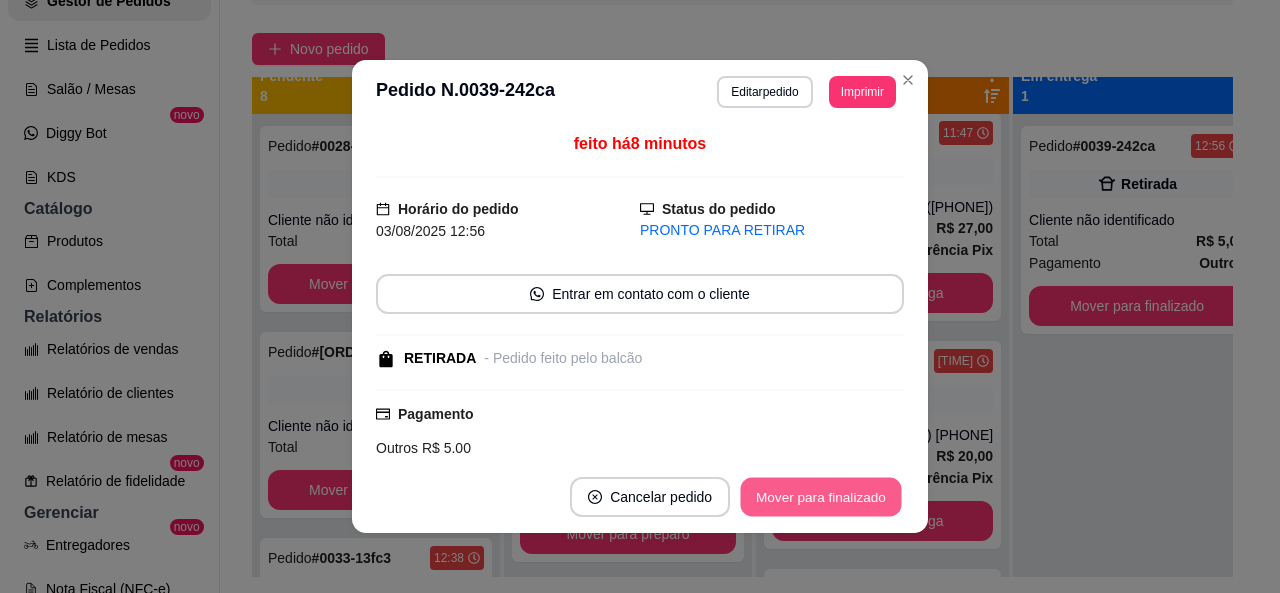 click on "Mover para finalizado" at bounding box center (821, 497) 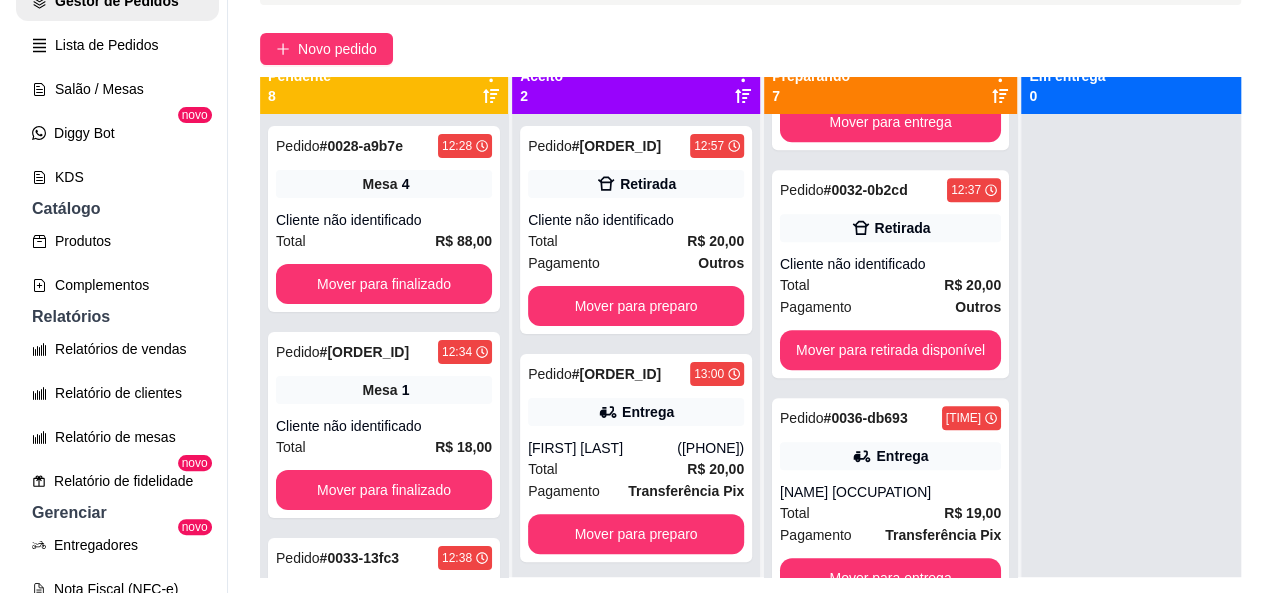 scroll, scrollTop: 917, scrollLeft: 0, axis: vertical 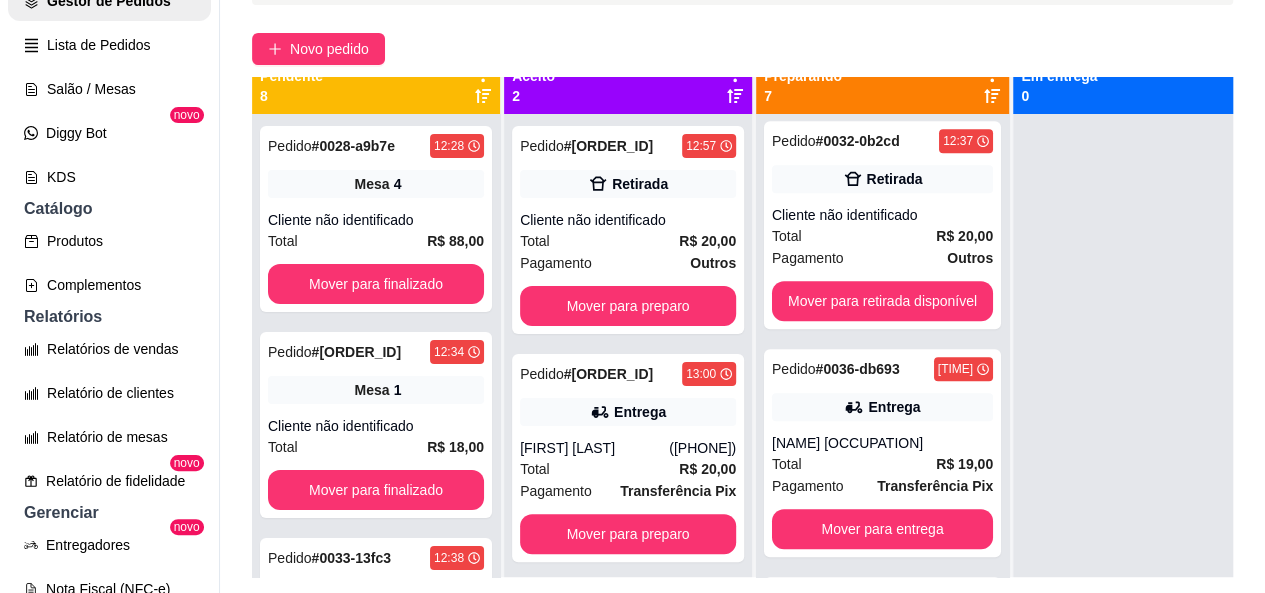 click at bounding box center (1137, 410) 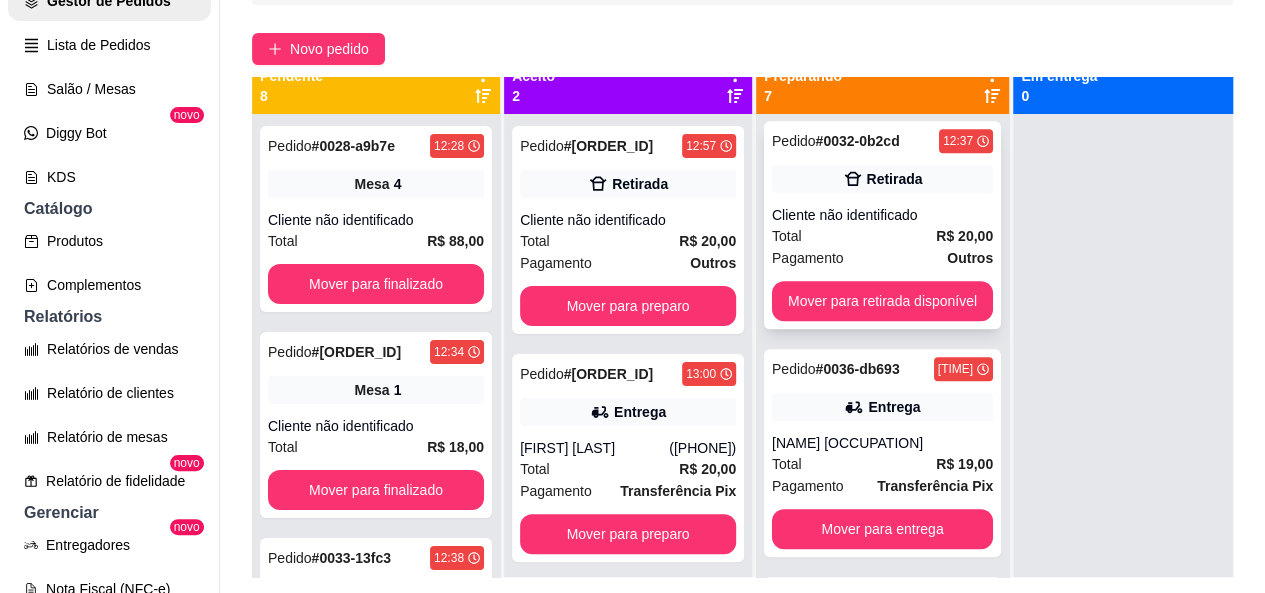 click on "Retirada" at bounding box center (882, 179) 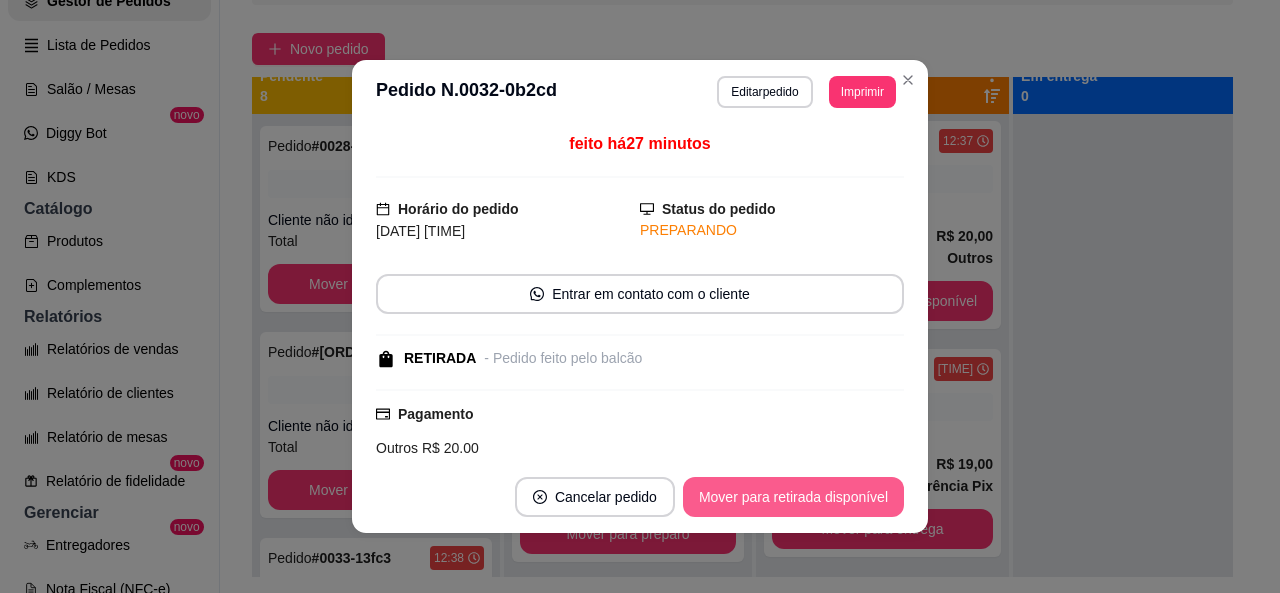 click on "Mover para retirada disponível" at bounding box center [793, 497] 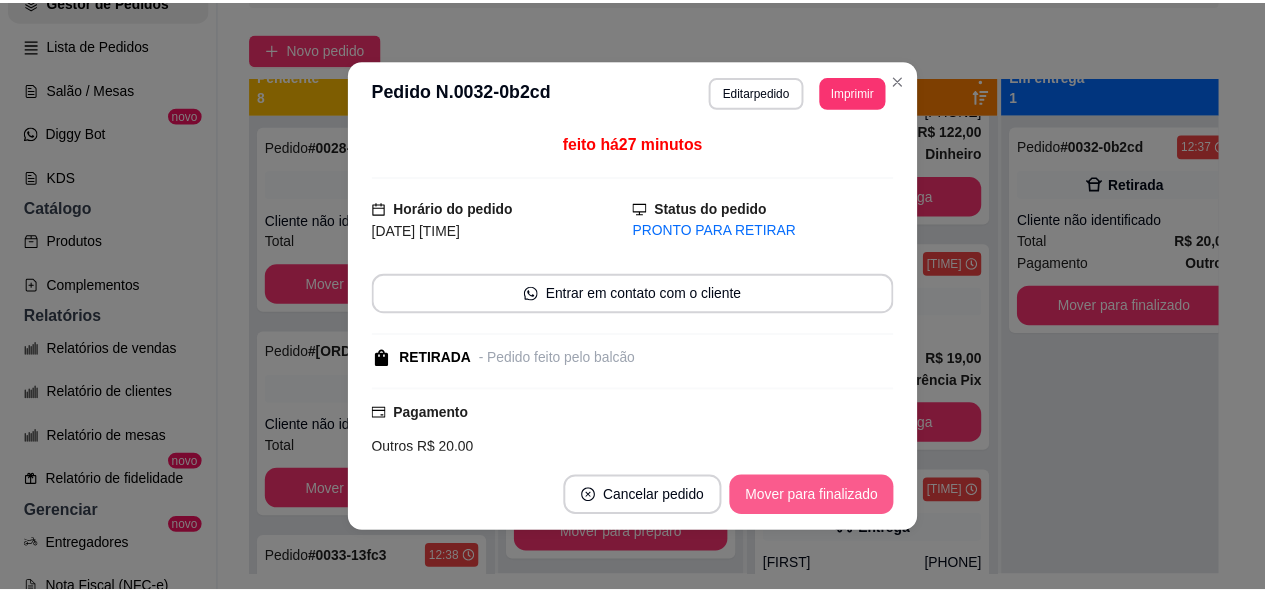 scroll, scrollTop: 689, scrollLeft: 0, axis: vertical 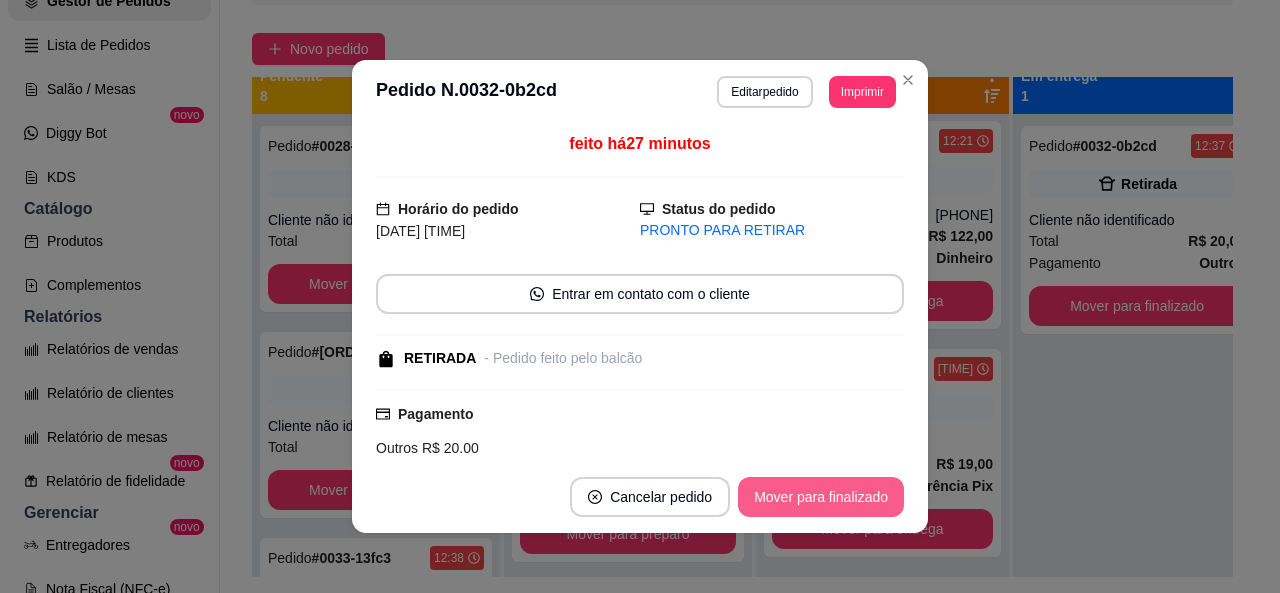 click on "Mover para finalizado" at bounding box center (821, 497) 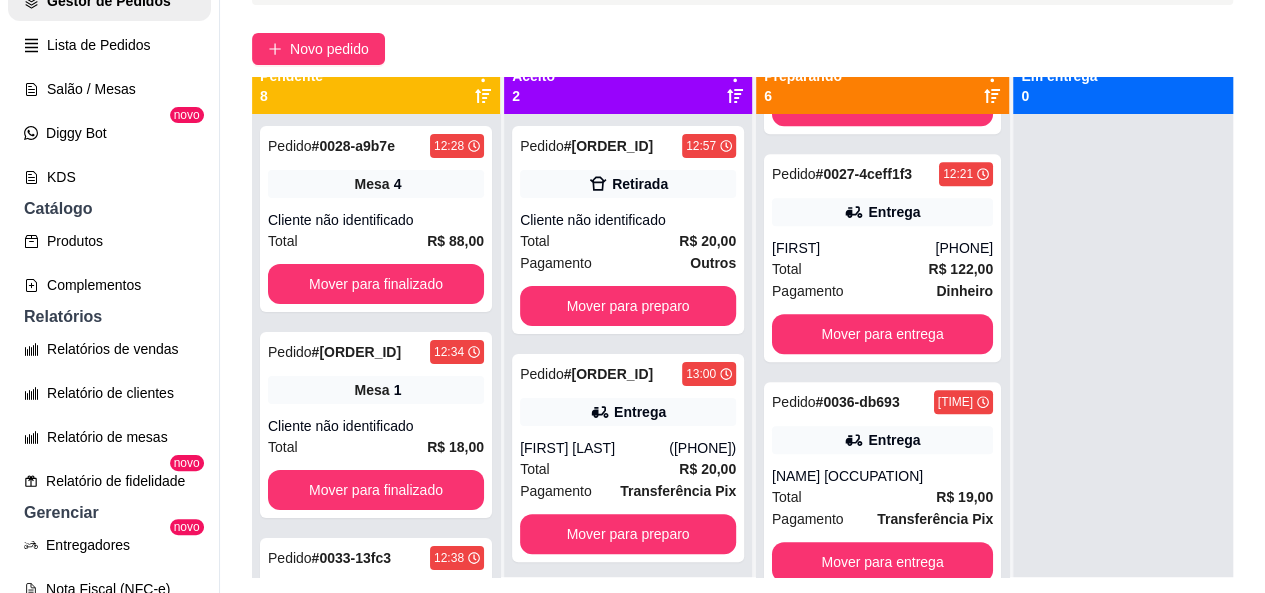 scroll, scrollTop: 649, scrollLeft: 0, axis: vertical 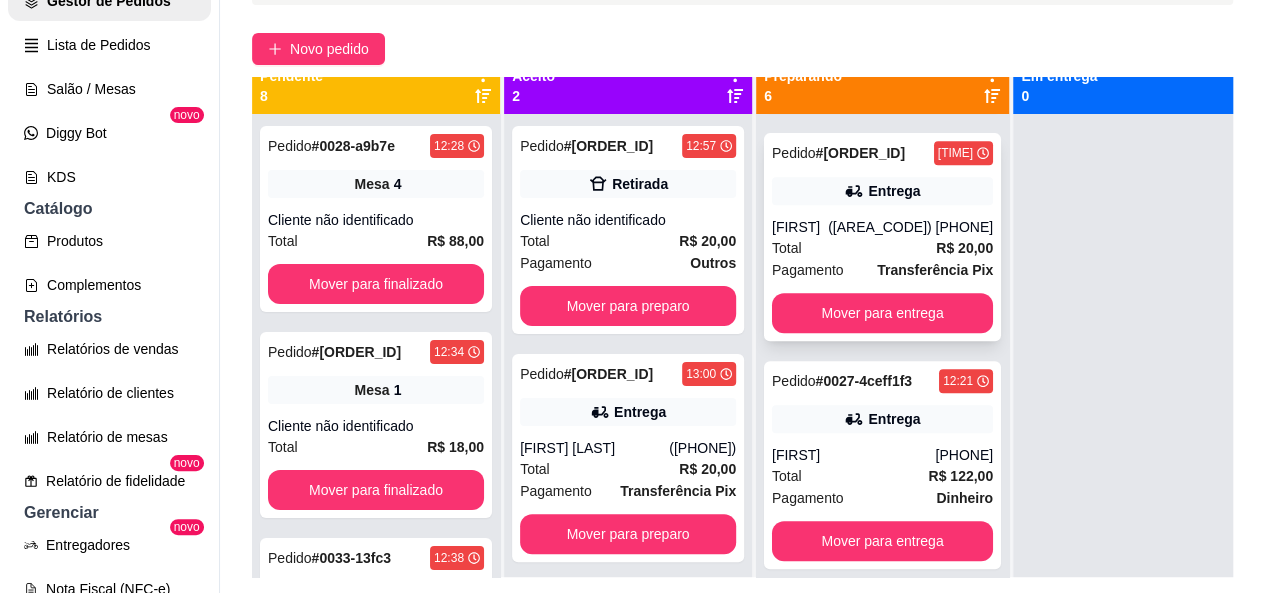 click on "[FIRST]" at bounding box center (800, 227) 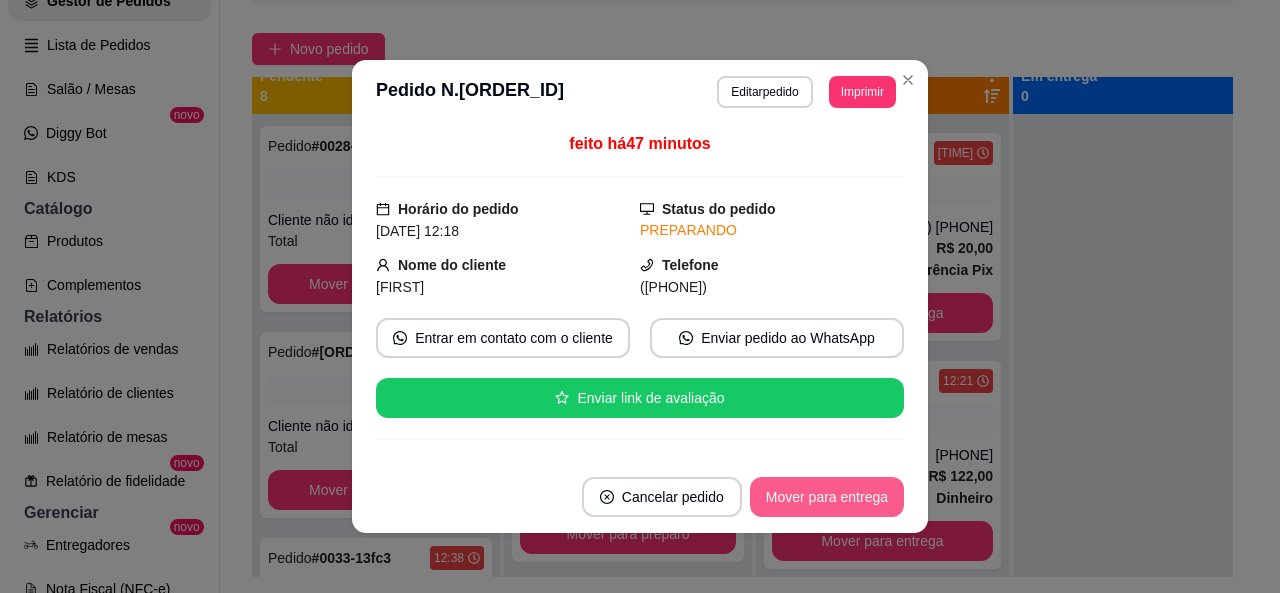 click on "Mover para entrega" at bounding box center (827, 497) 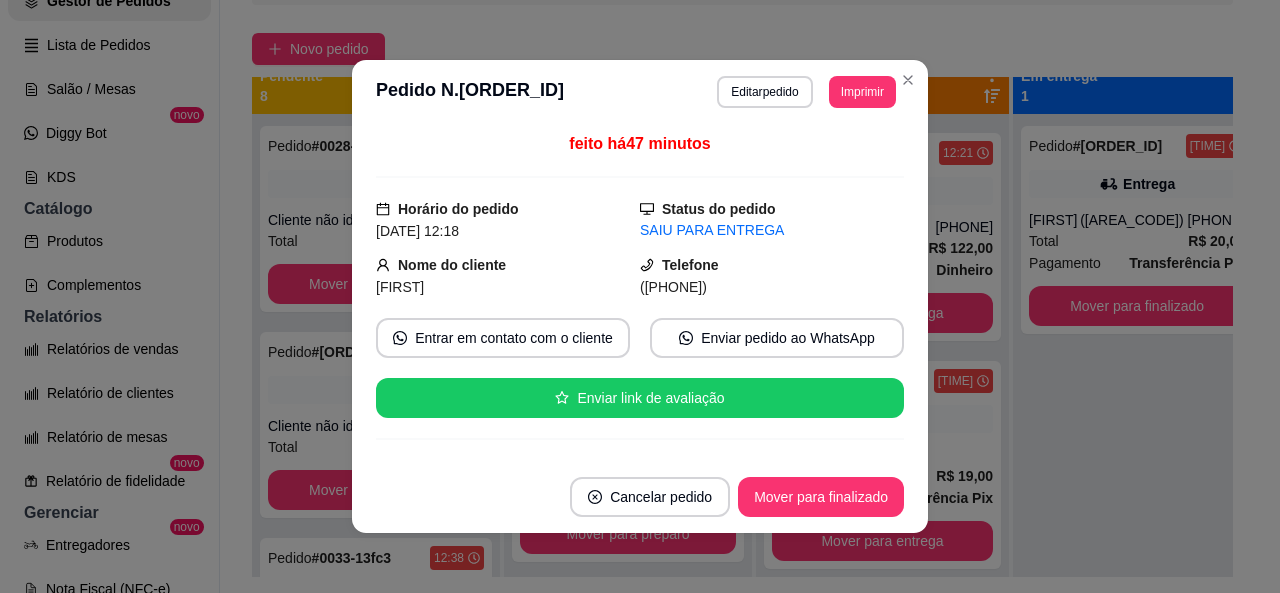scroll, scrollTop: 221, scrollLeft: 0, axis: vertical 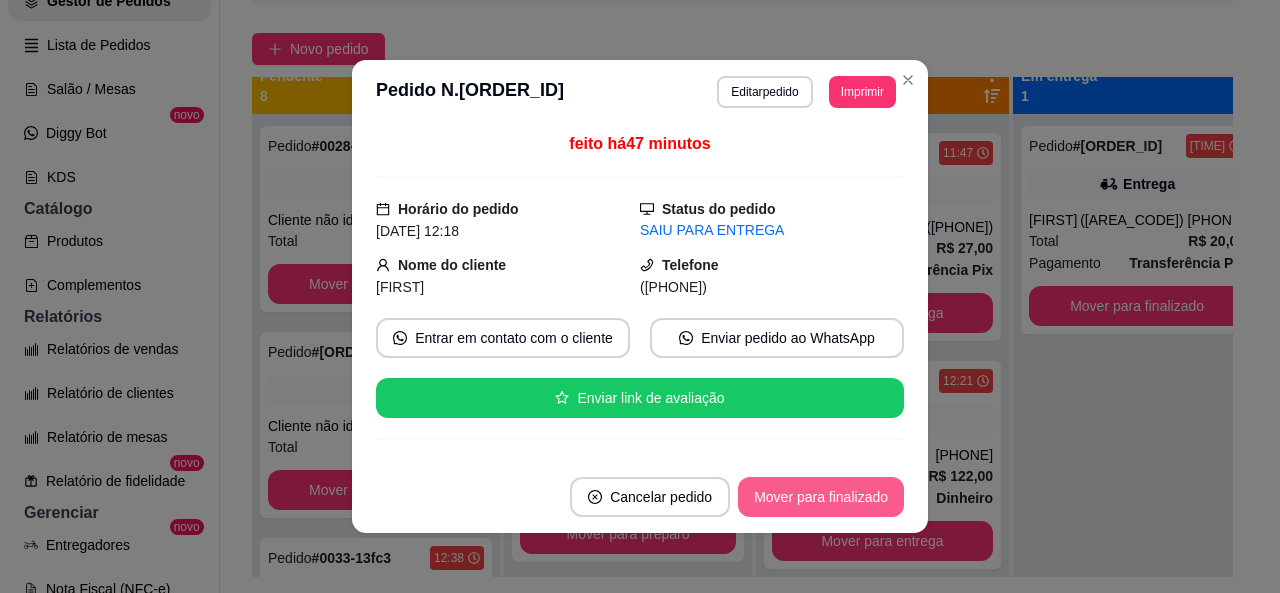 click on "Mover para finalizado" at bounding box center [821, 497] 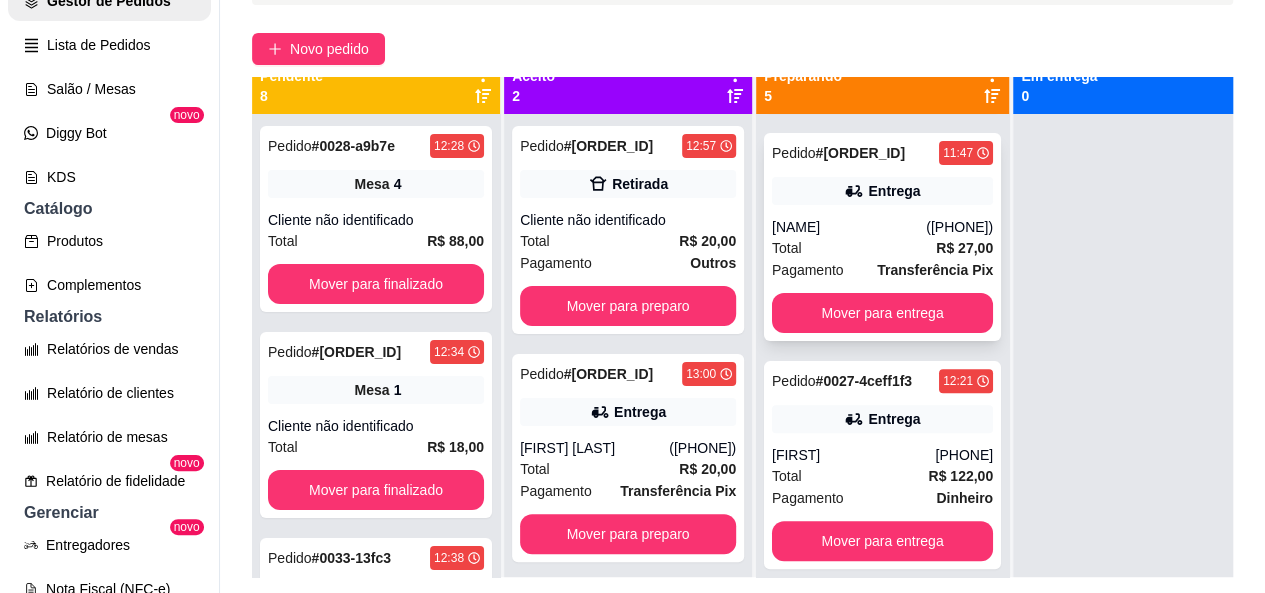 click on "[NAME]" at bounding box center [849, 227] 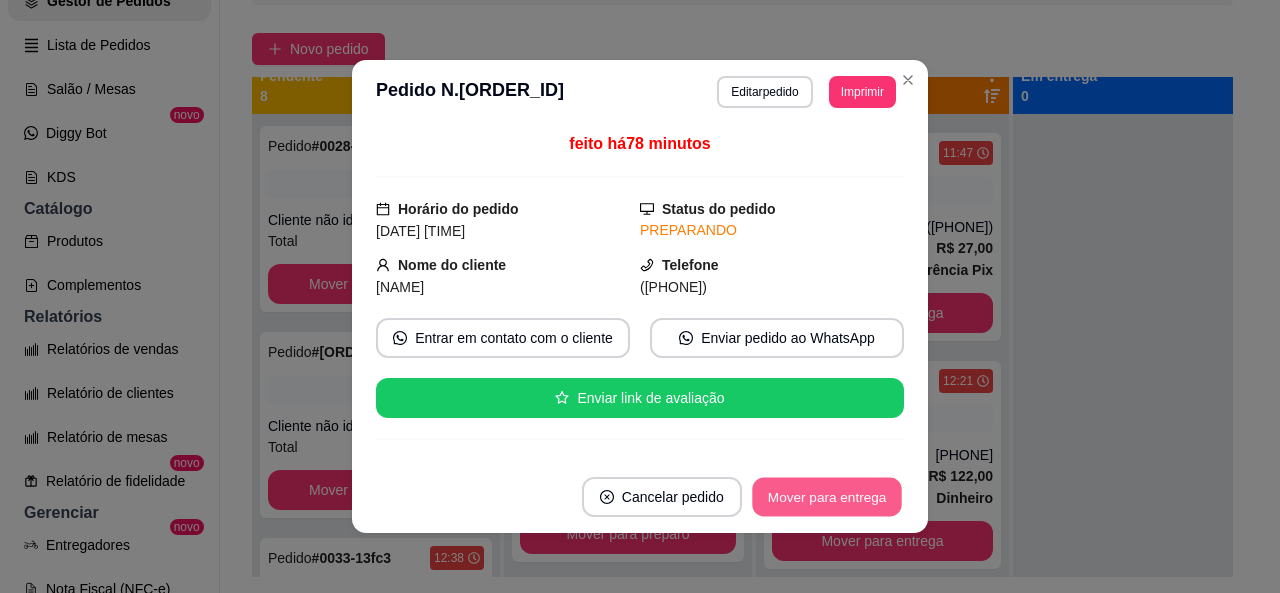 click on "Mover para entrega" at bounding box center (827, 497) 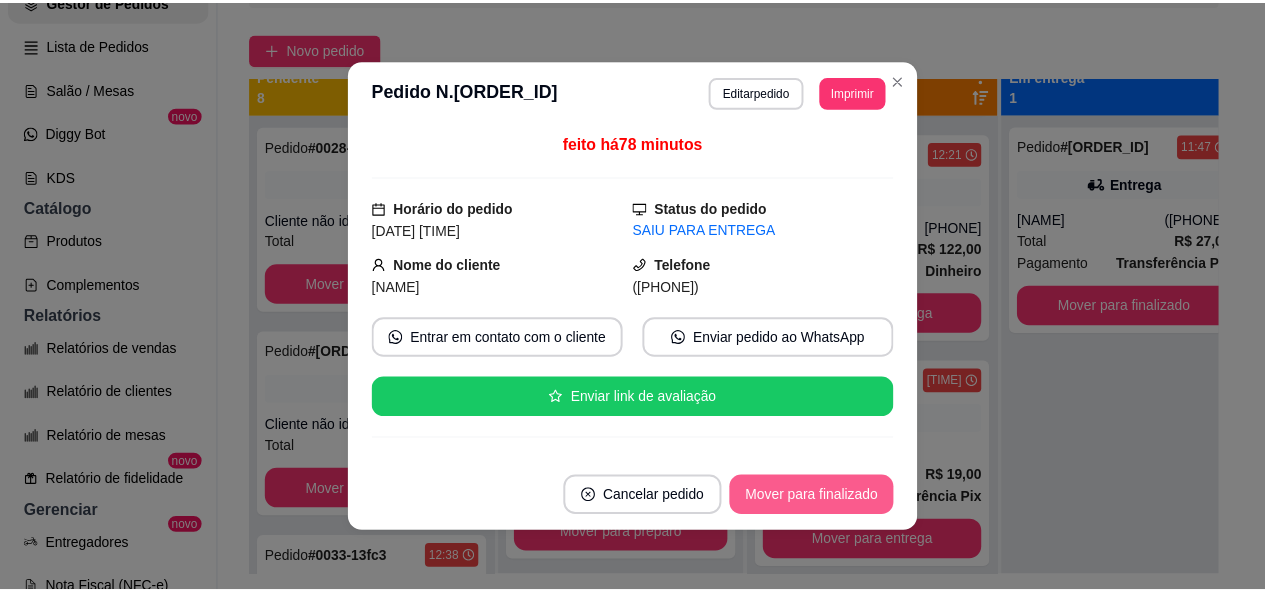 scroll, scrollTop: 0, scrollLeft: 0, axis: both 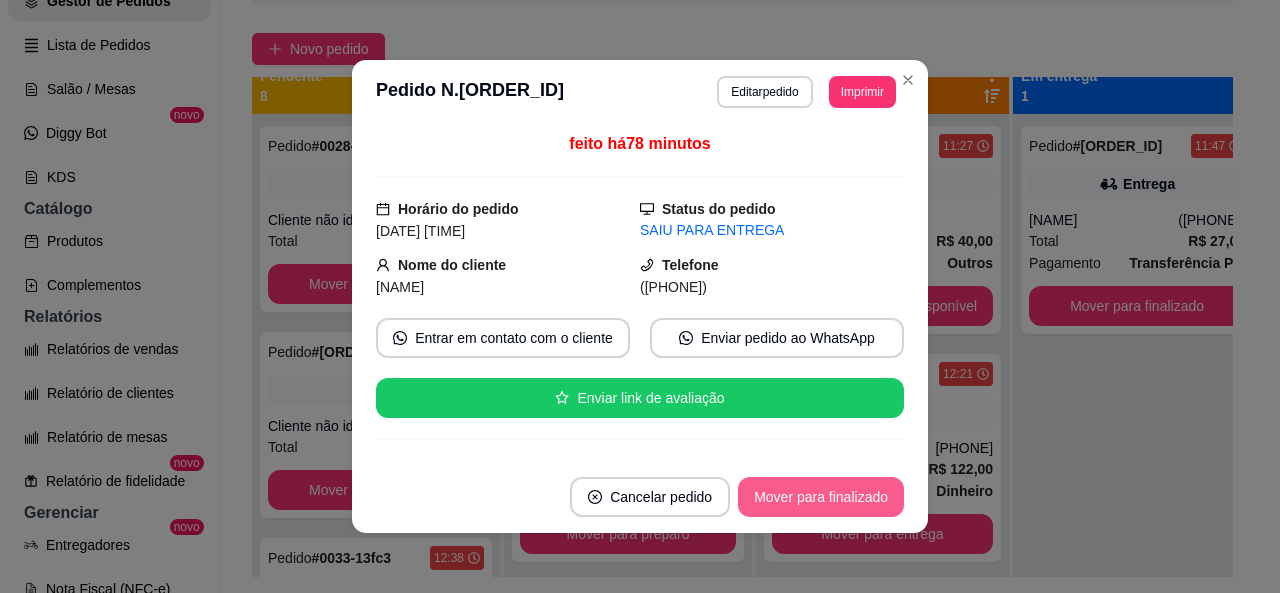 click on "Mover para finalizado" at bounding box center [821, 497] 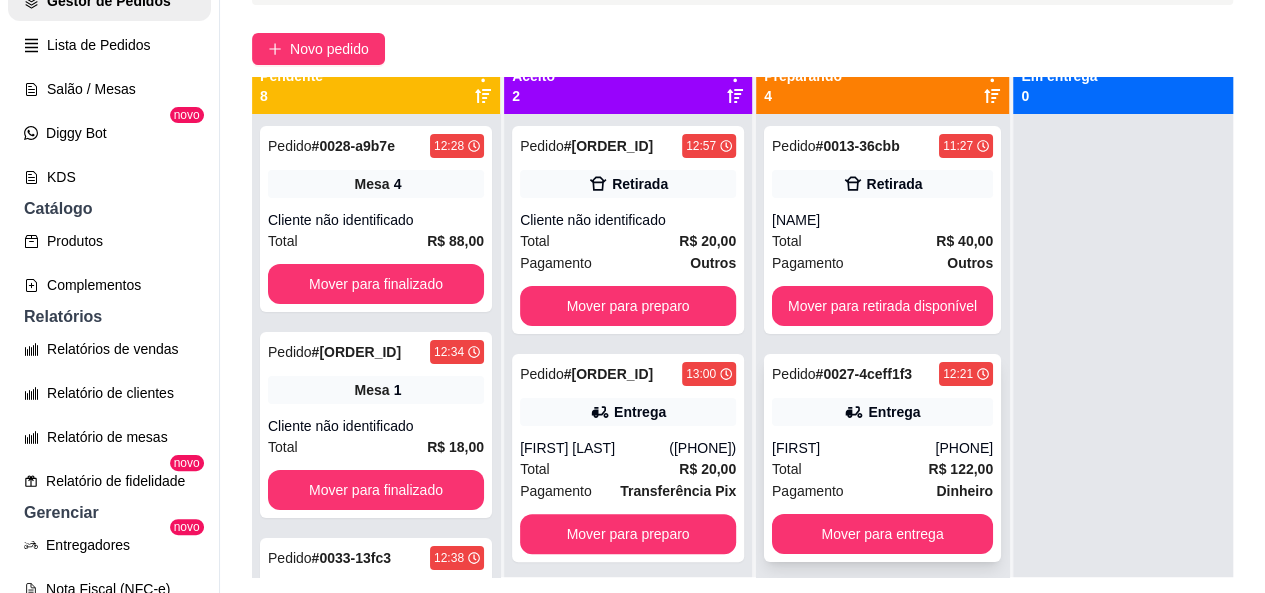 click on "[FIRST]" at bounding box center [854, 448] 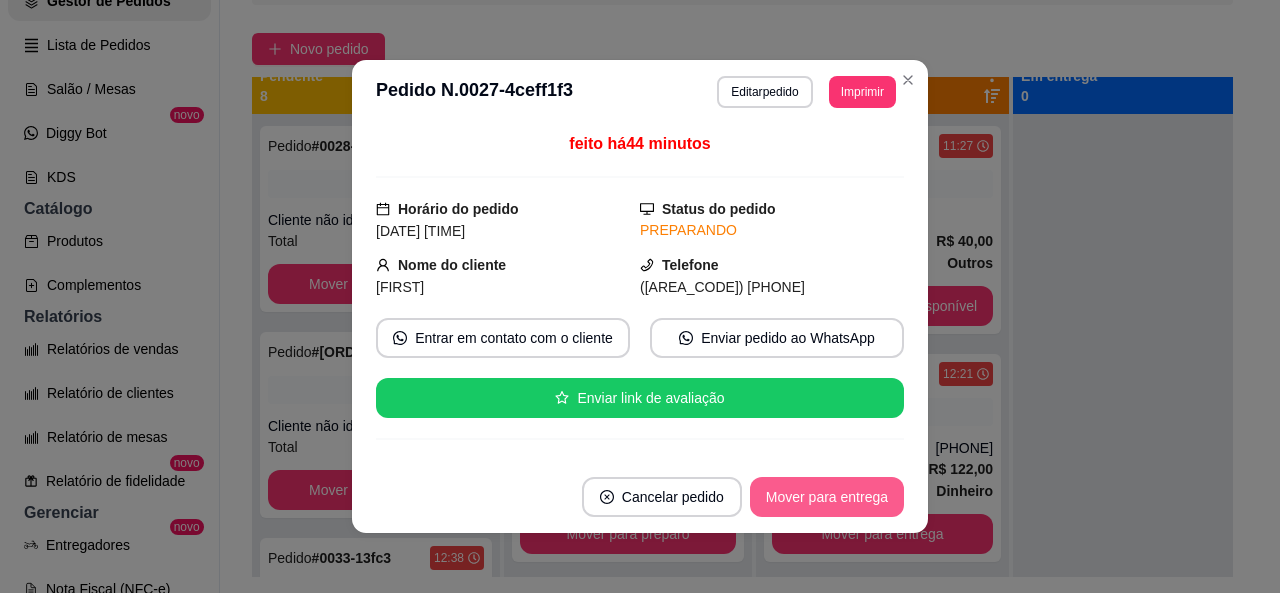 click on "Mover para entrega" at bounding box center [827, 497] 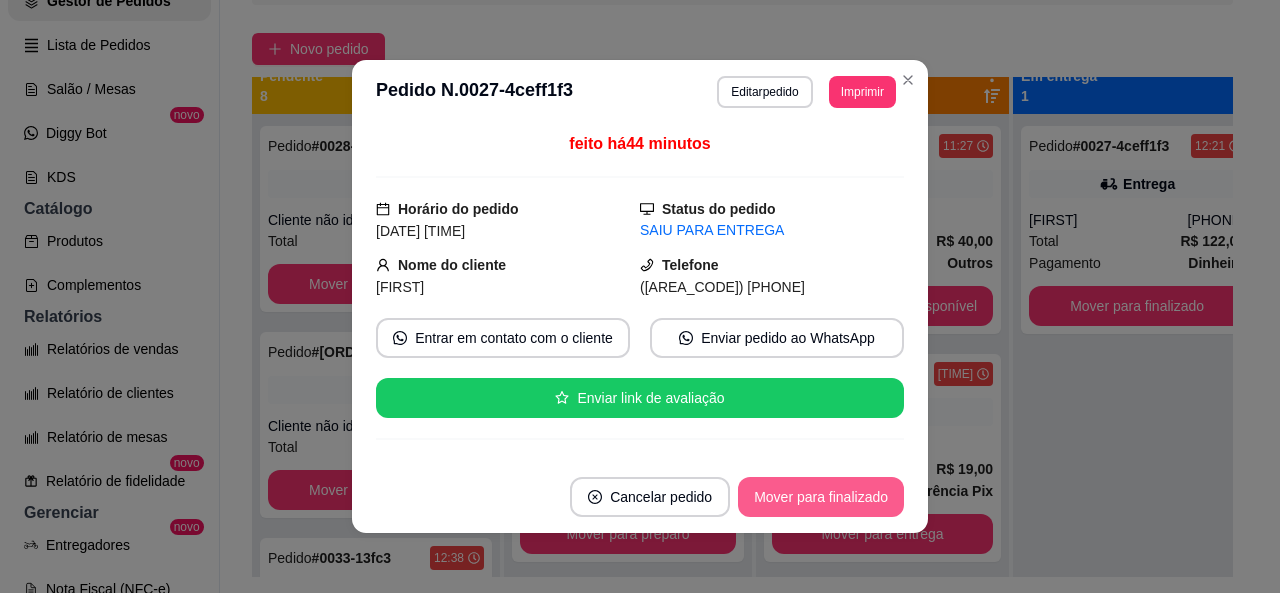click on "Mover para finalizado" at bounding box center [821, 497] 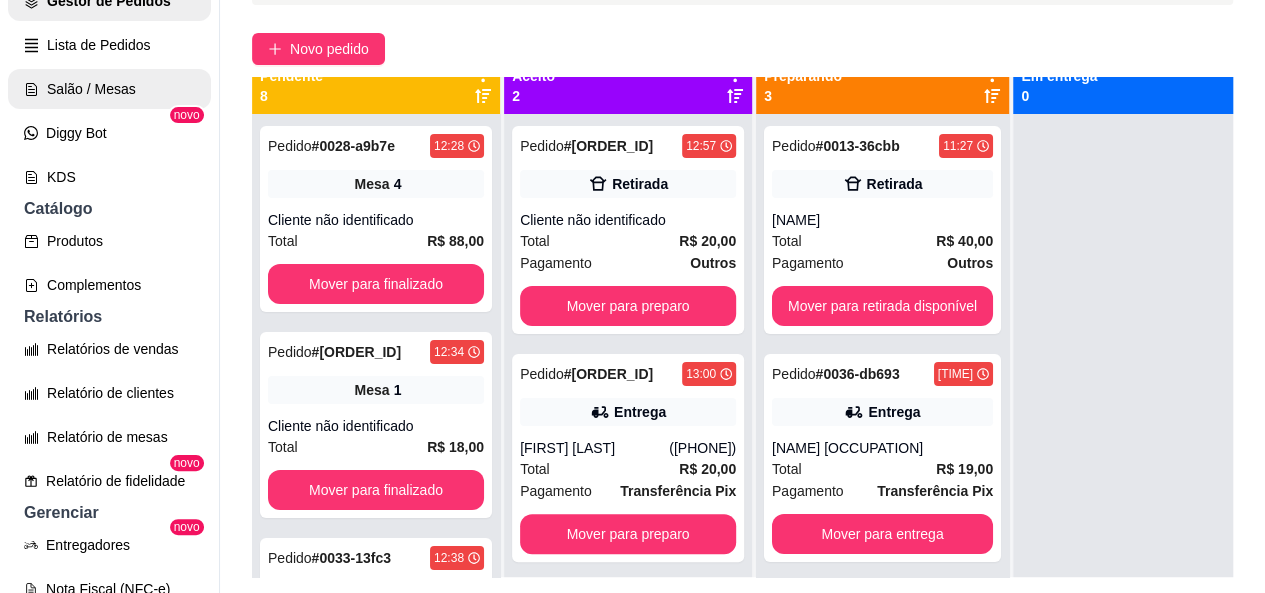 click on "Salão / Mesas" at bounding box center [109, 89] 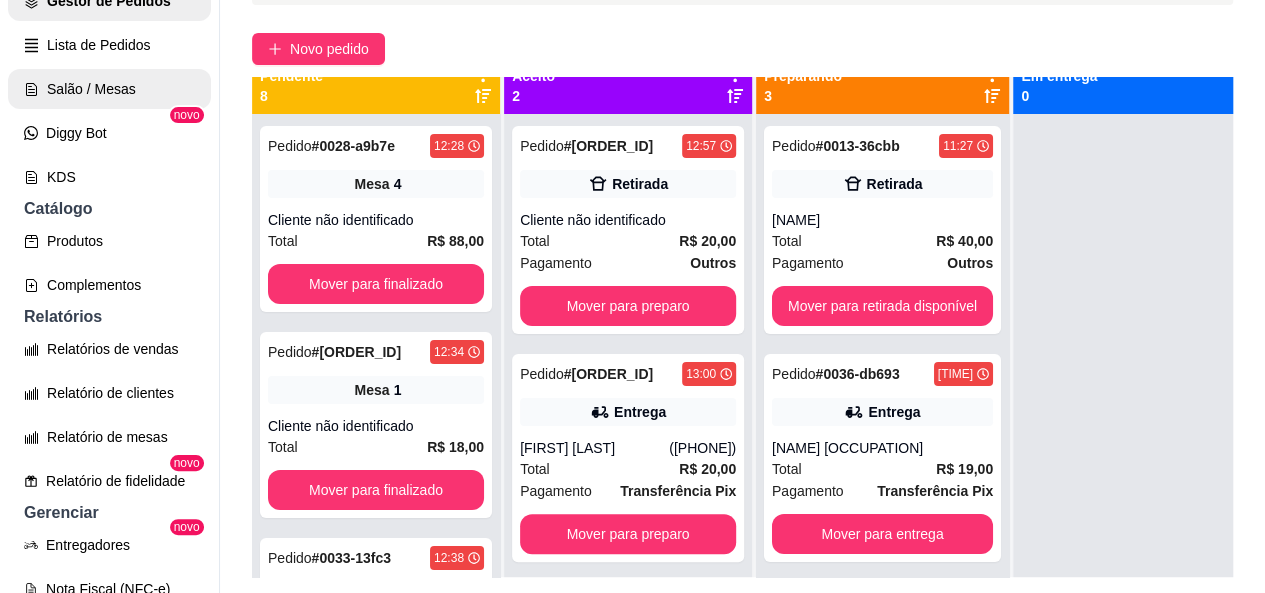 scroll, scrollTop: 0, scrollLeft: 0, axis: both 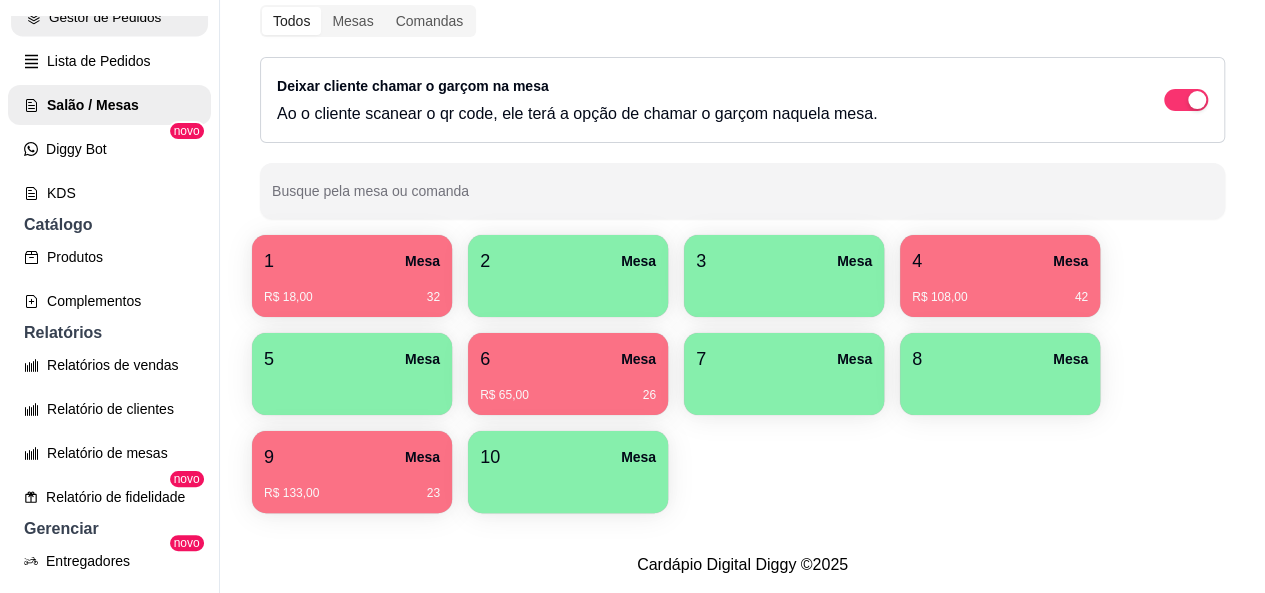 click on "Gestor de Pedidos" at bounding box center (109, 17) 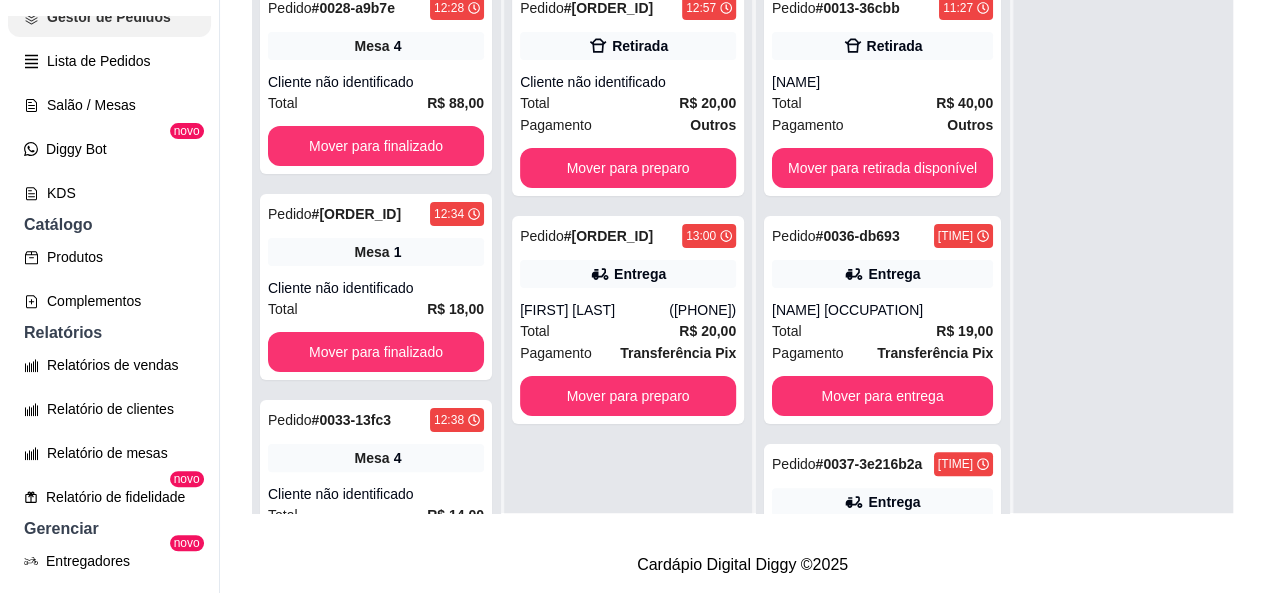 scroll, scrollTop: 0, scrollLeft: 0, axis: both 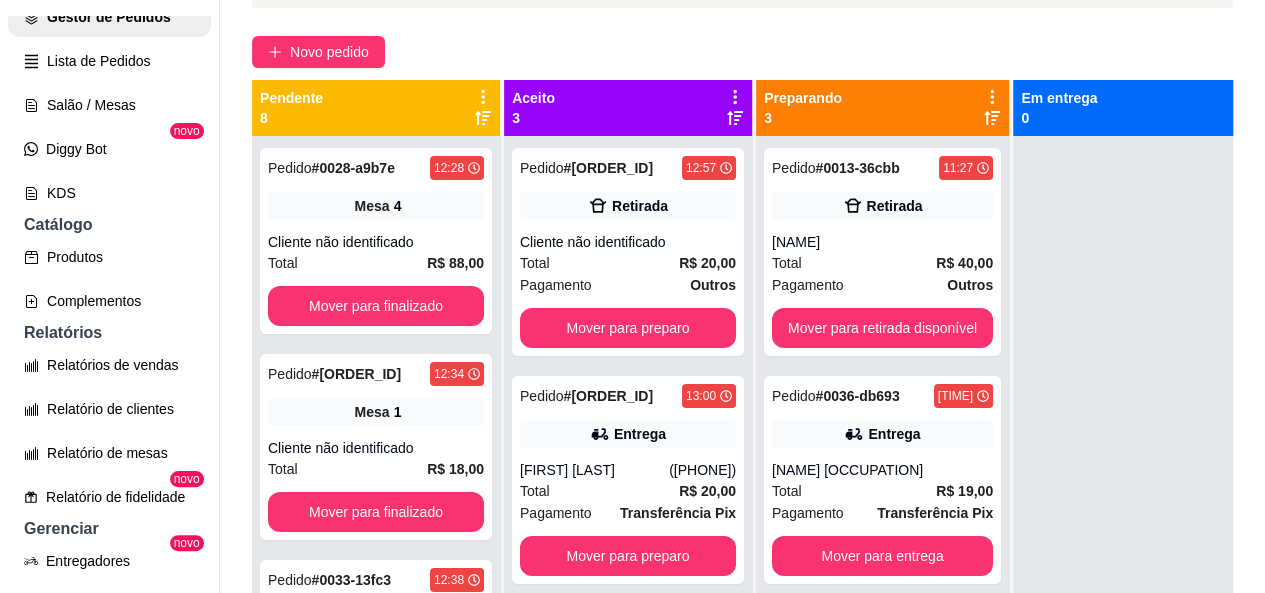 click 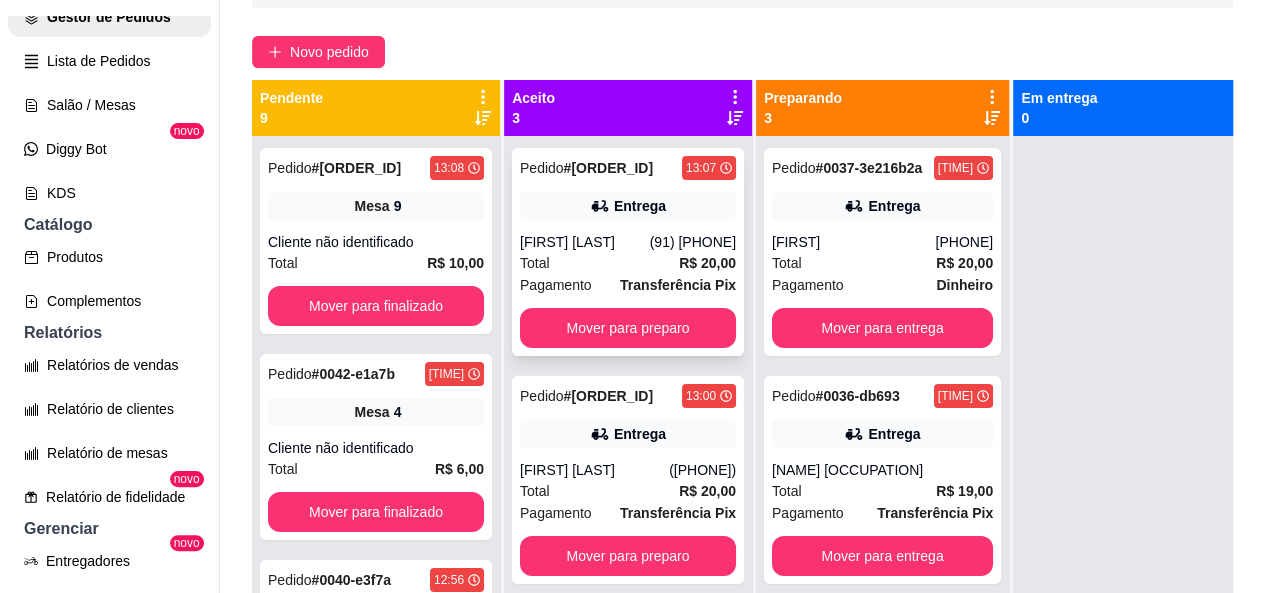 click on "Pedido  # 0044-7ccd5aa3 [TIME] Entrega [FIRST] [LAST] ([PHONE]) Total R$ 20,00 Pagamento Transferência Pix Mover para preparo" at bounding box center [628, 252] 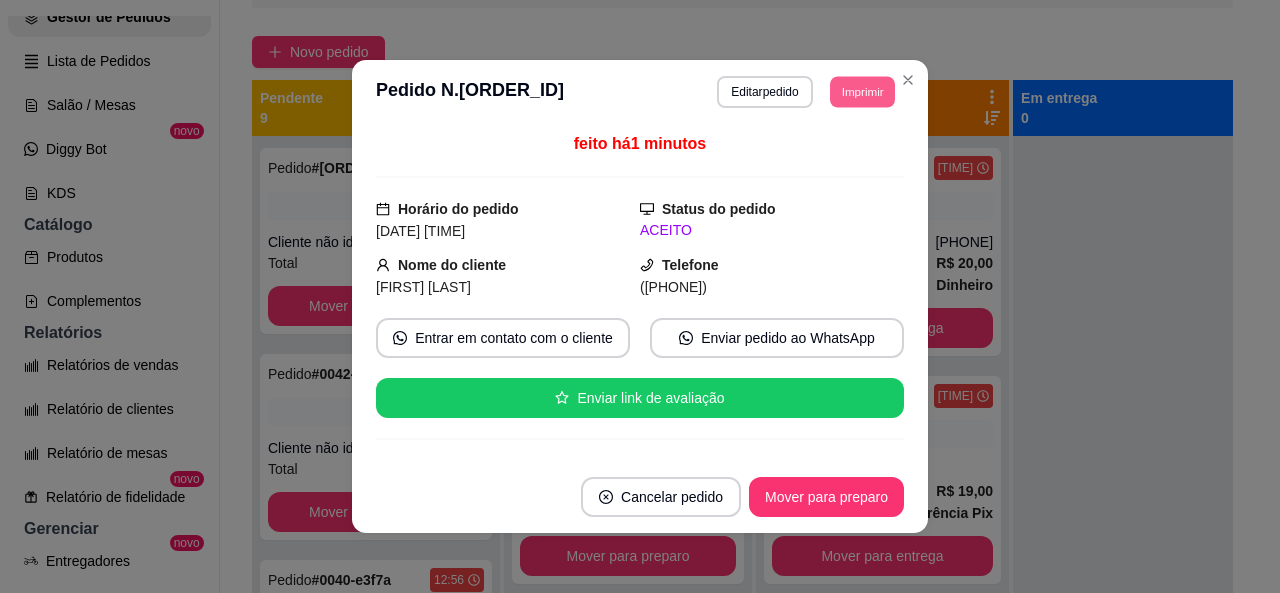click on "Imprimir" at bounding box center (862, 91) 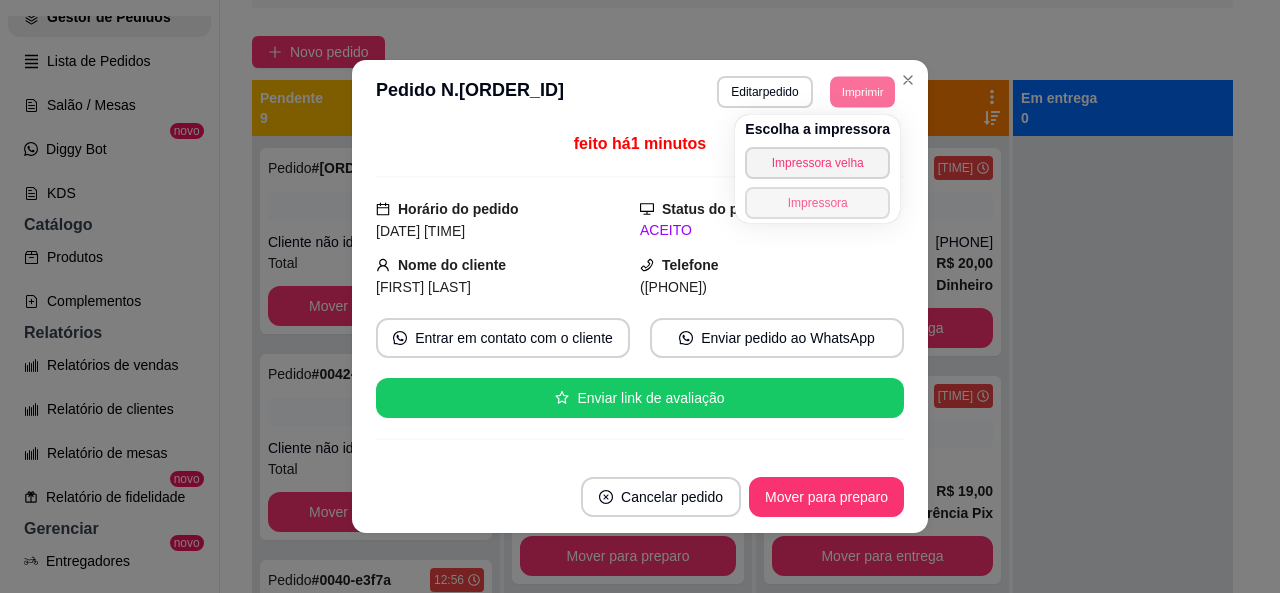 click on "Impressora" at bounding box center [817, 203] 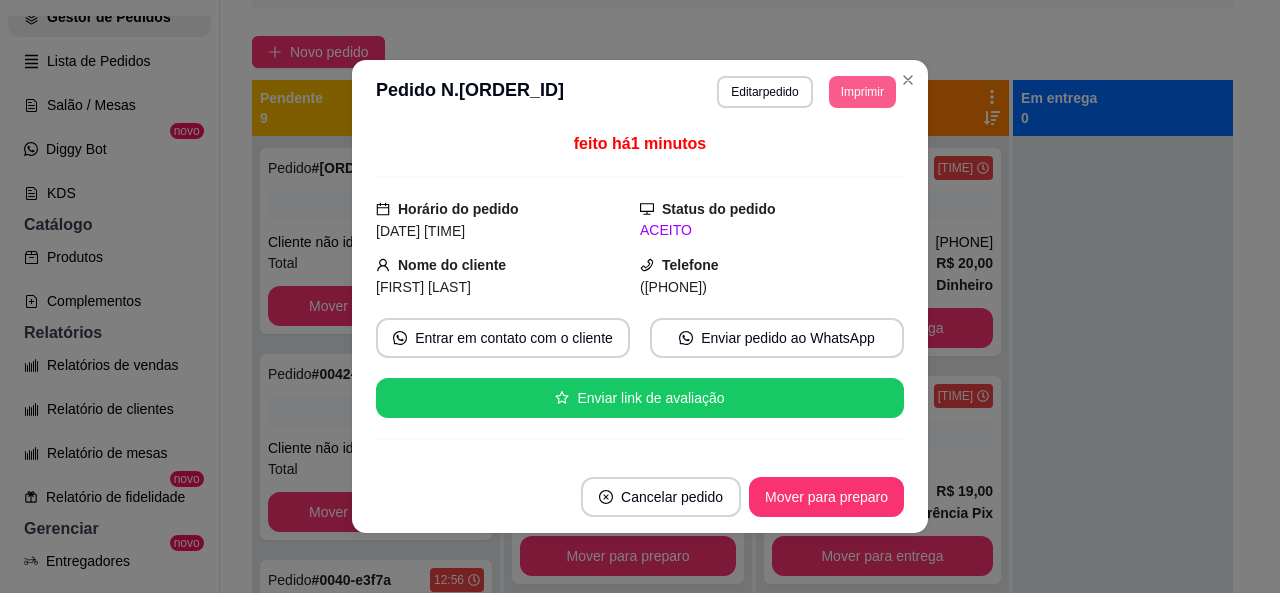 click on "Imprimir" at bounding box center [862, 92] 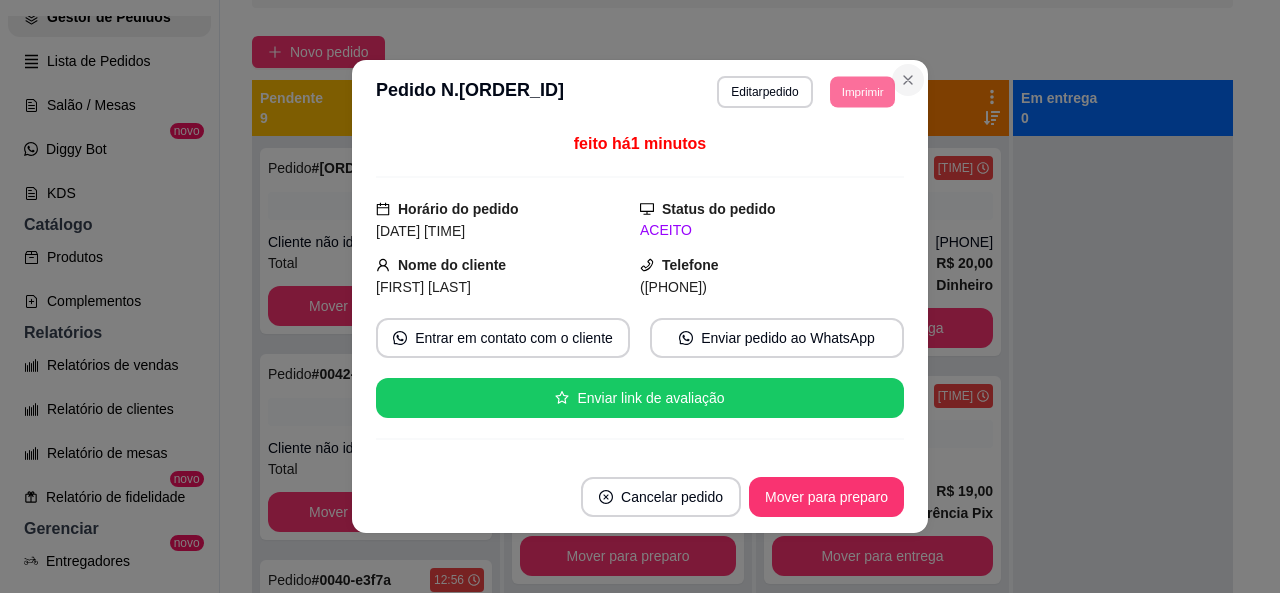 click 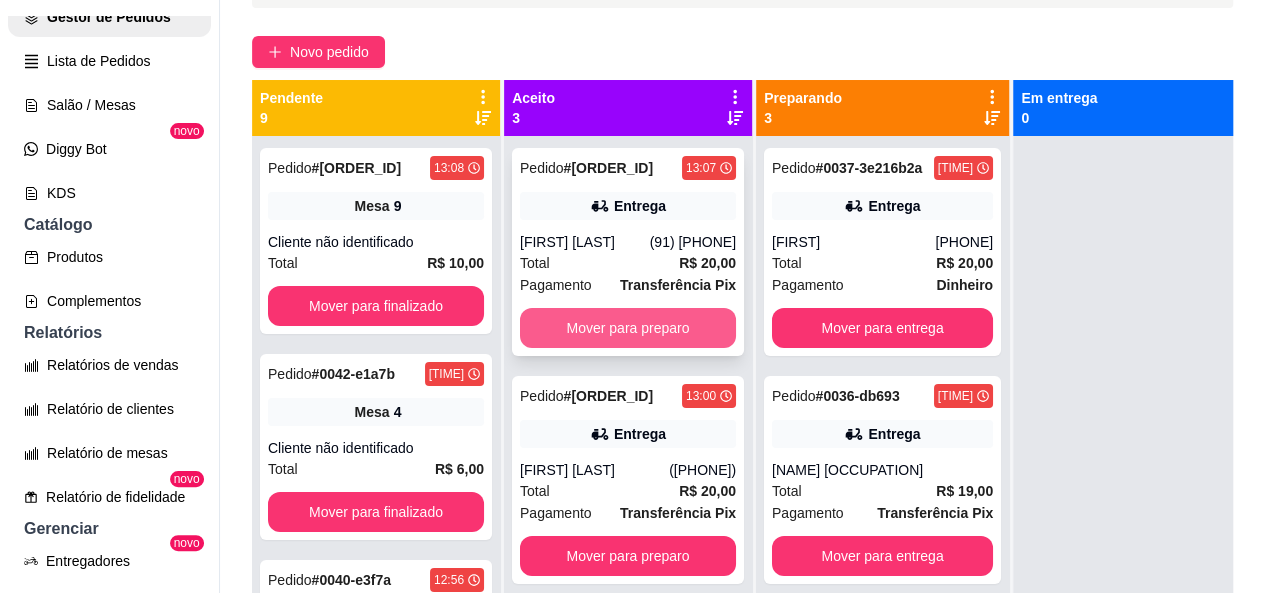 click on "Mover para preparo" at bounding box center [628, 328] 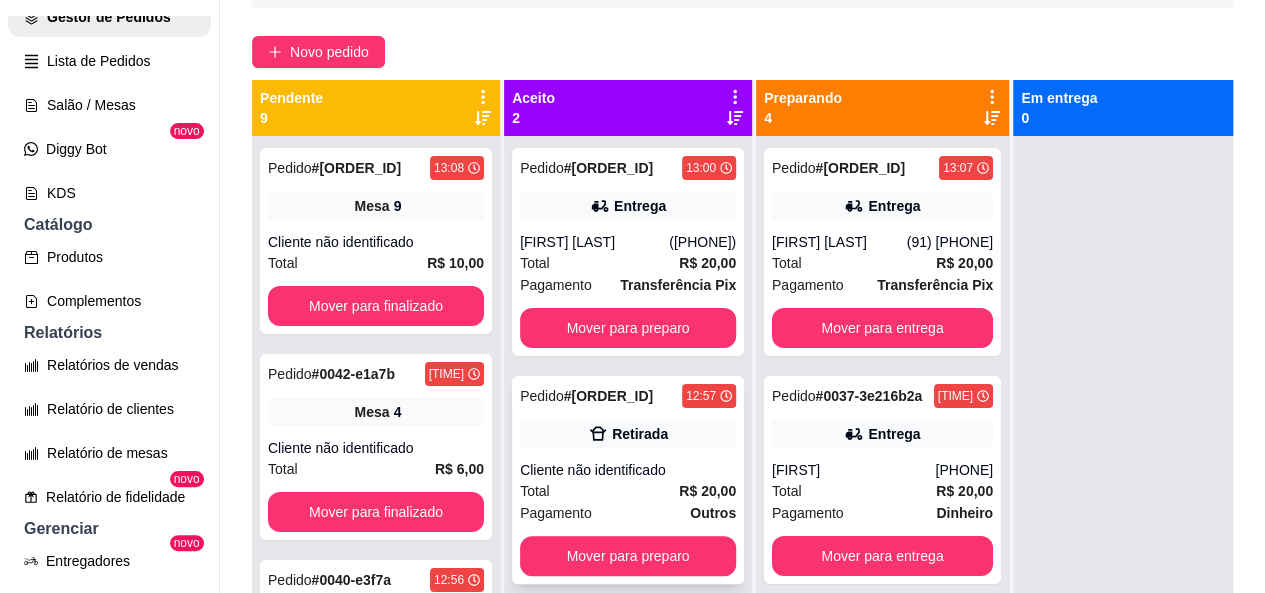 click on "Cliente não identificado" at bounding box center [628, 470] 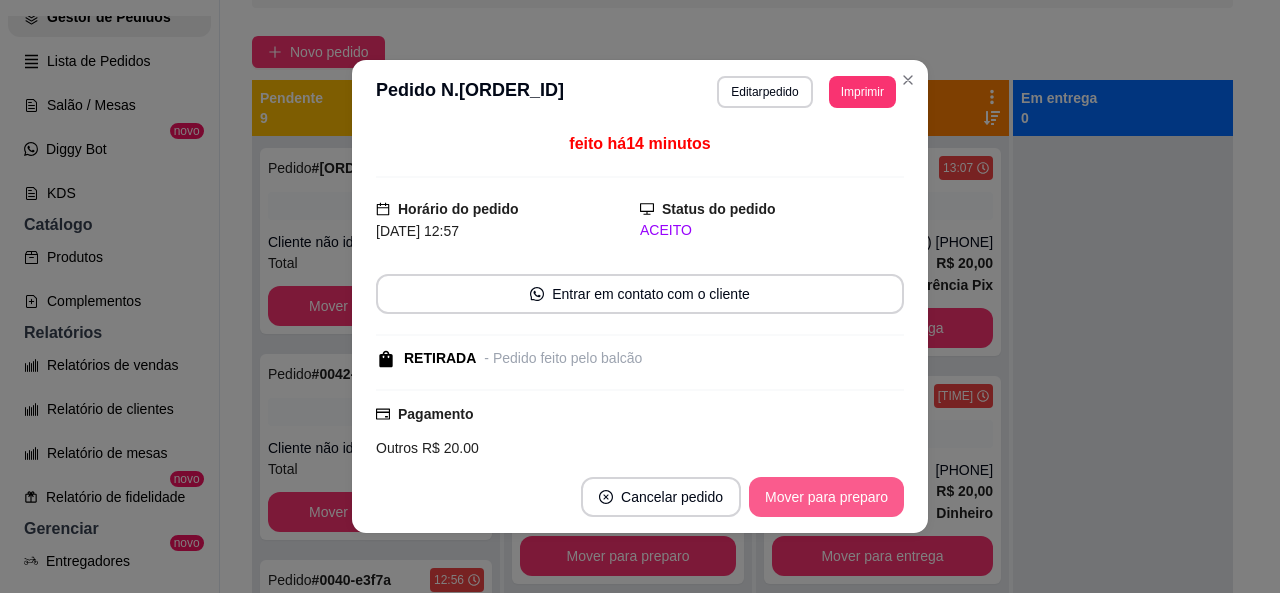click on "Mover para preparo" at bounding box center (826, 497) 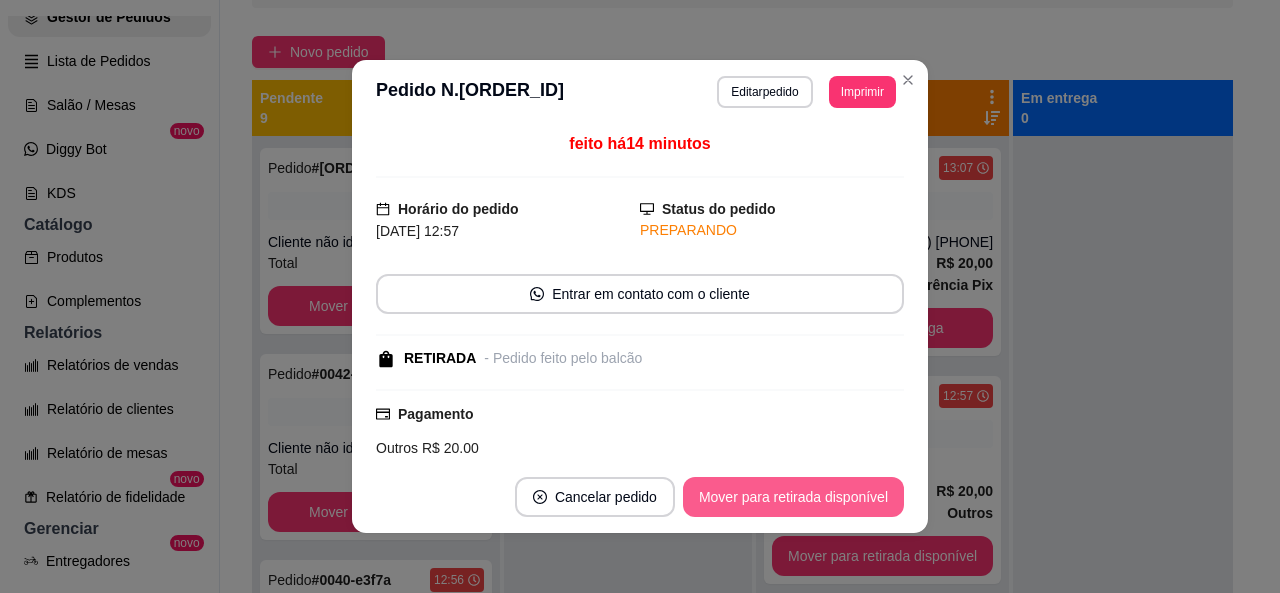click on "Mover para retirada disponível" at bounding box center (793, 497) 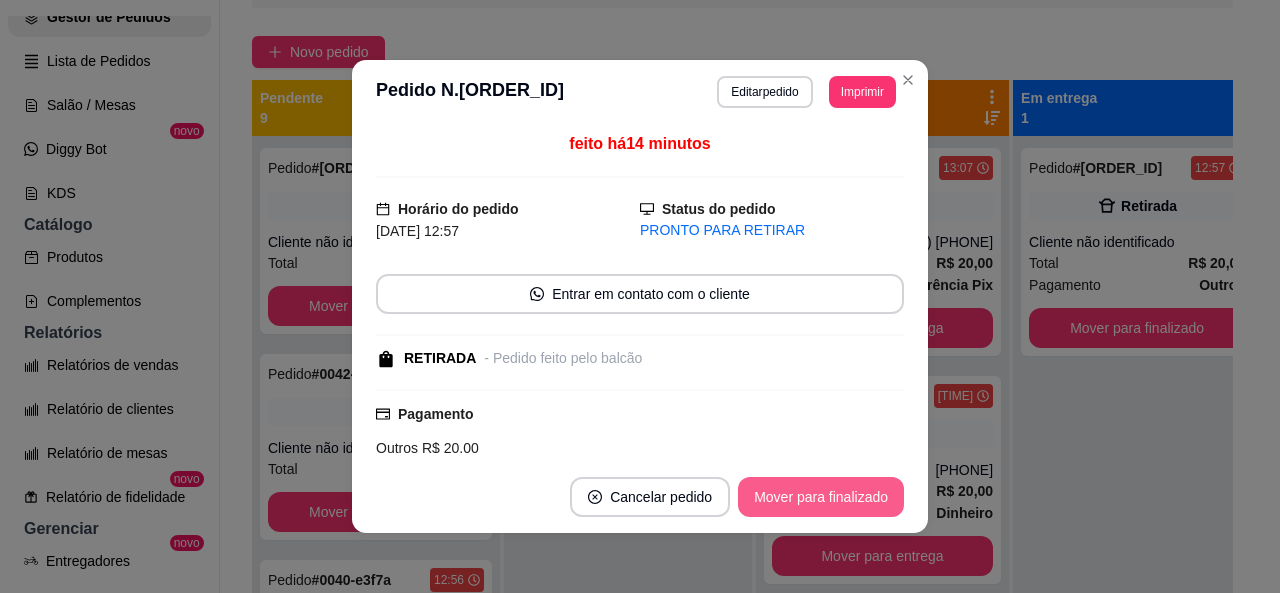 click on "Mover para finalizado" at bounding box center [821, 497] 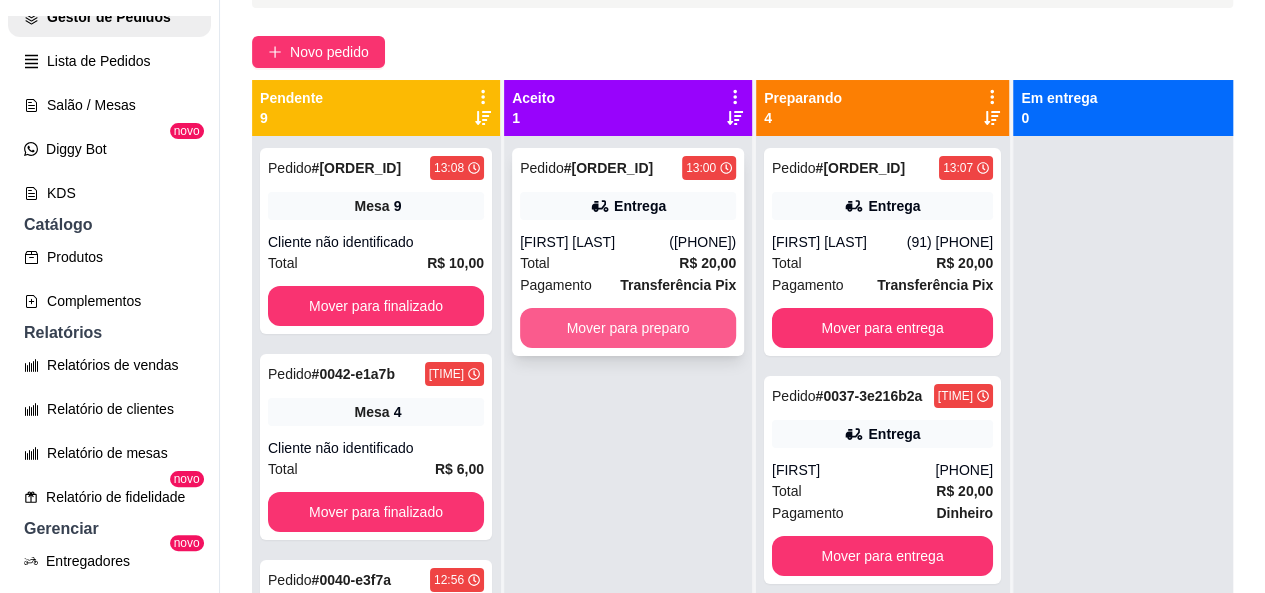 click on "Mover para preparo" at bounding box center [628, 328] 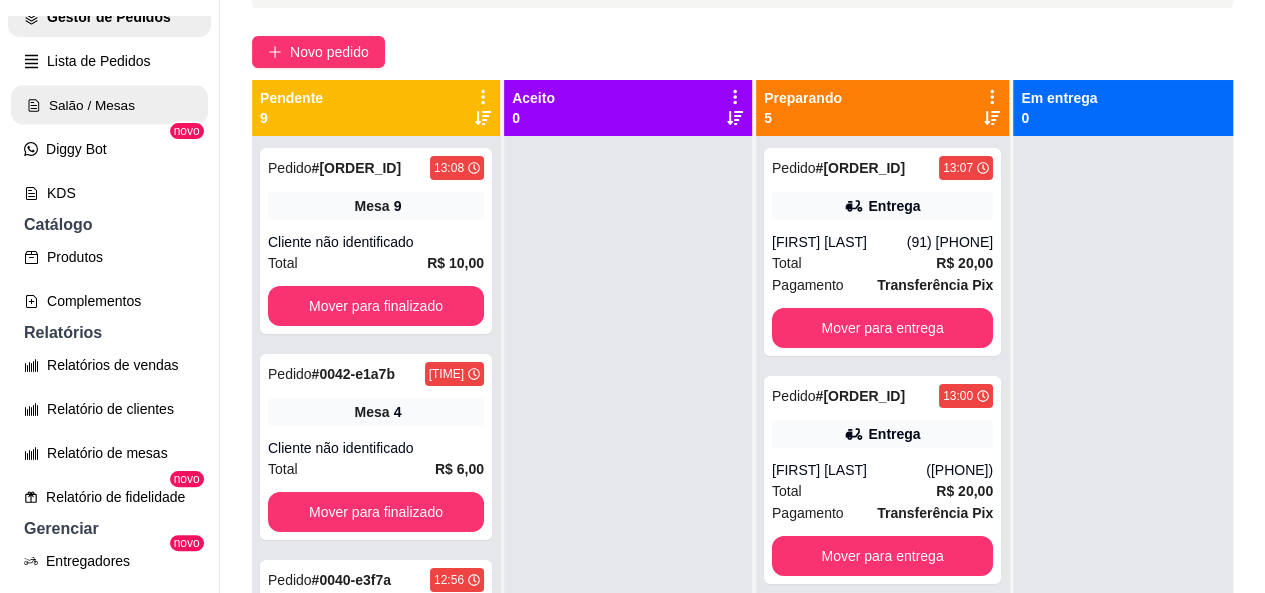 click on "Salão / Mesas" at bounding box center [109, 105] 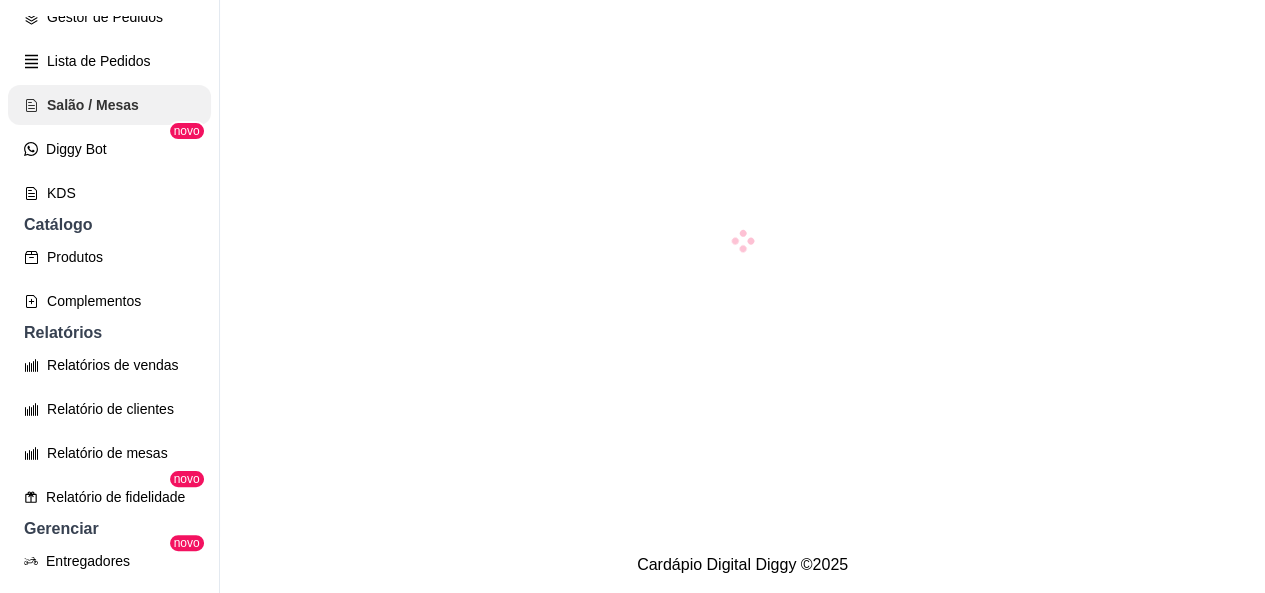 scroll, scrollTop: 0, scrollLeft: 0, axis: both 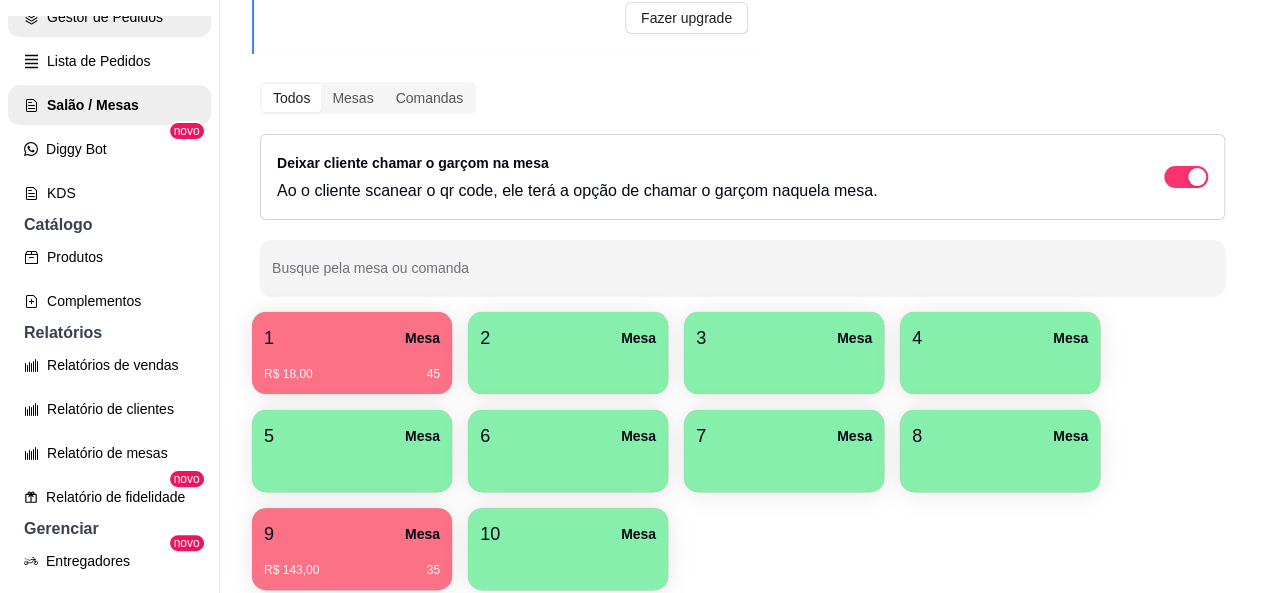 click on "Gestor de Pedidos" at bounding box center (109, 17) 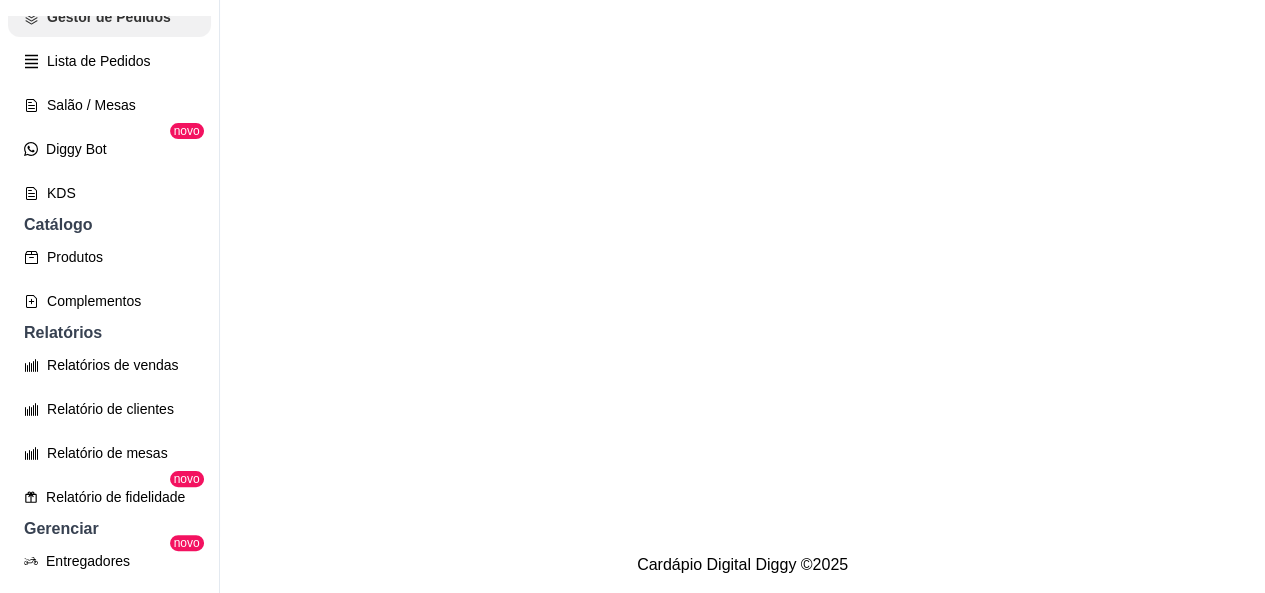 scroll, scrollTop: 0, scrollLeft: 0, axis: both 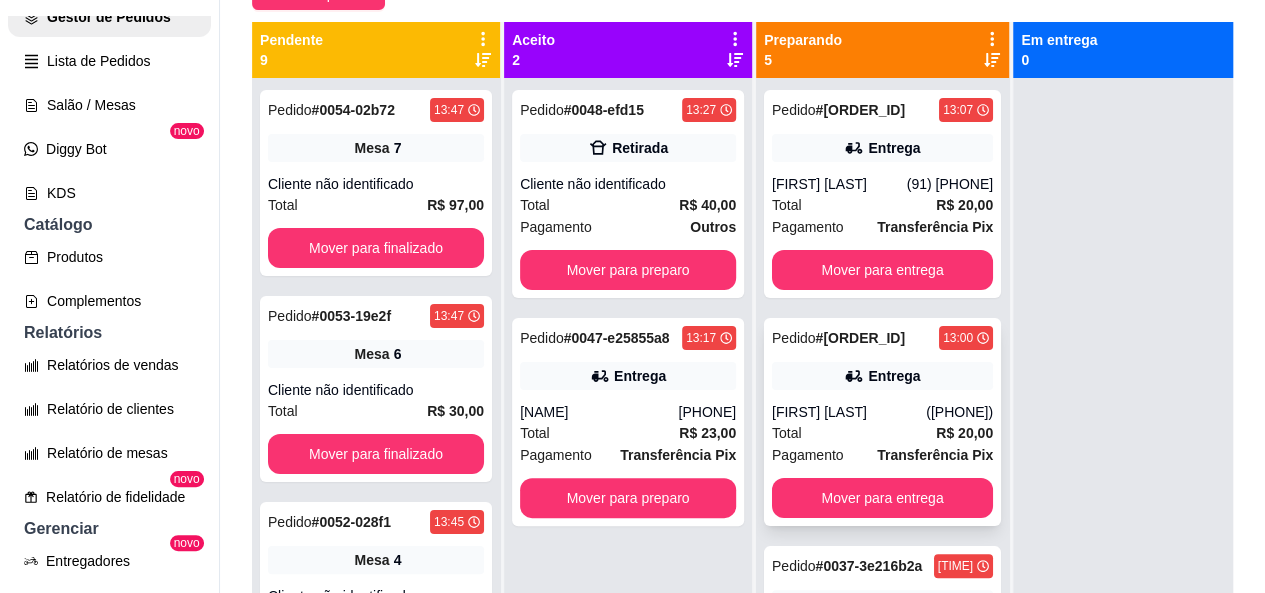 click on "[FIRST] [LAST]" at bounding box center [849, 412] 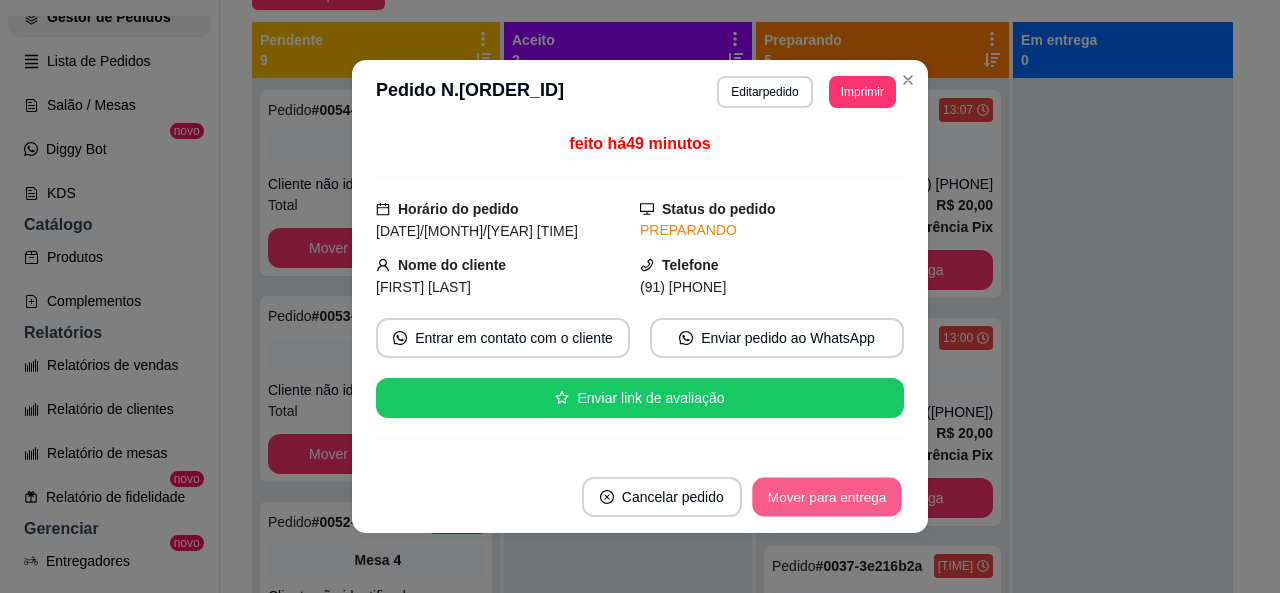 click on "Mover para entrega" at bounding box center [827, 497] 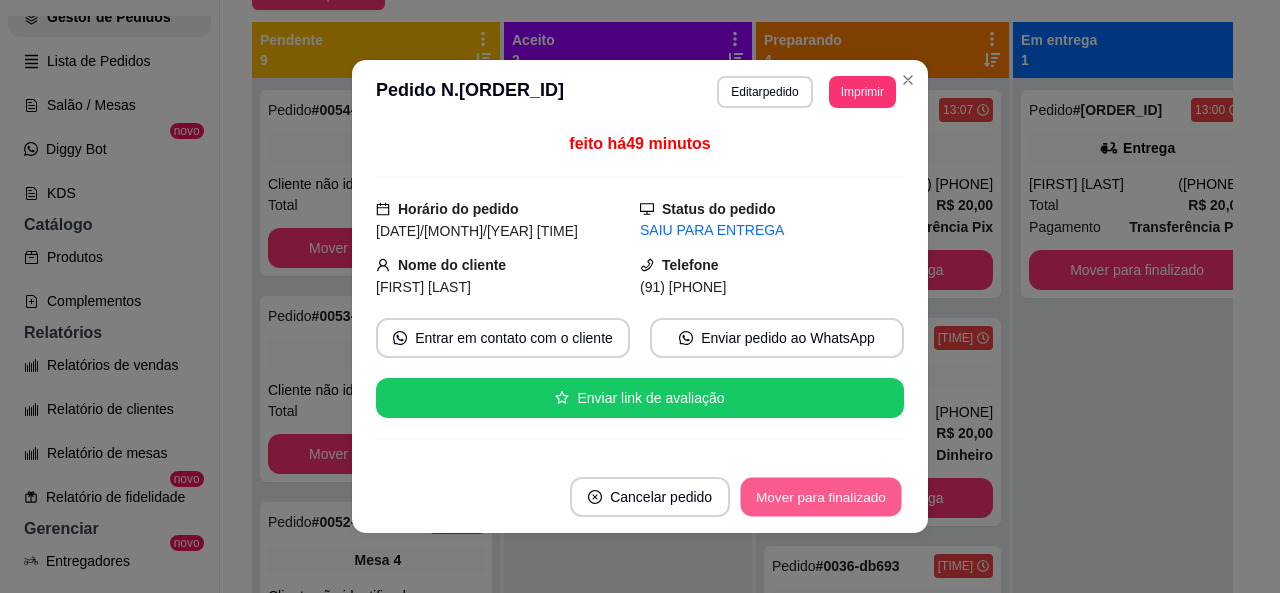 click on "Mover para finalizado" at bounding box center (821, 497) 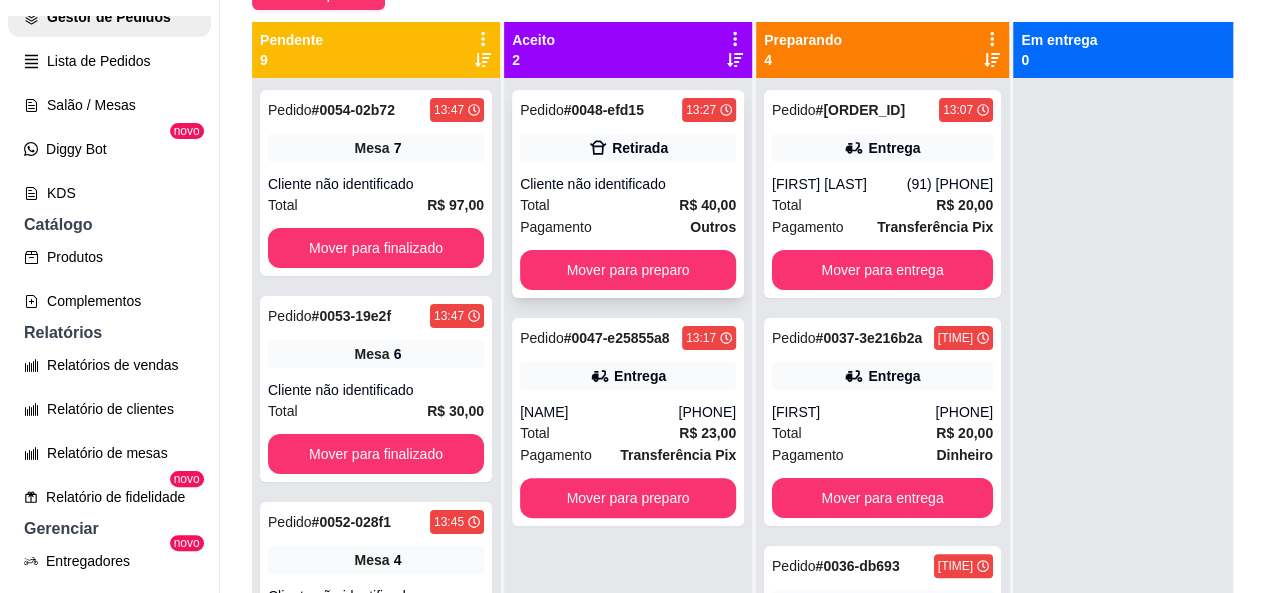 click on "Retirada" at bounding box center (628, 148) 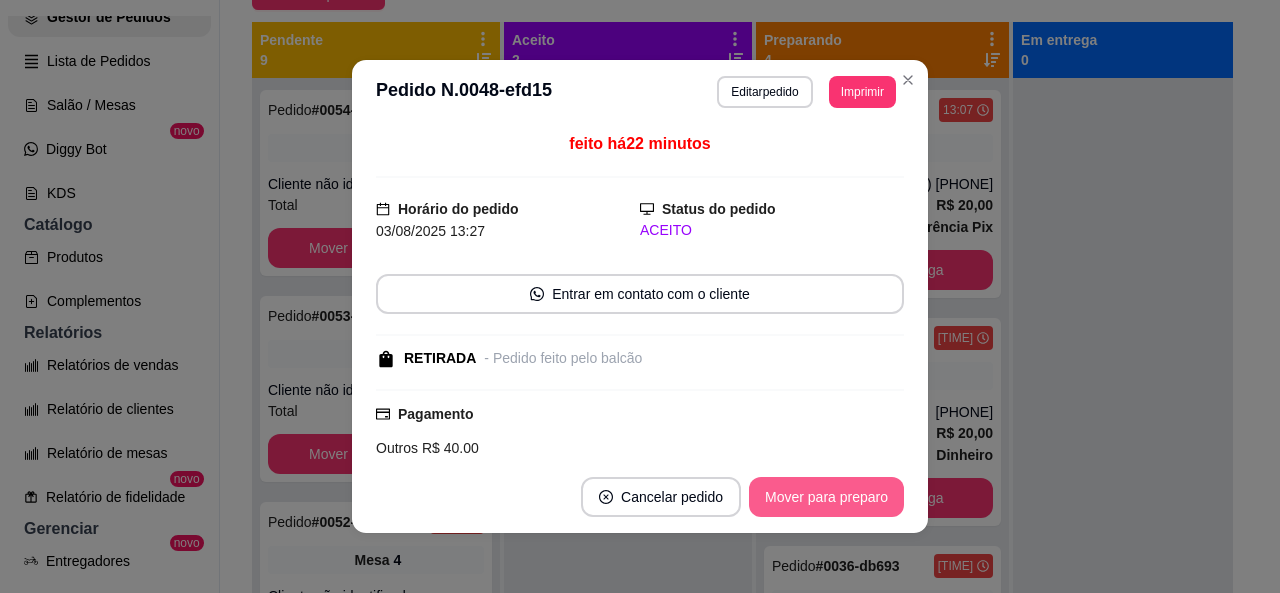click on "Mover para preparo" at bounding box center [826, 497] 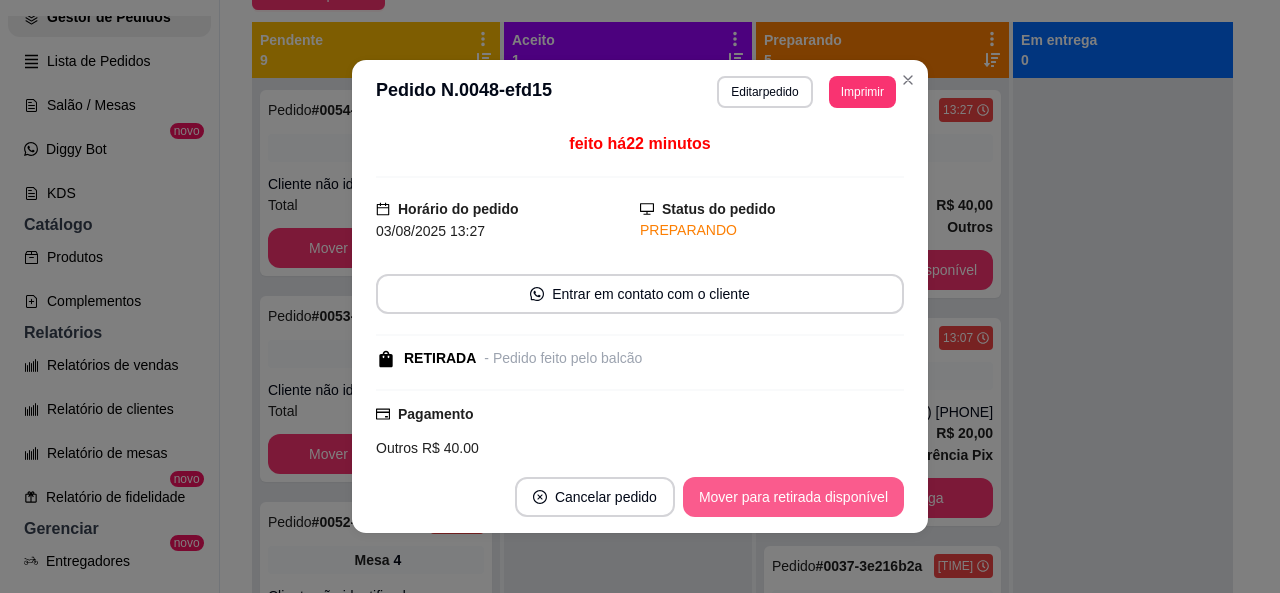 click on "Mover para retirada disponível" at bounding box center [793, 497] 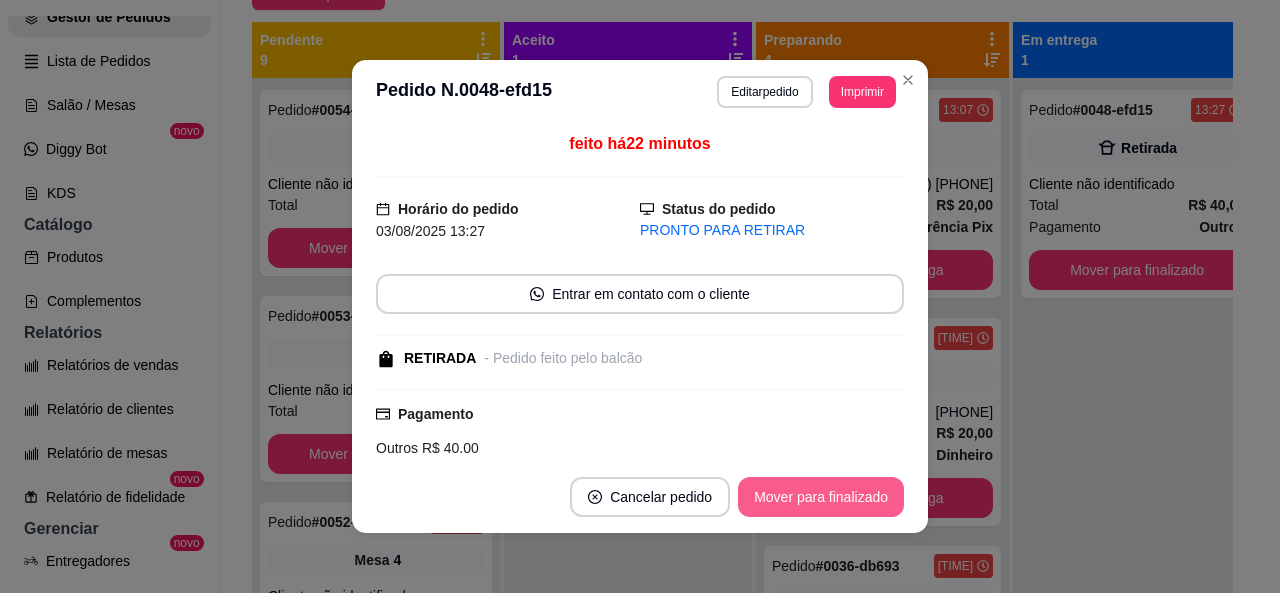 click on "Mover para finalizado" at bounding box center (821, 497) 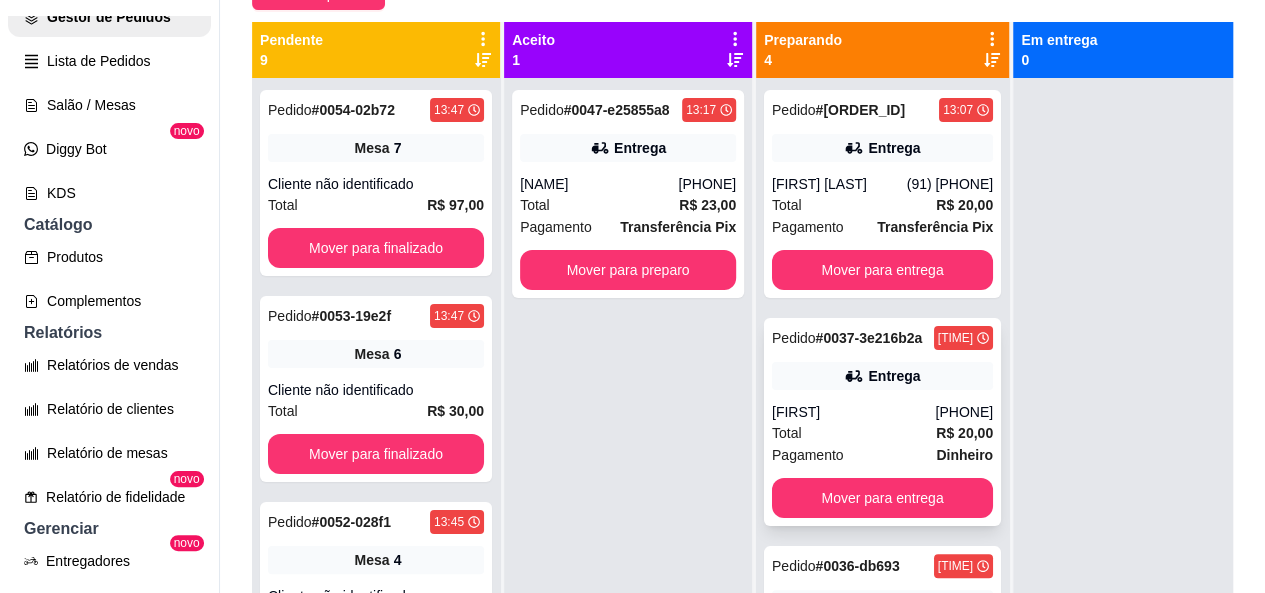 click on "Entrega" at bounding box center [894, 376] 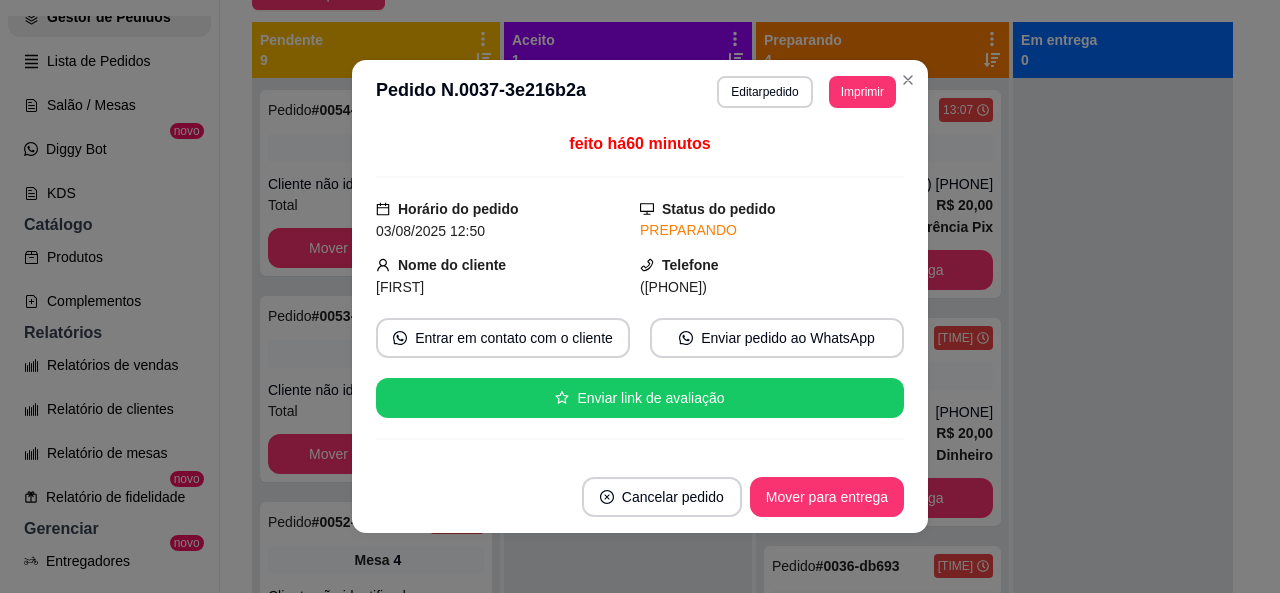 click on "Cancelar pedido Mover para entrega" at bounding box center [640, 497] 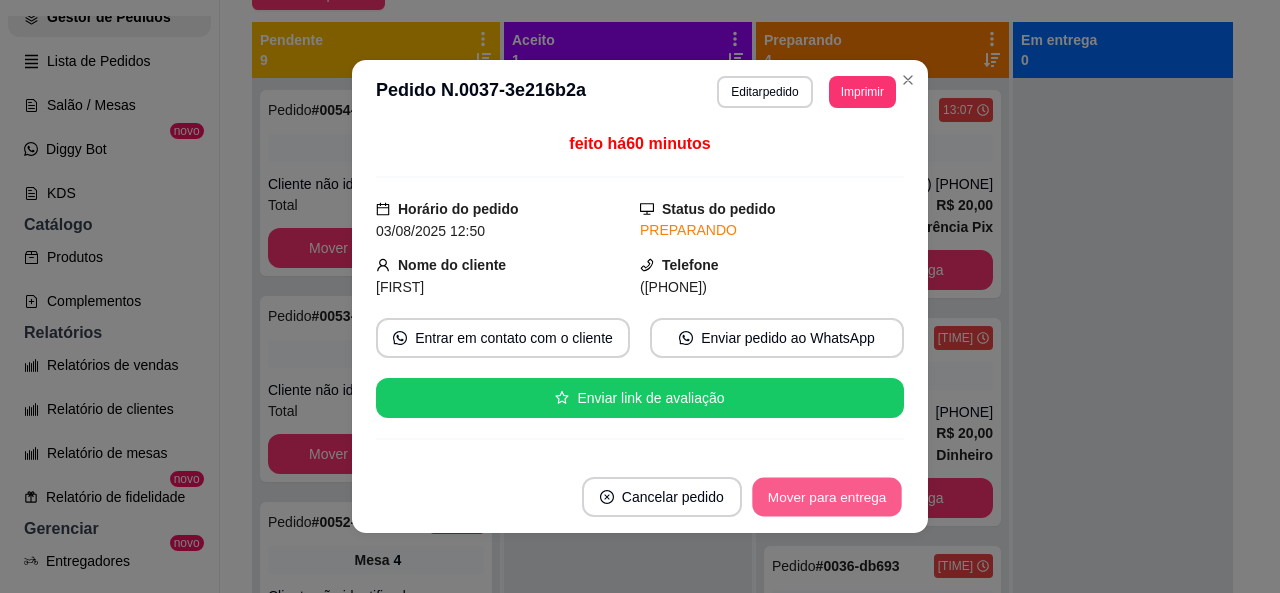 click on "Mover para entrega" at bounding box center (827, 497) 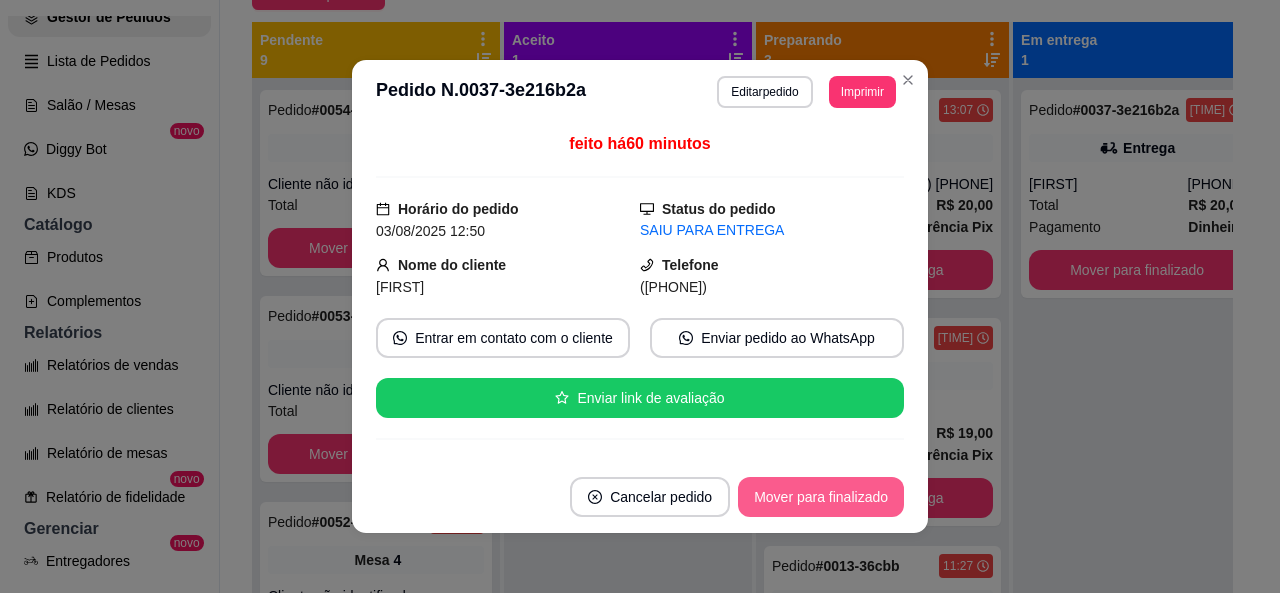 click on "Mover para finalizado" at bounding box center (821, 497) 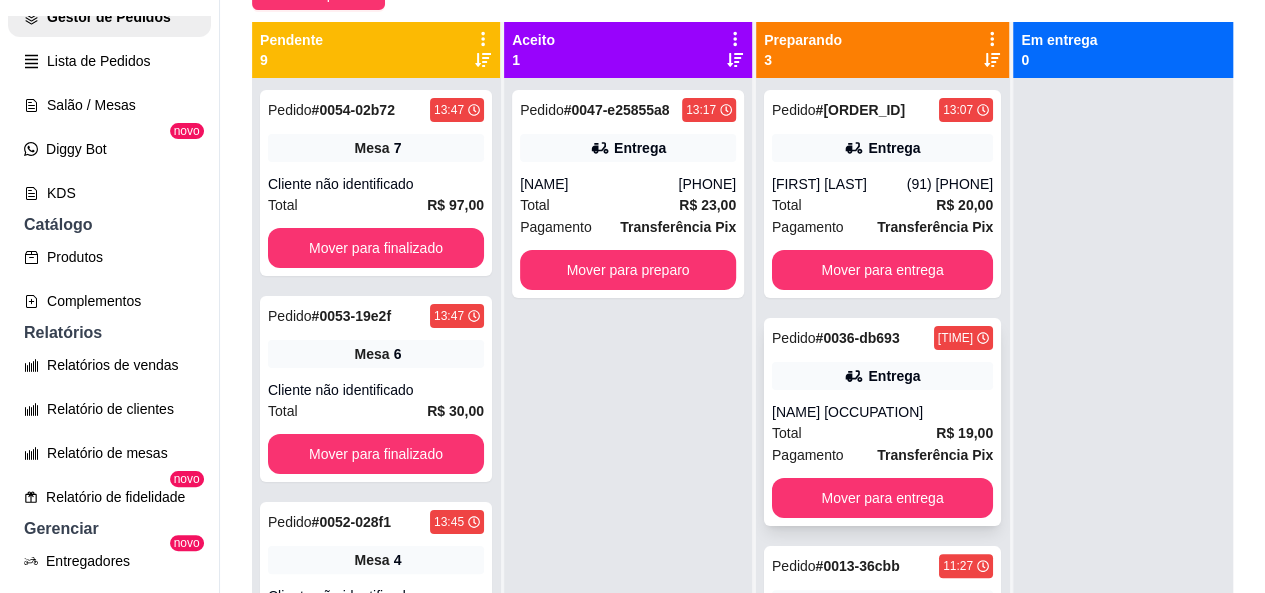 click on "Pedido # 0036-db693 12:49 Entrega bombeiro antonio Total R$ 19,00 Pagamento Transferência Pix Mover para entrega" at bounding box center [882, 422] 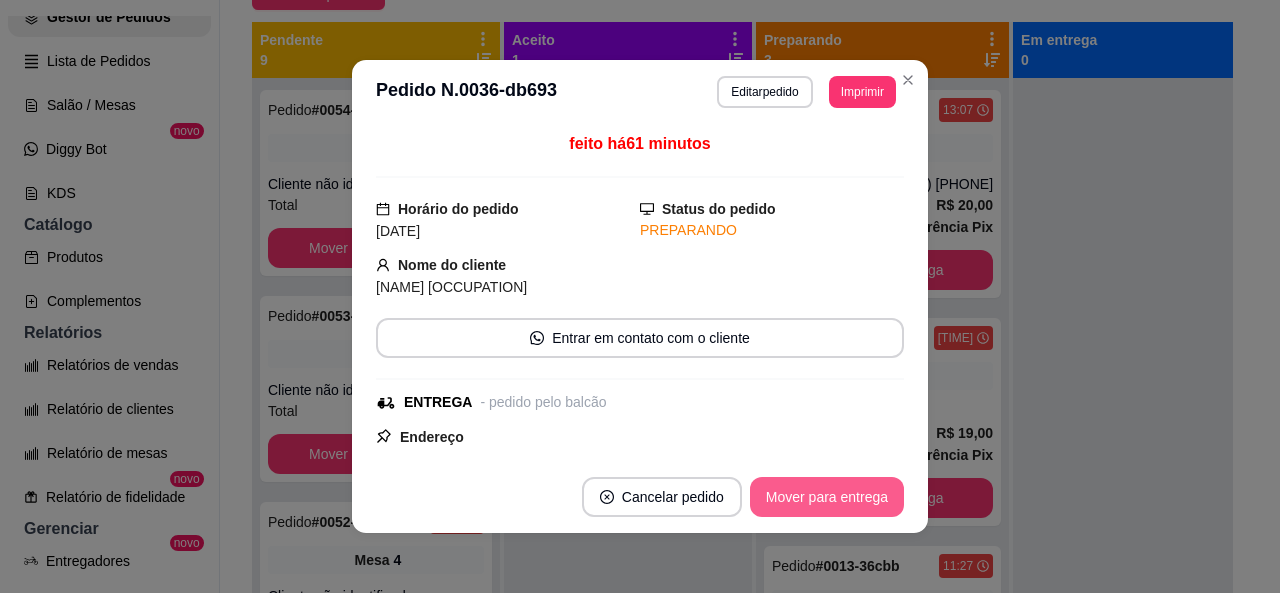 click on "Mover para entrega" at bounding box center (827, 497) 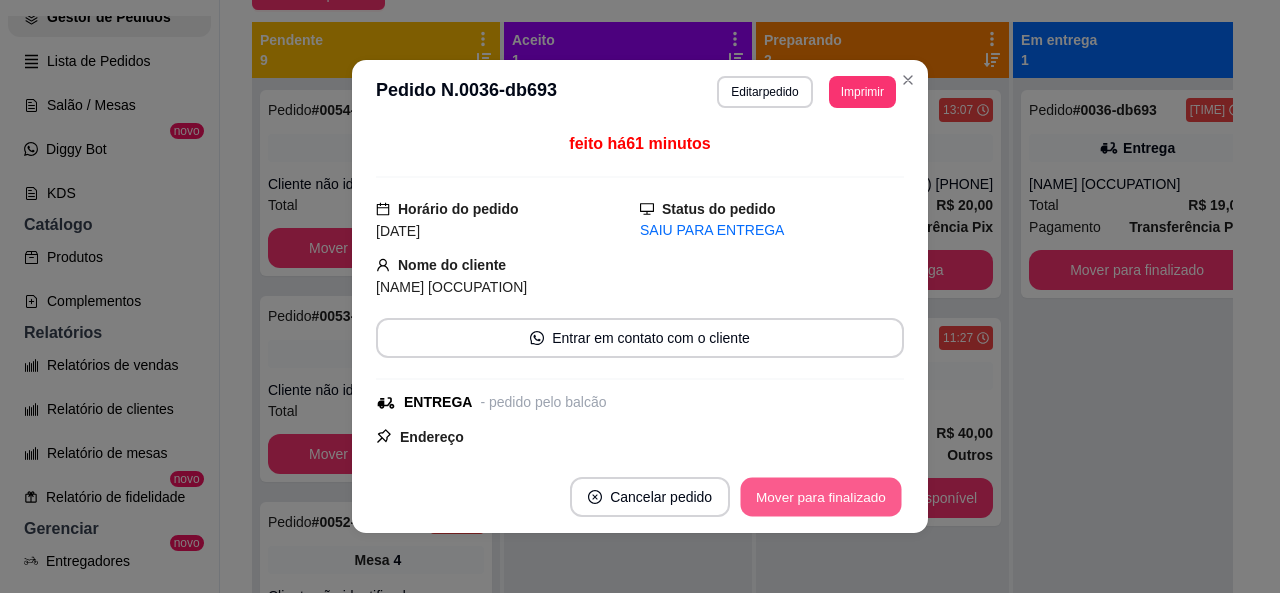click on "Mover para finalizado" at bounding box center [821, 497] 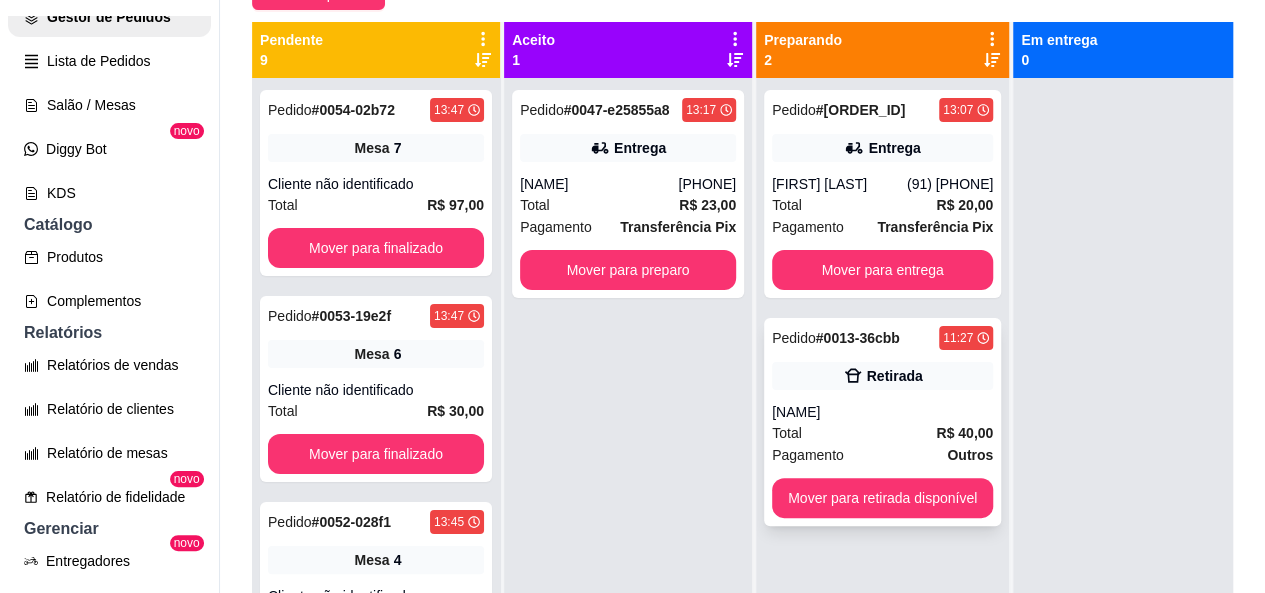 click on "Pedido # 0013-36cbb 11:27 Retirada Oton Total R$ 40,00 Pagamento Outros Mover para retirada disponível" at bounding box center (882, 422) 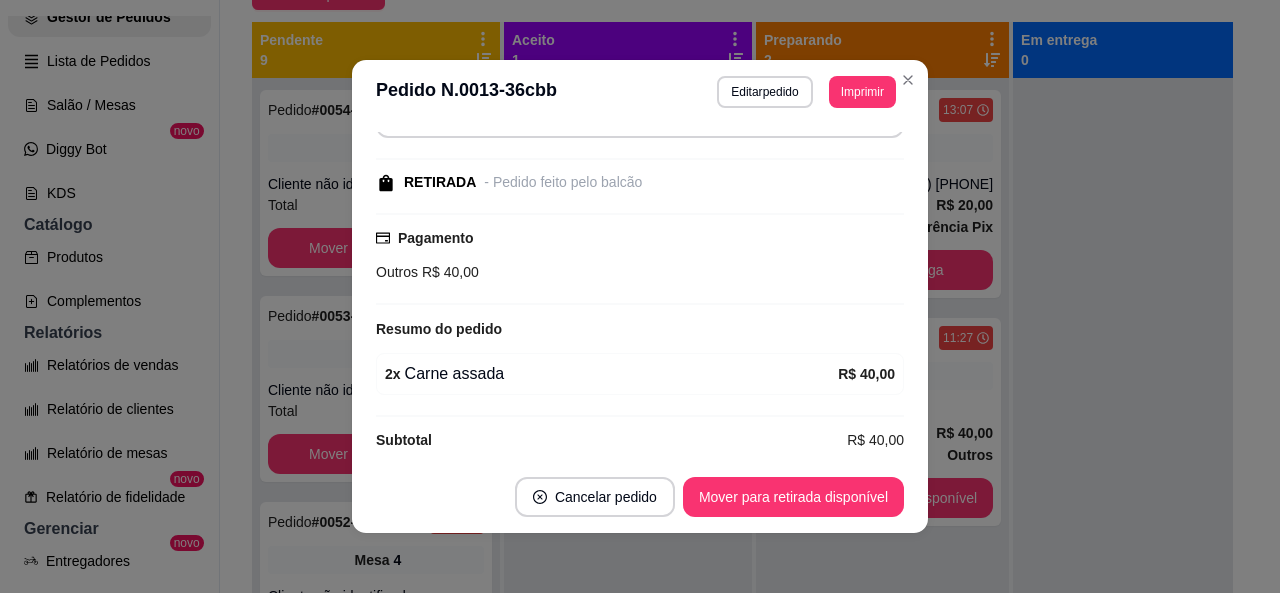 scroll, scrollTop: 236, scrollLeft: 0, axis: vertical 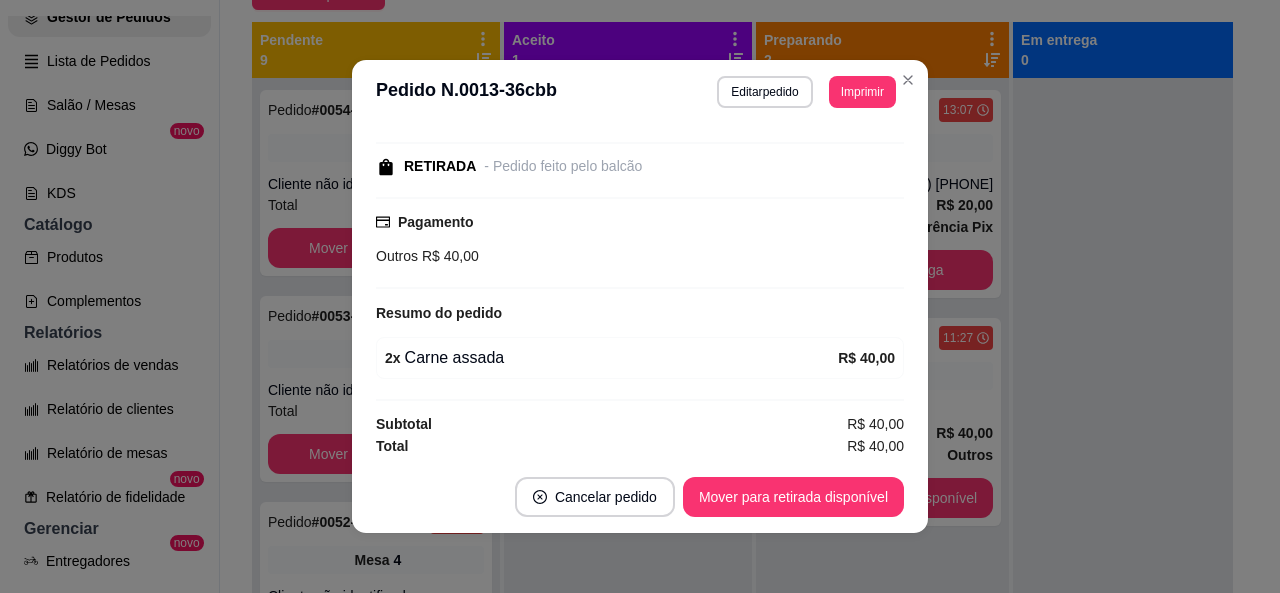 click on "feito há  143   minutos Horário do pedido 03/08/2025 11:27 Status do pedido PREPARANDO Nome do cliente [FIRST] Entrar em contato com o cliente RETIRADA - Pedido feito pelo balcão Pagamento Outros   R$ 40,00 Resumo do pedido 2 x     Carne assada  R$ 40,00 Subtotal R$ 40,00 Total R$ 40,00" at bounding box center (640, 292) 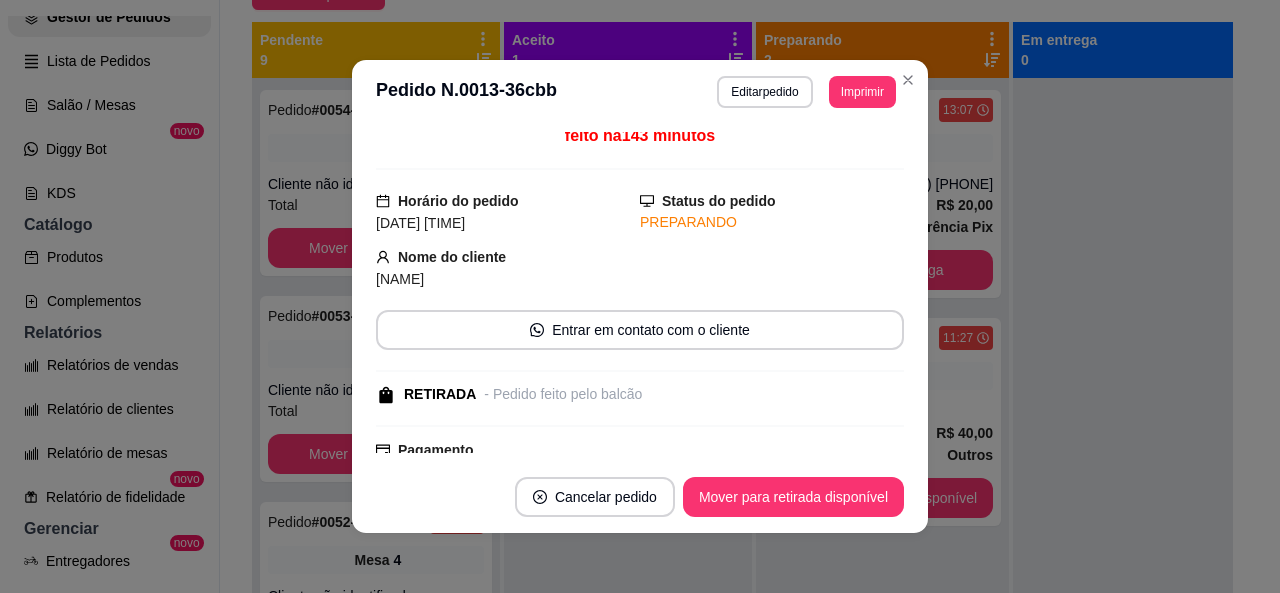 scroll, scrollTop: 0, scrollLeft: 0, axis: both 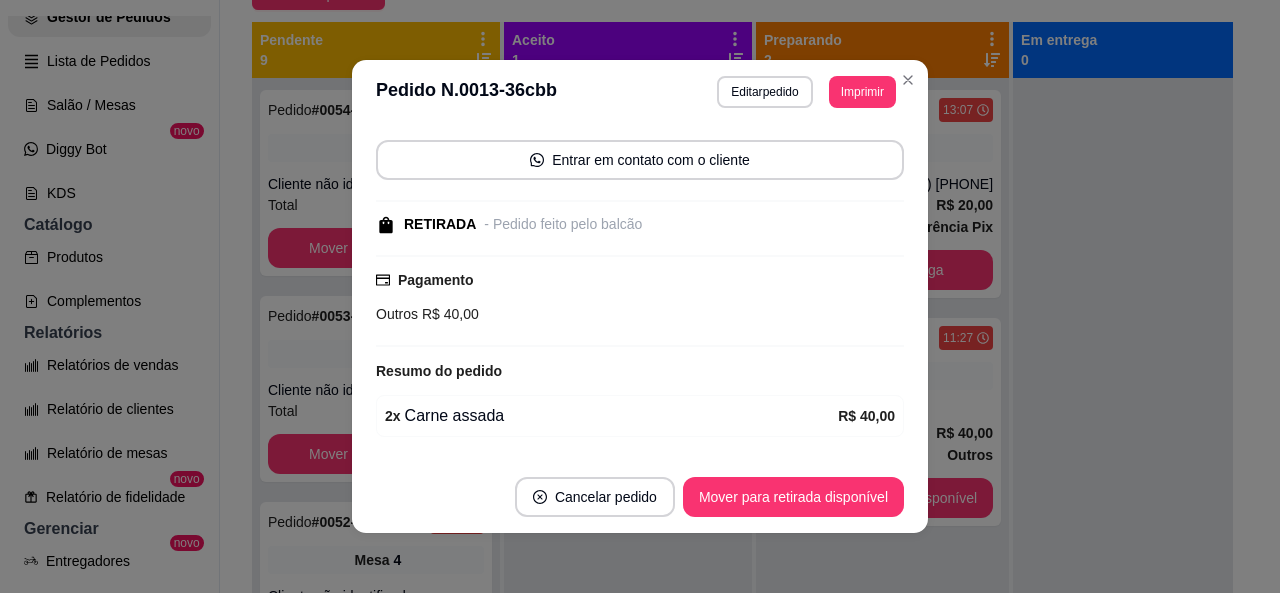 click on "feito há  143   minutos Horário do pedido 03/08/2025 11:27 Status do pedido PREPARANDO Nome do cliente [FIRST] Entrar em contato com o cliente RETIRADA - Pedido feito pelo balcão Pagamento Outros   R$ 40,00 Resumo do pedido 2 x     Carne assada  R$ 40,00 Subtotal R$ 40,00 Total R$ 40,00" at bounding box center [640, 292] 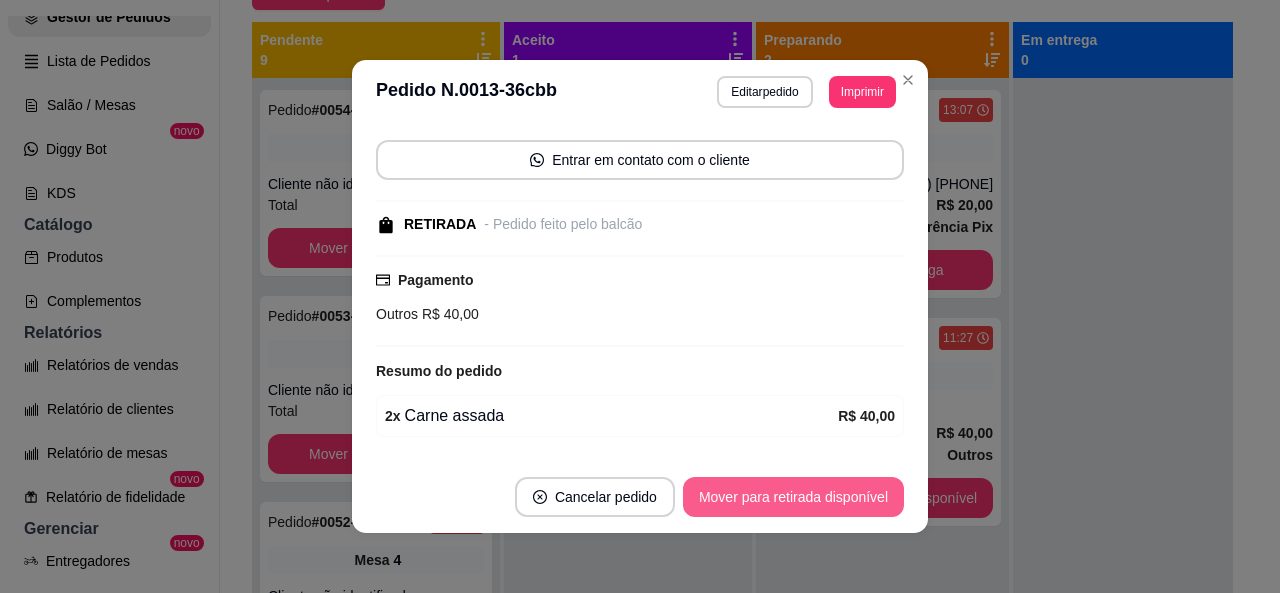click on "Mover para retirada disponível" at bounding box center [793, 497] 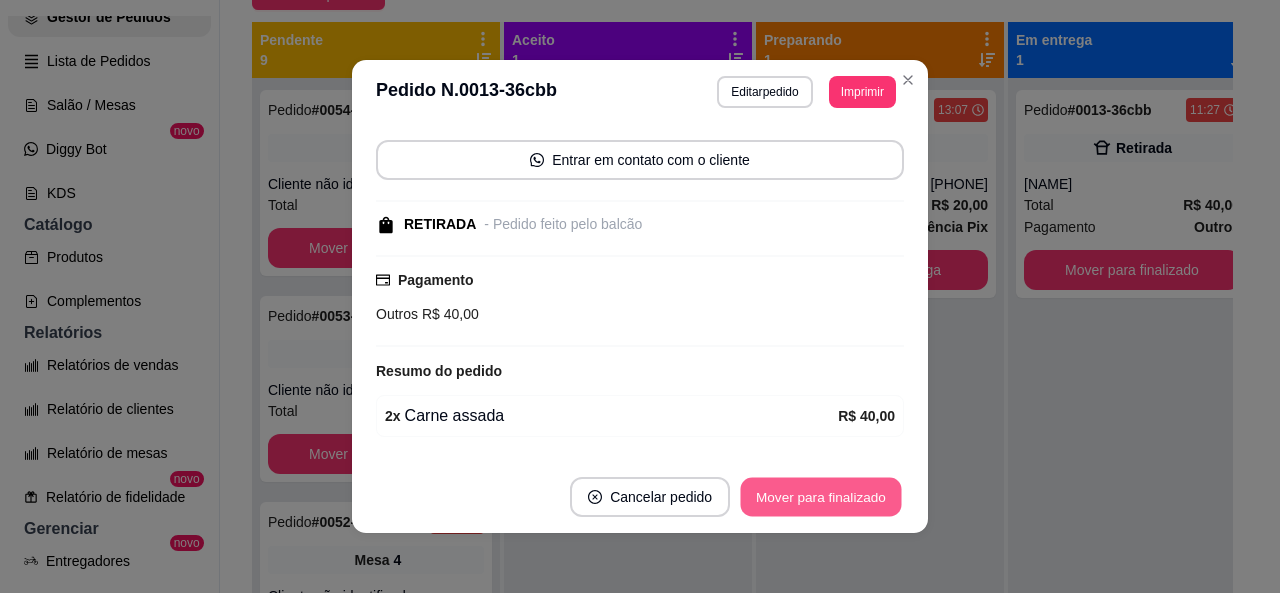 click on "Mover para finalizado" at bounding box center [821, 497] 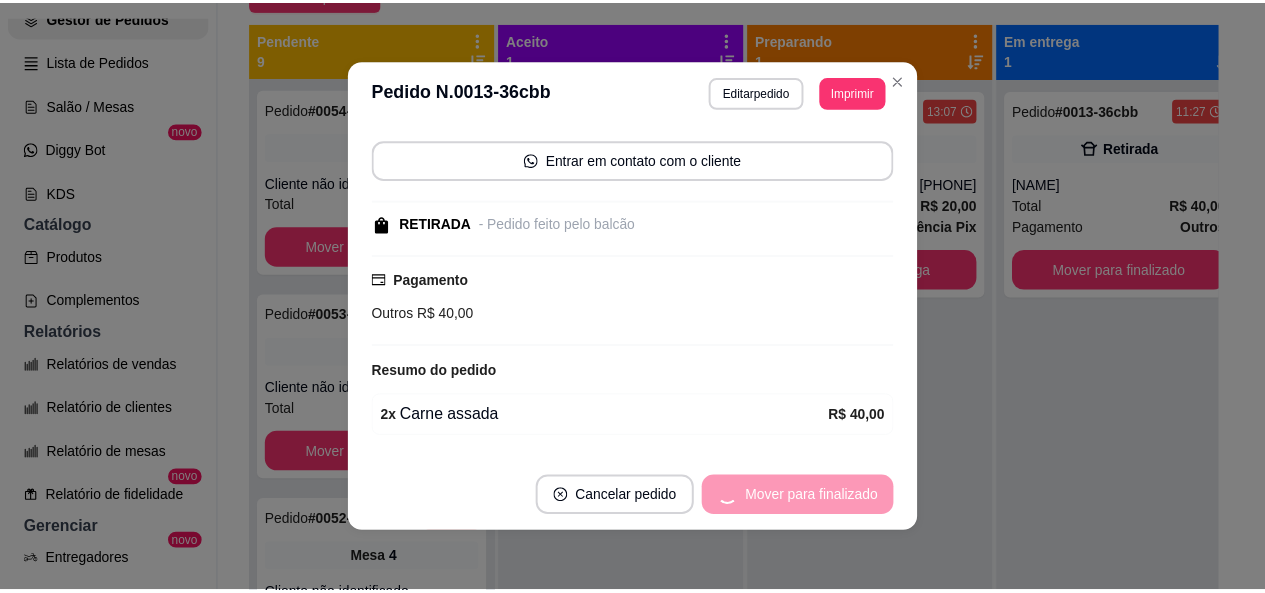 scroll, scrollTop: 132, scrollLeft: 0, axis: vertical 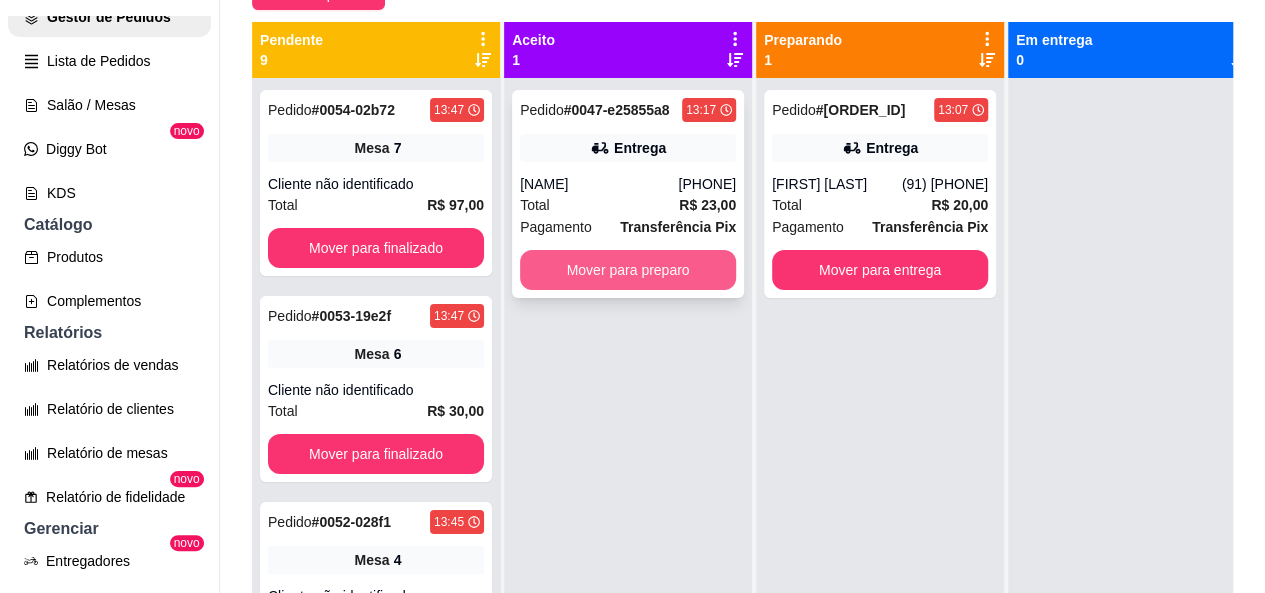 click on "Mover para preparo" at bounding box center [628, 270] 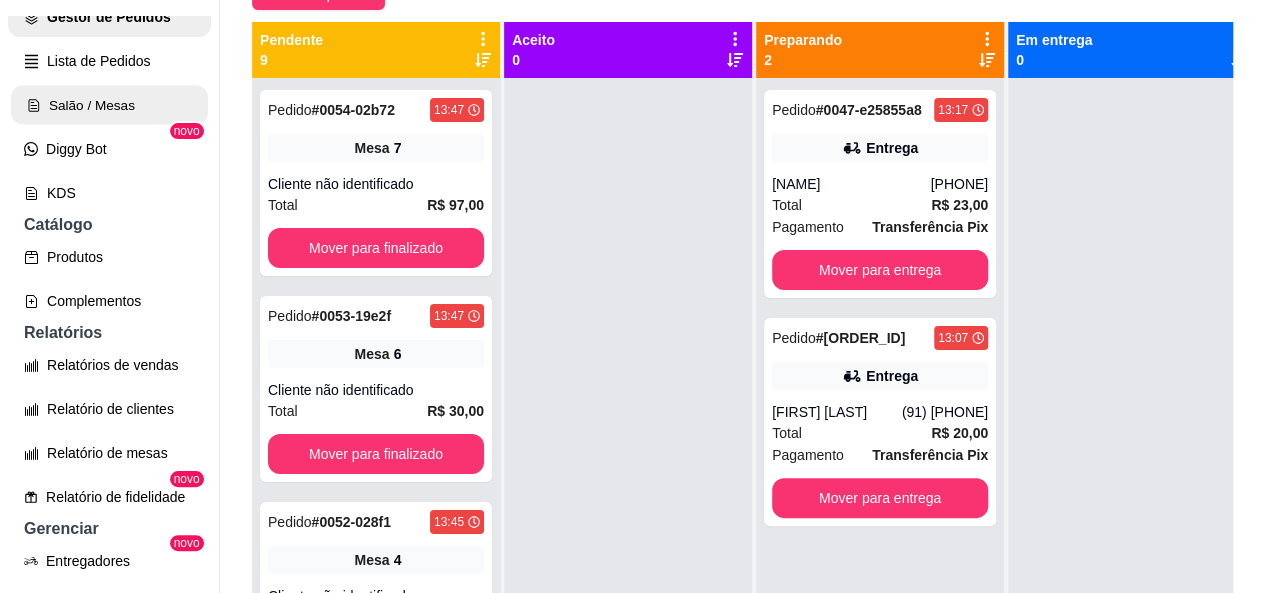 click on "Salão / Mesas" at bounding box center [109, 105] 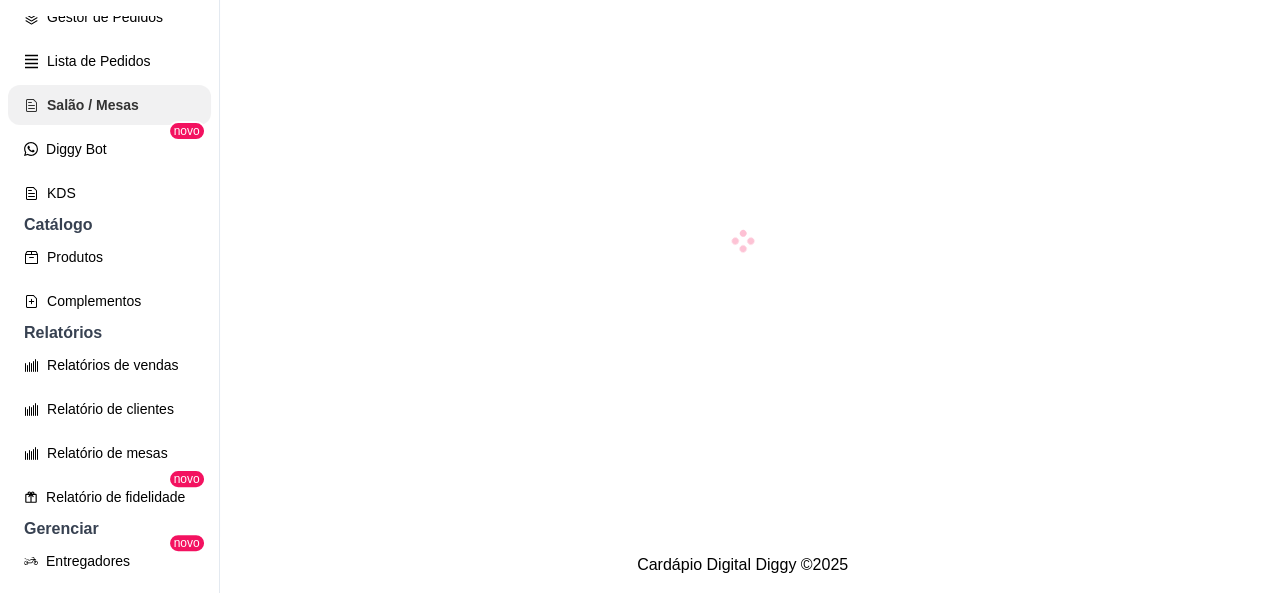 scroll, scrollTop: 0, scrollLeft: 0, axis: both 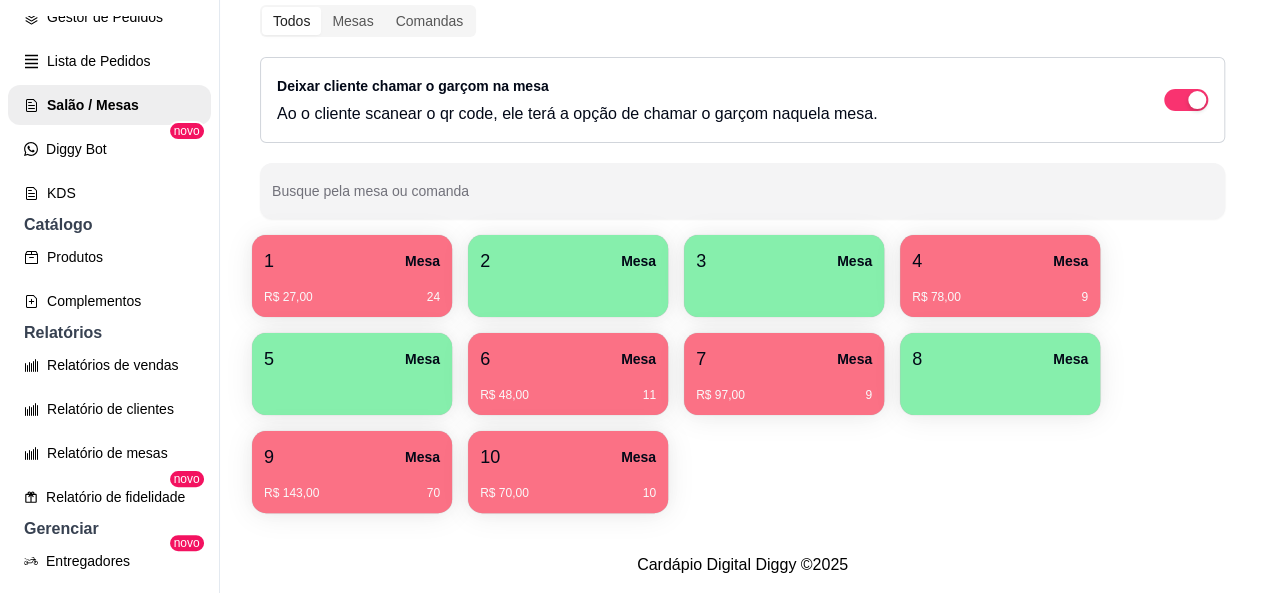 click on "R$ 70,00 10" at bounding box center (568, 486) 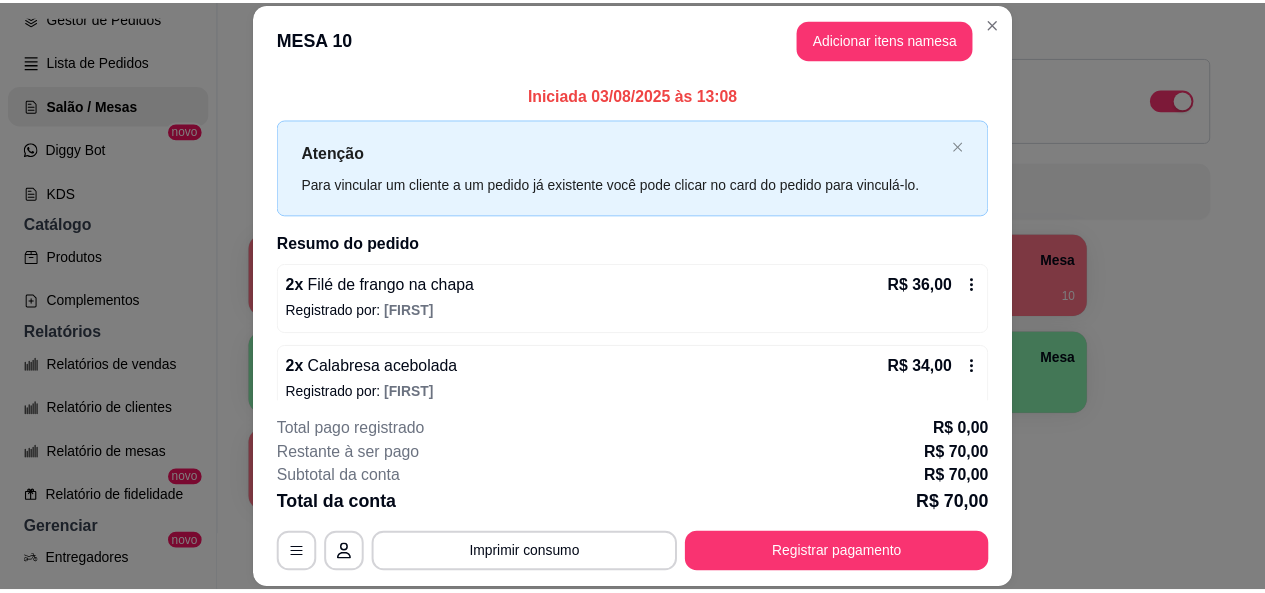 scroll, scrollTop: 19, scrollLeft: 0, axis: vertical 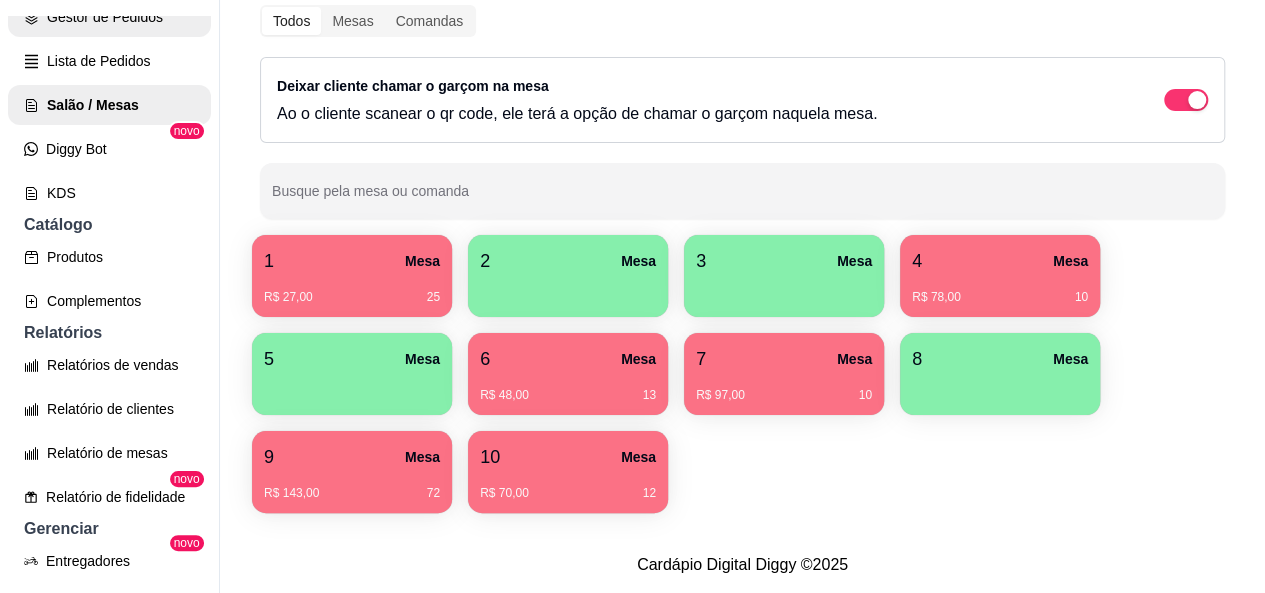 click on "Gestor de Pedidos" at bounding box center (109, 17) 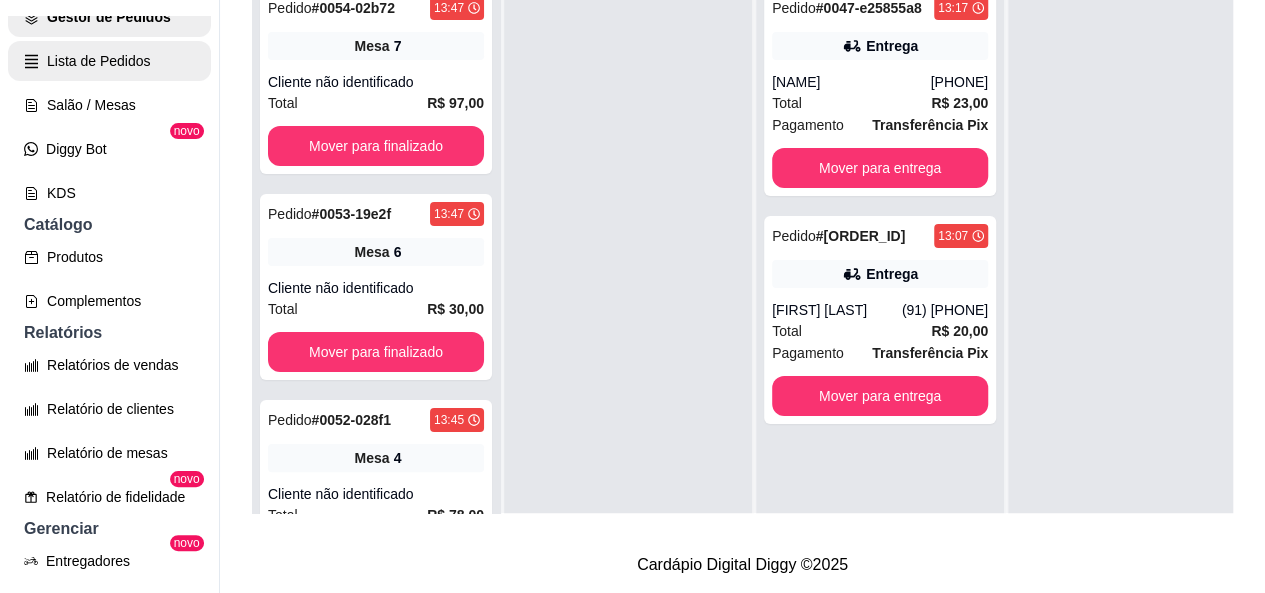 scroll, scrollTop: 0, scrollLeft: 0, axis: both 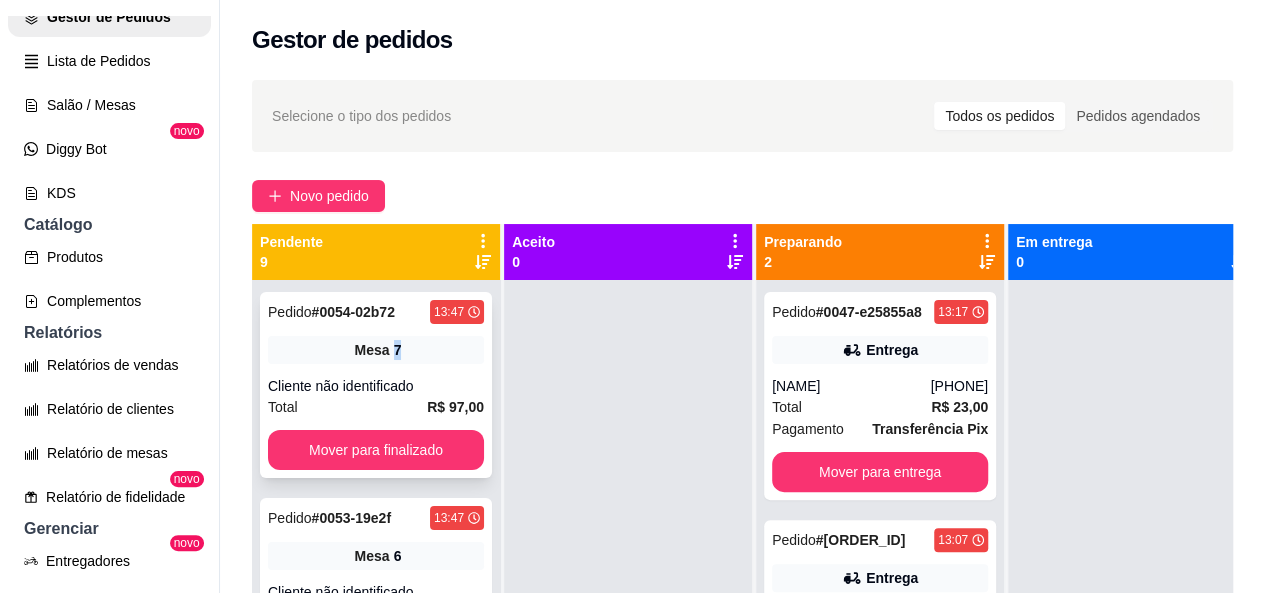 click on "Mesa 7" at bounding box center (376, 350) 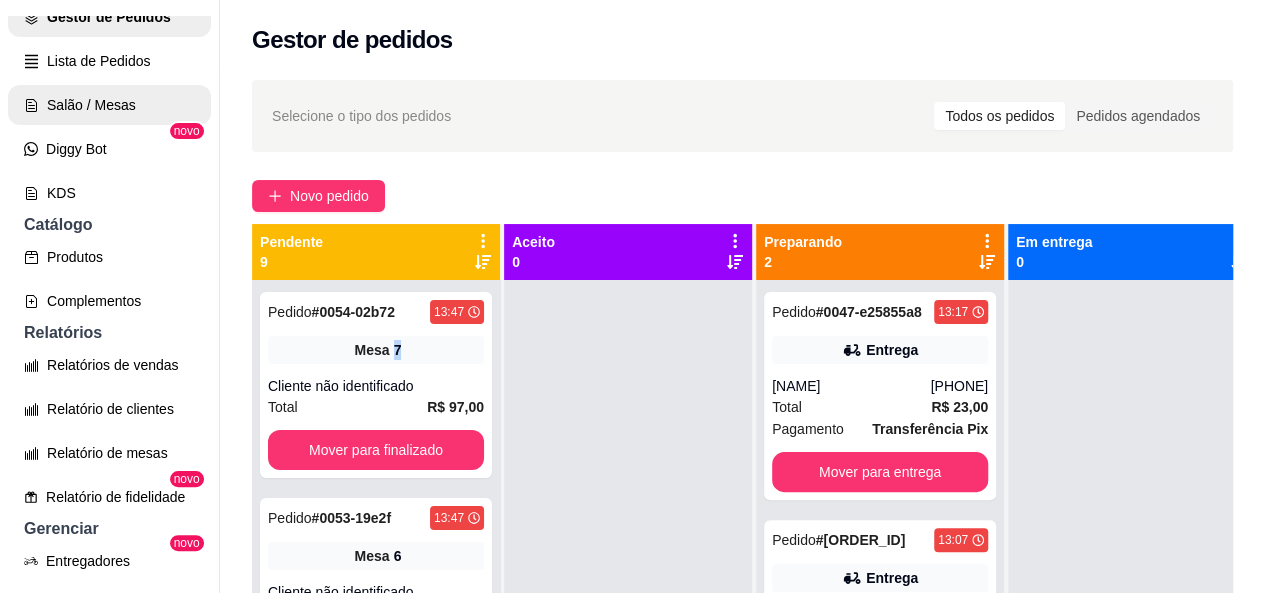 click on "Salão / Mesas" at bounding box center (109, 105) 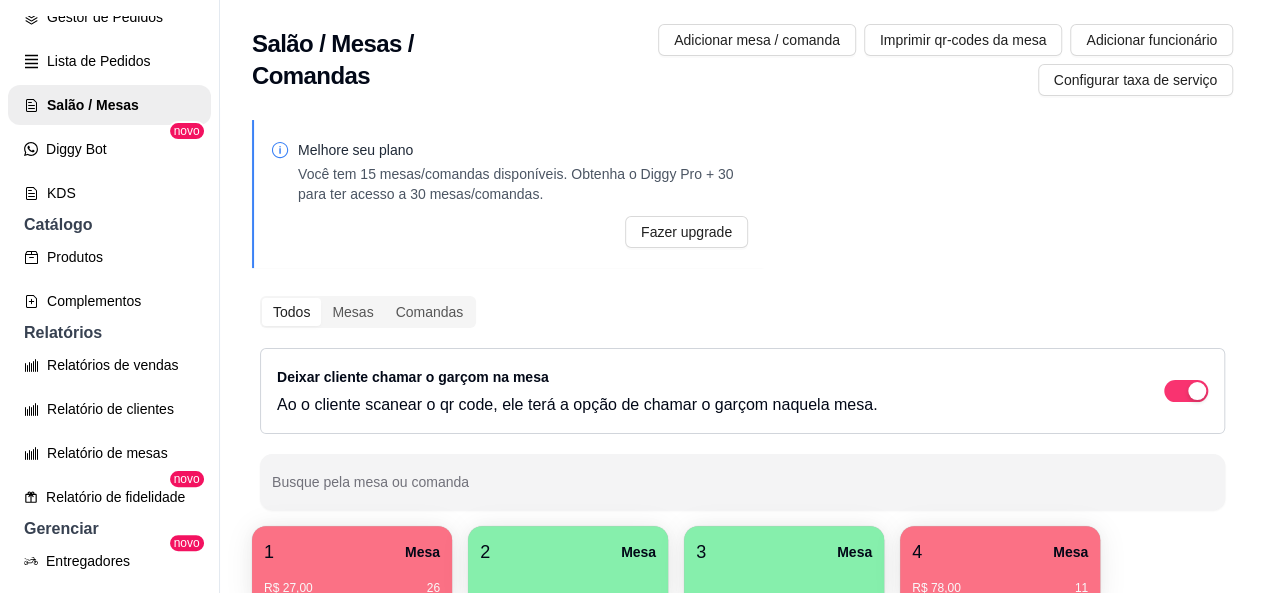 click on "Você tem 15 mesas/comandas disponíveis. Obtenha o Diggy Pro + 30 para ter acesso a 30 mesas/comandas. Fazer upgrade Todos Mesas Comandas Deixar cliente chamar o garçom na mesa Ao o cliente scanear o qr code, ele terá a opção de chamar o garçom naquela mesa. Busque pela mesa ou comanda 1 Mesa R$ 27,00 26 2 Mesa 3 Mesa 4 Mesa R$ 78,00 11 5 Mesa 6 Mesa R$ 48,00 14 7 Mesa R$ 97,00 11 8 Mesa 9 Mesa R$ 143,00 72 10 Mesa R$ 70,00 13" at bounding box center [742, 468] 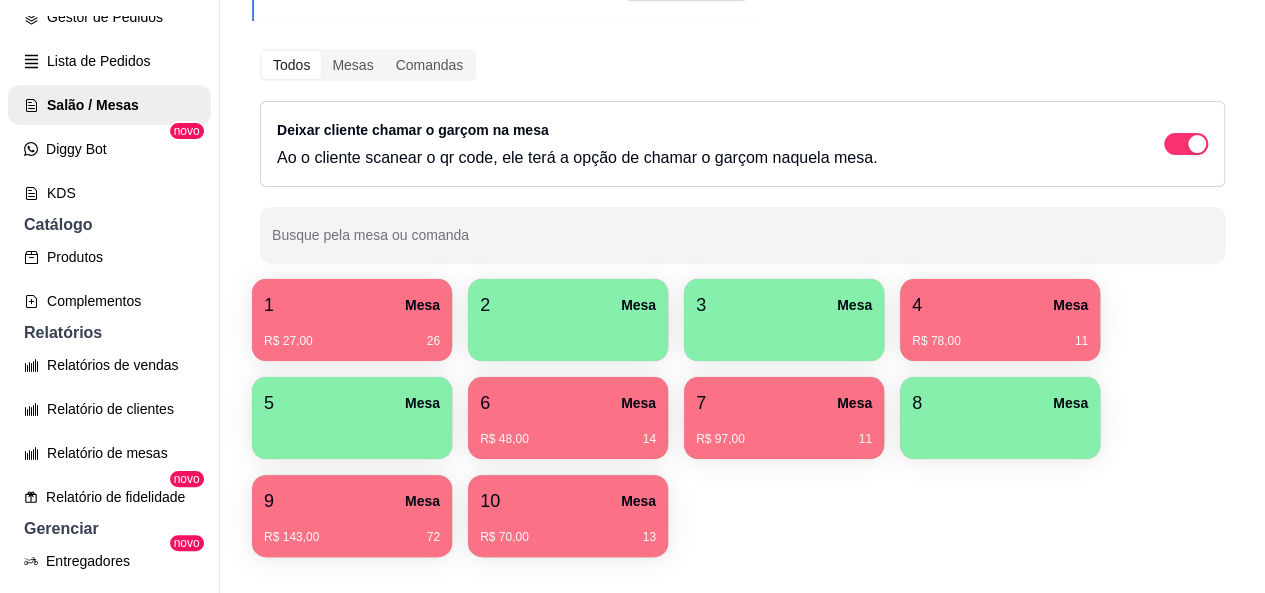 scroll, scrollTop: 305, scrollLeft: 0, axis: vertical 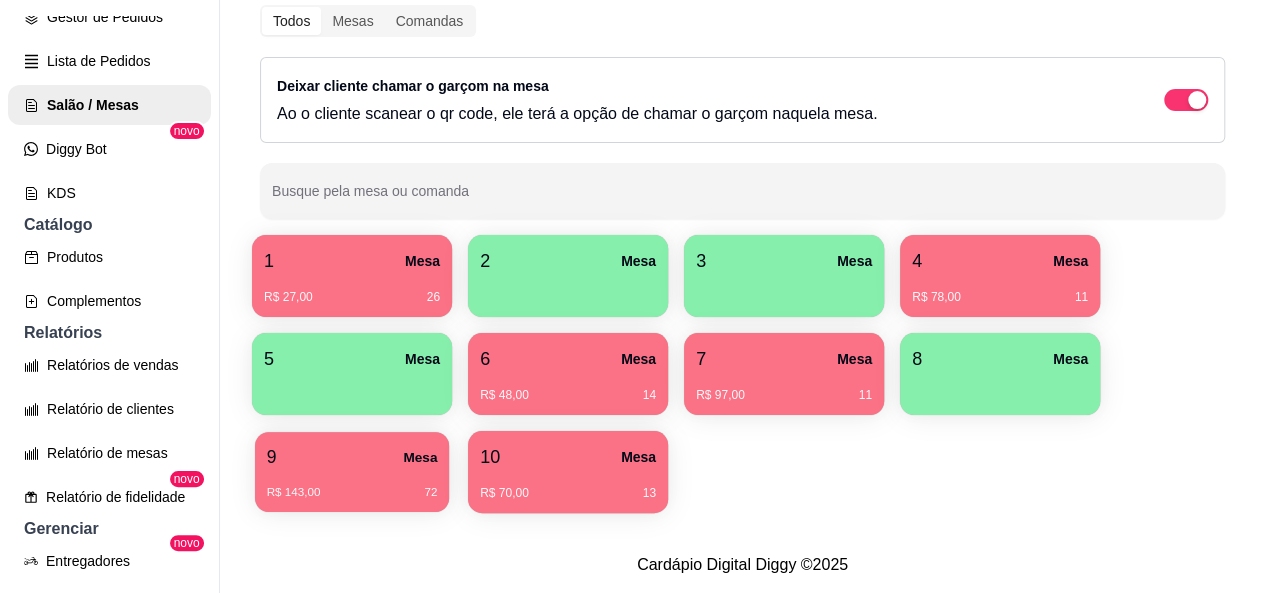 click on "R$ 143,00 72" at bounding box center (352, 485) 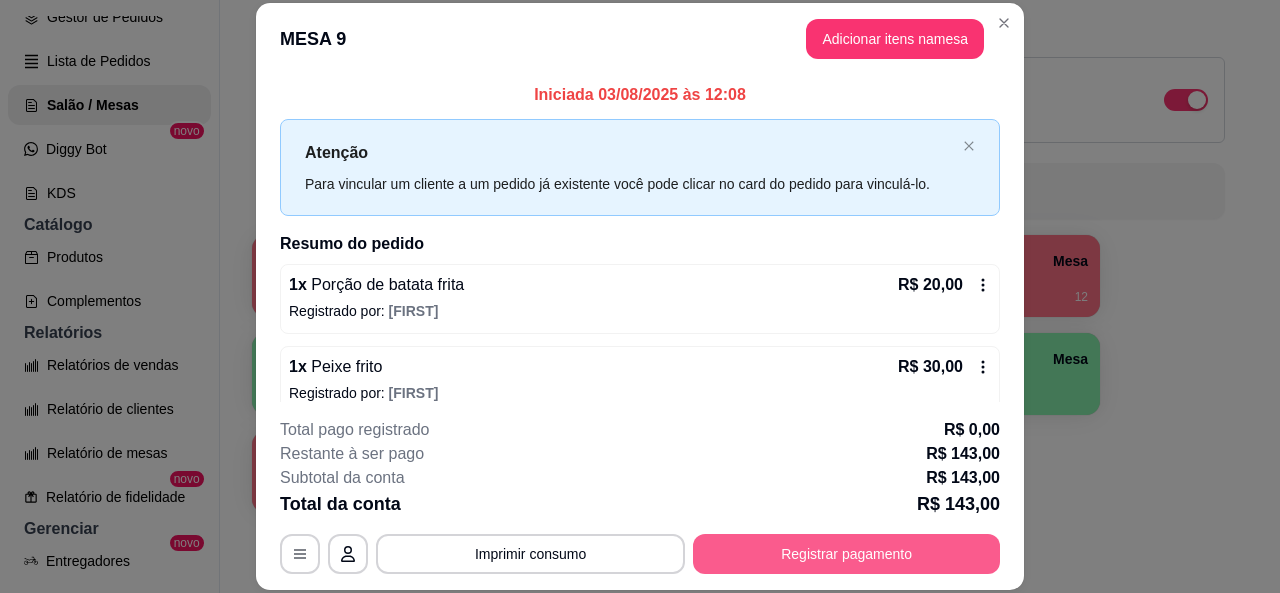 click on "Registrar pagamento" at bounding box center (846, 554) 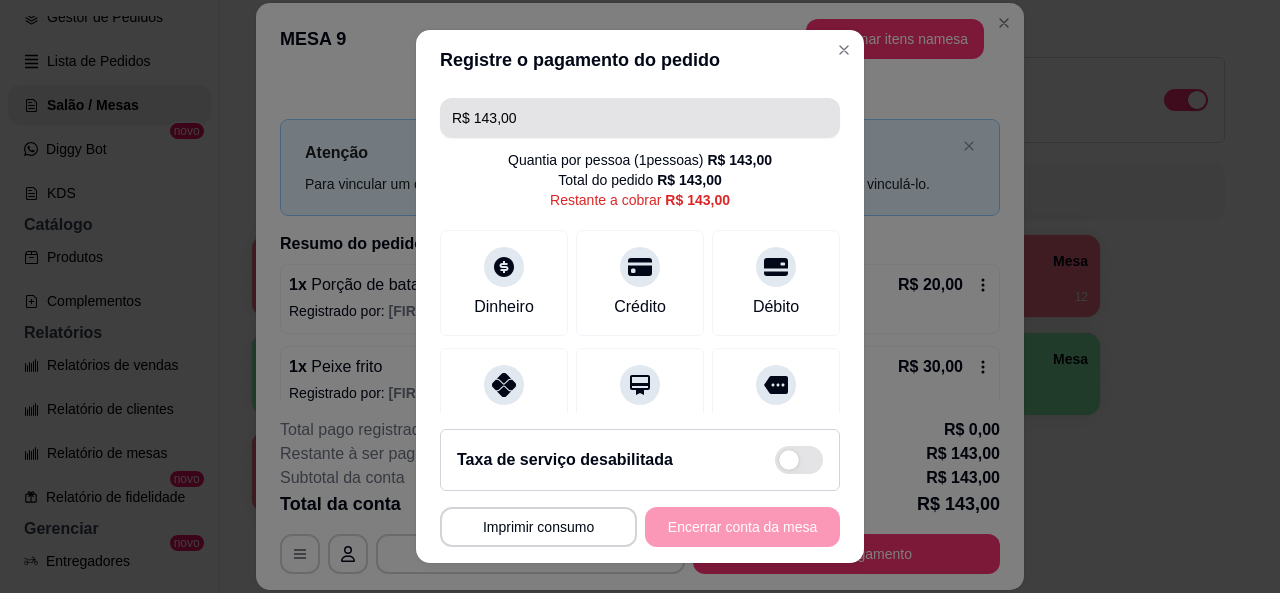 click on "R$ 143,00" at bounding box center [640, 118] 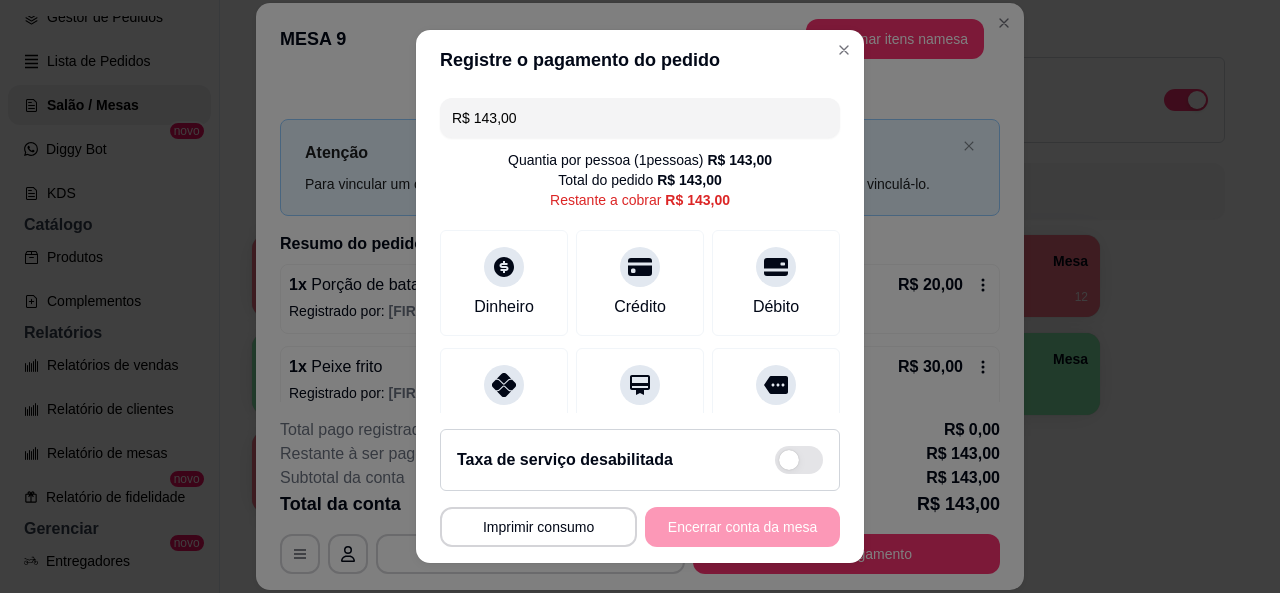 click on "R$ 143,00" at bounding box center (640, 118) 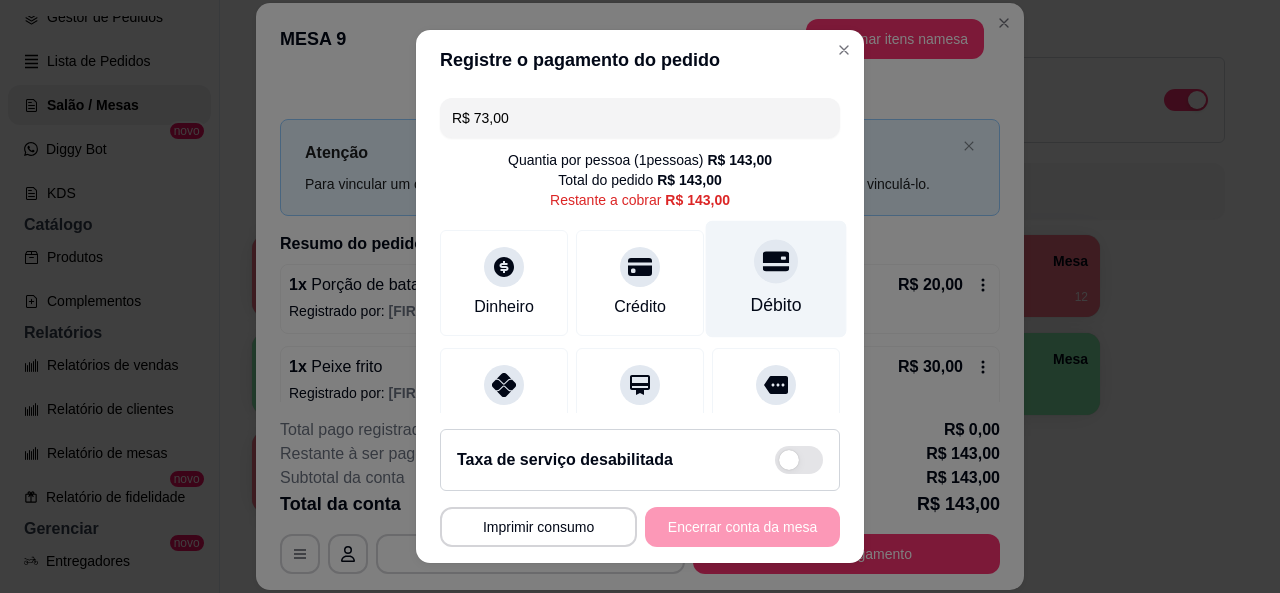 click on "Débito" at bounding box center [776, 305] 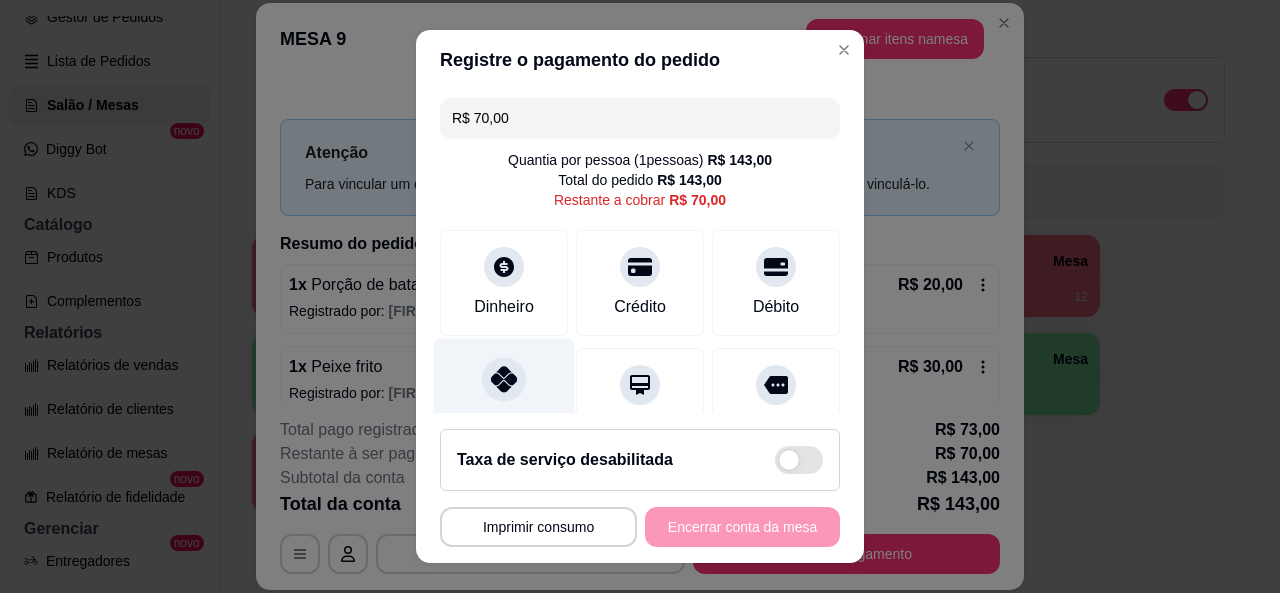 click 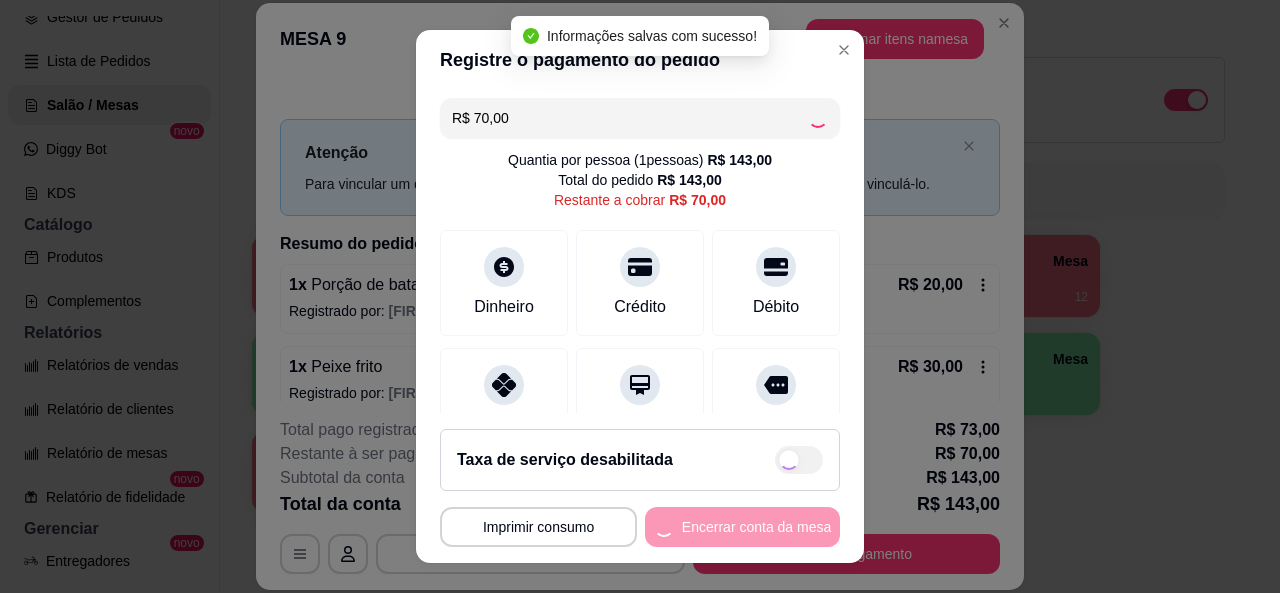 type on "R$ 0,00" 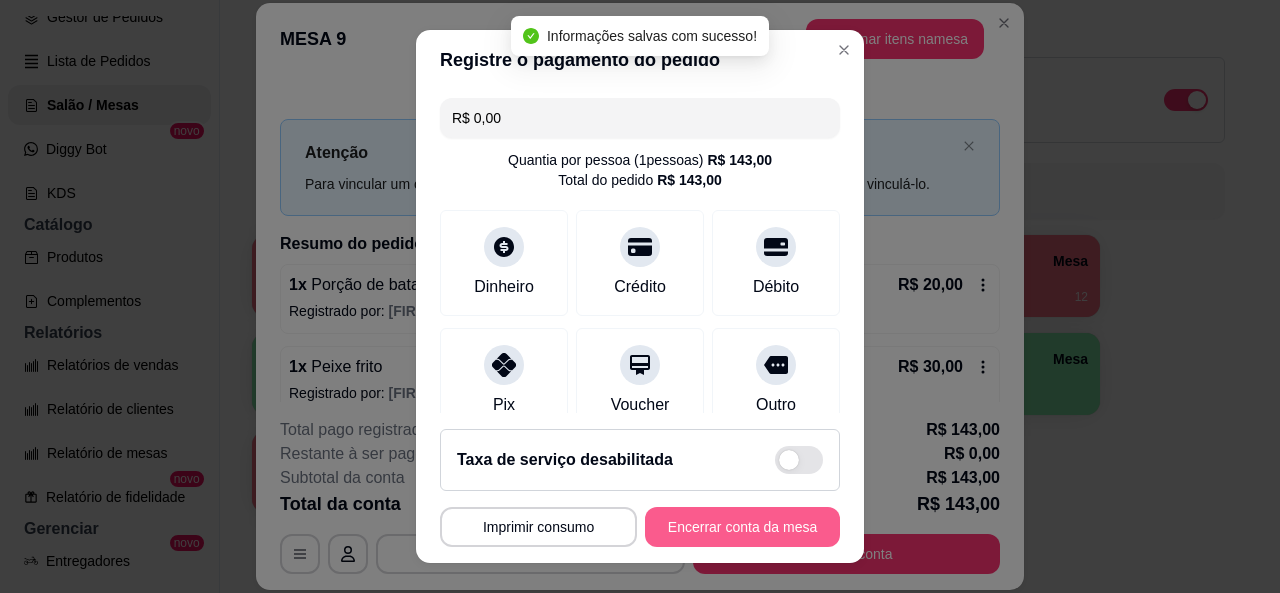 click on "Encerrar conta da mesa" at bounding box center (742, 527) 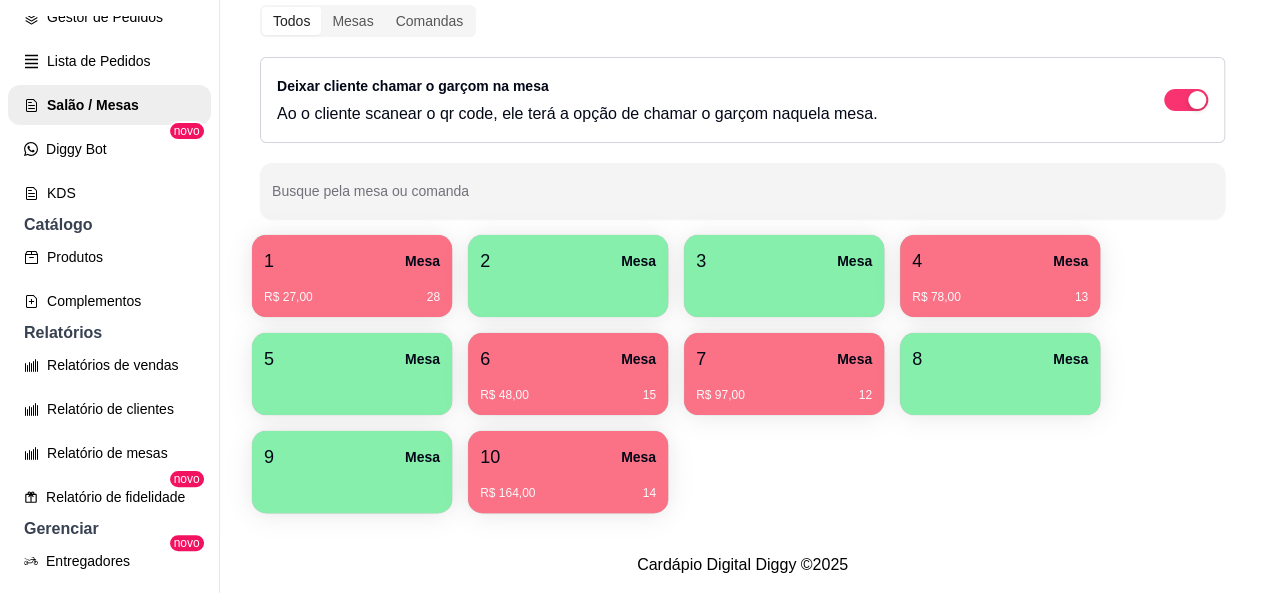 click on "1 Mesa" at bounding box center (352, 261) 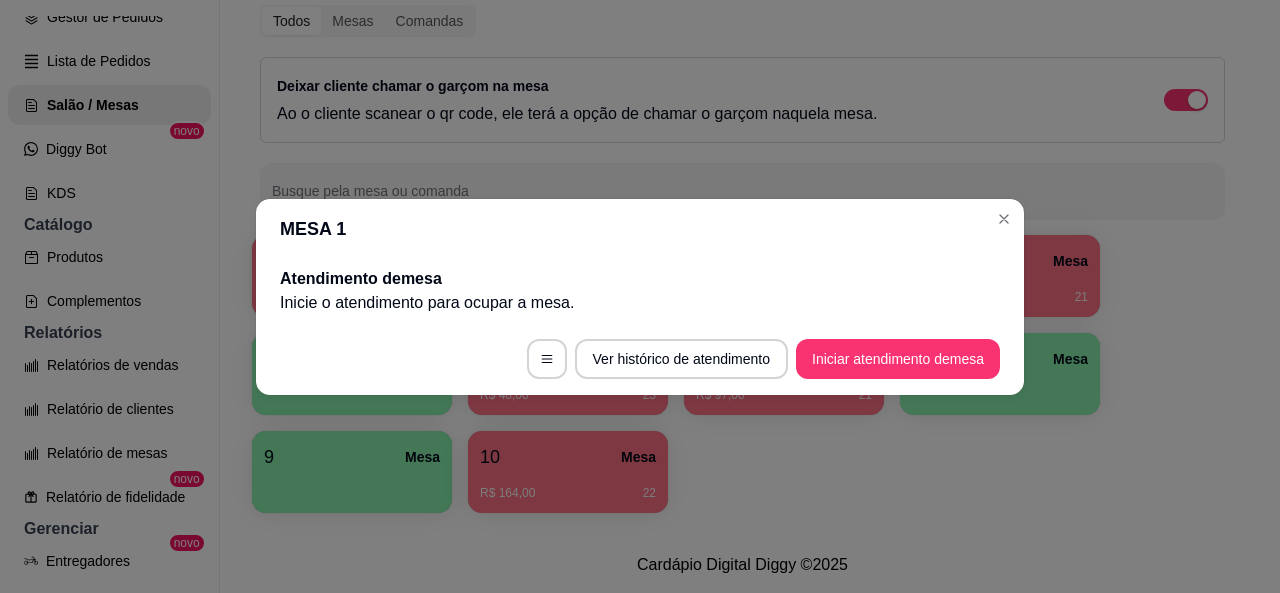 click on "MESA 1" at bounding box center (640, 229) 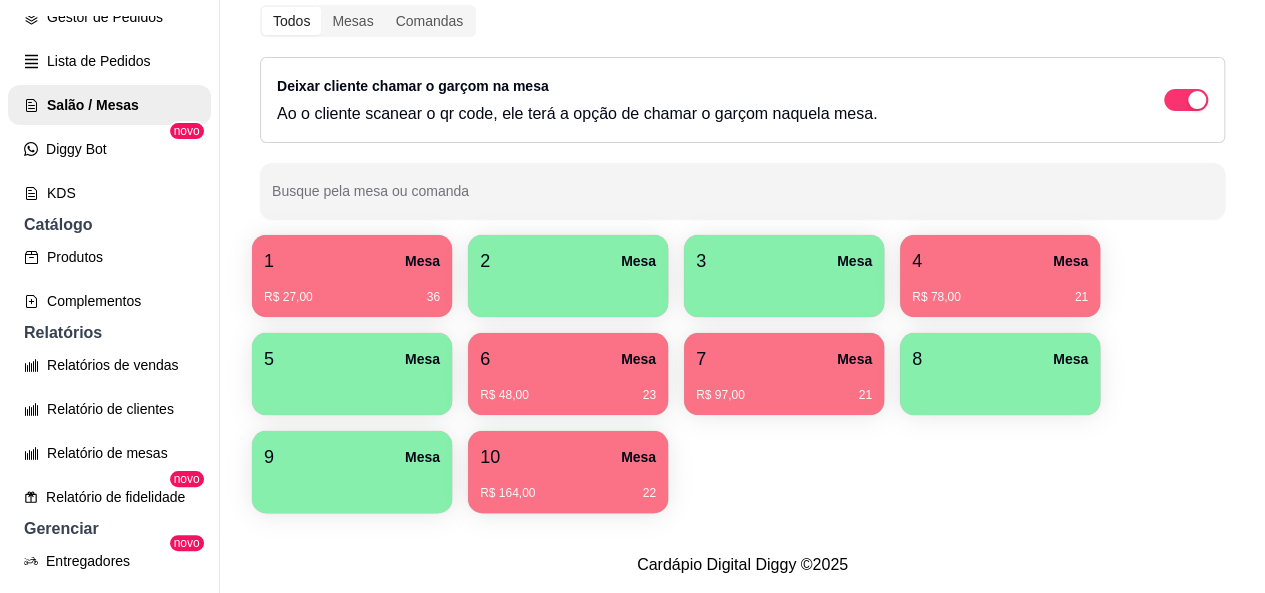 click on "1 Mesa" at bounding box center (352, 261) 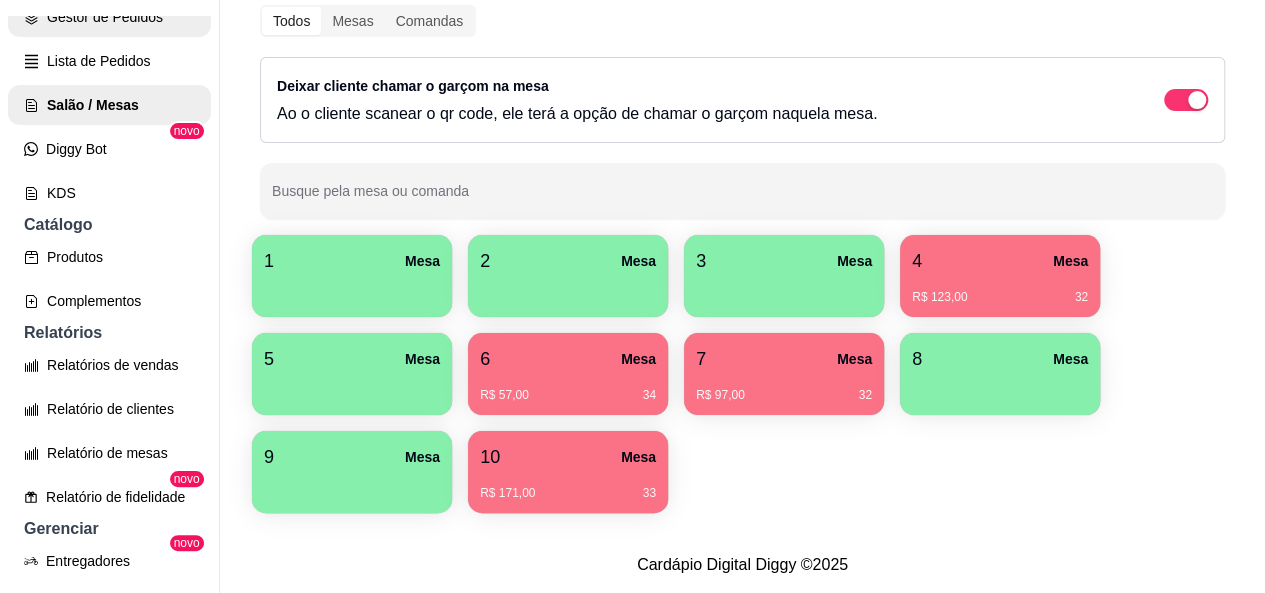 click on "Gestor de Pedidos" at bounding box center (109, 17) 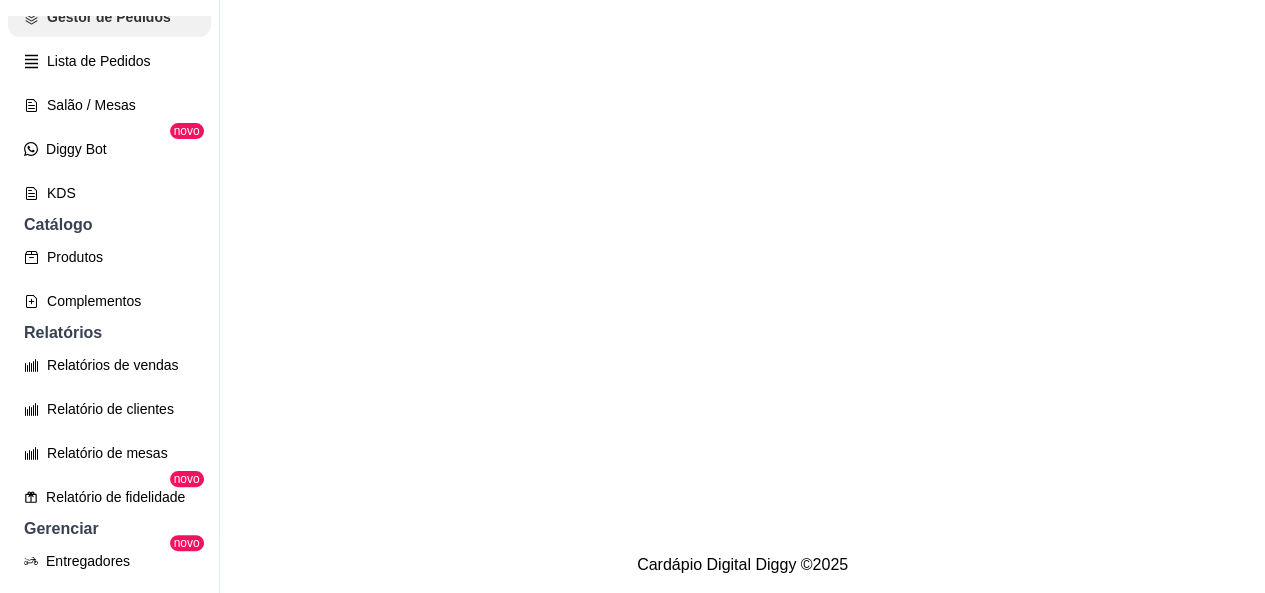 scroll, scrollTop: 0, scrollLeft: 0, axis: both 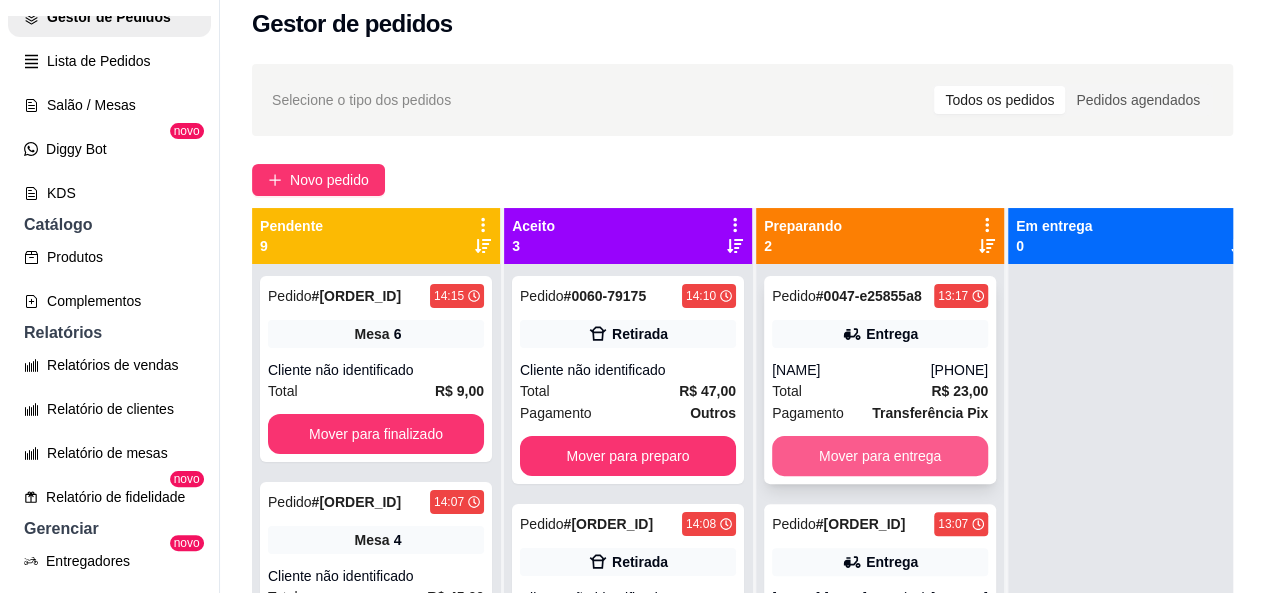 click on "Mover para entrega" at bounding box center (880, 456) 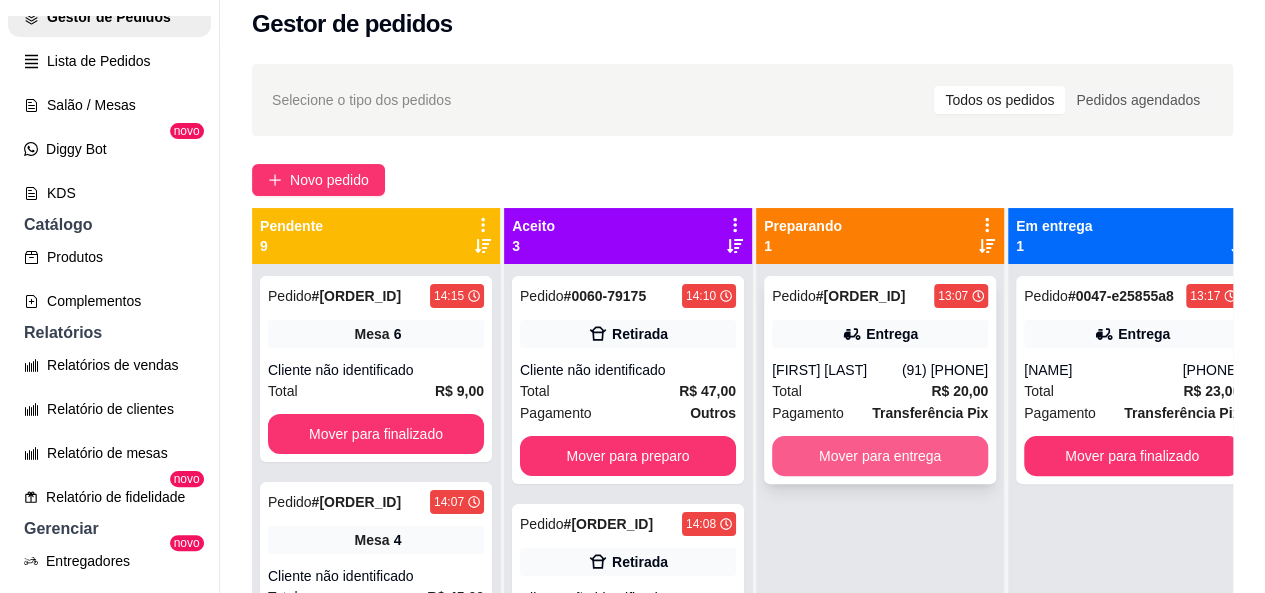 click on "Mover para entrega" at bounding box center (880, 456) 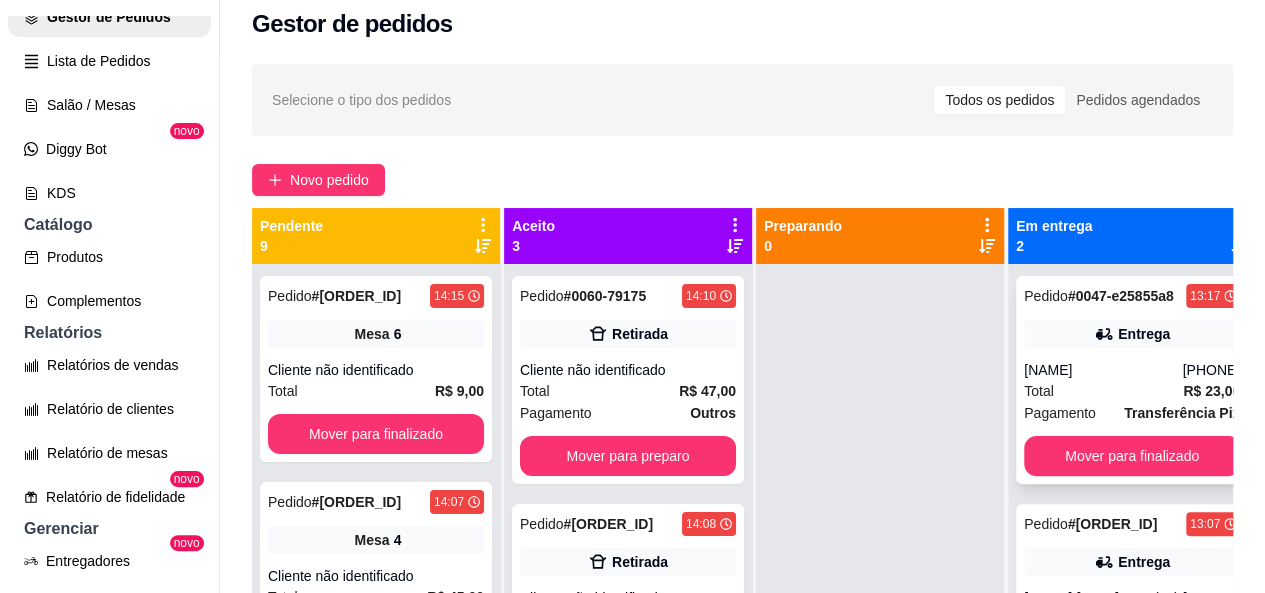 click on "Pedido  # 0047-e25855a8 13:17 Entrega Viviane ([PHONE]) Total R$ 23,00 Pagamento Transferência Pix Mover para finalizado" at bounding box center [1132, 380] 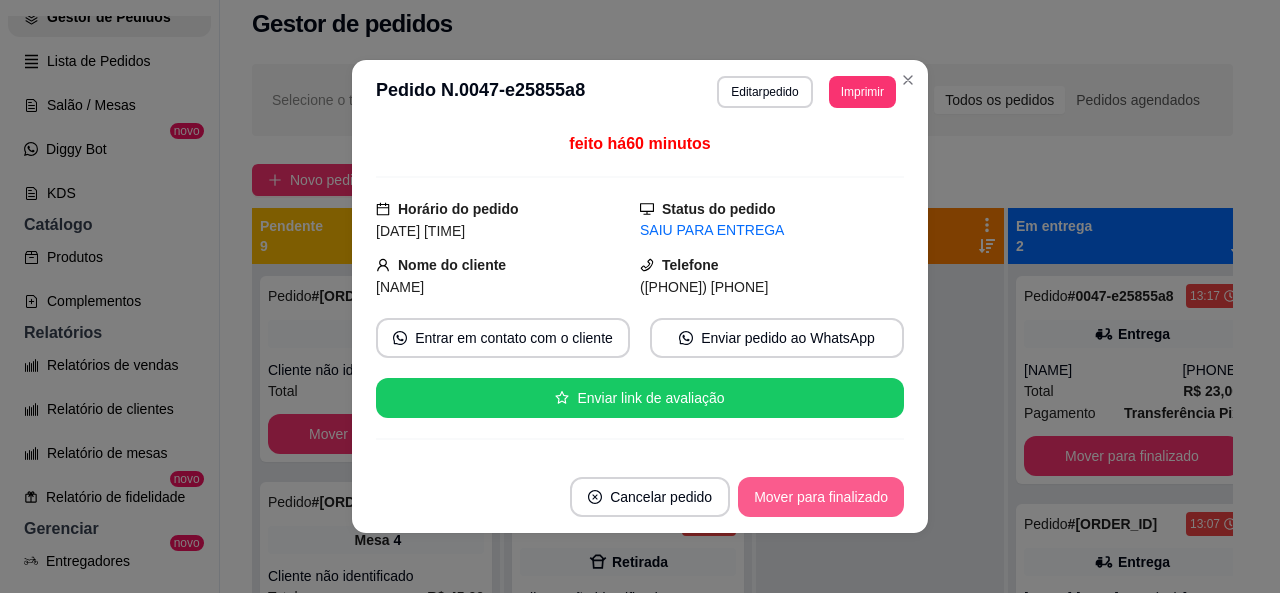 click on "Mover para finalizado" at bounding box center (821, 497) 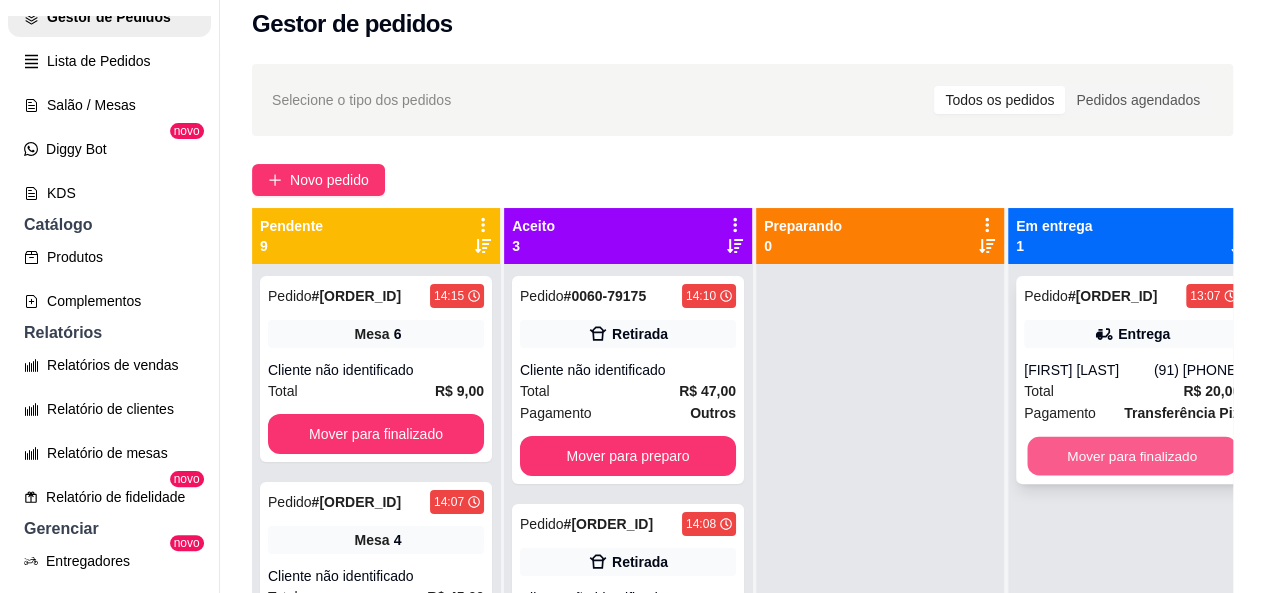 click on "Mover para finalizado" at bounding box center (1132, 456) 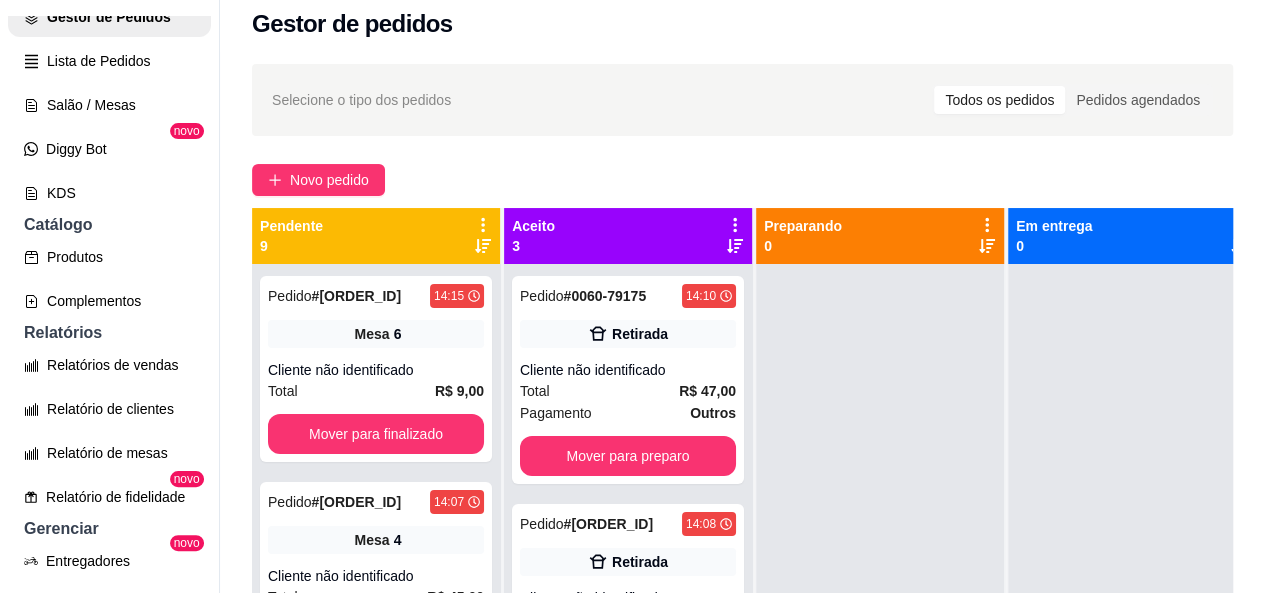 scroll, scrollTop: 30, scrollLeft: 0, axis: vertical 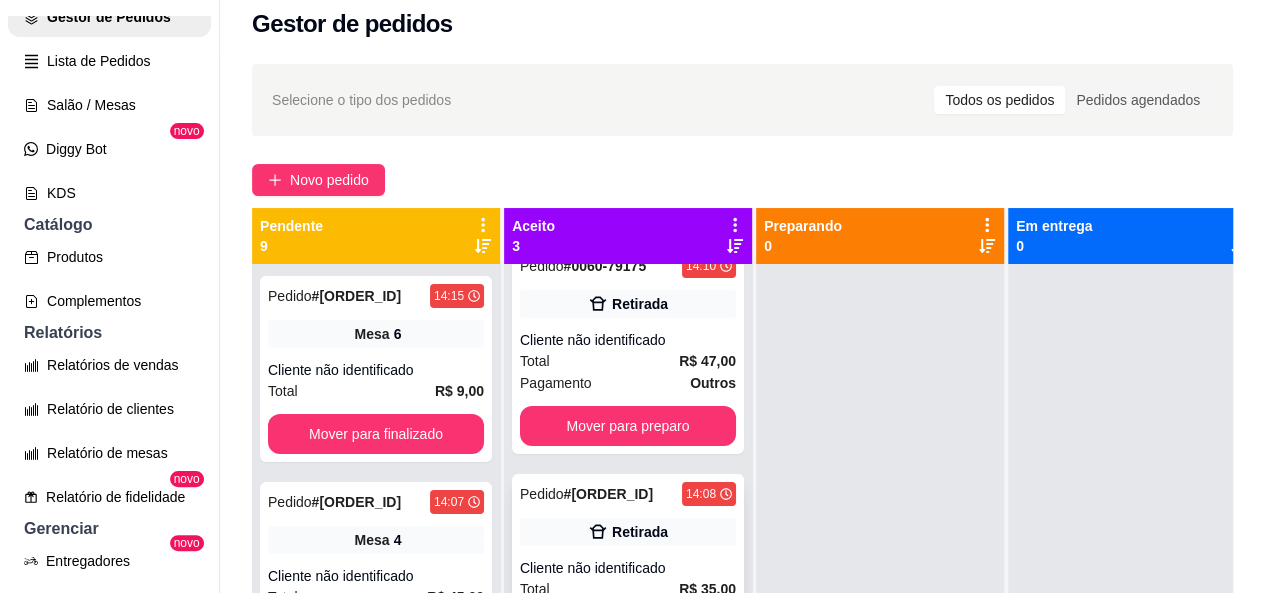 click on "Pedido  # 0060-79175 14:10 Retirada Cliente não identificado Total R$ 47,00 Pagamento Outros Mover para preparo Pedido  # 0059-d8d31 14:08 Retirada Cliente não identificado Total R$ 35,00 Pagamento Outros Mover para preparo Pedido  # 0056-33b64afb 13:58 Entrega [FIRST]  ([PHONE]) Total R$ 26,00 Pagamento Dinheiro Mover para preparo" at bounding box center (628, 560) 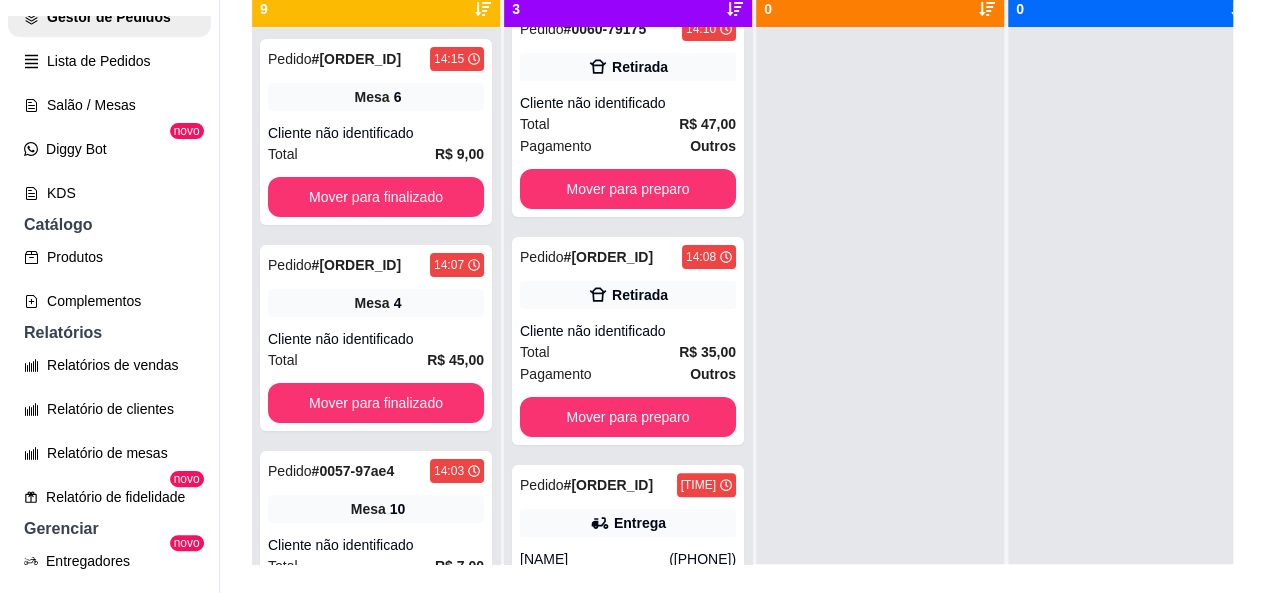 scroll, scrollTop: 278, scrollLeft: 0, axis: vertical 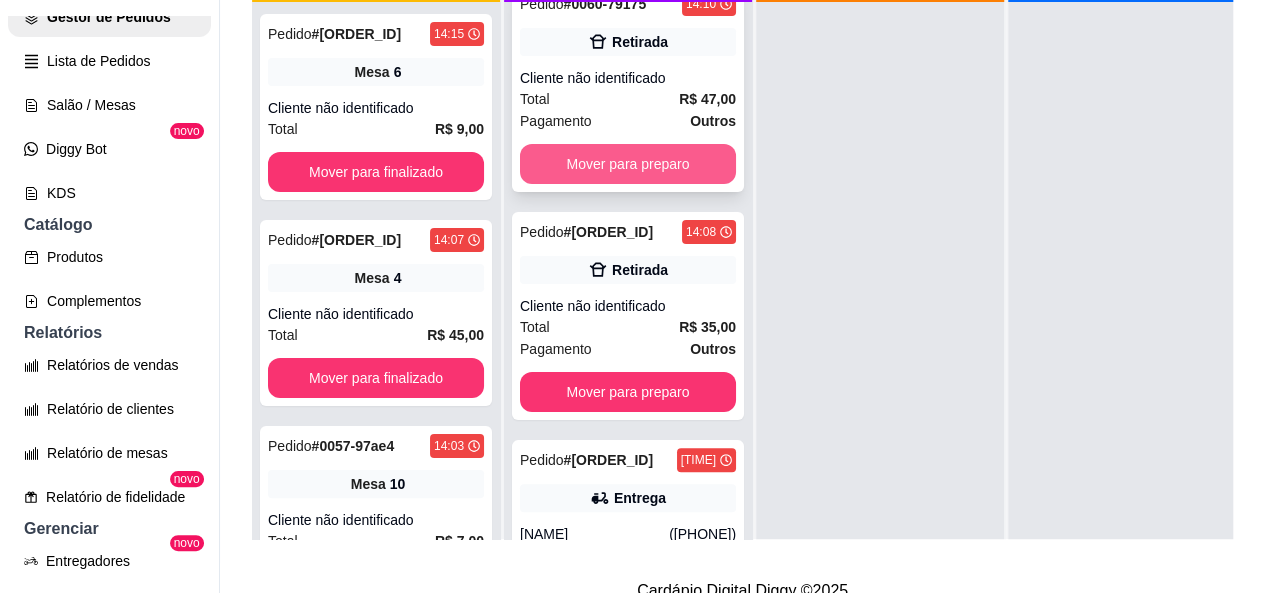 click on "Pedido  # 0060-79175 14:10 Retirada Cliente não identificado Total R$ 47,00 Pagamento Outros Mover para preparo" at bounding box center (628, 88) 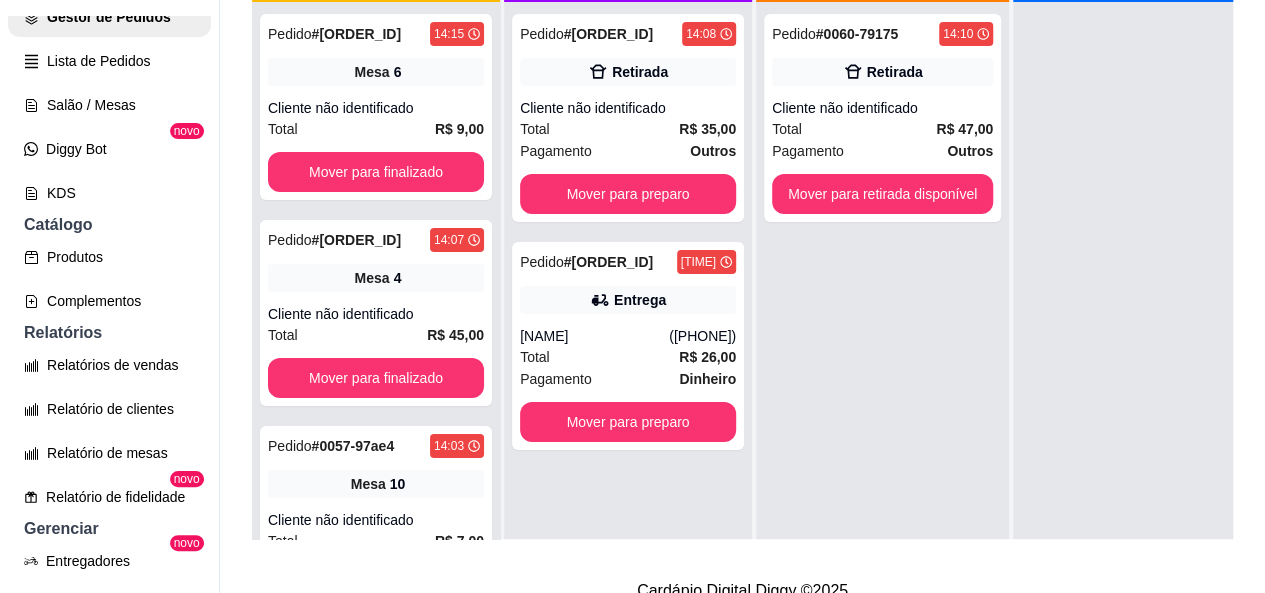 scroll, scrollTop: 0, scrollLeft: 0, axis: both 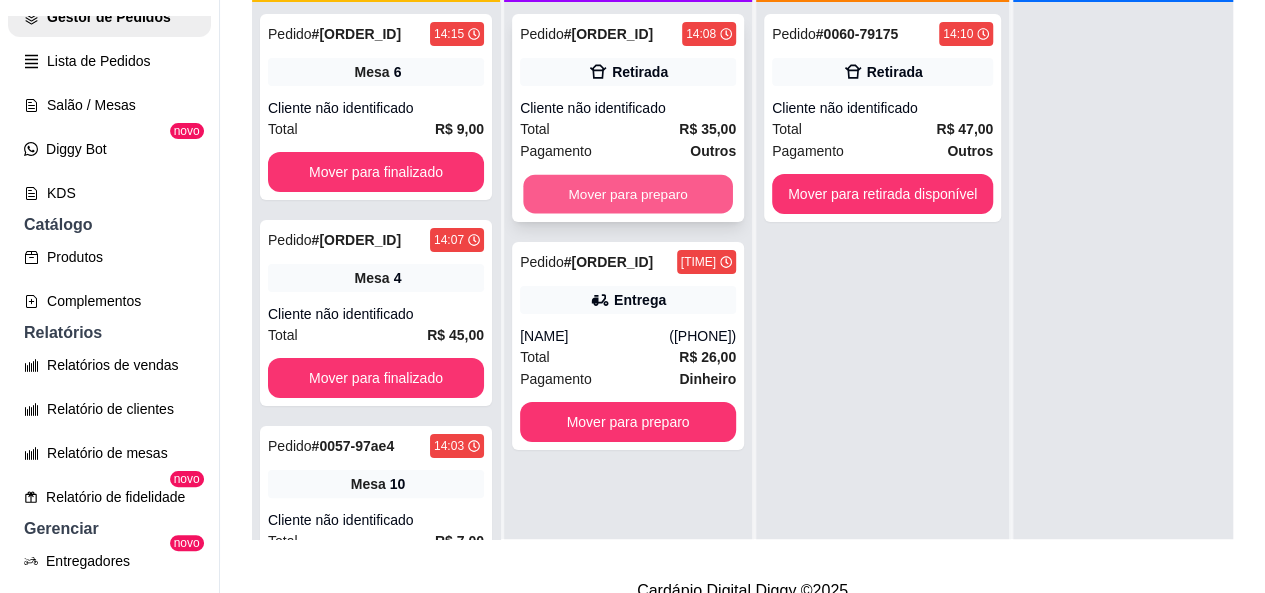 click on "Mover para preparo" at bounding box center [628, 194] 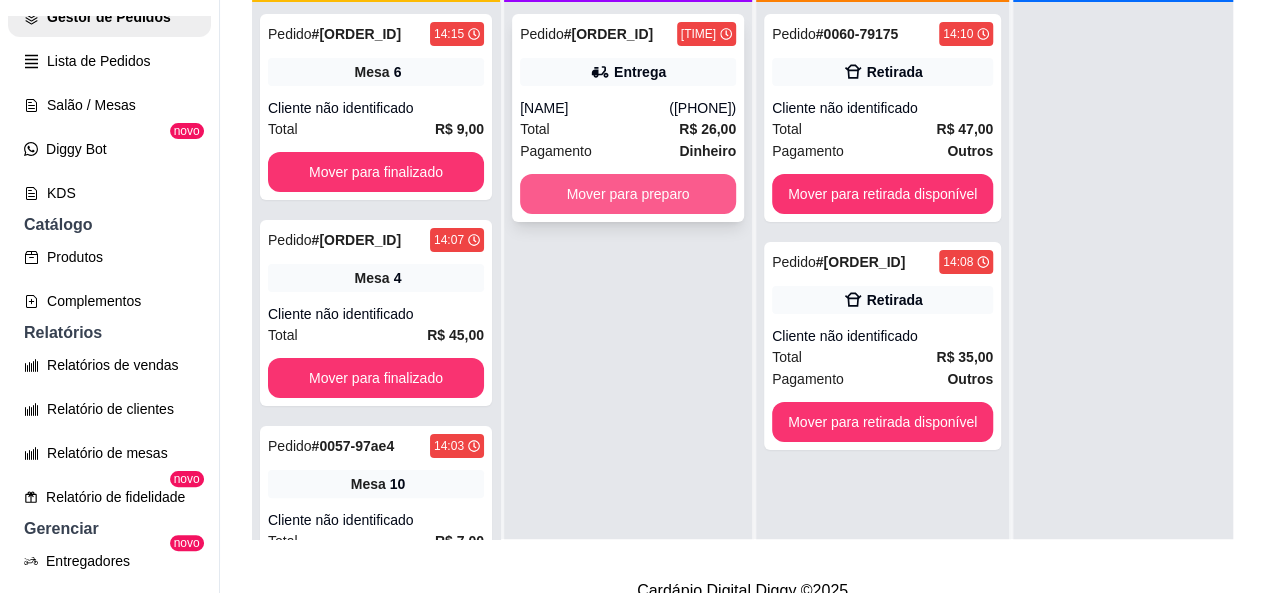click on "Mover para preparo" at bounding box center [628, 194] 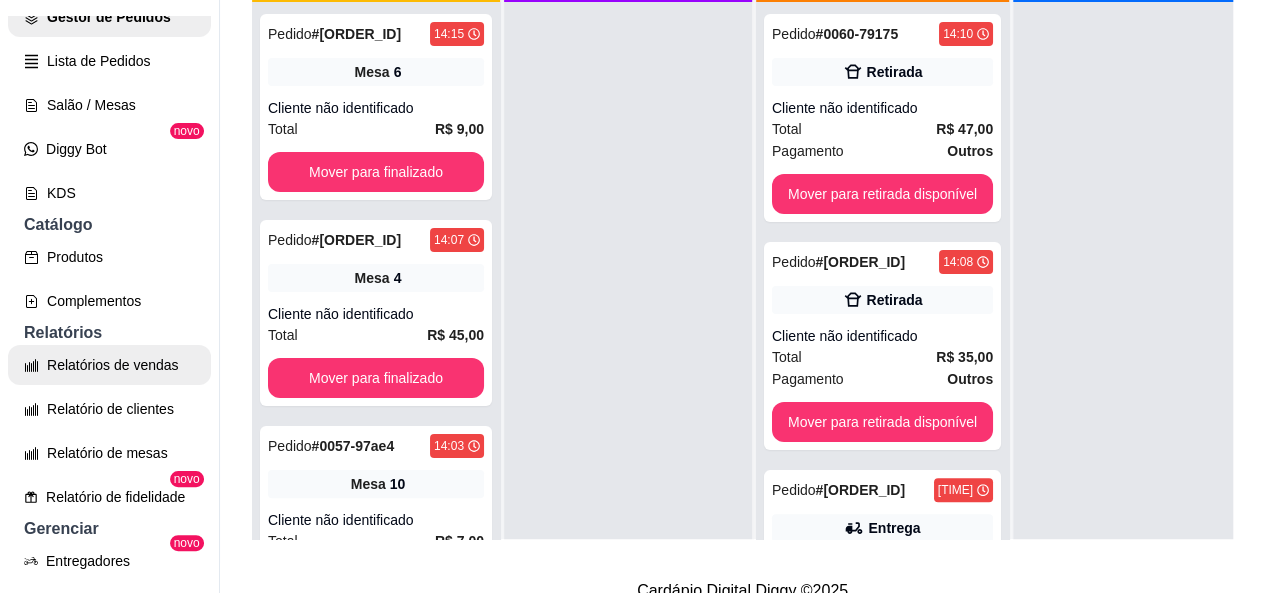 click on "Relatórios de vendas" at bounding box center (109, 365) 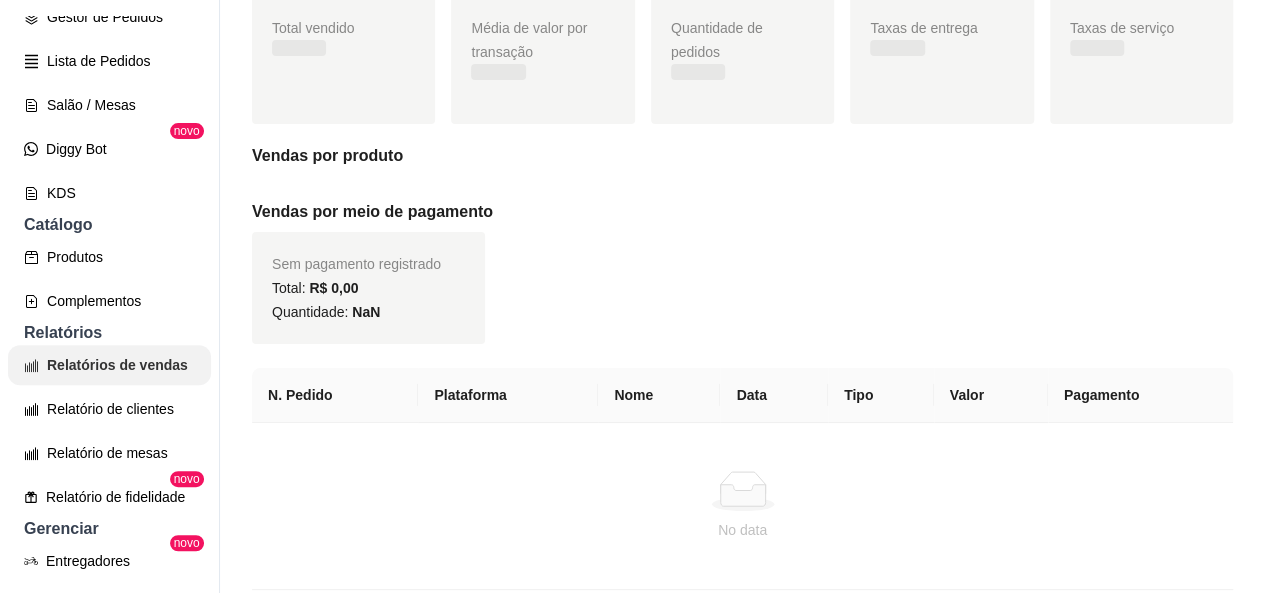 scroll, scrollTop: 0, scrollLeft: 0, axis: both 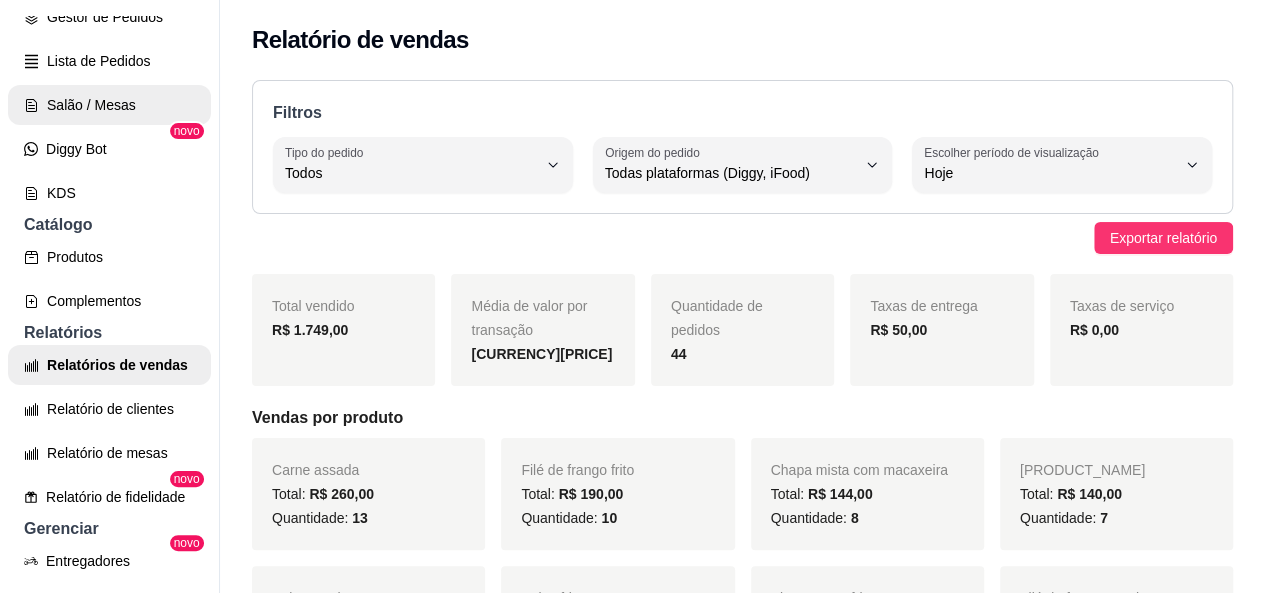 click on "Salão / Mesas" at bounding box center [109, 105] 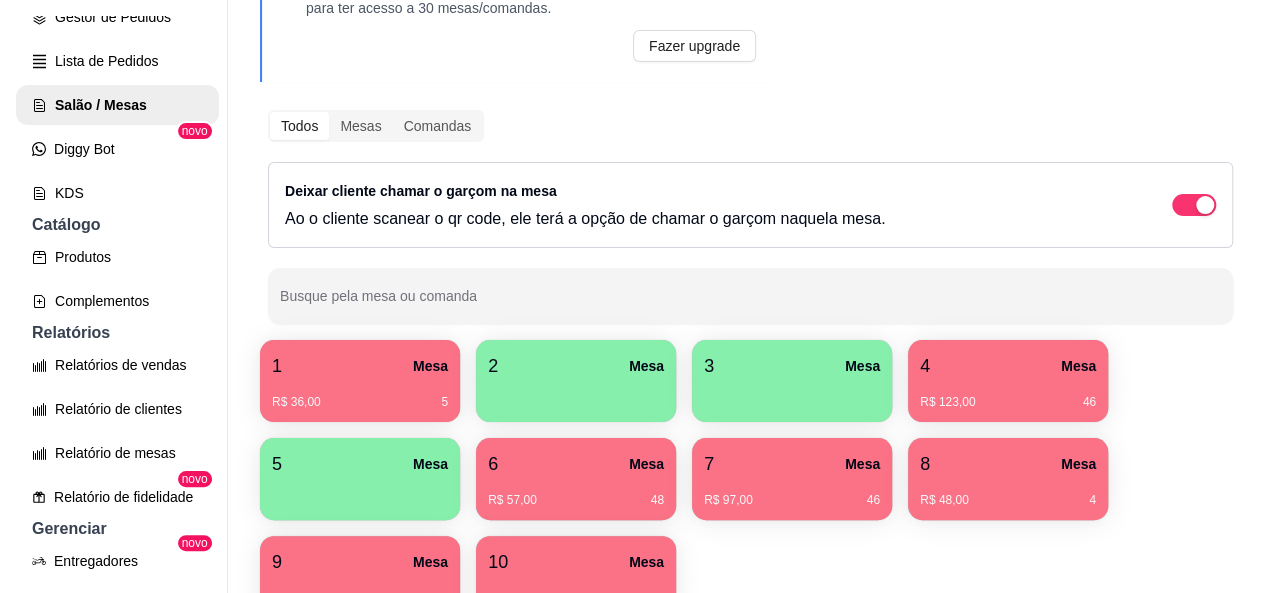 scroll, scrollTop: 189, scrollLeft: 0, axis: vertical 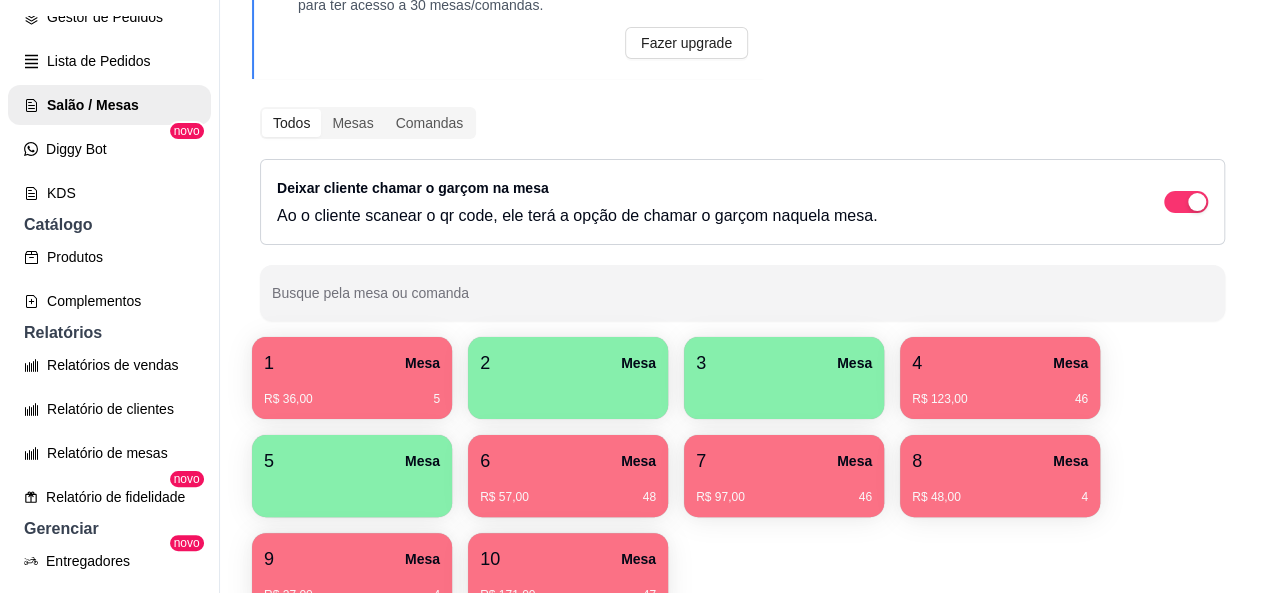 click on "4 Mesa" at bounding box center (1000, 363) 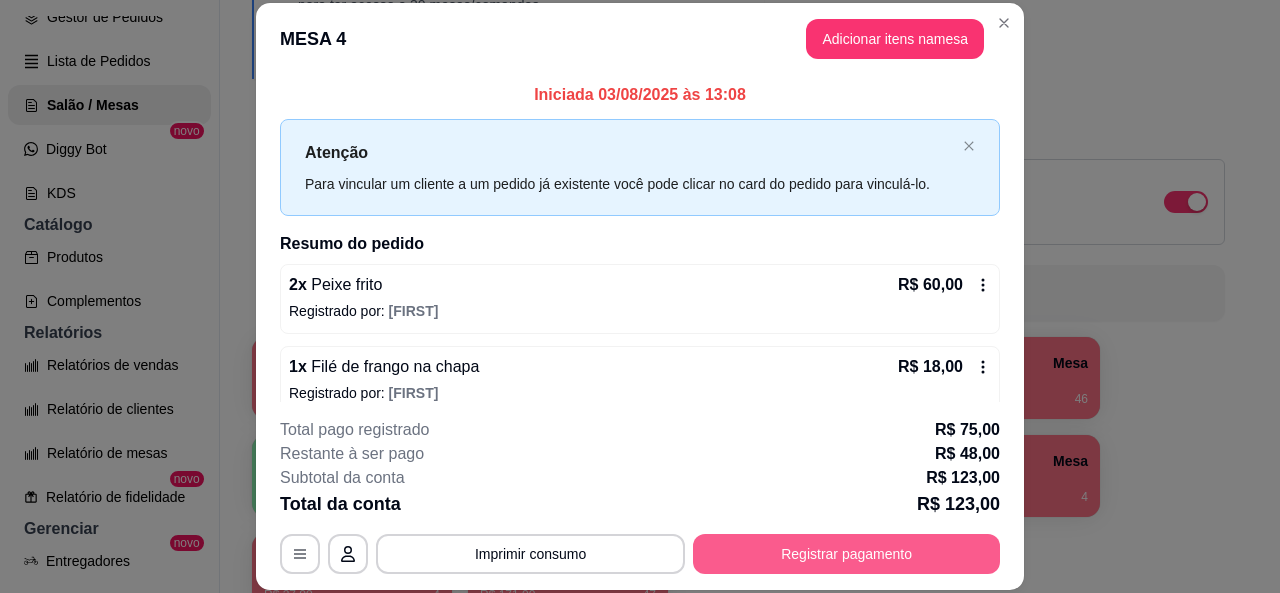 click on "Registrar pagamento" at bounding box center [846, 554] 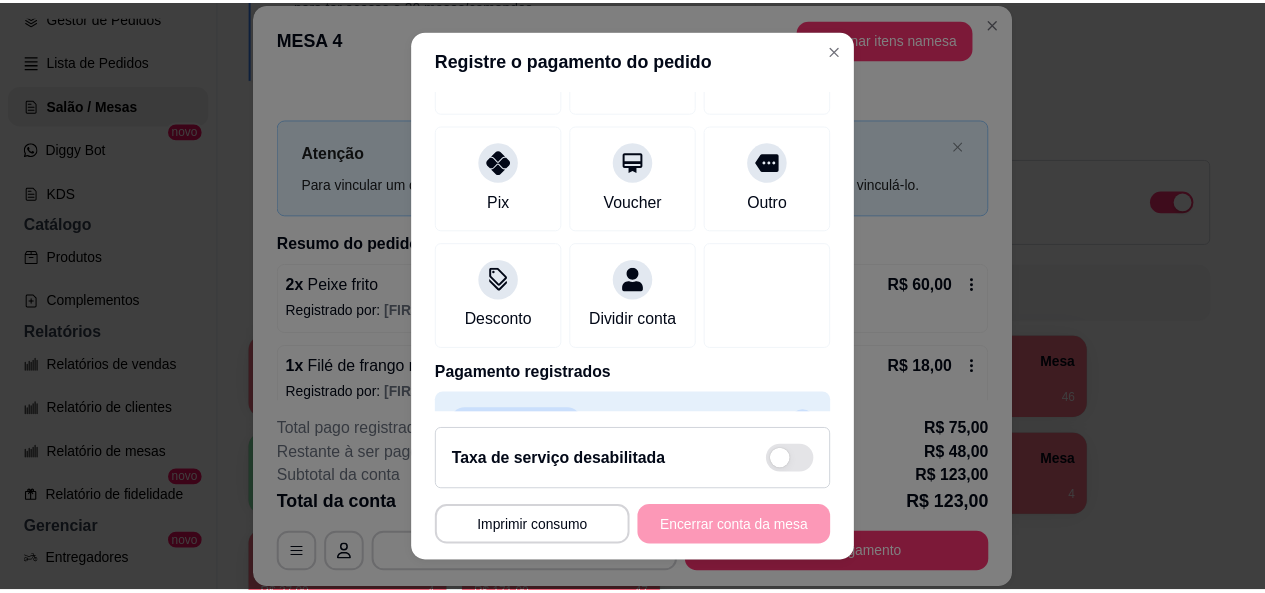 scroll, scrollTop: 291, scrollLeft: 0, axis: vertical 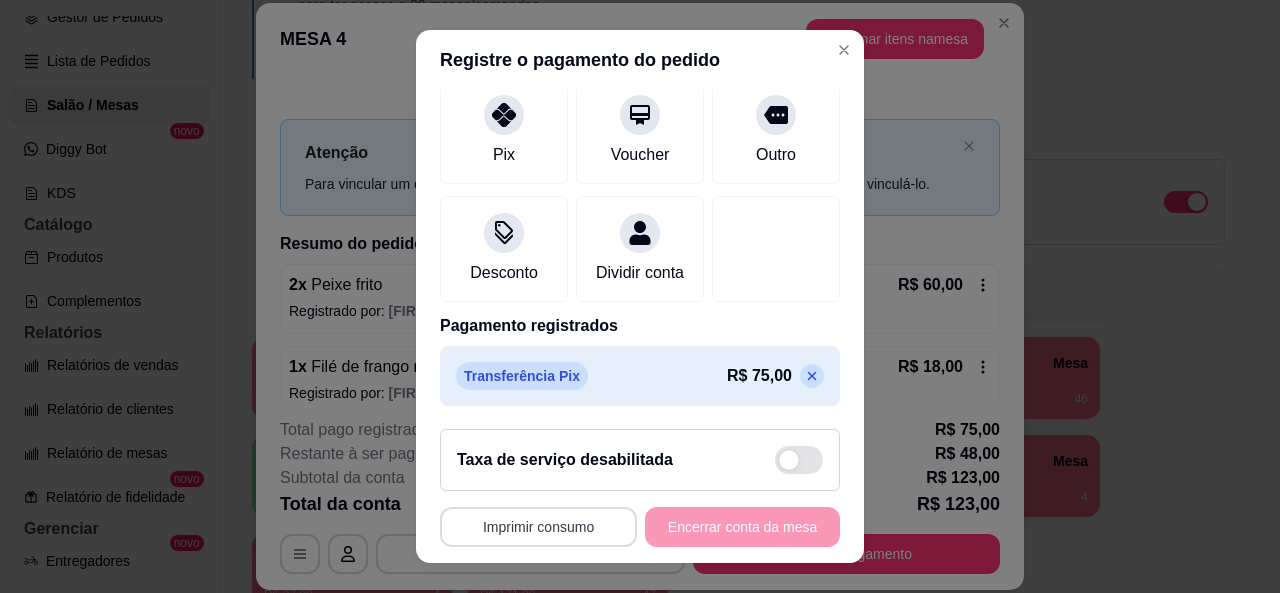 click on "Imprimir consumo" at bounding box center [538, 527] 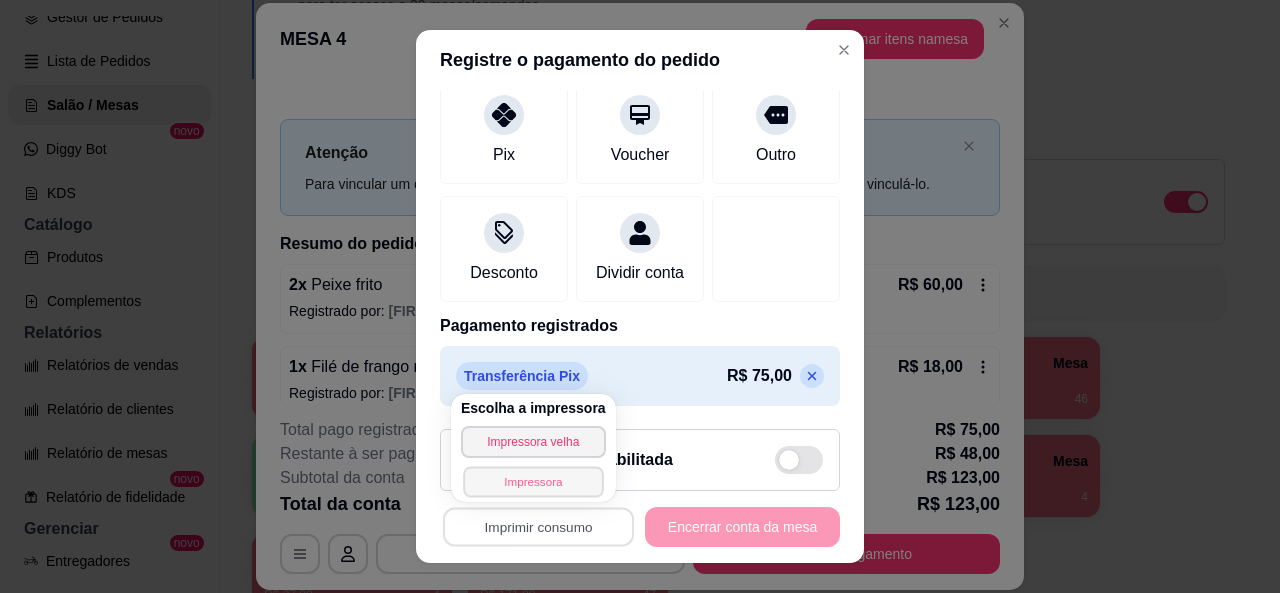 click on "Impressora" at bounding box center (533, 481) 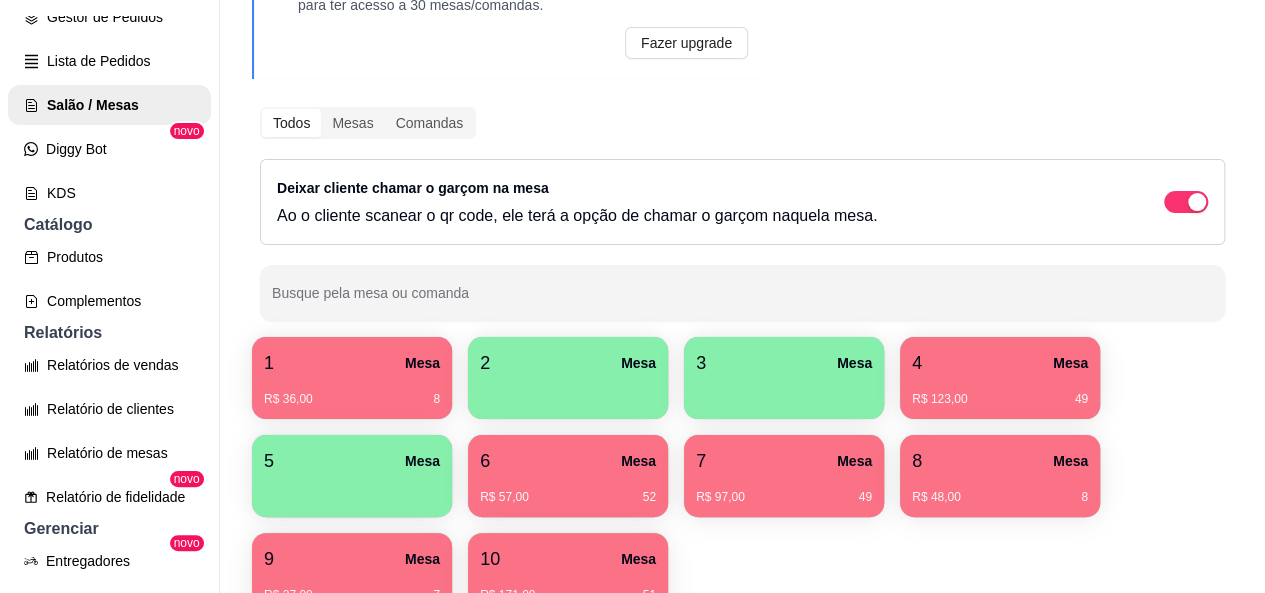 click on "6 Mesa" at bounding box center [568, 461] 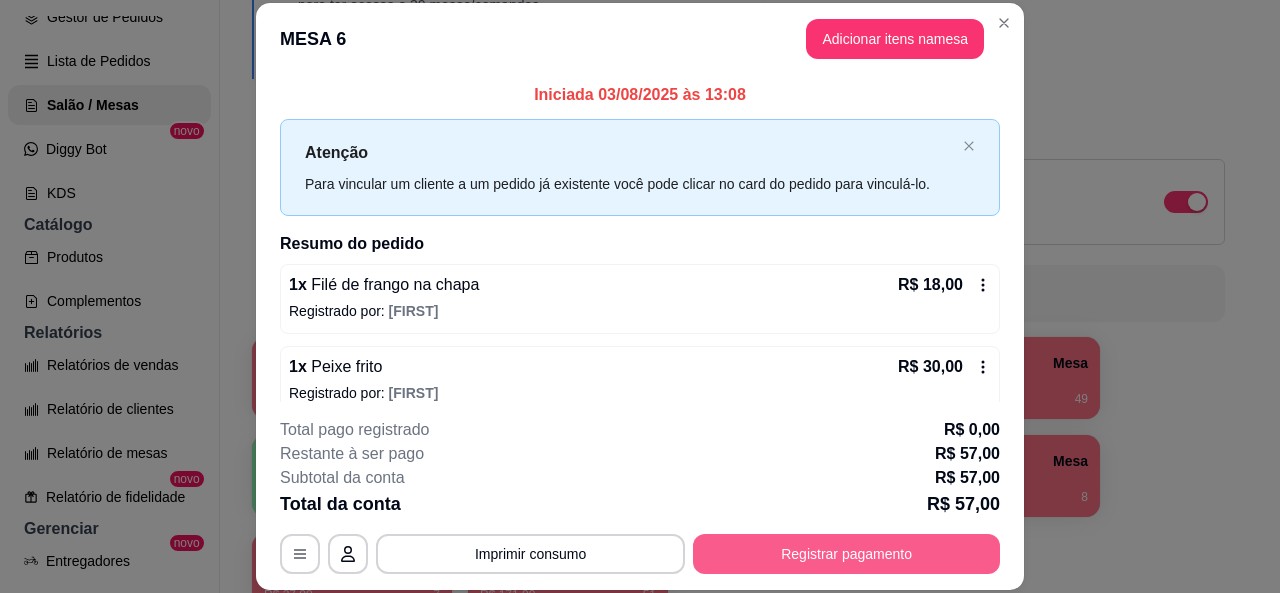 click on "Registrar pagamento" at bounding box center (846, 554) 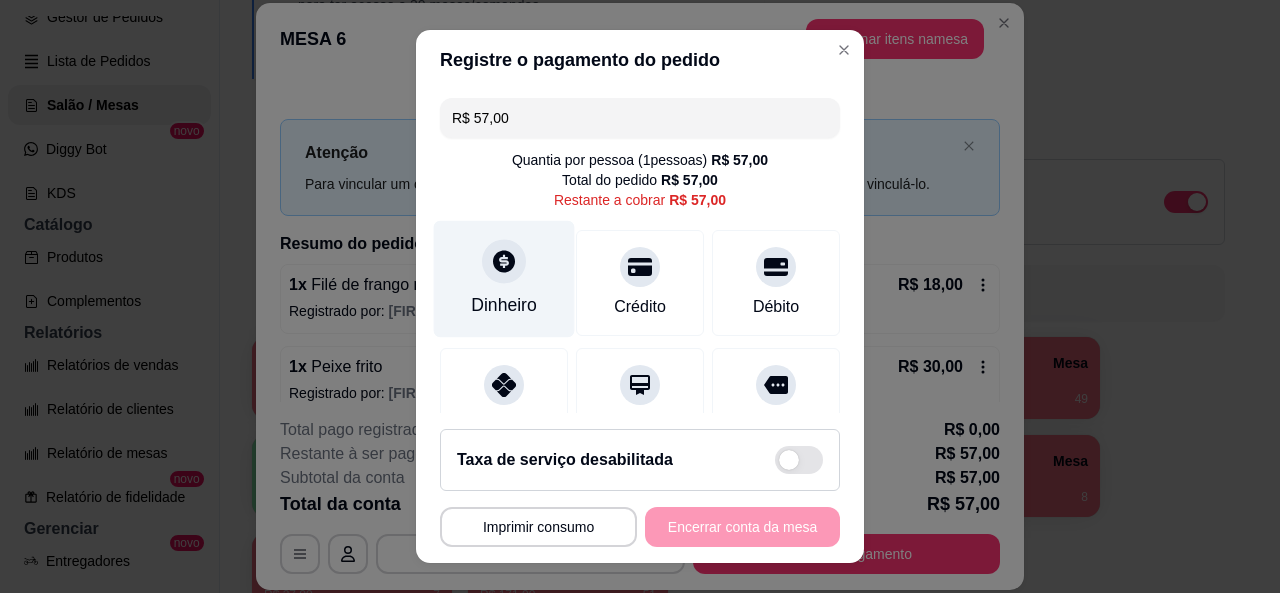 click at bounding box center [504, 261] 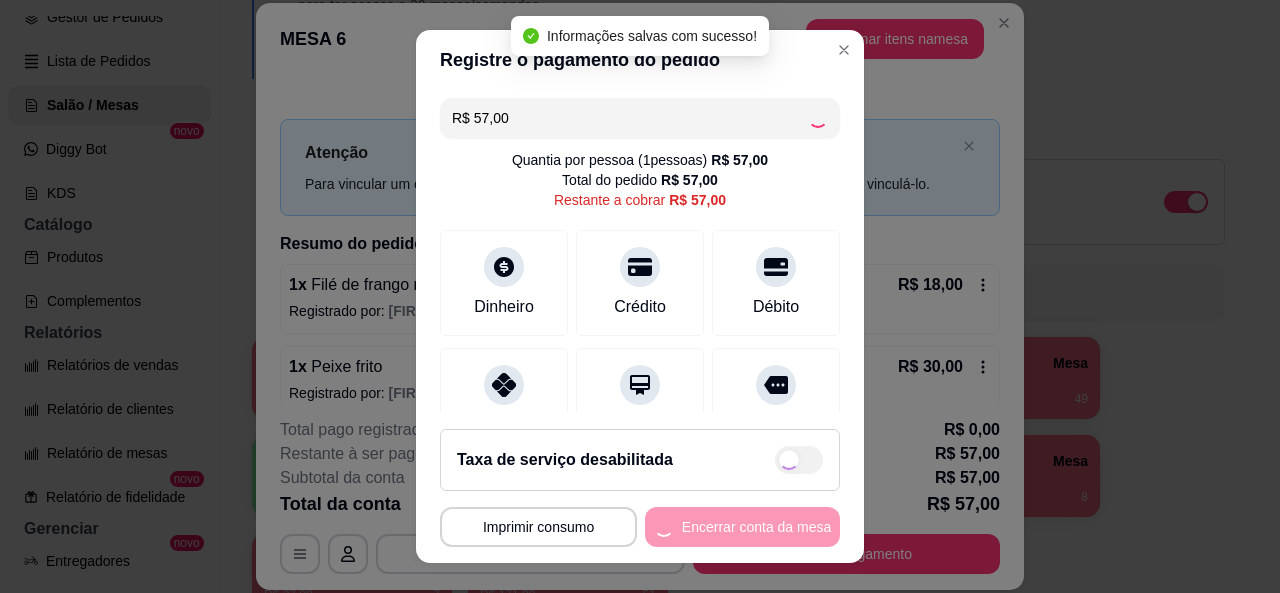 type on "R$ 0,00" 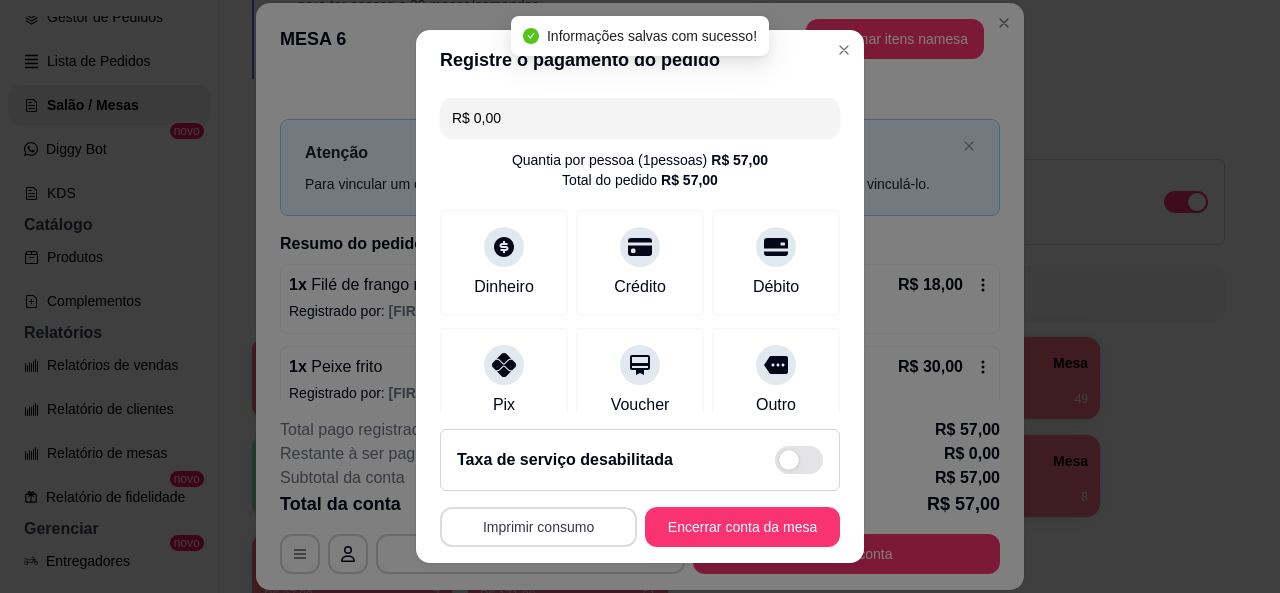 click on "Imprimir consumo" at bounding box center [538, 527] 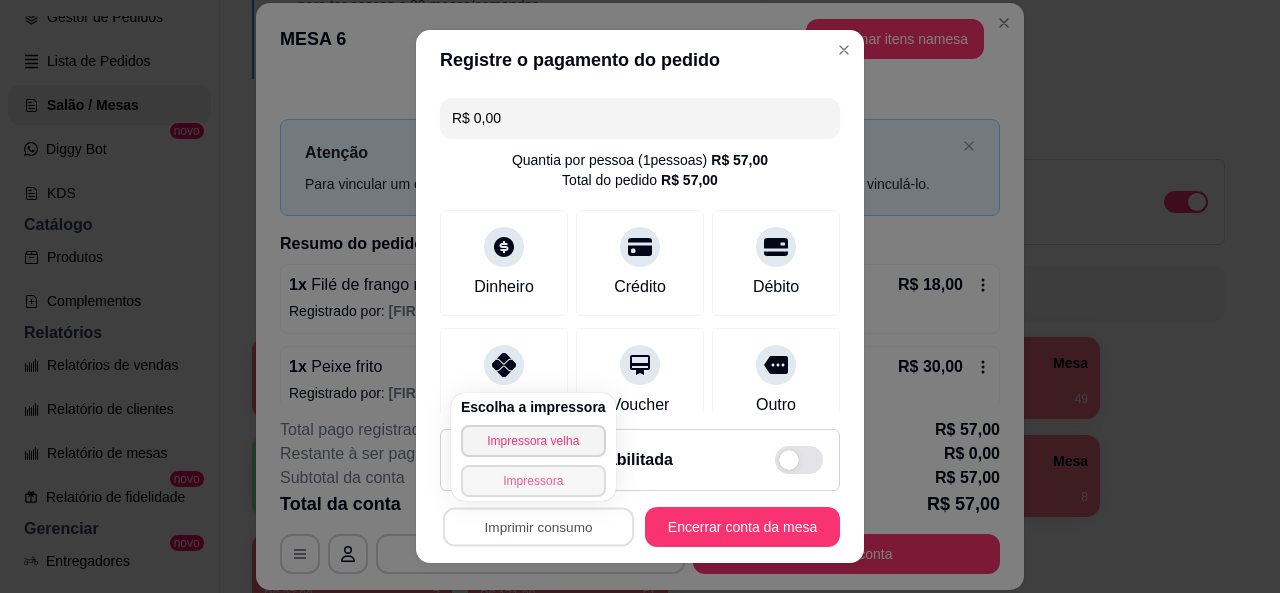 click on "Impressora" at bounding box center [533, 481] 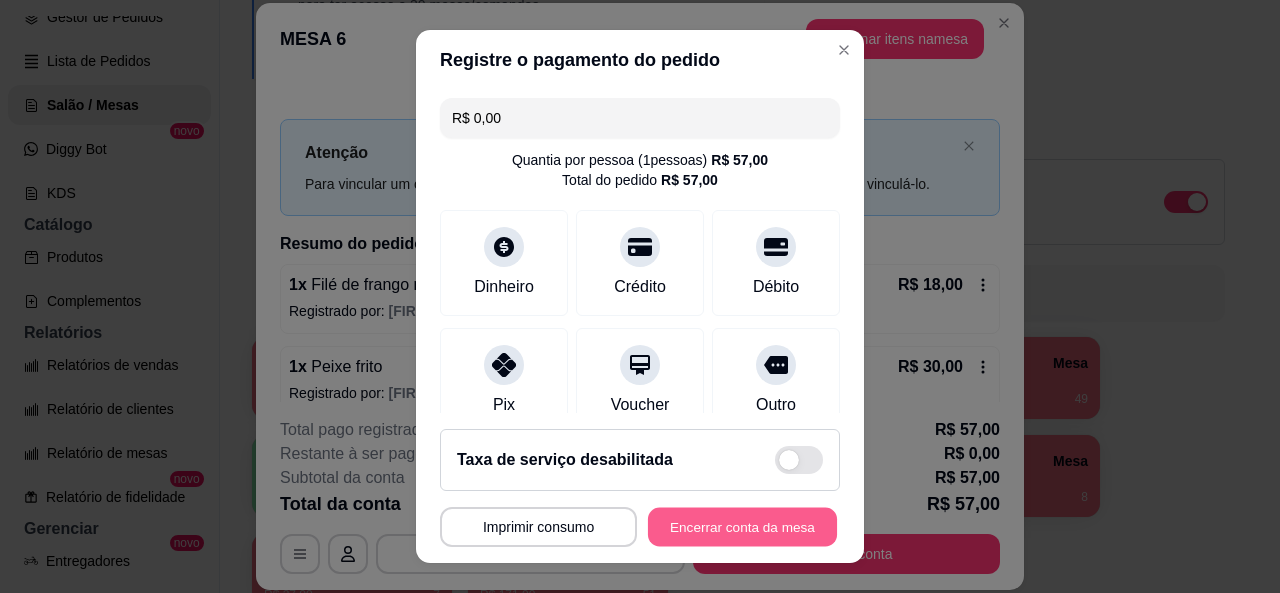 click on "Encerrar conta da mesa" at bounding box center [742, 527] 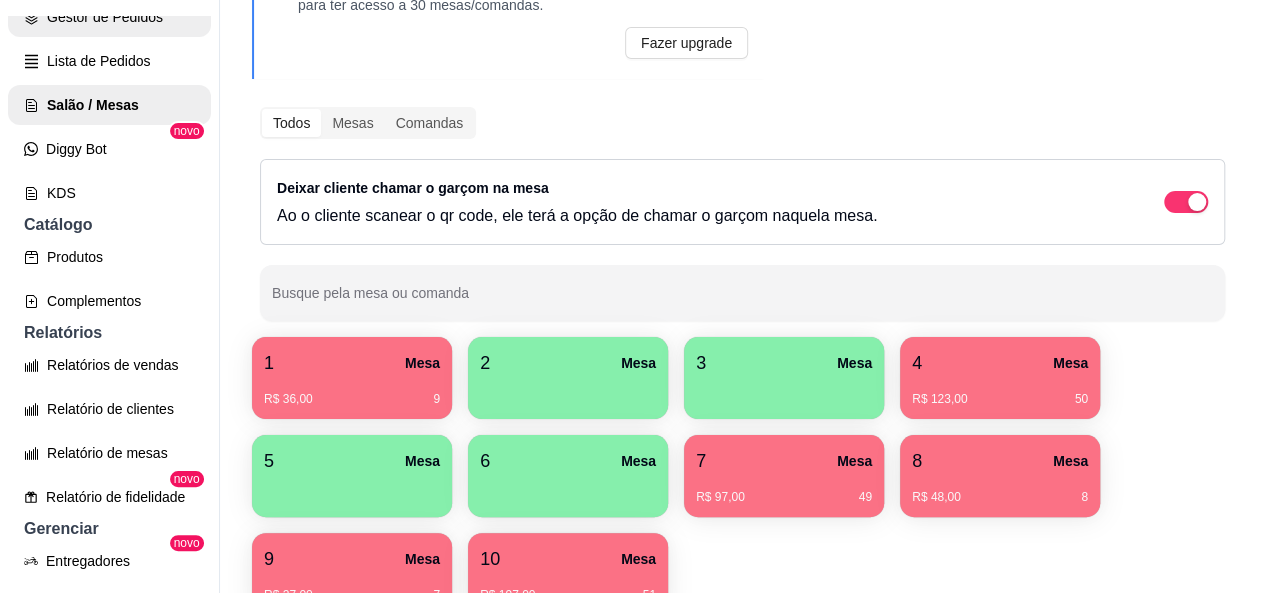 click on "Gestor de Pedidos" at bounding box center (109, 17) 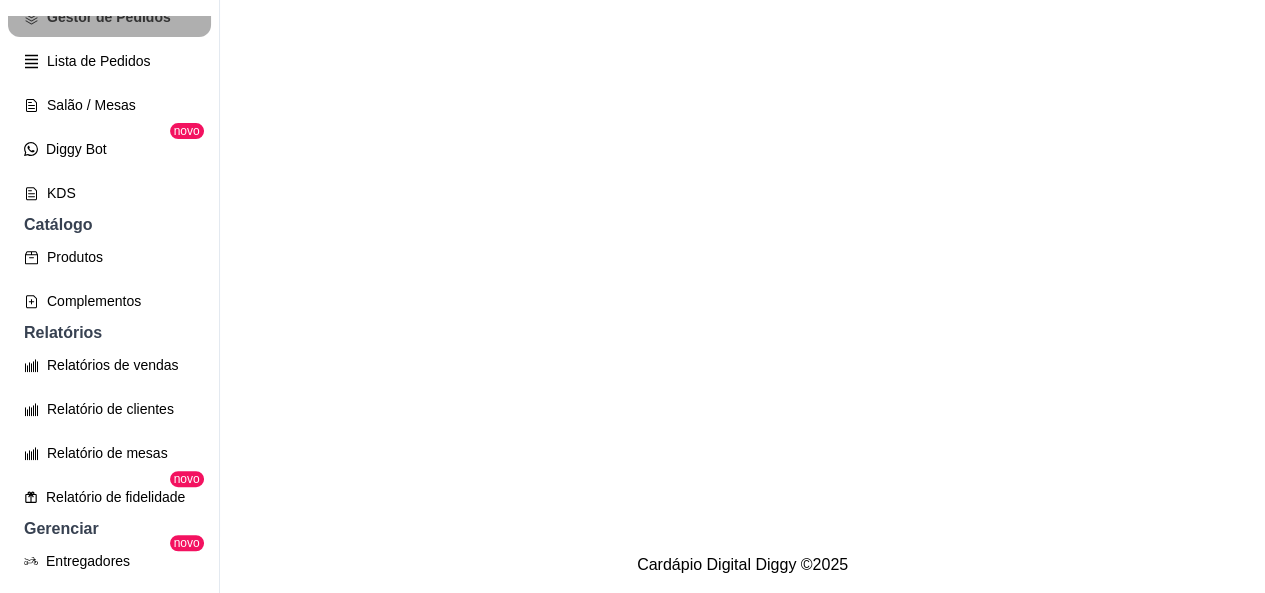 scroll, scrollTop: 0, scrollLeft: 0, axis: both 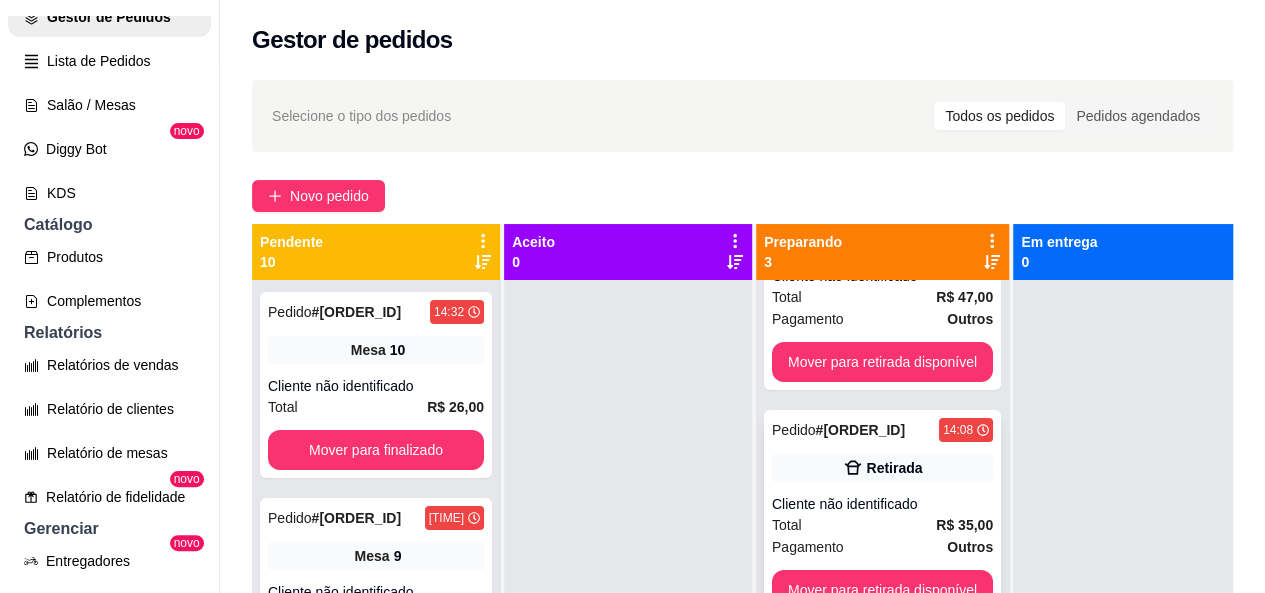 click on "Cliente não identificado" at bounding box center [882, 504] 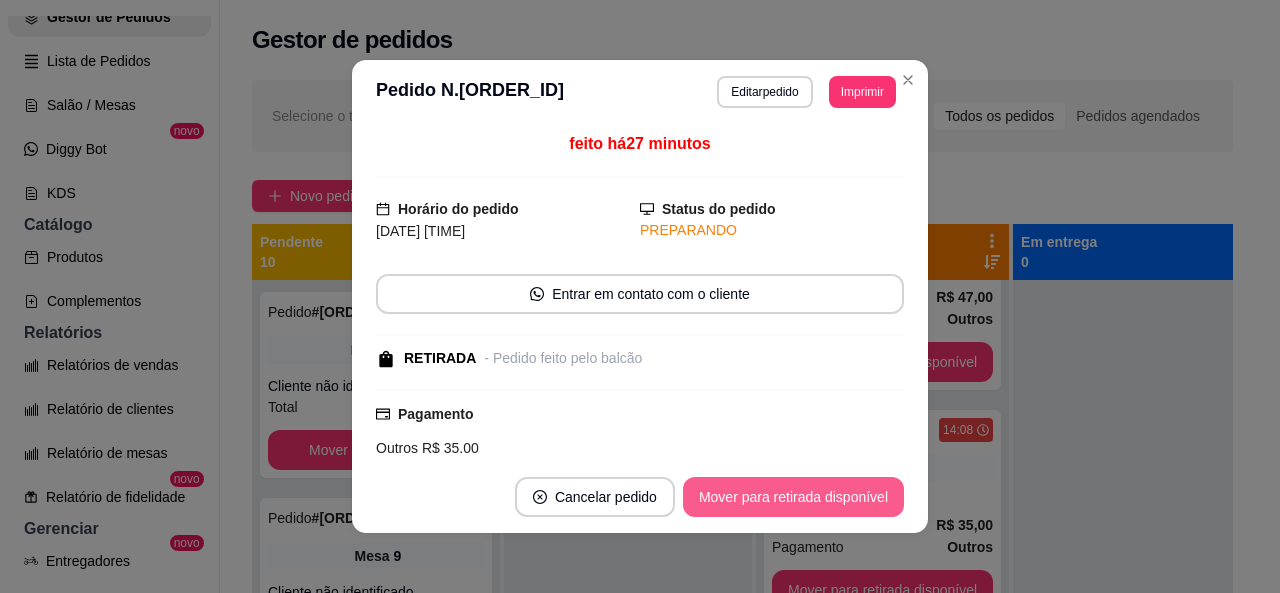 click on "Mover para retirada disponível" at bounding box center (793, 497) 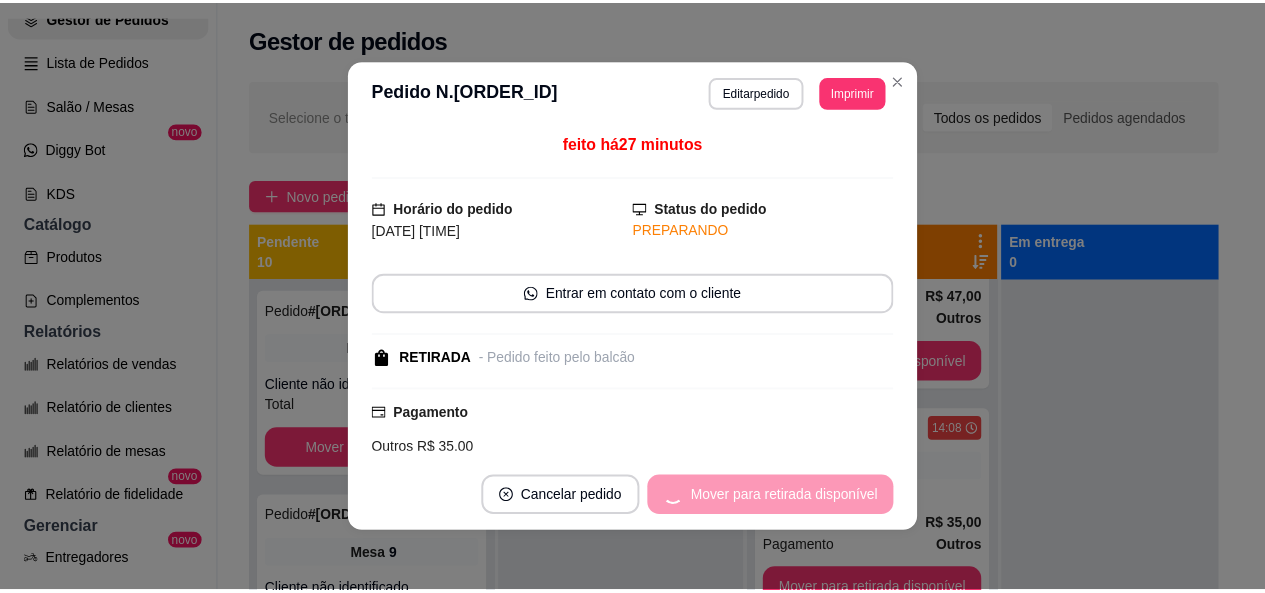 scroll, scrollTop: 0, scrollLeft: 0, axis: both 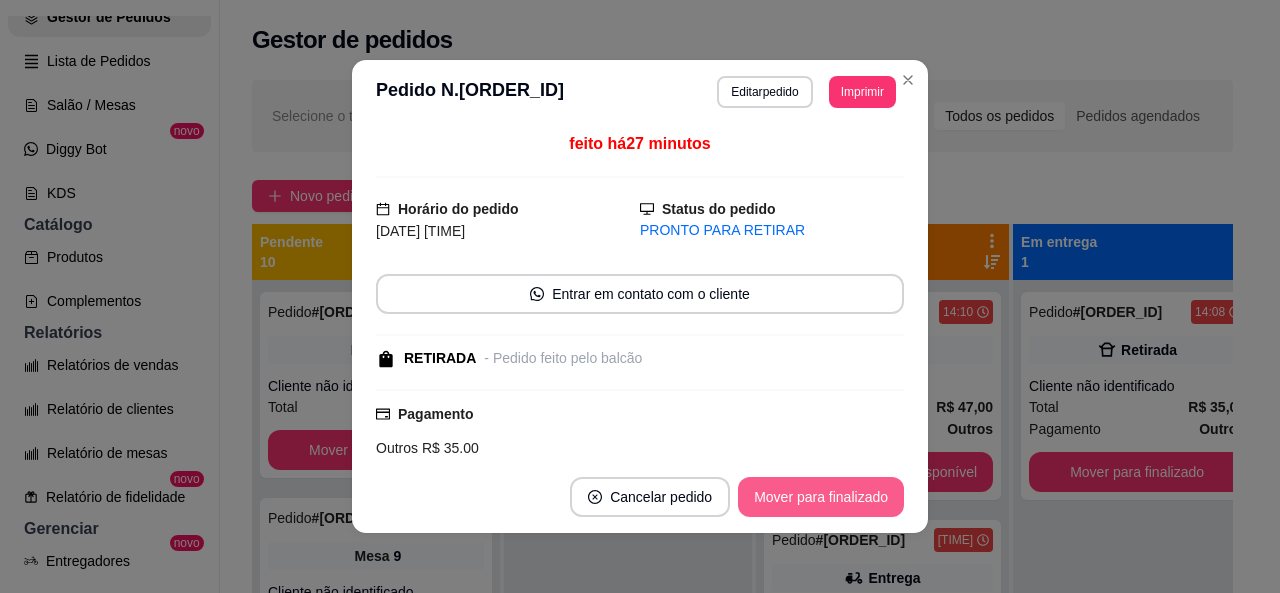 click on "Mover para finalizado" at bounding box center [821, 497] 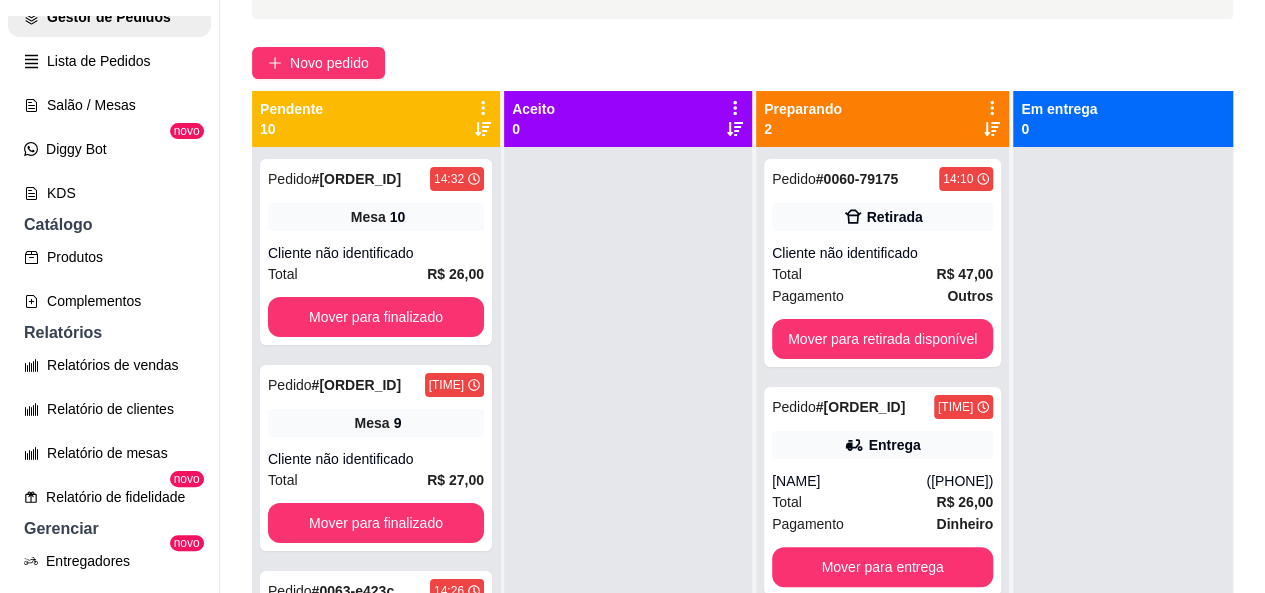 scroll, scrollTop: 199, scrollLeft: 0, axis: vertical 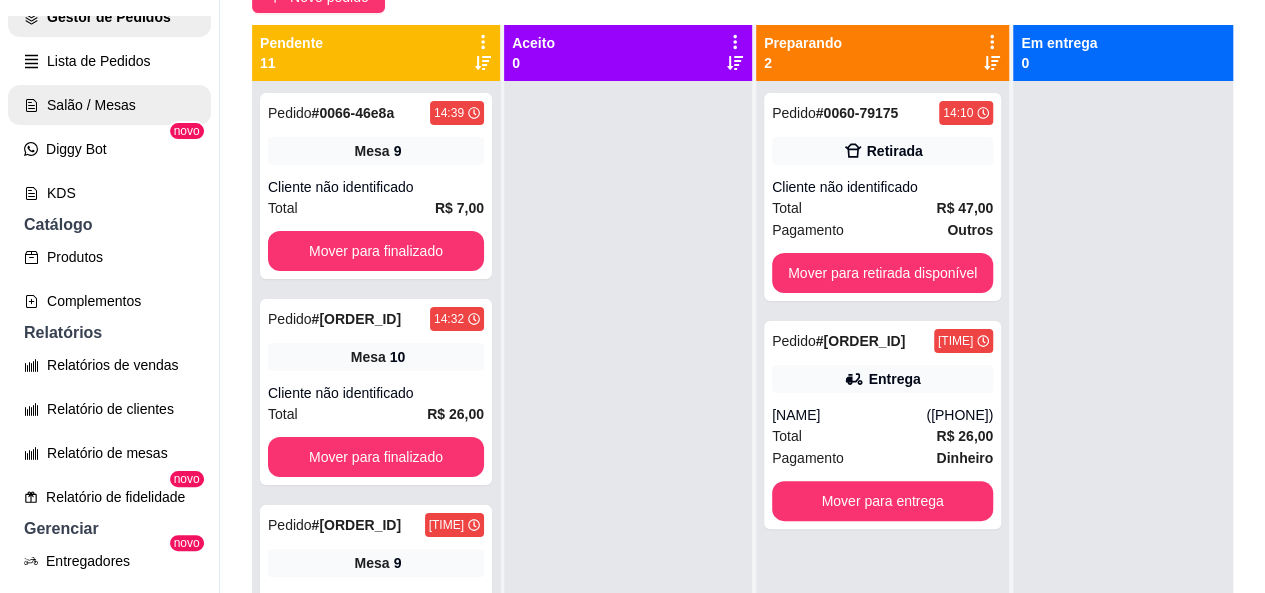 click on "Salão / Mesas" at bounding box center (109, 105) 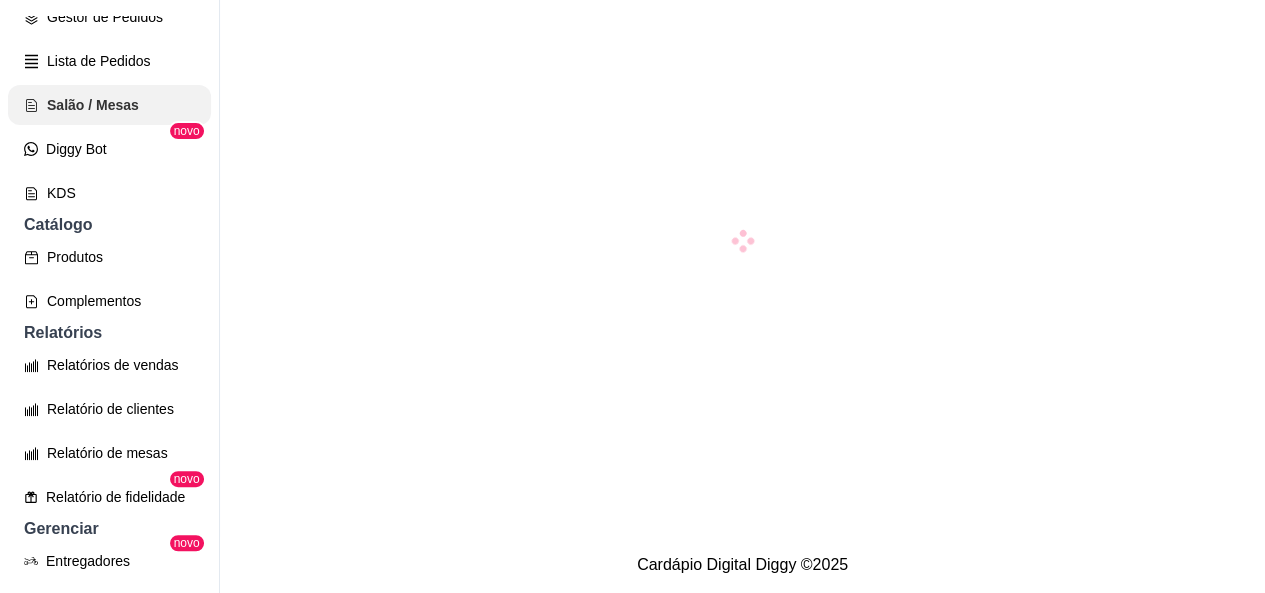 scroll, scrollTop: 0, scrollLeft: 0, axis: both 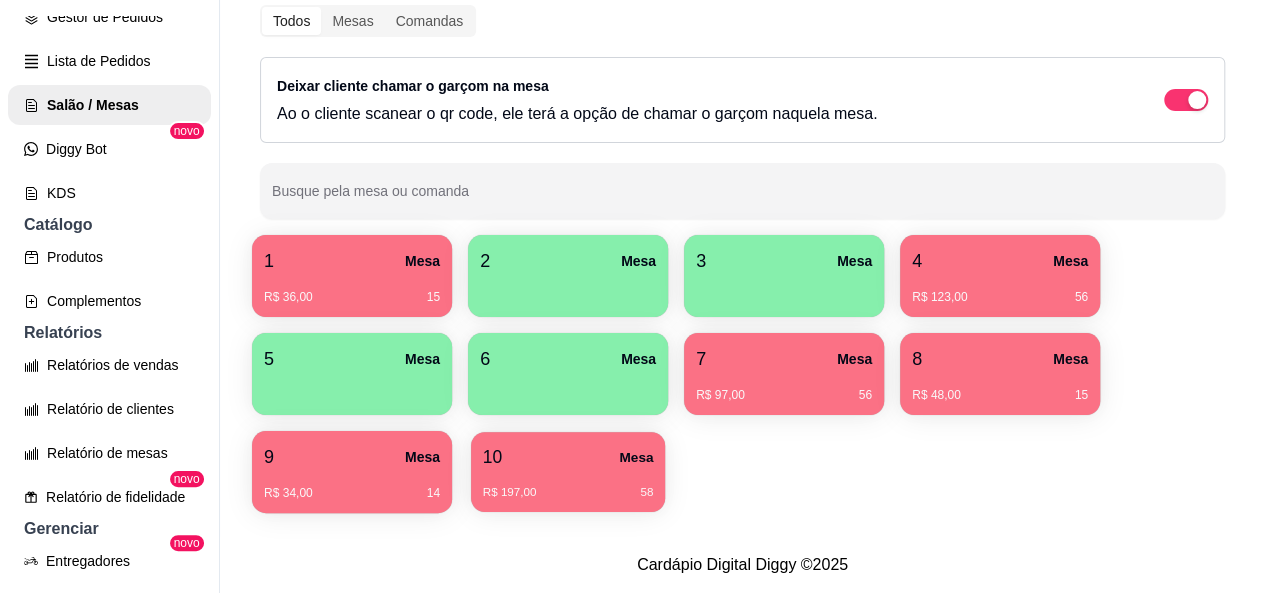 click on "10 Mesa" at bounding box center (568, 457) 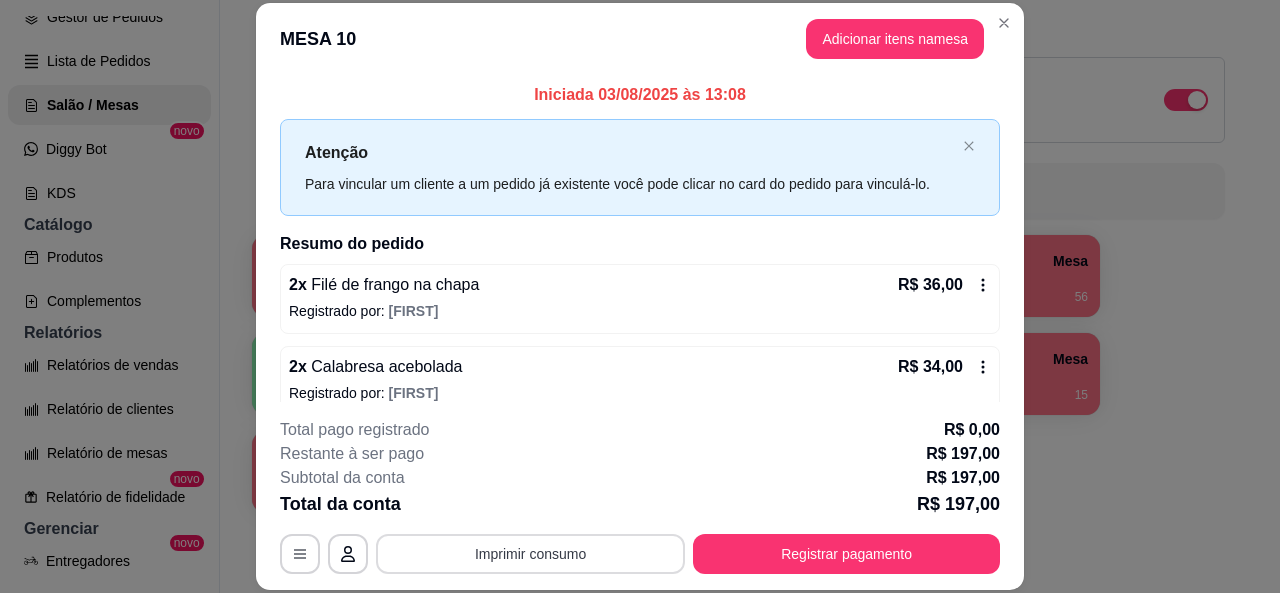 click on "Imprimir consumo" at bounding box center [530, 554] 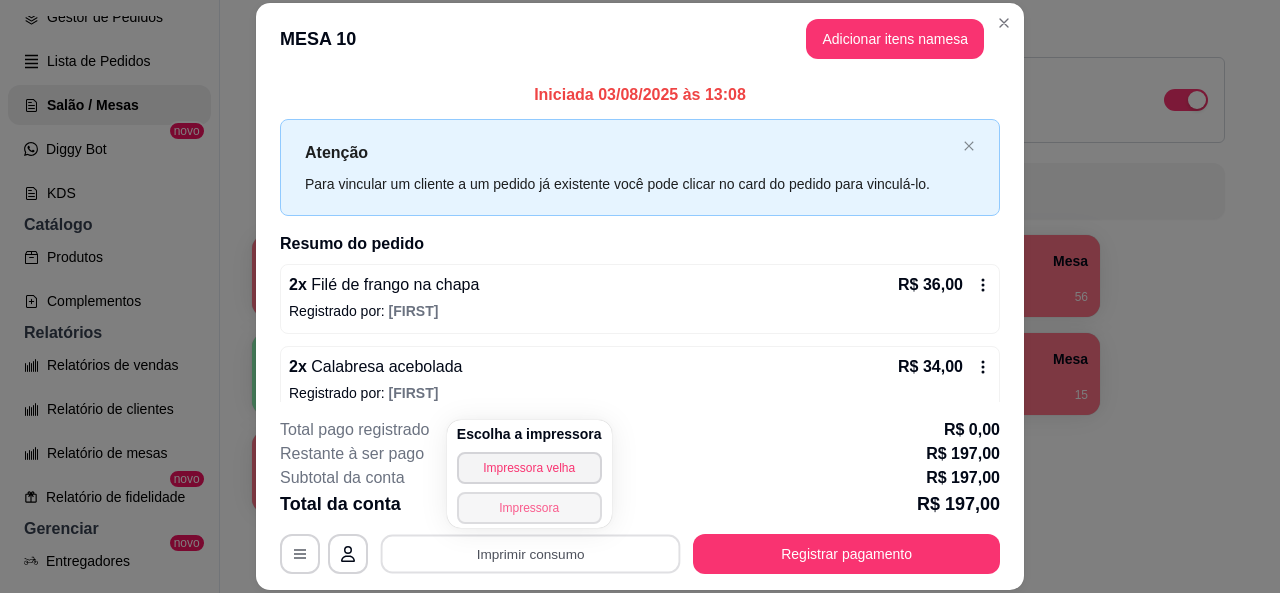 click on "Impressora" at bounding box center [529, 508] 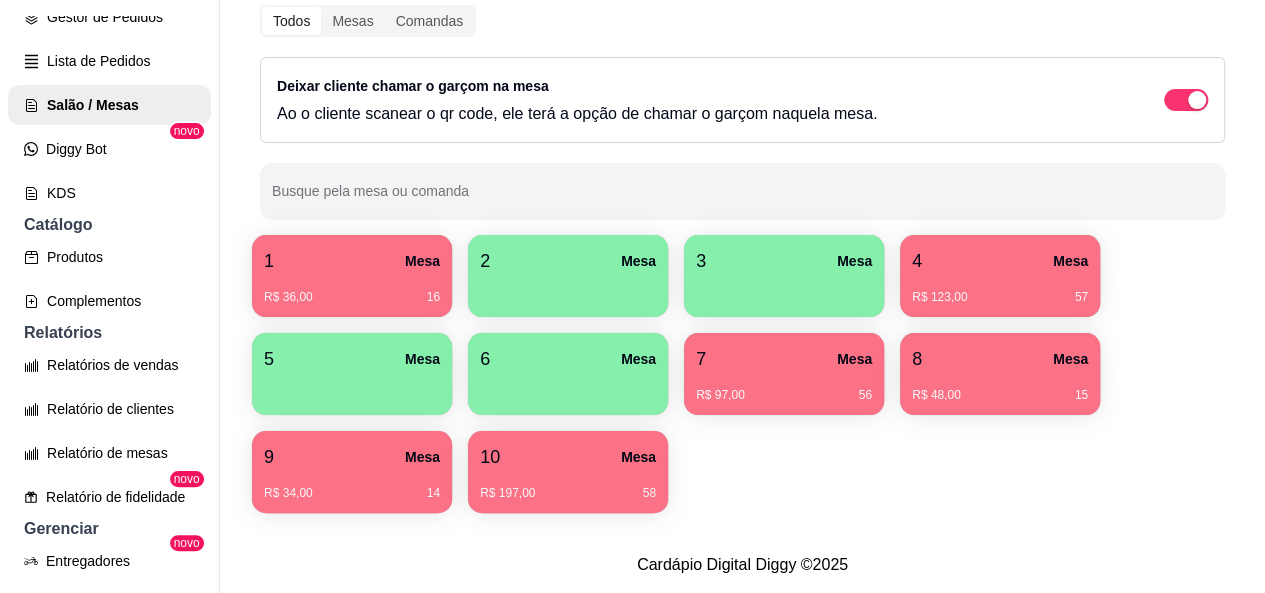 click on "4 Mesa" at bounding box center [1000, 261] 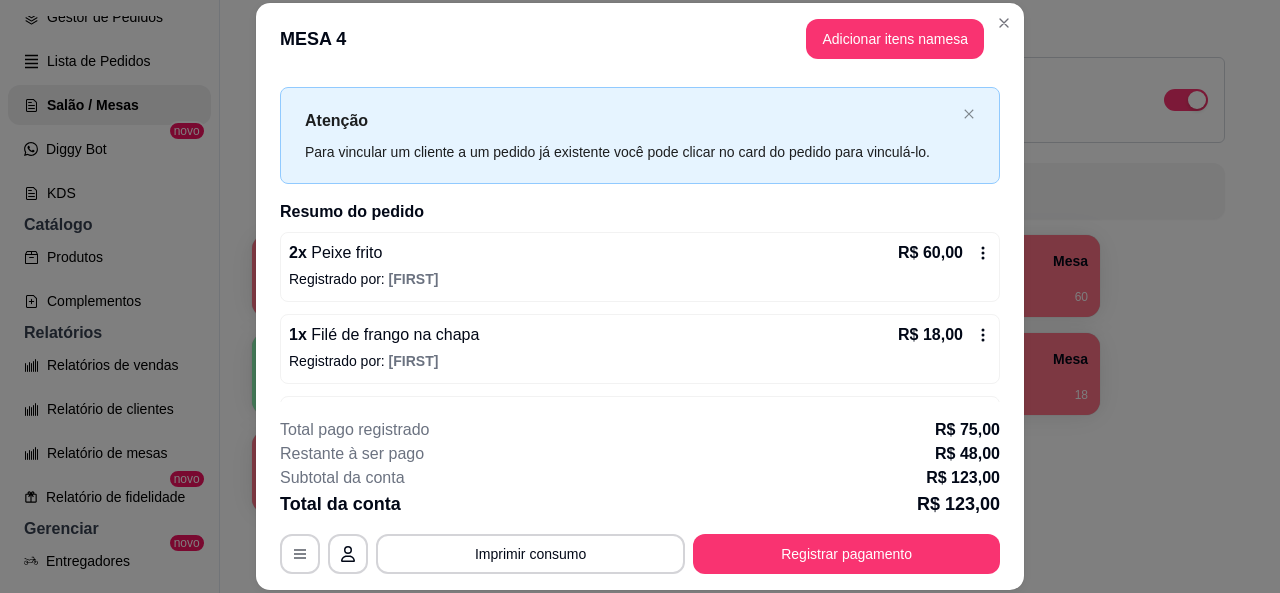 scroll, scrollTop: 69, scrollLeft: 0, axis: vertical 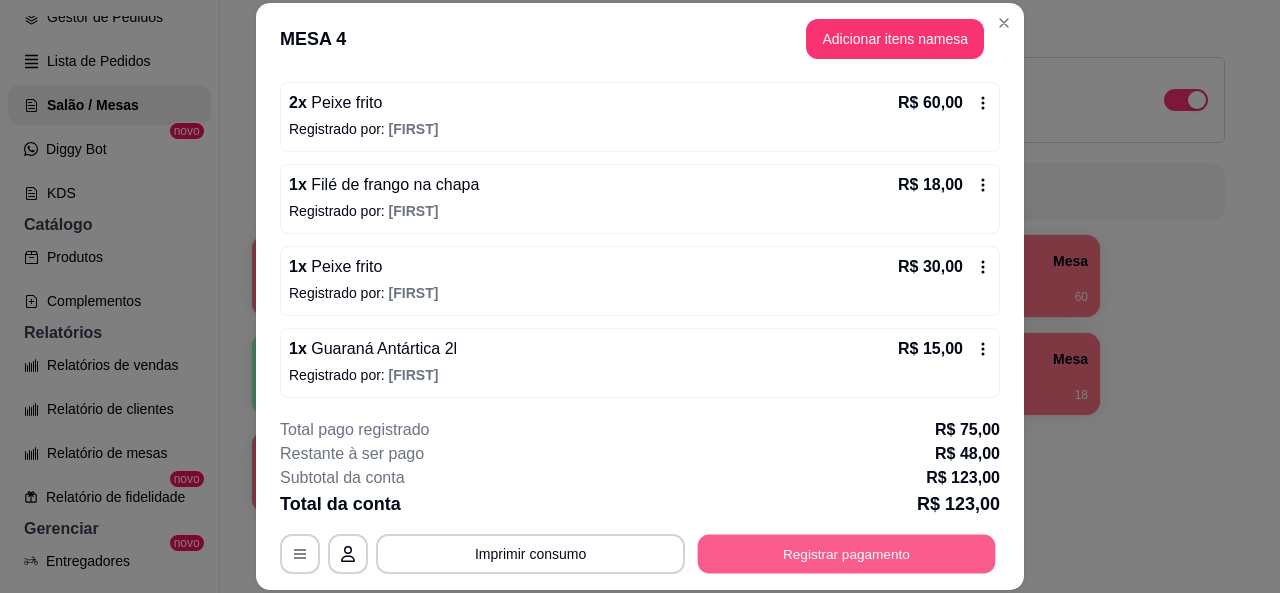 click on "Registrar pagamento" at bounding box center (847, 554) 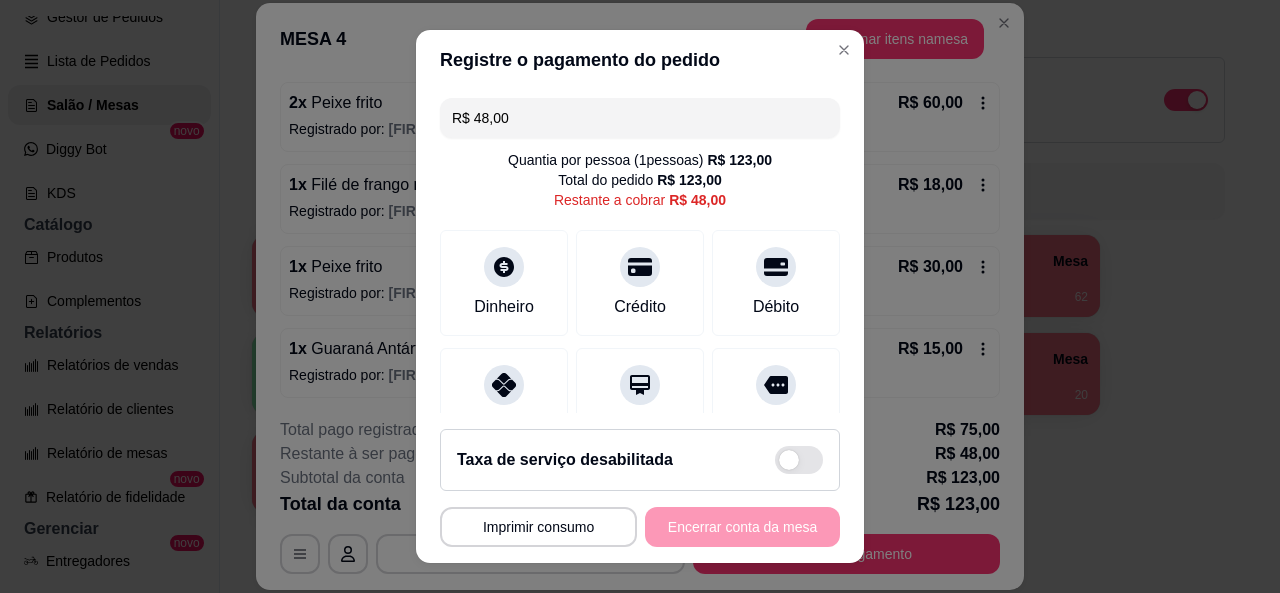 click on "R$ 48,00" at bounding box center [640, 118] 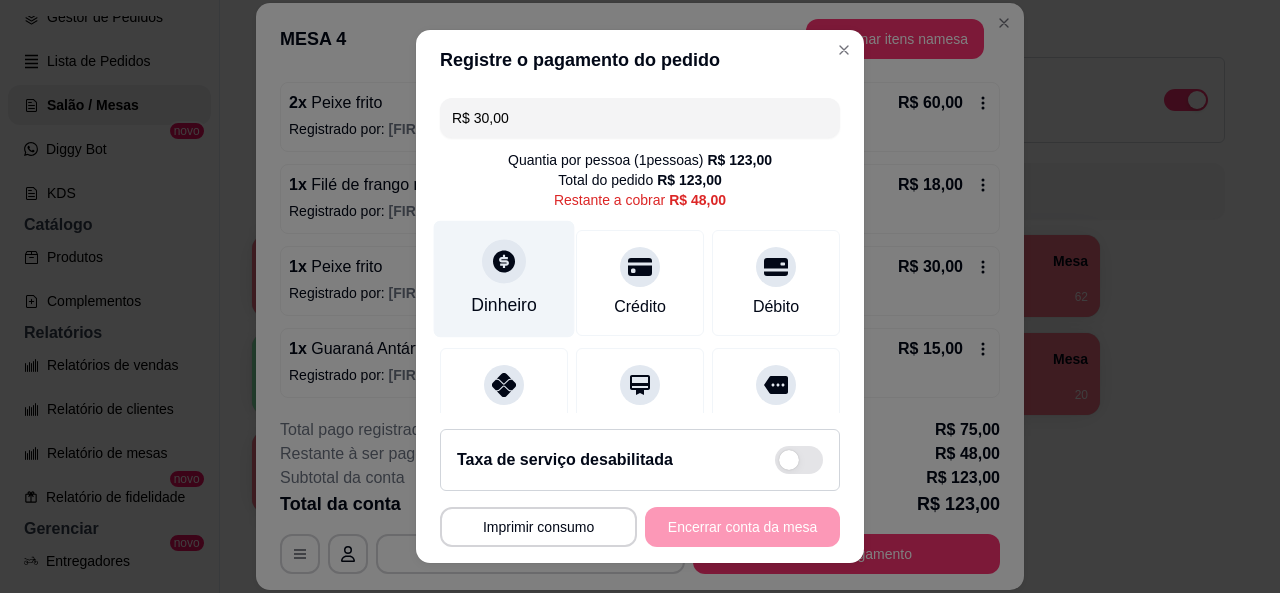 click at bounding box center (504, 261) 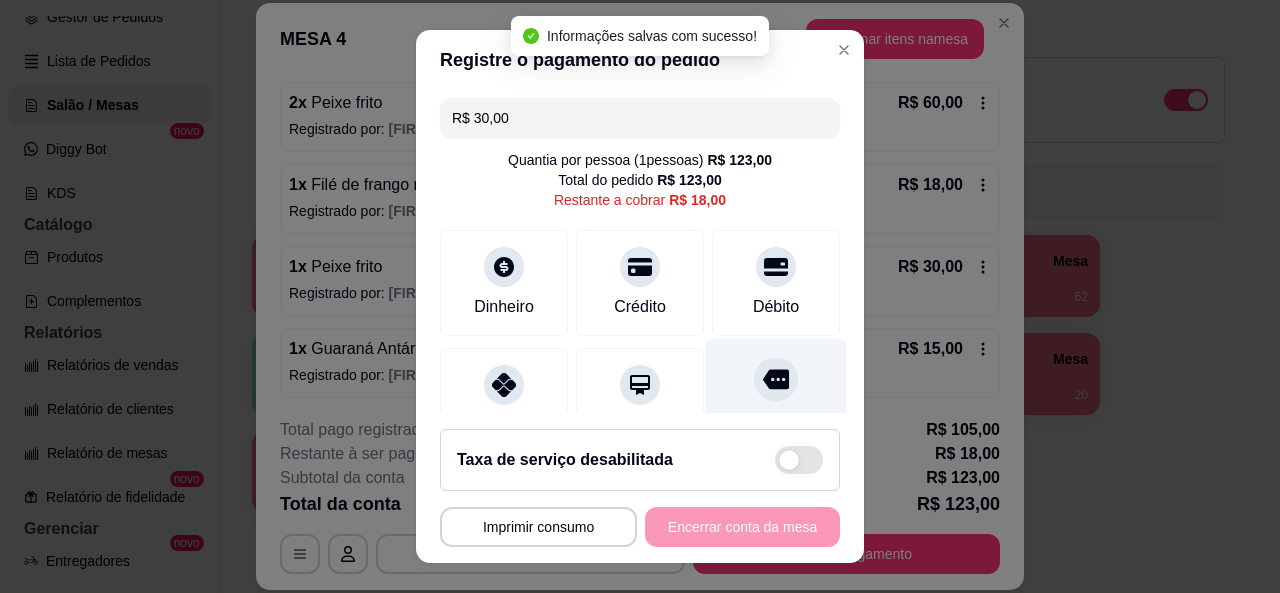 type on "R$ 18,00" 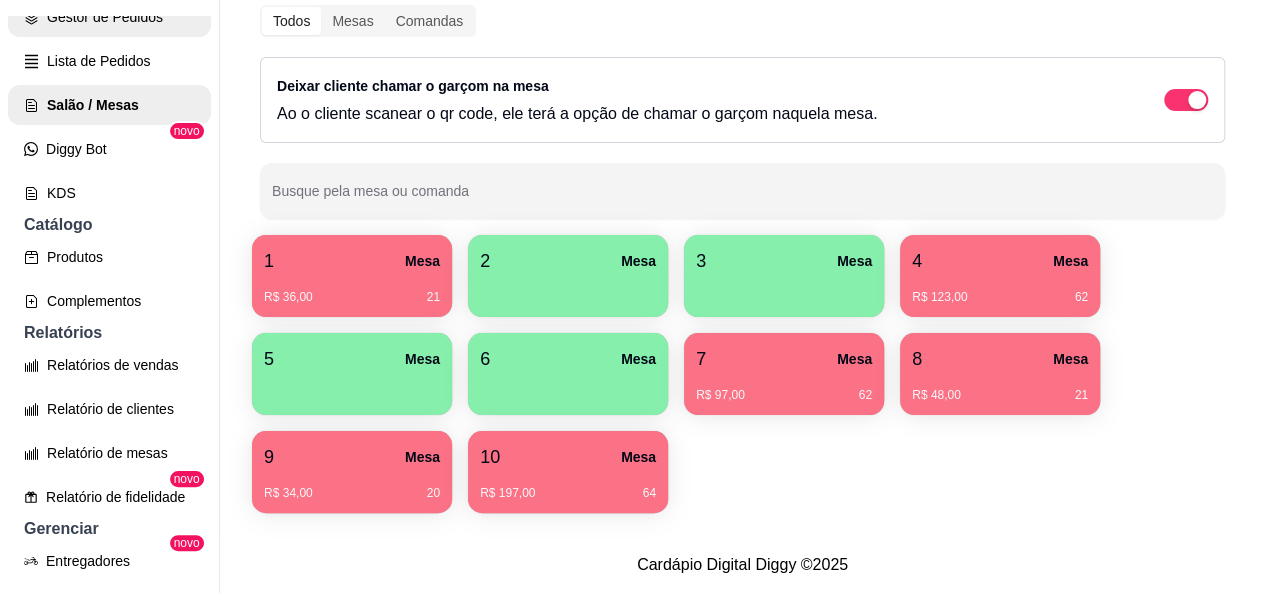 click on "Gestor de Pedidos" at bounding box center [109, 17] 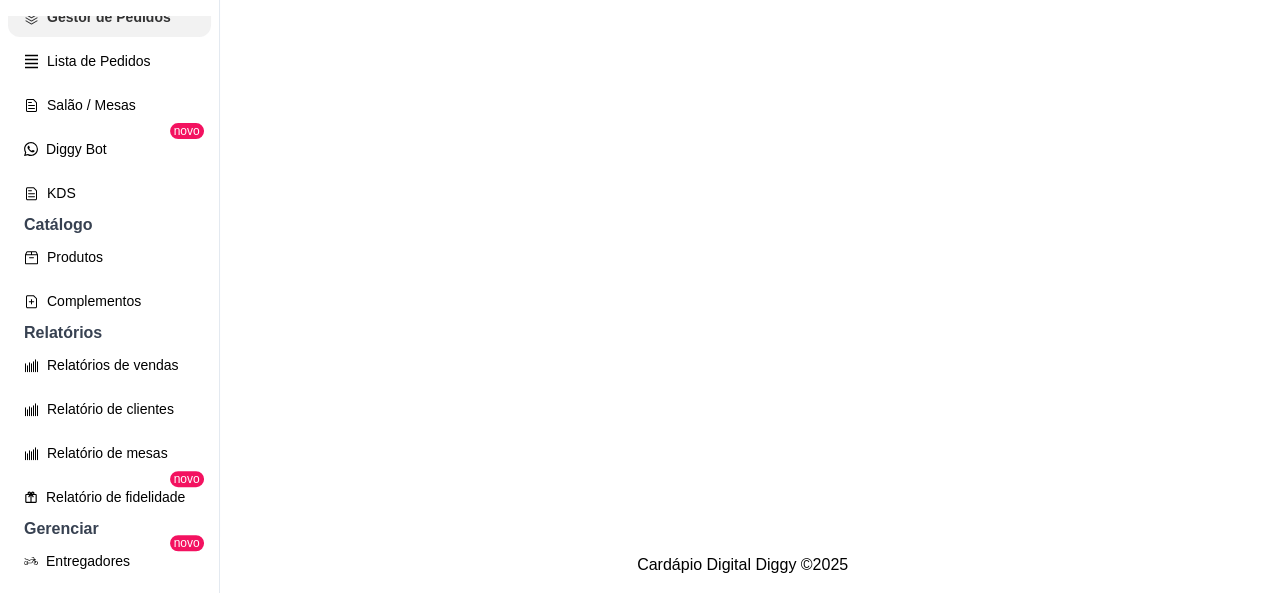 scroll, scrollTop: 0, scrollLeft: 0, axis: both 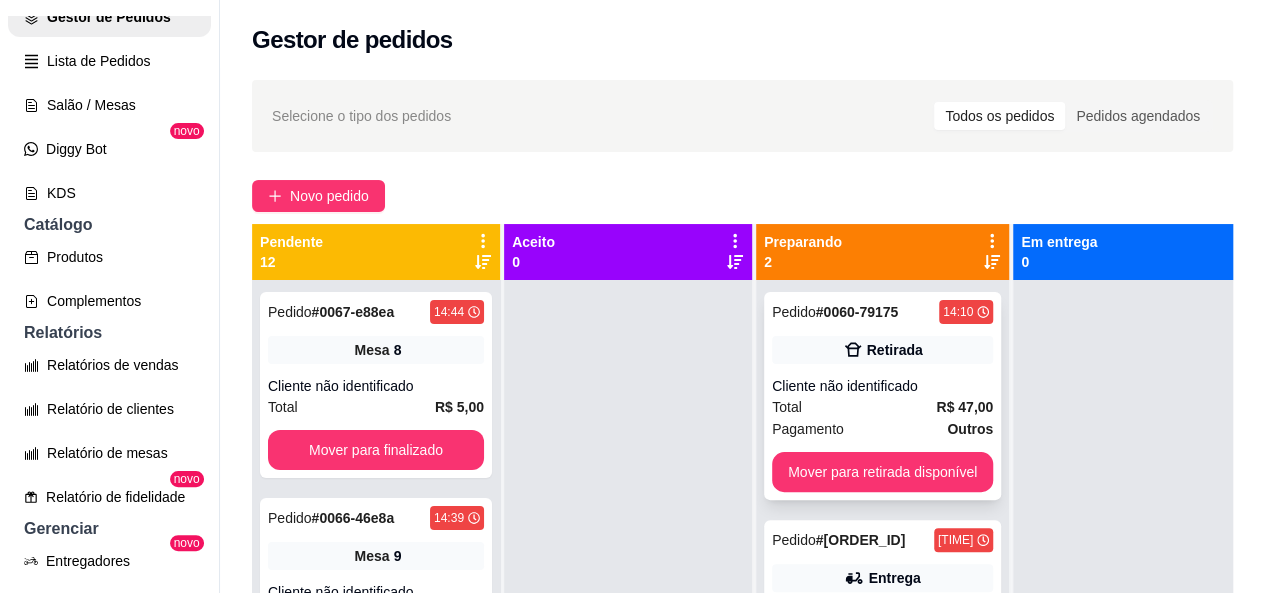click on "Cliente não identificado" at bounding box center [882, 386] 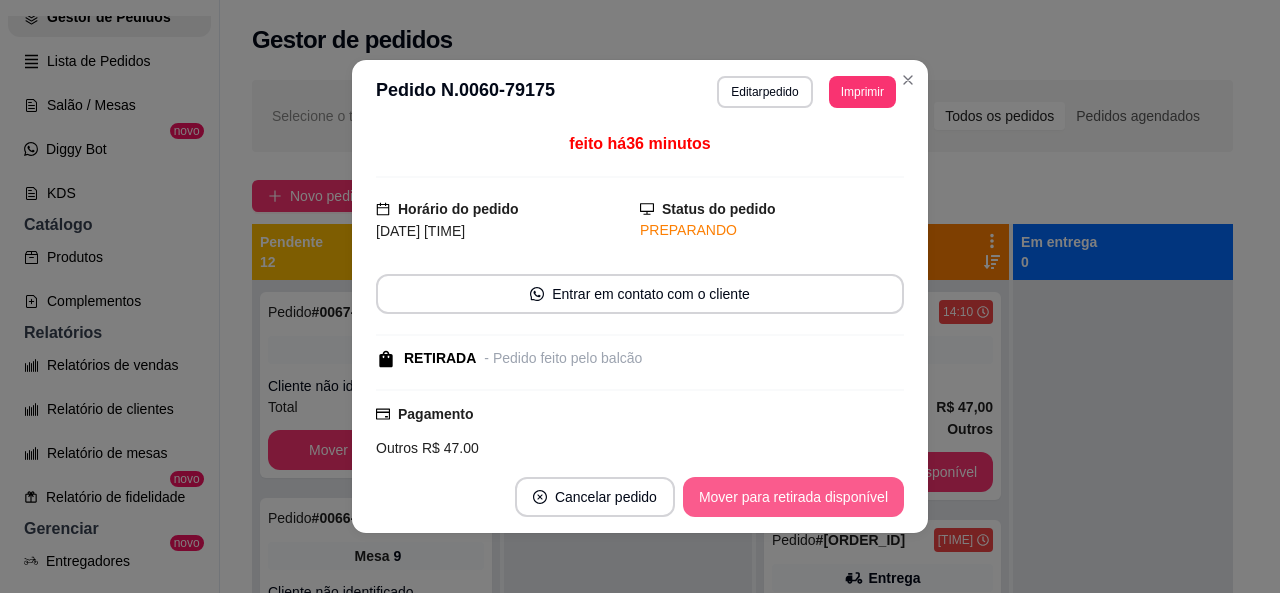 click on "Mover para retirada disponível" at bounding box center (793, 497) 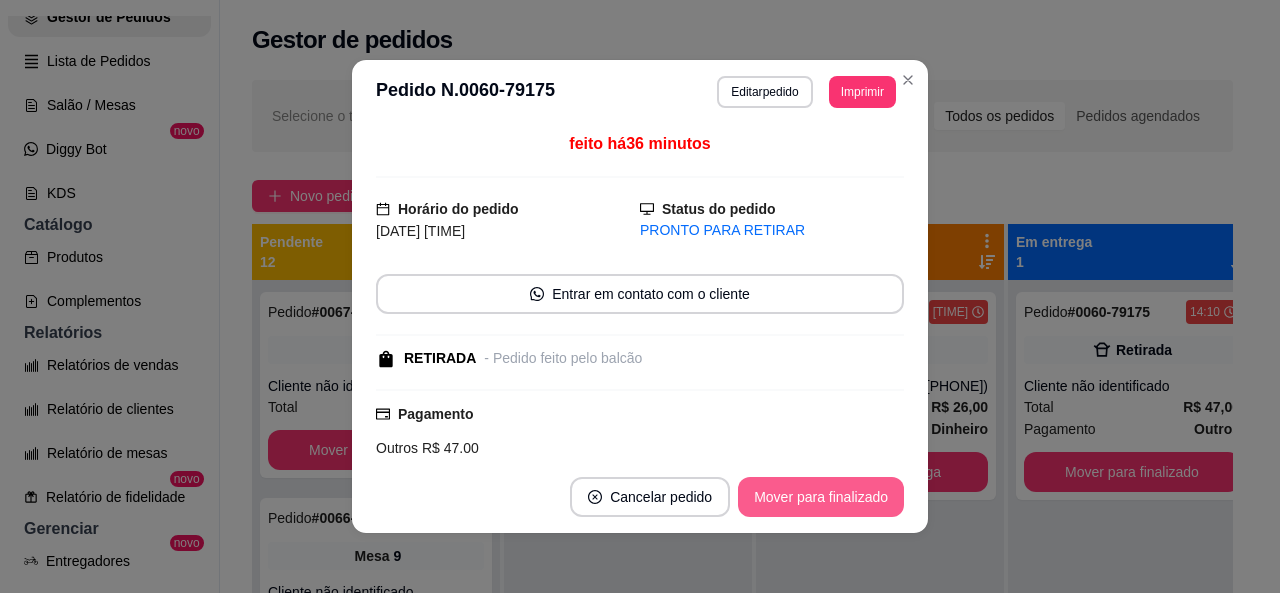 click on "Mover para finalizado" at bounding box center [821, 497] 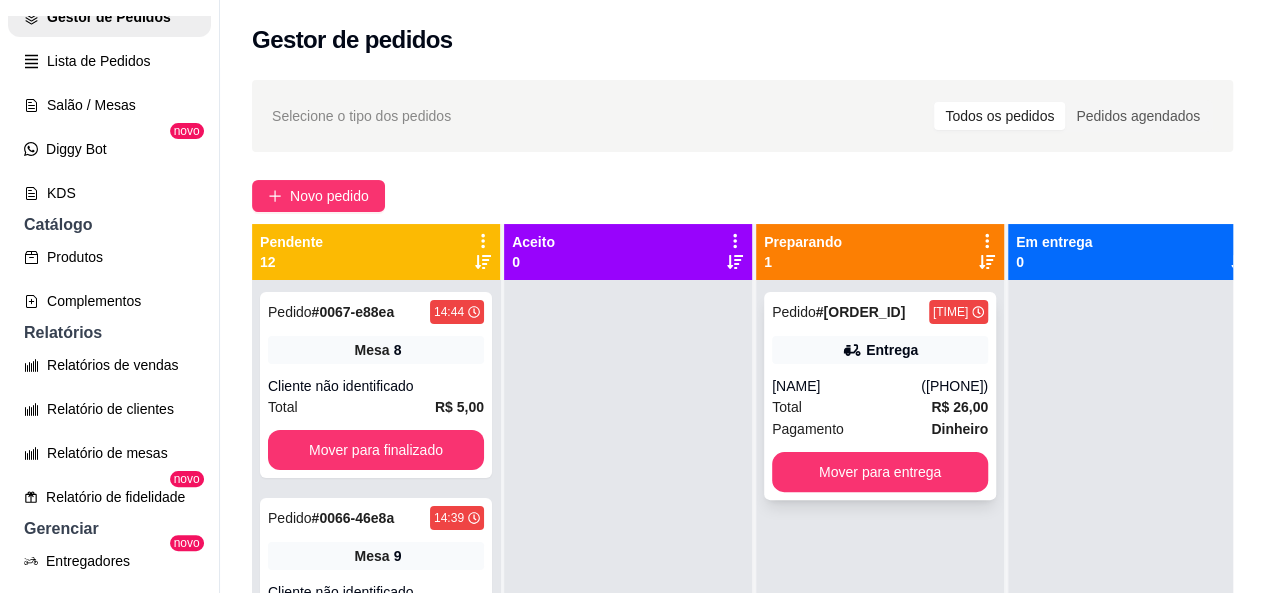 click on "Pagamento Dinheiro" at bounding box center (880, 429) 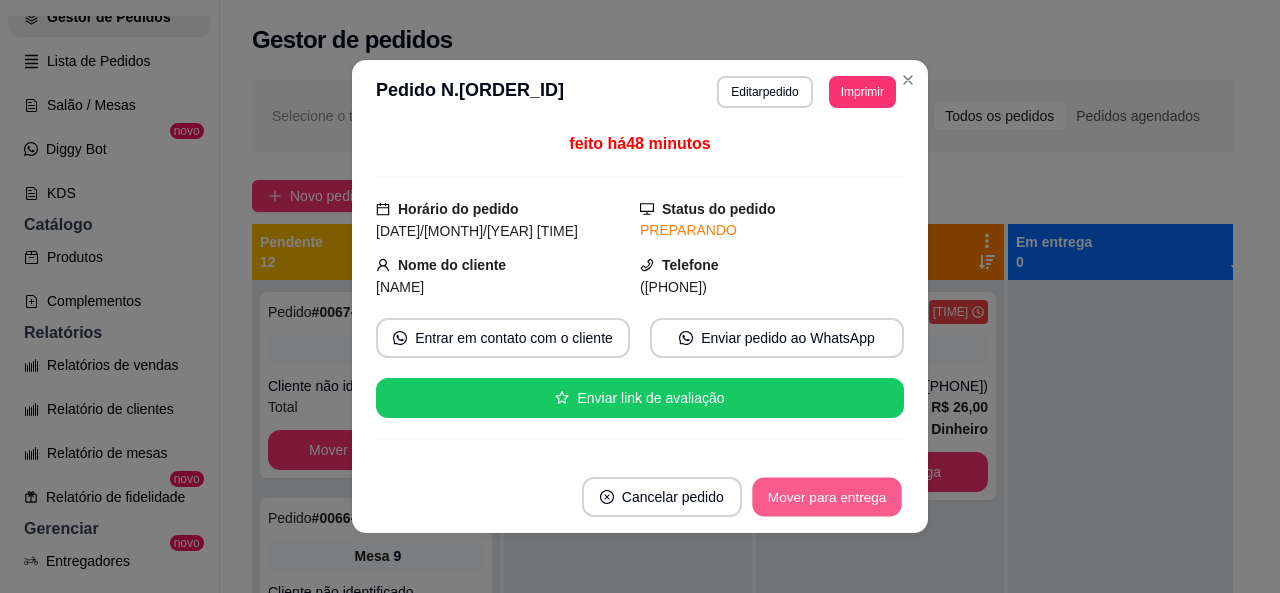 click on "Mover para entrega" at bounding box center (827, 497) 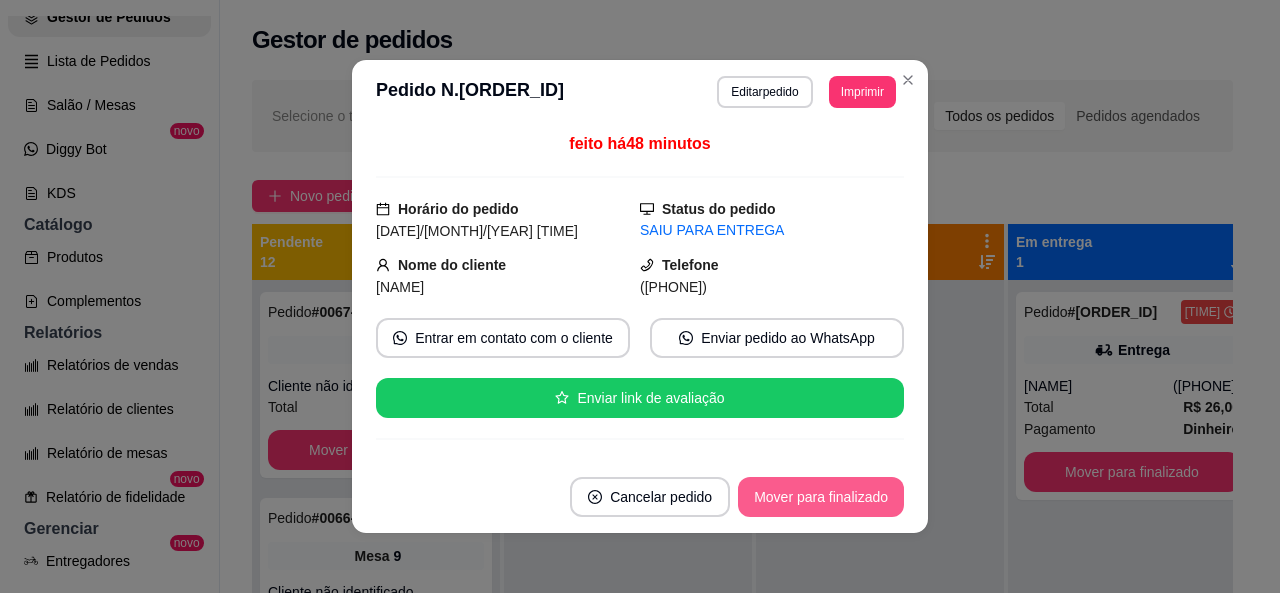 click on "Mover para finalizado" at bounding box center [821, 497] 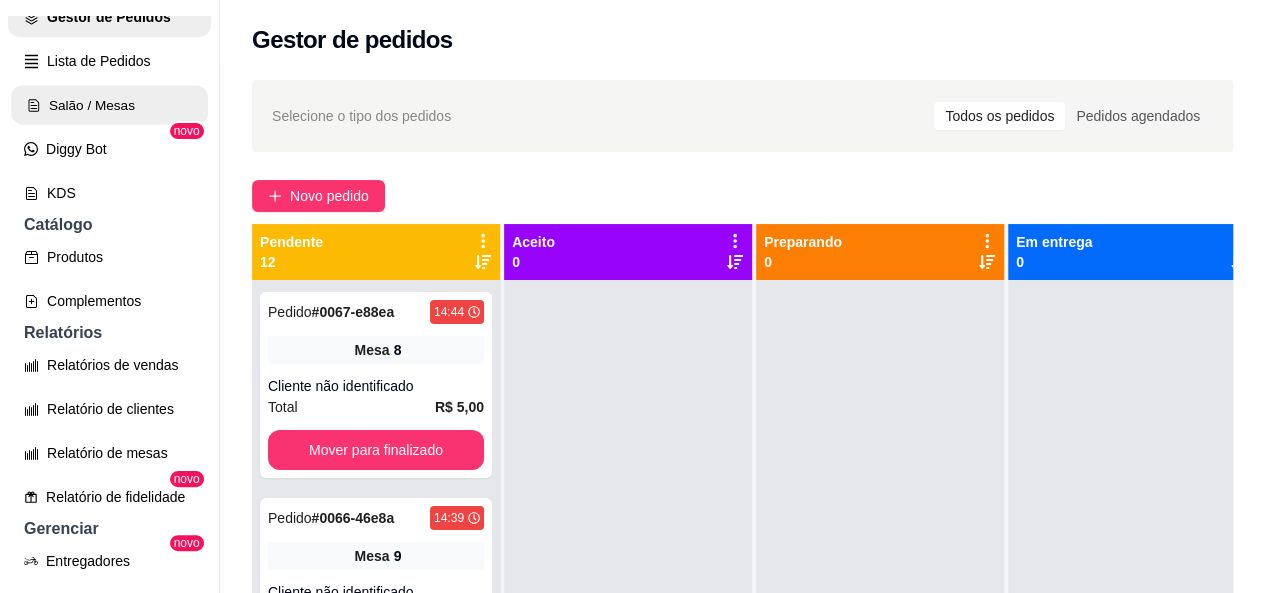 click on "Salão / Mesas" at bounding box center (109, 105) 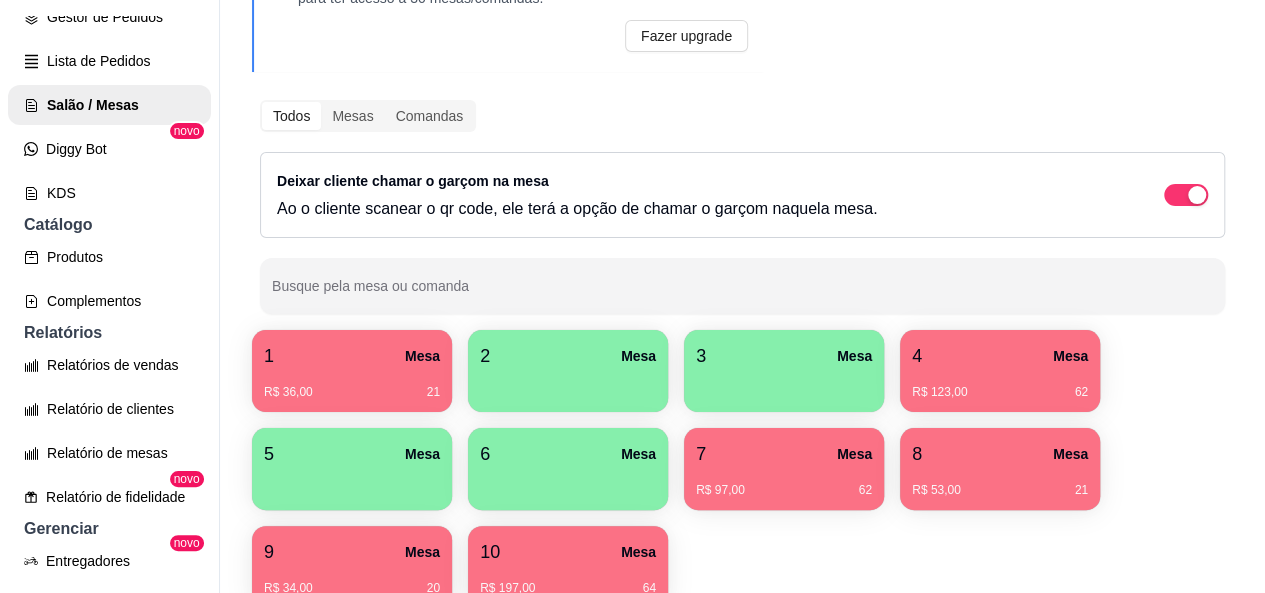 scroll, scrollTop: 204, scrollLeft: 0, axis: vertical 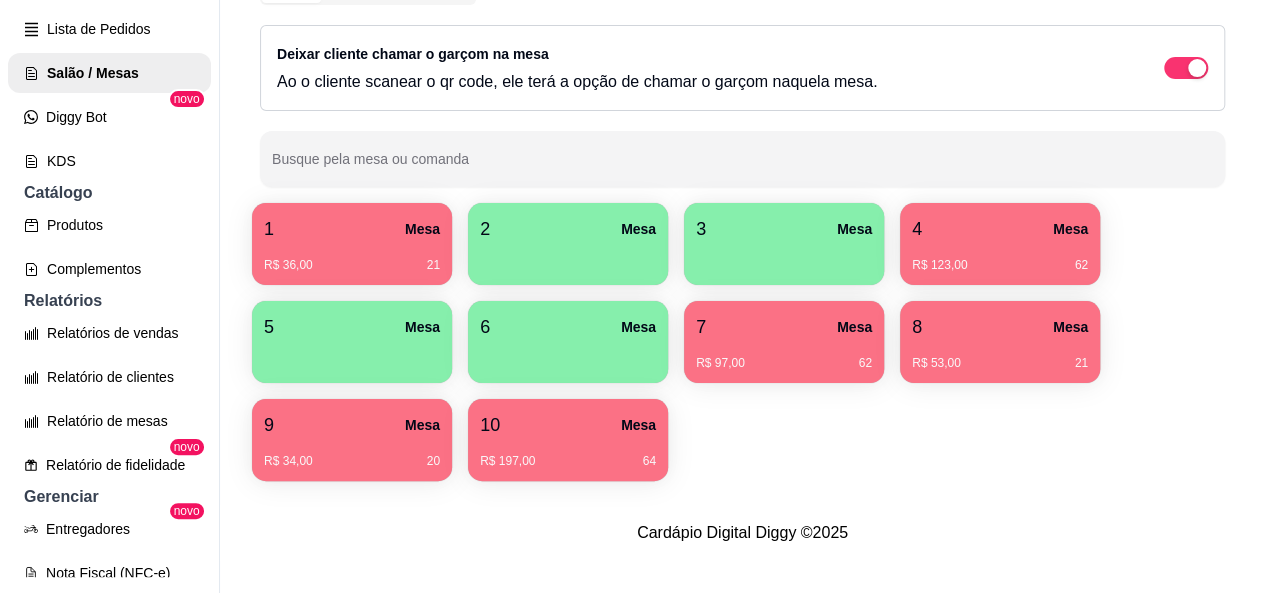 click on "4 Mesa" at bounding box center (1000, 229) 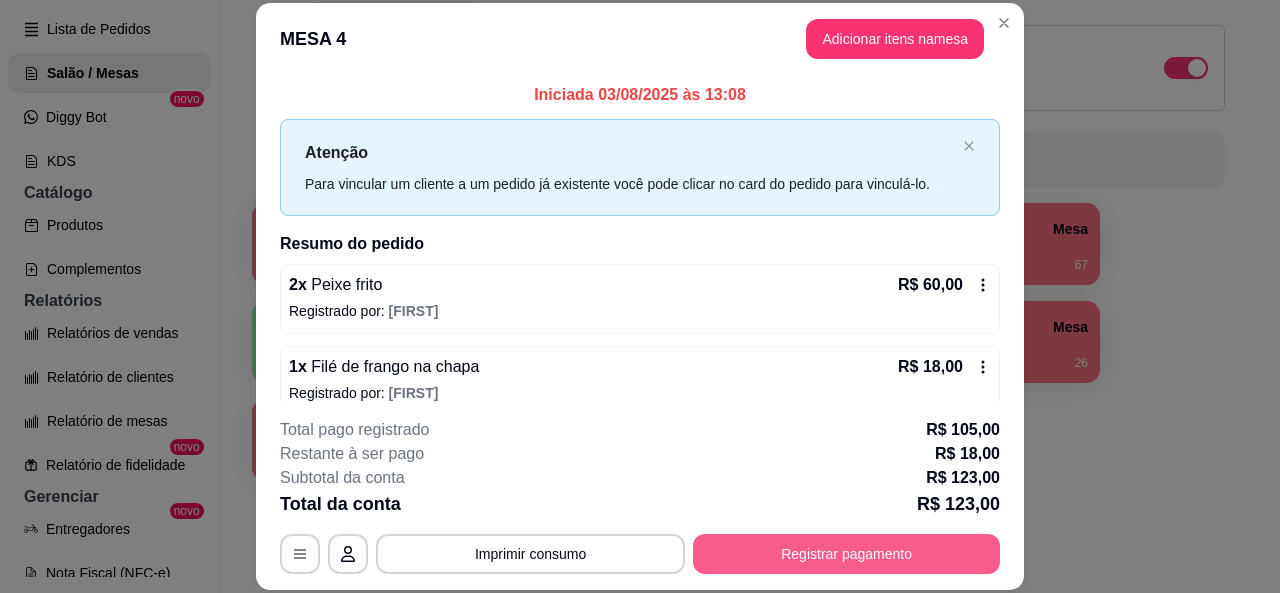click on "Registrar pagamento" at bounding box center [846, 554] 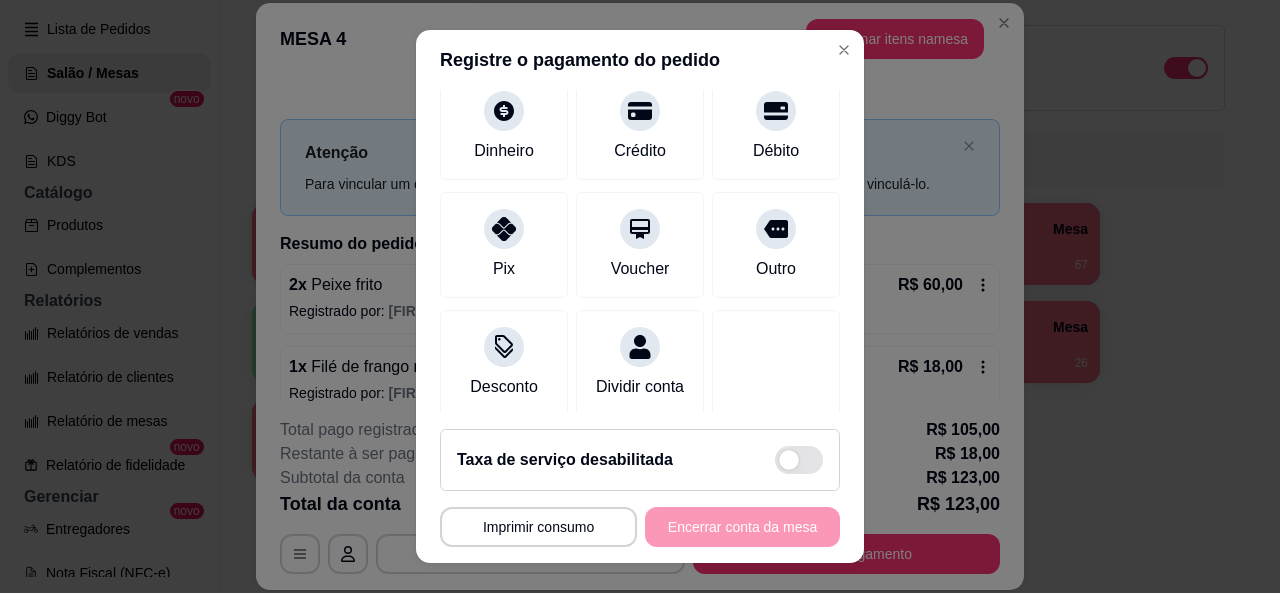 scroll, scrollTop: 180, scrollLeft: 0, axis: vertical 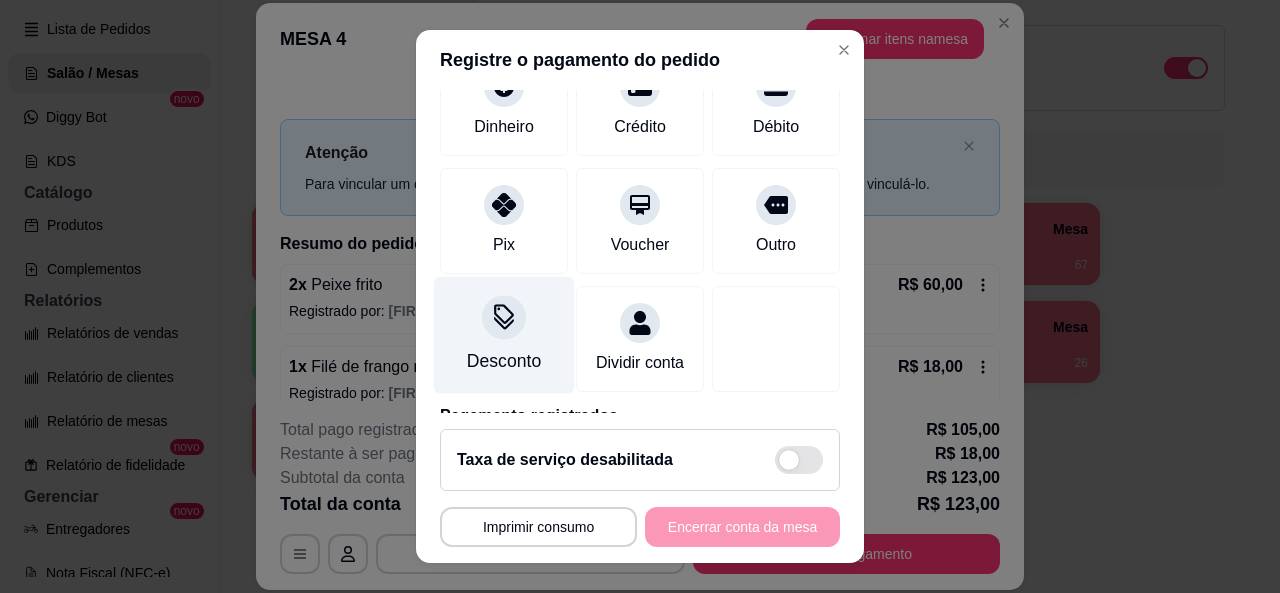 click on "Desconto" at bounding box center (504, 334) 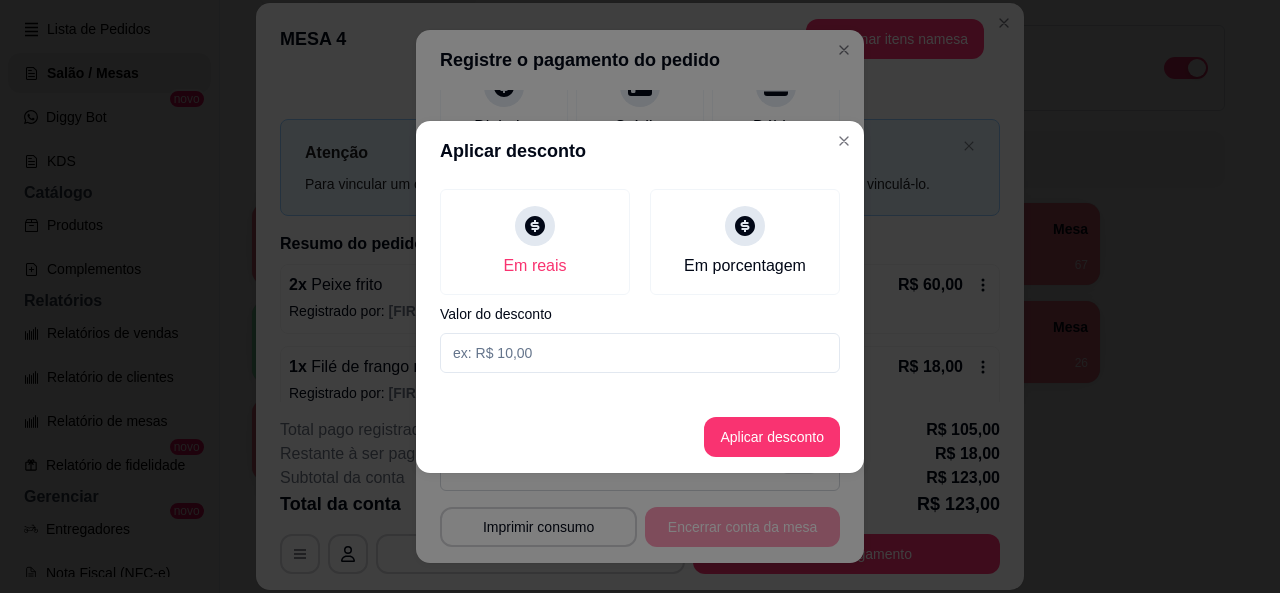 click at bounding box center [640, 353] 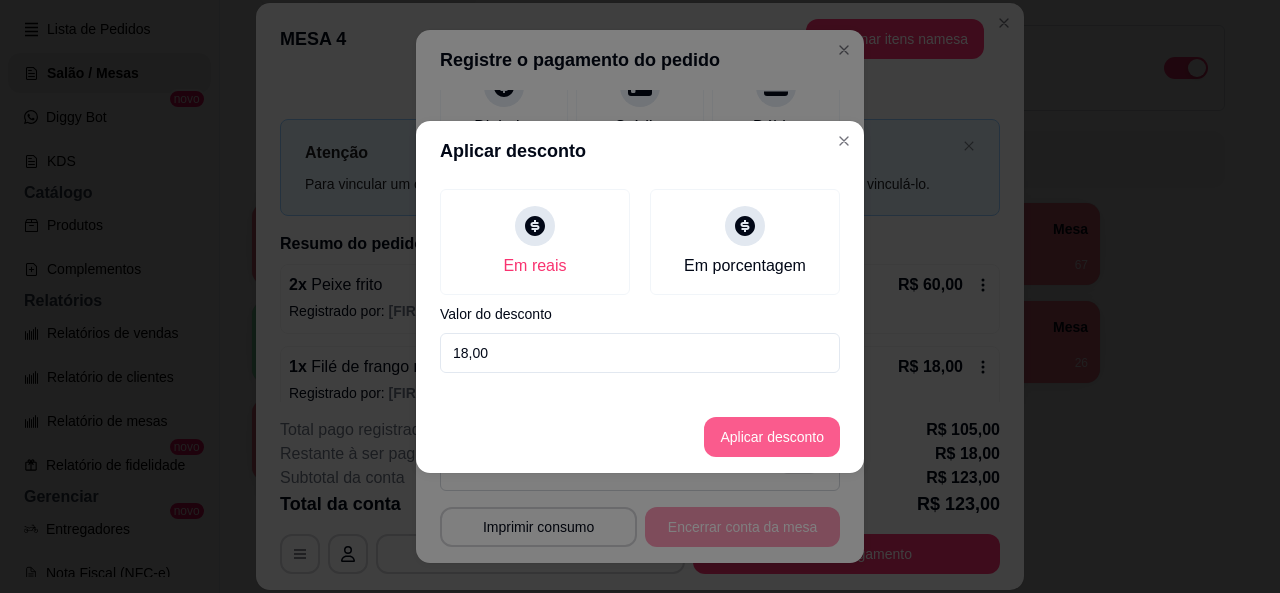 type on "18,00" 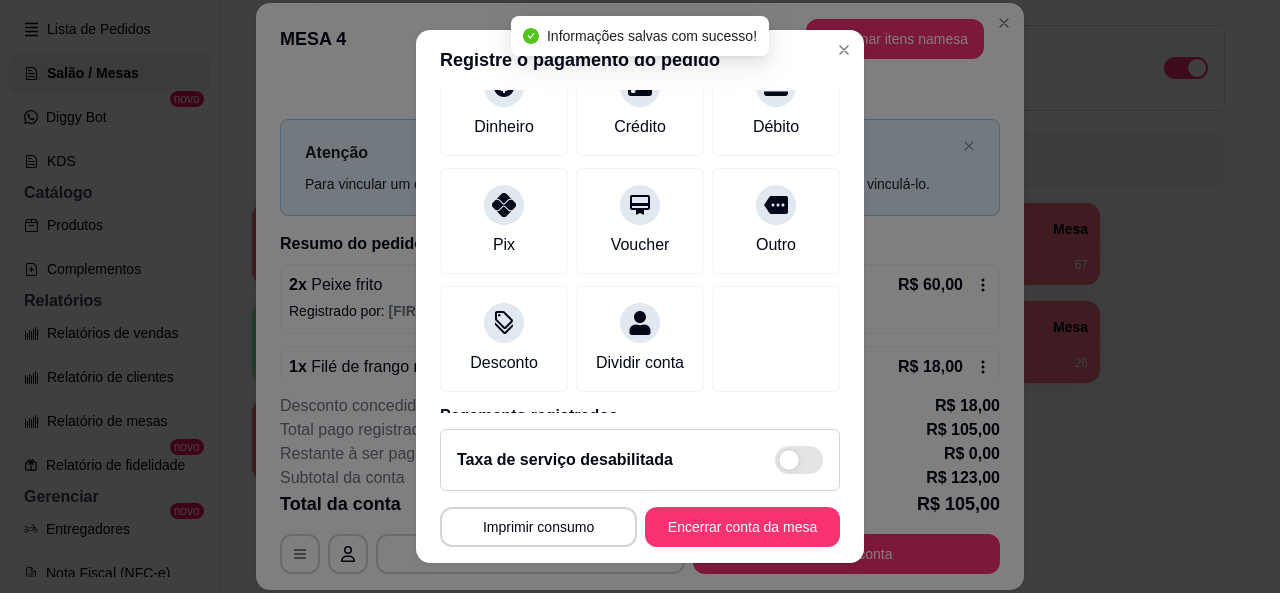 type on "R$ 0,00" 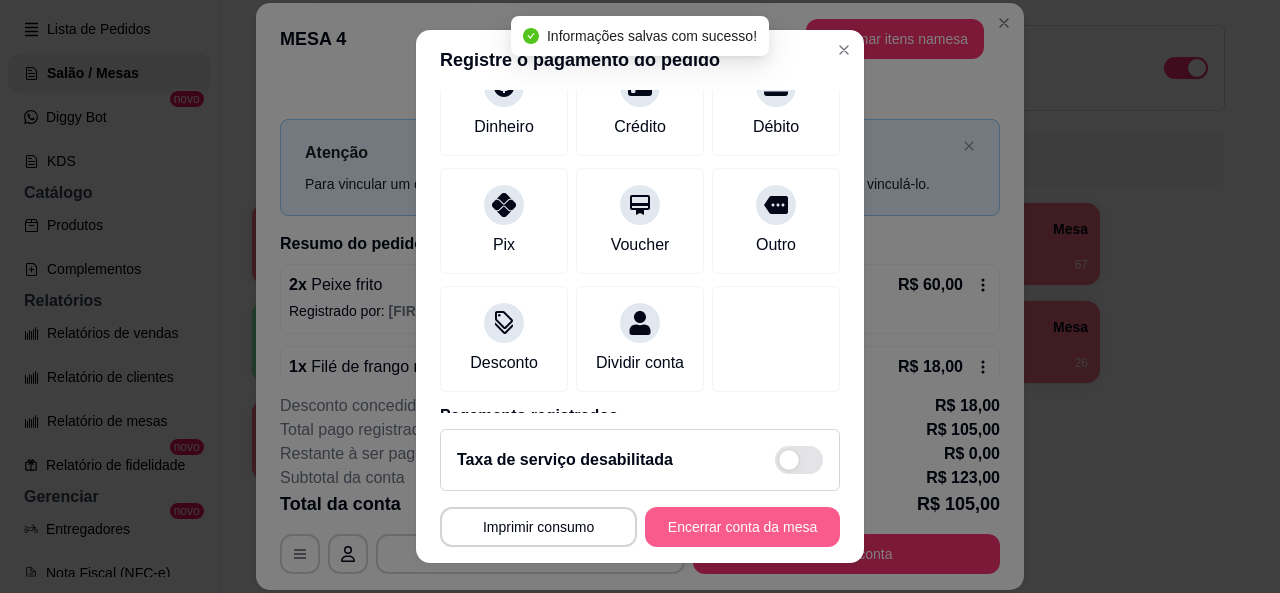 click on "Encerrar conta da mesa" at bounding box center [742, 527] 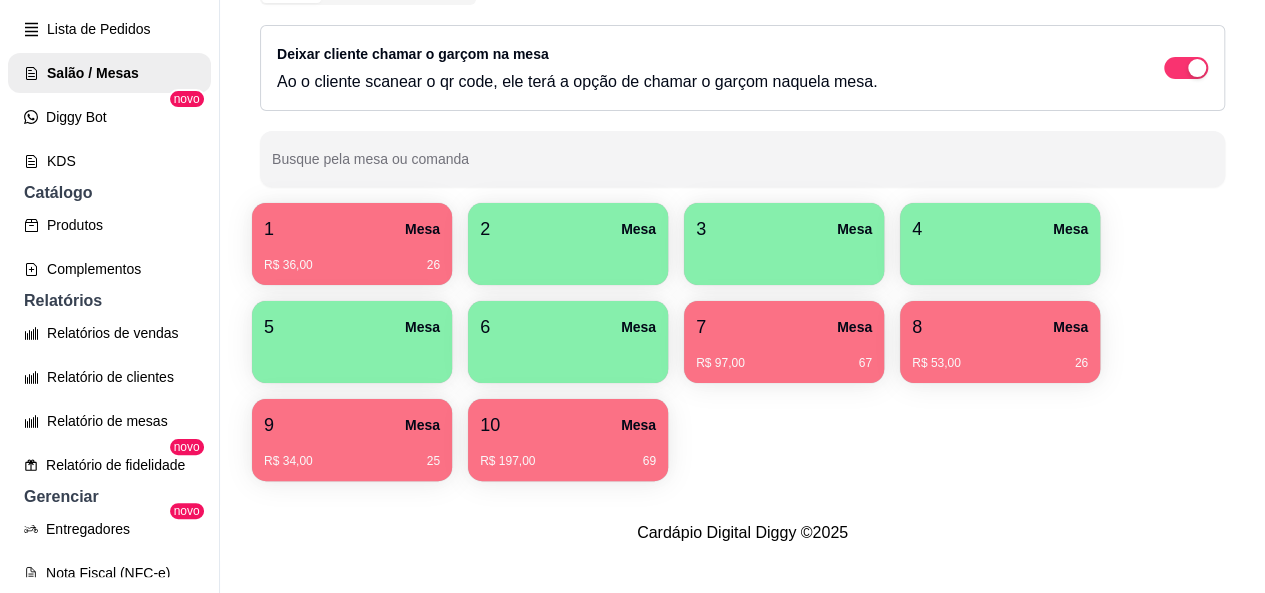click on "R$ 197,00 69" at bounding box center (568, 454) 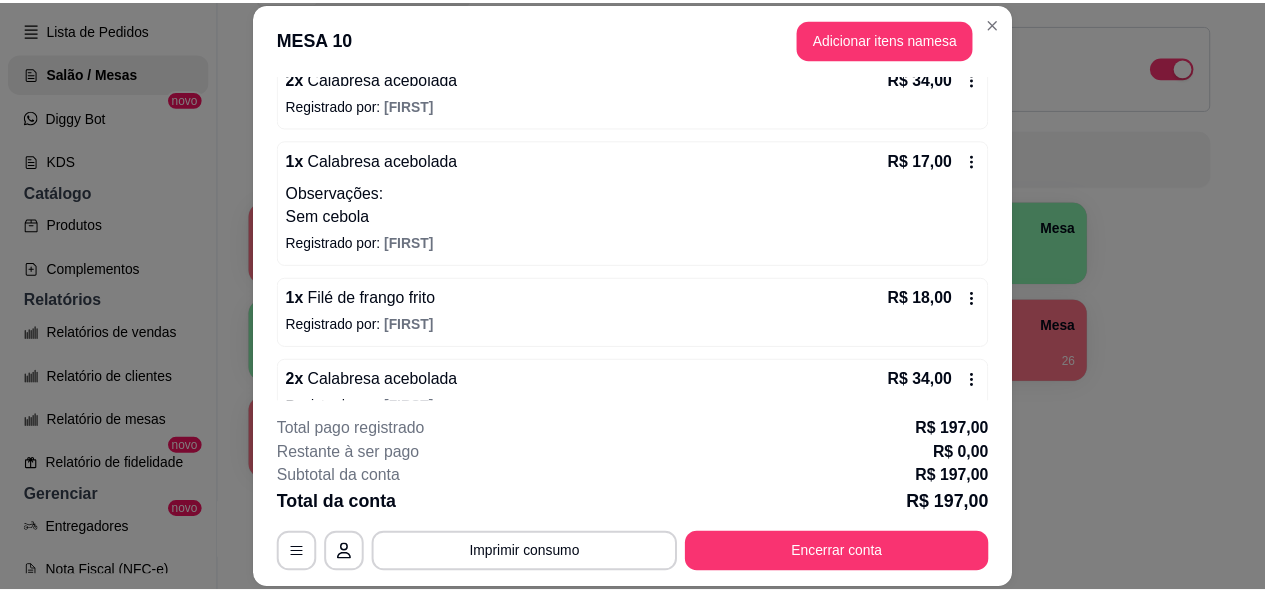 scroll, scrollTop: 328, scrollLeft: 0, axis: vertical 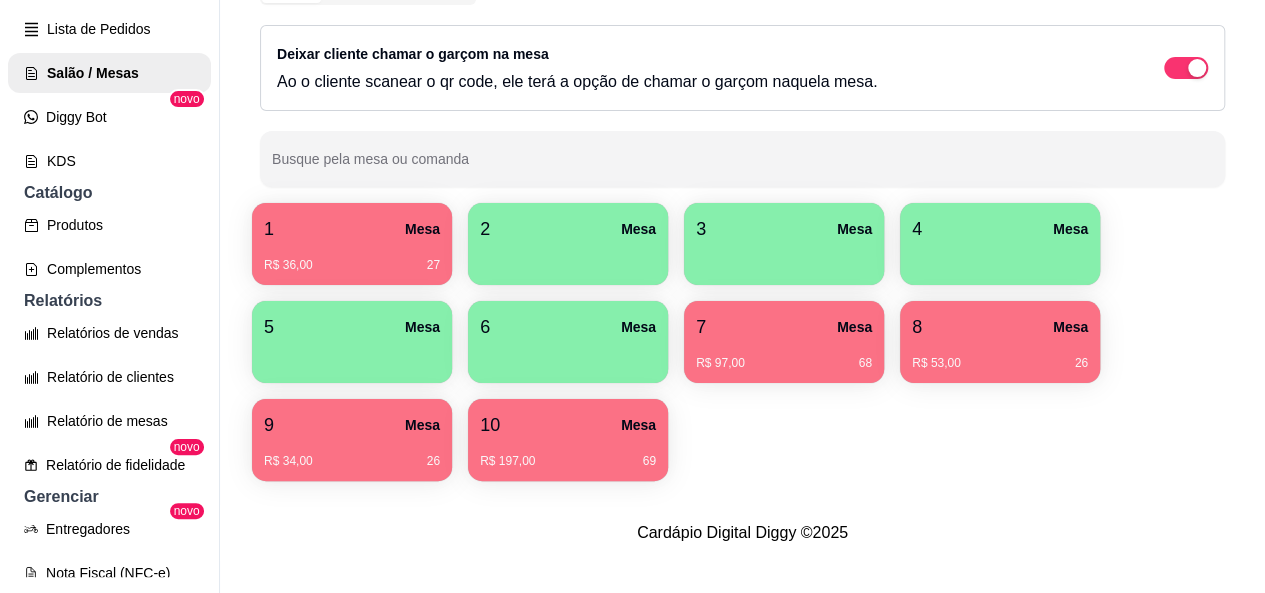 click on "1 Mesa R$ 36,00 27 2 Mesa 3 Mesa 4 Mesa 5 Mesa 6 Mesa 7 Mesa R$ 97,00 68 8 Mesa R$ 53,00 26 9 Mesa R$ 34,00 26 10 Mesa R$ 197,00 69" at bounding box center [742, 342] 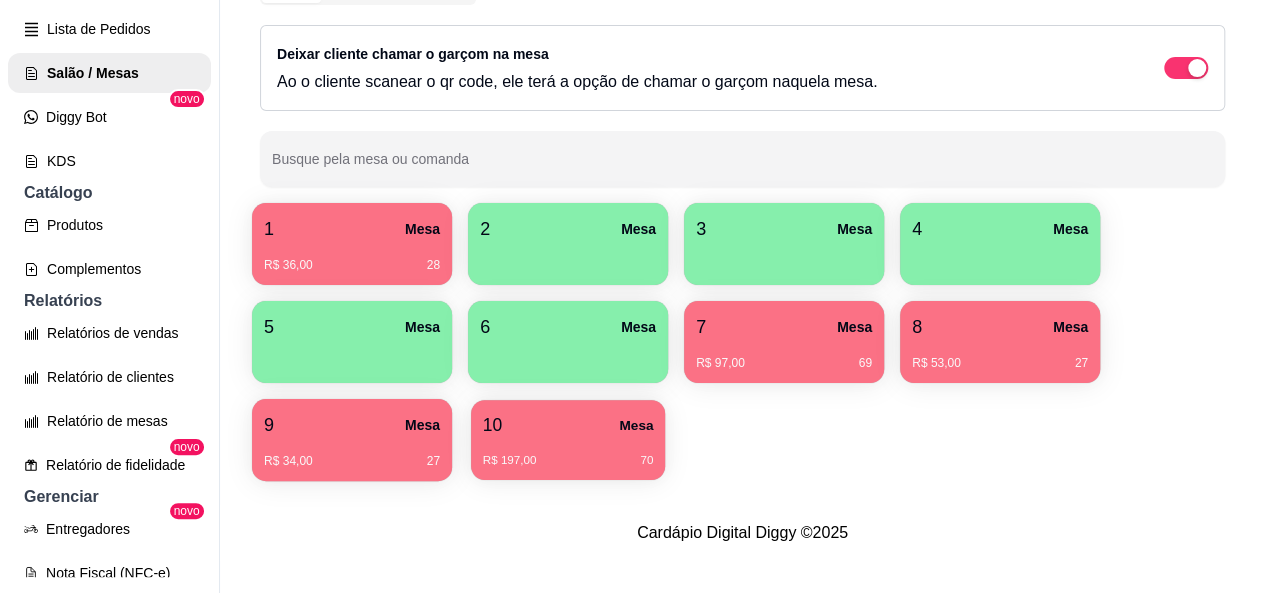 click on "10 Mesa" at bounding box center (568, 425) 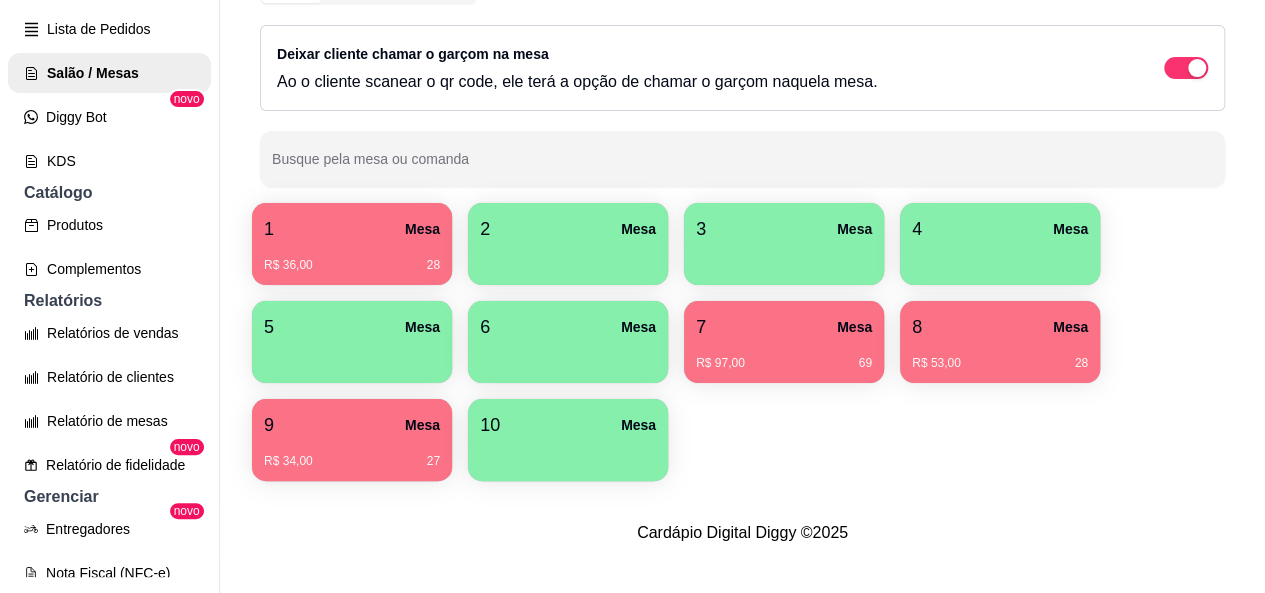 click on "7 Mesa R$ 97,00 69" at bounding box center (784, 342) 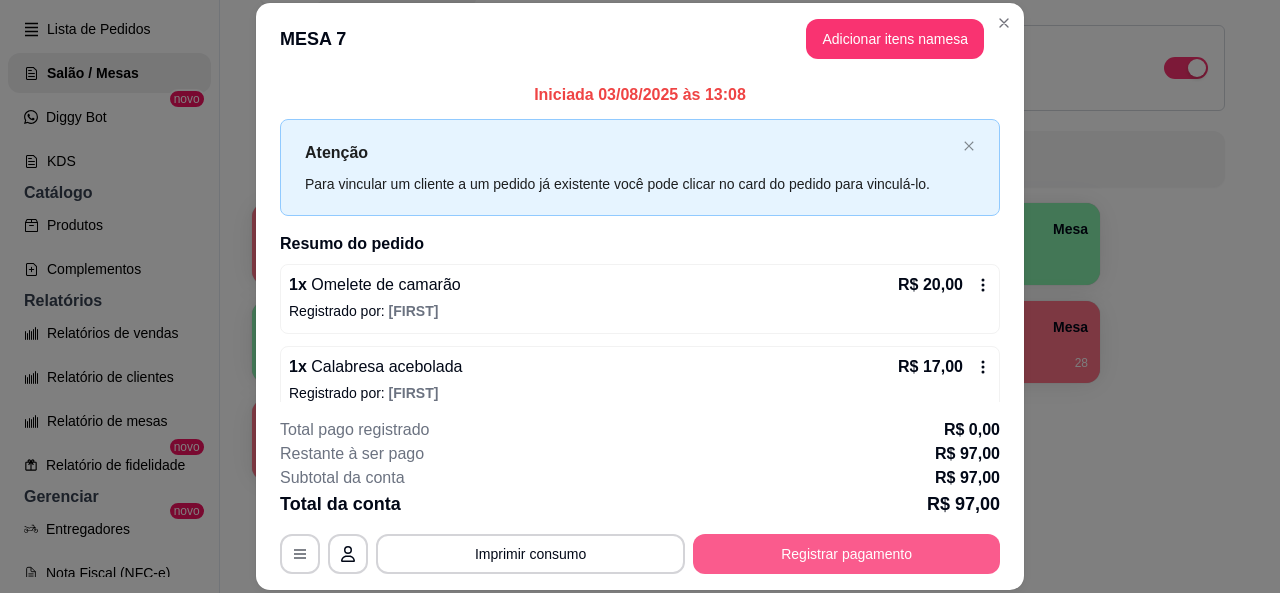 click on "**********" at bounding box center (640, 496) 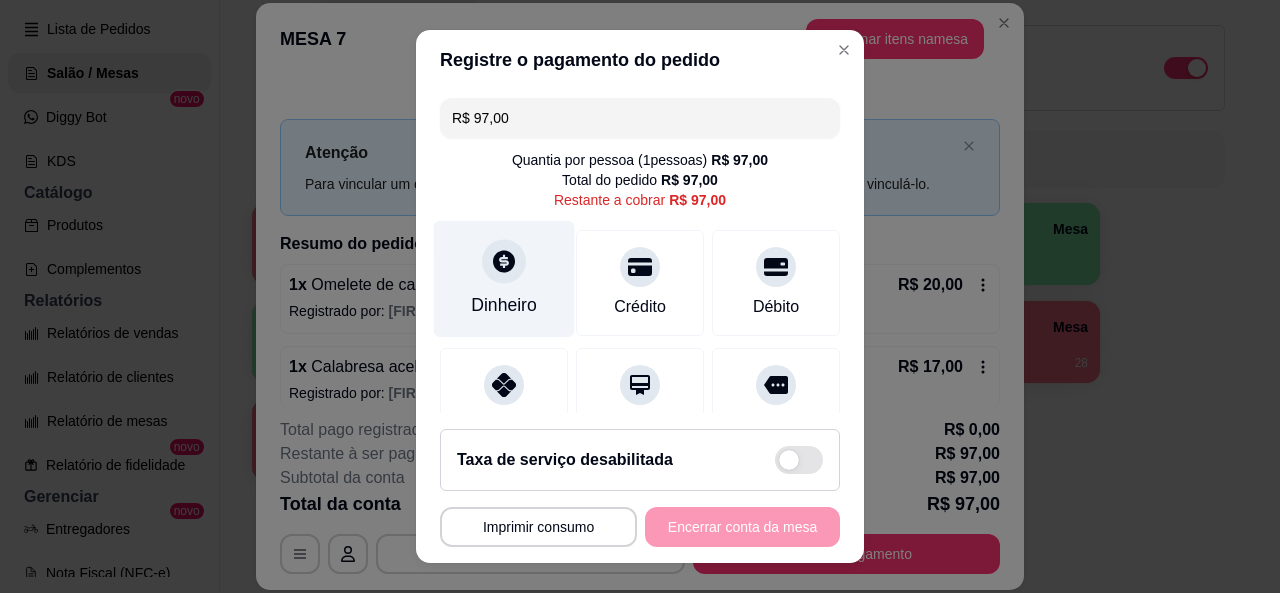 click on "Dinheiro" at bounding box center [504, 278] 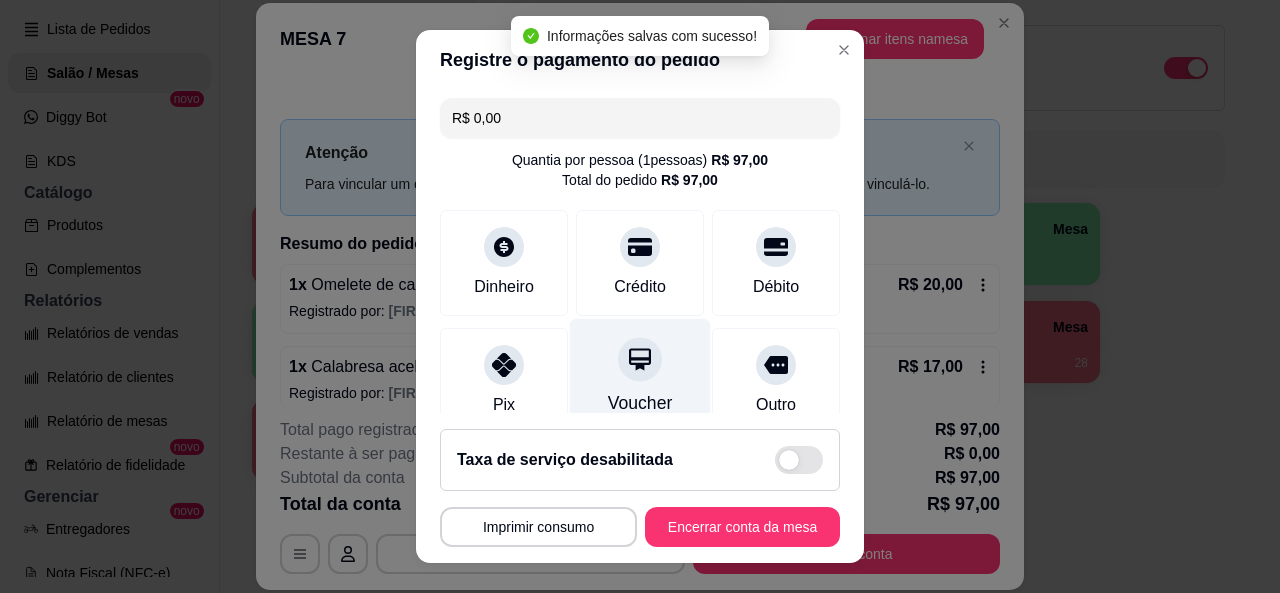 type on "R$ 0,00" 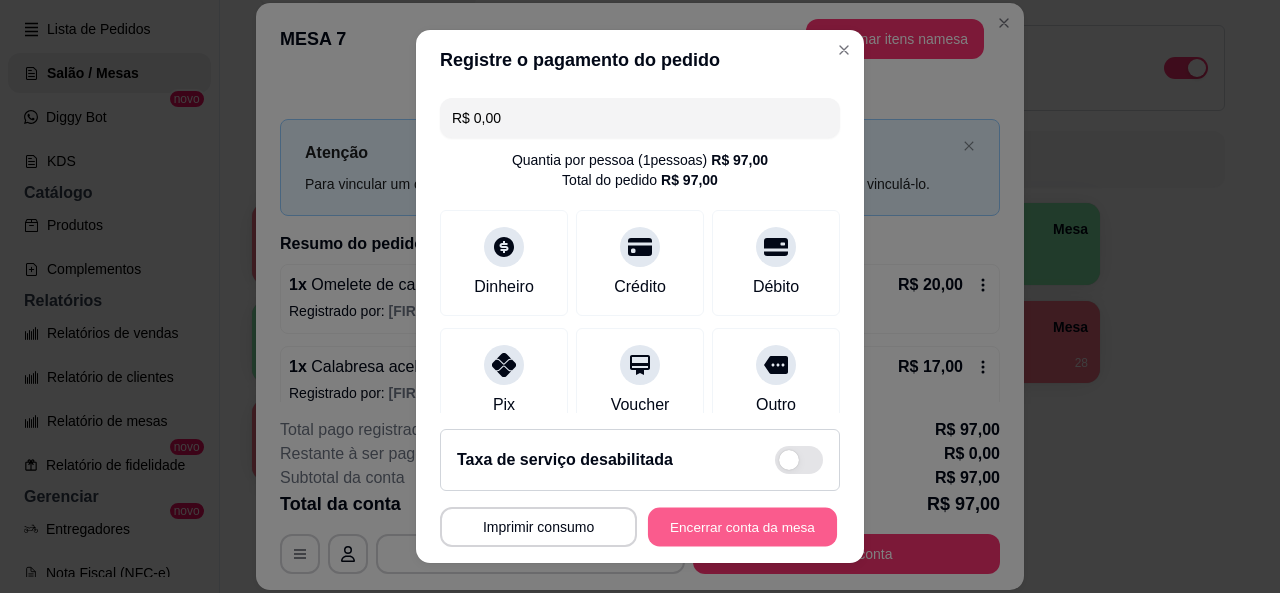 click on "Encerrar conta da mesa" at bounding box center [742, 527] 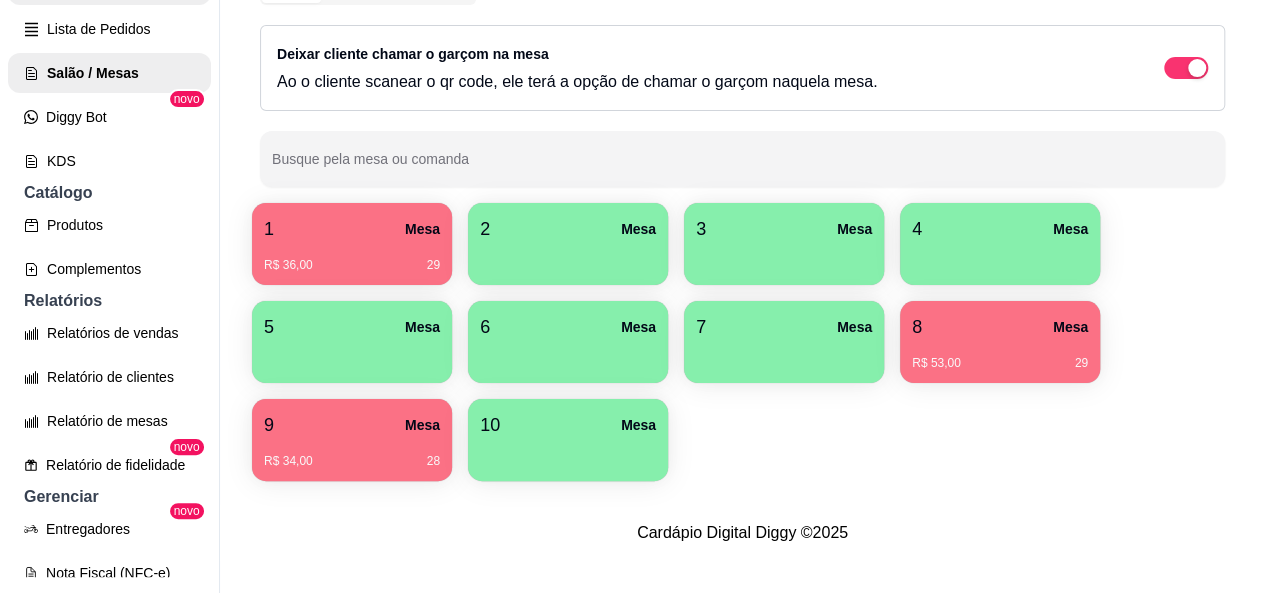 click on "Gestor de Pedidos" at bounding box center (109, -15) 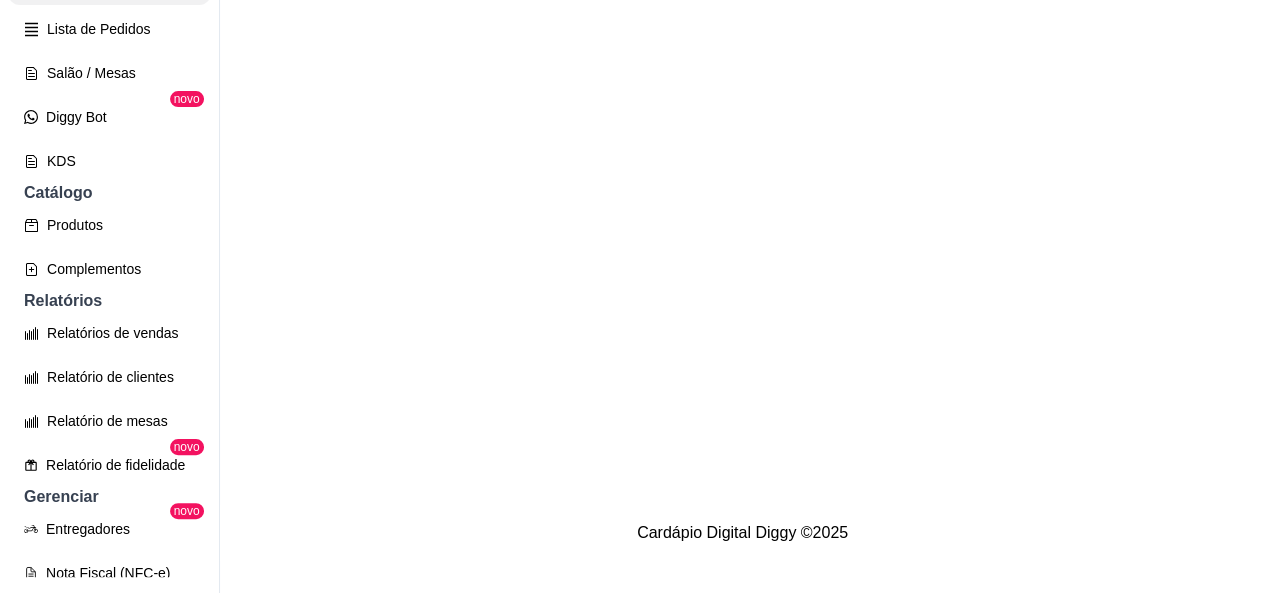 scroll, scrollTop: 0, scrollLeft: 0, axis: both 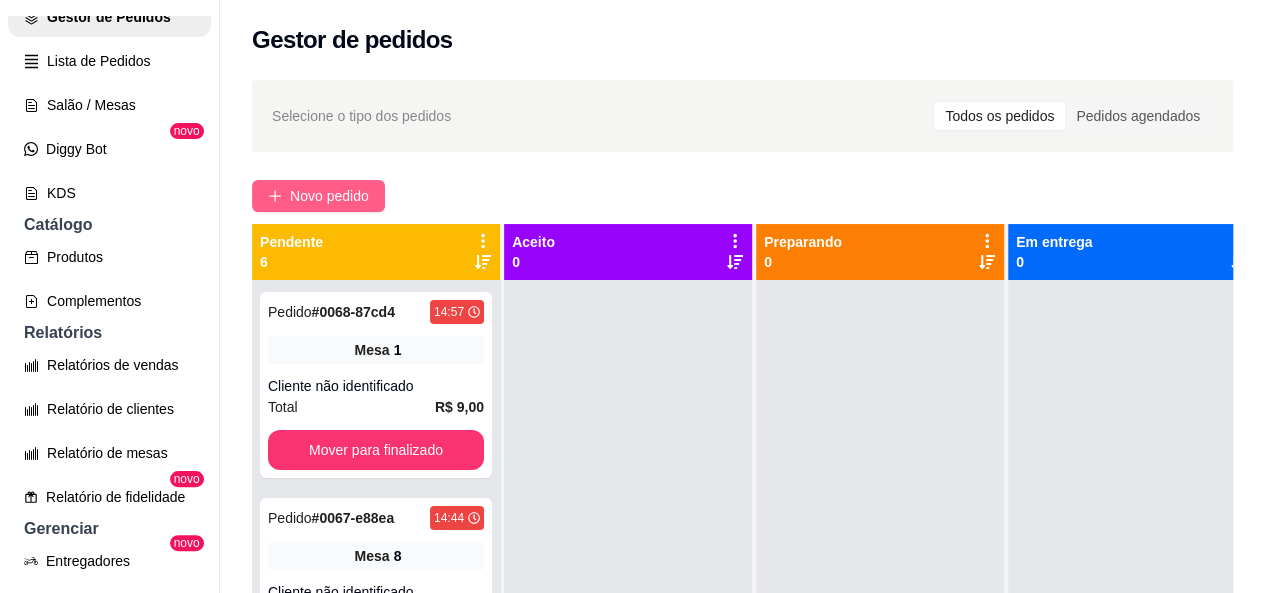 click on "Novo pedido" at bounding box center (318, 196) 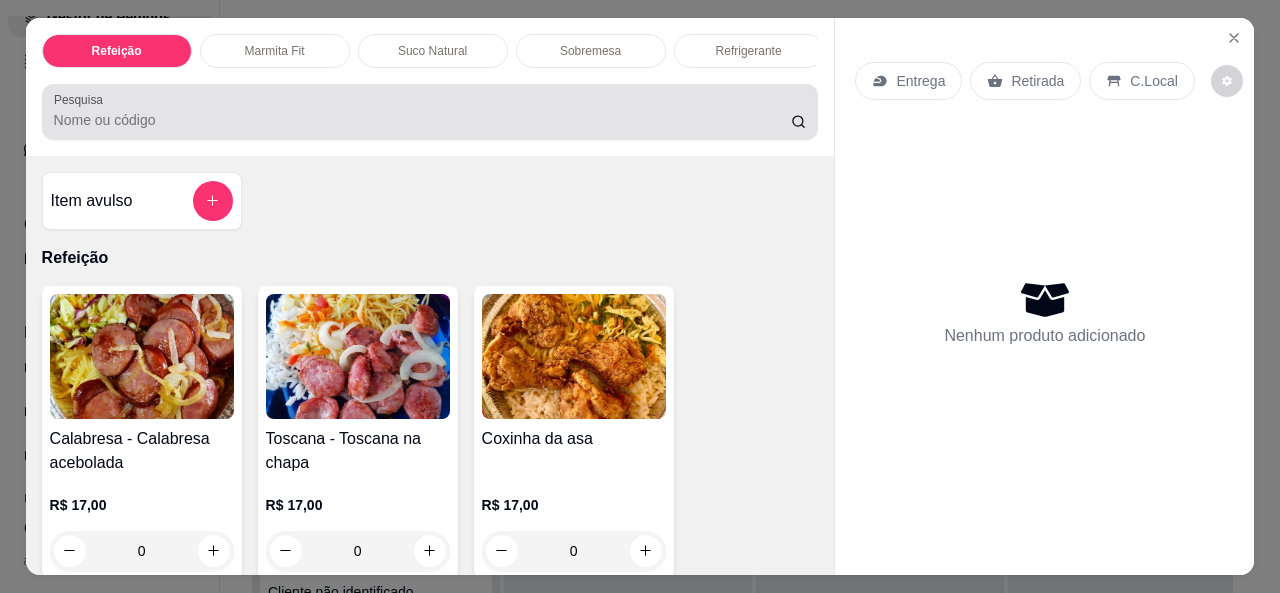 click on "Pesquisa" at bounding box center (422, 120) 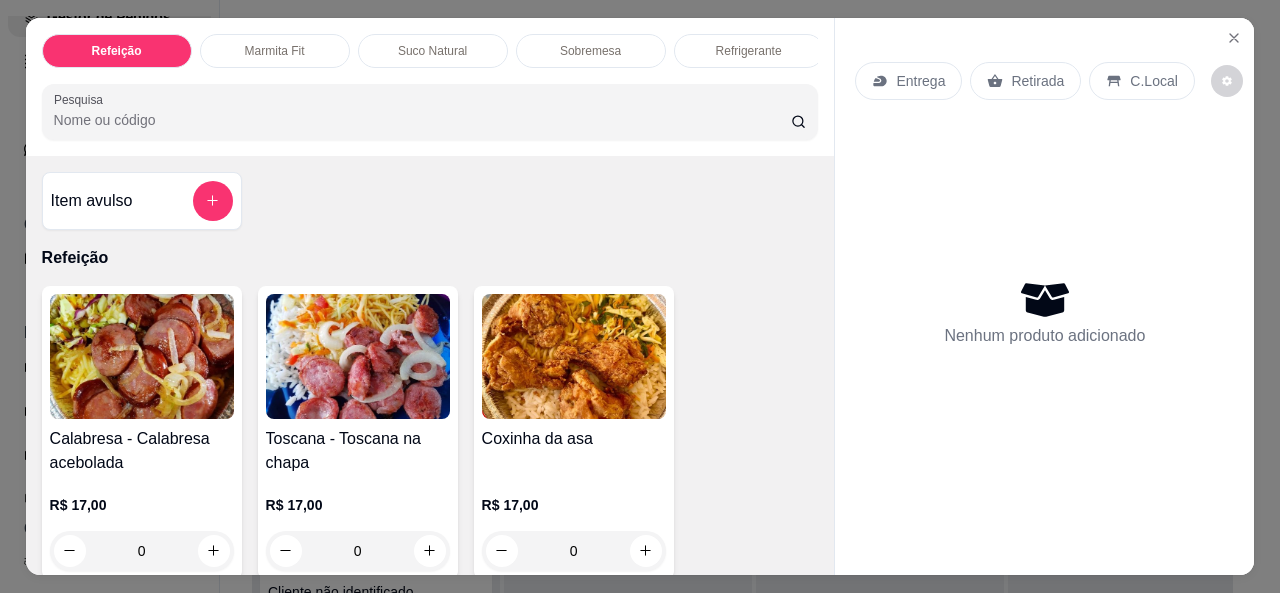 click on "Pesquisa" at bounding box center [422, 120] 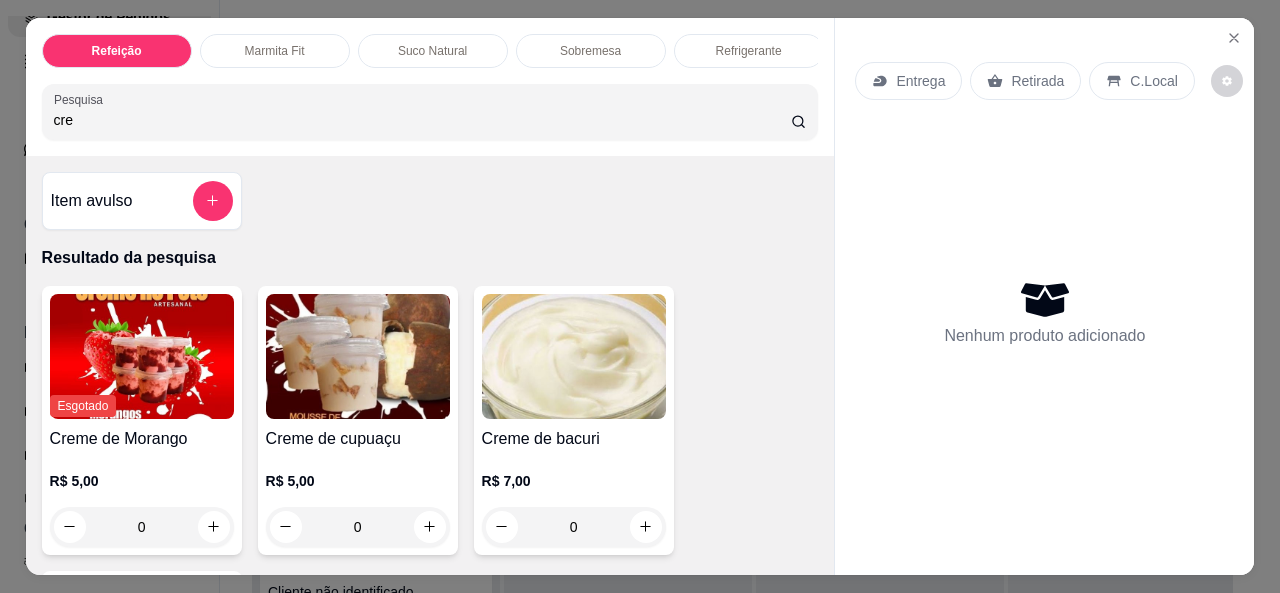 type on "cre" 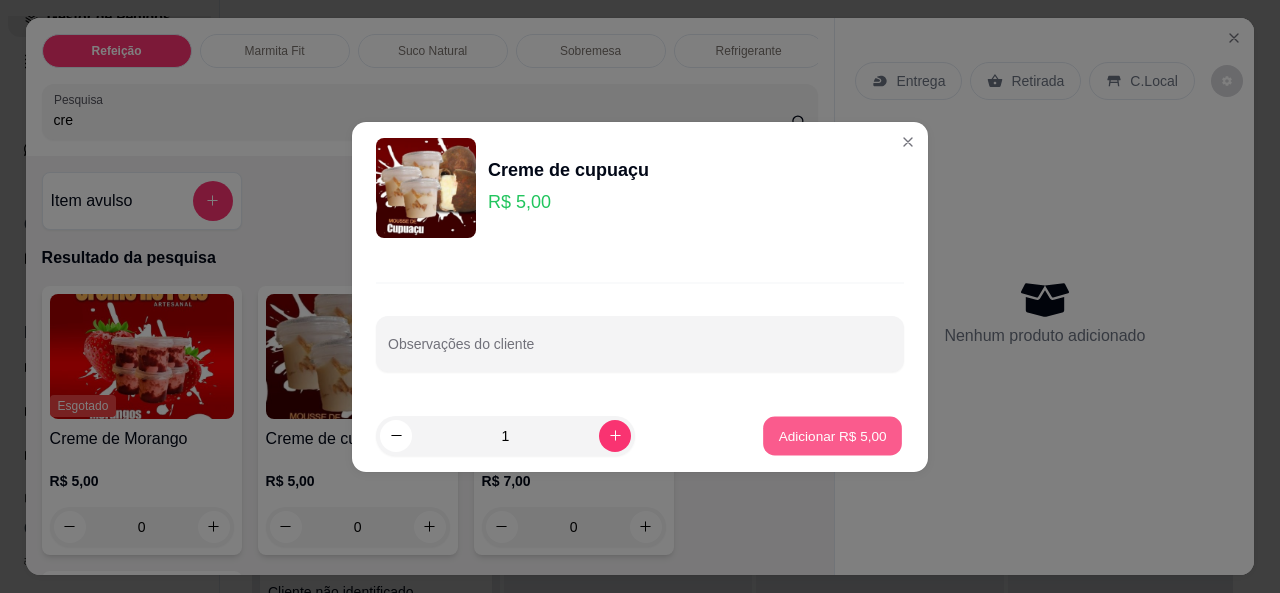 click on "Adicionar   R$ 5,00" at bounding box center [832, 435] 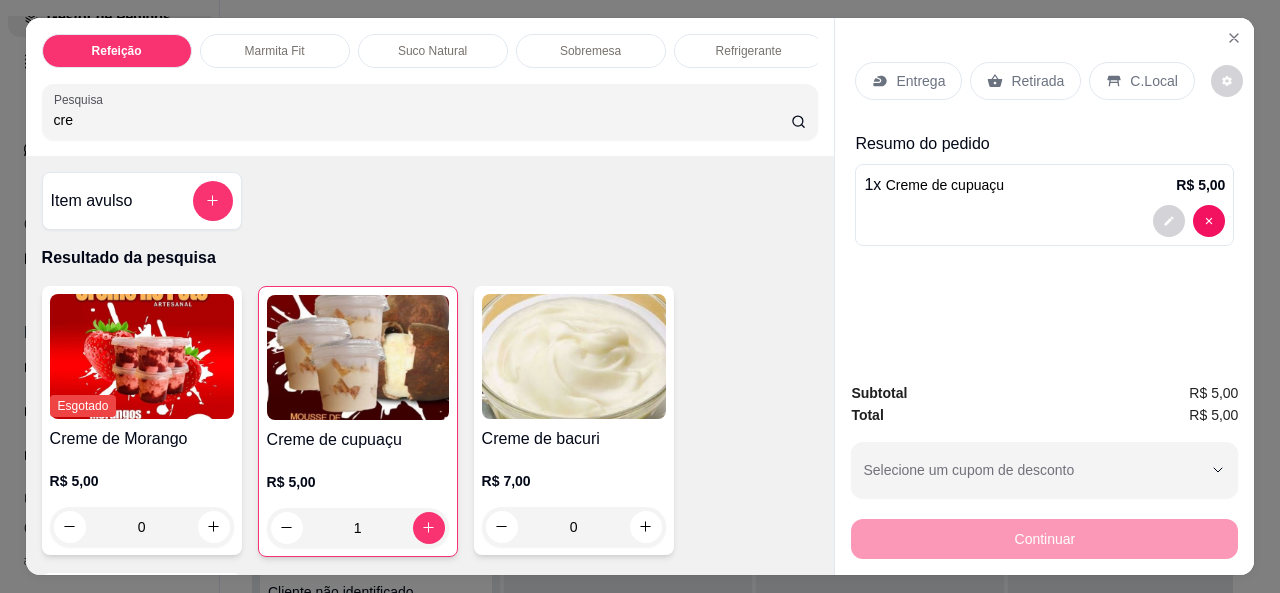 click on "C.Local" at bounding box center (1141, 81) 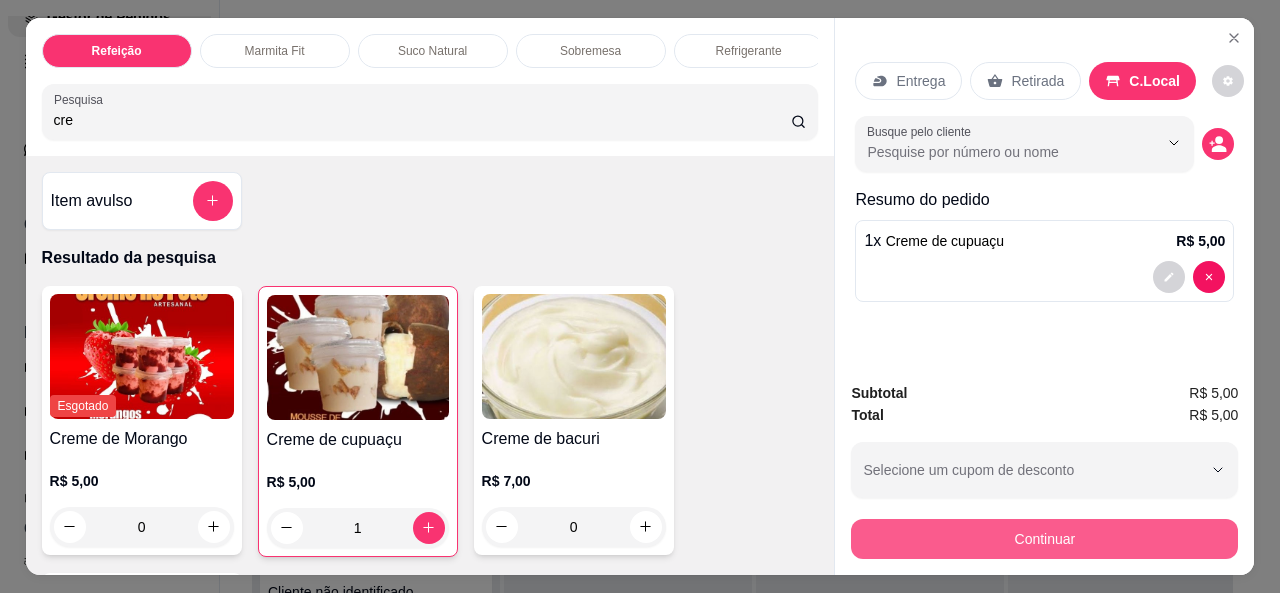 click on "Continuar" at bounding box center [1044, 539] 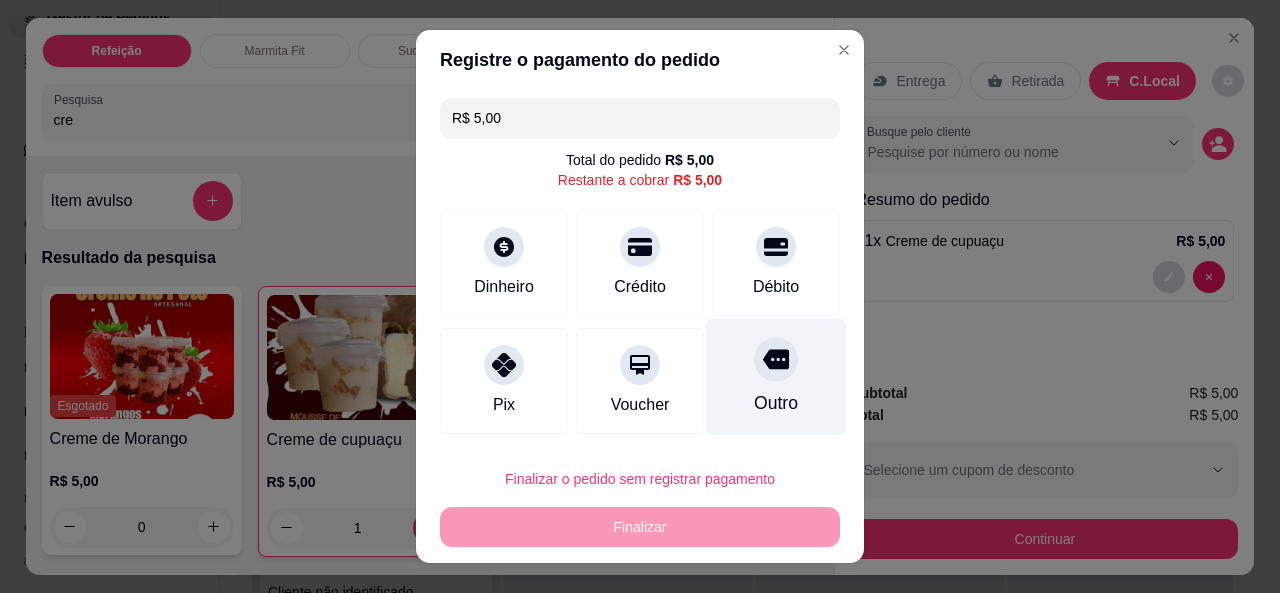click on "Outro" at bounding box center [776, 376] 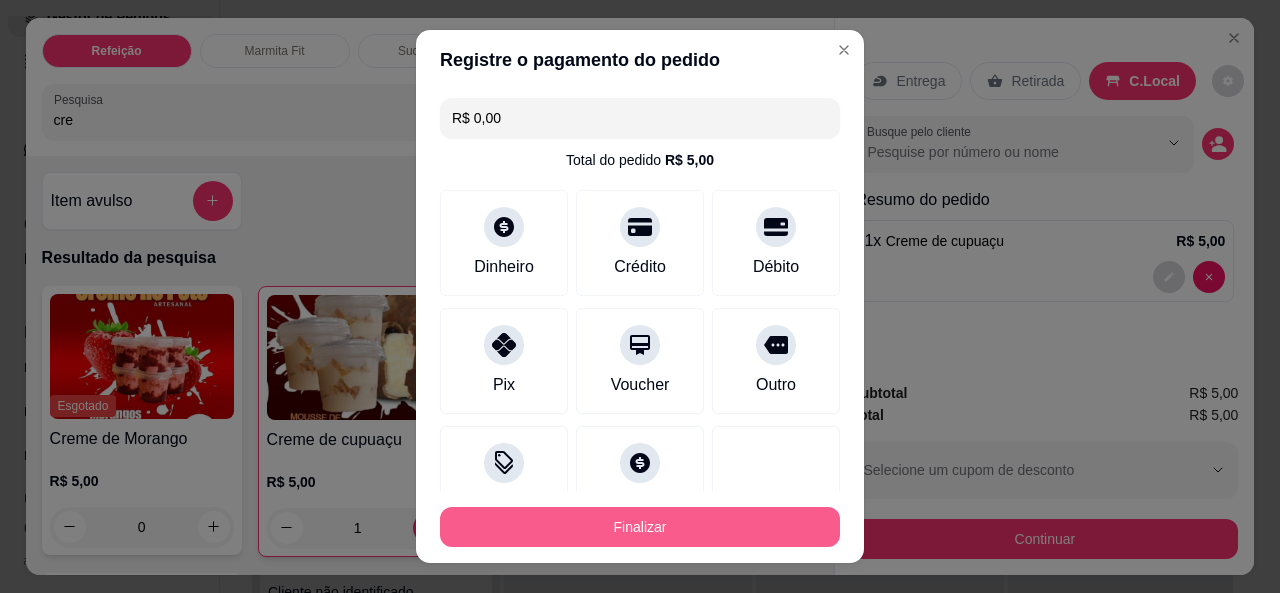 click on "Finalizar" at bounding box center [640, 527] 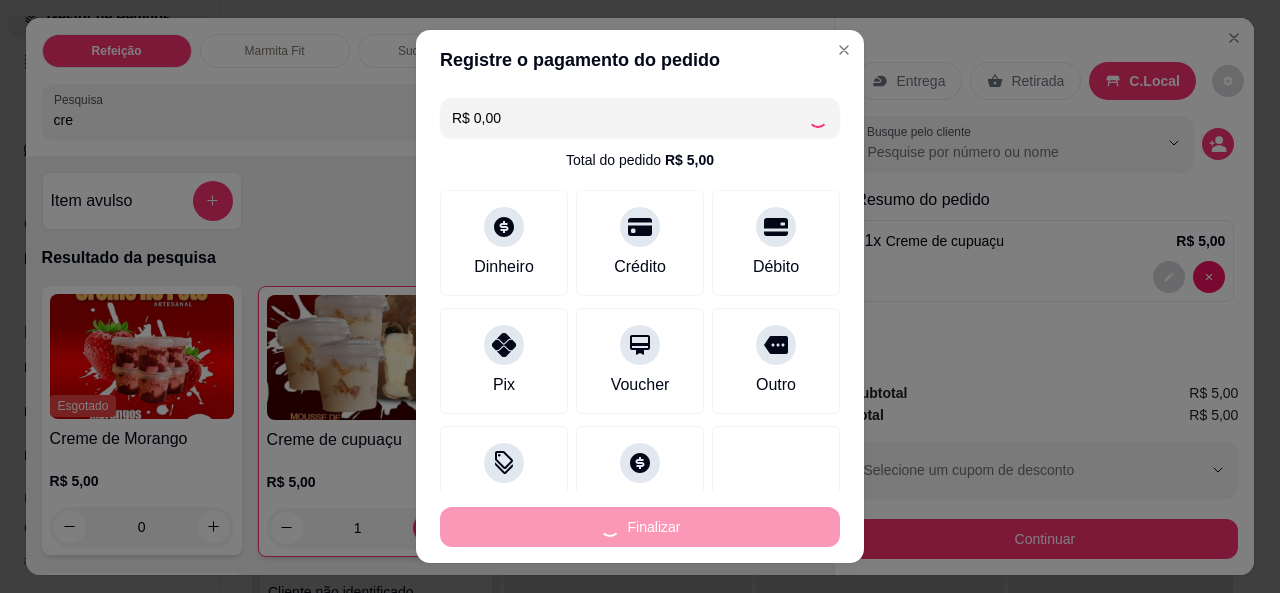 type on "0" 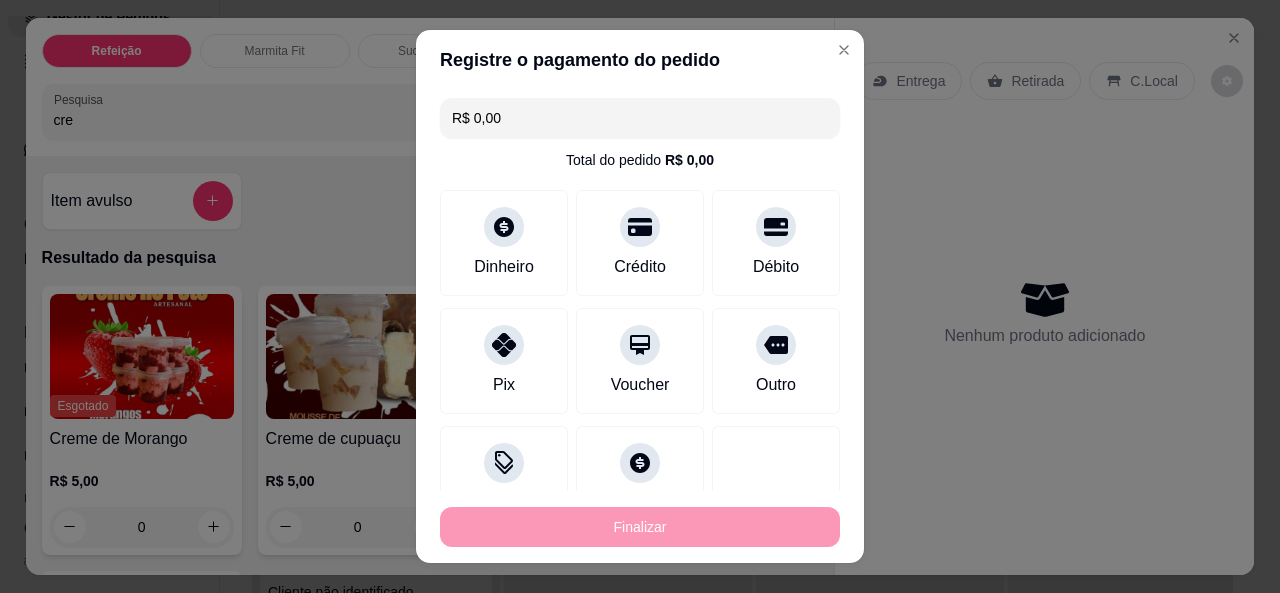 type on "-R$ 5,00" 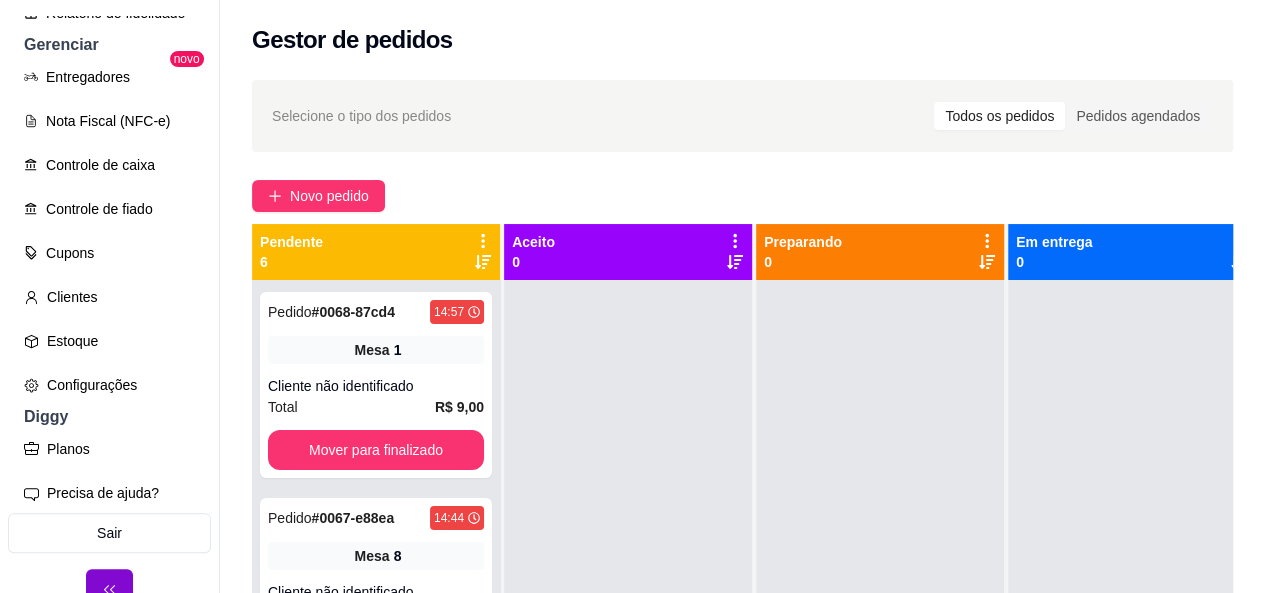 scroll, scrollTop: 820, scrollLeft: 0, axis: vertical 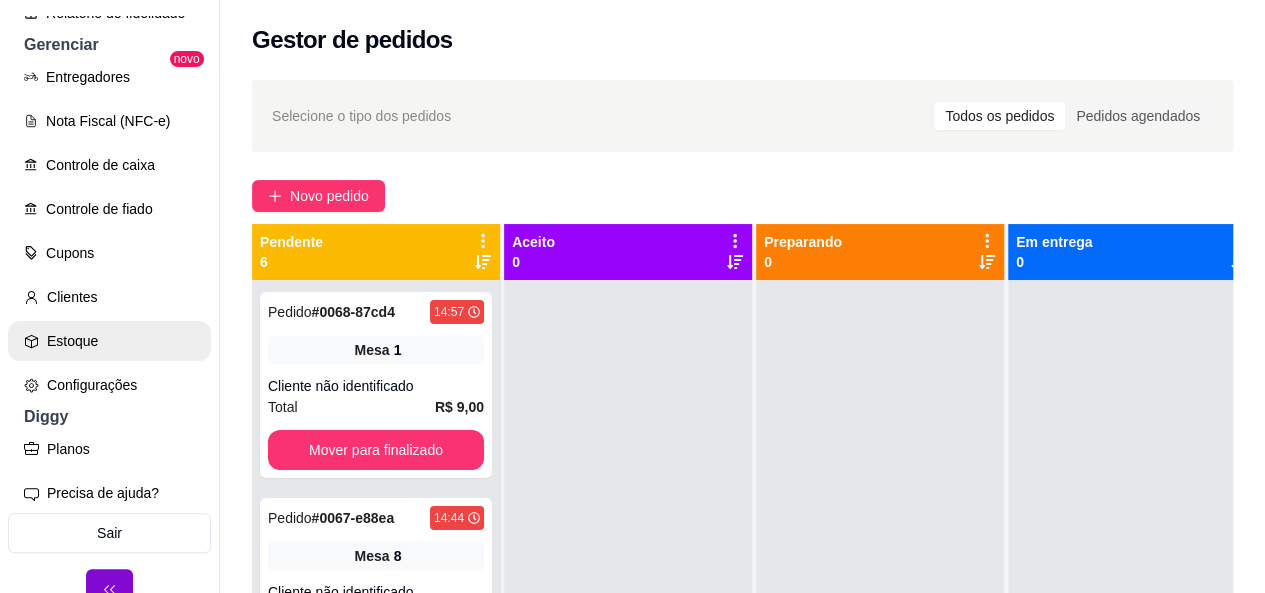 click 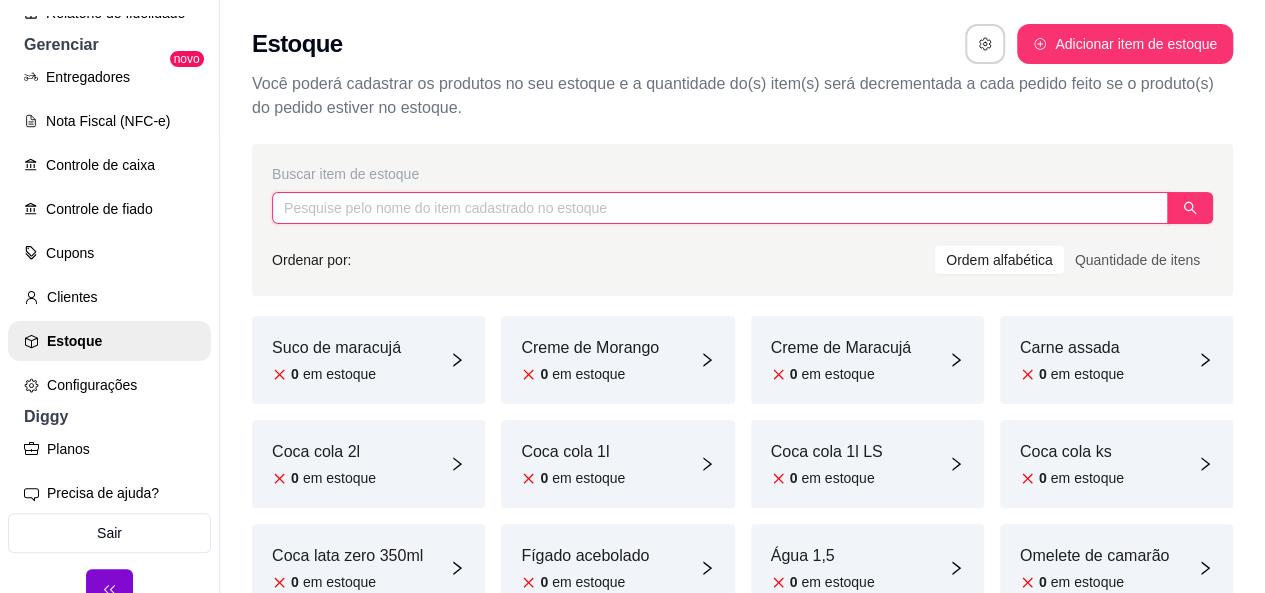click at bounding box center (720, 208) 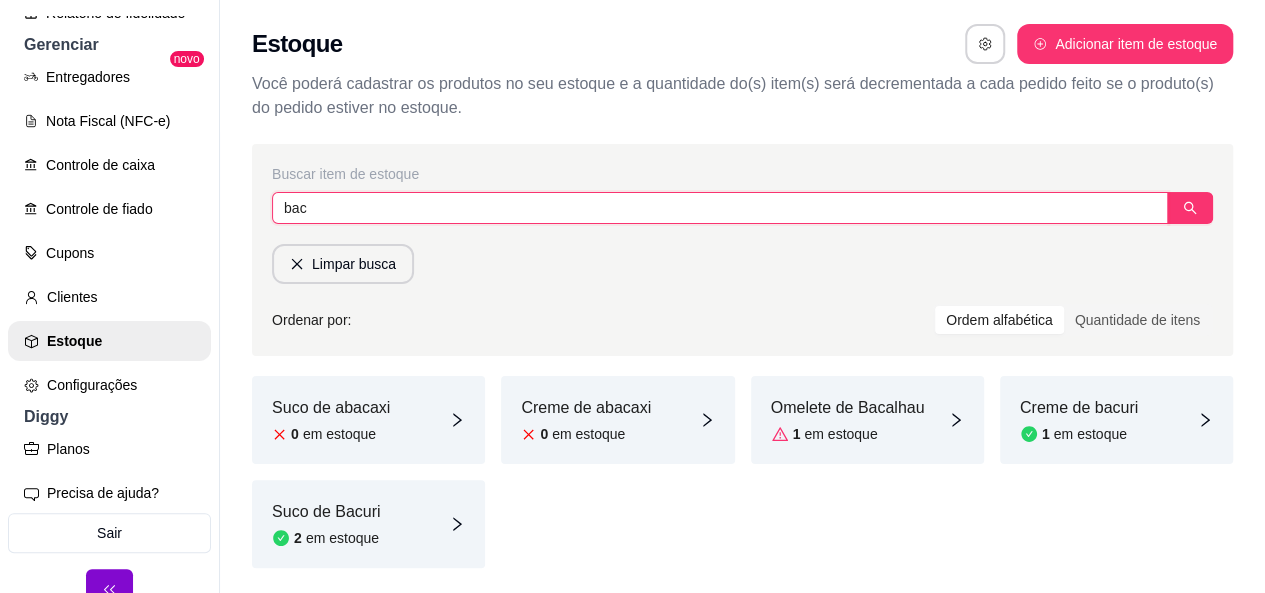 type on "bac" 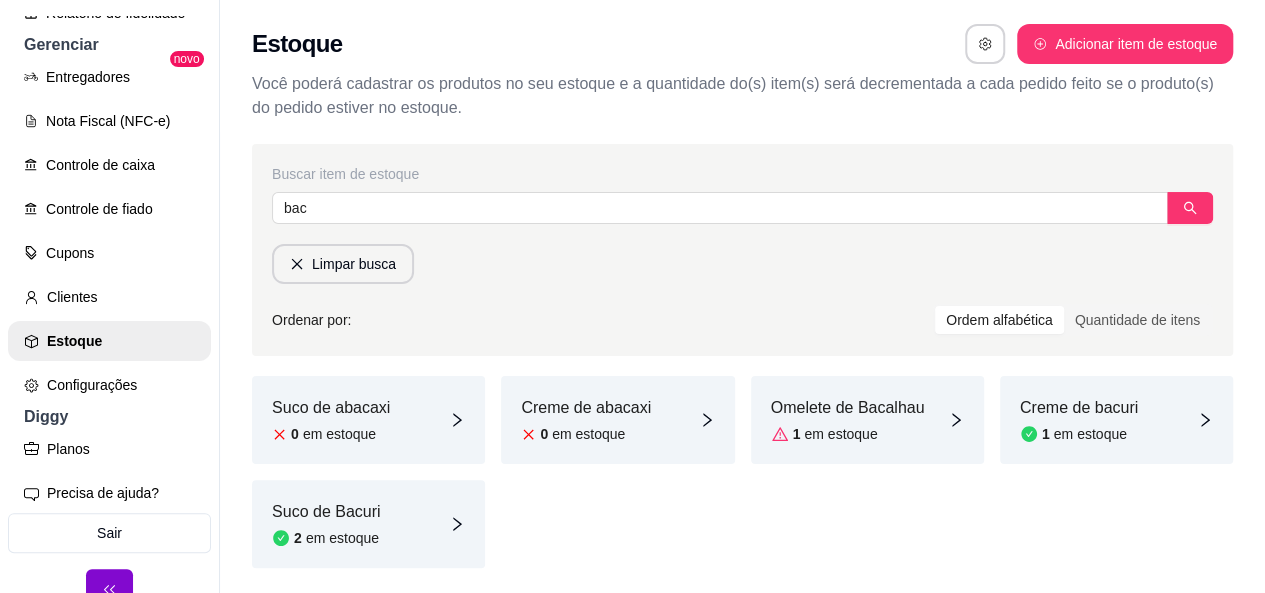 click on "em estoque" at bounding box center [1090, 434] 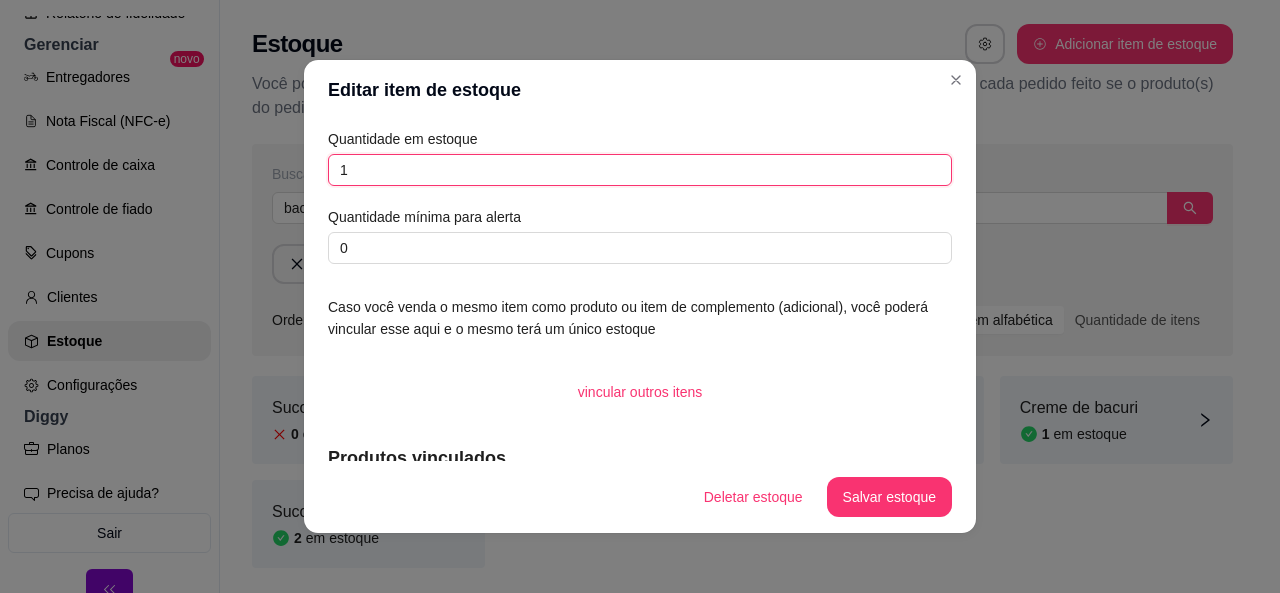 click on "1" at bounding box center [640, 170] 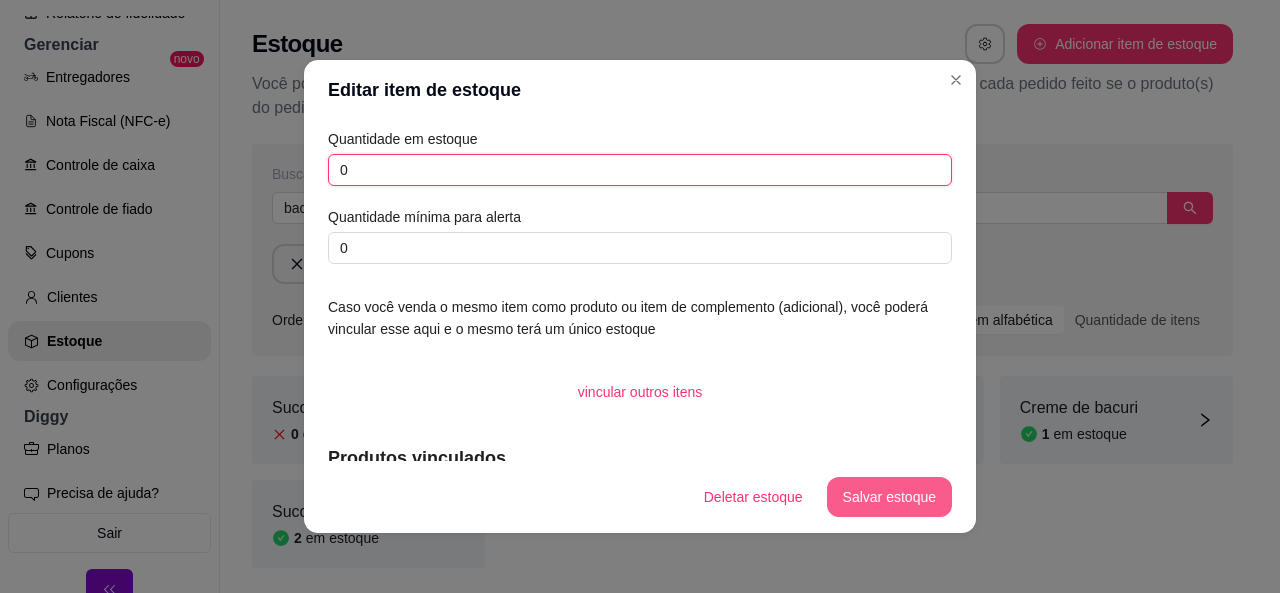 type on "0" 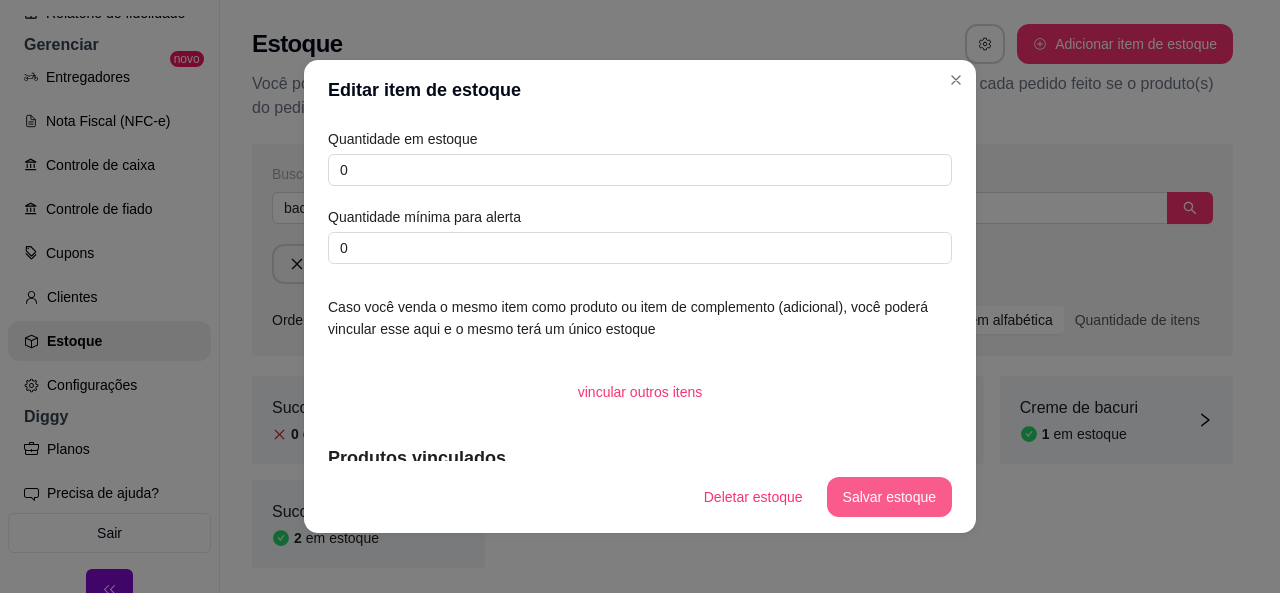 click on "Salvar estoque" at bounding box center [889, 497] 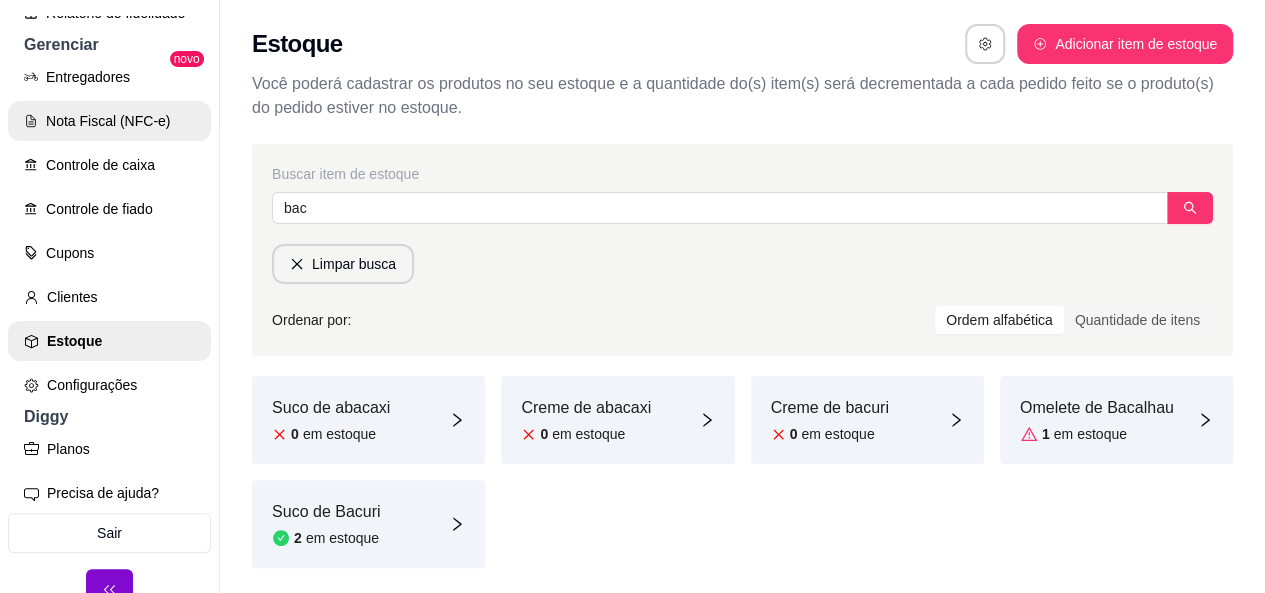 click on "Entregadores novo Nota Fiscal (NFC-e) Controle de caixa Controle de fiado Cupons Clientes Estoque Configurações" at bounding box center [109, 231] 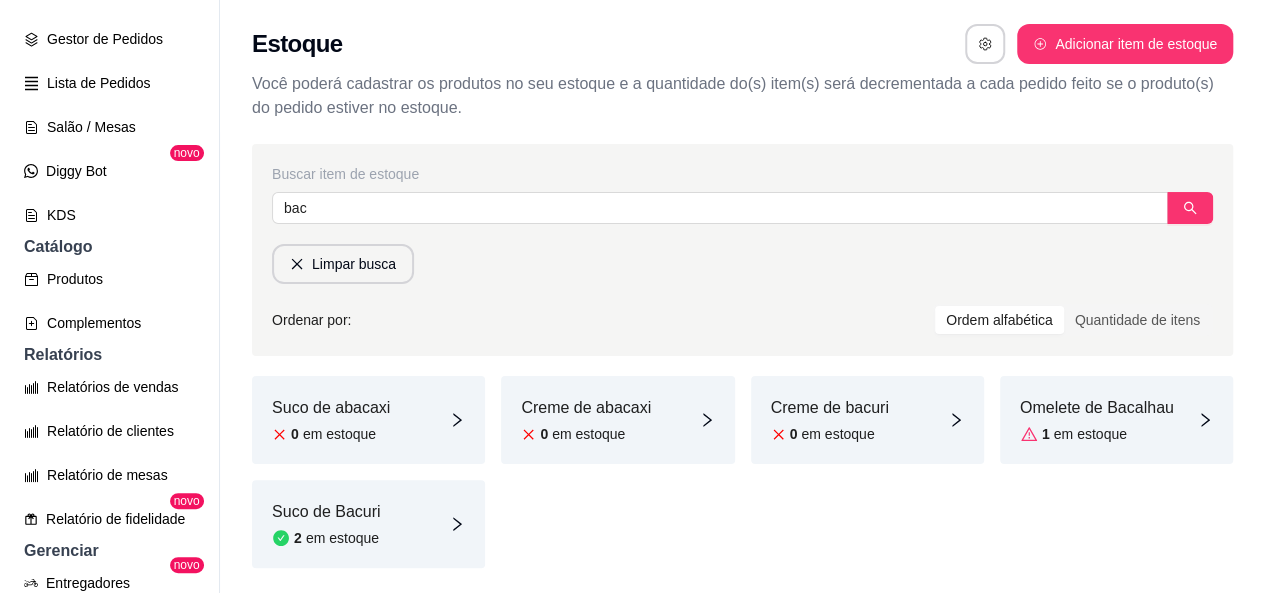 scroll, scrollTop: 98, scrollLeft: 0, axis: vertical 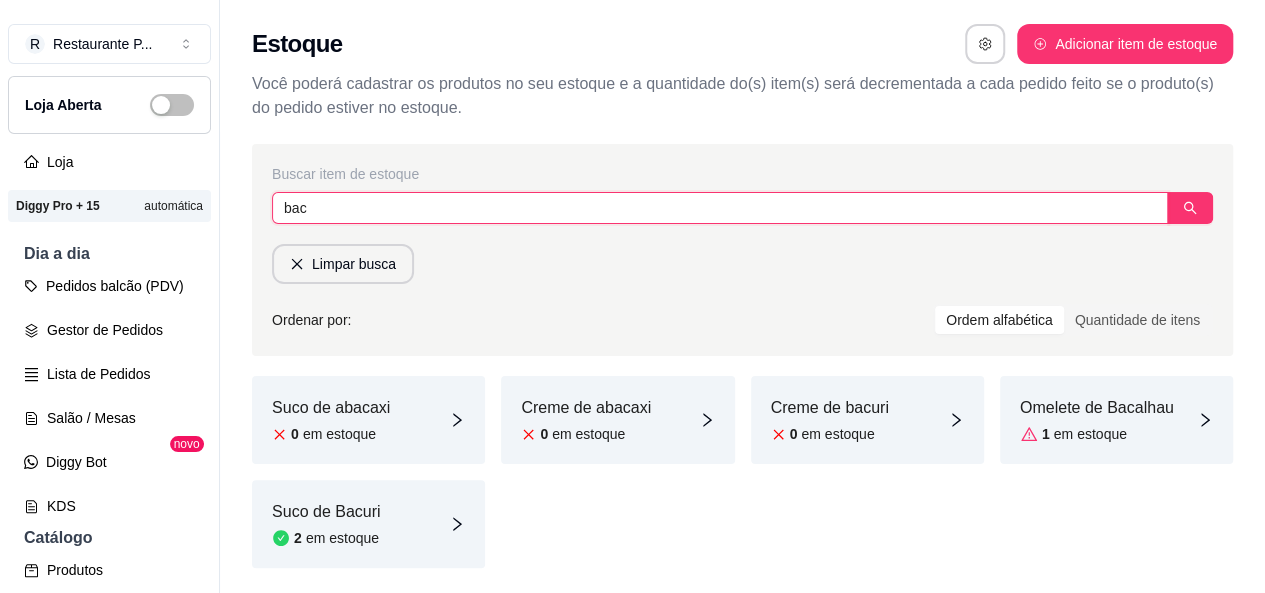 click on "bac" at bounding box center [720, 208] 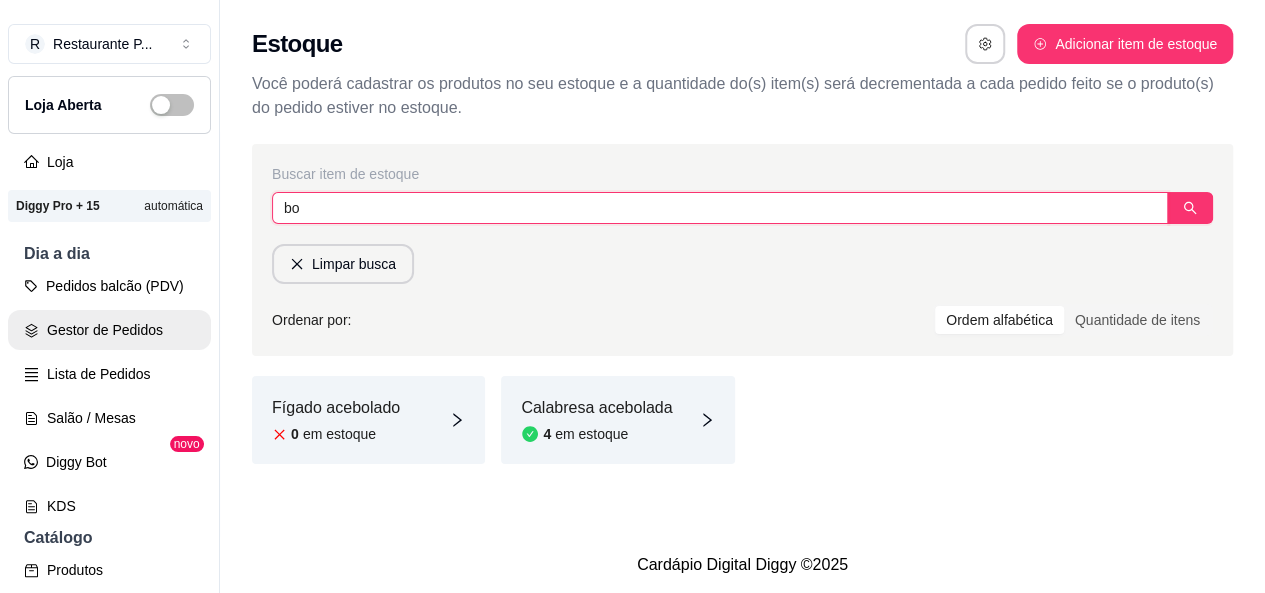 type on "bo" 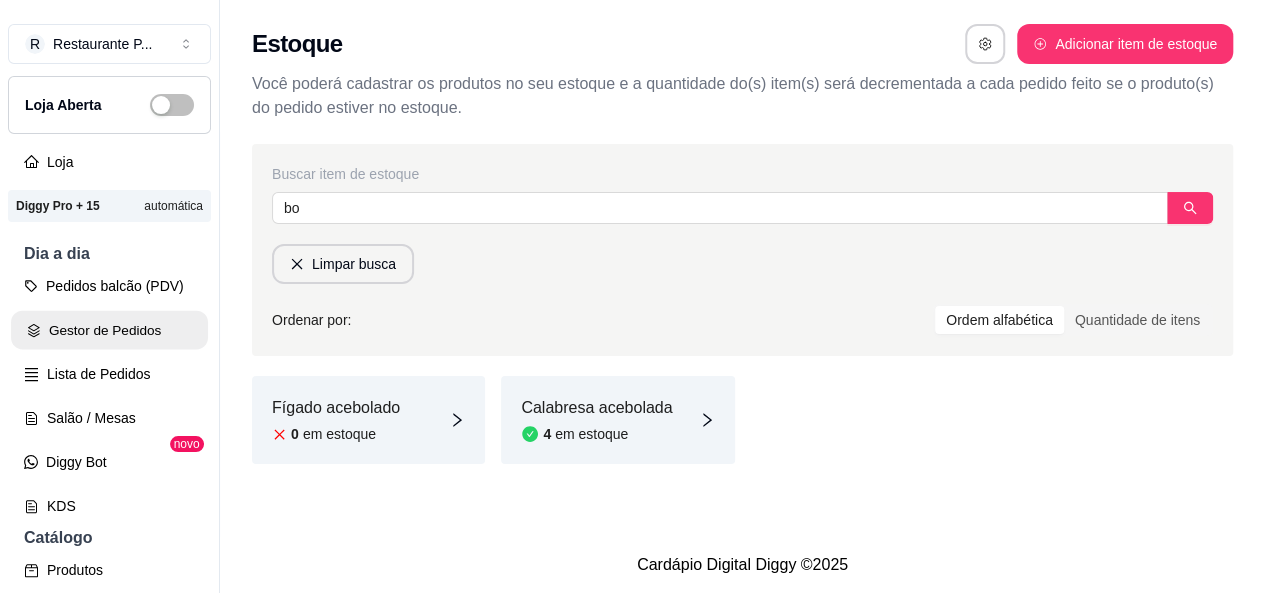 click on "Gestor de Pedidos" at bounding box center (109, 330) 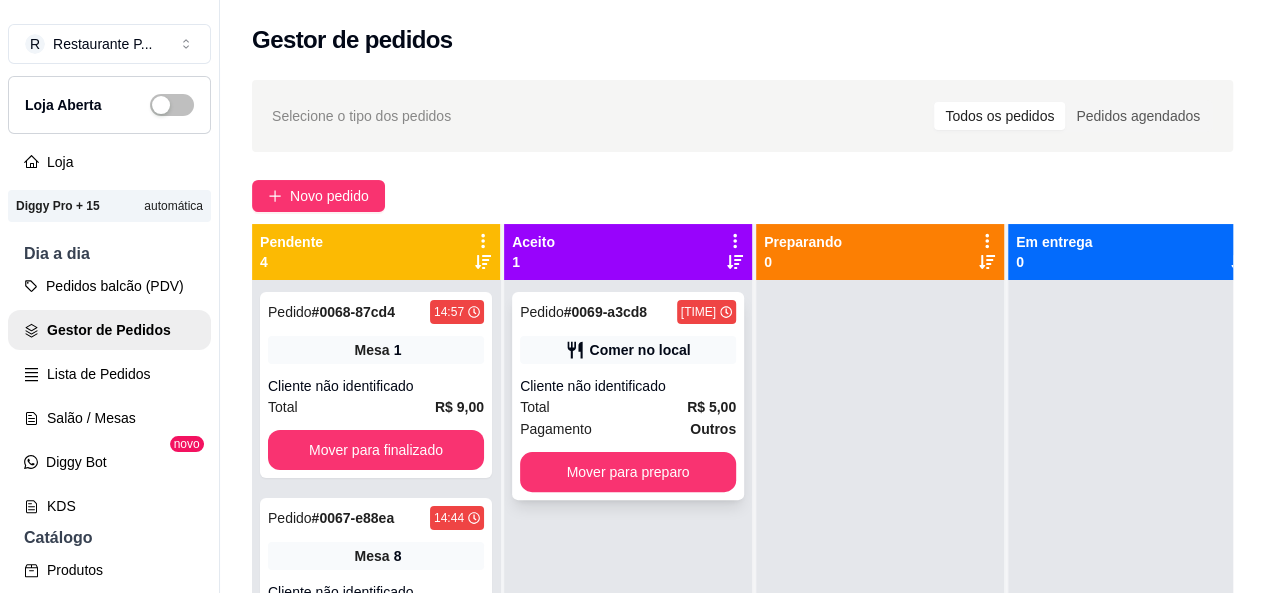 click on "Comer no local" at bounding box center (639, 350) 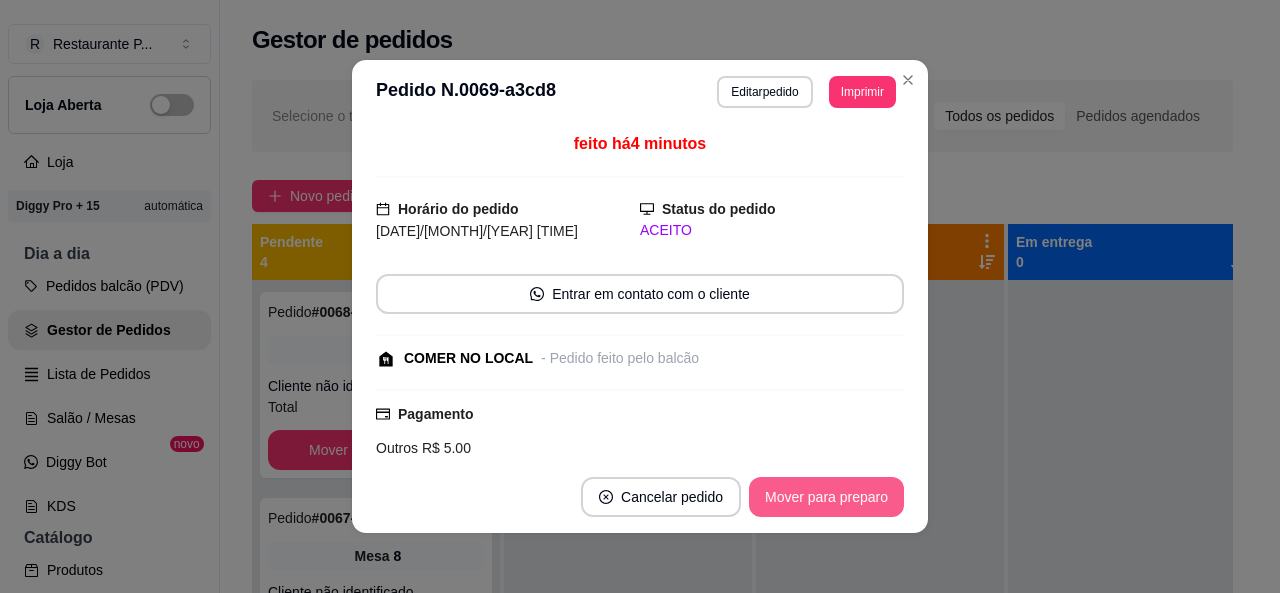 click on "Mover para preparo" at bounding box center [826, 497] 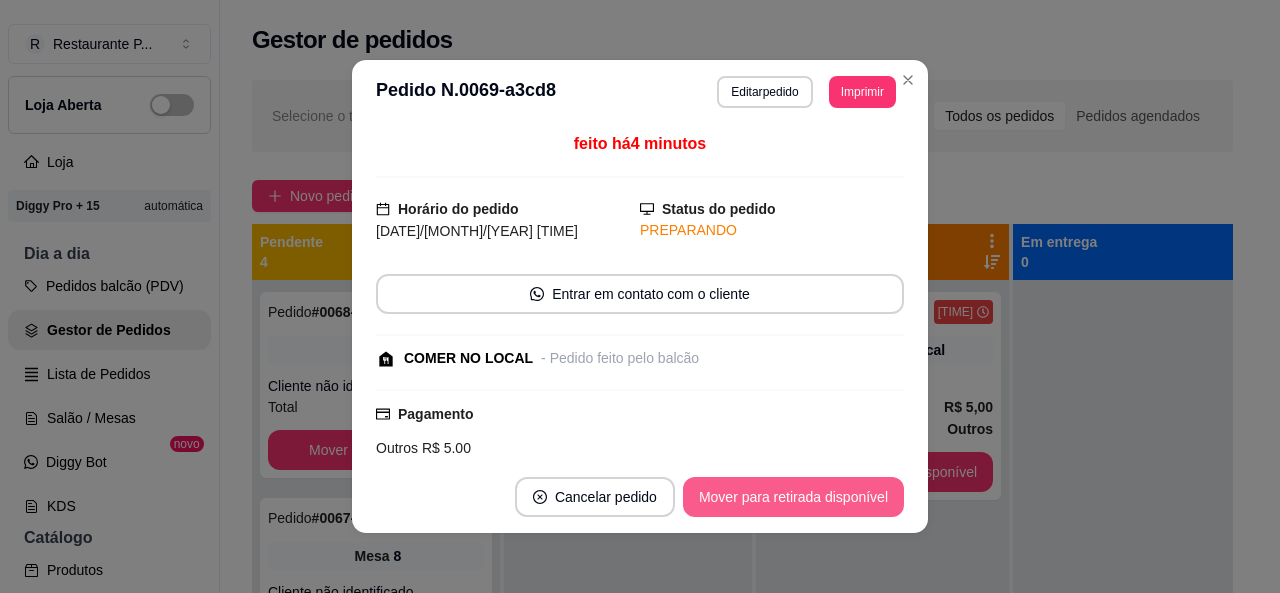 click on "Mover para retirada disponível" at bounding box center [793, 497] 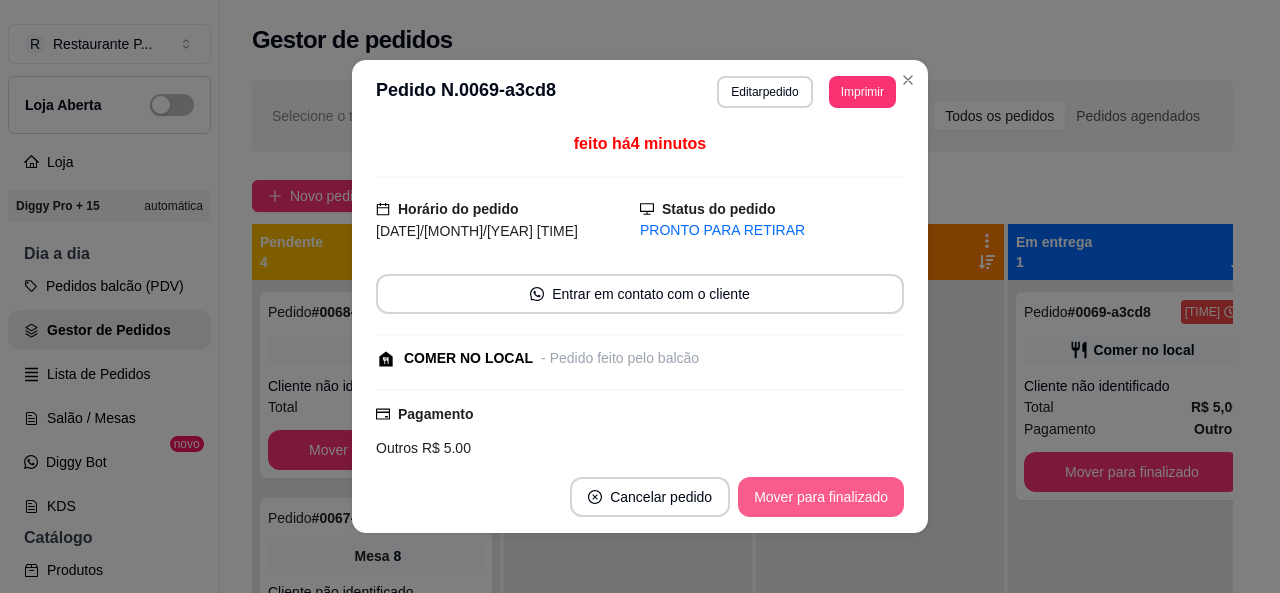 click on "Mover para finalizado" at bounding box center (821, 497) 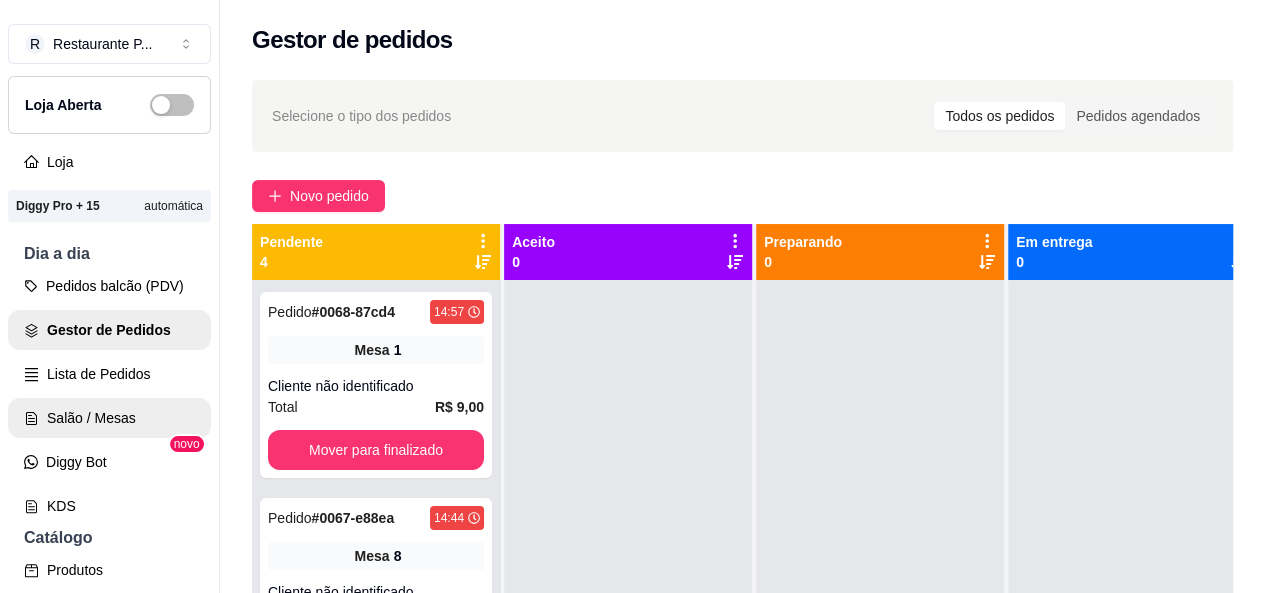 click on "Salão / Mesas" at bounding box center [109, 418] 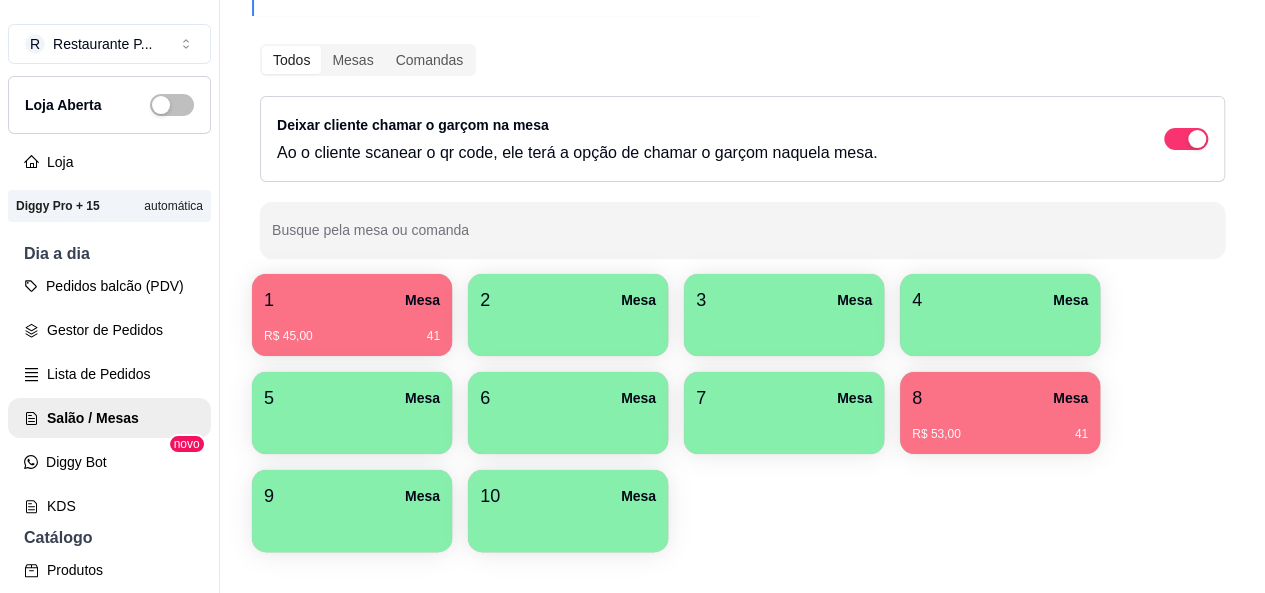scroll, scrollTop: 305, scrollLeft: 0, axis: vertical 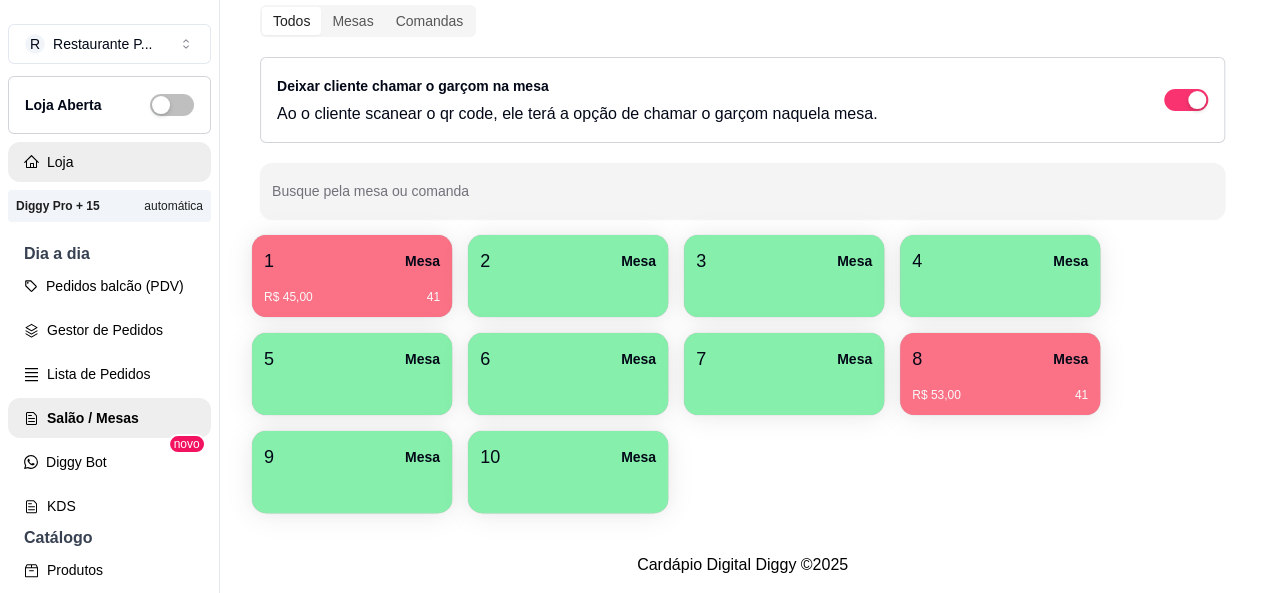 click on "Loja" at bounding box center [109, 162] 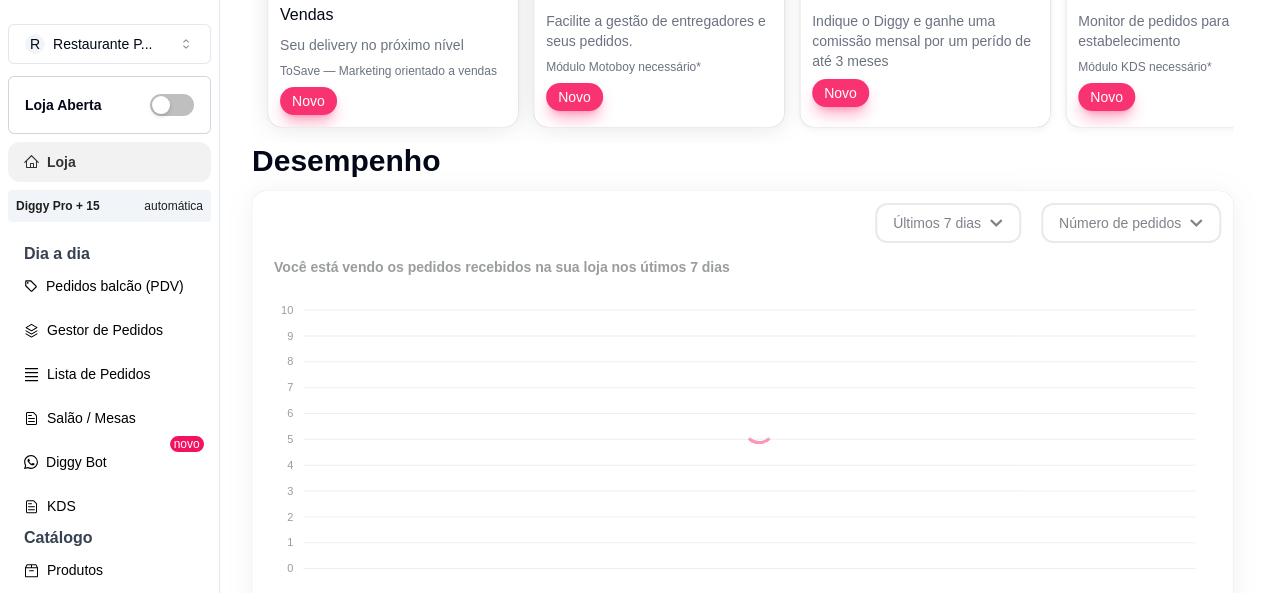 scroll, scrollTop: 0, scrollLeft: 0, axis: both 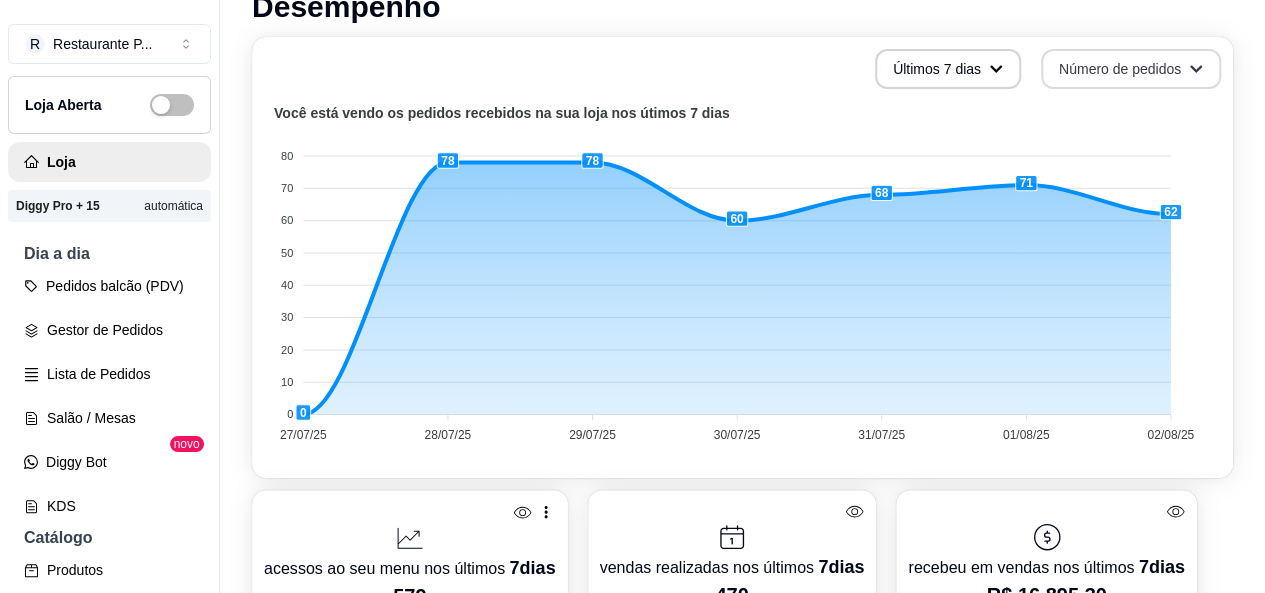 click on "Número de pedidos" at bounding box center (1131, 69) 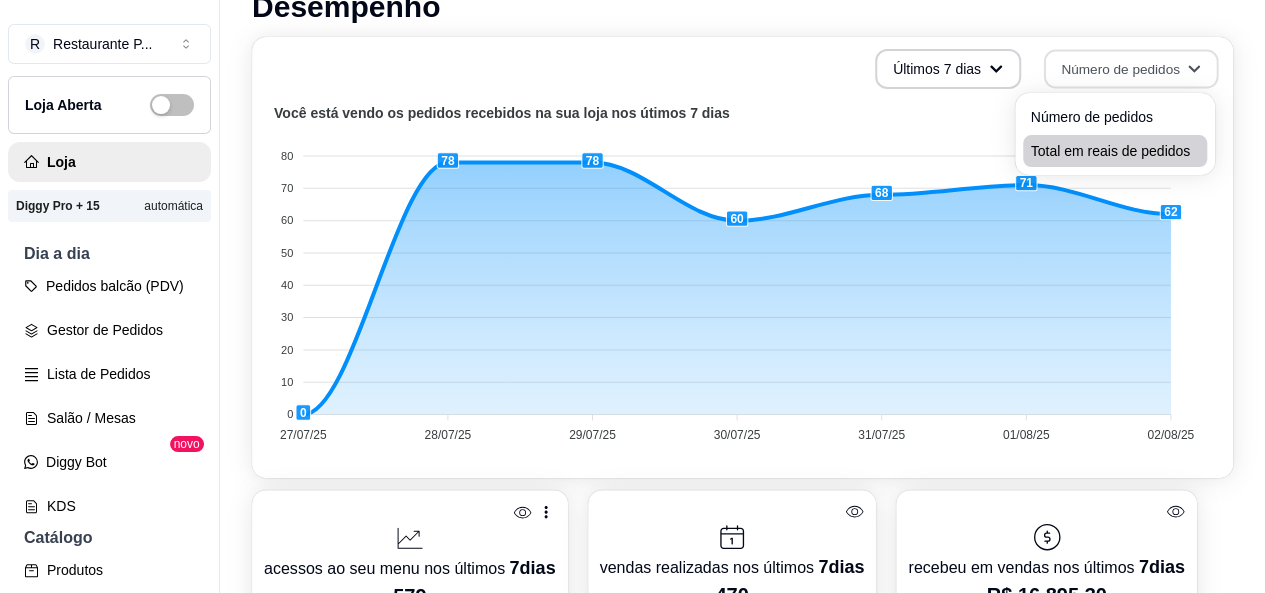click on "Total em reais de pedidos" at bounding box center [1115, 151] 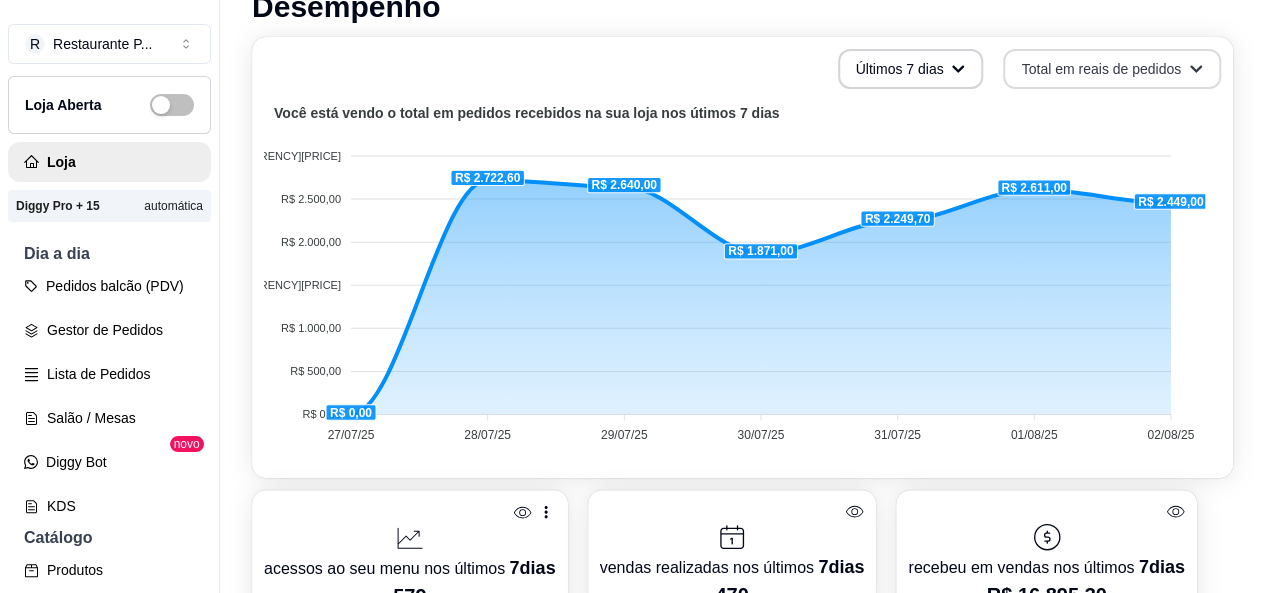 click on "Total em reais de pedidos" at bounding box center (1112, 69) 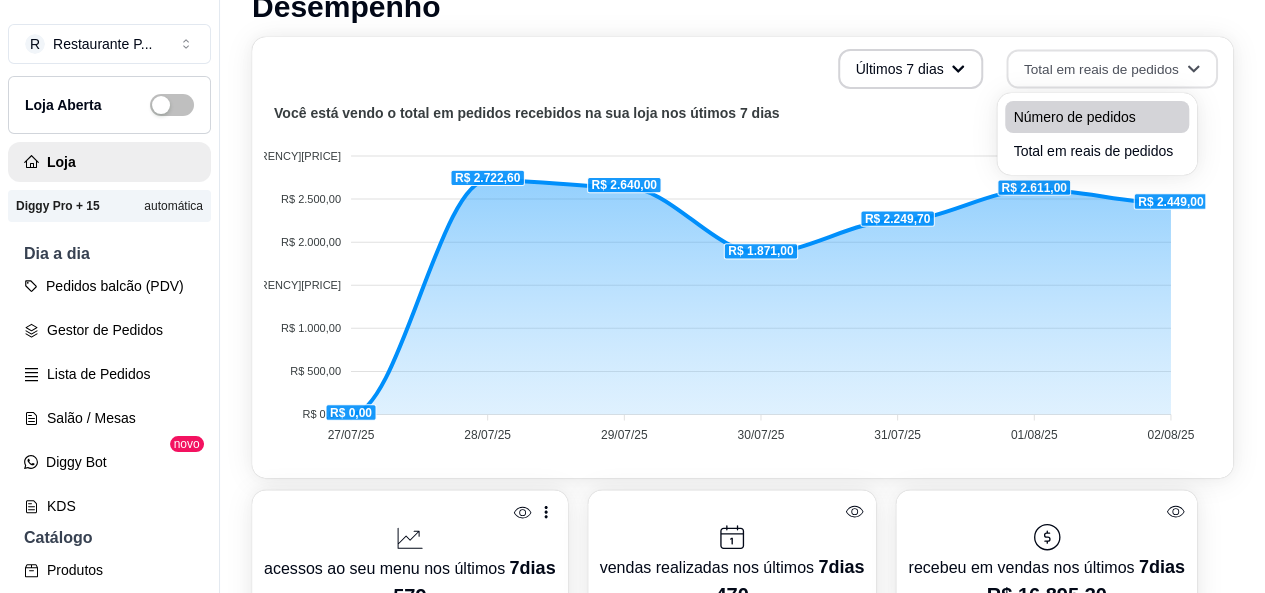 click on "Número de pedidos" at bounding box center [1097, 117] 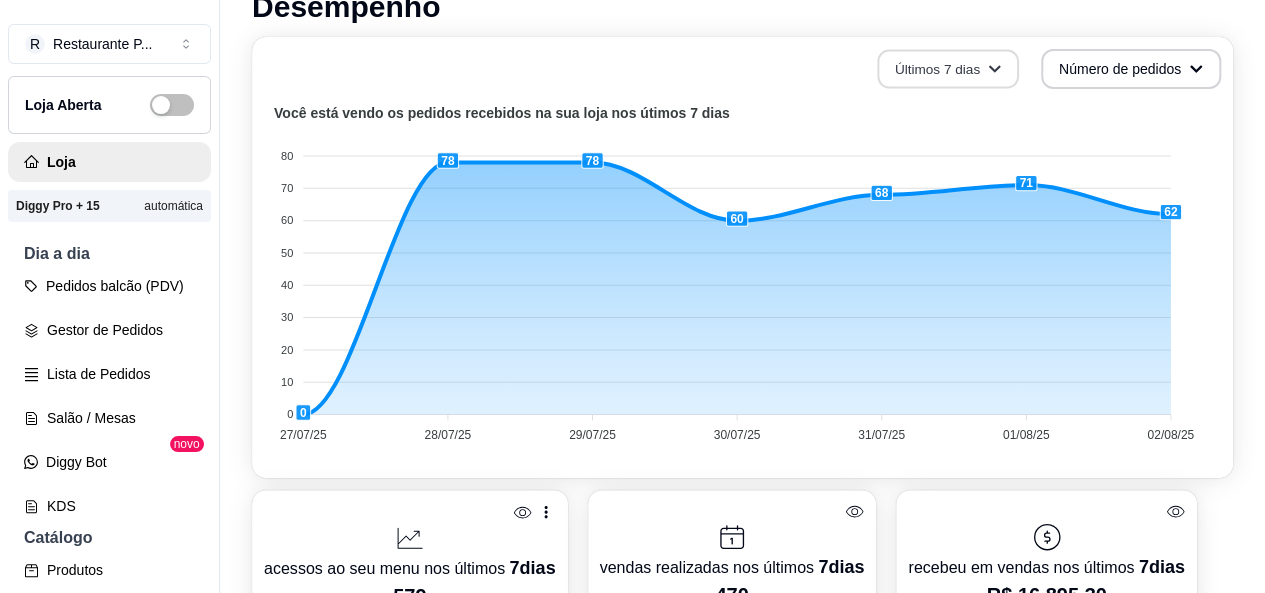 click on "Últimos 7 dias" at bounding box center (948, 69) 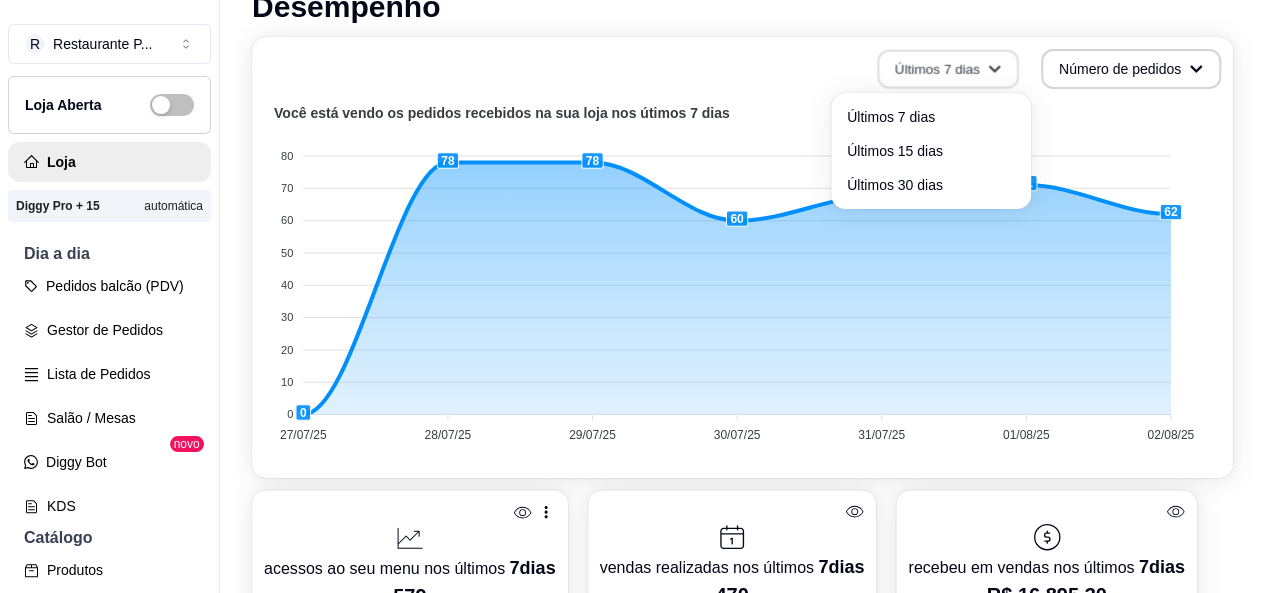 click on "Últimos 7 dias" at bounding box center (948, 69) 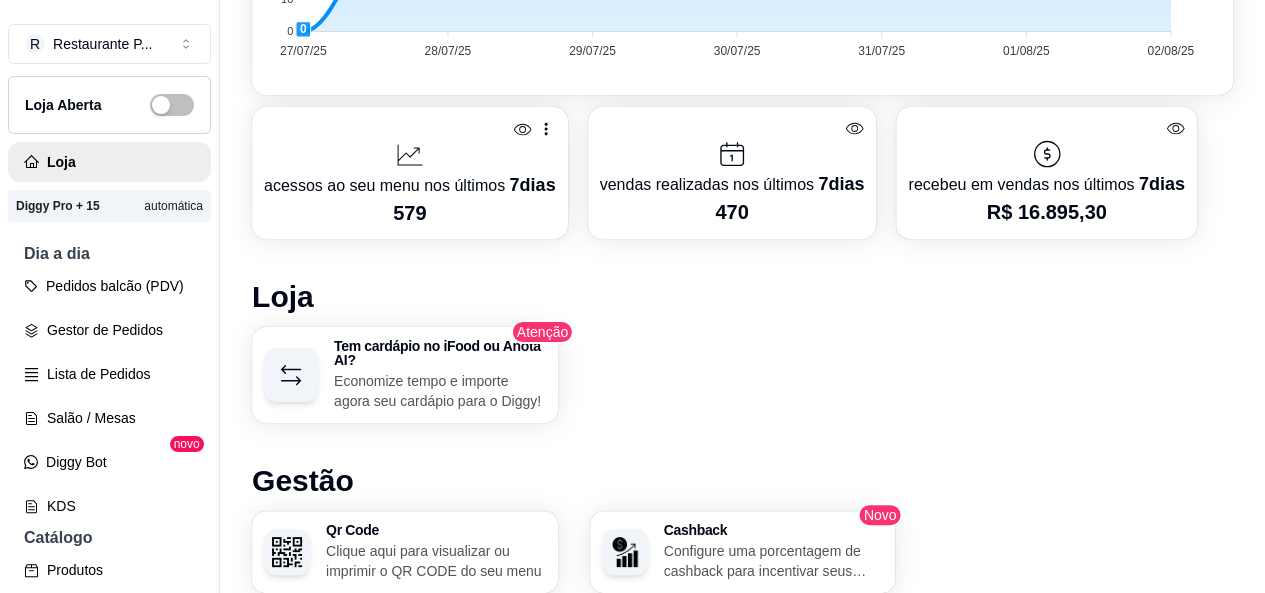 scroll, scrollTop: 849, scrollLeft: 0, axis: vertical 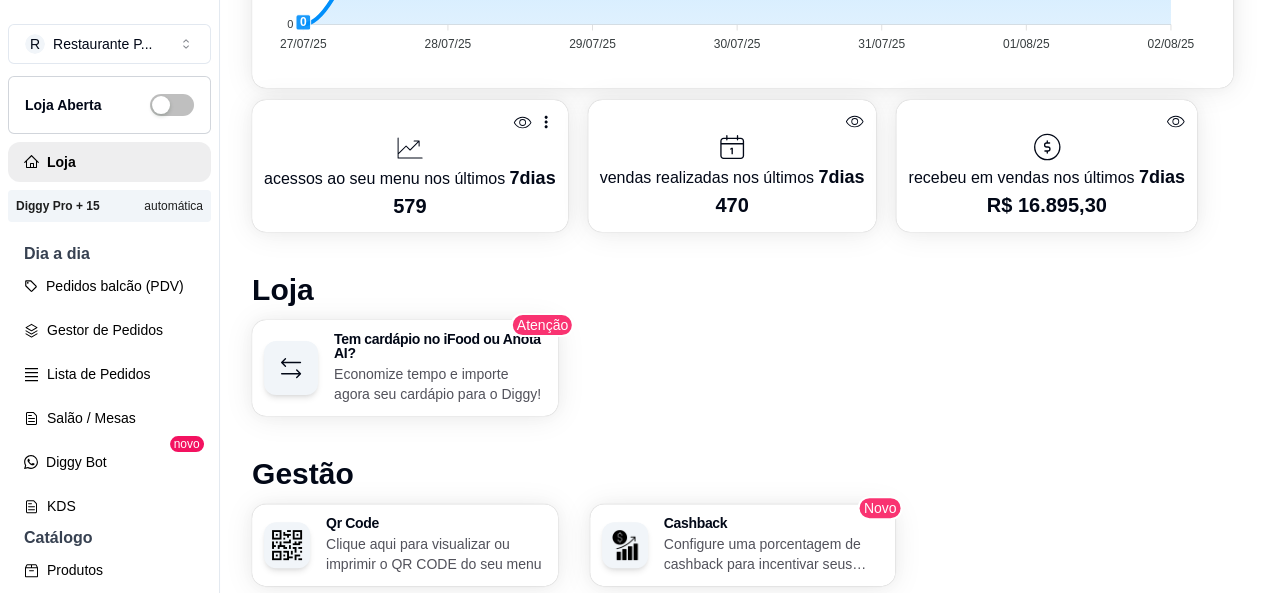 click on "Em alta 🔥 29 Dias Para Explodir Suas Vendas Seu delivery no próximo nível   ToSave — Marketing orientado a vendas Novo Diggy para Entregadores Facilite a gestão de entregadores e seus pedidos. Módulo Motoboy necessário* Novo Indique e ganhe Indique o Diggy e ganhe uma comissão mensal por um perído de até 3 meses Novo Kitchen Display System (KDS) Monitor de pedidos para áreas do estabelecimento Módulo KDS necessário* Novo Nota Fiscal (NFC-e) Emita notas fiscais (NFC-e) do seus pedidos do Diggy Módulo fiscal necessário* Novo Controle de Fiado Registre as suas vendas em fiado e tenha o controle das contas de cada cliente Novo Robô de Atendimento Otimize o atendimento dos seus pedidos vindos do WhatsApp com nosso robô Disponível para Windows 10 ou superior Desempenho Últimos 7 dias Número de pedidos Você está vendo os pedidos recebidos na sua loja nos útimos 7 dias 80 80 70 70 60 60 50 50 40 40 30 30 20 20 10 10 0 0 0 78 78 60 68 71 62 [DATE] [DATE] [DATE] [DATE] [DATE]   7 579" at bounding box center (742, 76) 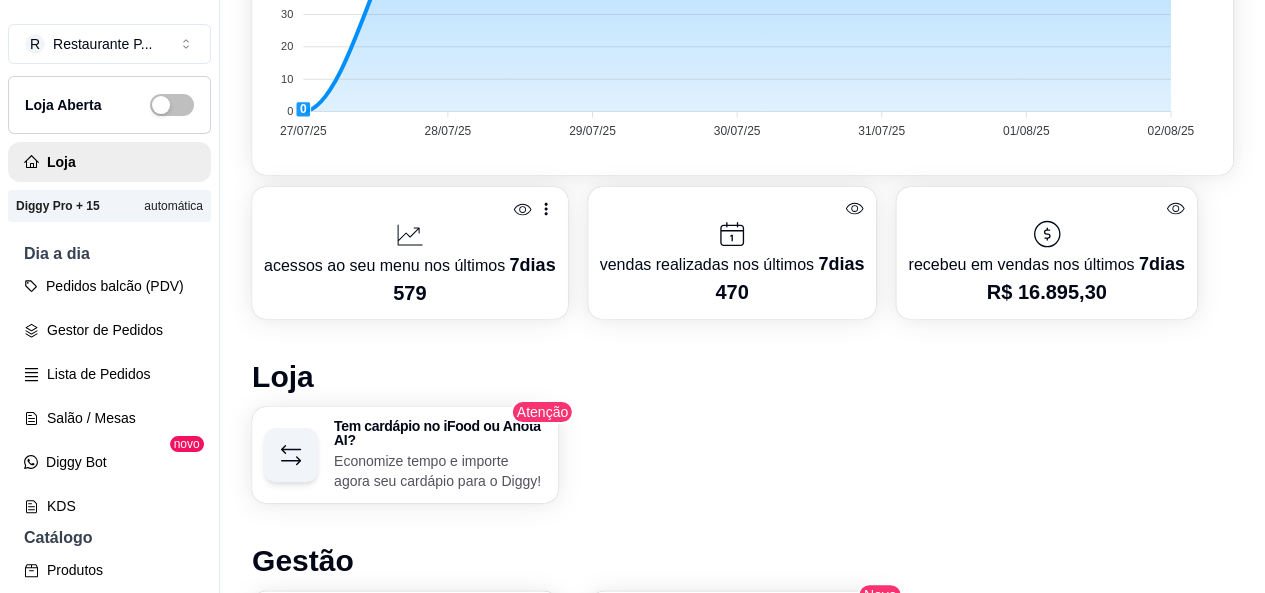 scroll, scrollTop: 394, scrollLeft: 0, axis: vertical 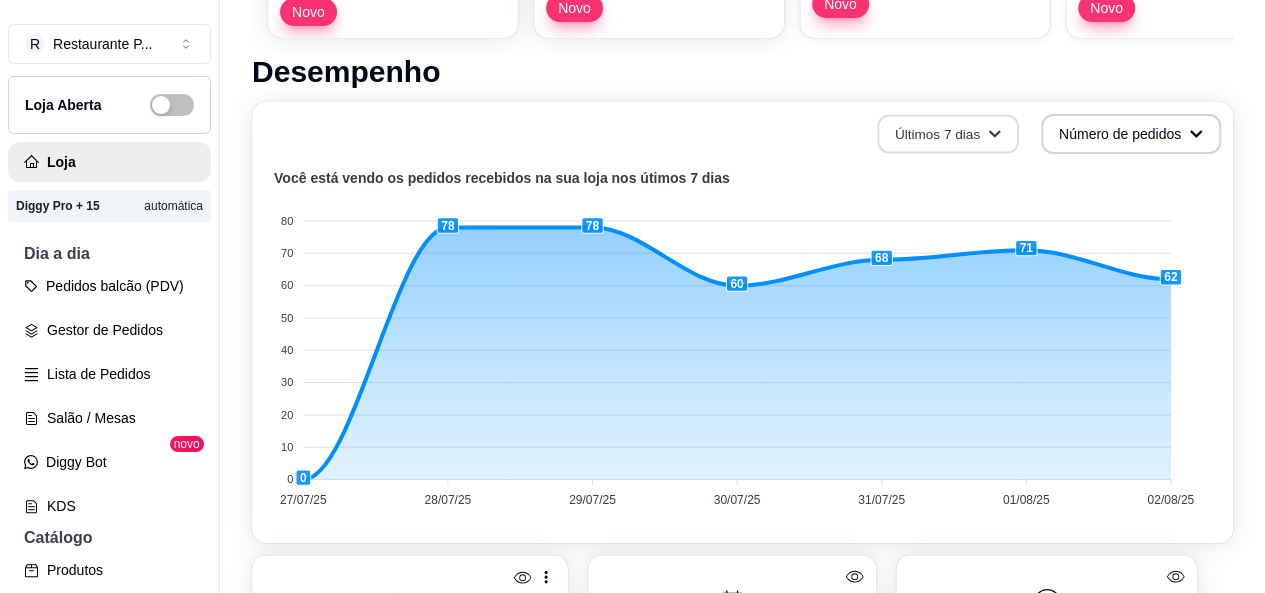click on "Últimos 7 dias" at bounding box center (948, 134) 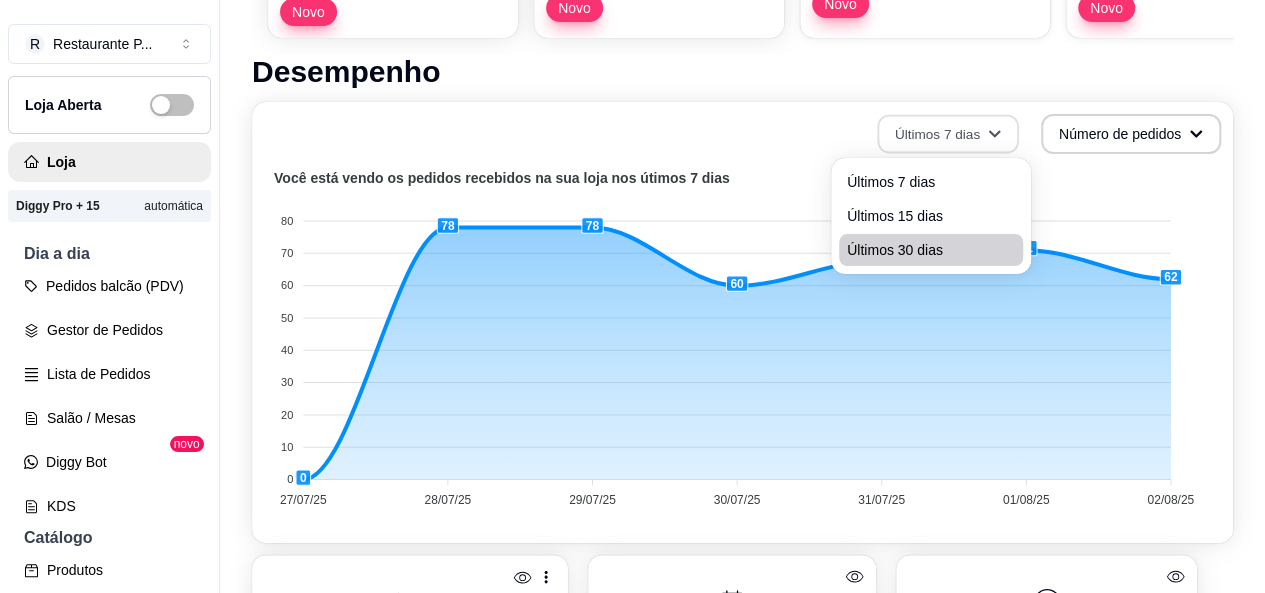 click on "Últimos 30 dias" at bounding box center [931, 250] 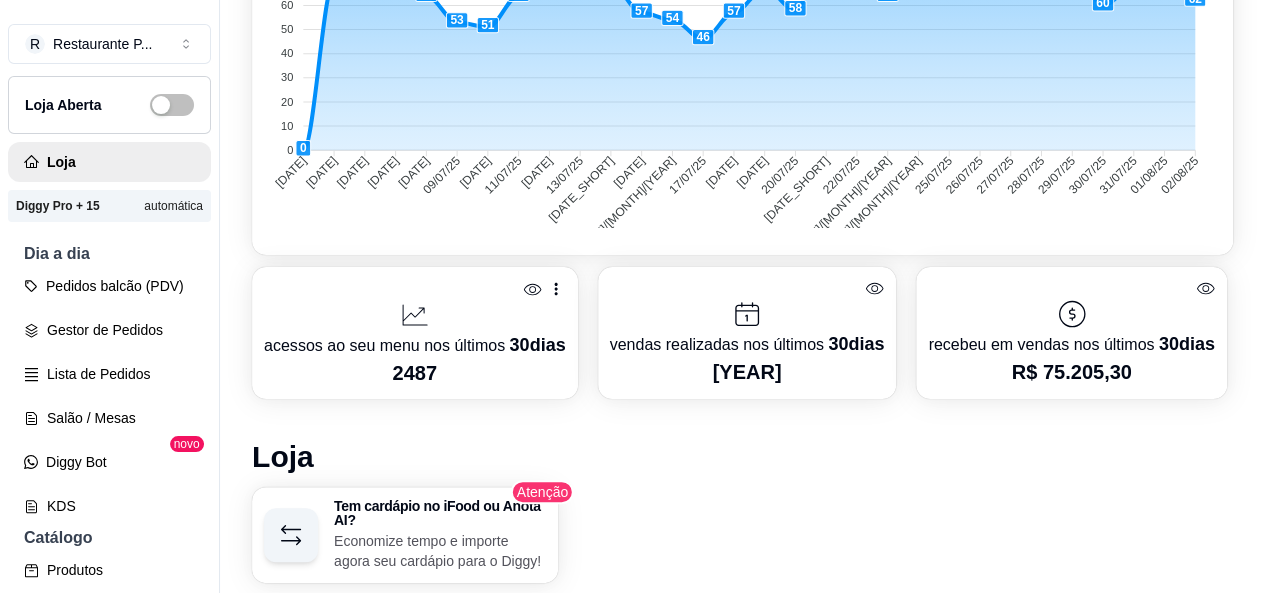 scroll, scrollTop: 791, scrollLeft: 0, axis: vertical 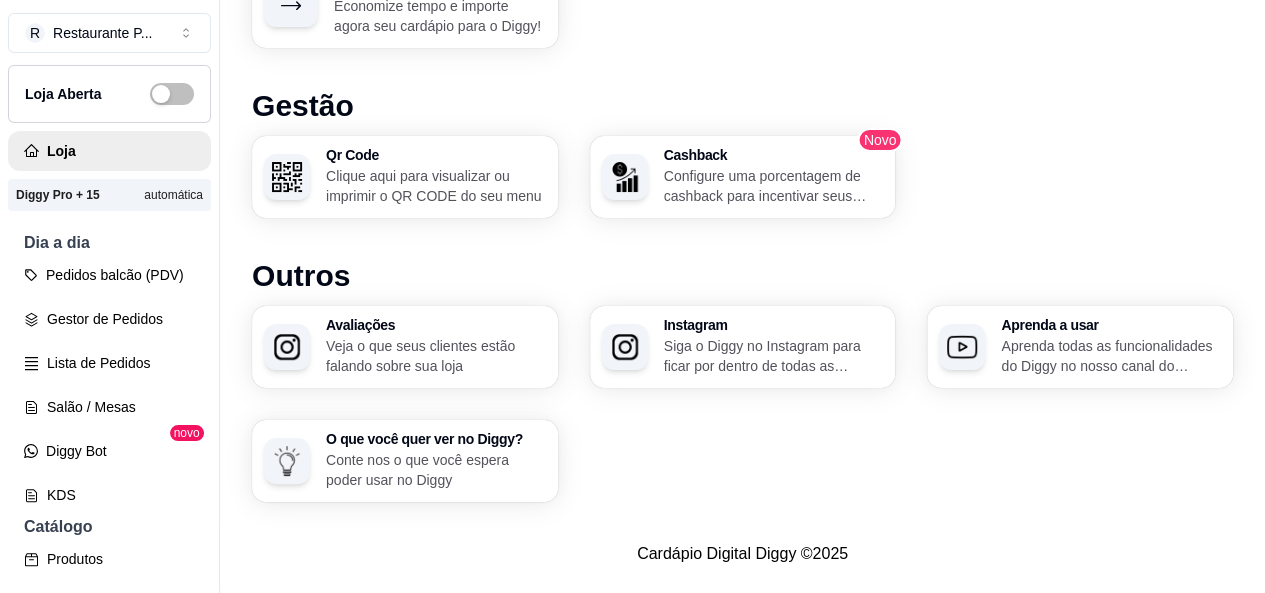 click on "Avaliações" at bounding box center (436, 325) 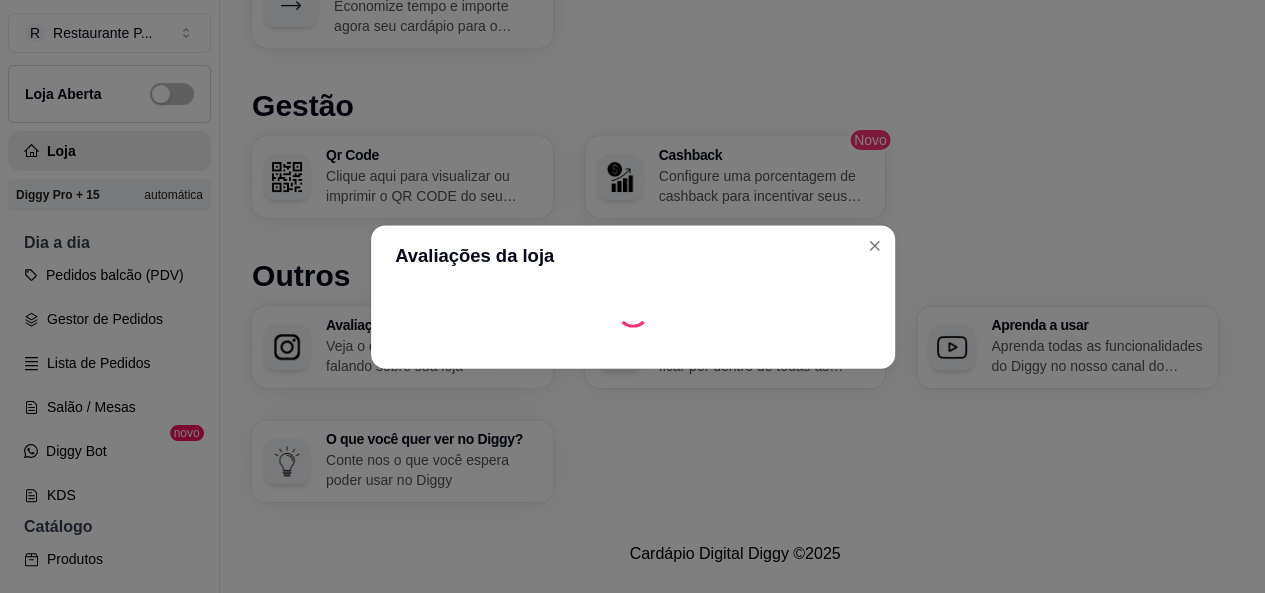 scroll, scrollTop: 1219, scrollLeft: 0, axis: vertical 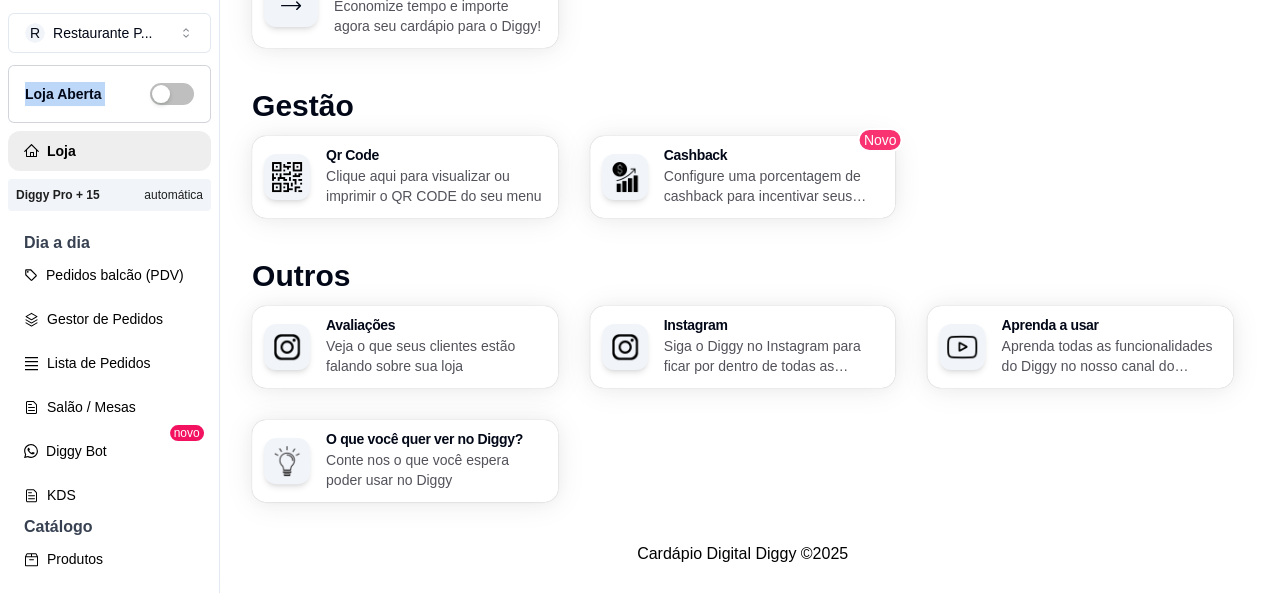 drag, startPoint x: 195, startPoint y: 67, endPoint x: 202, endPoint y: 47, distance: 21.189621 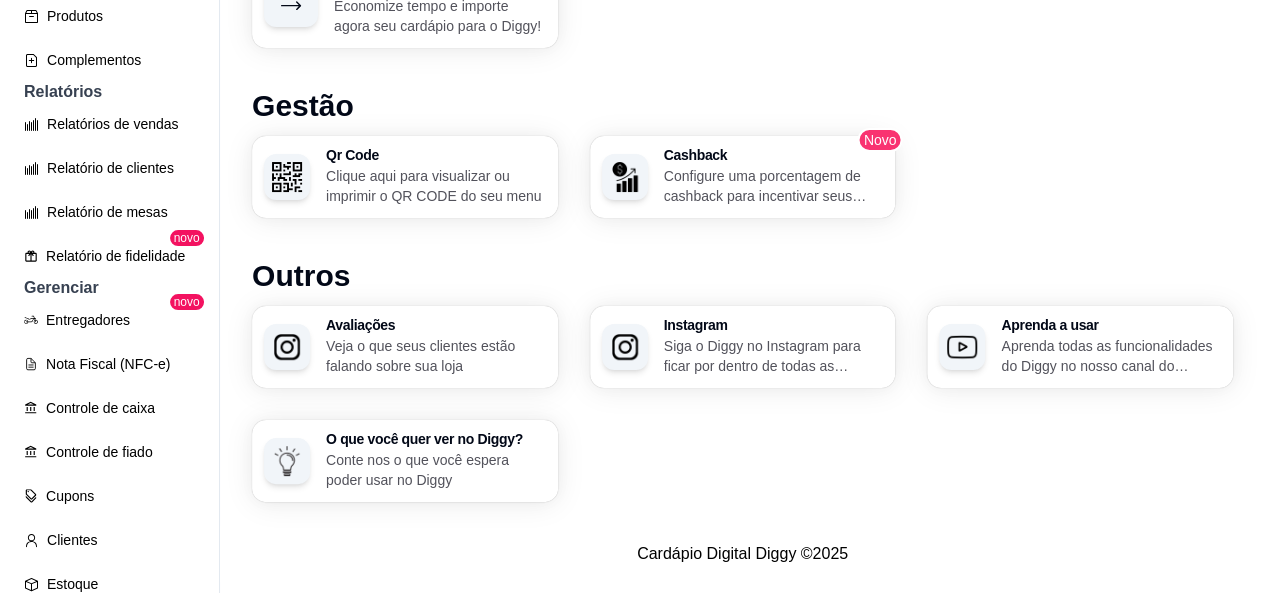 scroll, scrollTop: 521, scrollLeft: 0, axis: vertical 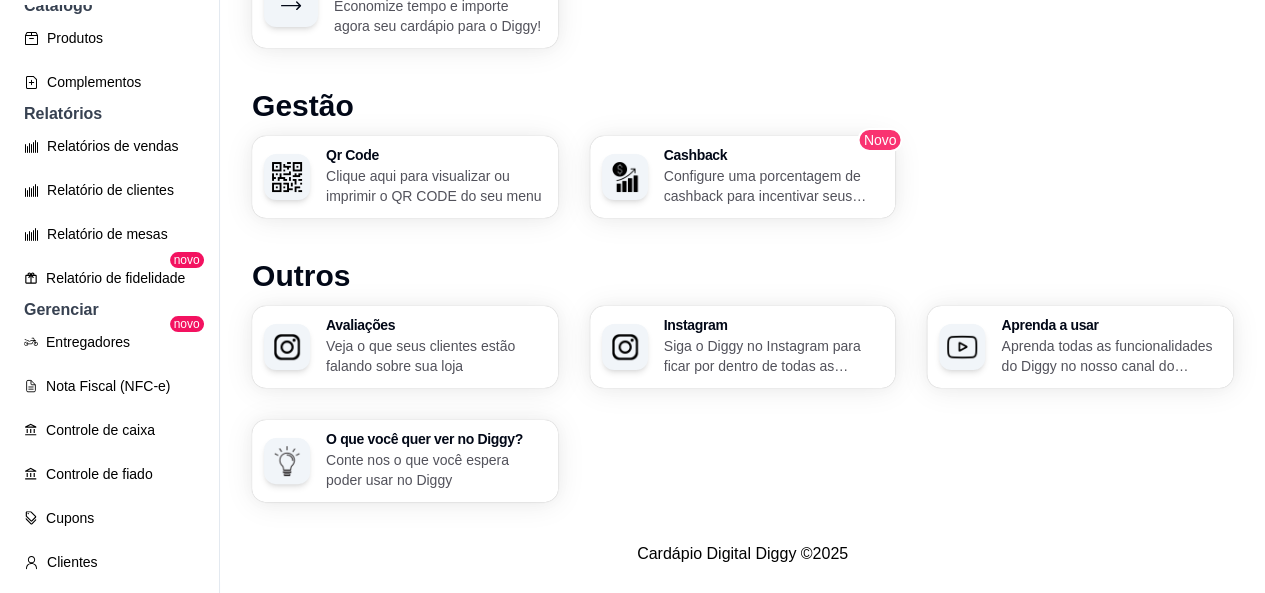 click on "Em alta 🔥 29 Dias Para Explodir Suas Vendas Seu delivery no próximo nível   ToSave — Marketing orientado a vendas Novo Diggy para Entregadores Facilite a gestão de entregadores e seus pedidos. Módulo Motoboy necessário* Novo Indique e ganhe Indique o Diggy e ganhe uma comissão mensal por um perído de até 3 meses Novo Kitchen Display System (KDS) Monitor de pedidos para áreas do estabelecimento Módulo KDS necessário* Novo Nota Fiscal (NFC-e) Emita notas fiscais (NFC-e) do seus pedidos do Diggy Módulo fiscal necessário* Novo Controle de Fiado Registre as suas vendas em fiado e tenha o controle das contas de cada cliente Novo Robô de Atendimento Otimize o atendimento dos seus pedidos vindos do WhatsApp com nosso robô Disponível para Windows 10 ou superior Desempenho Últimos 30 dias Número de pedidos Você está vendo os pedidos recebidos na sua loja nos útimos 30 dias 90 90 80 80 70 70 60 60 50 50 40 40 30 30 20 20 10 10 0 0 0 70 78 72 64 53 51 64 65 68 69 57 54 46 57 67 58 85 65 64 78 69" at bounding box center (742, -292) 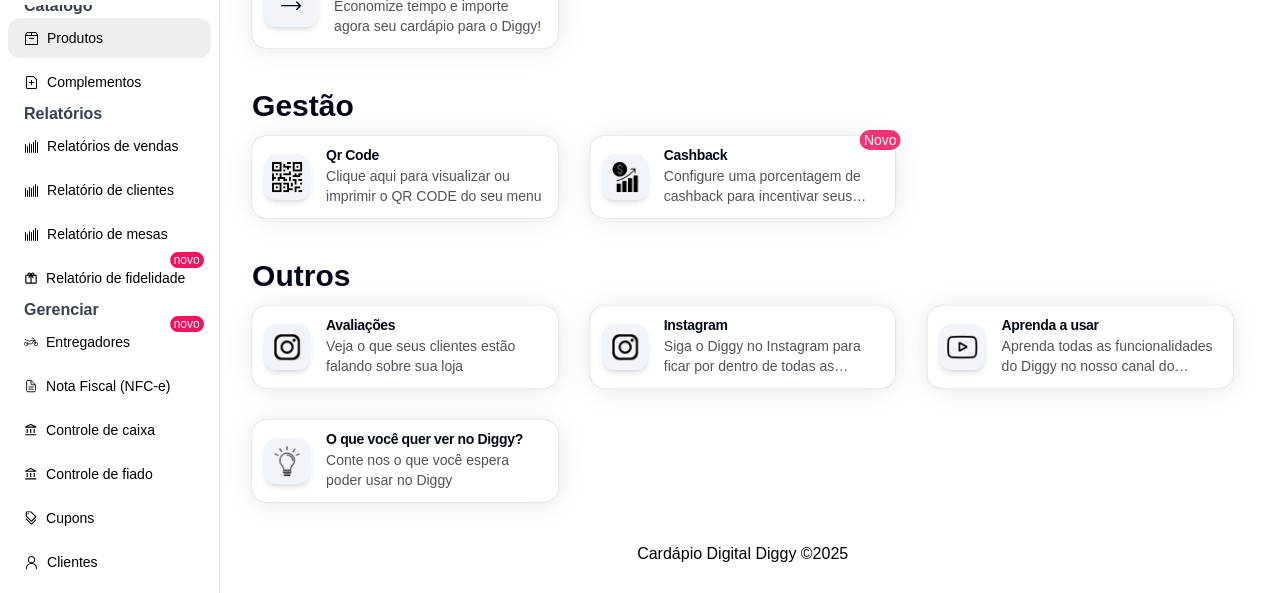 click on "Produtos" at bounding box center [109, 38] 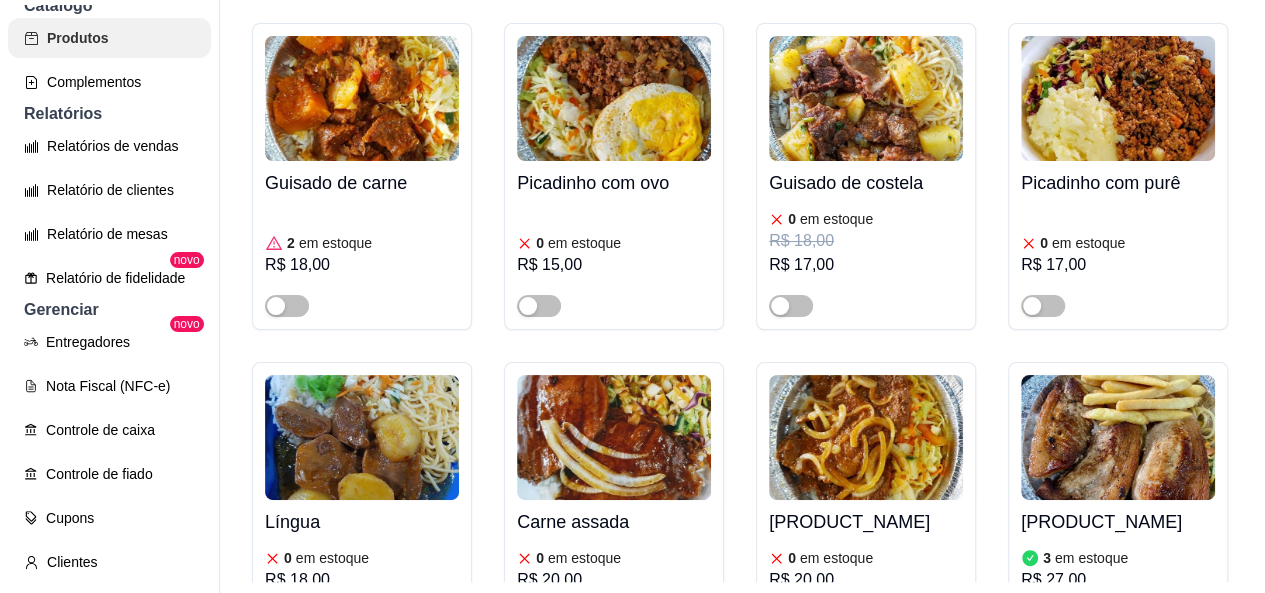 scroll, scrollTop: 0, scrollLeft: 0, axis: both 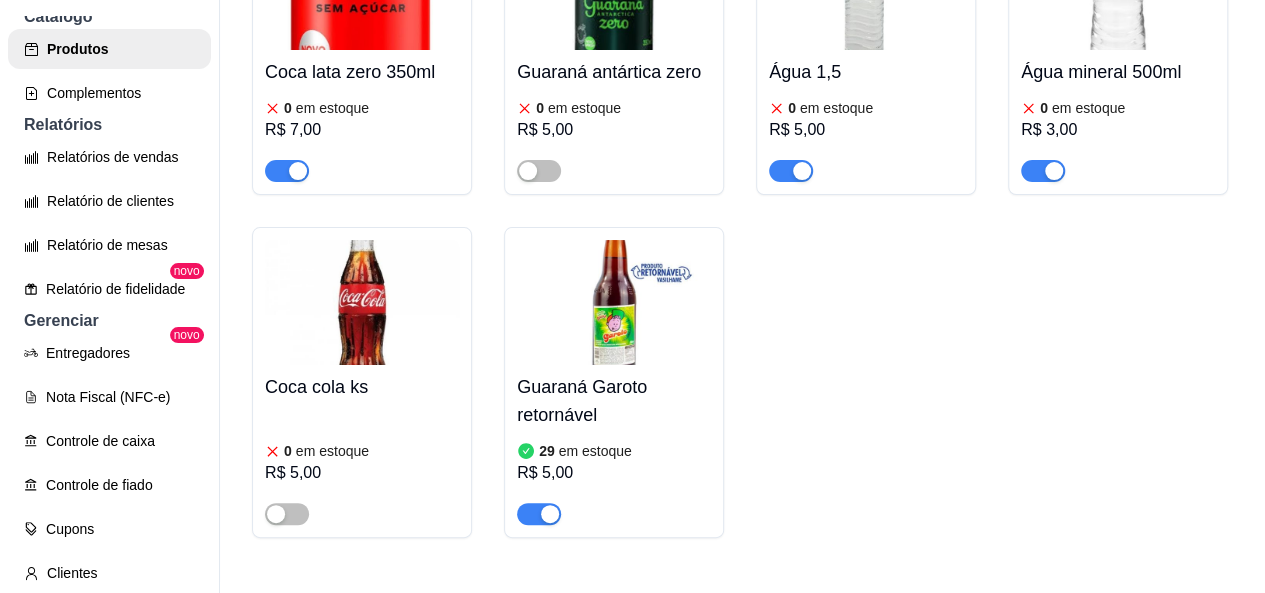 click at bounding box center [614, -2011] 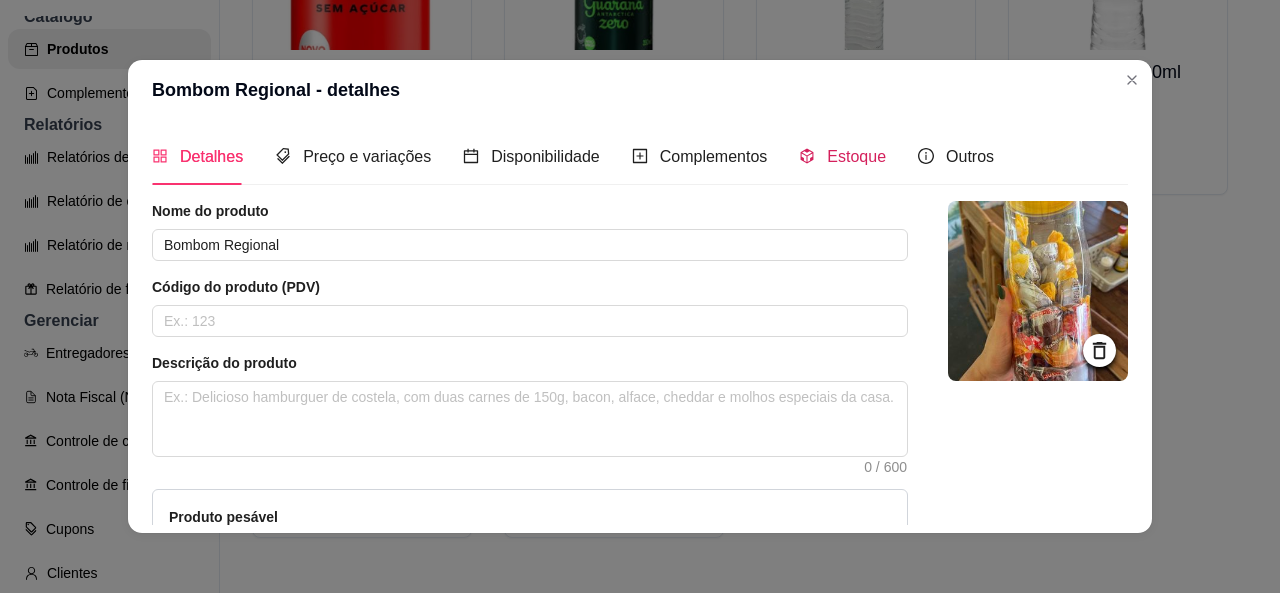 click on "Estoque" at bounding box center [856, 156] 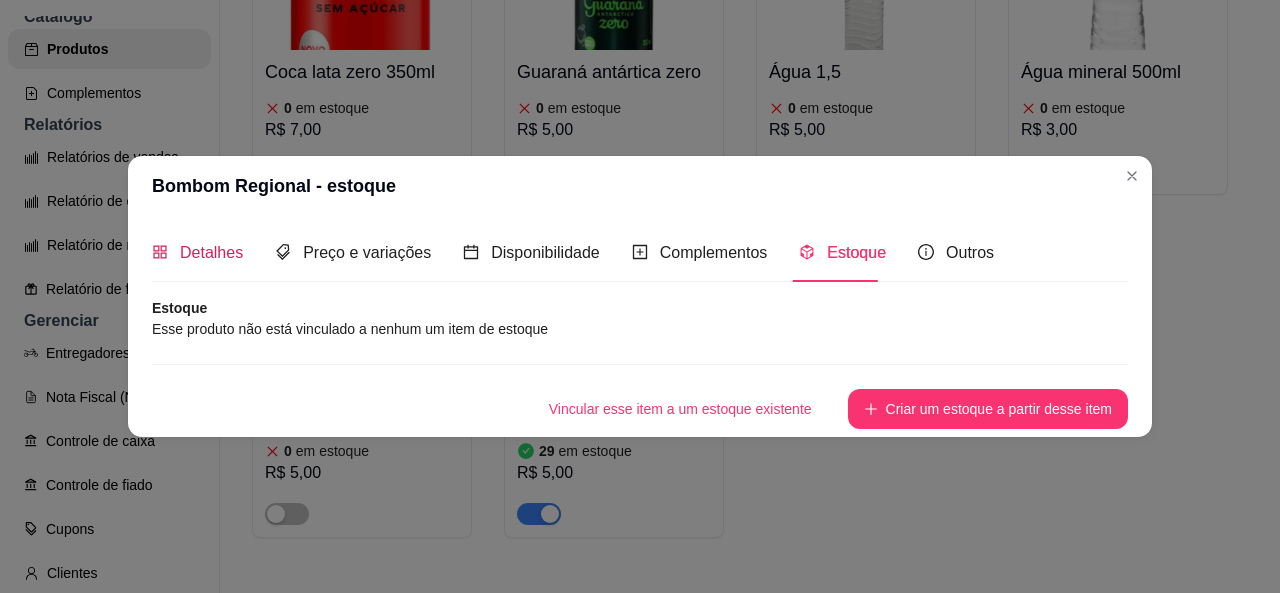 click on "Detalhes" at bounding box center (211, 252) 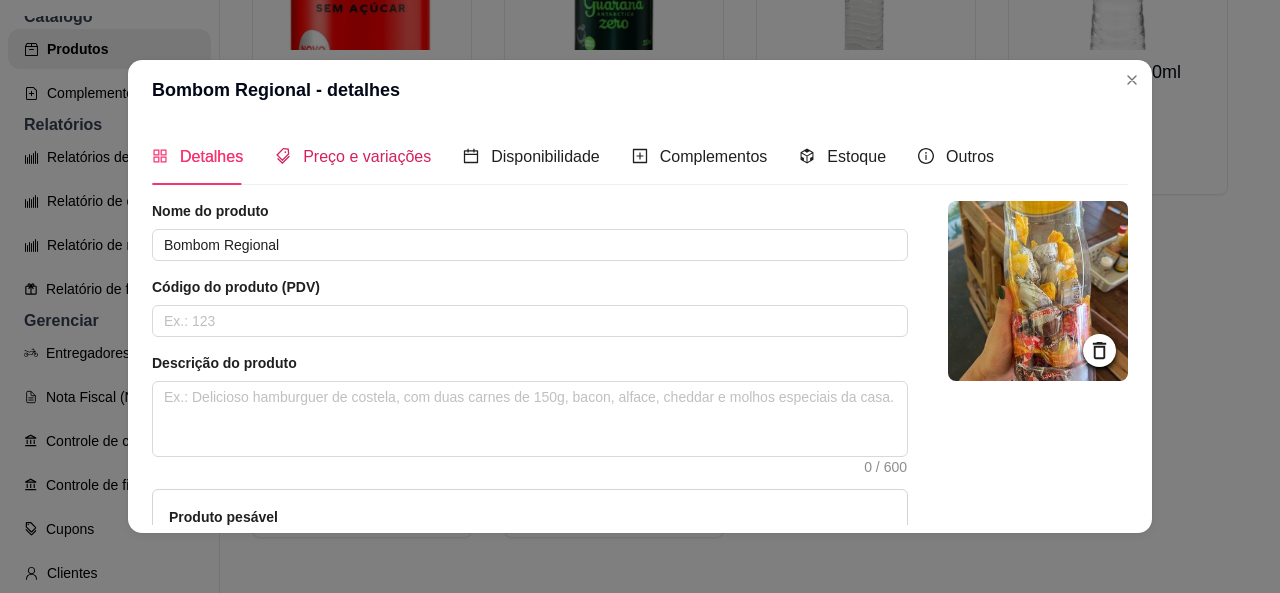 click on "Preço e variações" at bounding box center [367, 156] 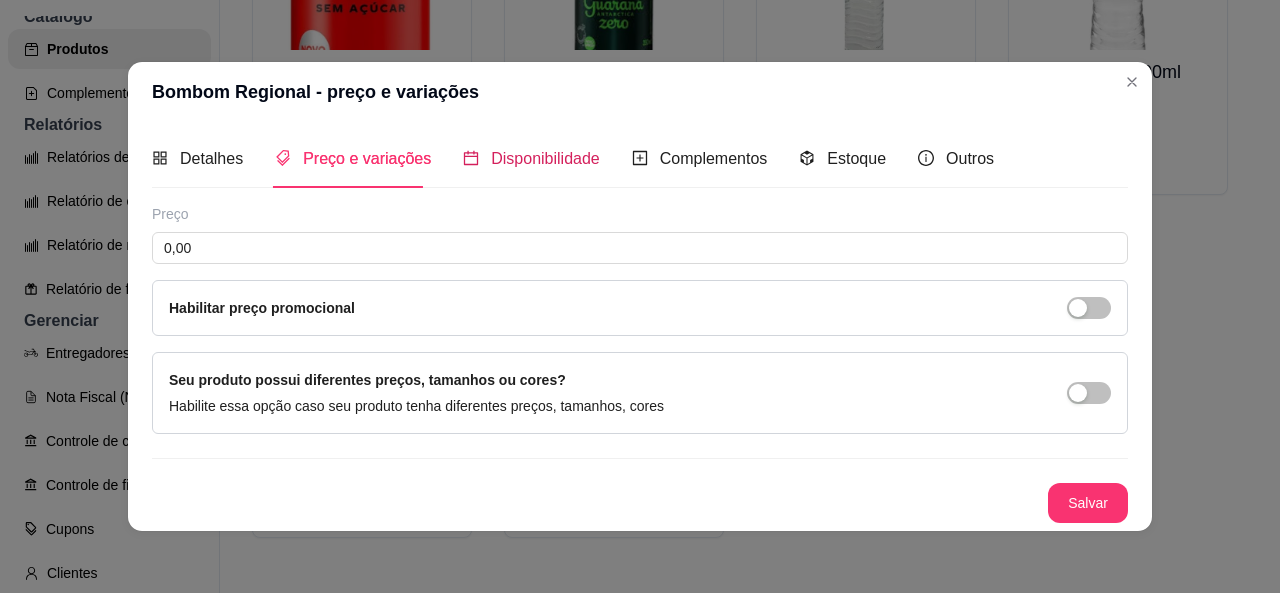click on "Disponibilidade" at bounding box center (545, 158) 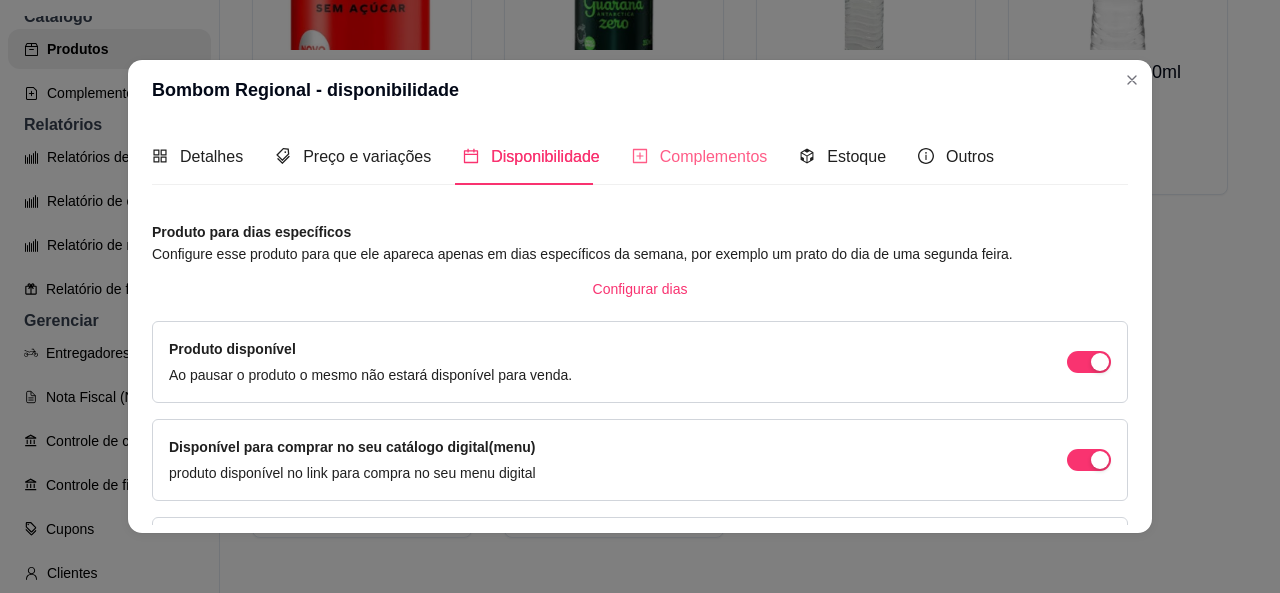 click on "Complementos" at bounding box center (700, 156) 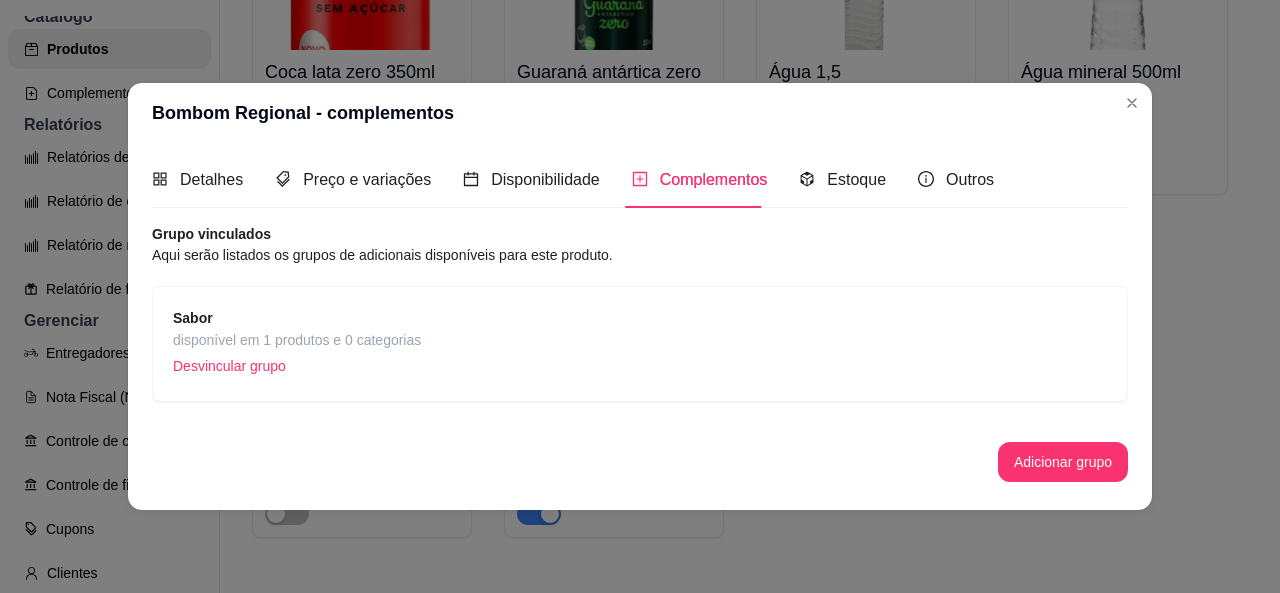 click on "disponível em 1 produtos e 0 categorias" at bounding box center (297, 340) 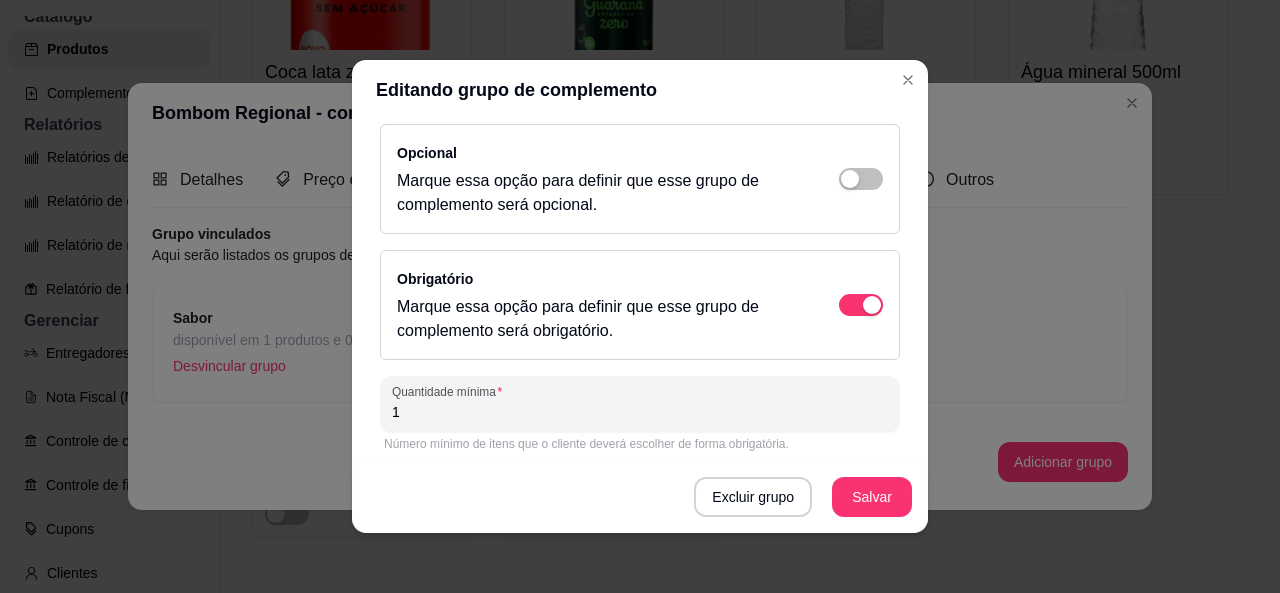 scroll, scrollTop: 296, scrollLeft: 0, axis: vertical 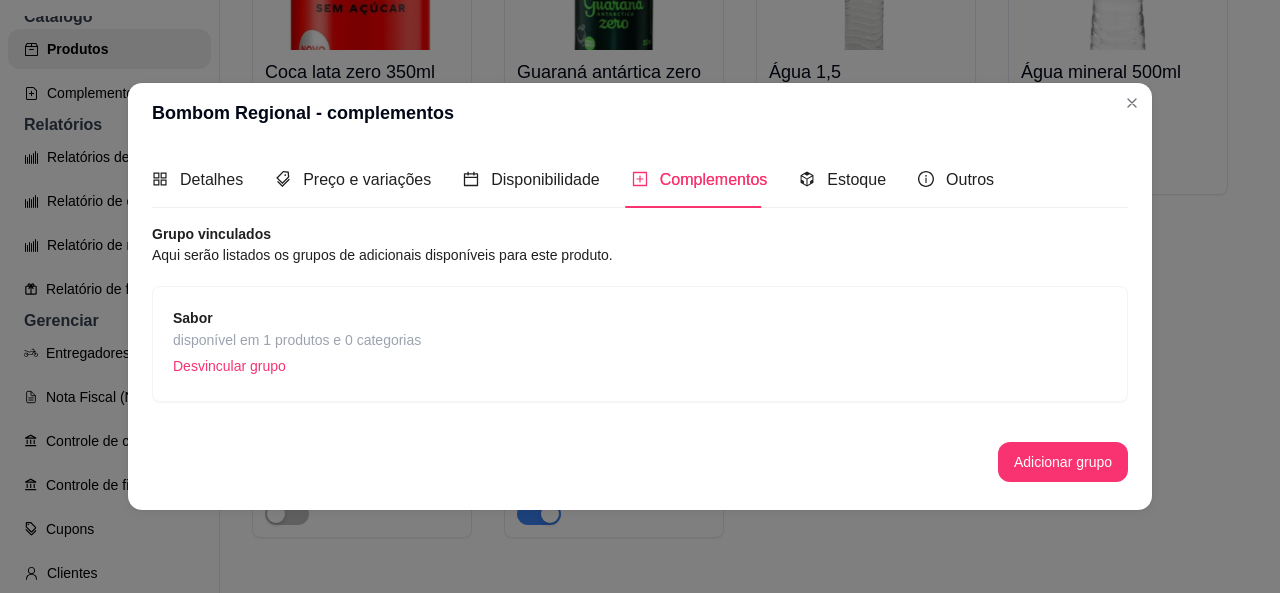 click on "Detalhes Preço e variações Disponibilidade Complementos Estoque Outros Nome do produto Bombom Regional Código do produto (PDV) Descrição do produto 0 / 600 Produto pesável Ao marcar essa opção o valor do produto será desconsiderado da forma unitária e começará a valer por Kilograma. Quantidade miníma para pedido Ao habilitar seus clientes terão que pedir uma quantidade miníma desse produto. Copiar link do produto Deletar produto Salvar Preço  0,00 Habilitar preço promocional Seu produto possui diferentes preços, tamanhos ou cores? Habilite essa opção caso seu produto tenha diferentes preços, tamanhos, cores Salvar Produto para dias específicos Configure esse produto para que ele apareca apenas em dias específicos da semana, por exemplo um prato do dia de uma segunda feira. Configurar dias Produto disponível Ao pausar o produto o mesmo não estará disponível para venda. Disponível para comprar no seu catálogo digital(menu) produto disponível no link para compra no seu menu digital" at bounding box center (640, 326) 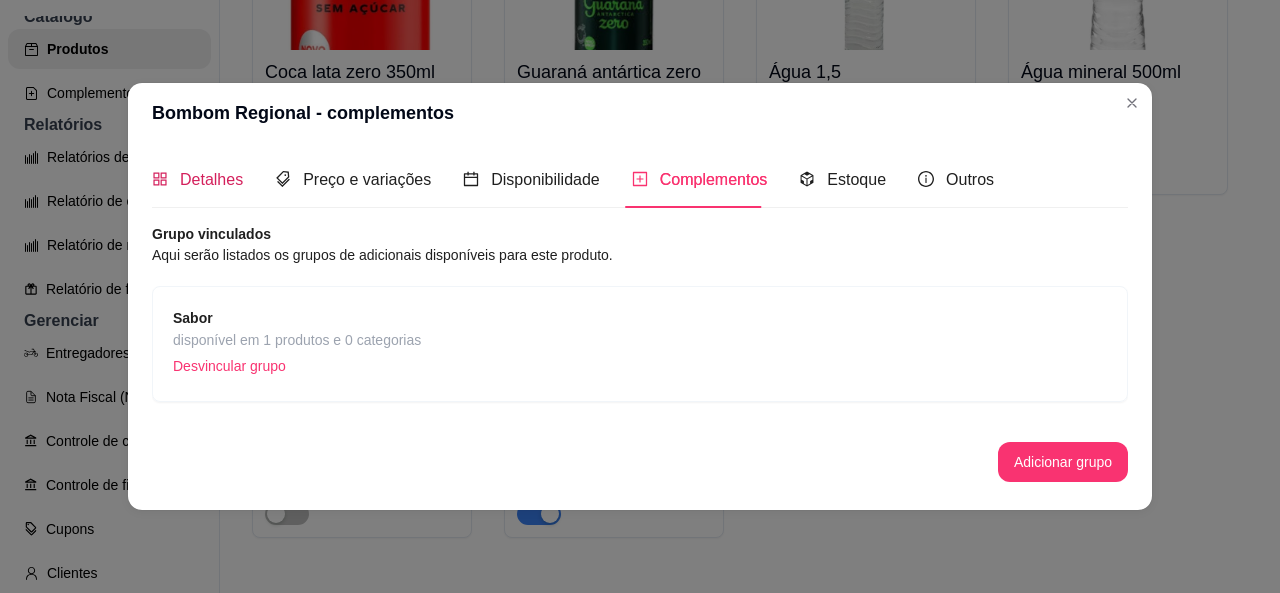 click on "Detalhes" at bounding box center (211, 179) 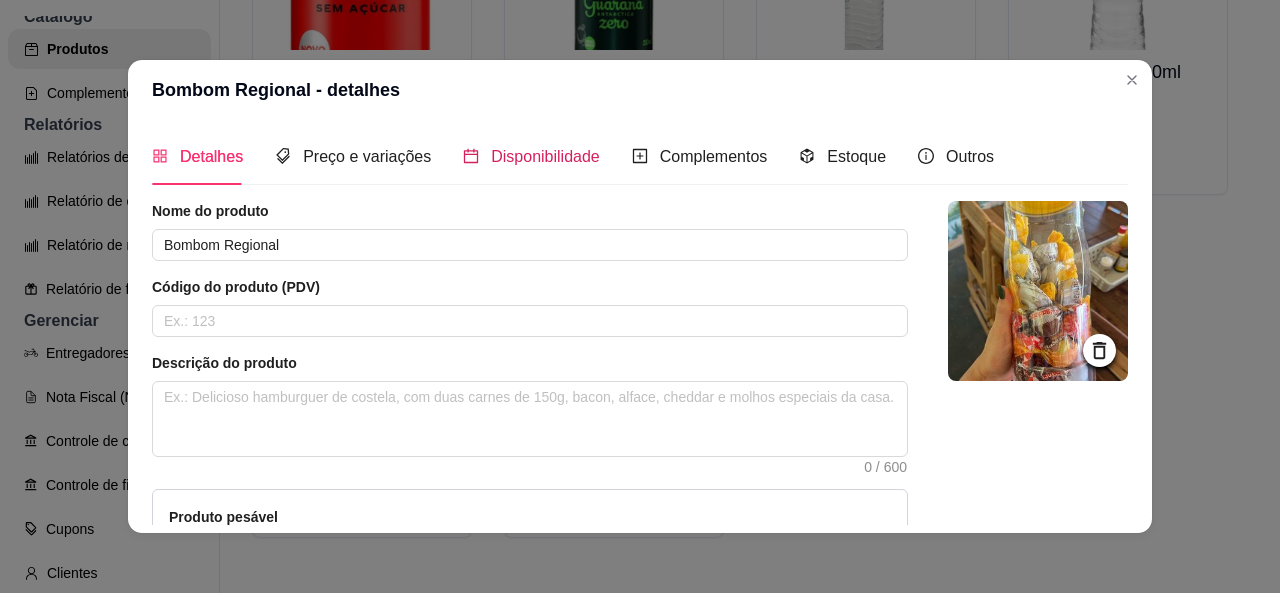 click on "Disponibilidade" at bounding box center (531, 156) 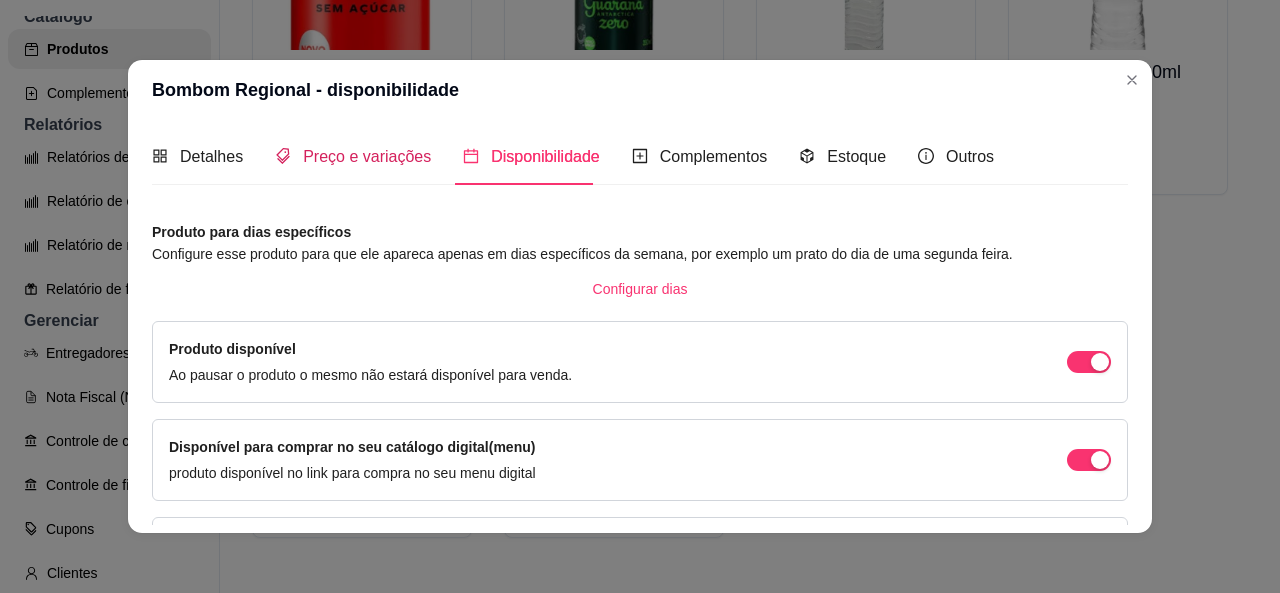 click on "Preço e variações" at bounding box center (367, 156) 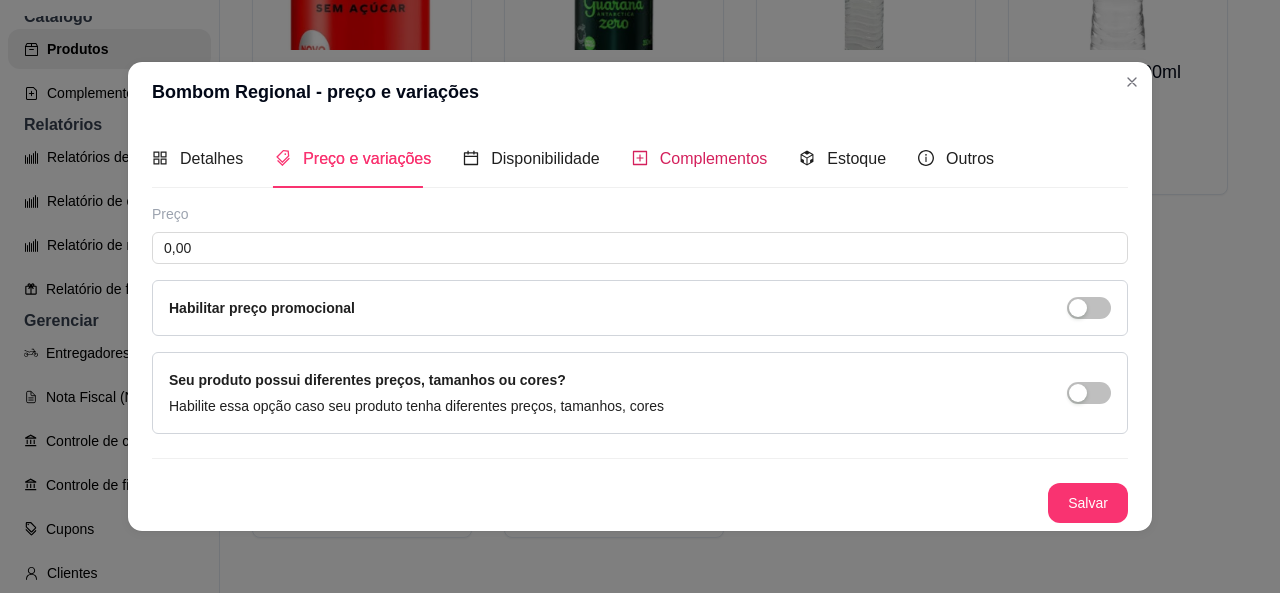 click on "Complementos" at bounding box center (714, 158) 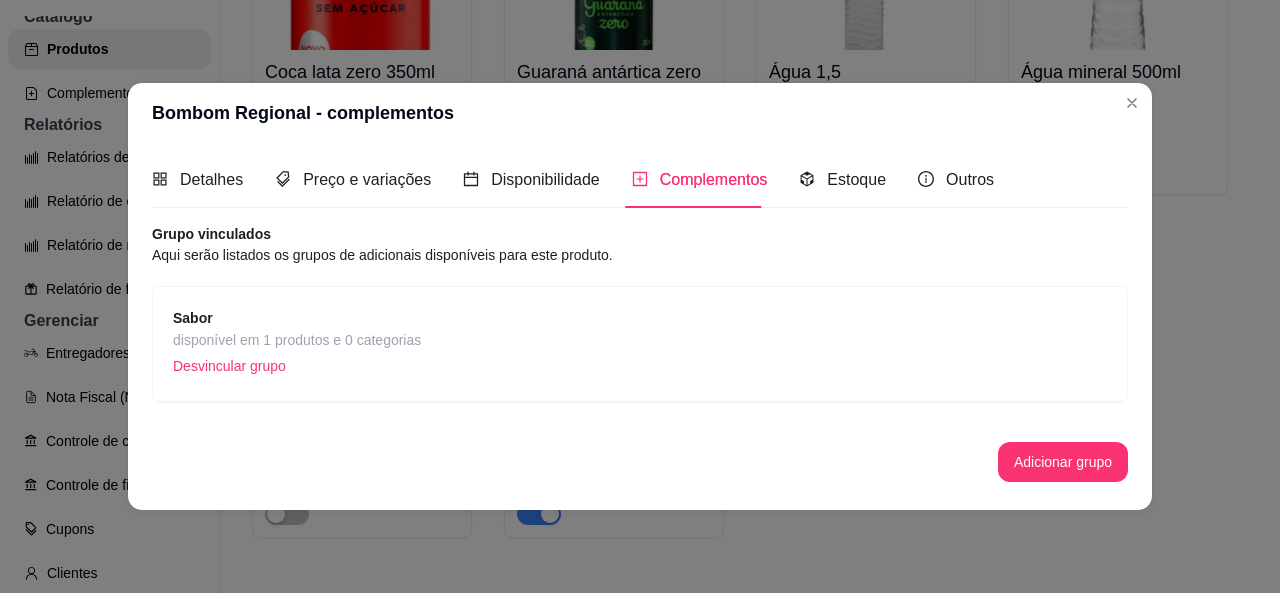 click on "disponível em 1 produtos e 0 categorias" at bounding box center [297, 340] 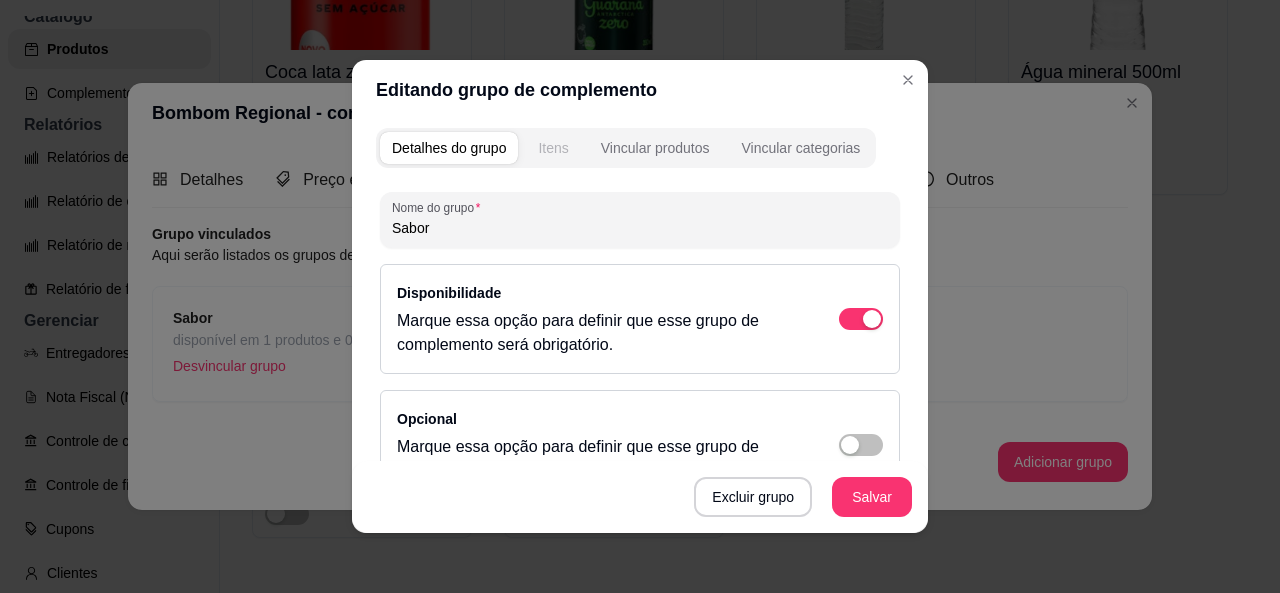 click on "Itens" at bounding box center [553, 148] 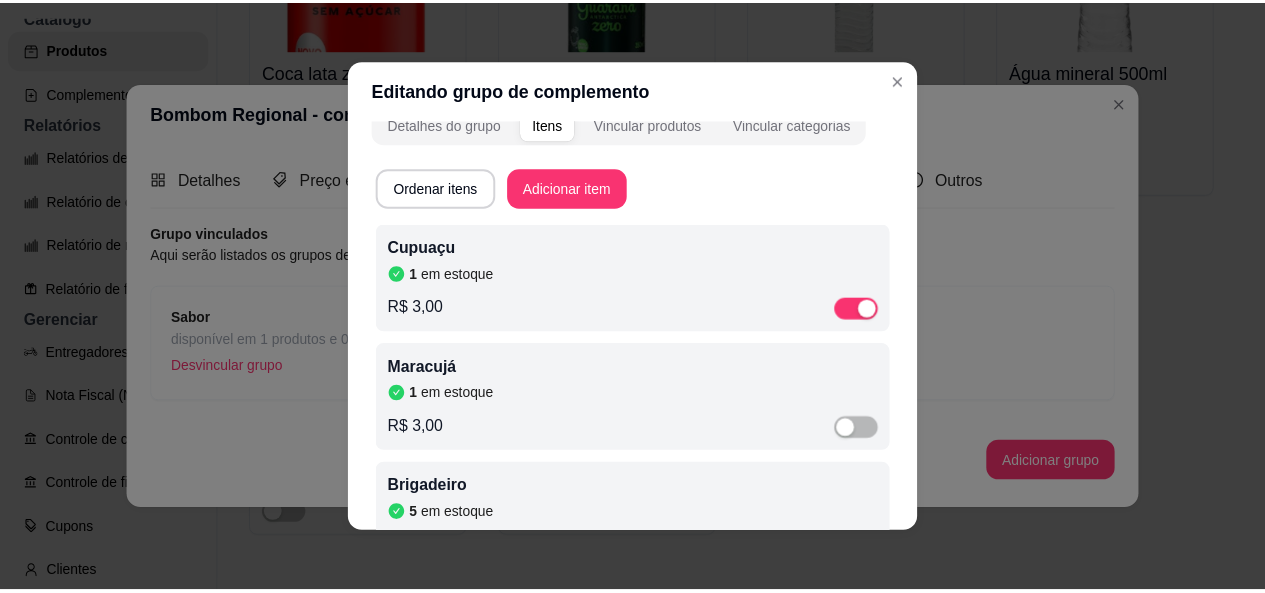 scroll, scrollTop: 53, scrollLeft: 0, axis: vertical 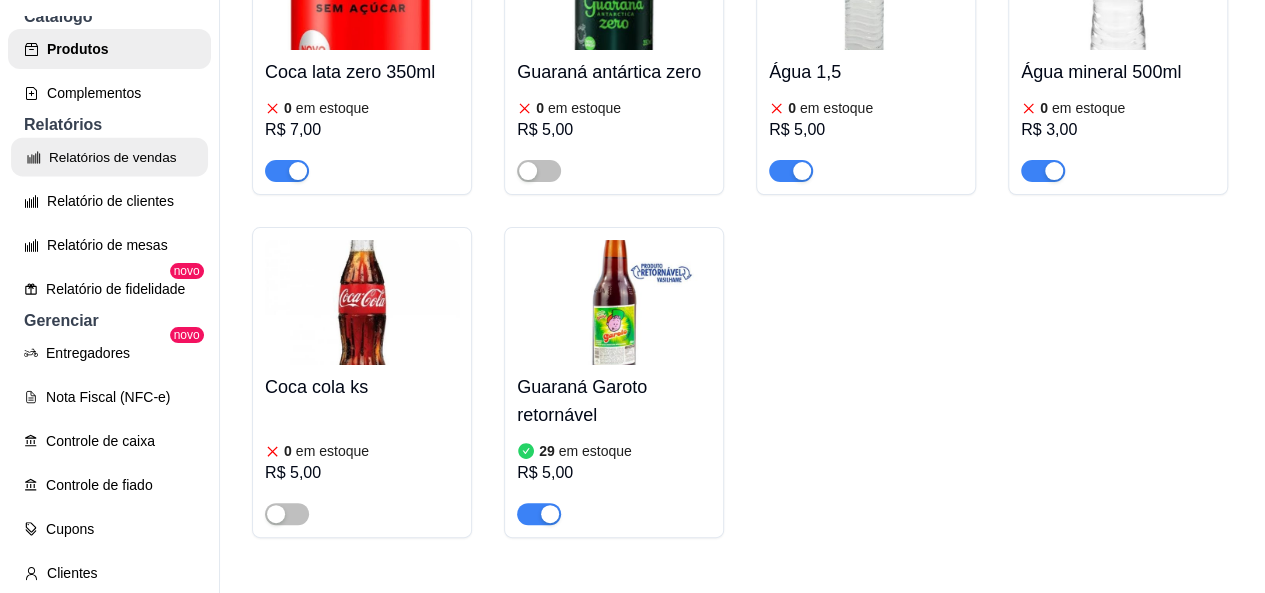 click on "Relatórios de vendas" at bounding box center (109, 157) 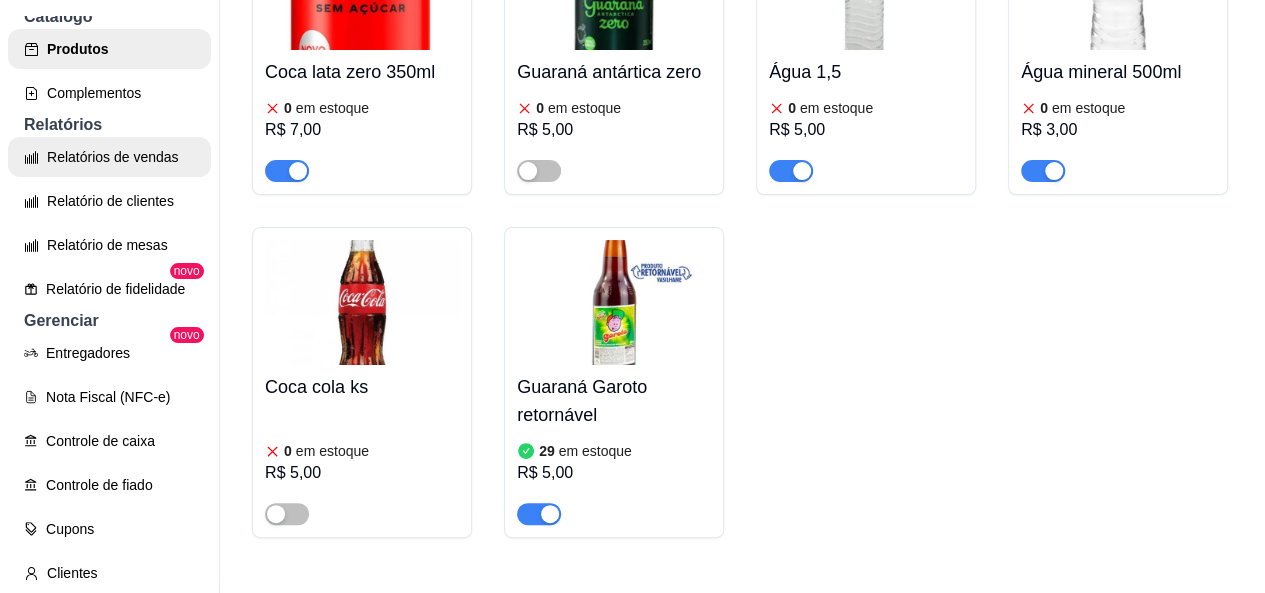 scroll, scrollTop: 0, scrollLeft: 0, axis: both 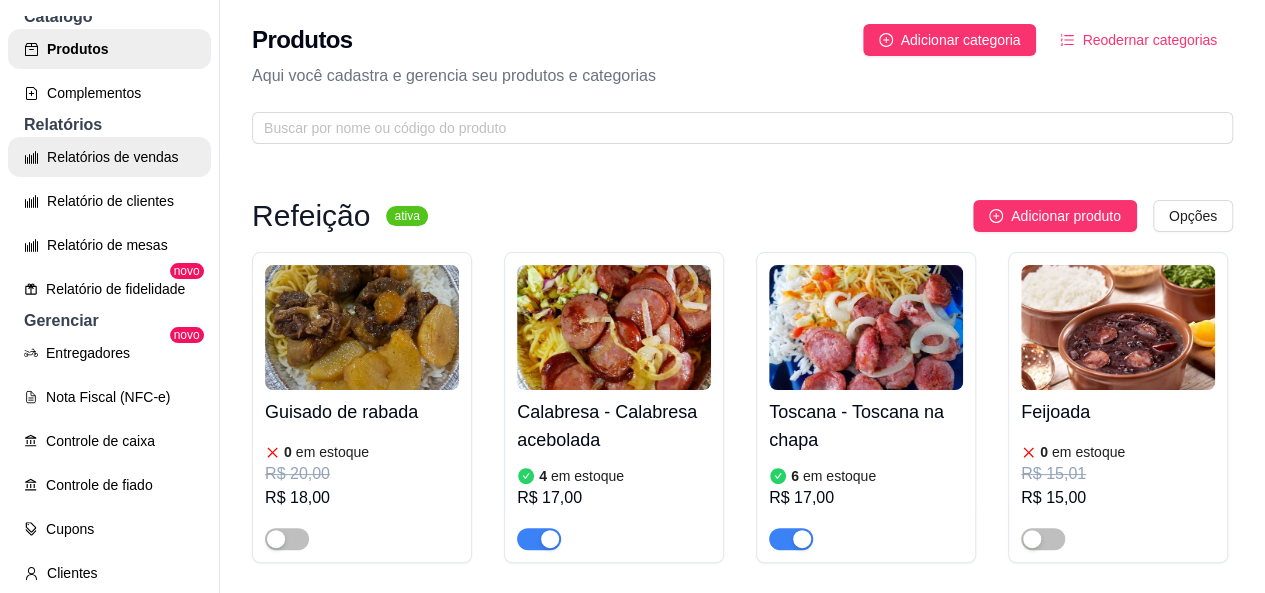 select on "ALL" 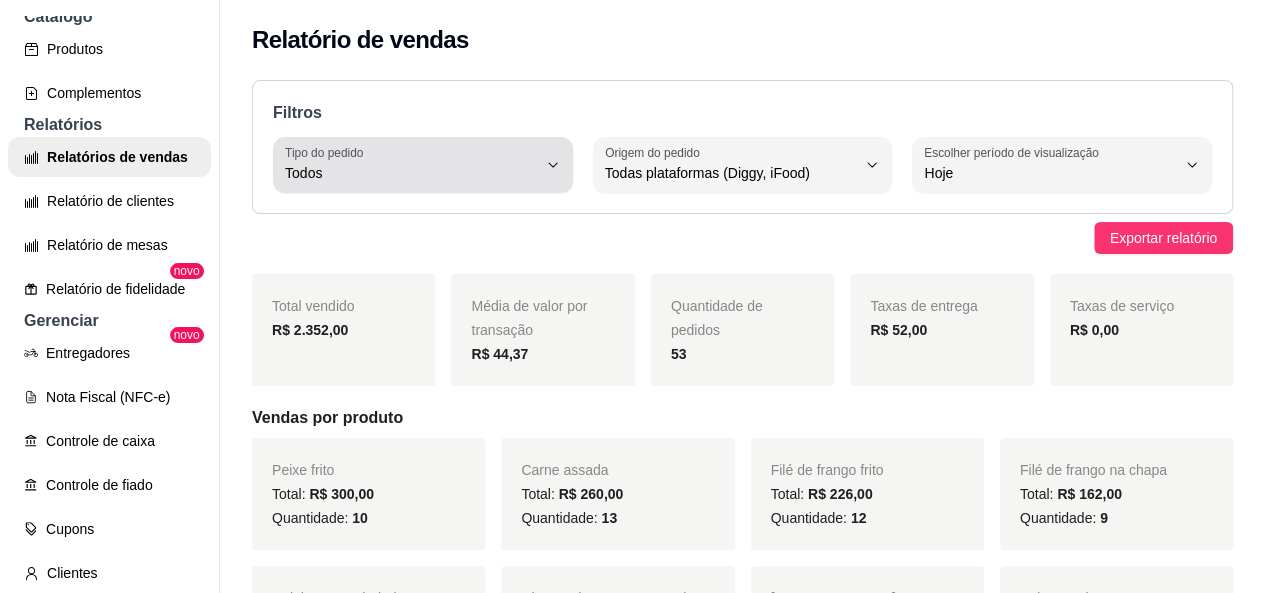 click on "Todos" at bounding box center (411, 165) 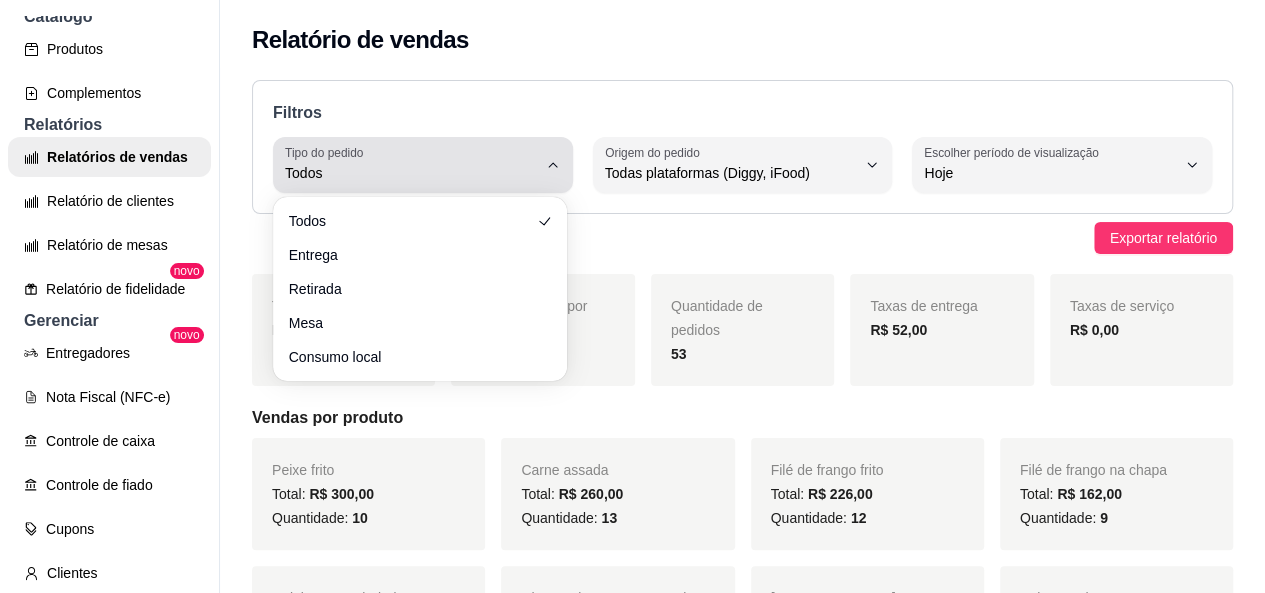 click on "Todos" at bounding box center [411, 165] 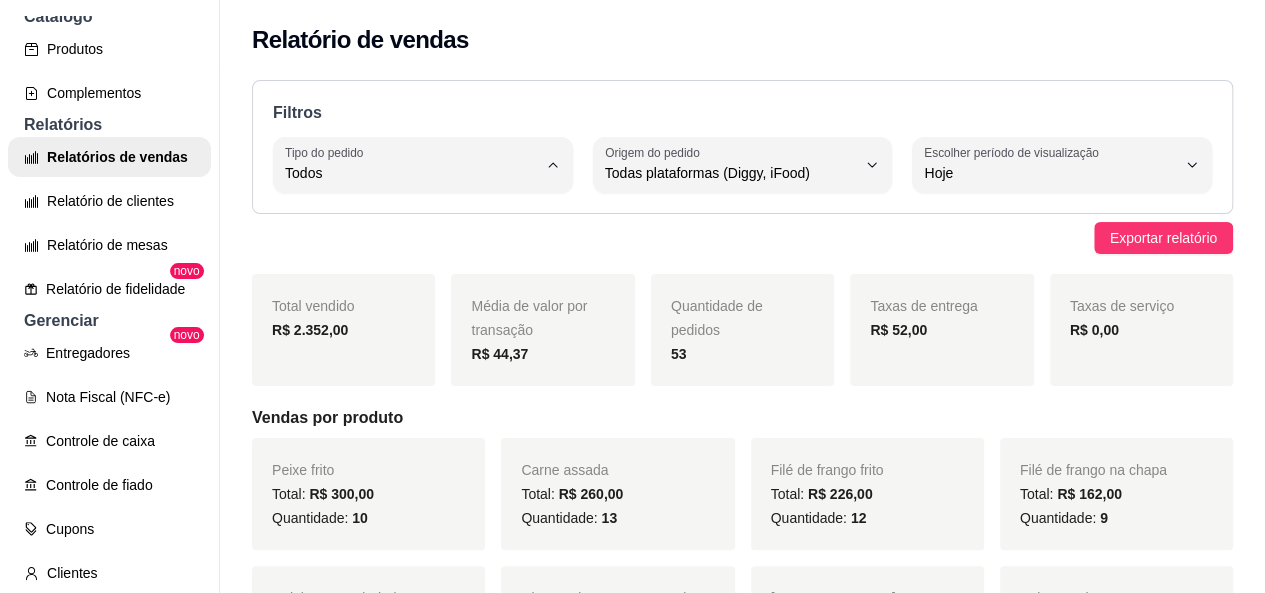 click on "Filtros ALL Tipo do pedido Todos Entrega Retirada Mesa Consumo local Tipo do pedido Todos ALL Origem do pedido Todas plataformas (Diggy, iFood) Diggy iFood Origem do pedido Todas plataformas (Diggy, iFood) 0 Escolher período de visualização Hoje Ontem 7 dias 15 dias 30 dias 45 dias Customizado Escolher período de visualização Hoje Exportar relatório Total vendido R$ 2.352,00 Média de valor por transação R$ 44,37 Quantidade de pedidos 53 Taxas de entrega R$ 52,00 Taxas de serviço R$ 0,00 Vendas por produto Peixe frito Total: R$ 300,00 Quantidade: 10 Carne assada Total: R$ 260,00 Quantidade: 13 Filé de frango frito Total: R$ 226,00 Quantidade: 12 Filé de frango na chapa Total: R$ 162,00 Quantidade: 9 Calabresa acebolada Total: R$ 153,00 Quantidade: 9 Chapa mista com macaxeira Total: R$ 144,00 Quantidade: 8 Bife acebolado Total: R$ 140,00 Quantidade: 7 Peixe na chapa Total: R$ 120,00 Quantidade: 4 Bisteca com fritas Total: R$ 100,00 Quantidade:" at bounding box center (742, 2257) 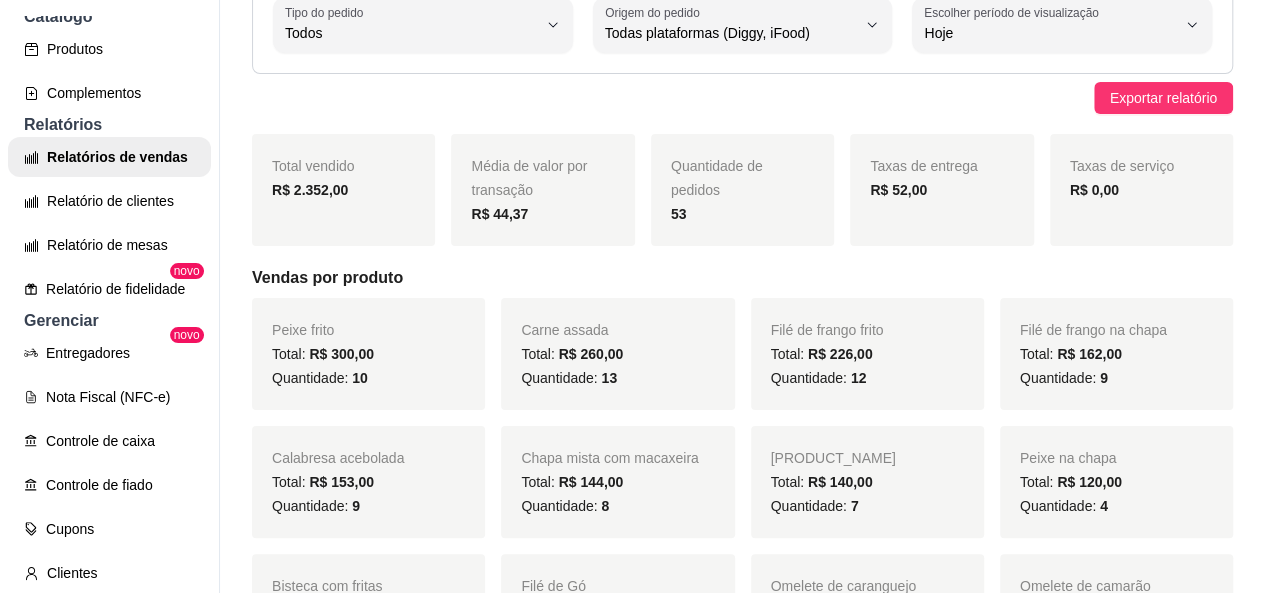 scroll, scrollTop: 41, scrollLeft: 0, axis: vertical 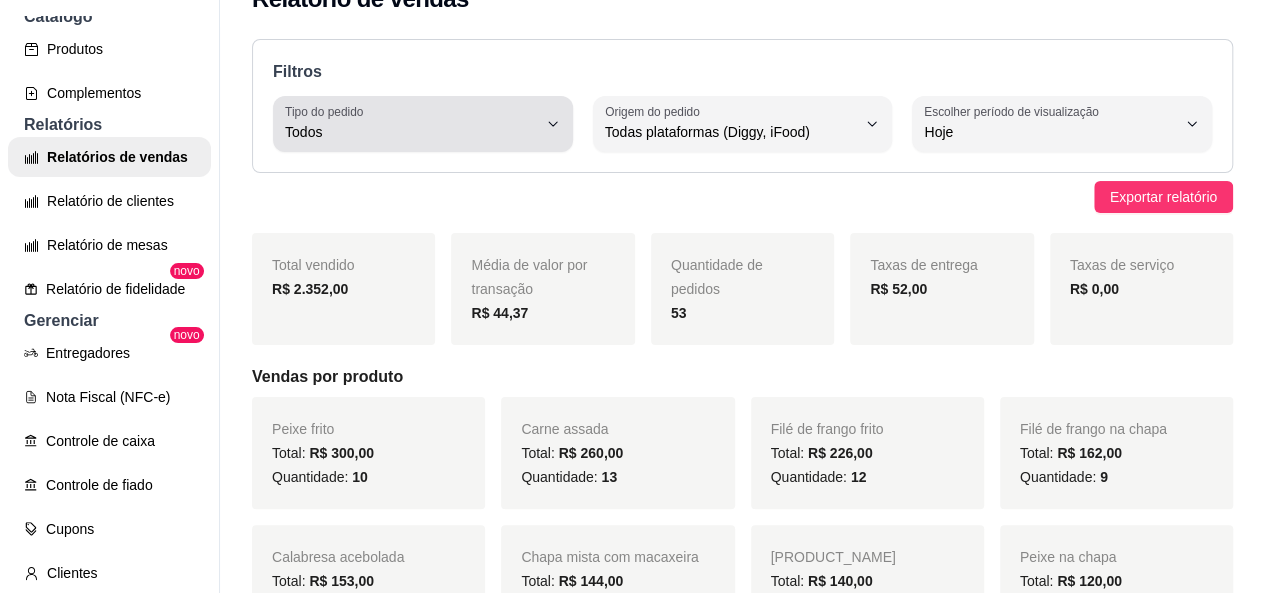 click 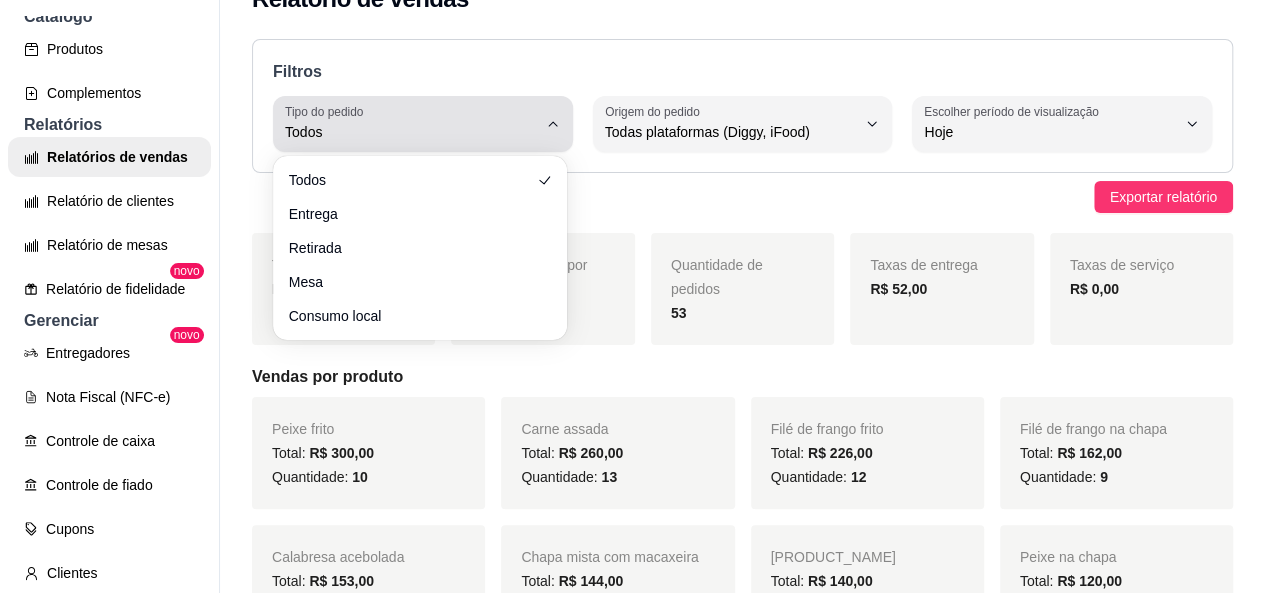 click 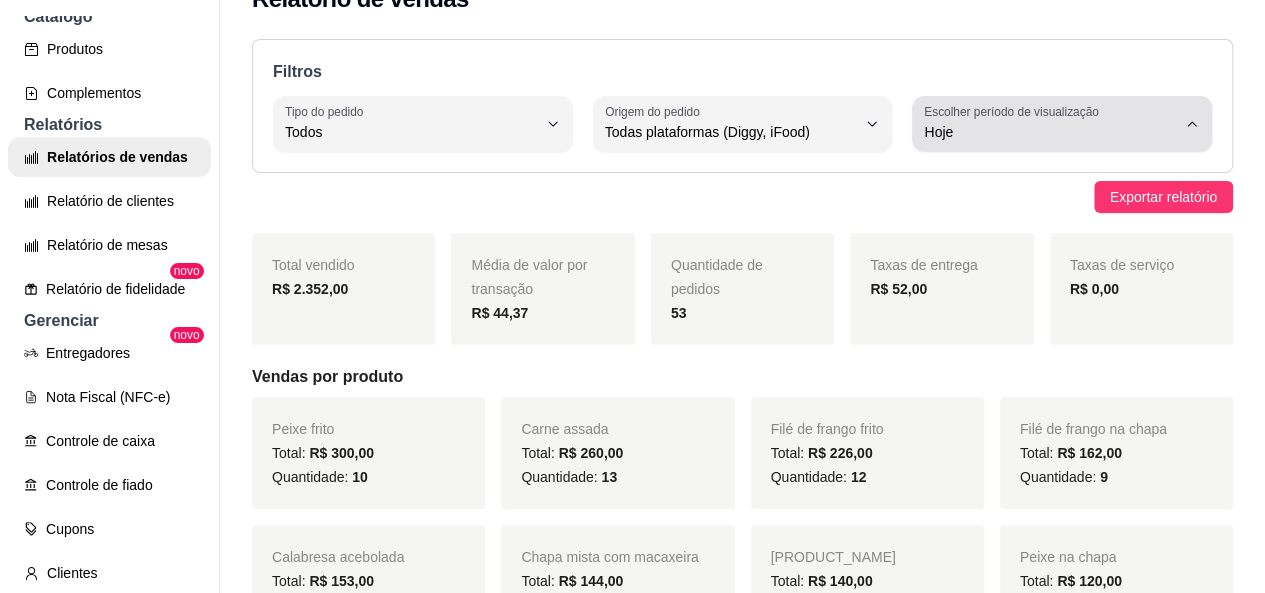 click on "Escolher período de visualização" at bounding box center [1014, 111] 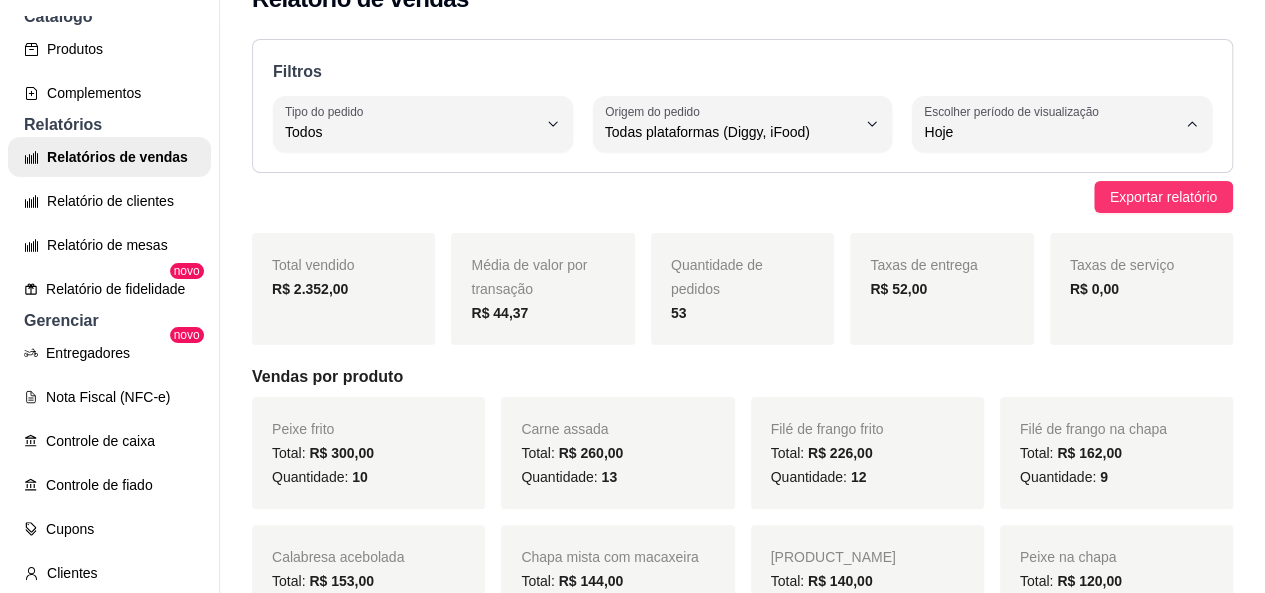 click on "30 dias" at bounding box center [1039, 309] 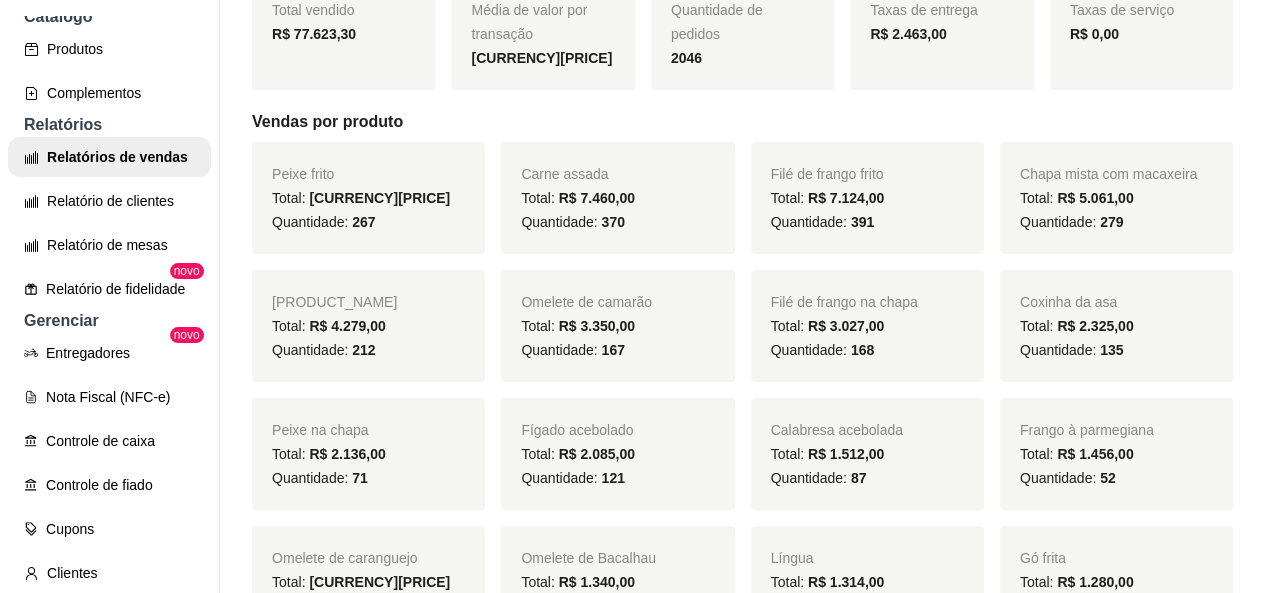 scroll, scrollTop: 0, scrollLeft: 0, axis: both 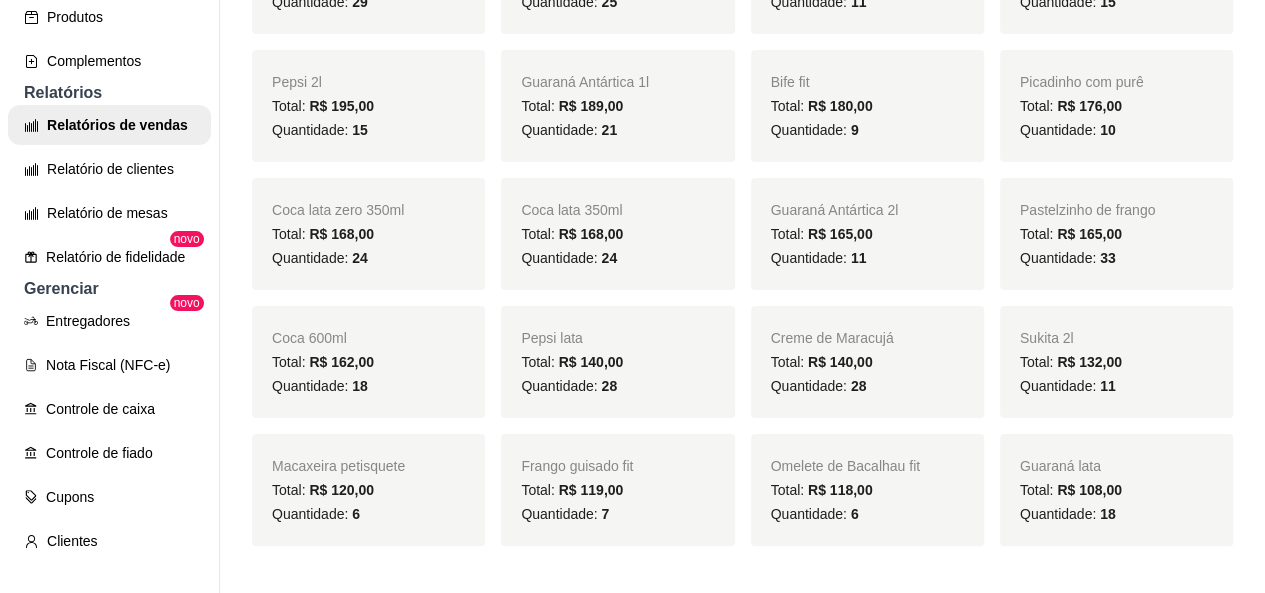 drag, startPoint x: 1252, startPoint y: 255, endPoint x: 706, endPoint y: 197, distance: 549.07196 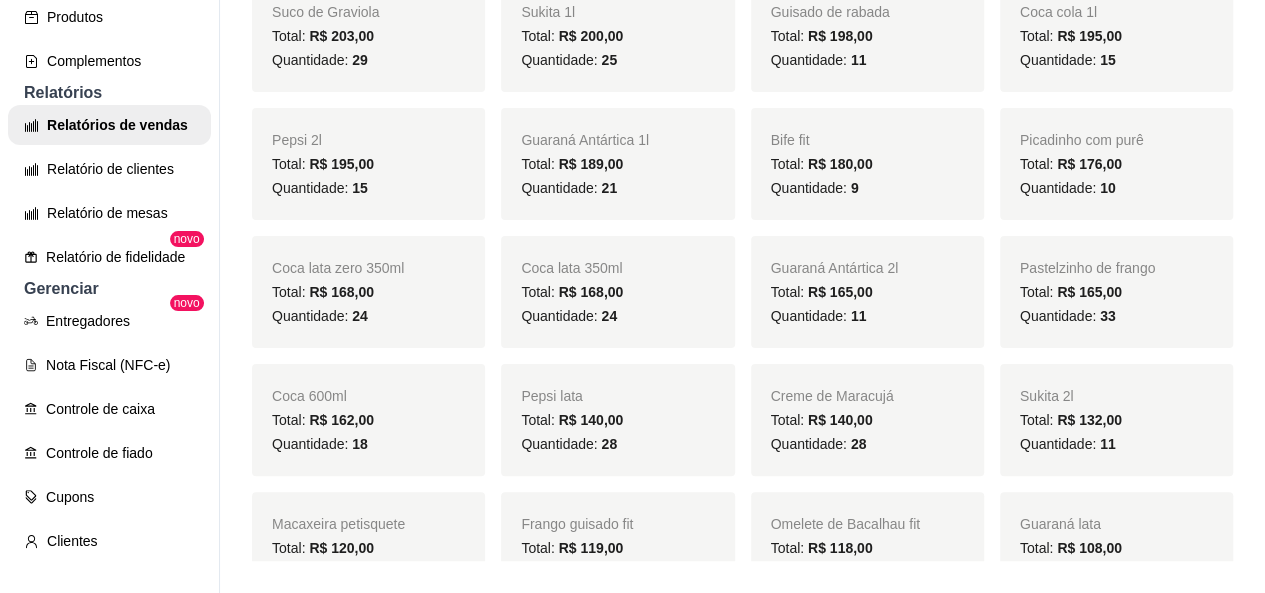 scroll, scrollTop: 2108, scrollLeft: 0, axis: vertical 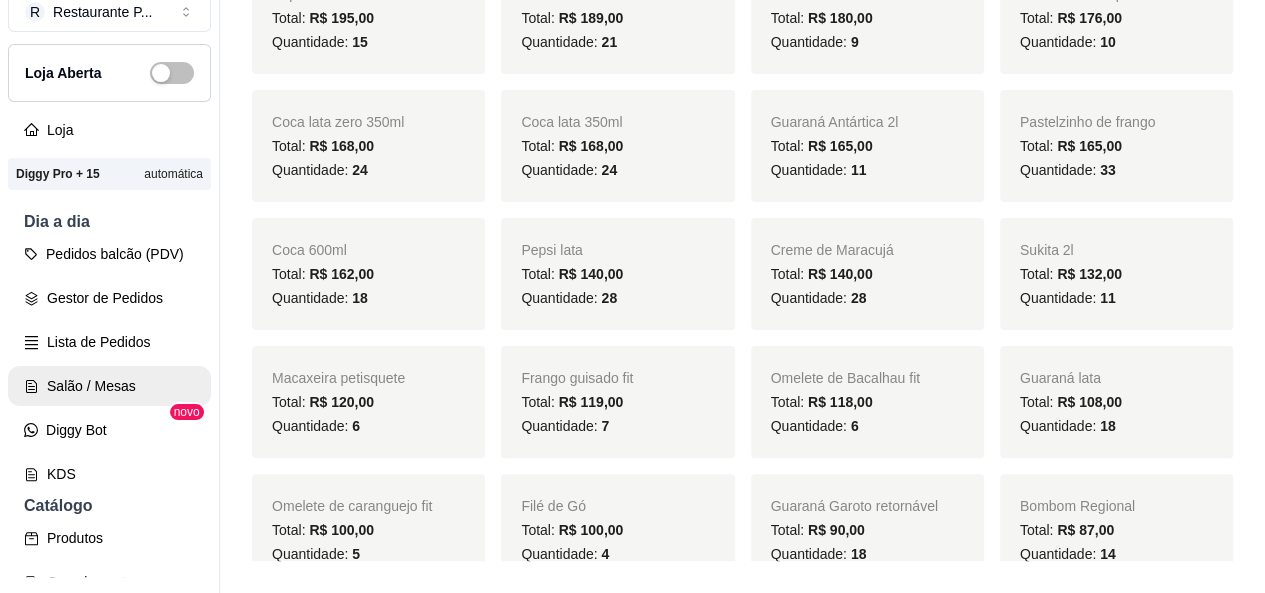 click on "Salão / Mesas" at bounding box center [109, 386] 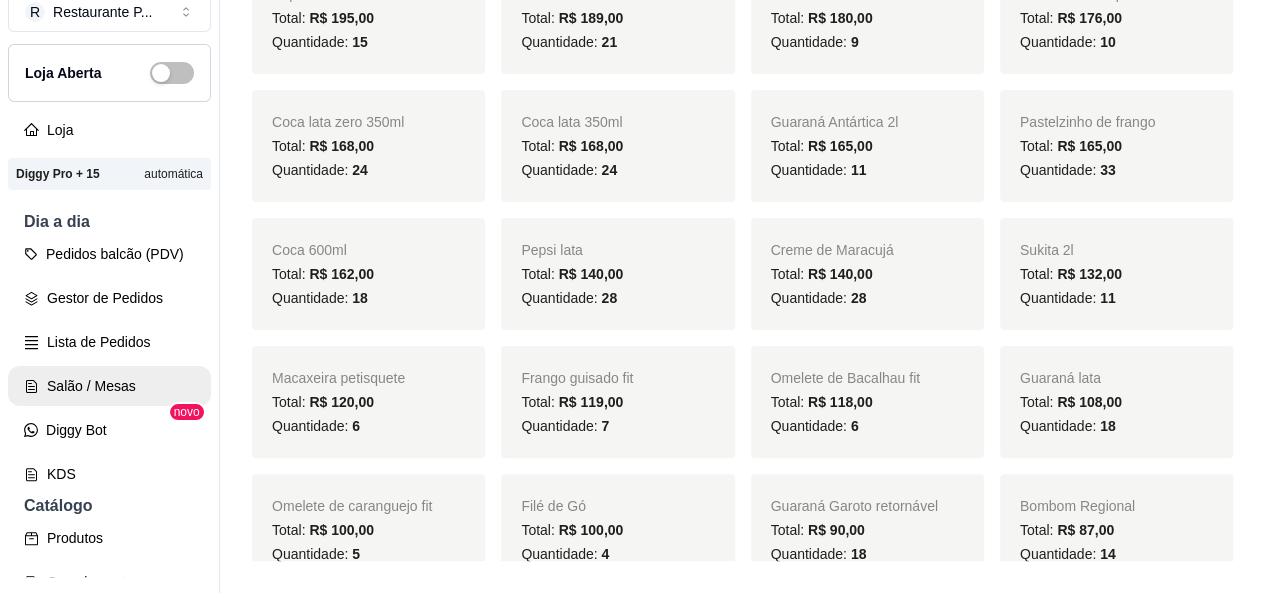 scroll, scrollTop: 0, scrollLeft: 0, axis: both 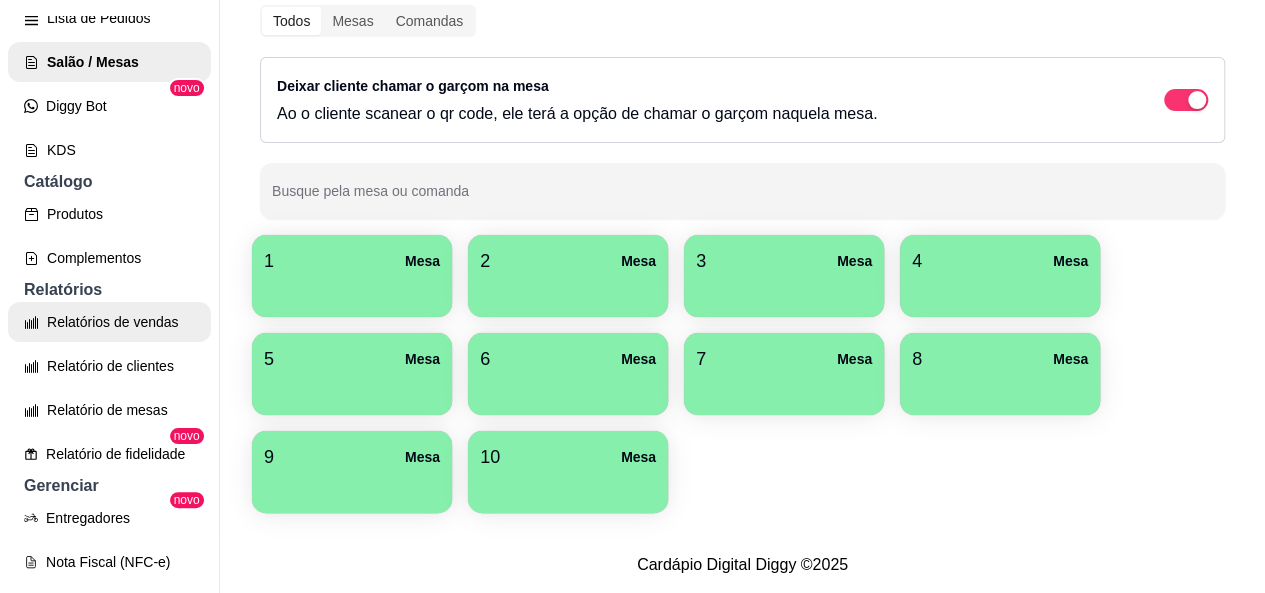 click on "Relatórios de vendas" at bounding box center [109, 322] 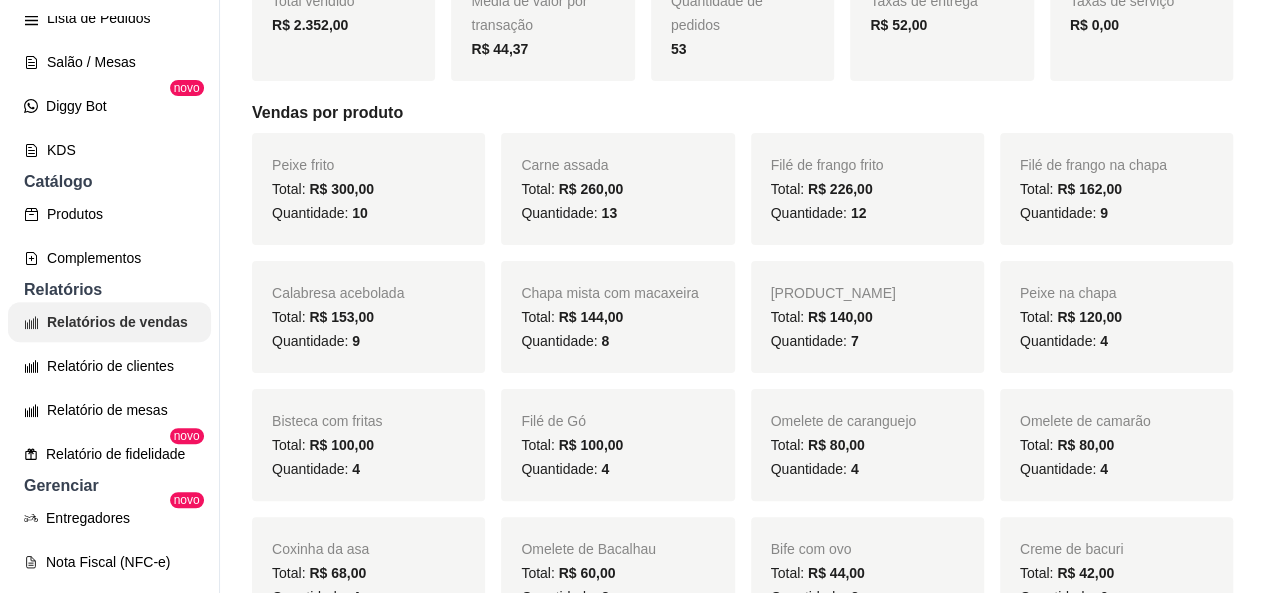 scroll, scrollTop: 0, scrollLeft: 0, axis: both 